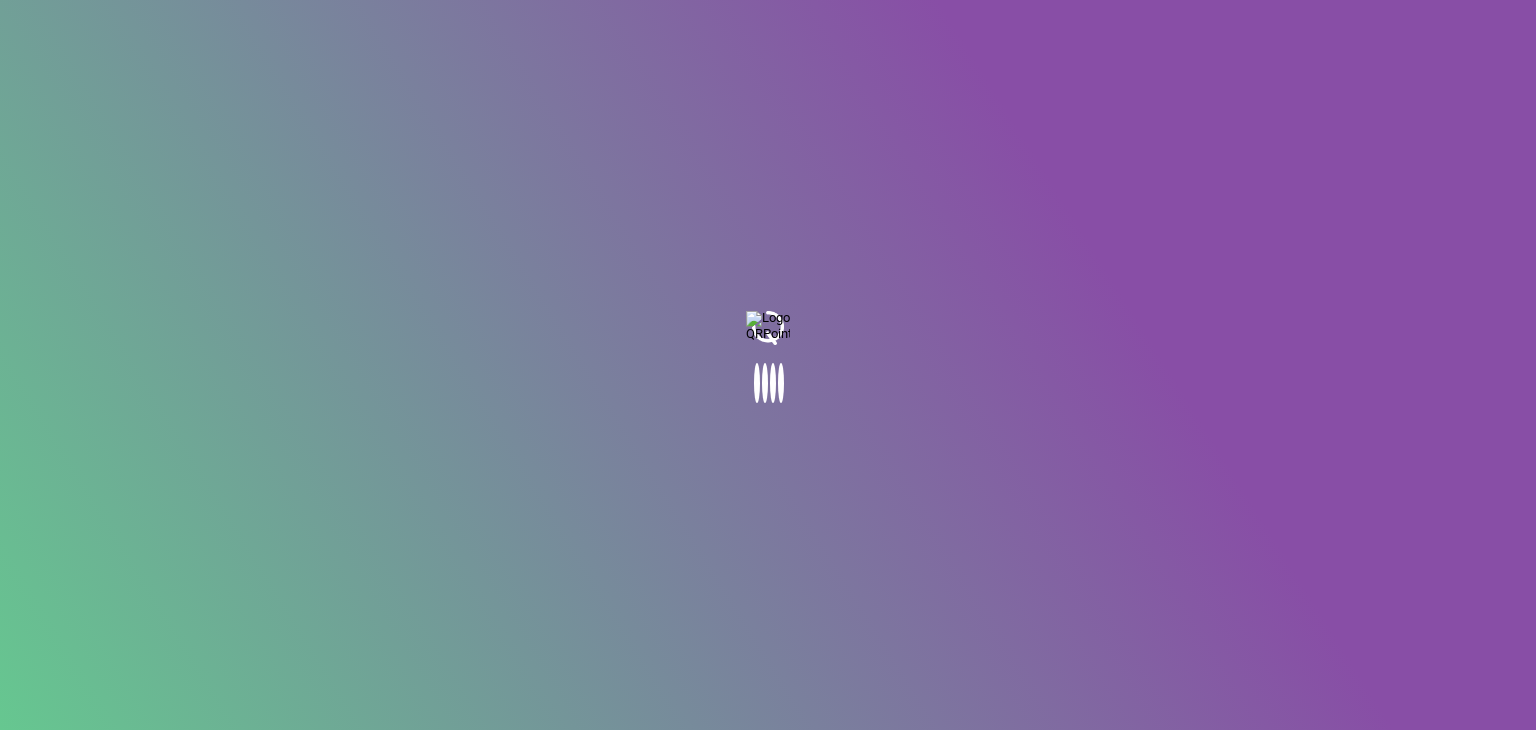 scroll, scrollTop: 0, scrollLeft: 0, axis: both 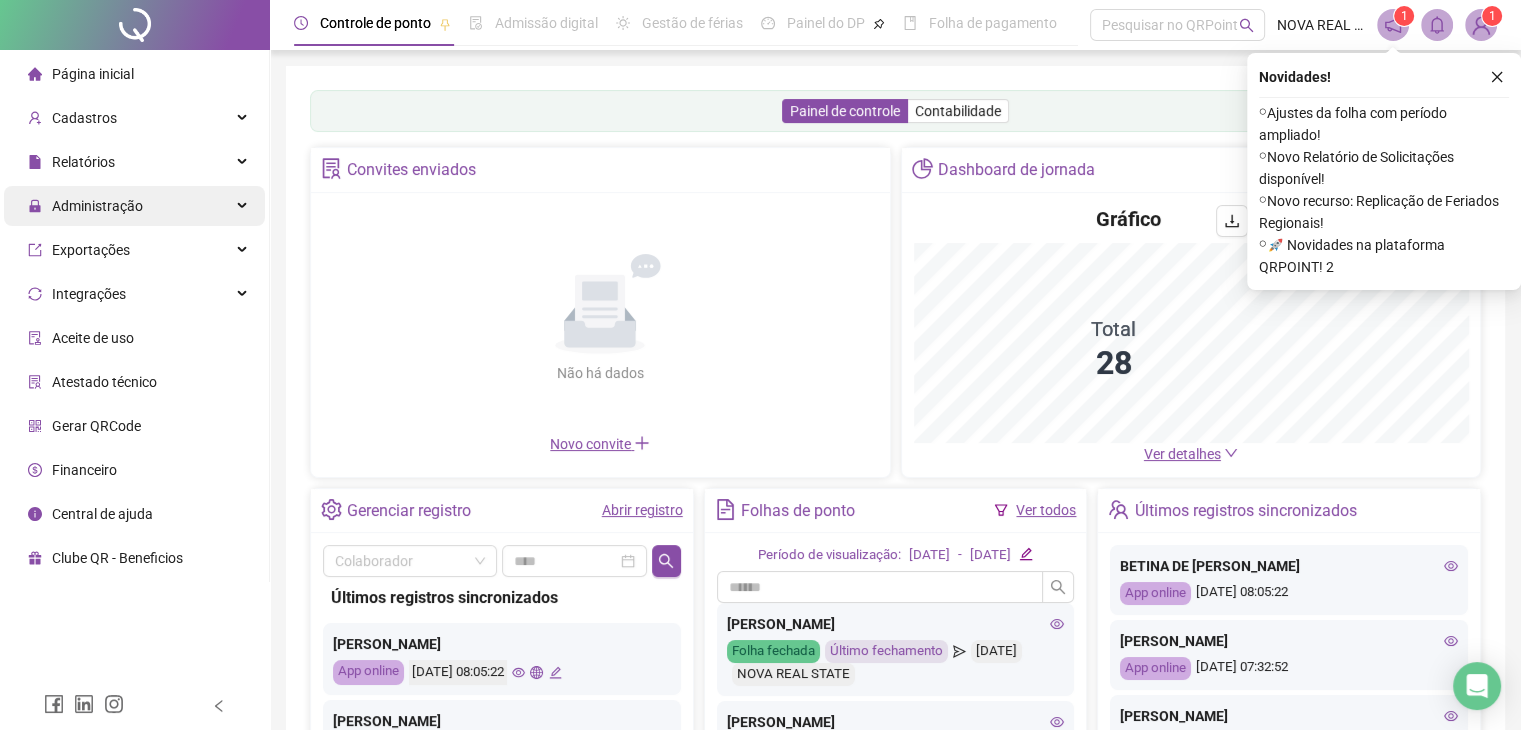 click on "Administração" at bounding box center [85, 206] 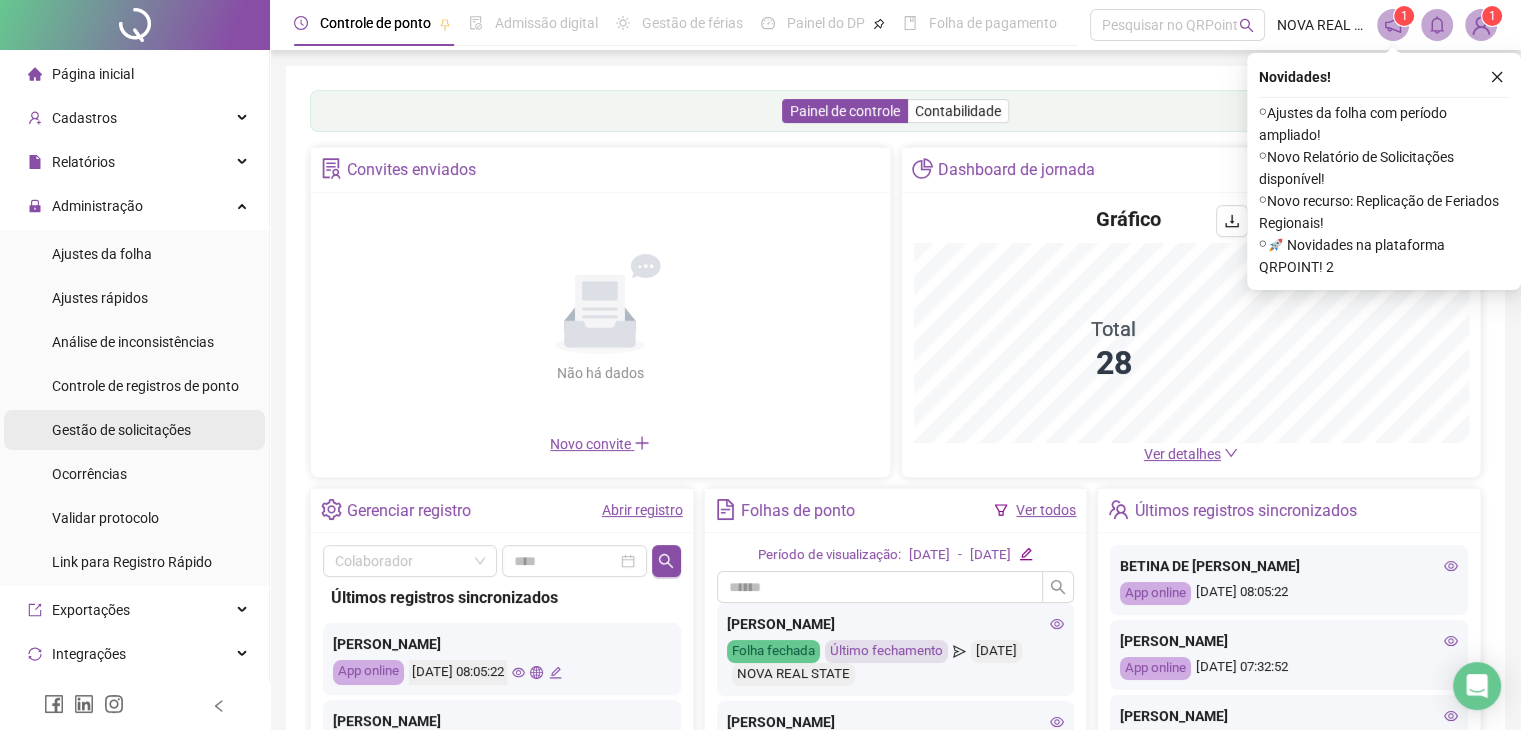 click on "Gestão de solicitações" at bounding box center [121, 430] 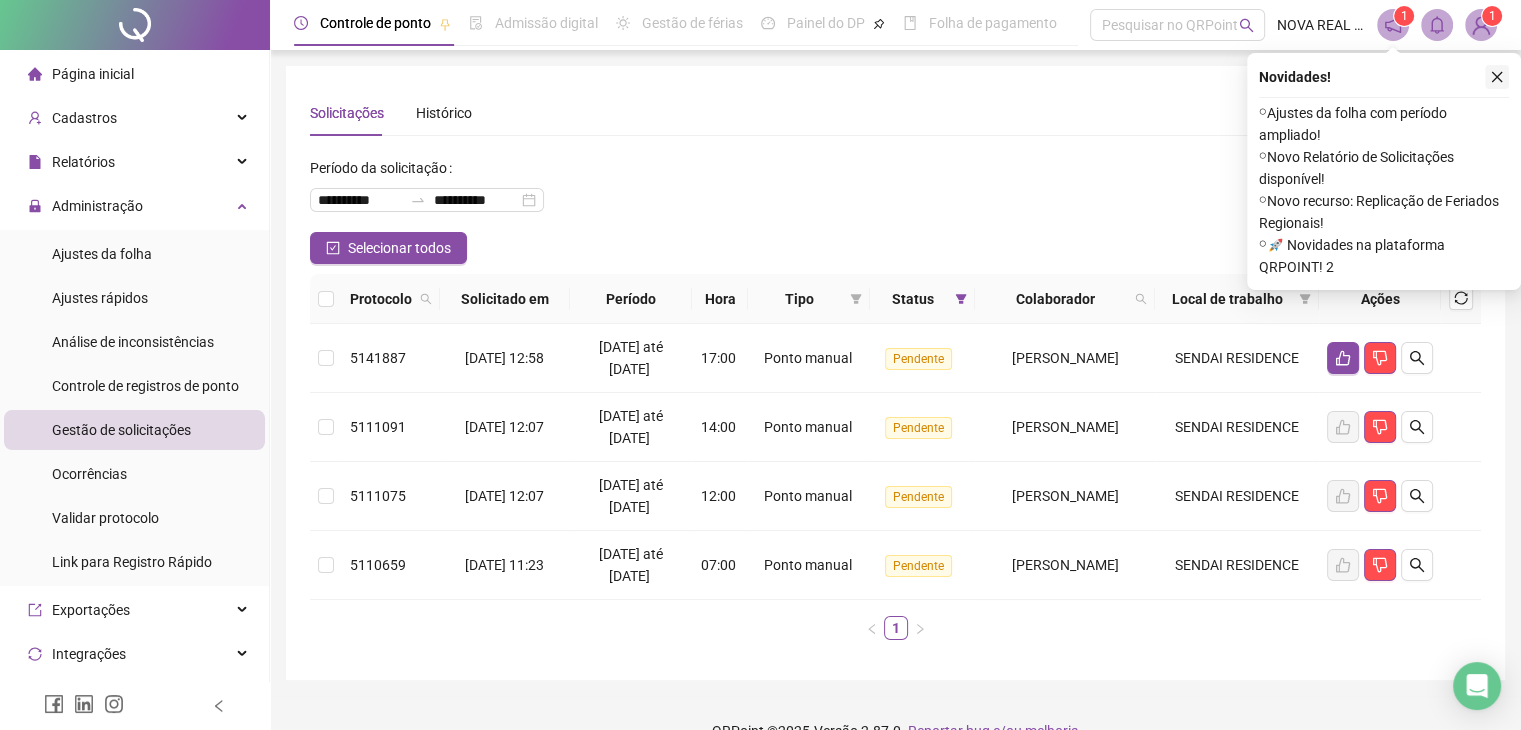 click 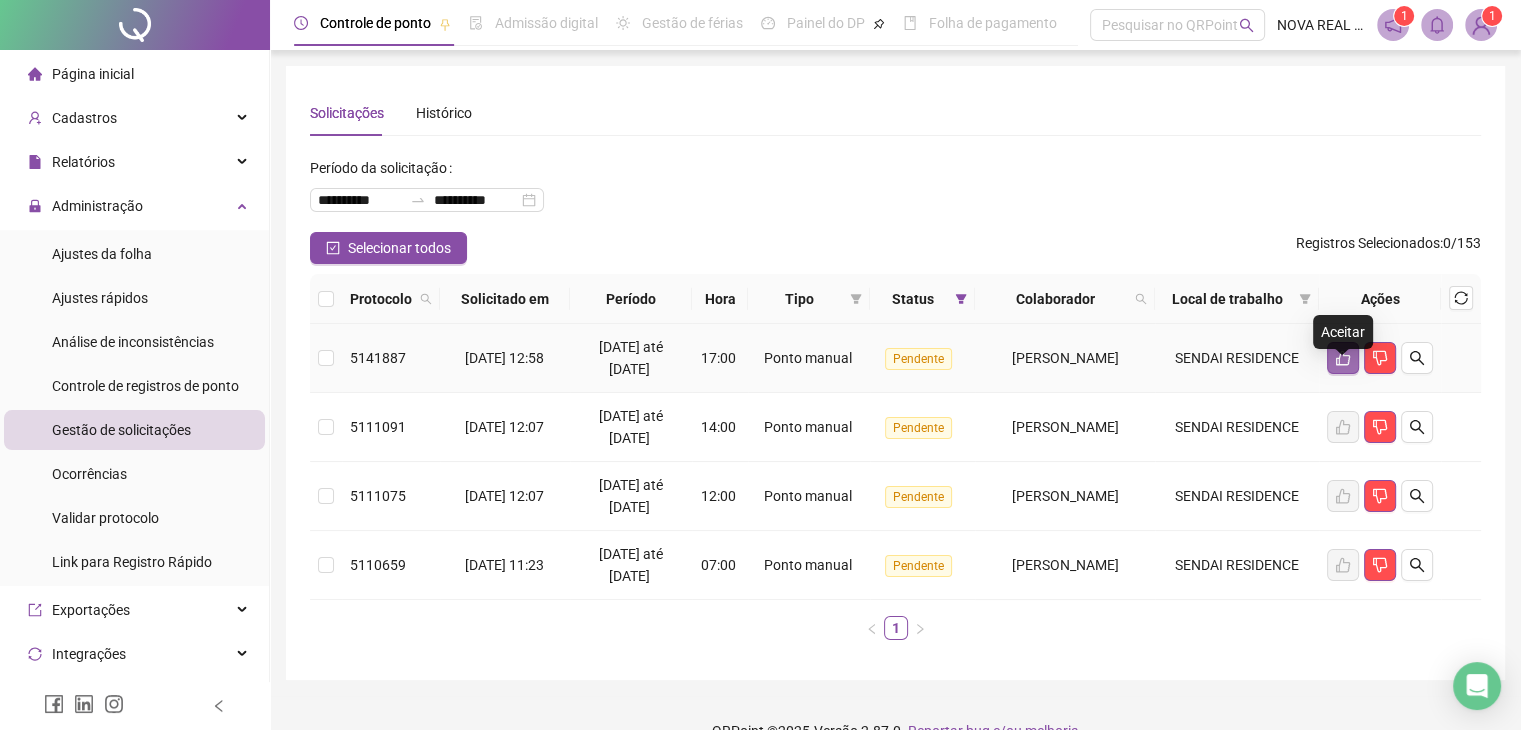 click at bounding box center (1343, 358) 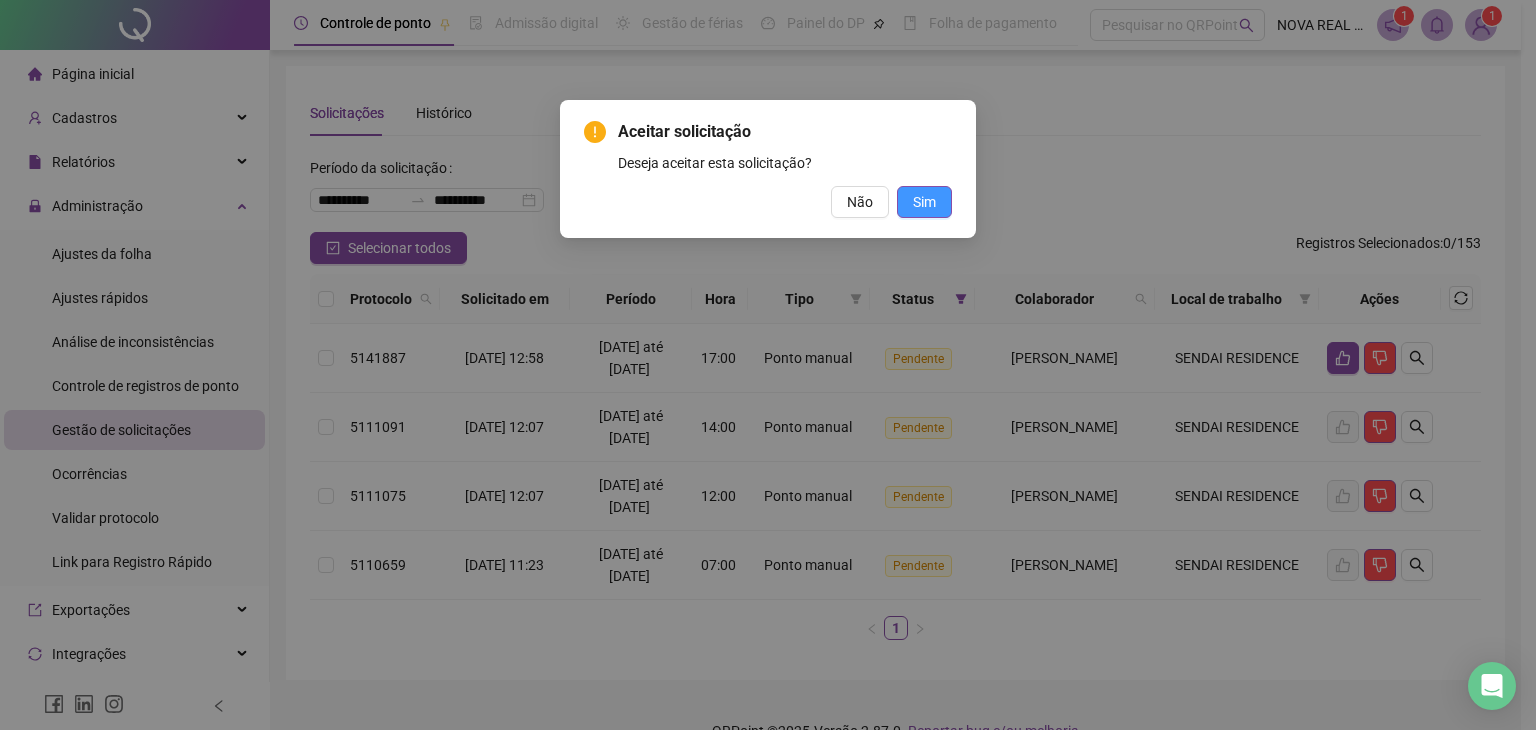 click on "Sim" at bounding box center (924, 202) 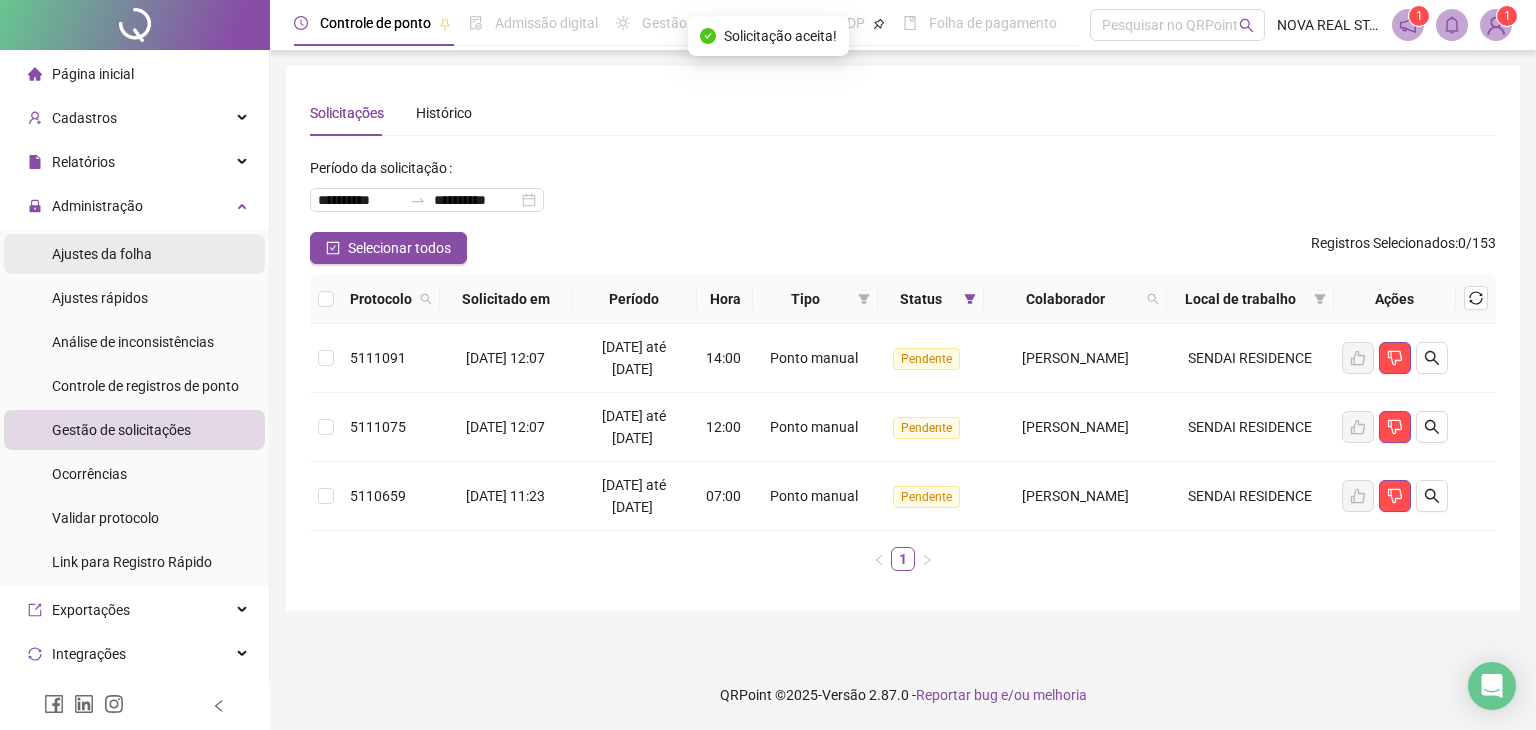 click on "Ajustes da folha" at bounding box center [102, 254] 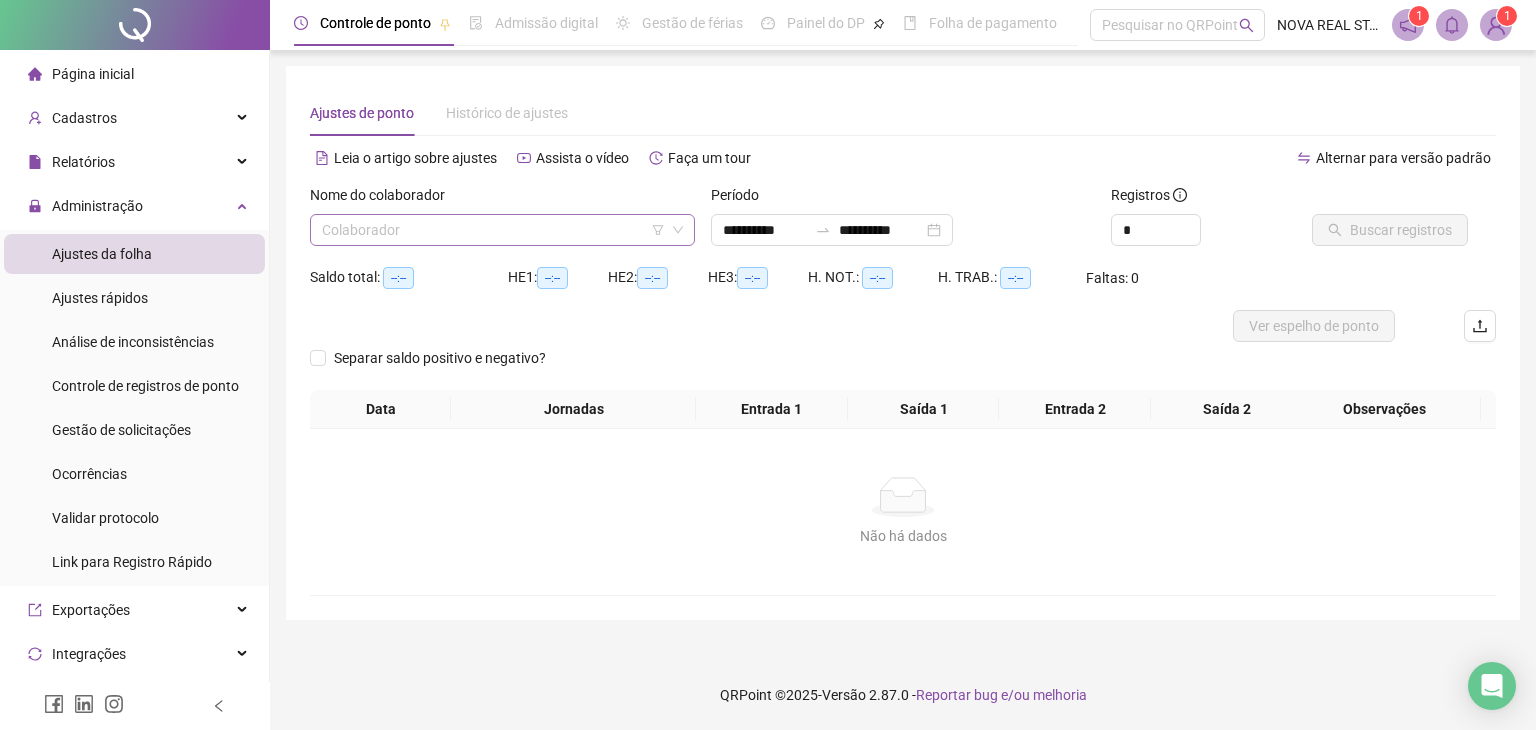 type 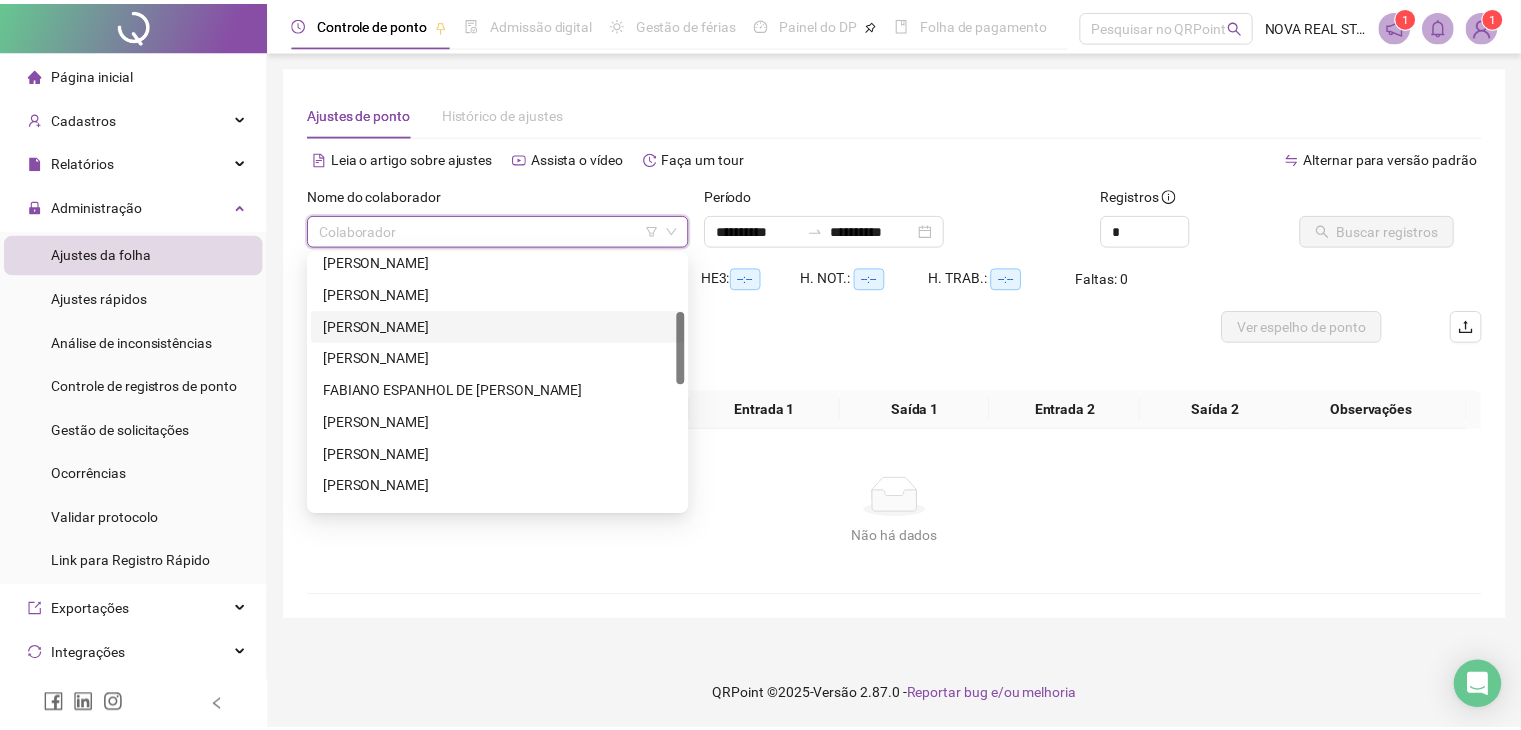 scroll, scrollTop: 300, scrollLeft: 0, axis: vertical 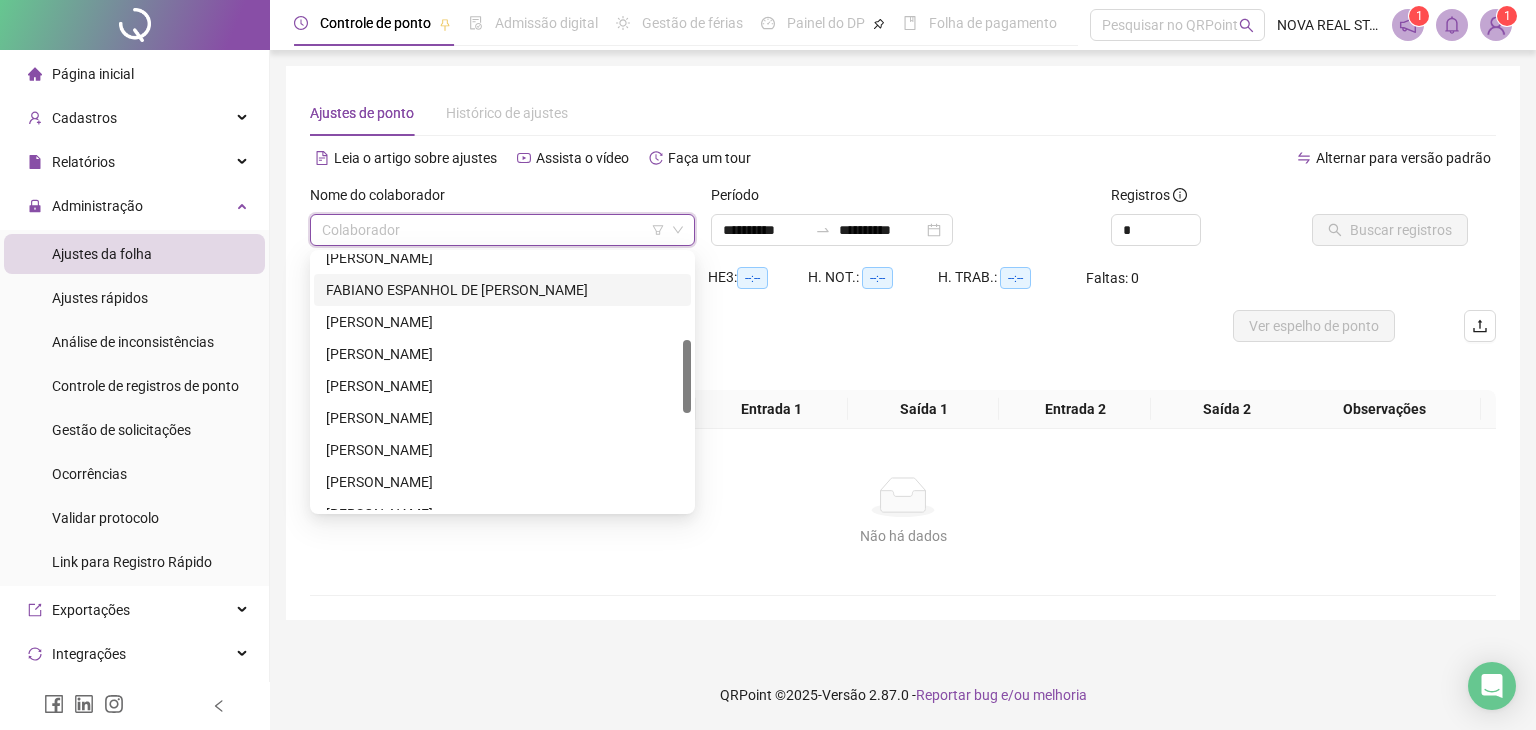 click on "FABIANO ESPANHOL DE [PERSON_NAME]" at bounding box center [502, 290] 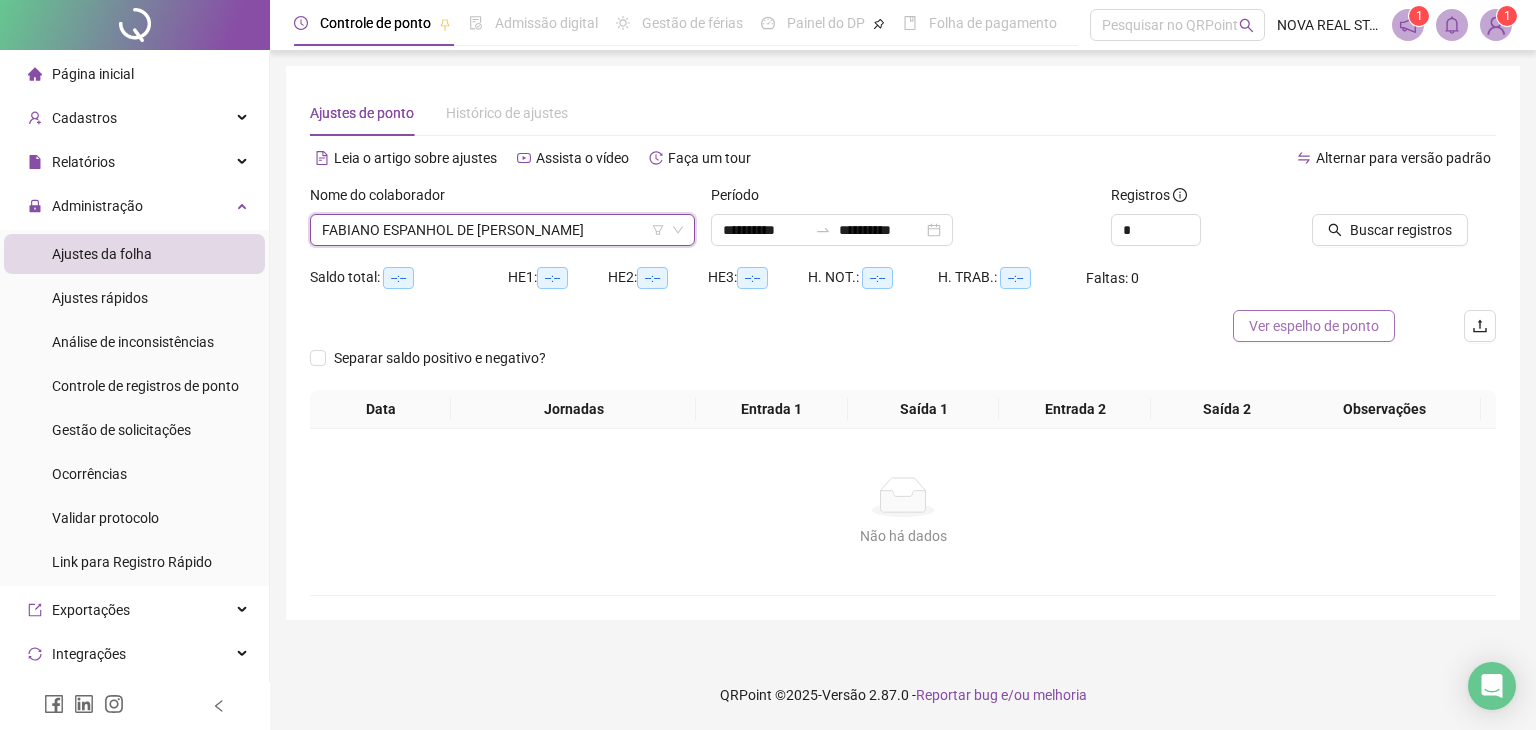 click on "Ver espelho de ponto" at bounding box center [1314, 326] 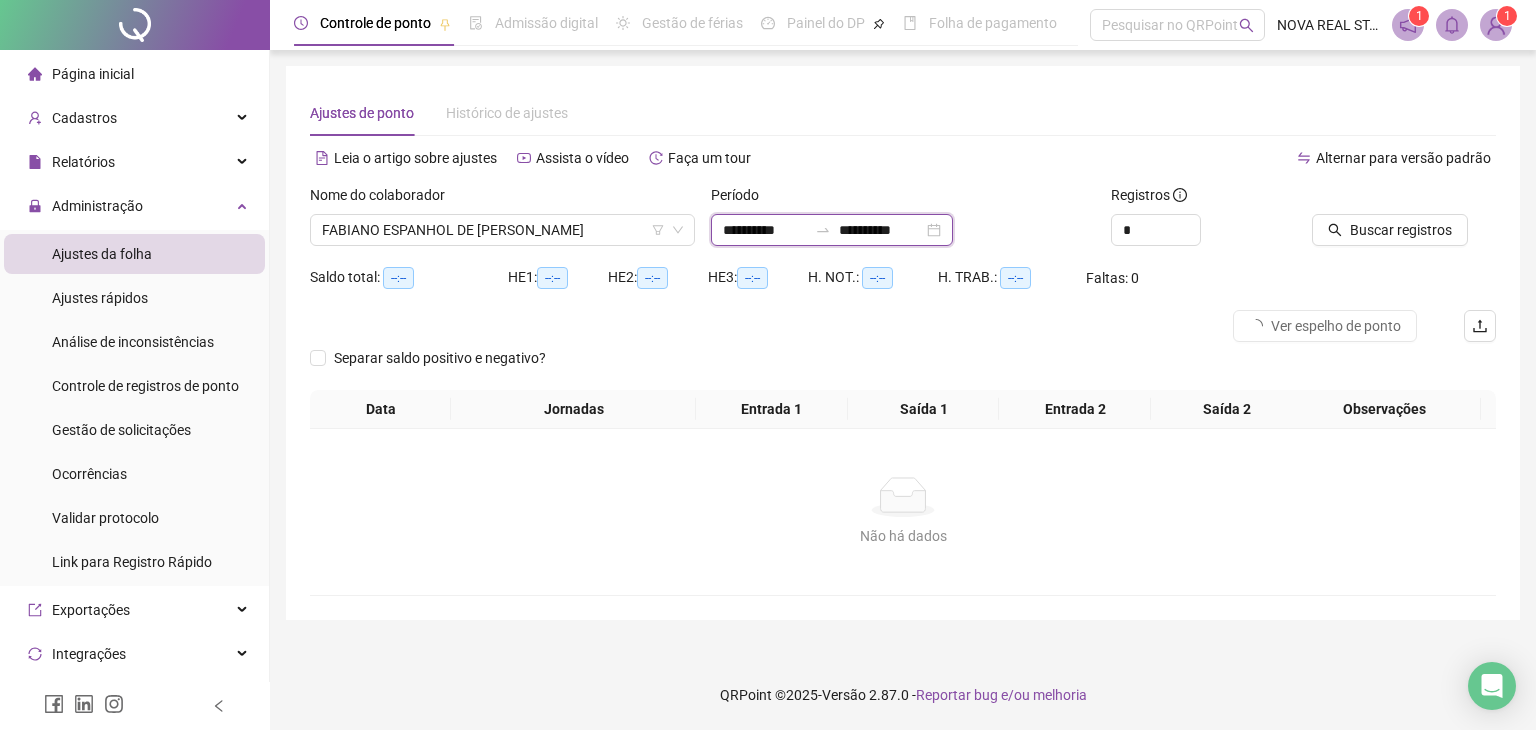 click on "**********" at bounding box center [765, 230] 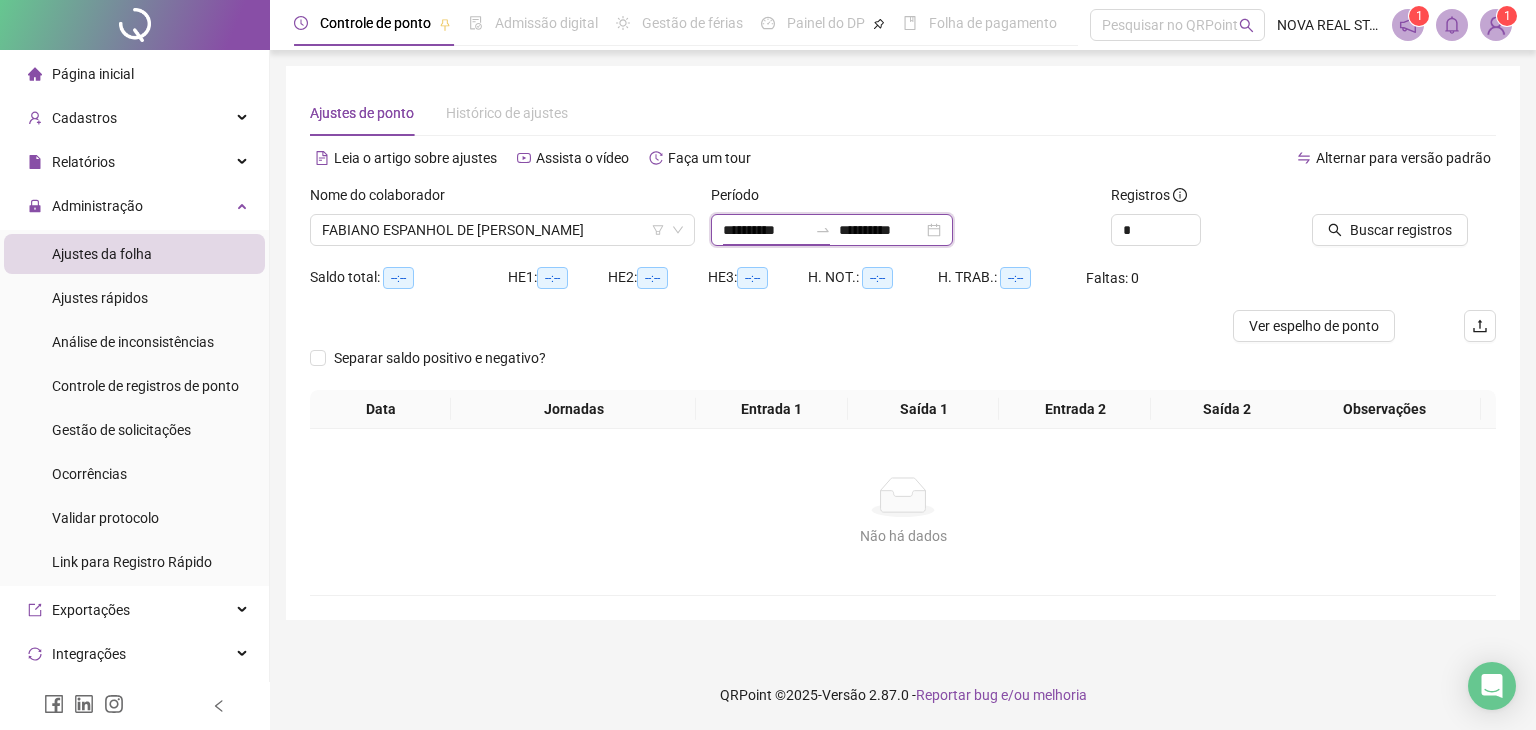 click on "**********" at bounding box center (765, 230) 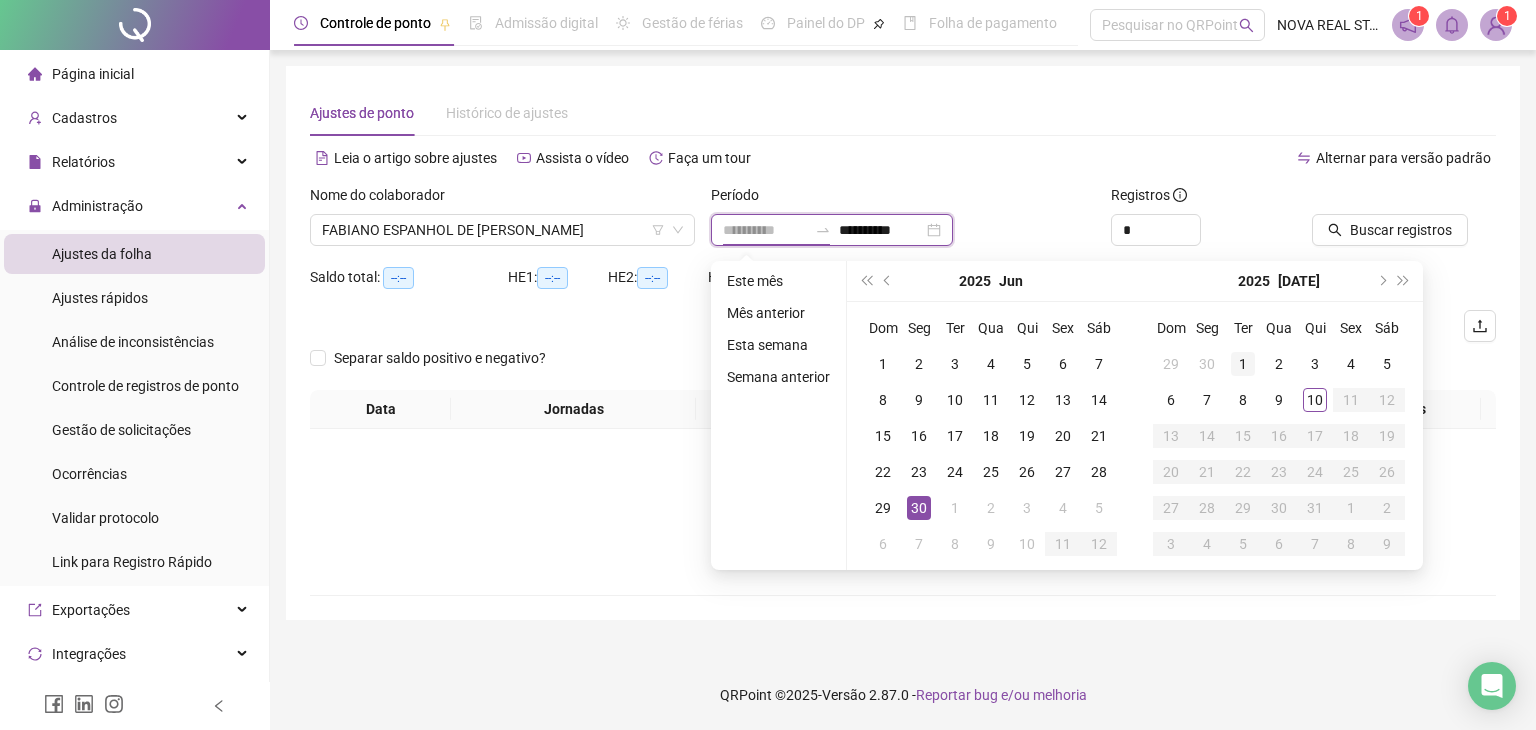 type on "**********" 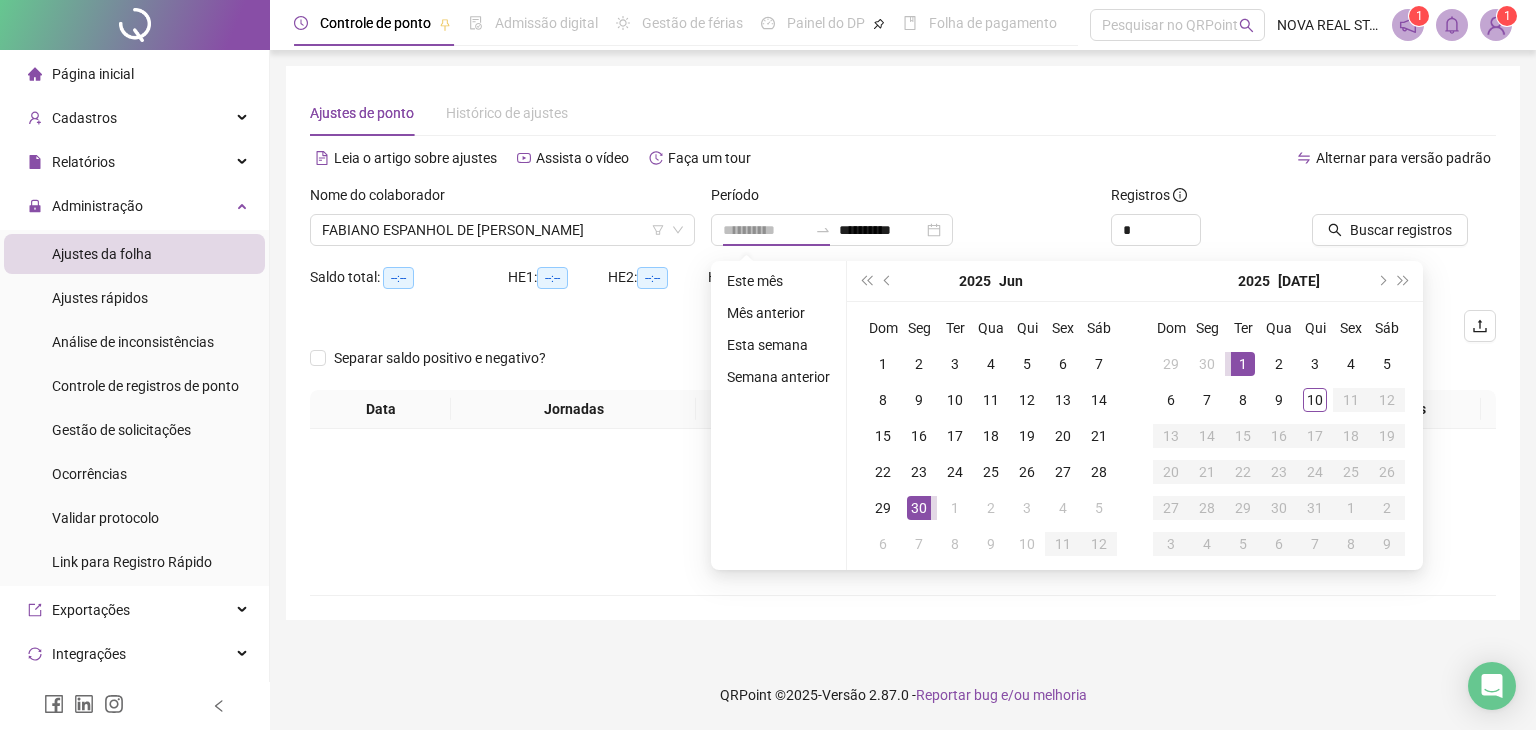 click on "1" at bounding box center [1243, 364] 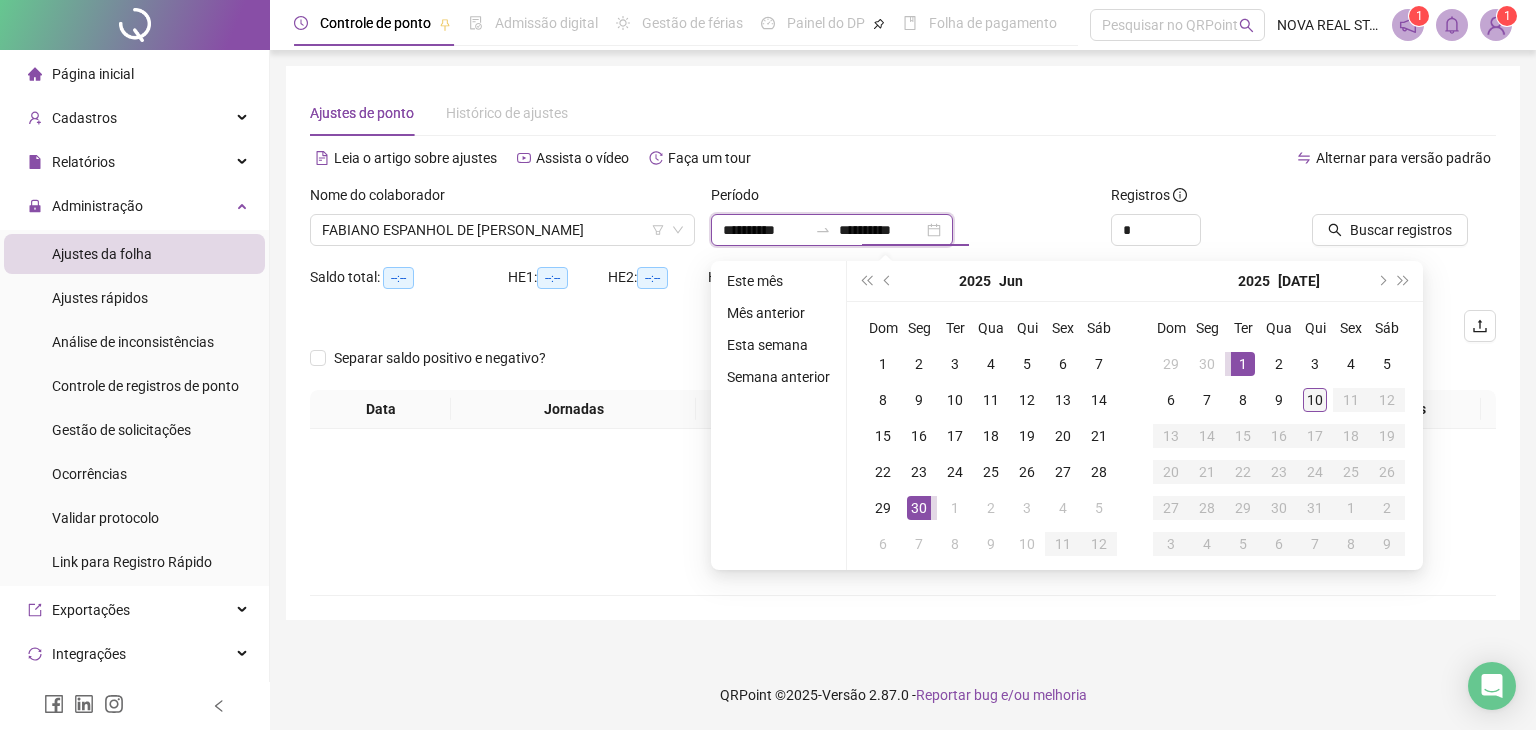 type on "**********" 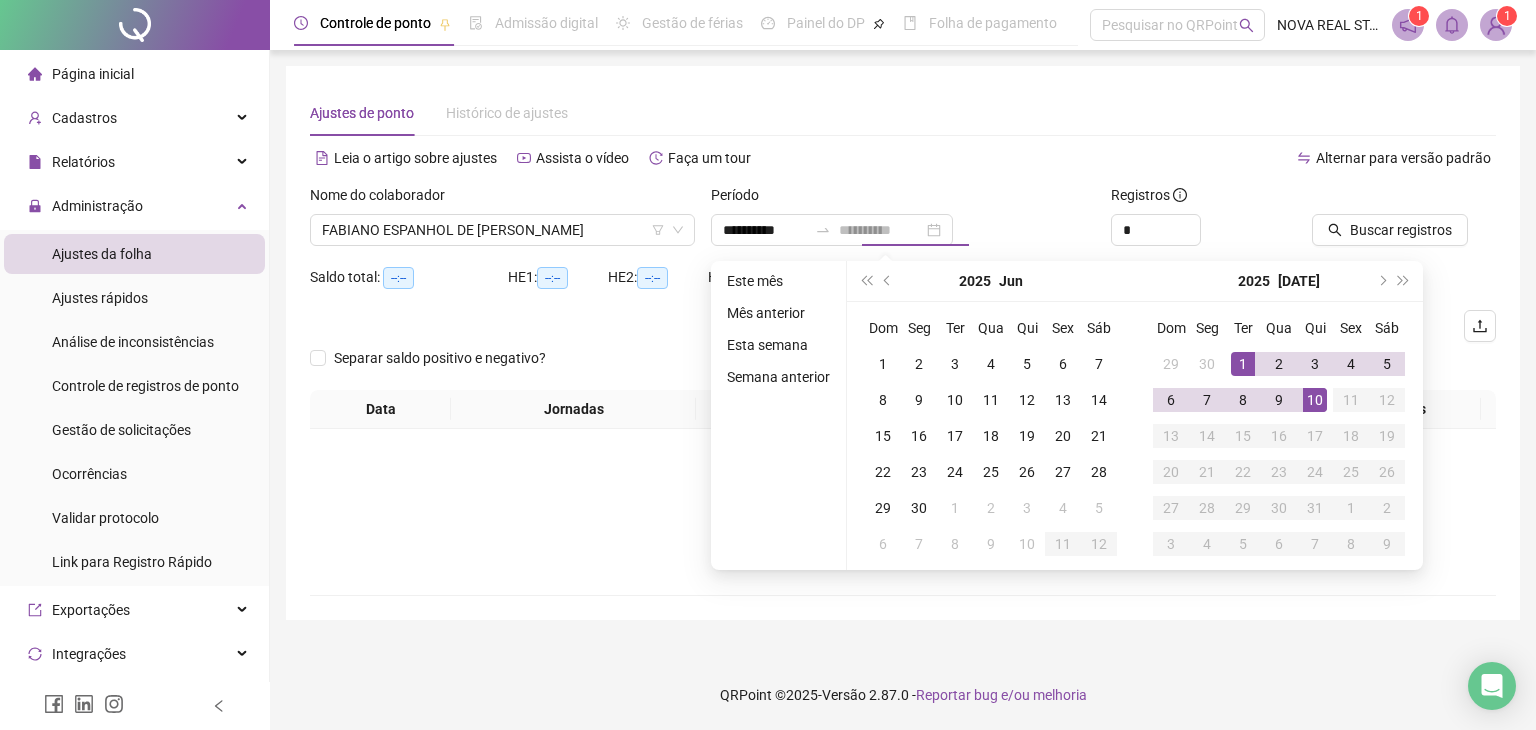 click on "10" at bounding box center [1315, 400] 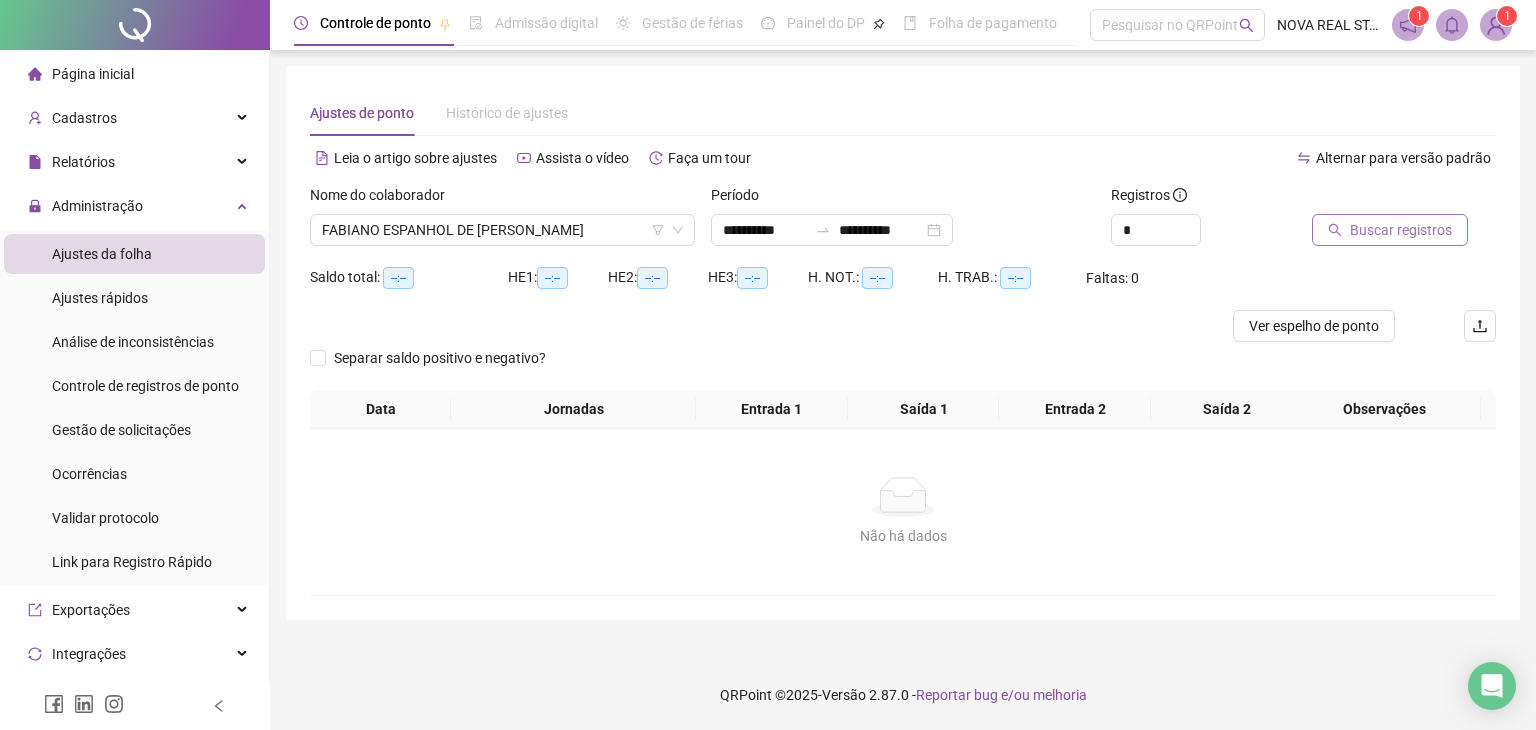 click on "Buscar registros" at bounding box center [1401, 230] 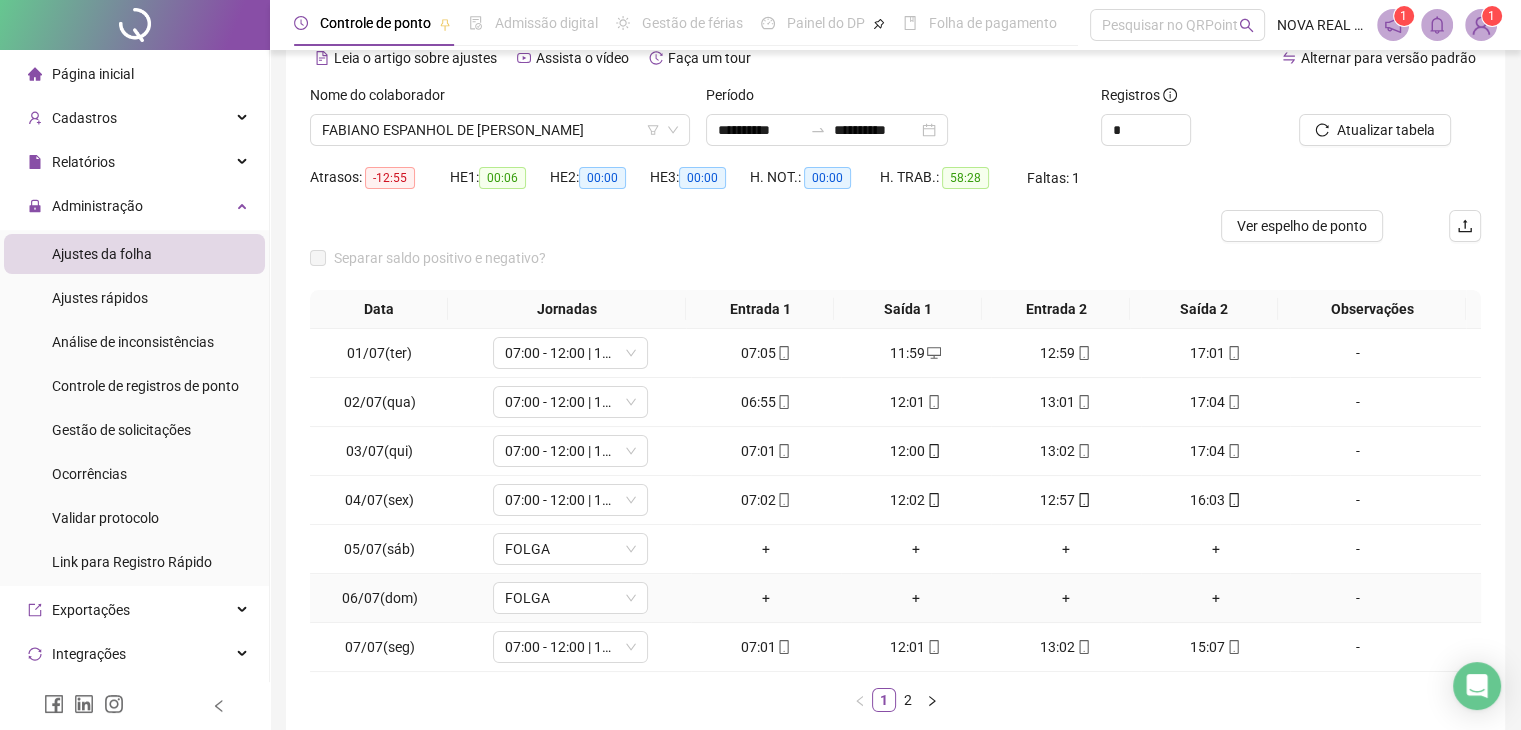 scroll, scrollTop: 0, scrollLeft: 0, axis: both 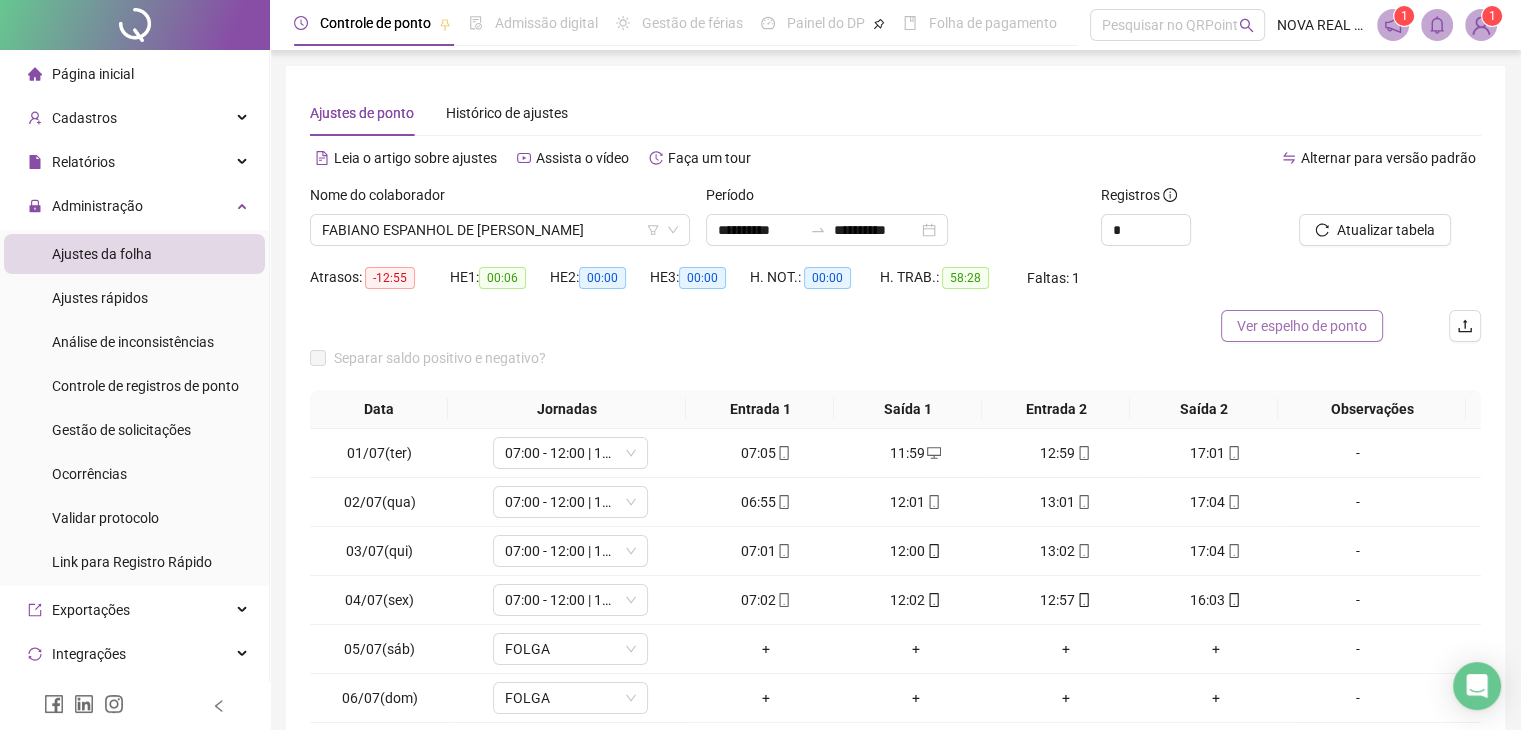 click on "Ver espelho de ponto" at bounding box center (1302, 326) 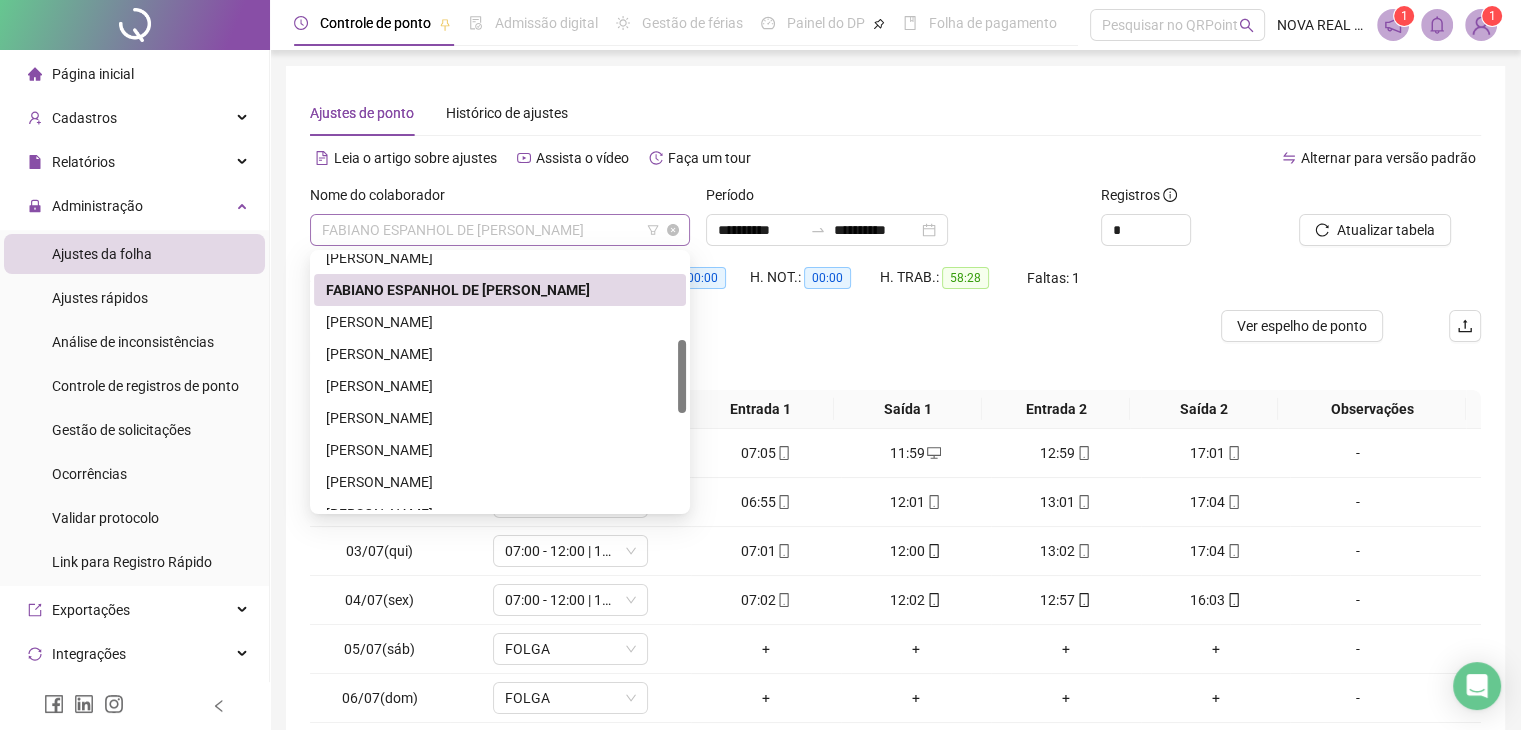 click on "FABIANO ESPANHOL DE [PERSON_NAME]" at bounding box center (500, 230) 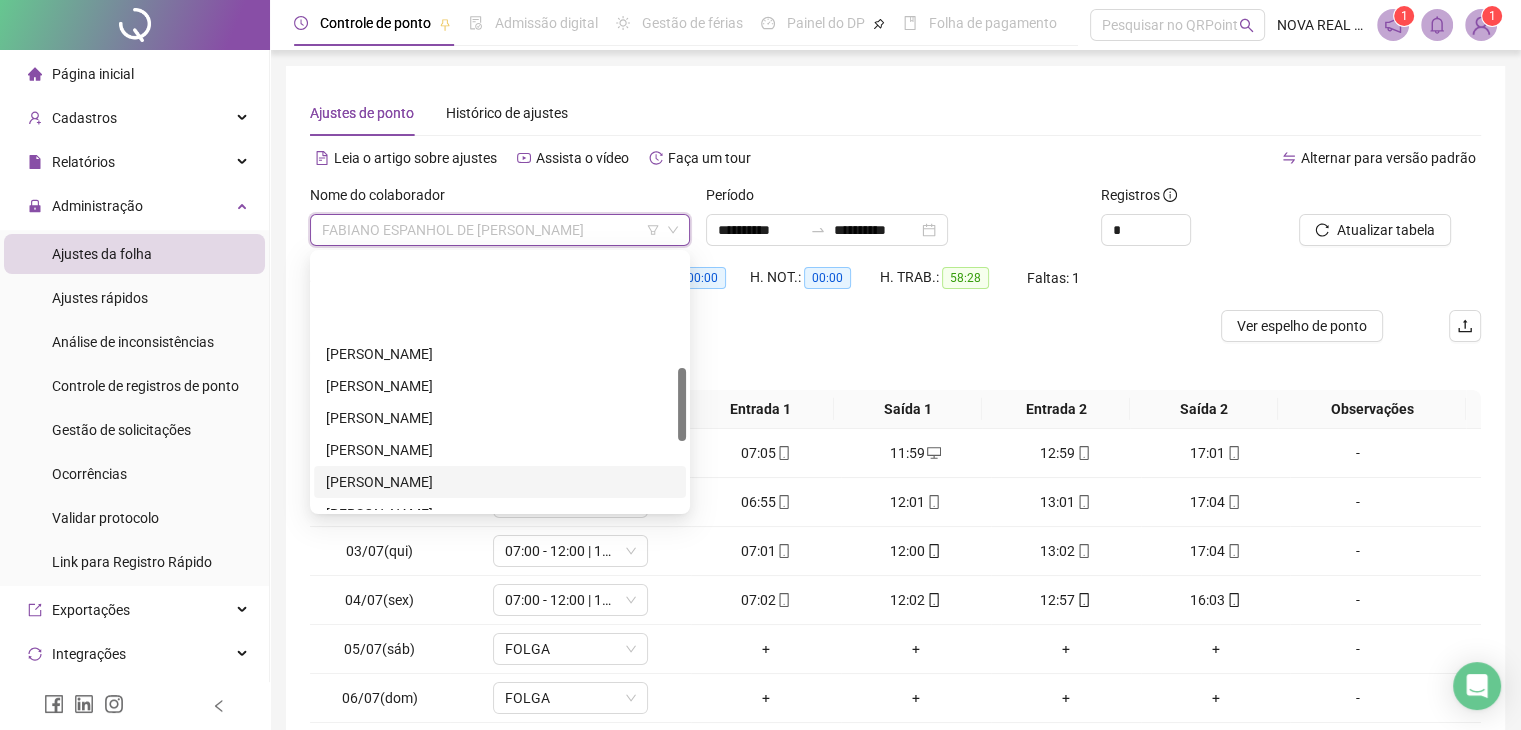 scroll, scrollTop: 400, scrollLeft: 0, axis: vertical 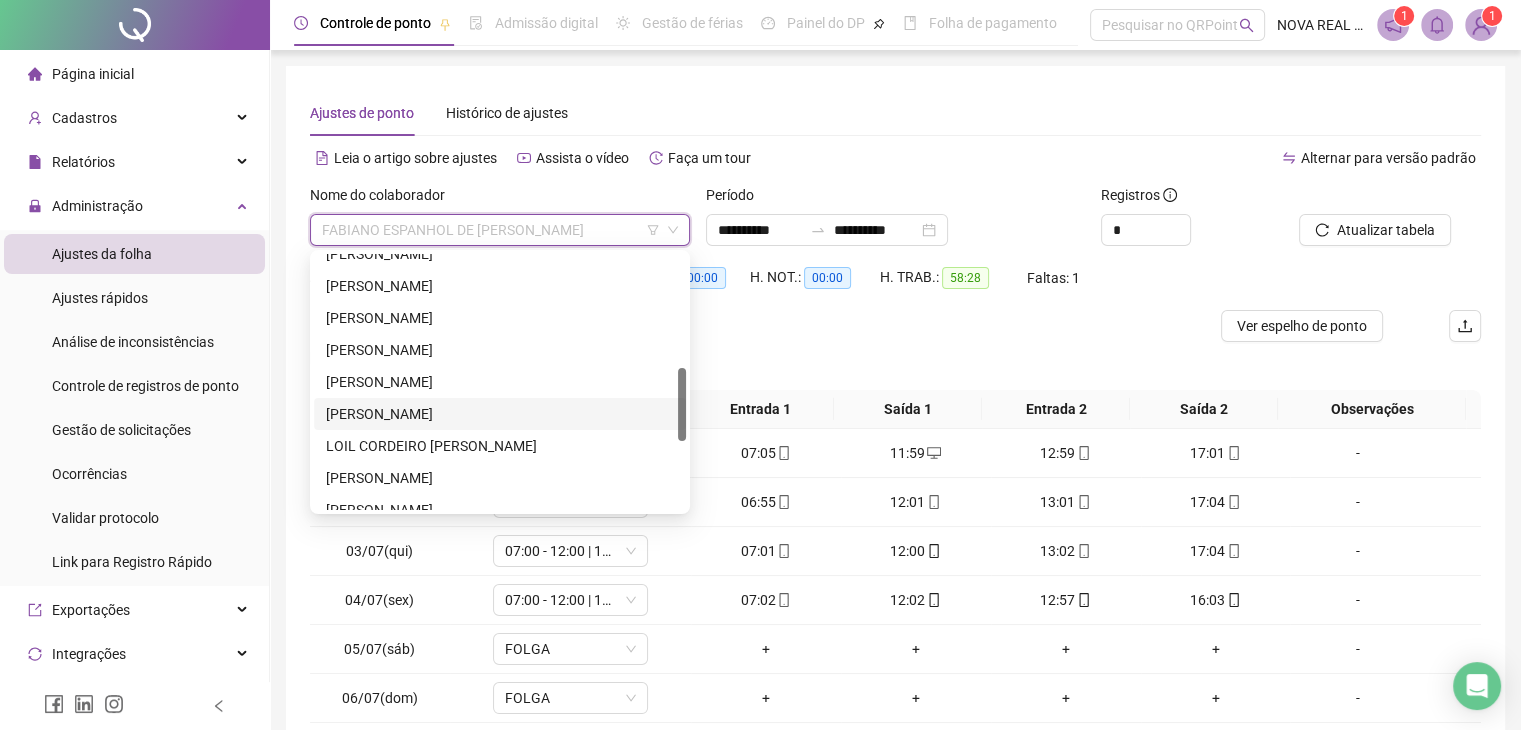click on "[PERSON_NAME]" at bounding box center [500, 414] 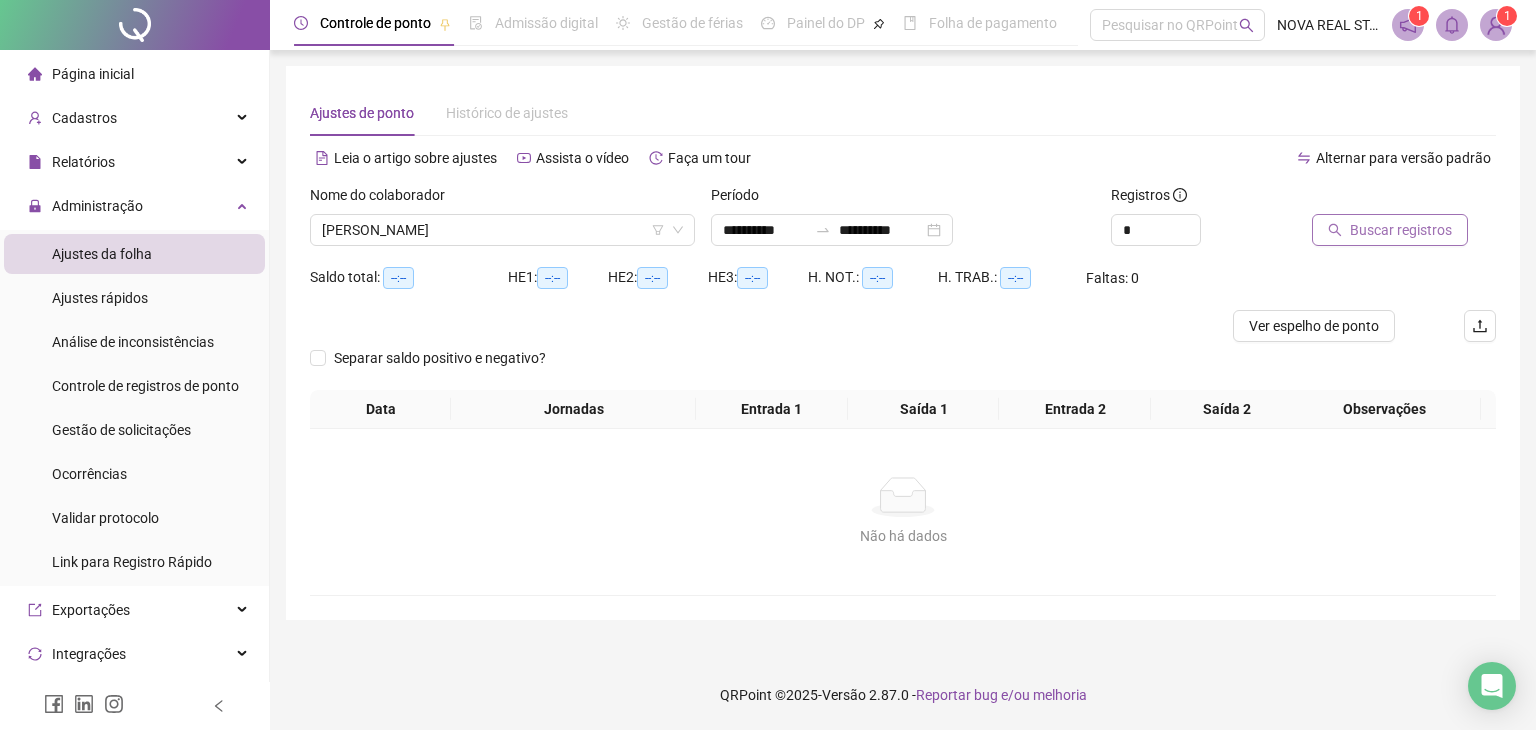 click on "Buscar registros" at bounding box center [1401, 230] 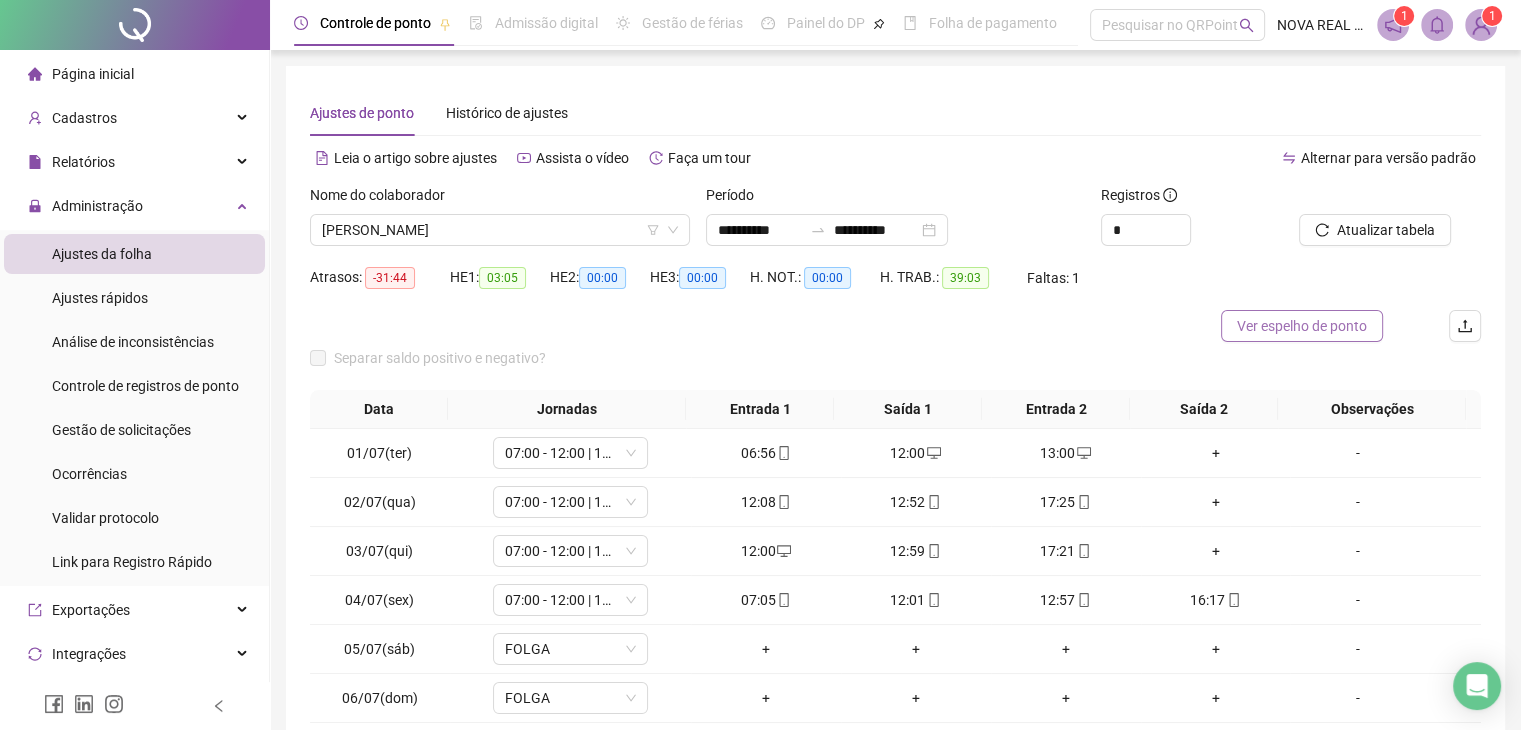 click on "Ver espelho de ponto" at bounding box center [1302, 326] 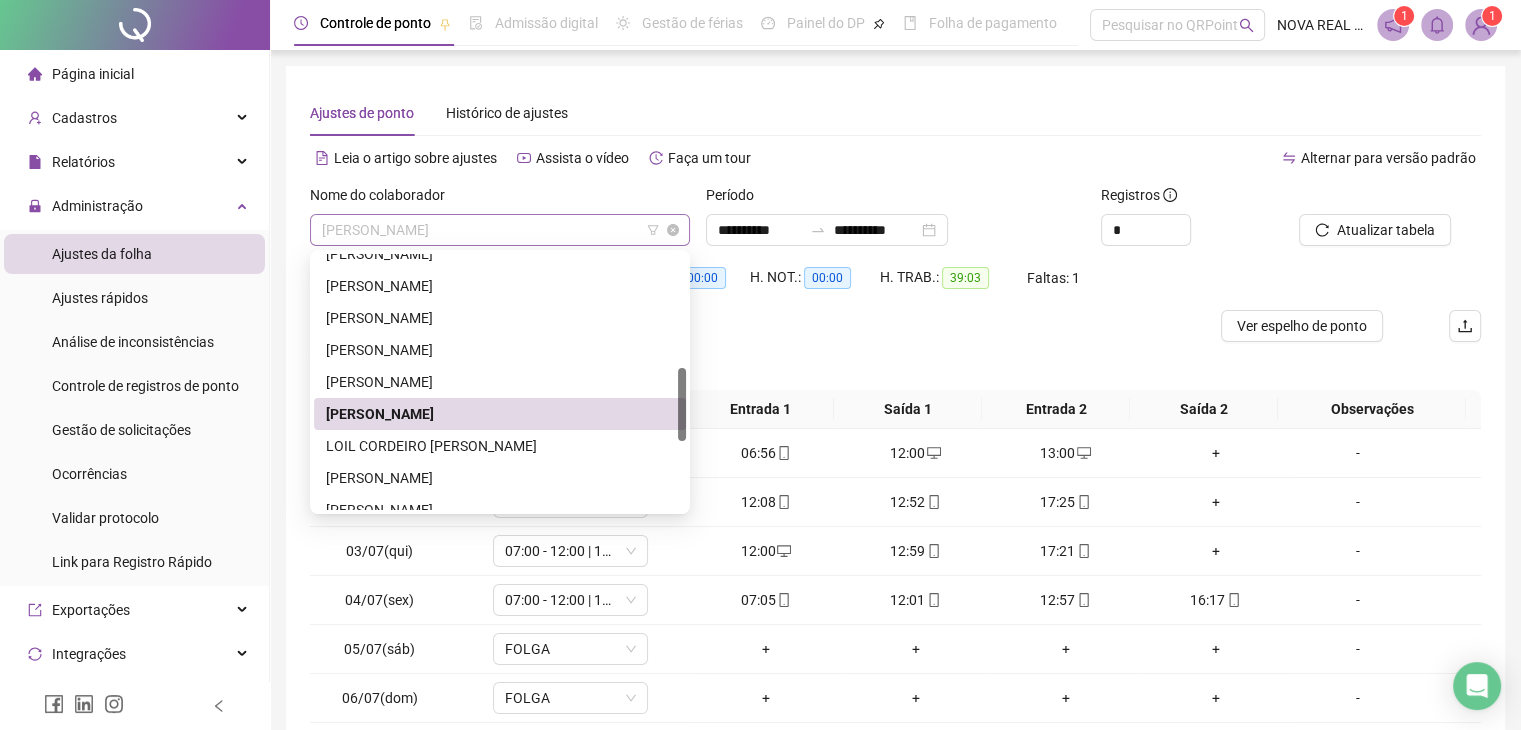 click on "[PERSON_NAME]" at bounding box center [500, 230] 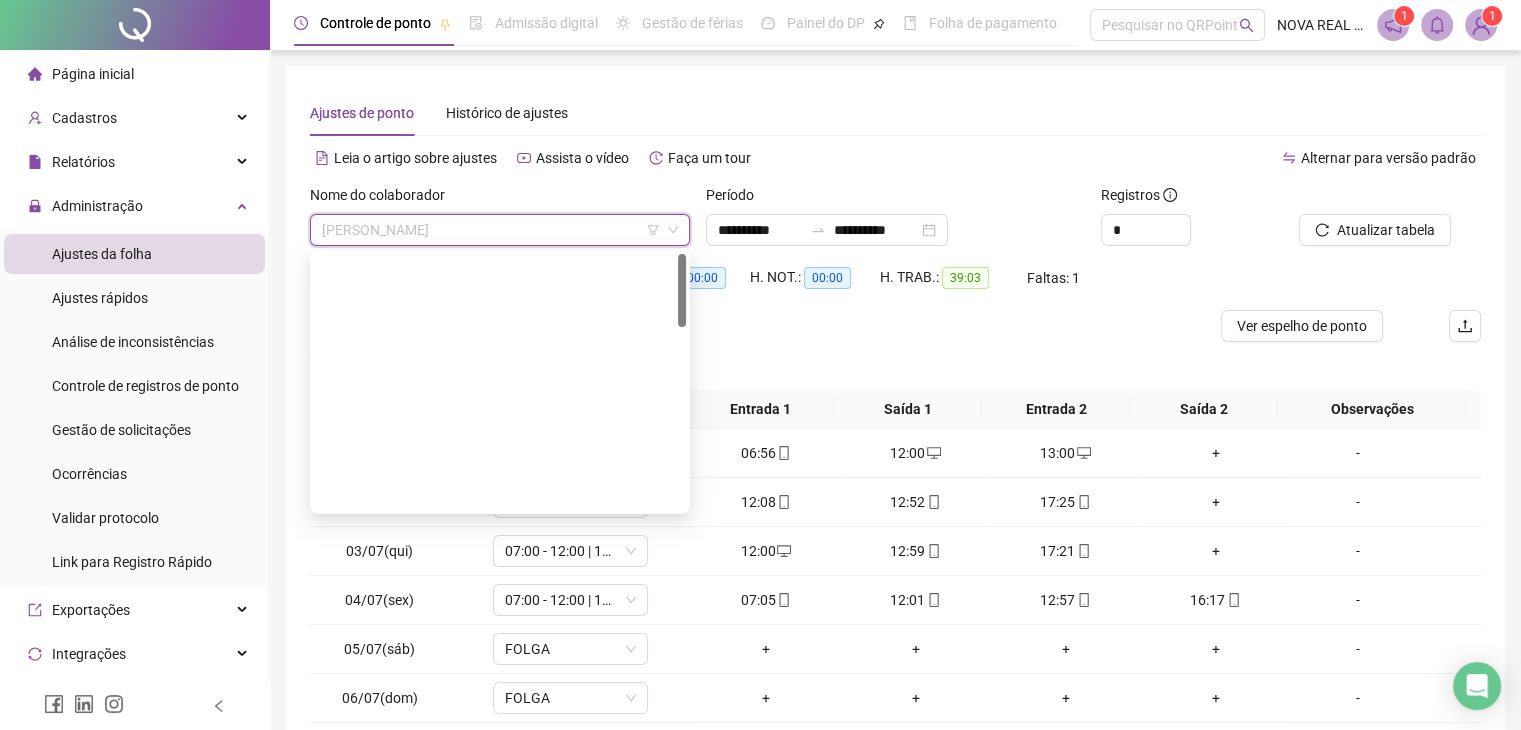 scroll, scrollTop: 0, scrollLeft: 0, axis: both 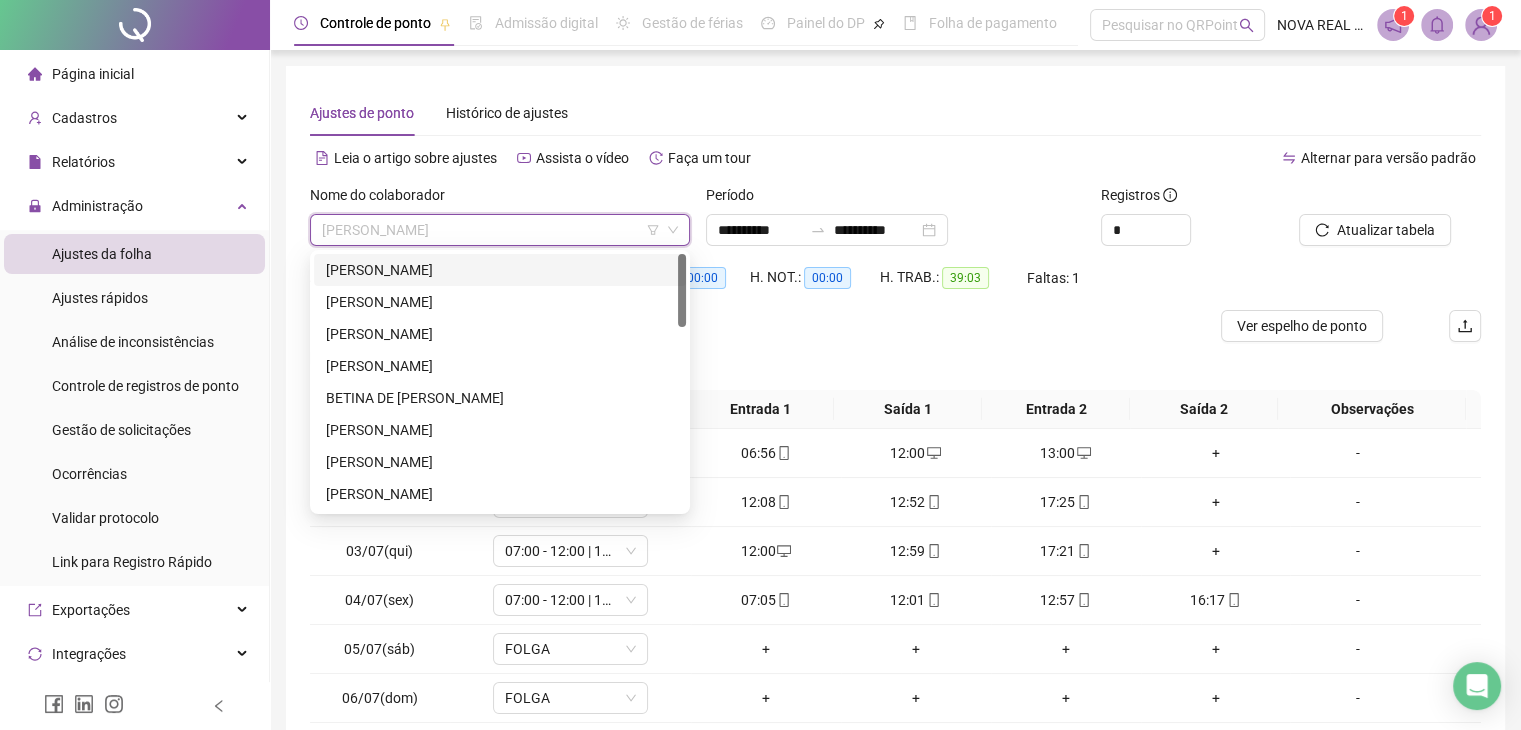 click on "[PERSON_NAME]" at bounding box center (500, 270) 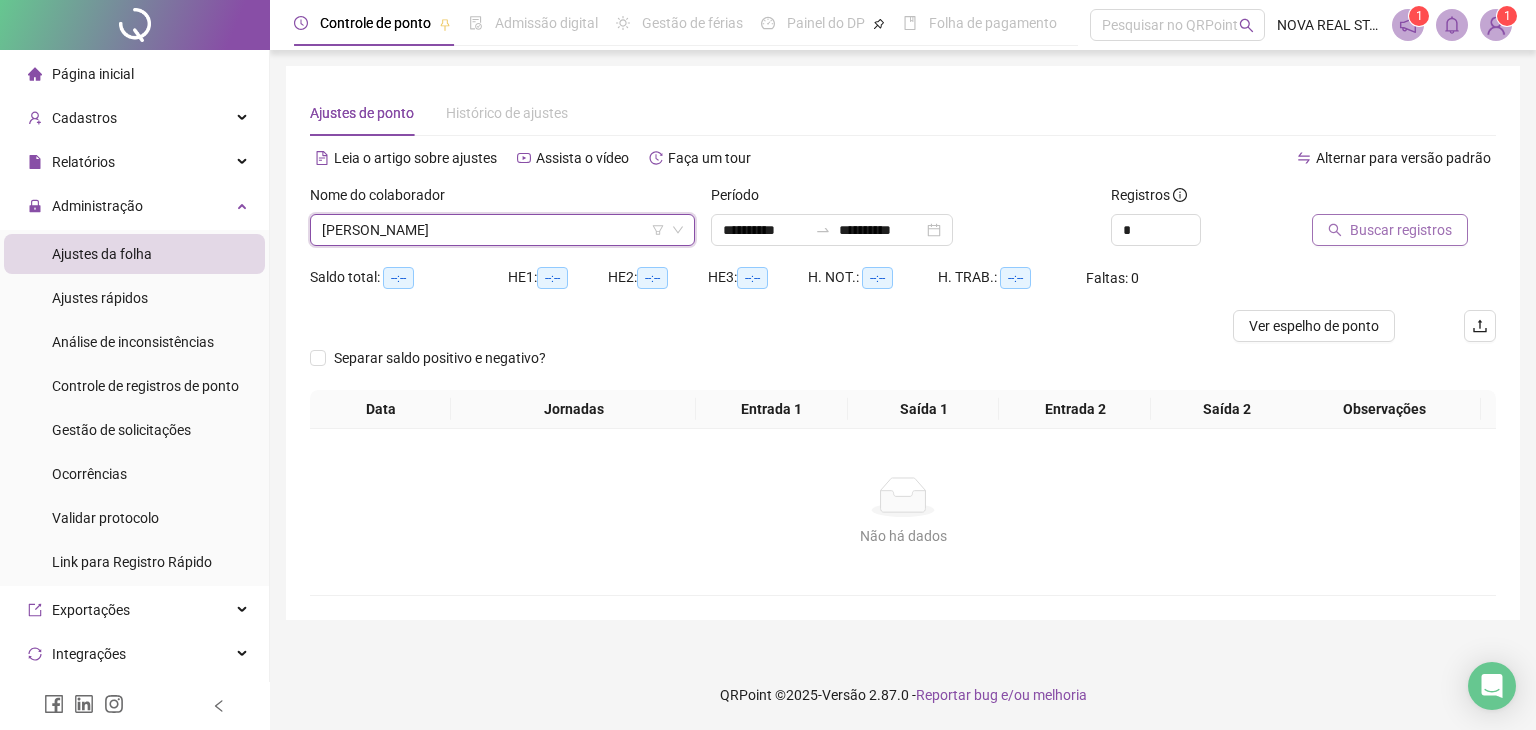 click on "Buscar registros" at bounding box center (1401, 230) 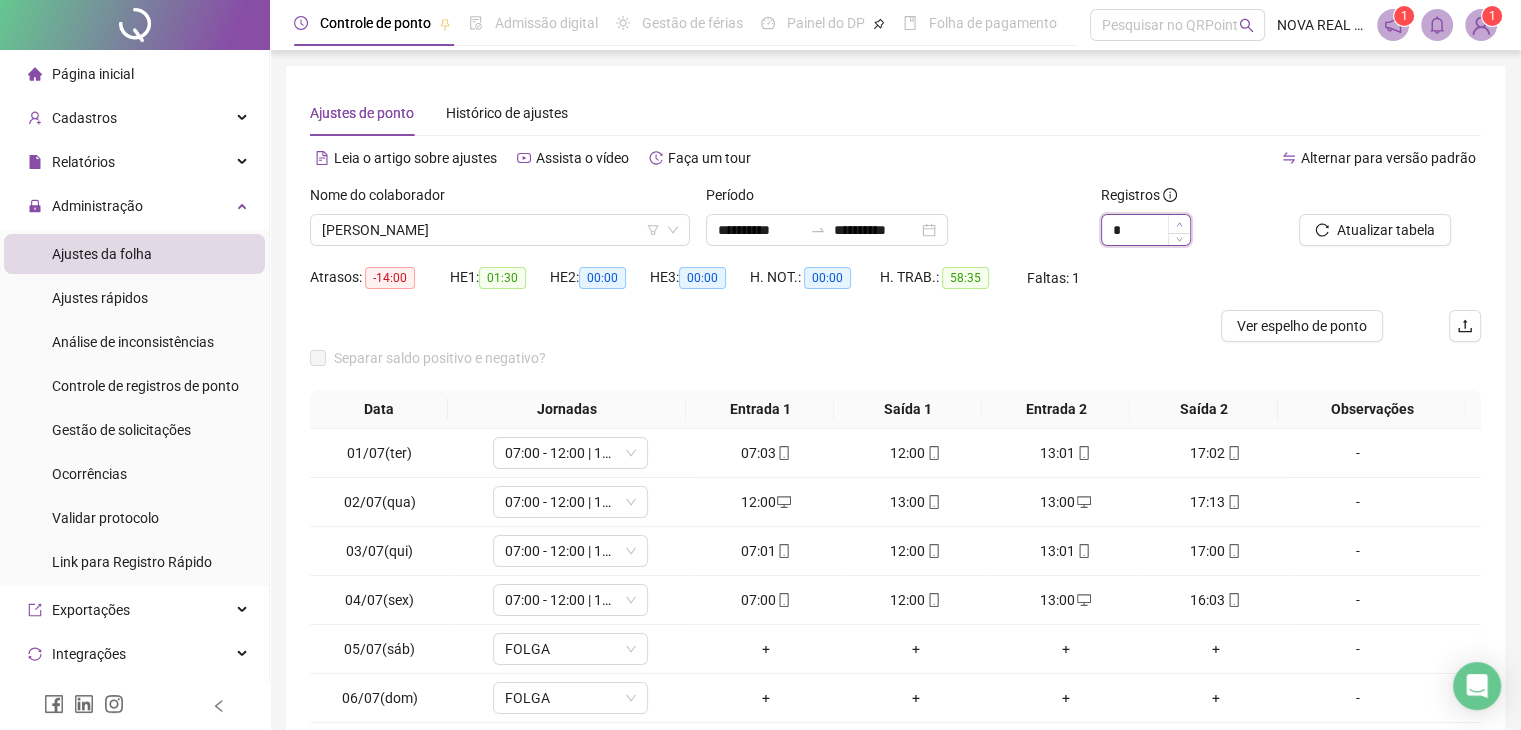 click at bounding box center (1179, 224) 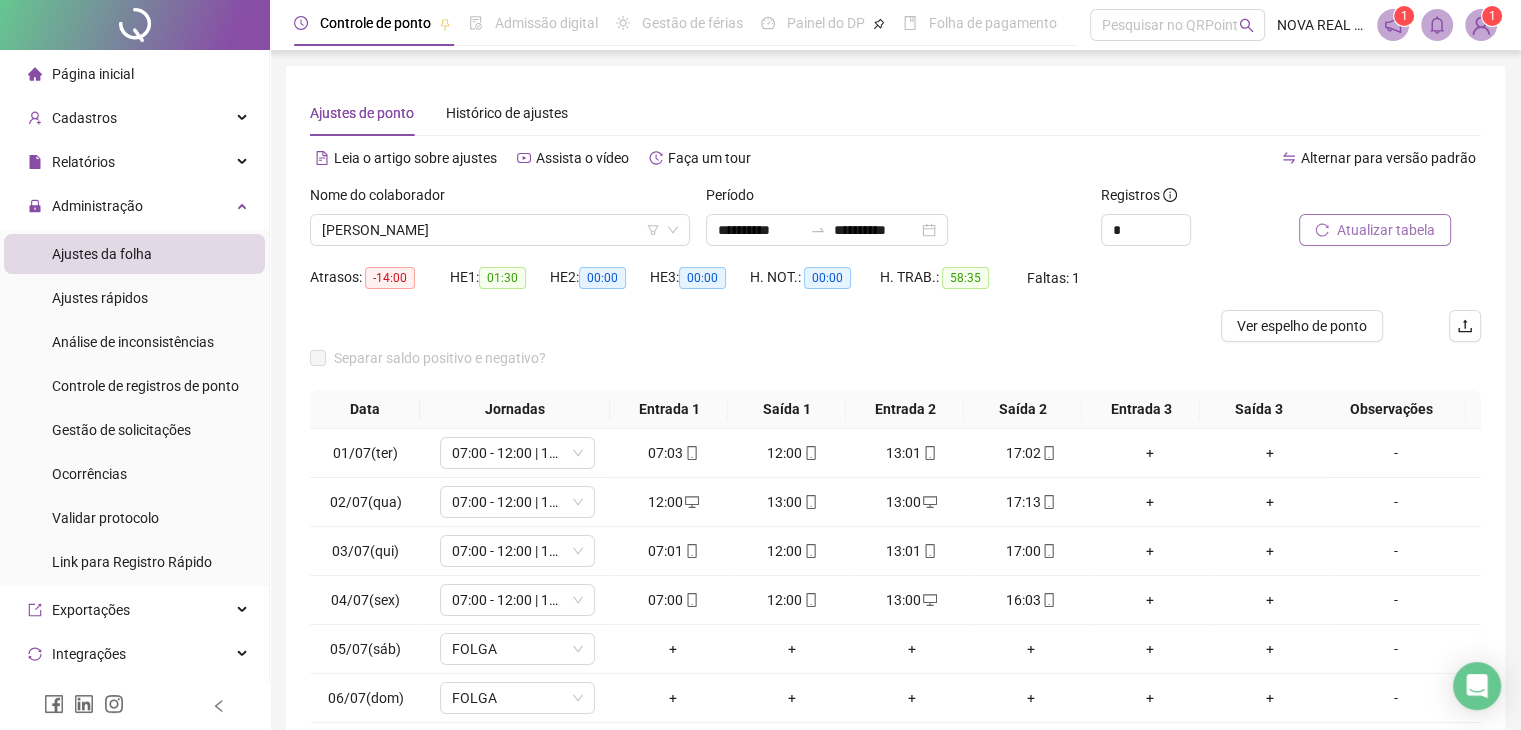 click on "Atualizar tabela" at bounding box center (1386, 230) 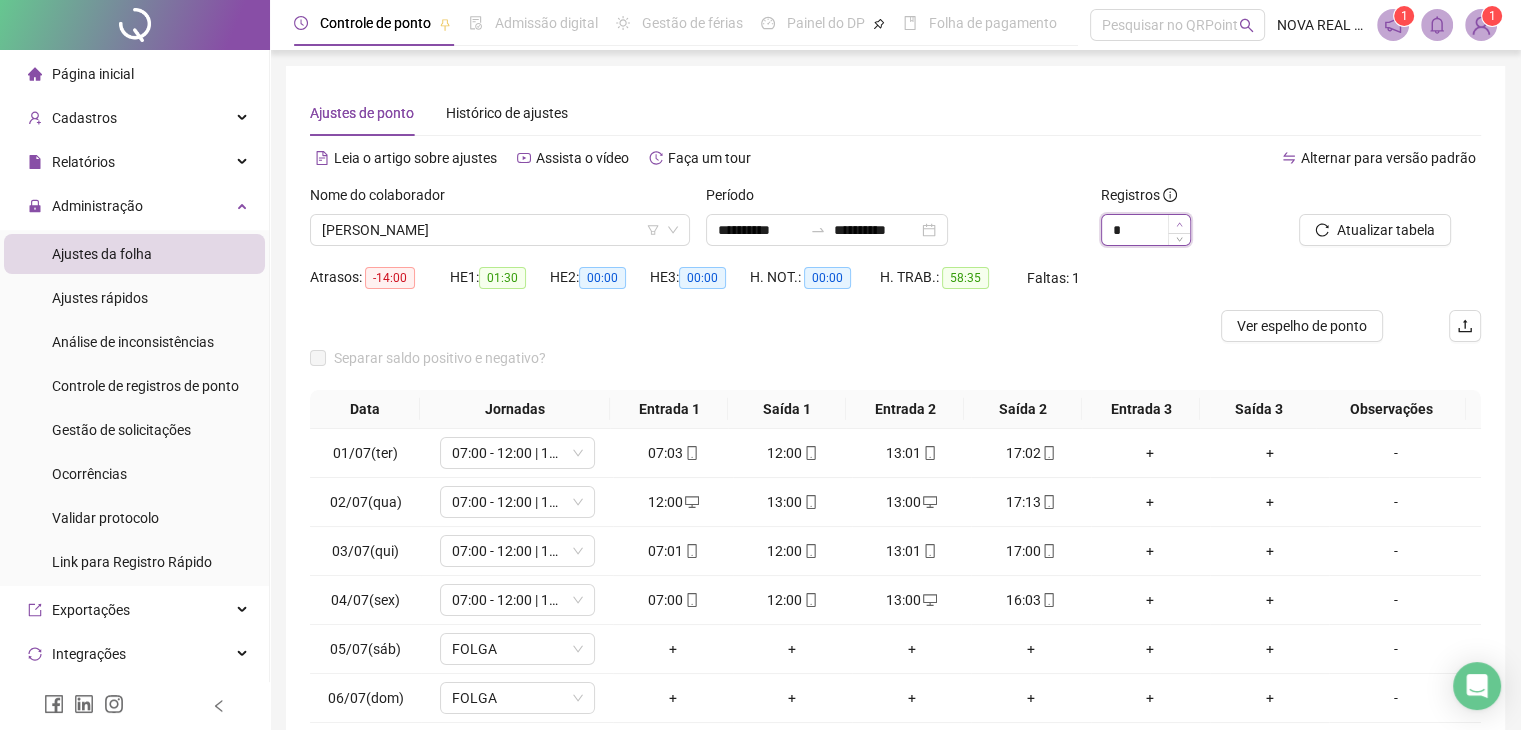 click 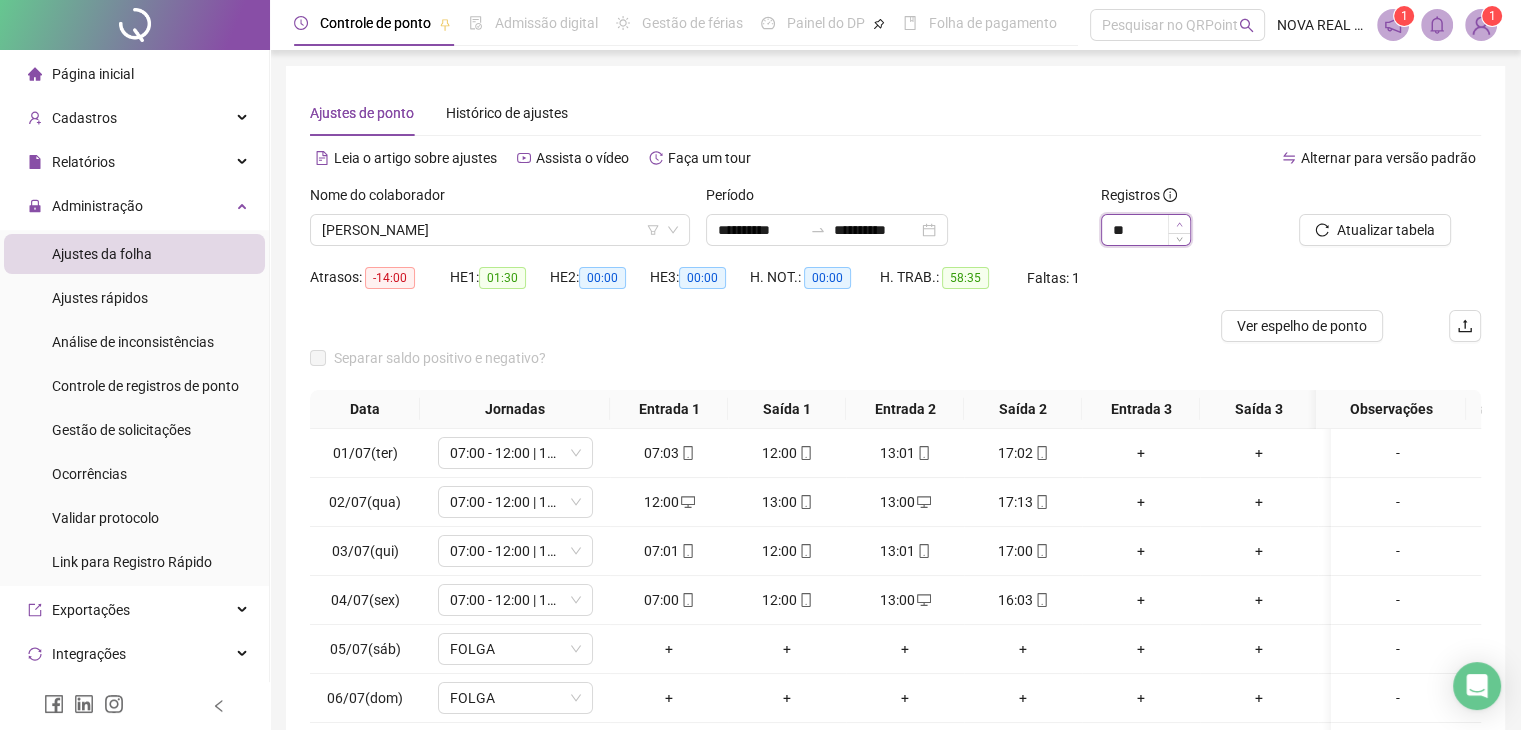 click 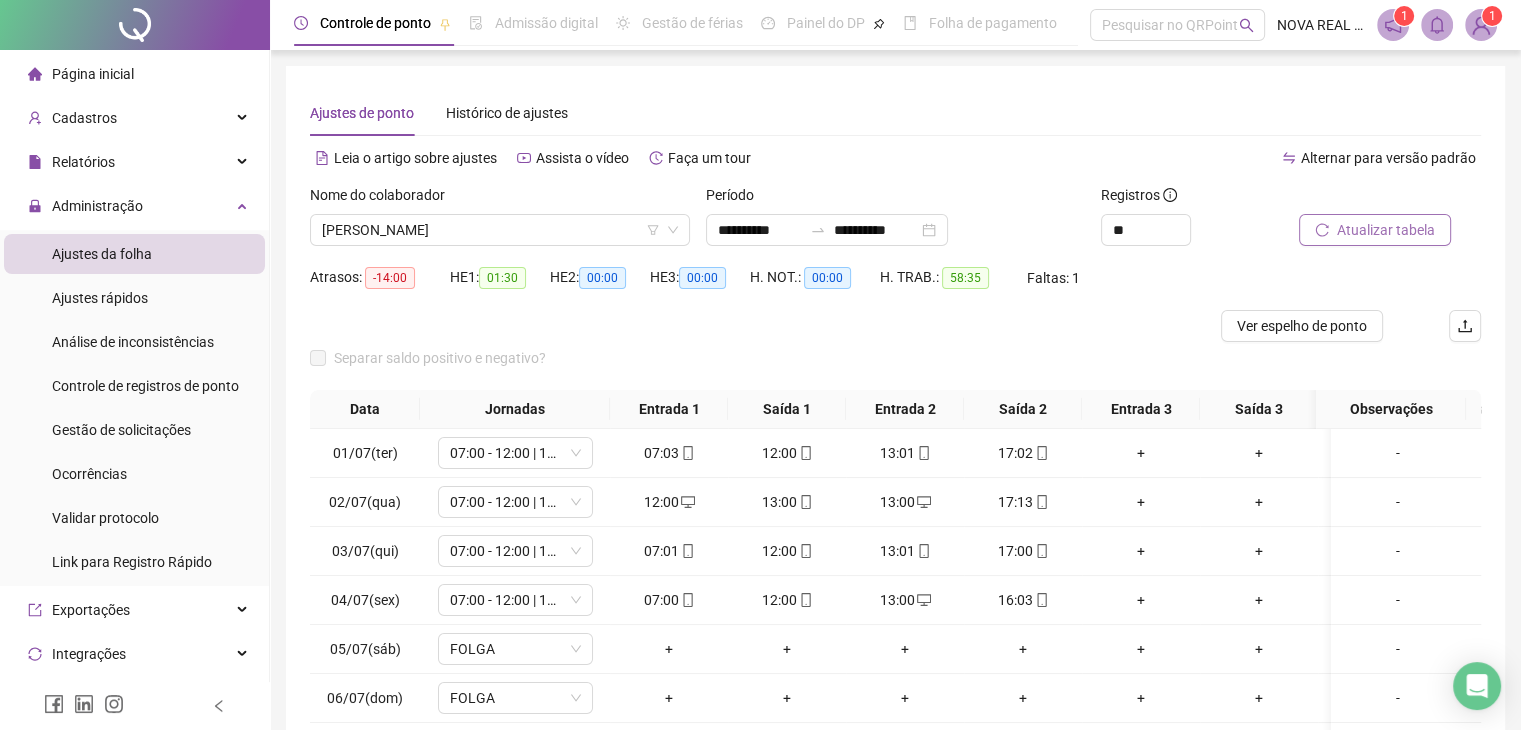 click 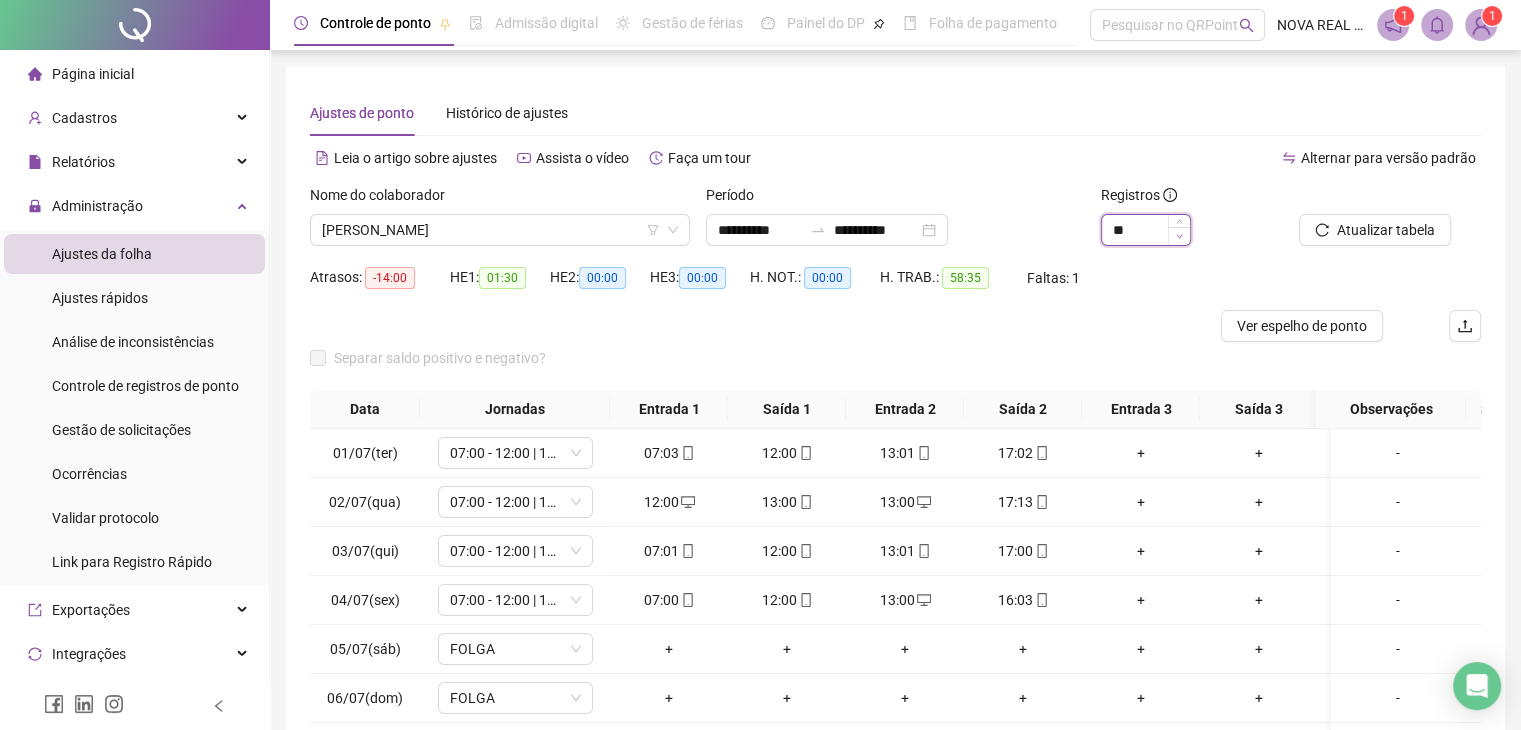 click 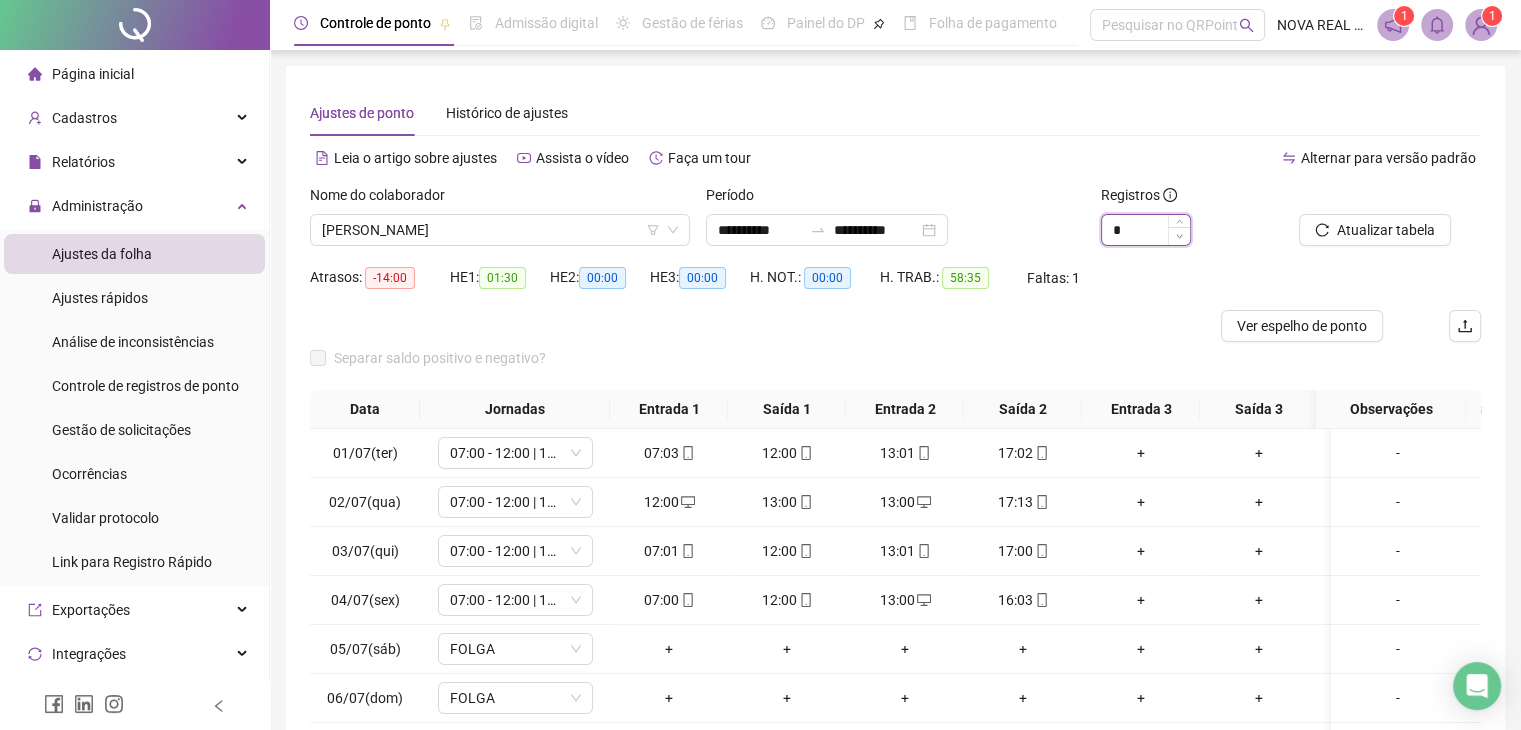 click 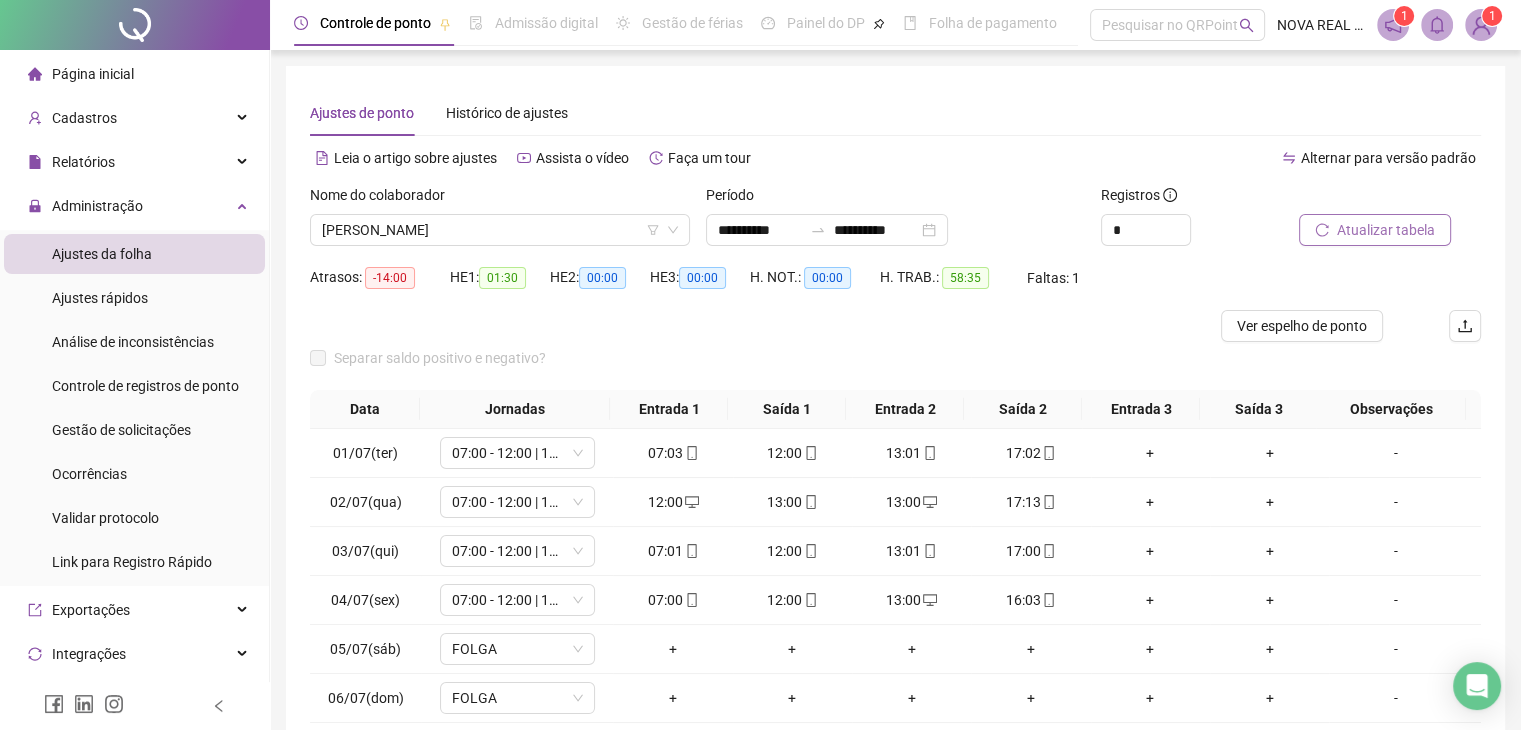 click on "Atualizar tabela" at bounding box center [1386, 230] 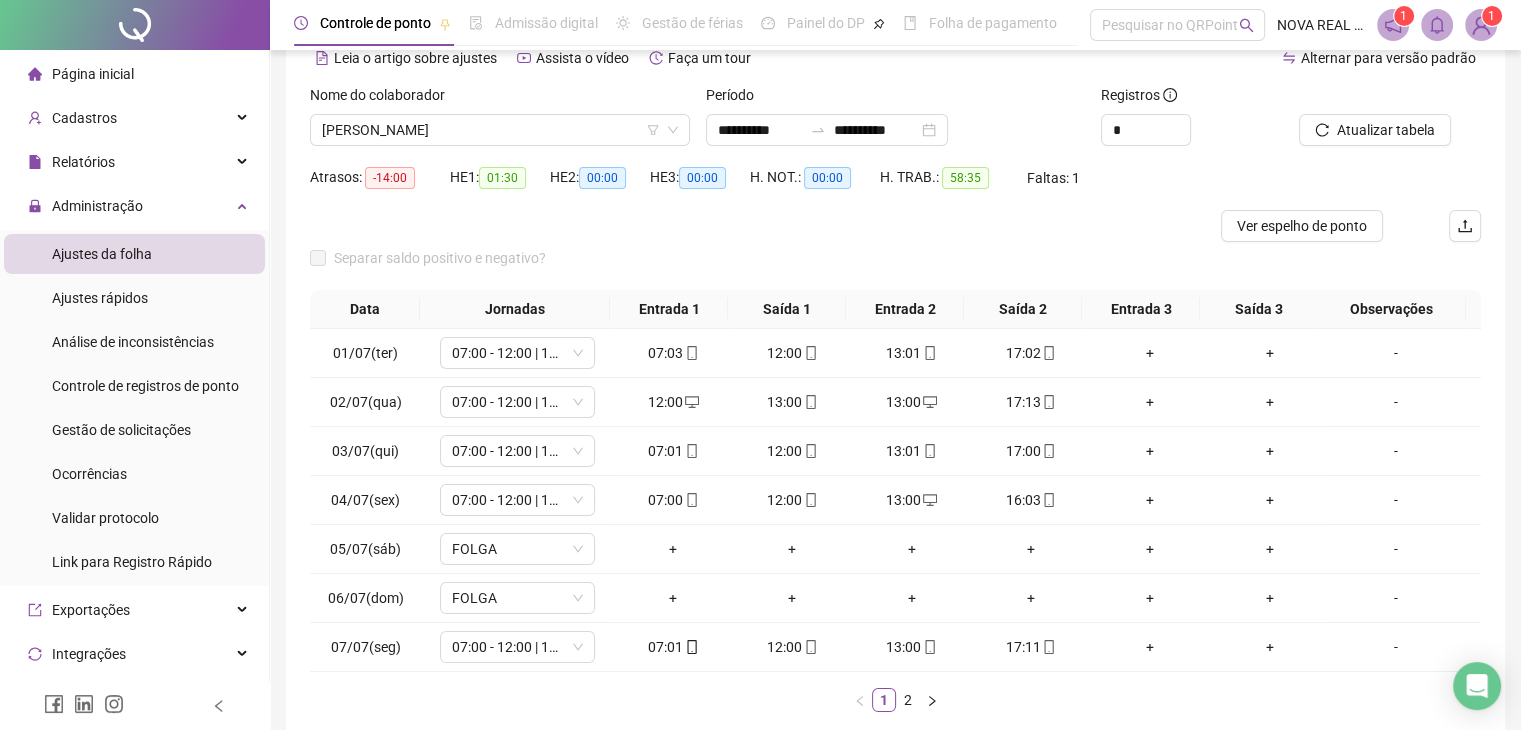scroll, scrollTop: 200, scrollLeft: 0, axis: vertical 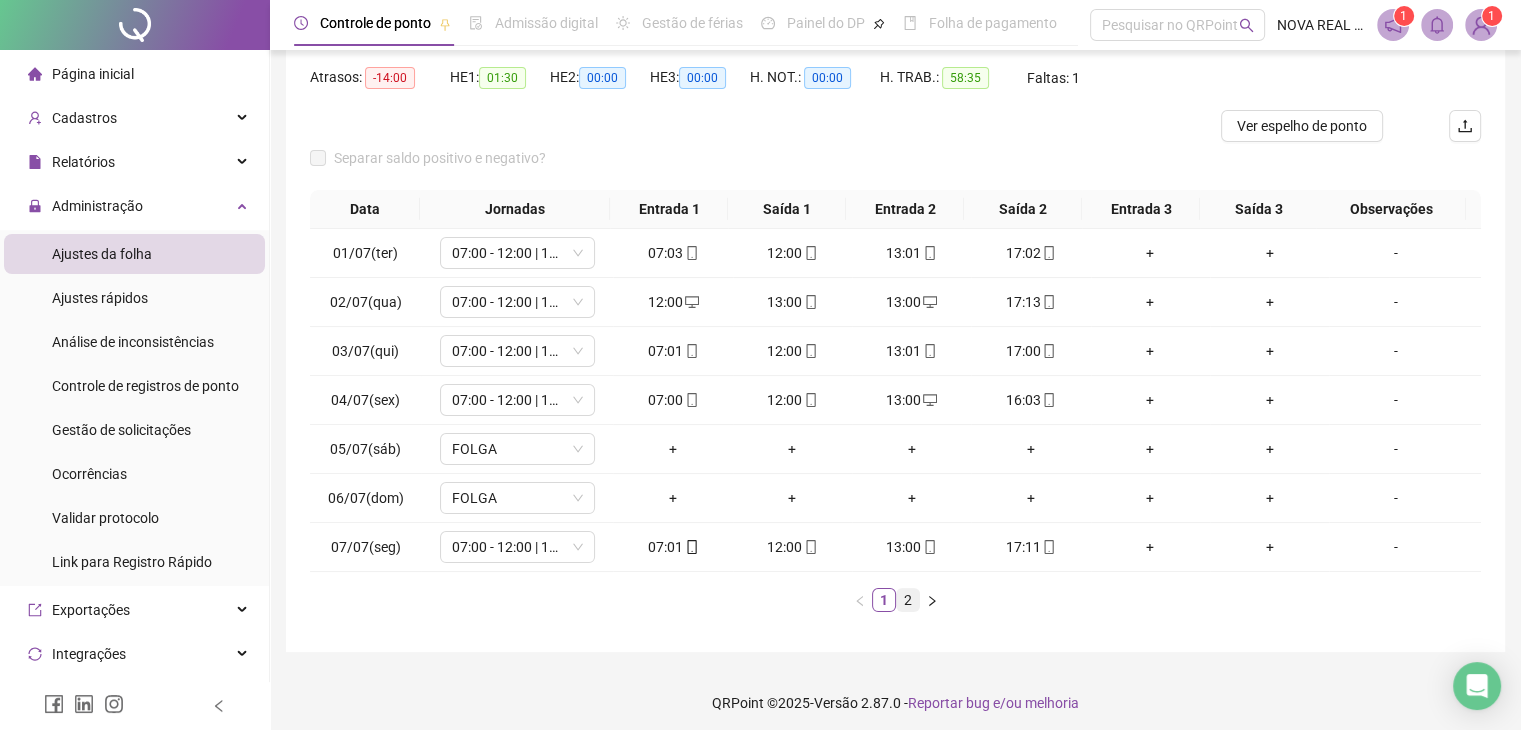 click on "2" at bounding box center [908, 600] 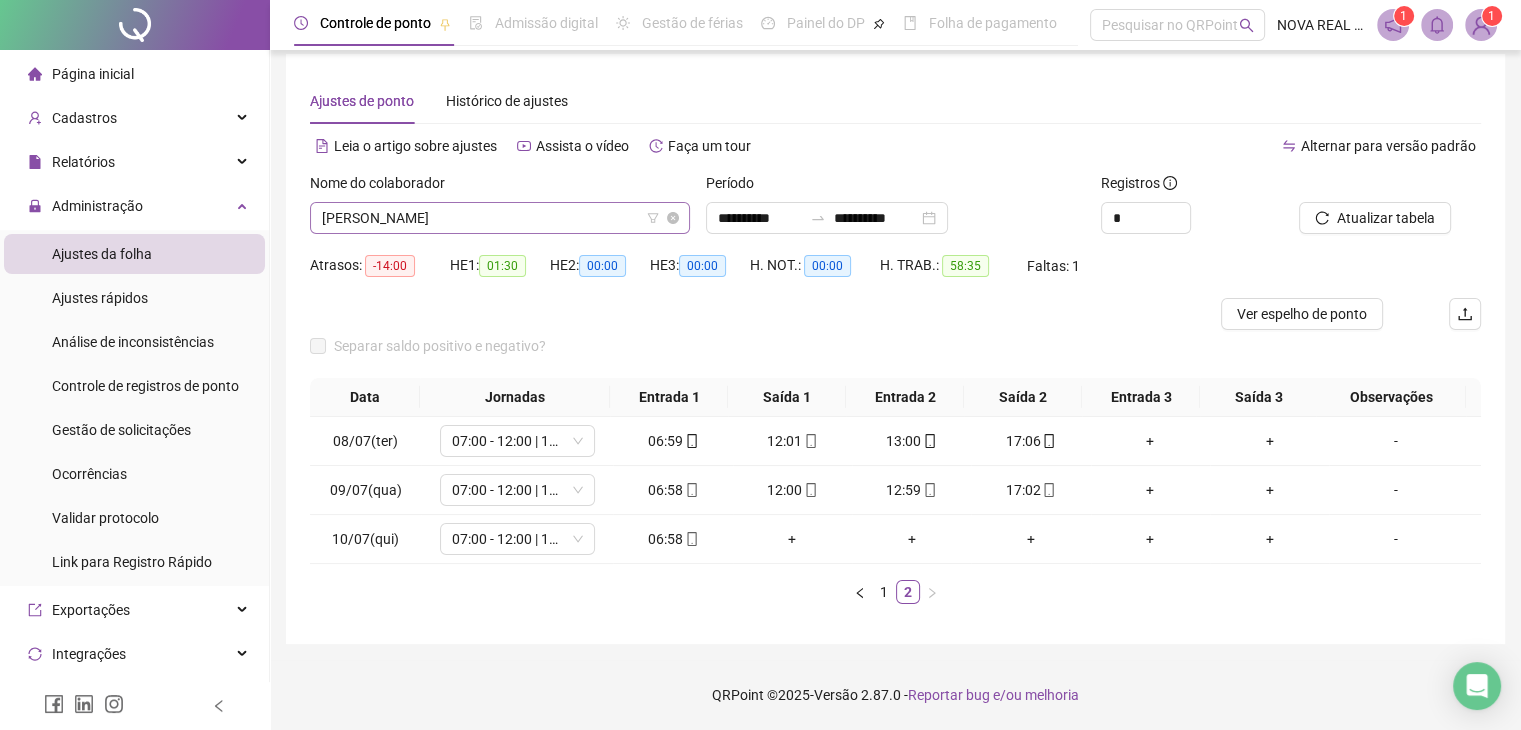 click on "[PERSON_NAME]" at bounding box center [500, 218] 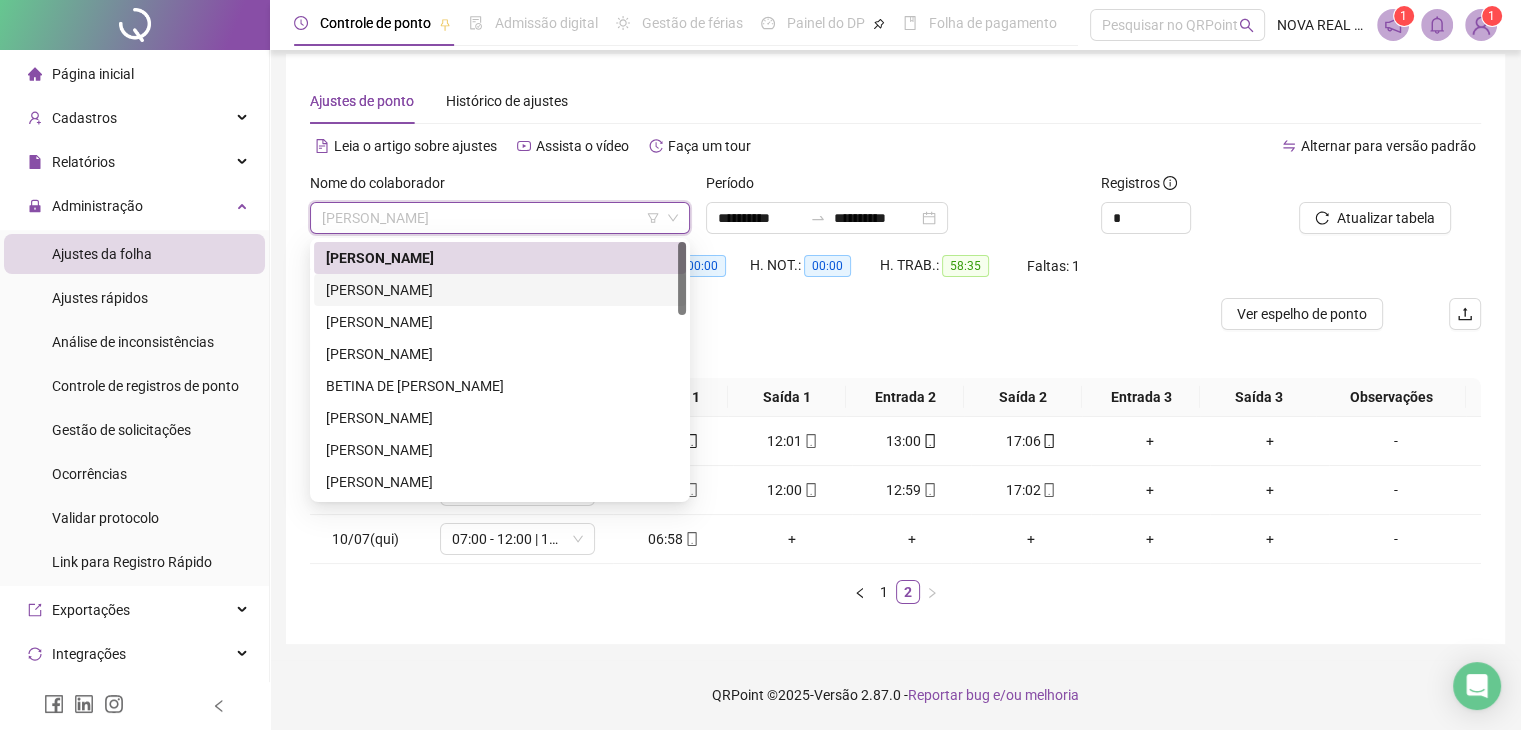 click on "[PERSON_NAME]" at bounding box center [500, 290] 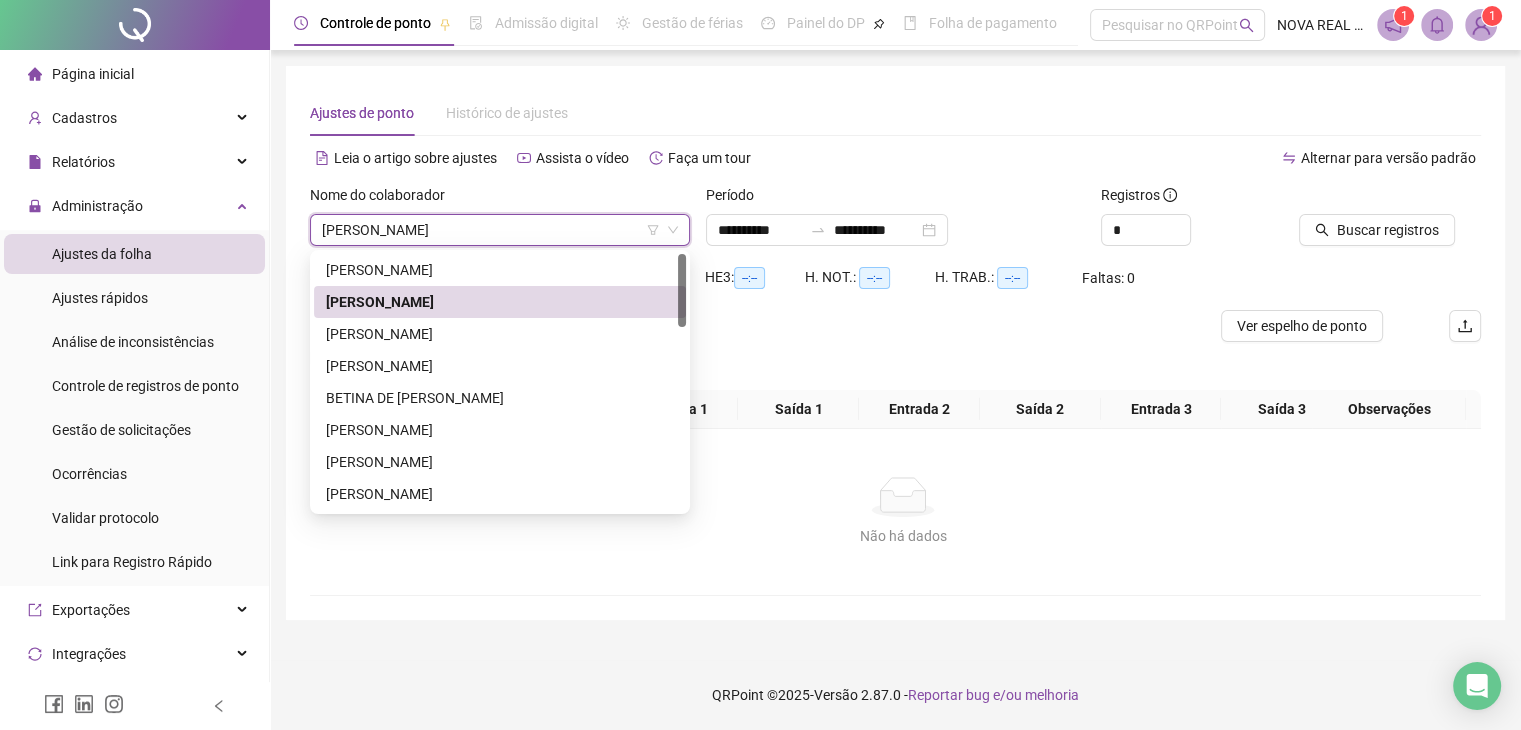 scroll, scrollTop: 0, scrollLeft: 0, axis: both 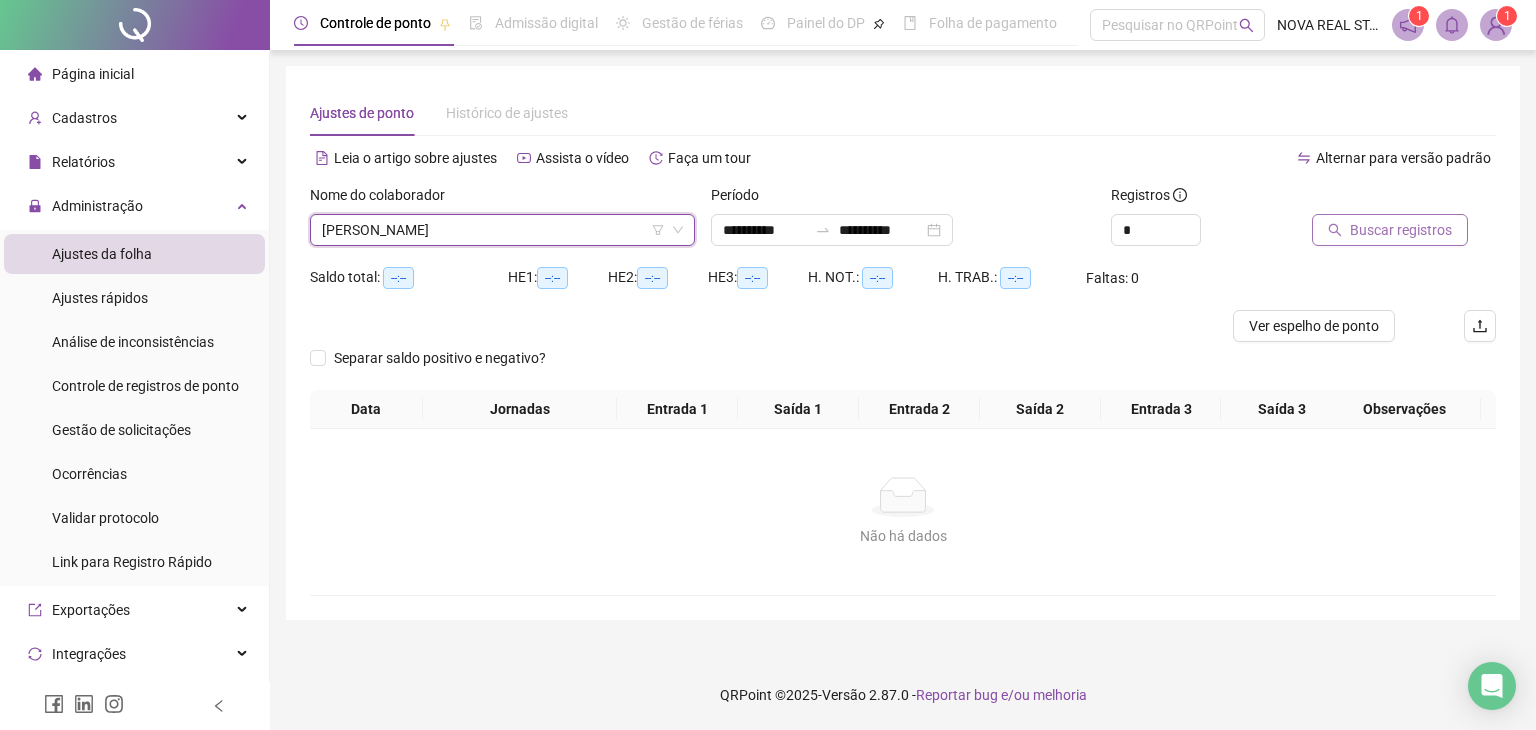 click on "Buscar registros" at bounding box center [1401, 230] 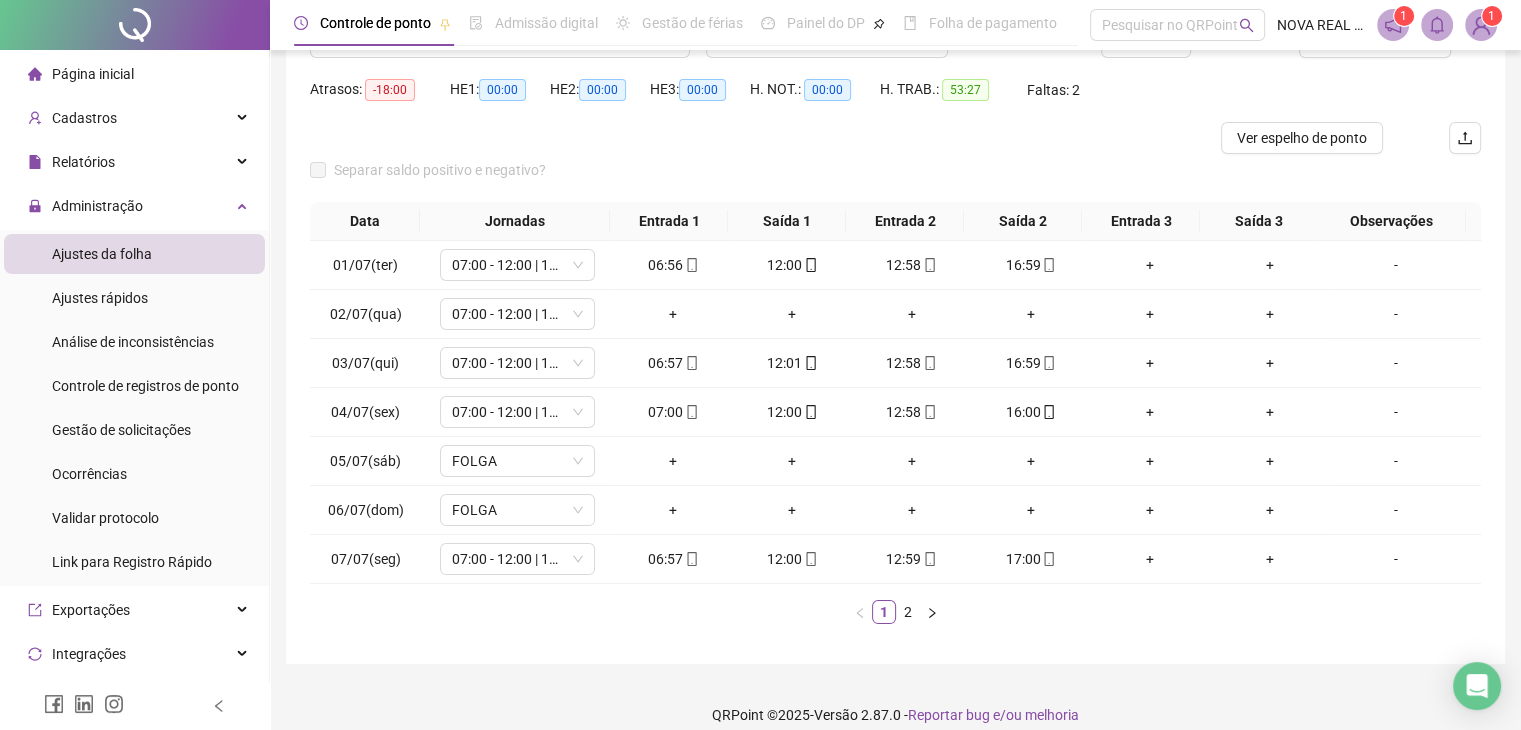scroll, scrollTop: 200, scrollLeft: 0, axis: vertical 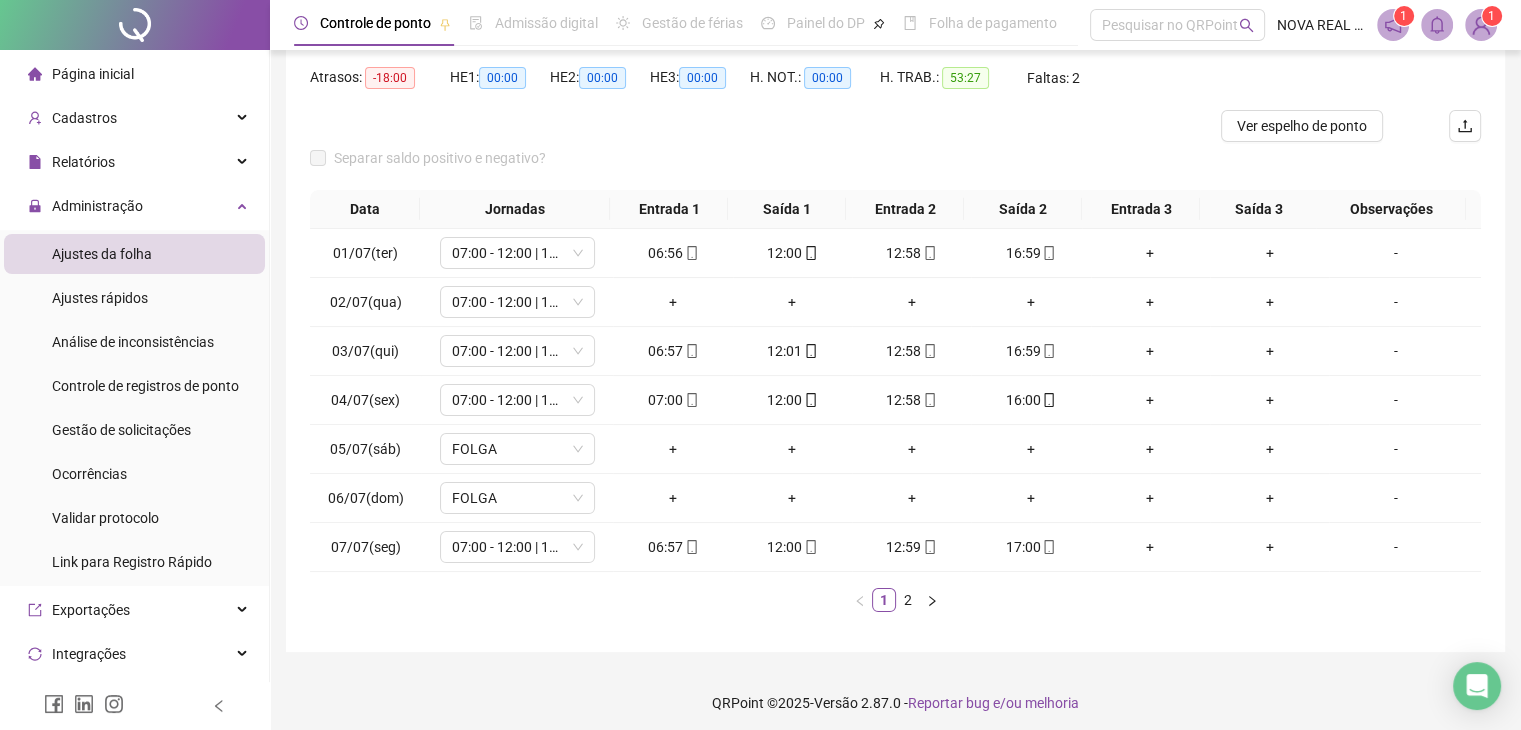 click on "2" at bounding box center [908, 600] 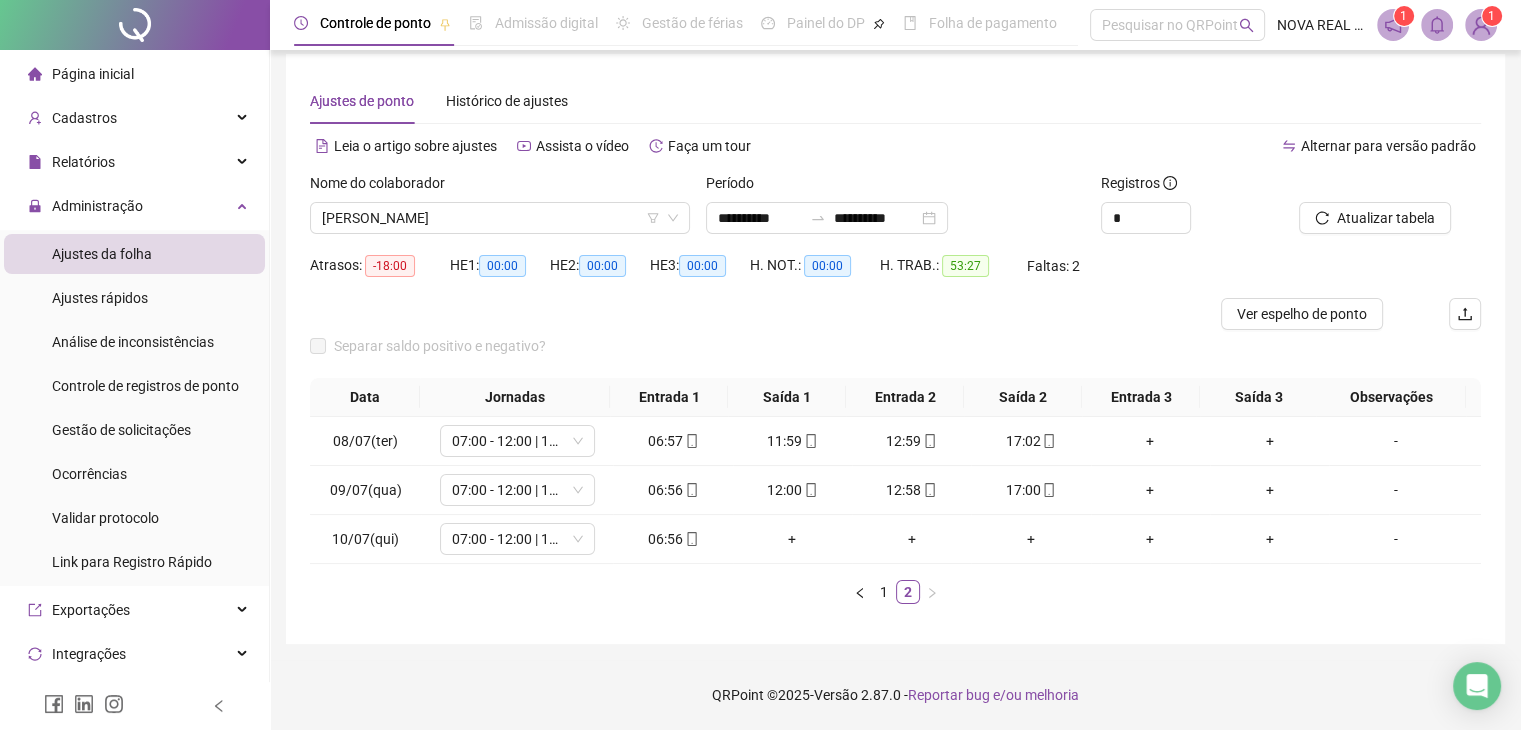 scroll, scrollTop: 27, scrollLeft: 0, axis: vertical 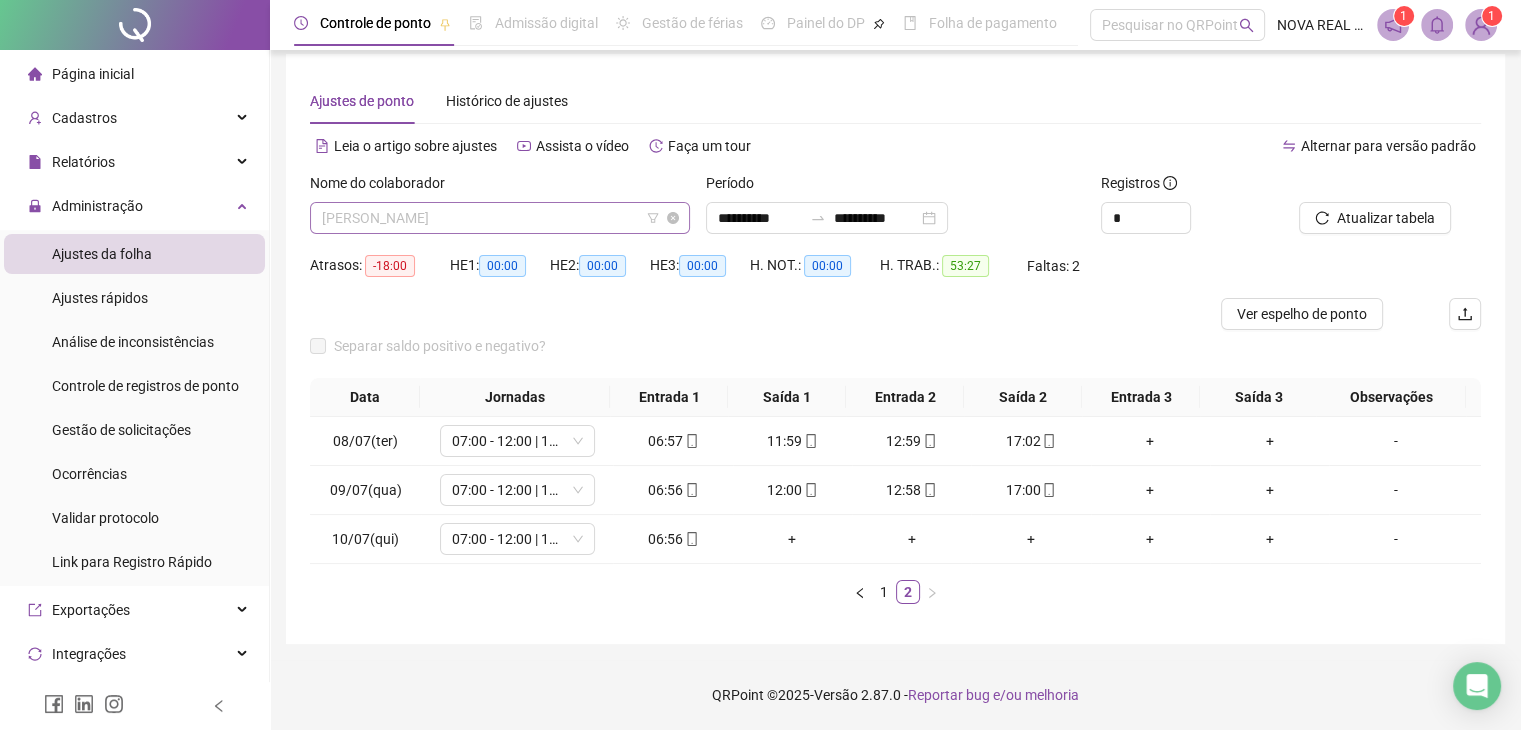click on "[PERSON_NAME]" at bounding box center [500, 218] 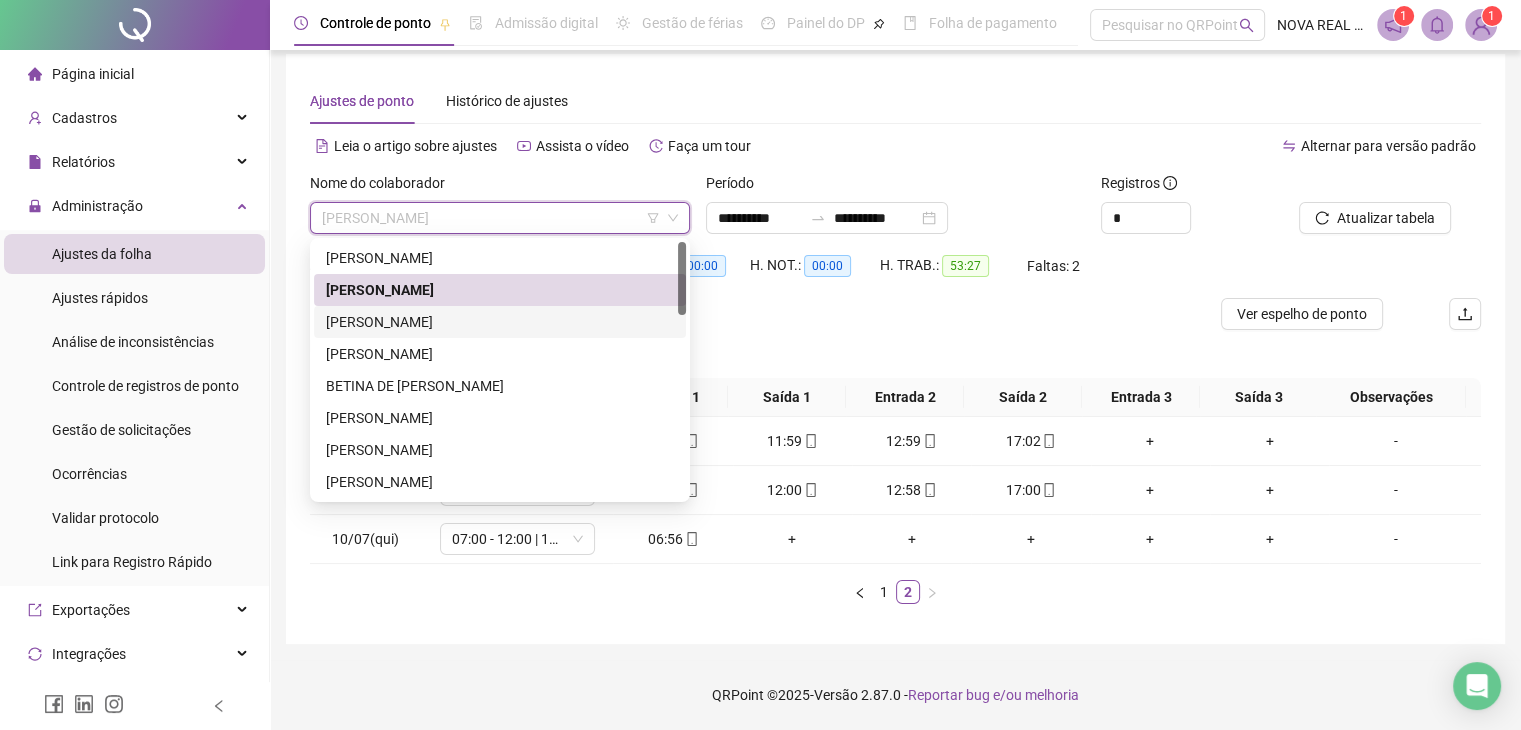click on "[PERSON_NAME]" at bounding box center (500, 322) 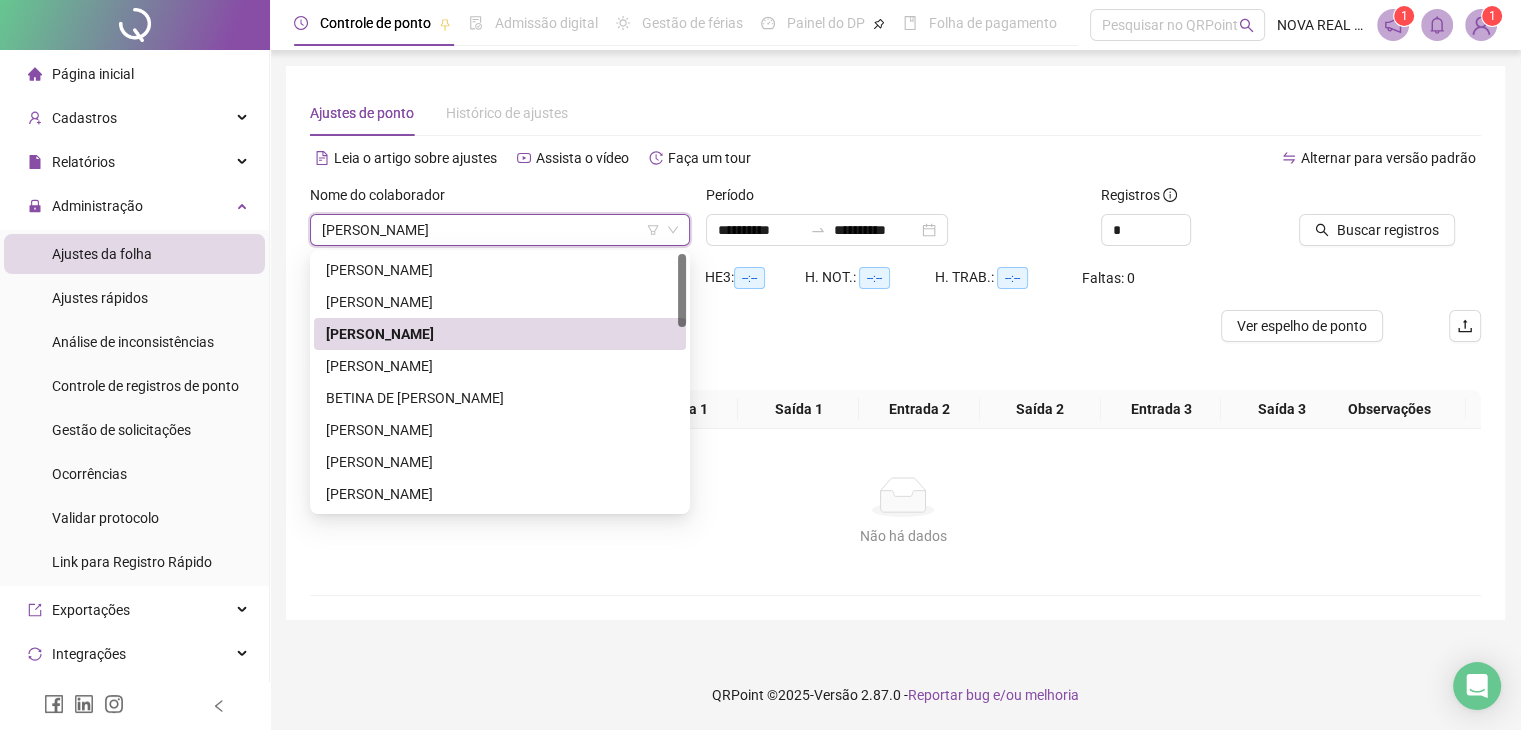 scroll, scrollTop: 0, scrollLeft: 0, axis: both 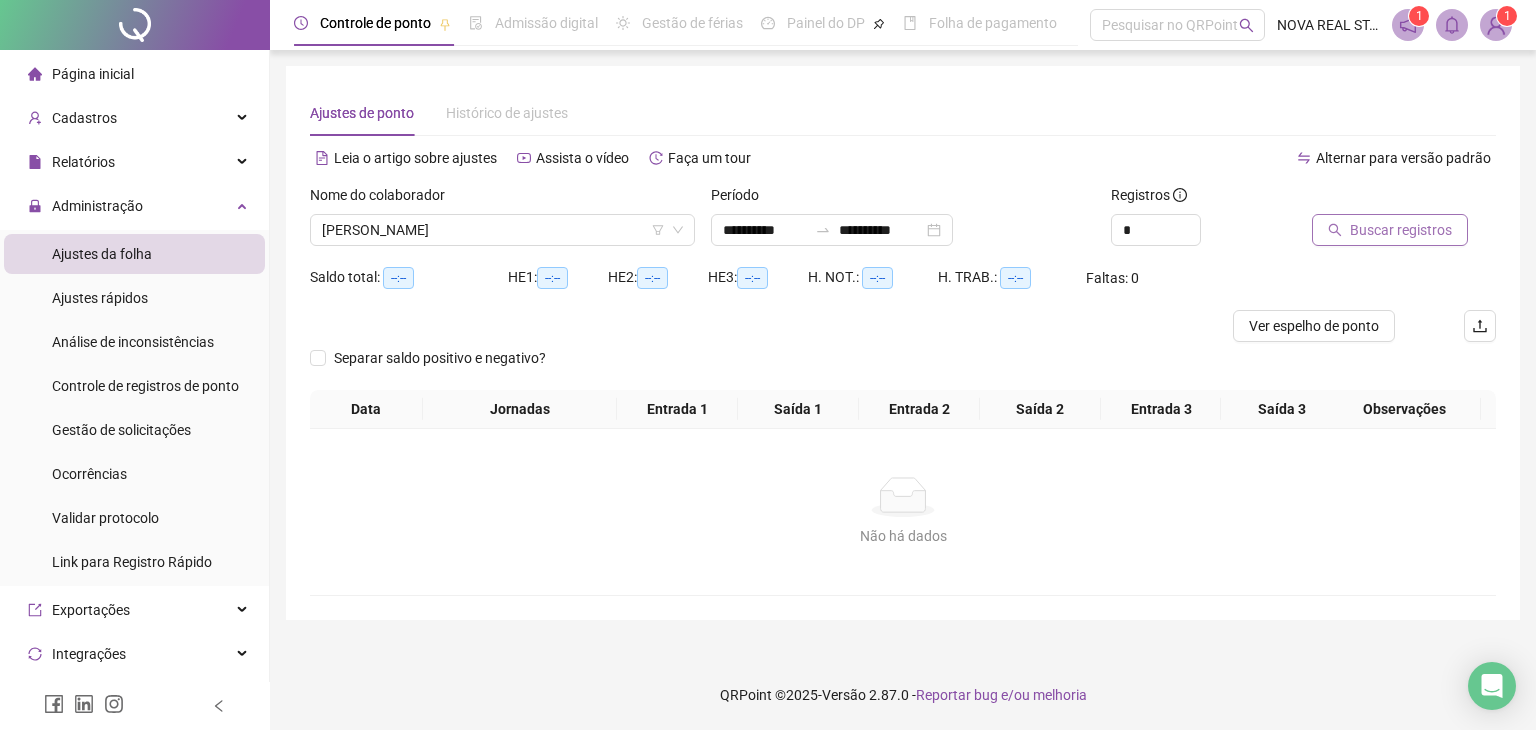 click on "Buscar registros" at bounding box center [1401, 230] 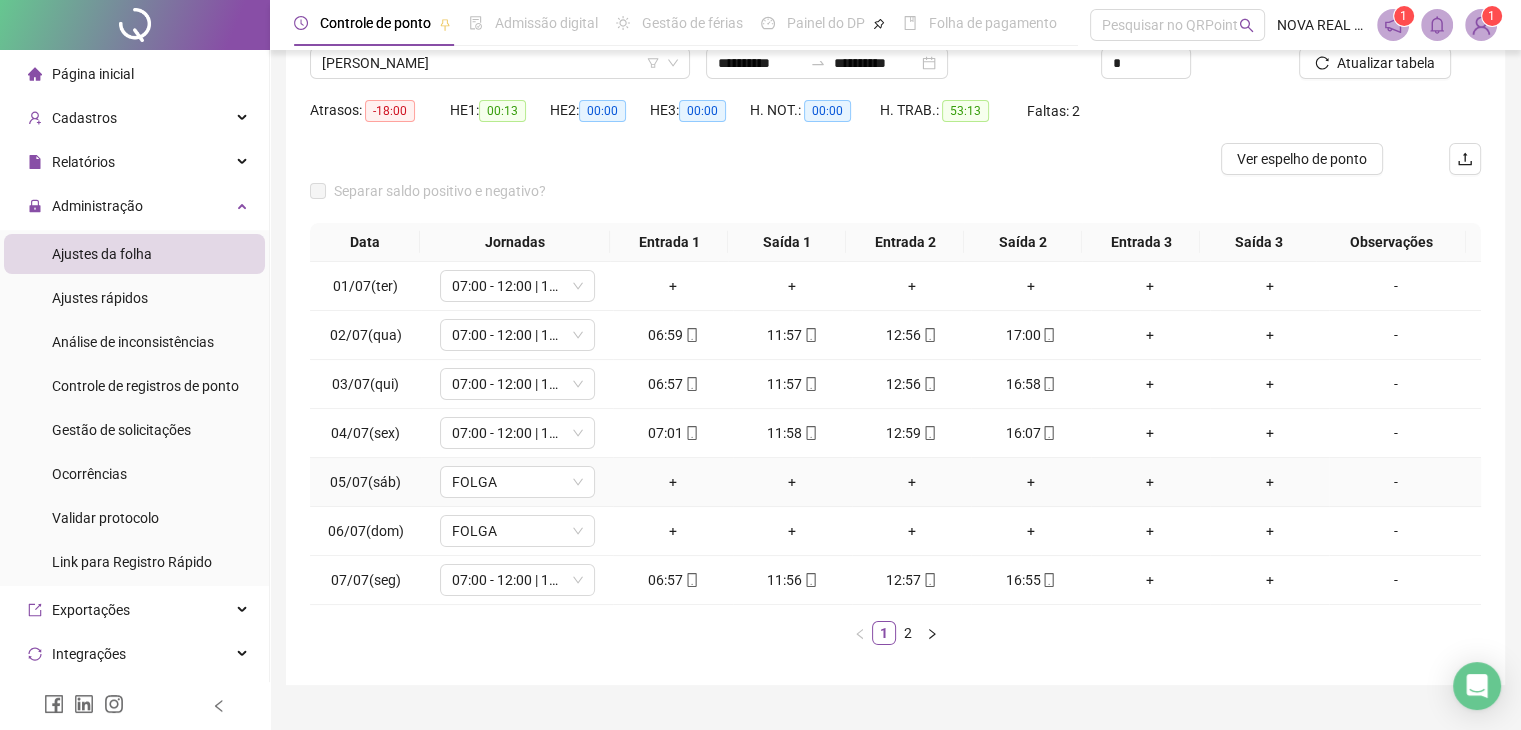 scroll, scrollTop: 200, scrollLeft: 0, axis: vertical 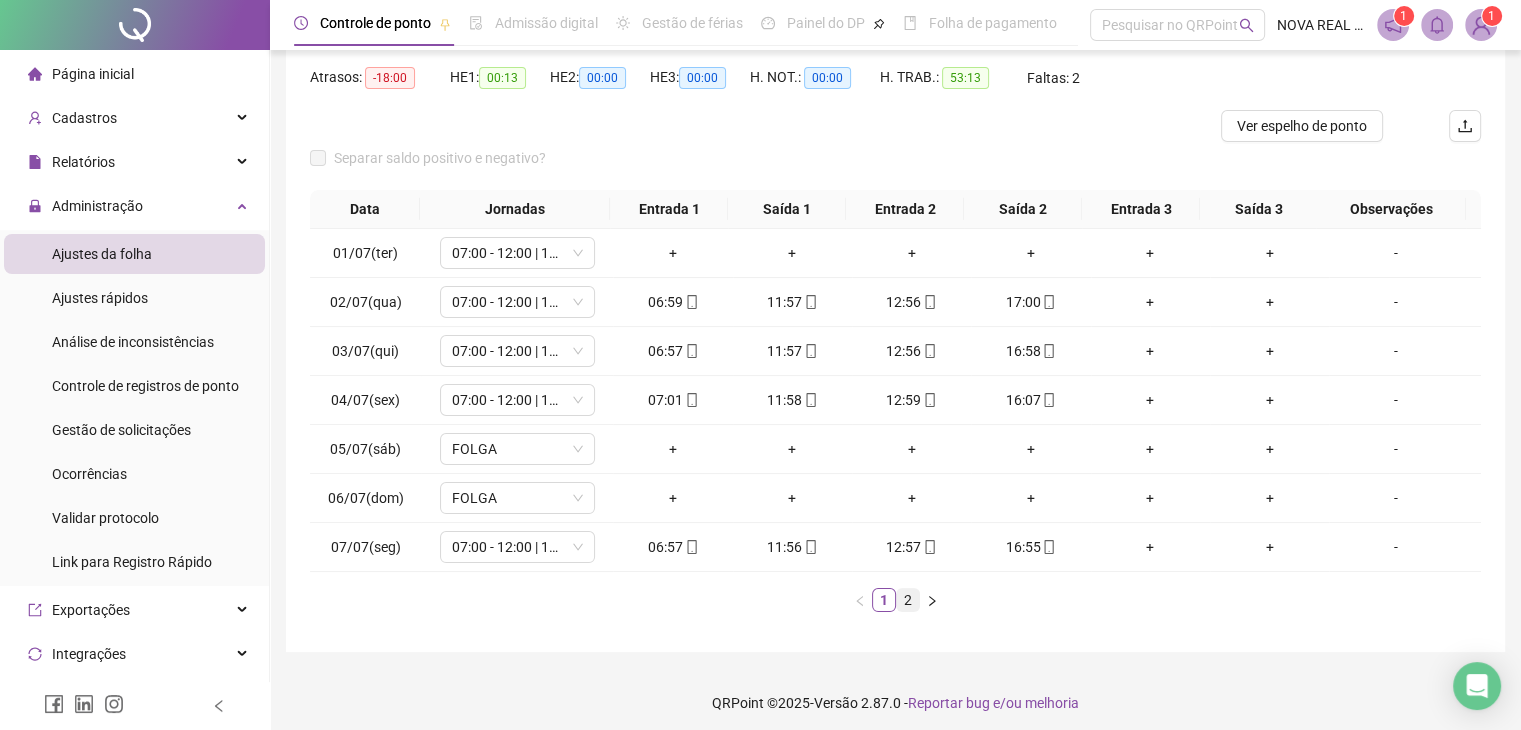 click on "2" at bounding box center [908, 600] 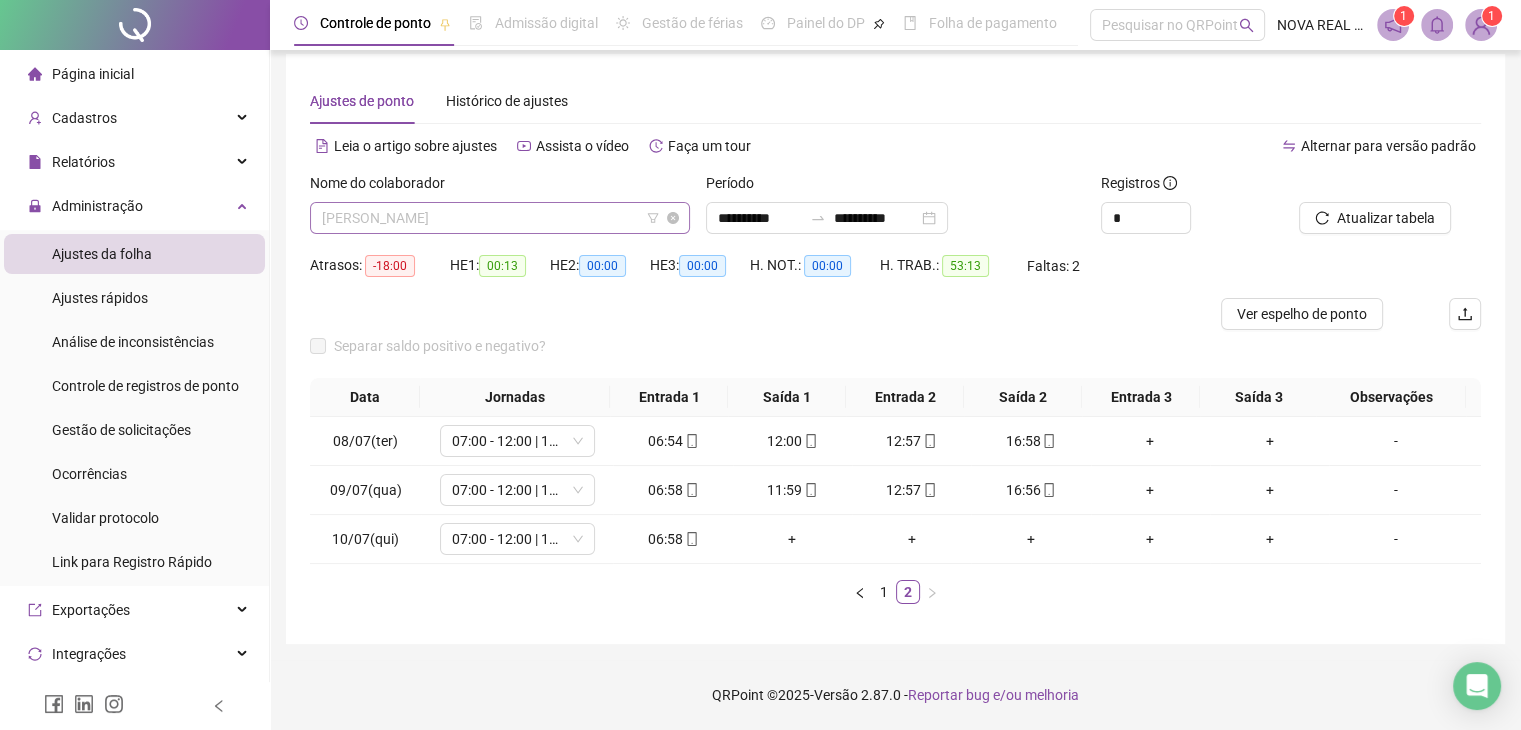 click on "[PERSON_NAME]" at bounding box center [500, 218] 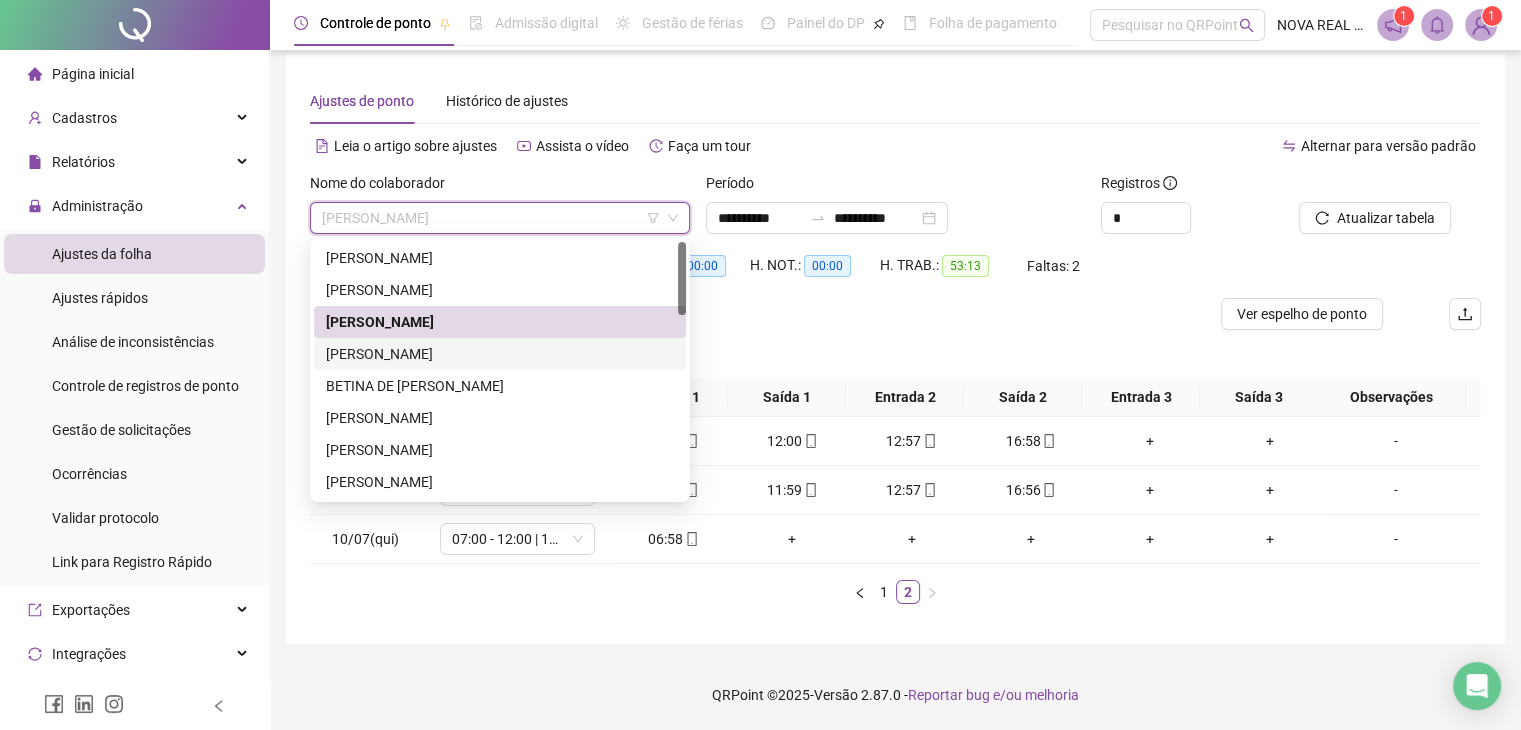 click on "[PERSON_NAME]" at bounding box center [500, 354] 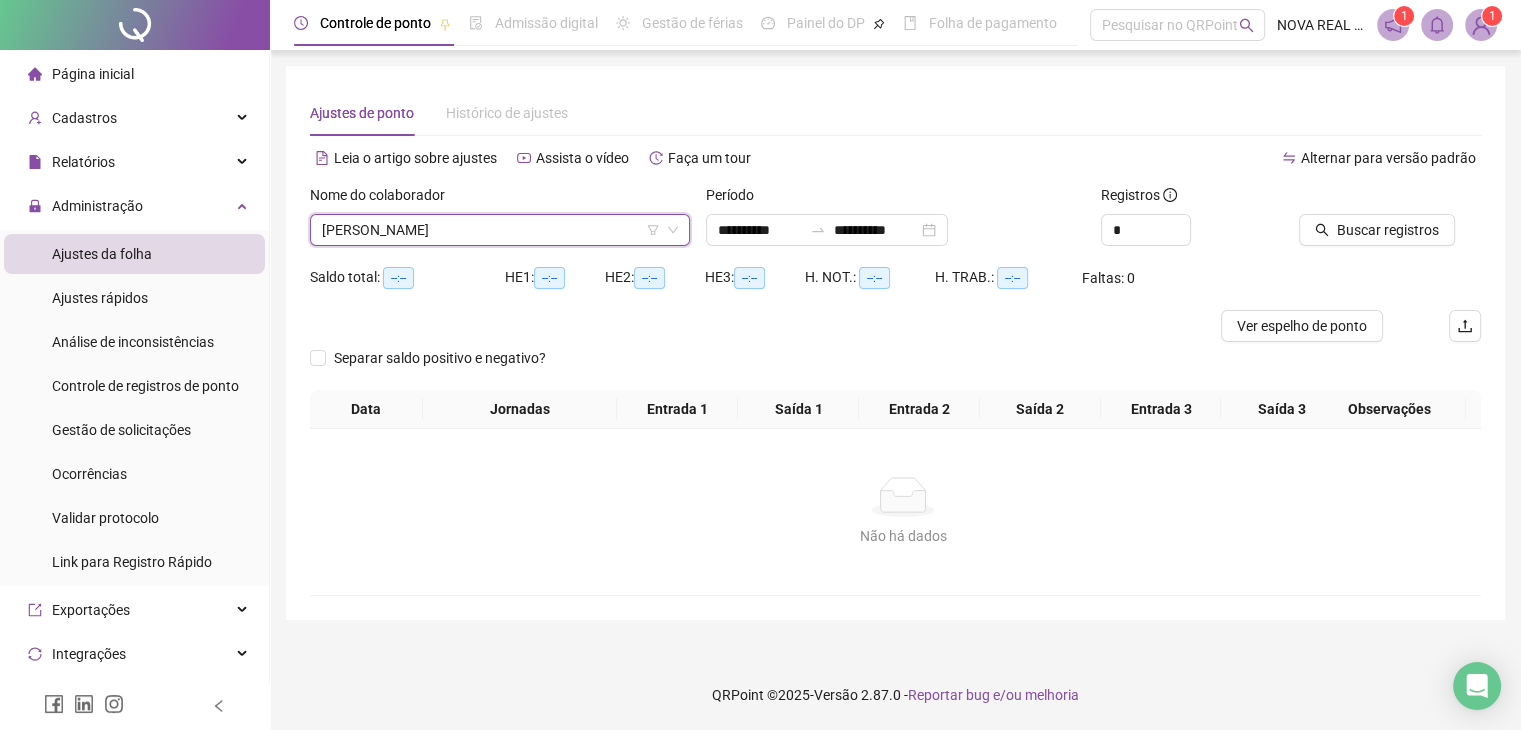 scroll, scrollTop: 0, scrollLeft: 0, axis: both 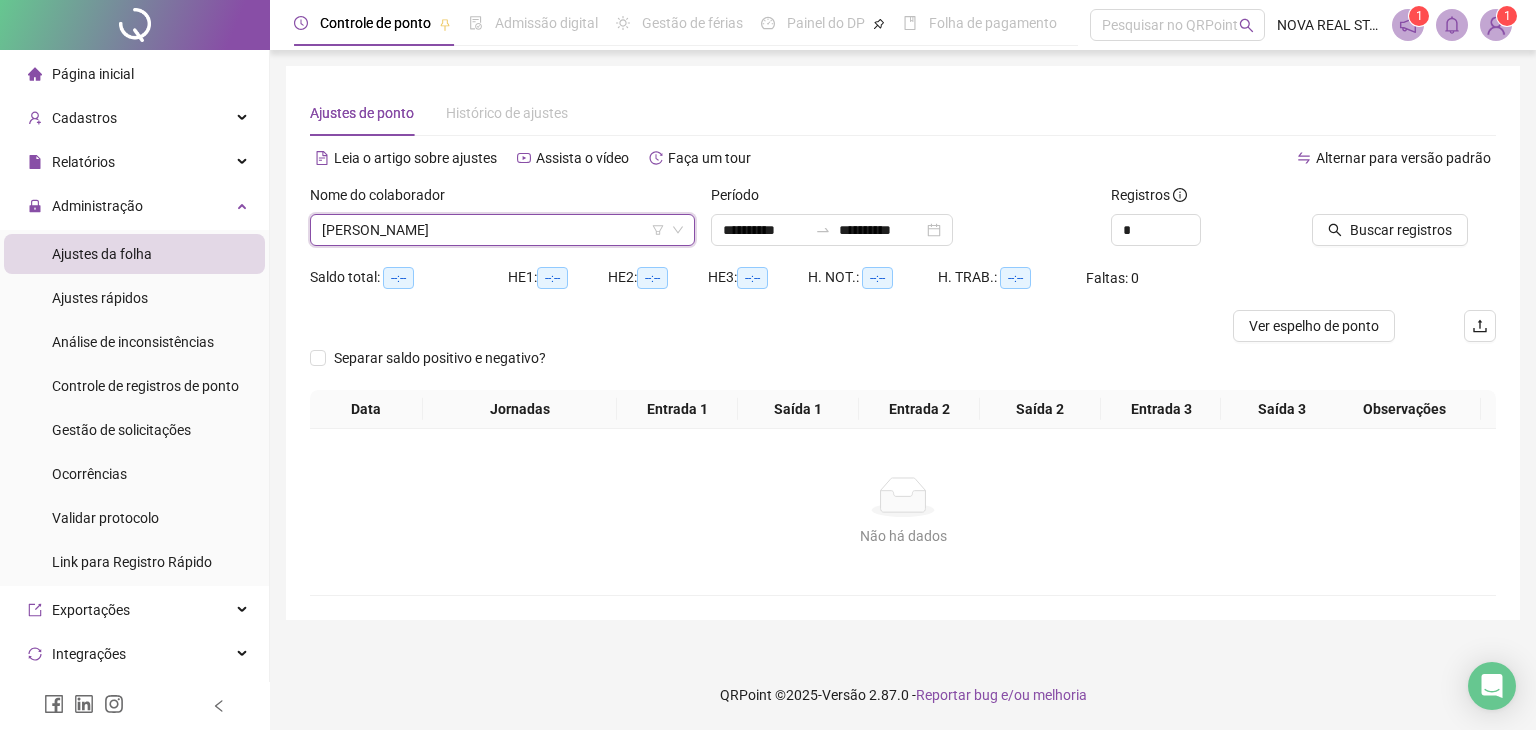 click at bounding box center [1379, 199] 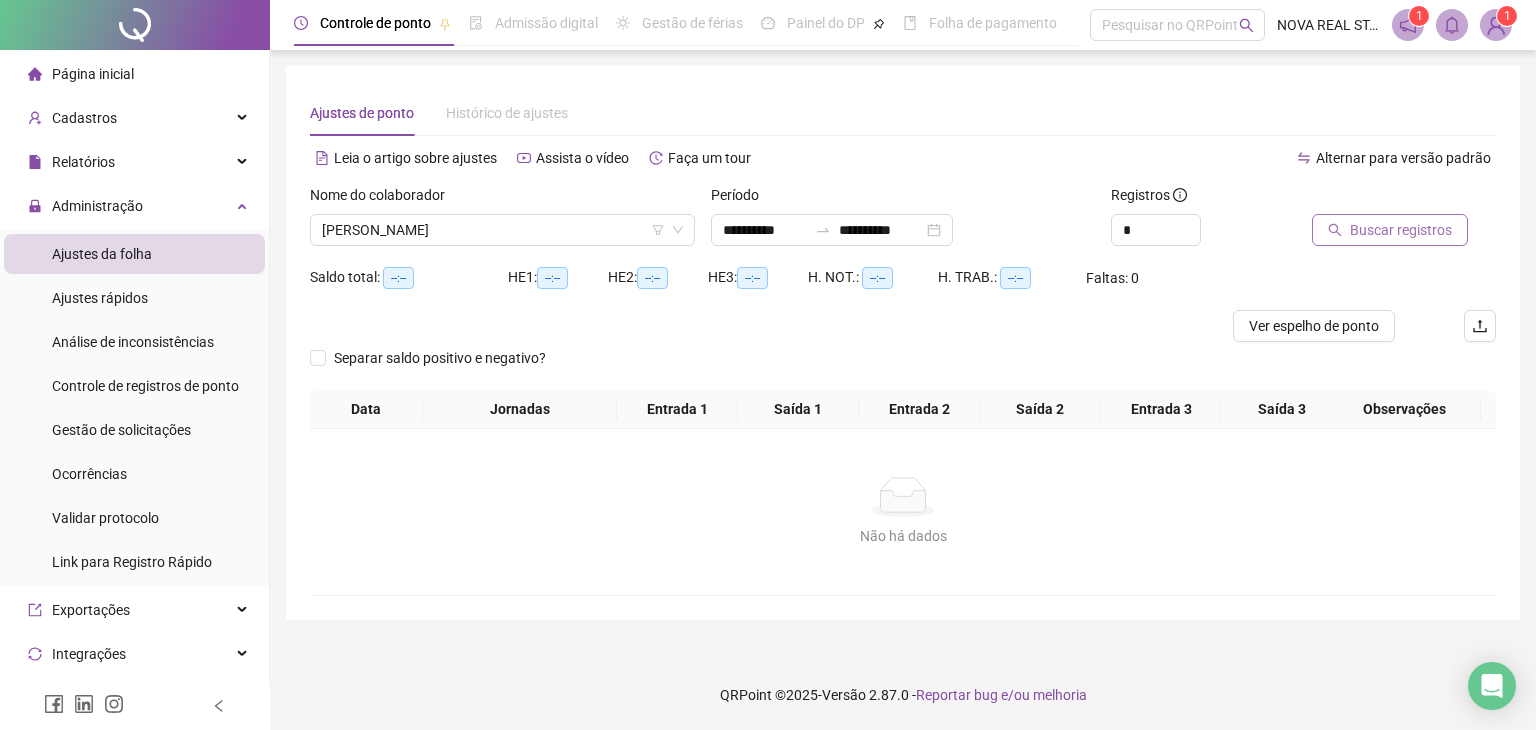 click on "Buscar registros" at bounding box center [1401, 230] 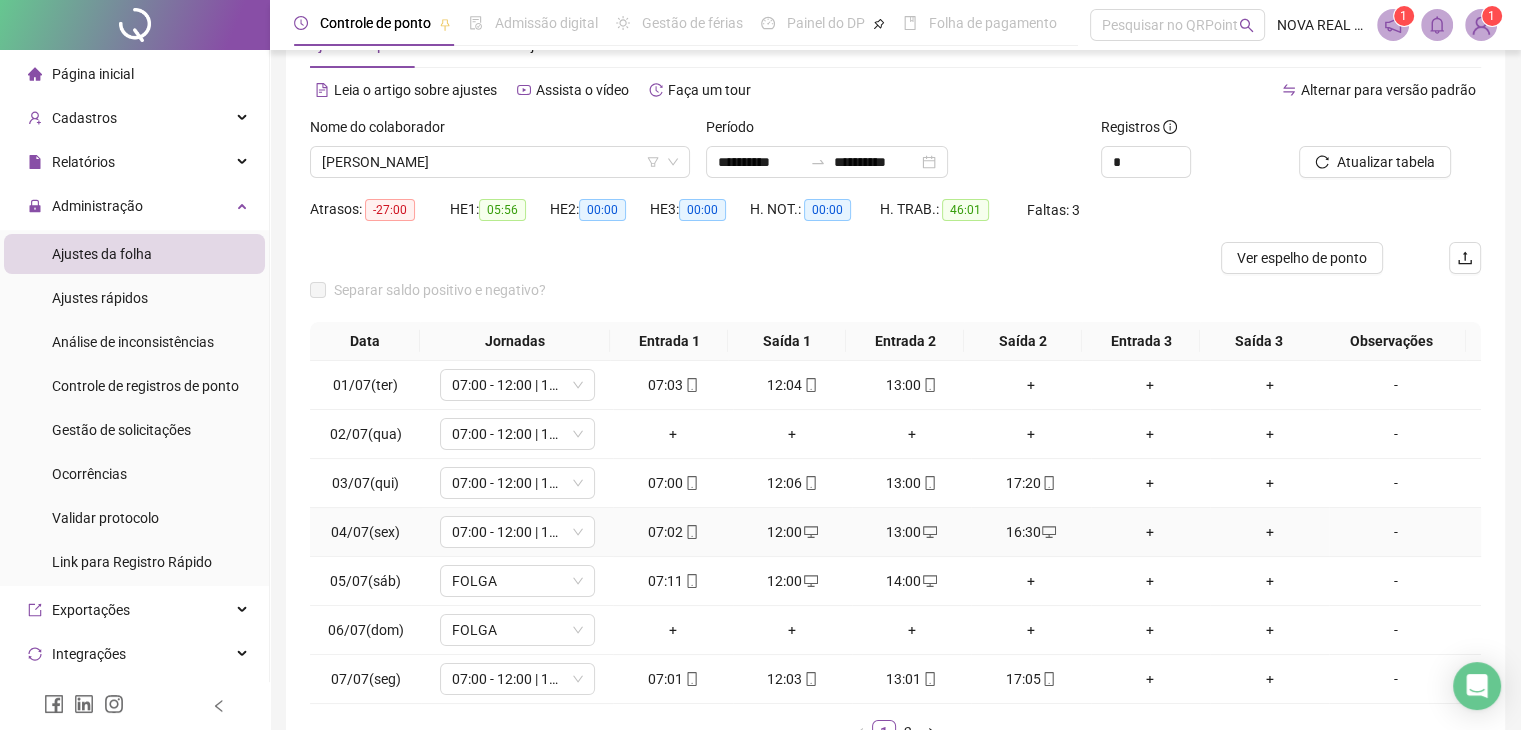scroll, scrollTop: 100, scrollLeft: 0, axis: vertical 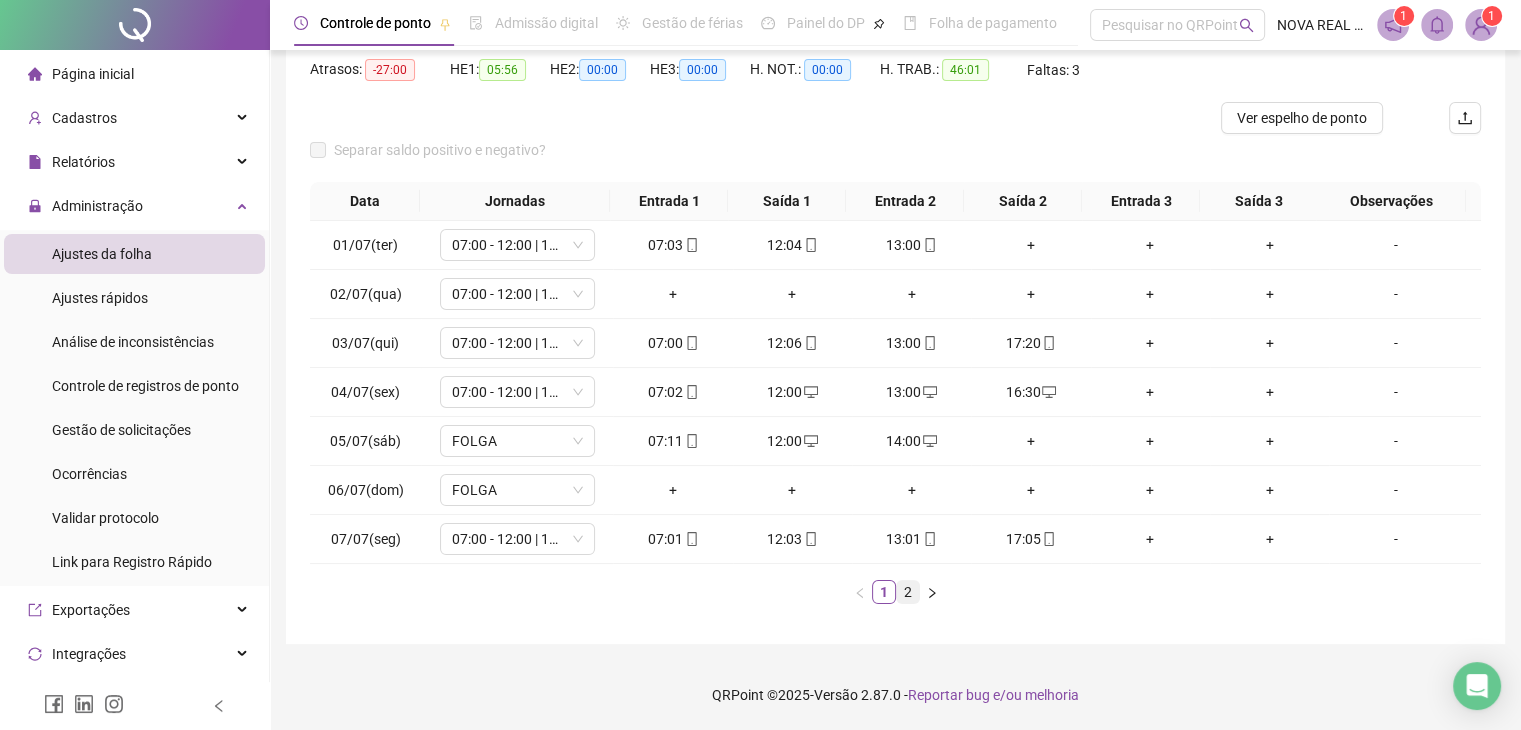click on "2" at bounding box center [908, 592] 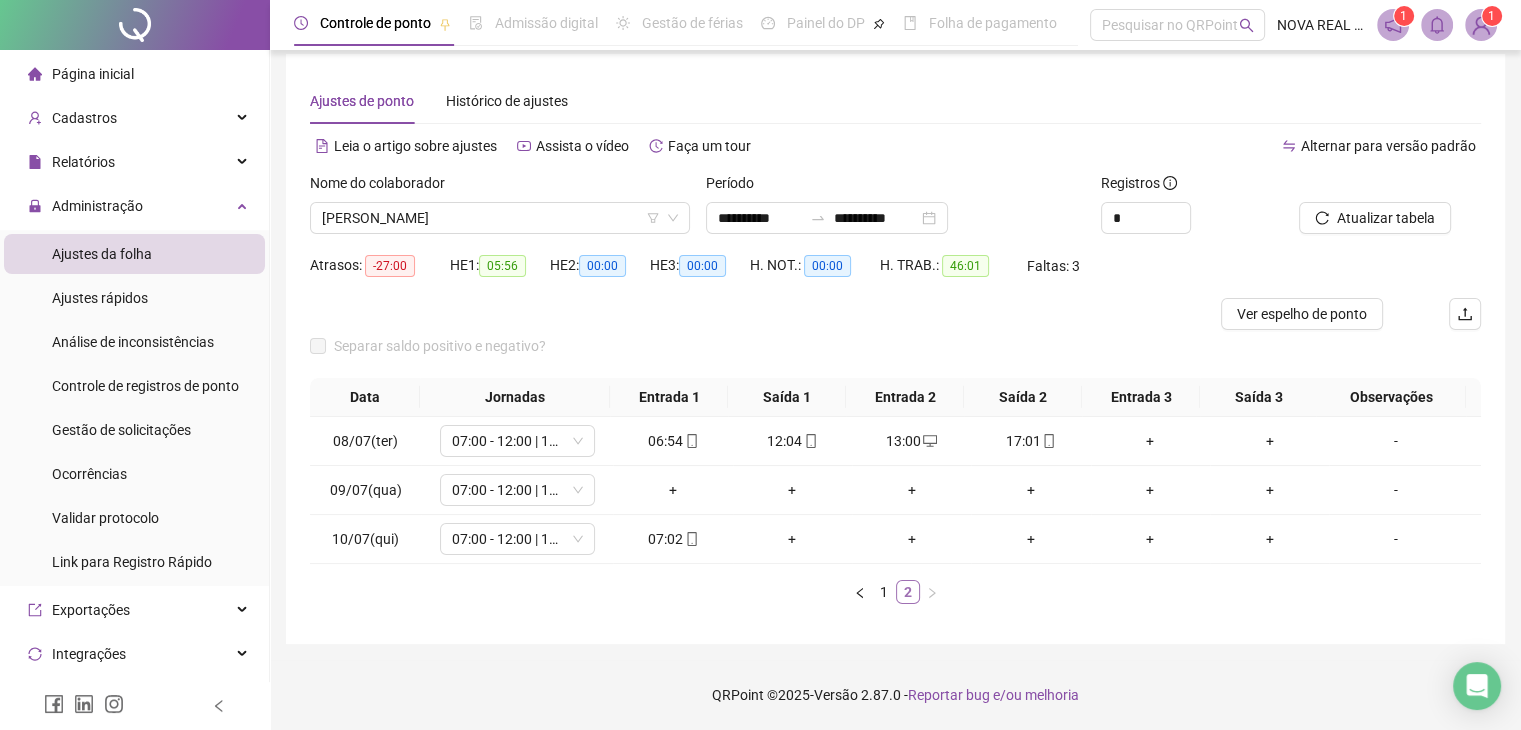 scroll, scrollTop: 27, scrollLeft: 0, axis: vertical 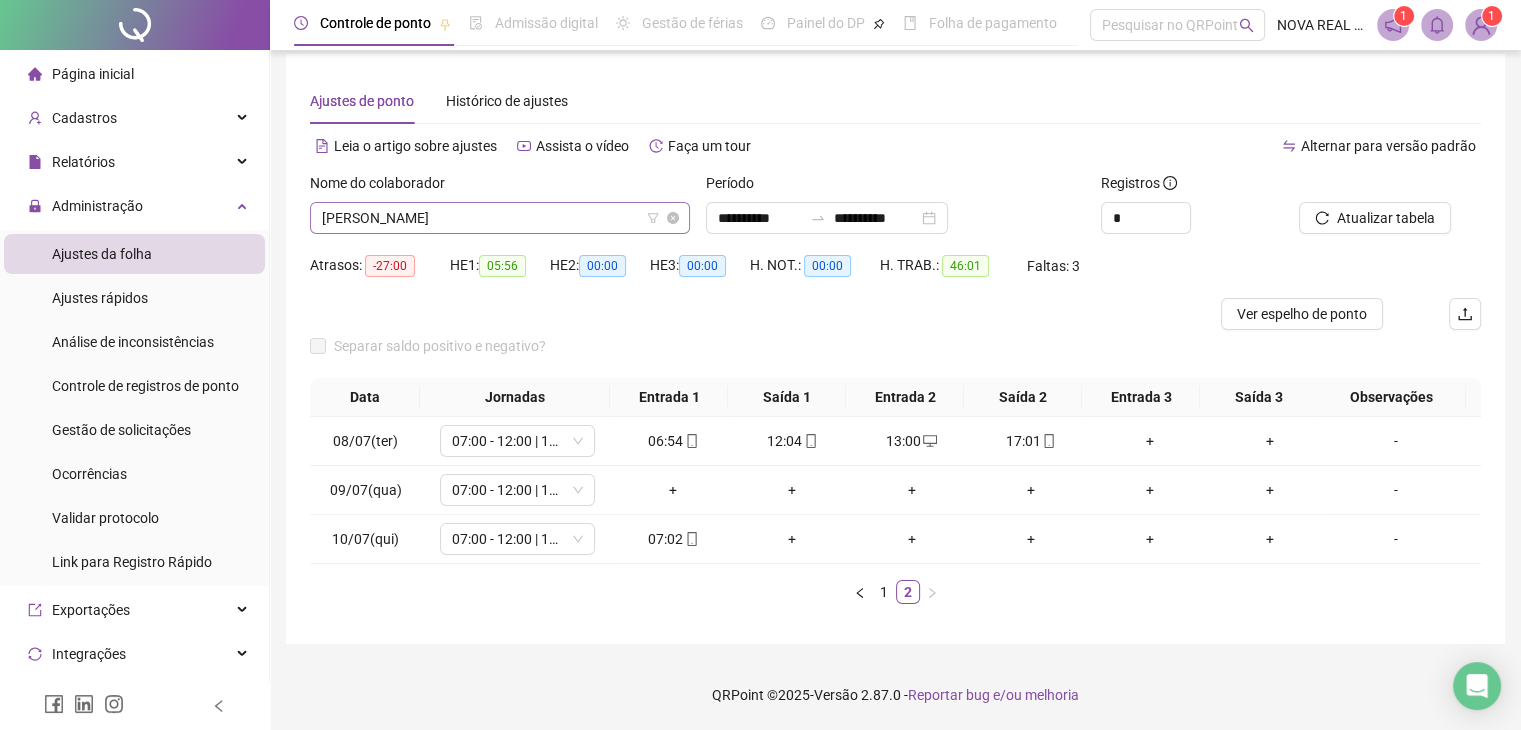 click on "[PERSON_NAME]" at bounding box center [500, 218] 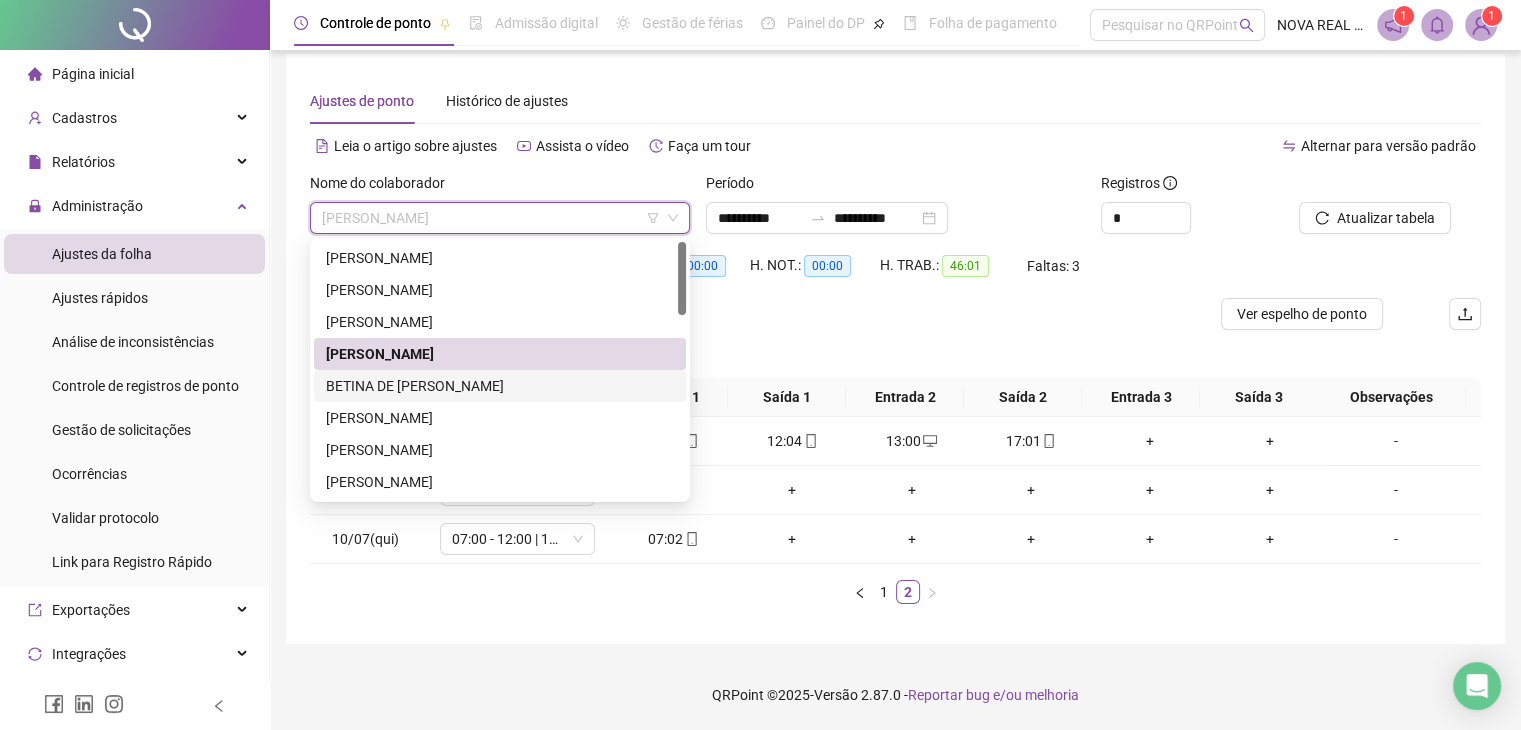 click on "BETINA DE [PERSON_NAME]" at bounding box center [500, 386] 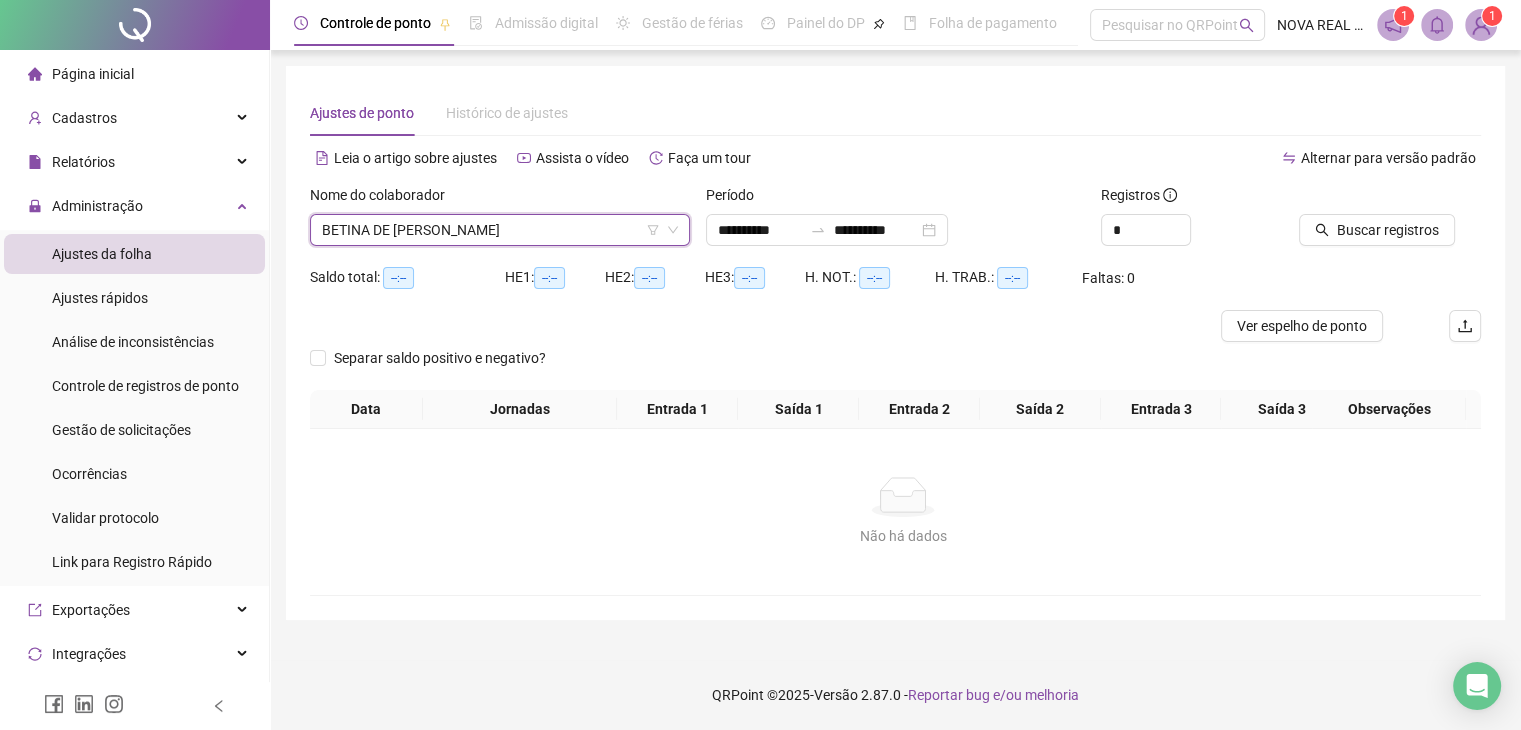 scroll, scrollTop: 0, scrollLeft: 0, axis: both 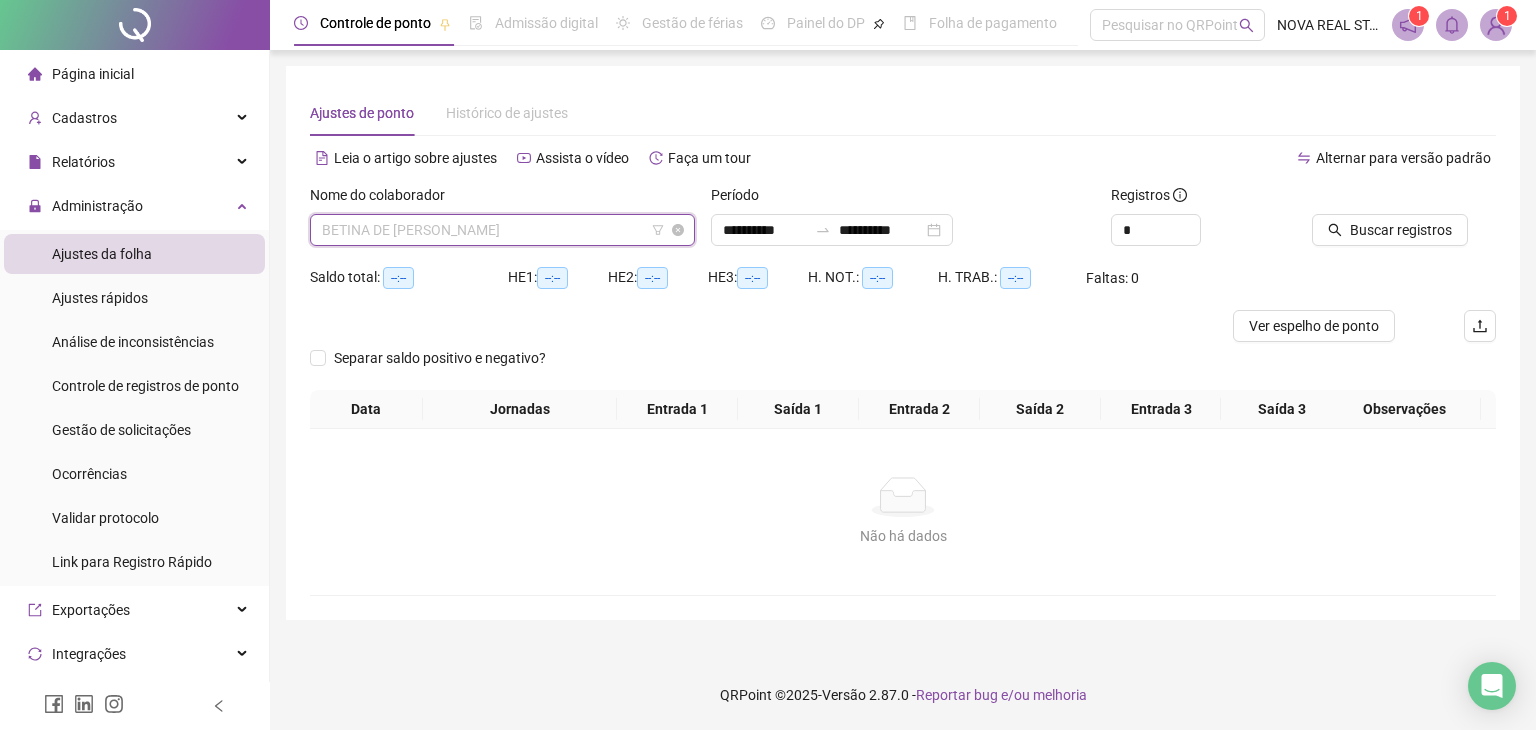 click on "BETINA DE [PERSON_NAME]" at bounding box center [502, 230] 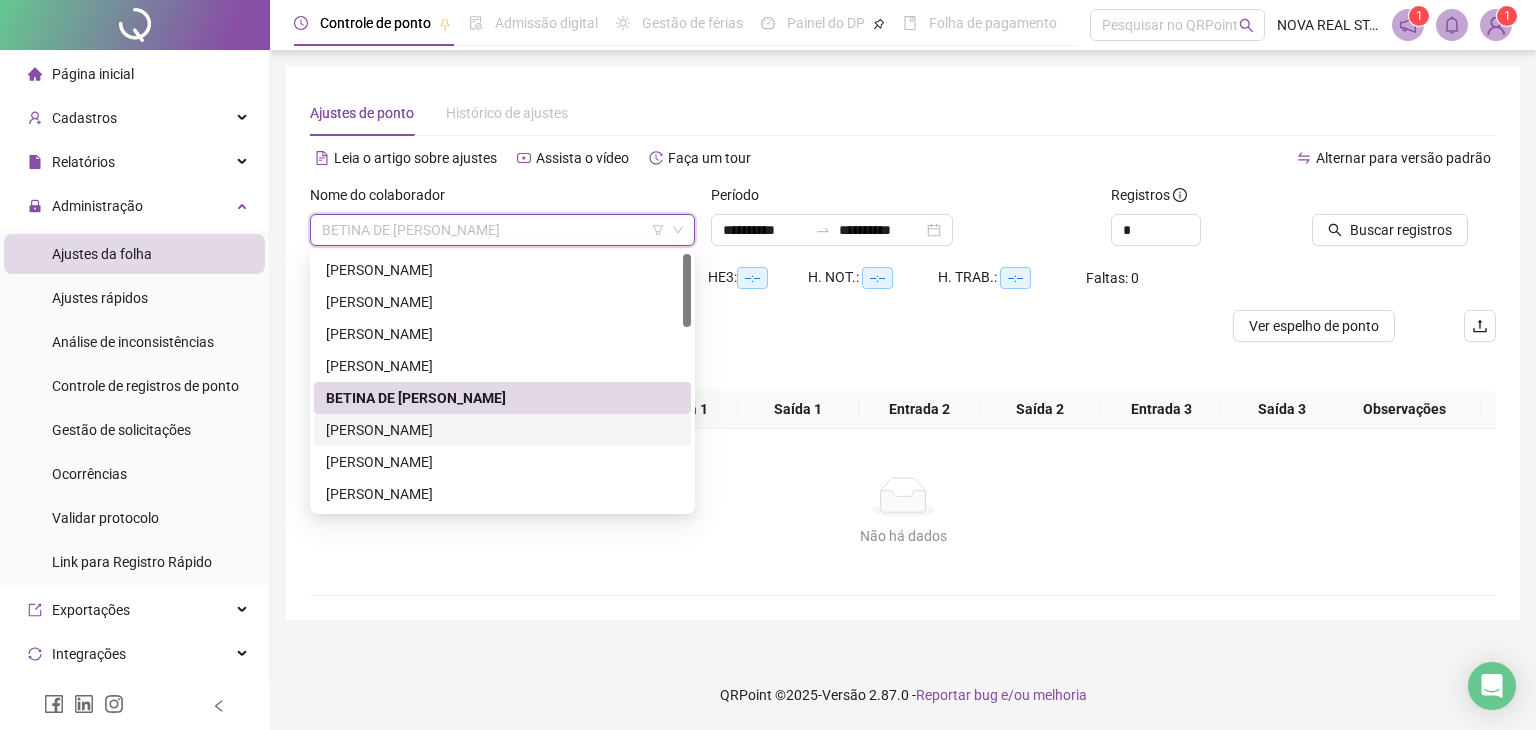 click on "[PERSON_NAME]" at bounding box center [502, 430] 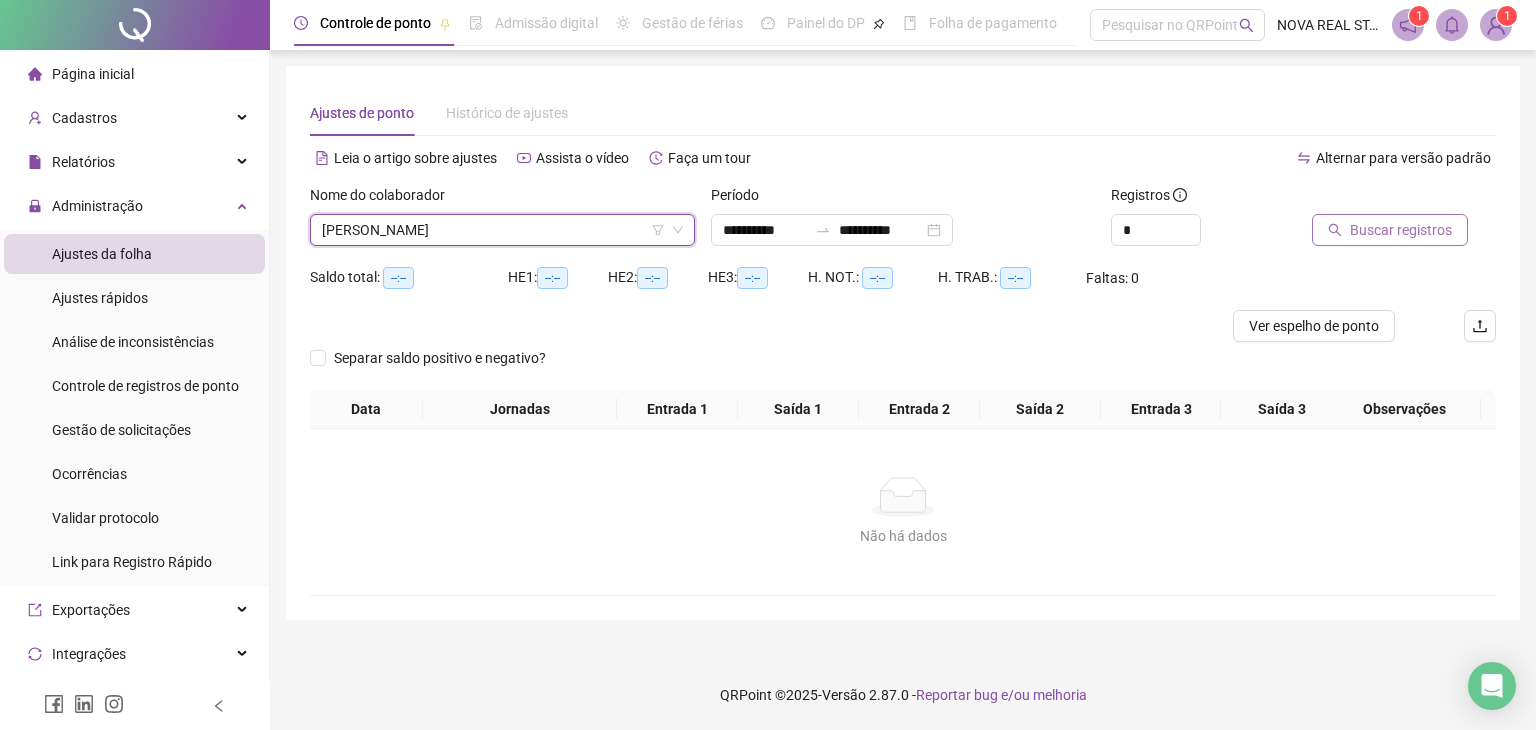 click on "Buscar registros" at bounding box center (1390, 230) 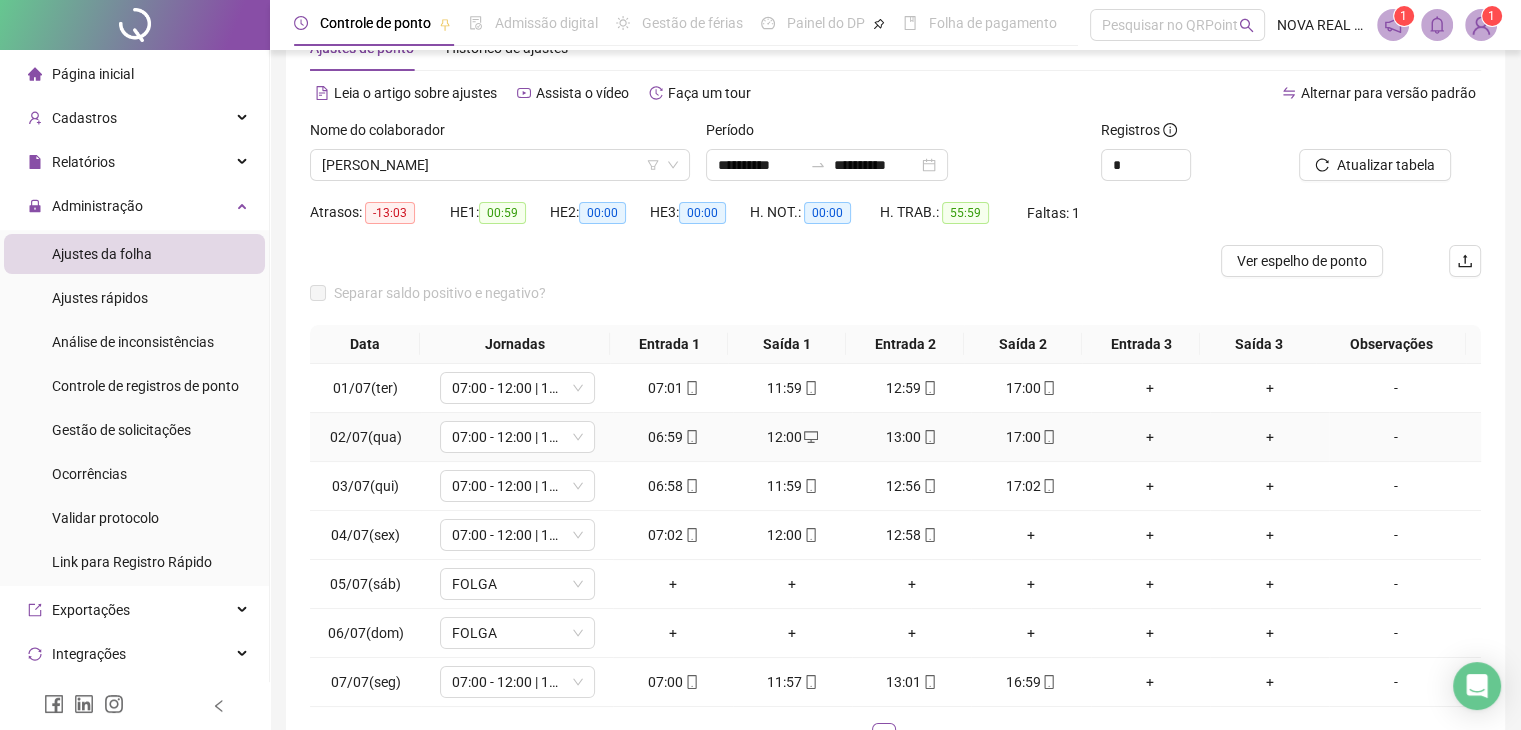 scroll, scrollTop: 100, scrollLeft: 0, axis: vertical 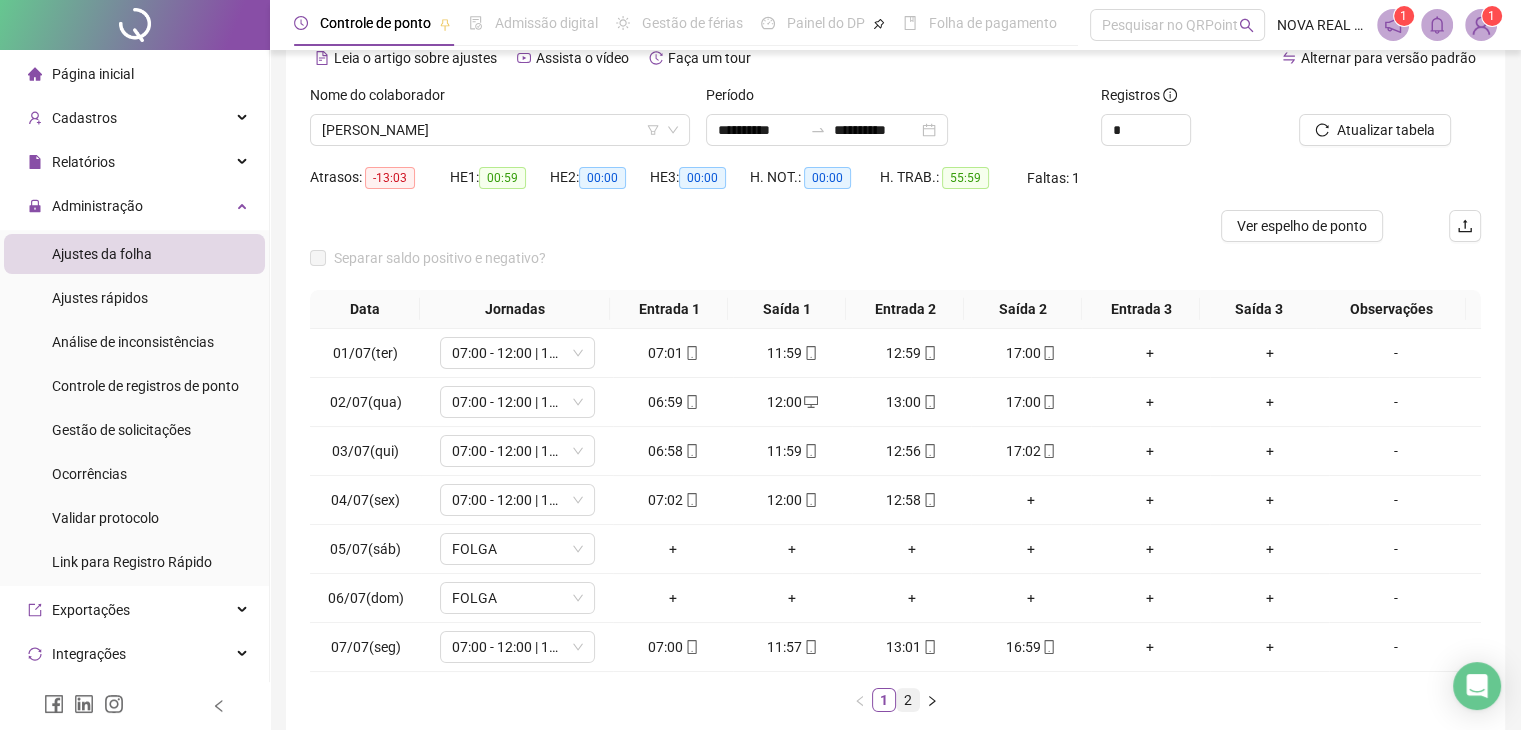 click on "2" at bounding box center [908, 700] 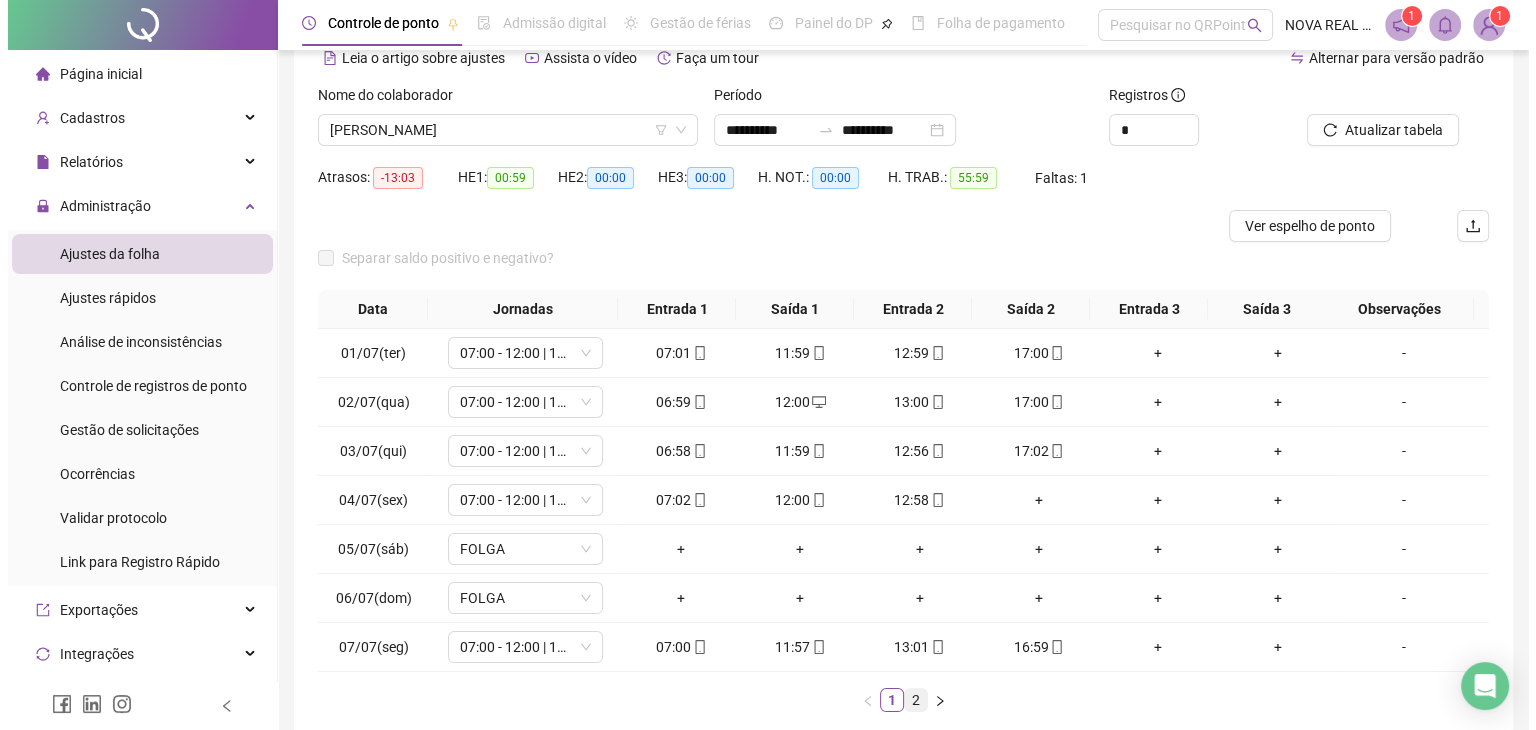 scroll, scrollTop: 27, scrollLeft: 0, axis: vertical 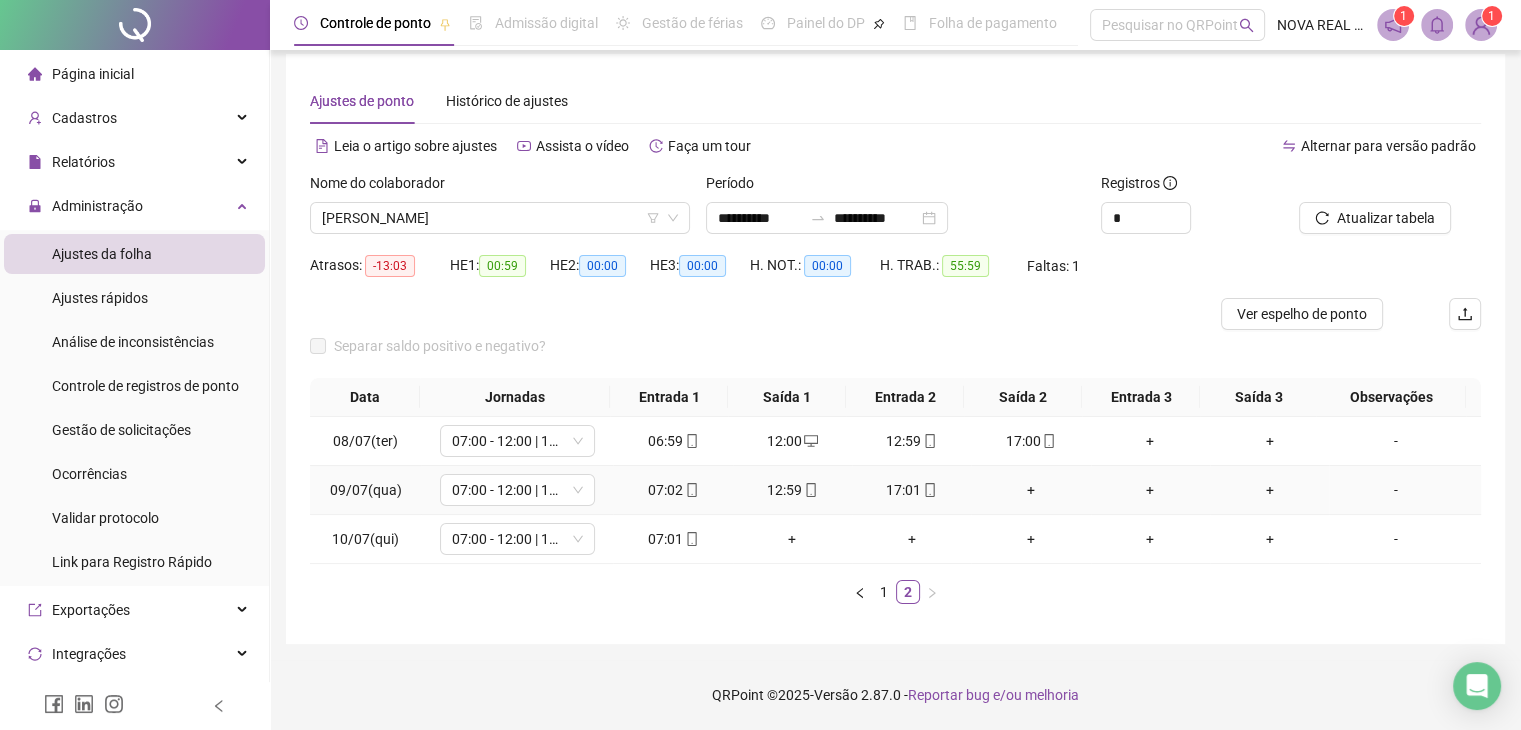 click on "+" at bounding box center (1030, 490) 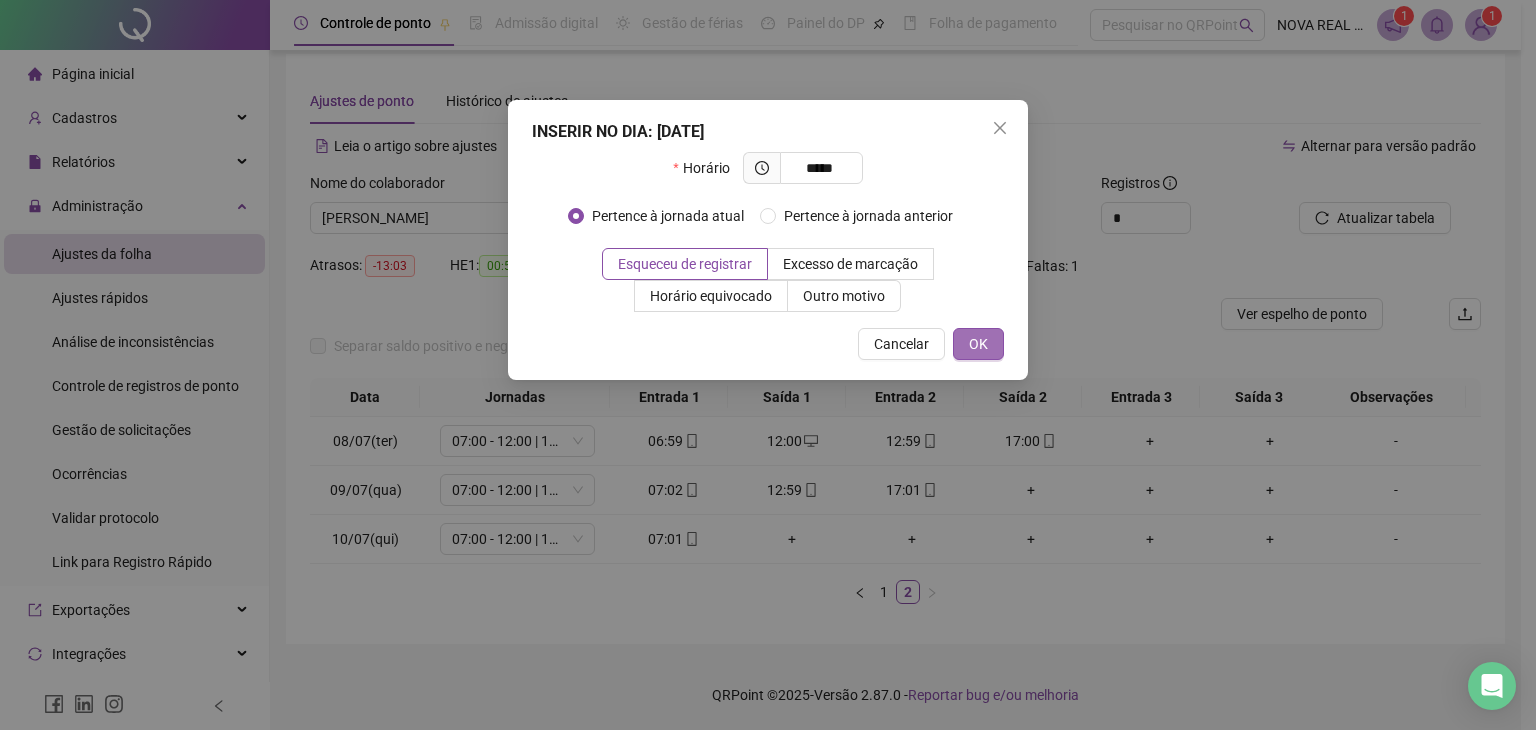 type on "*****" 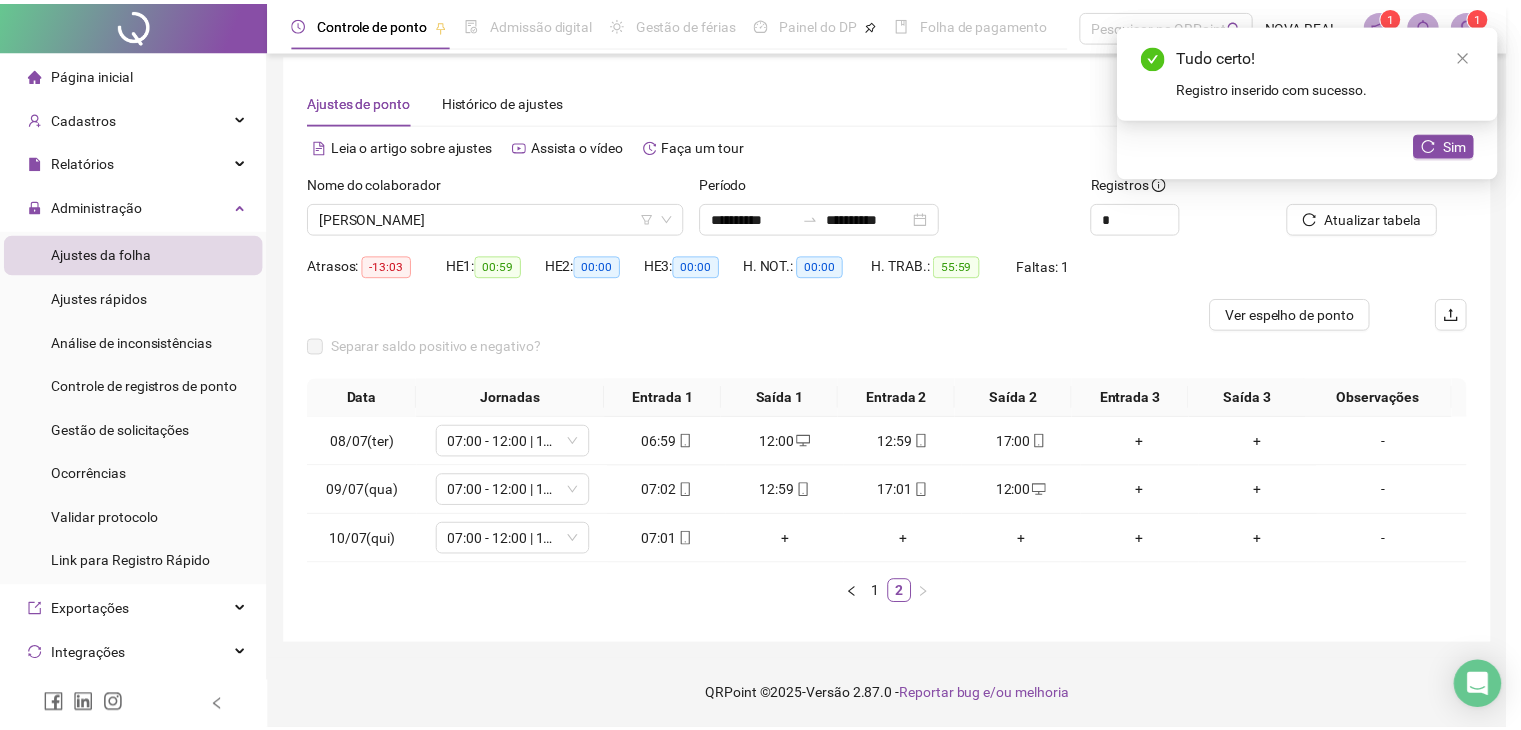 scroll, scrollTop: 12, scrollLeft: 0, axis: vertical 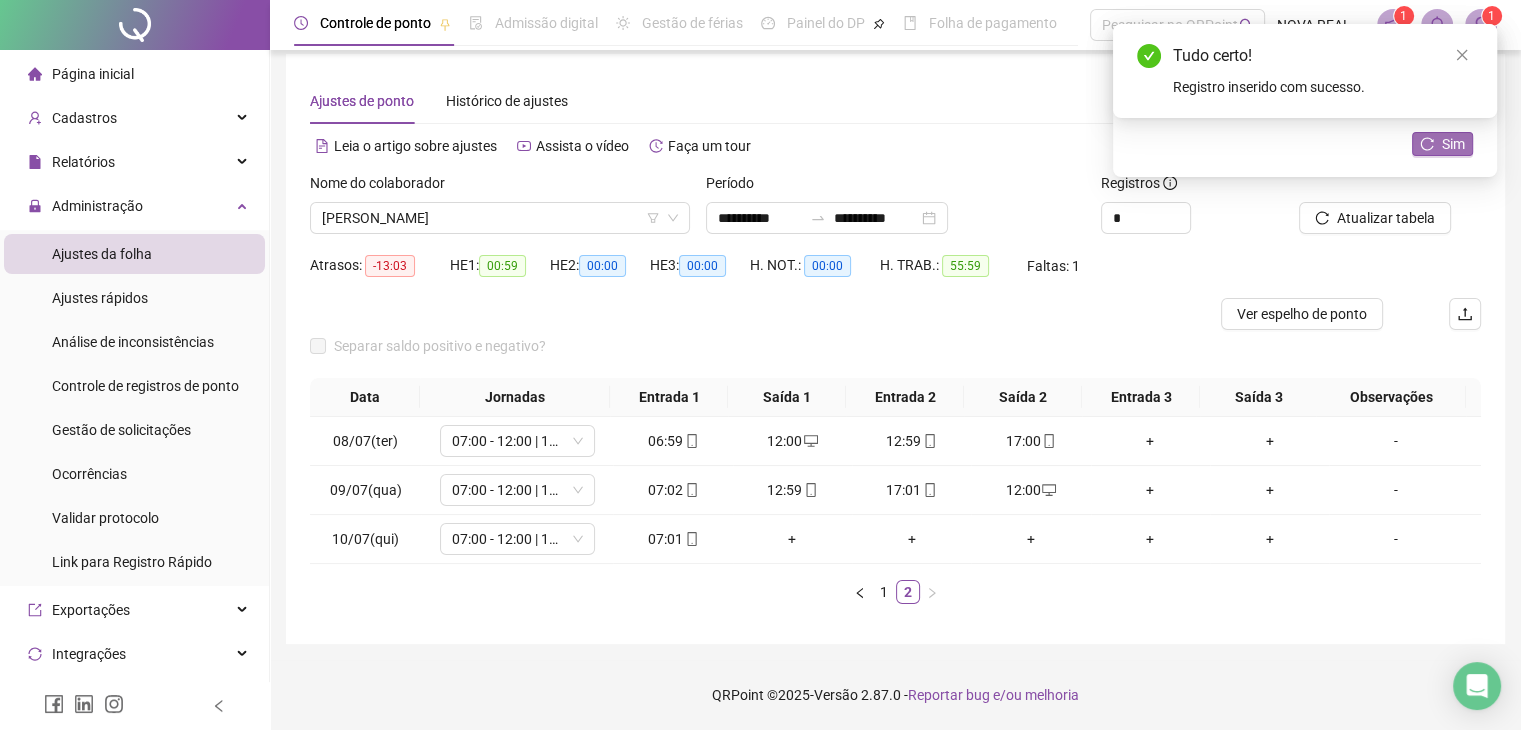 click on "Sim" at bounding box center [1453, 144] 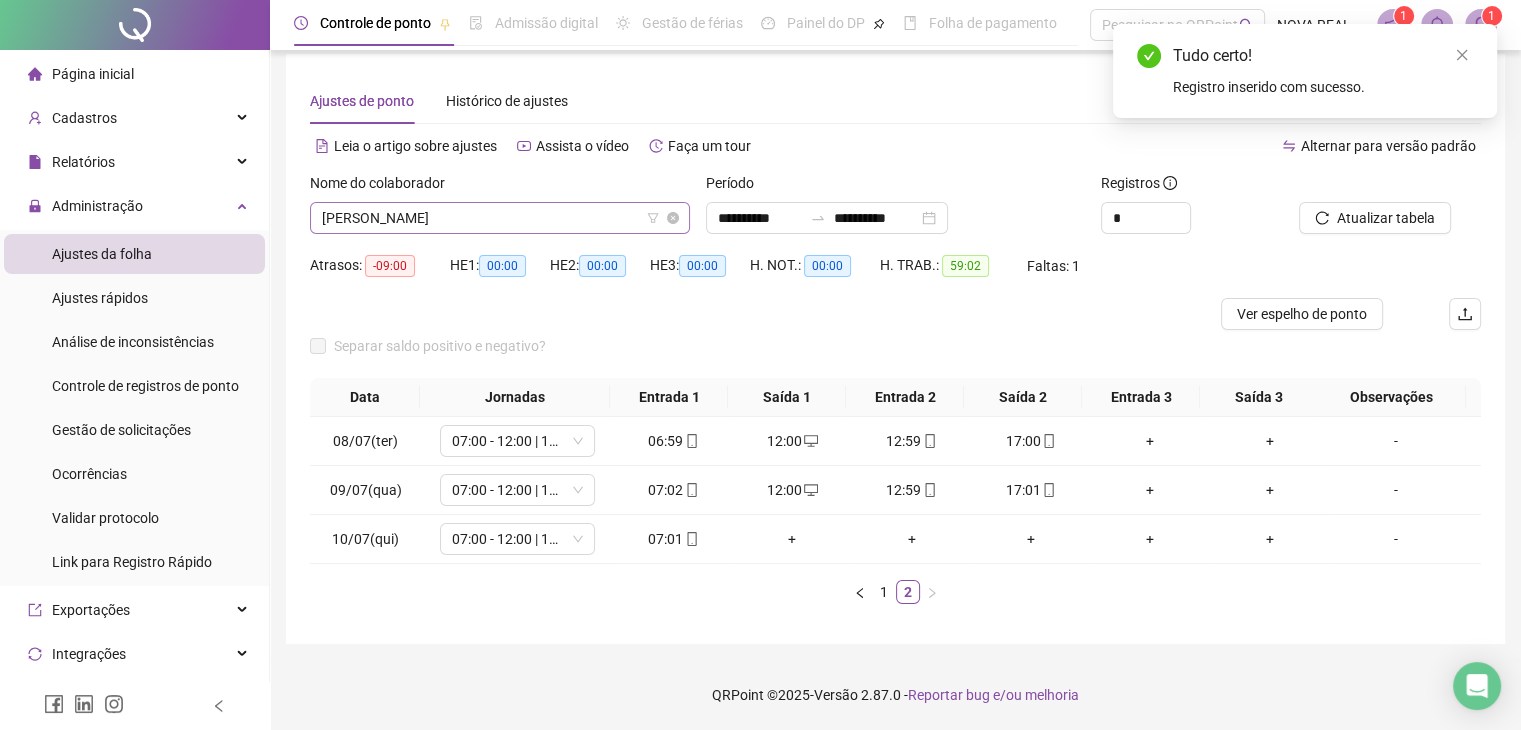 click on "[PERSON_NAME]" at bounding box center (500, 218) 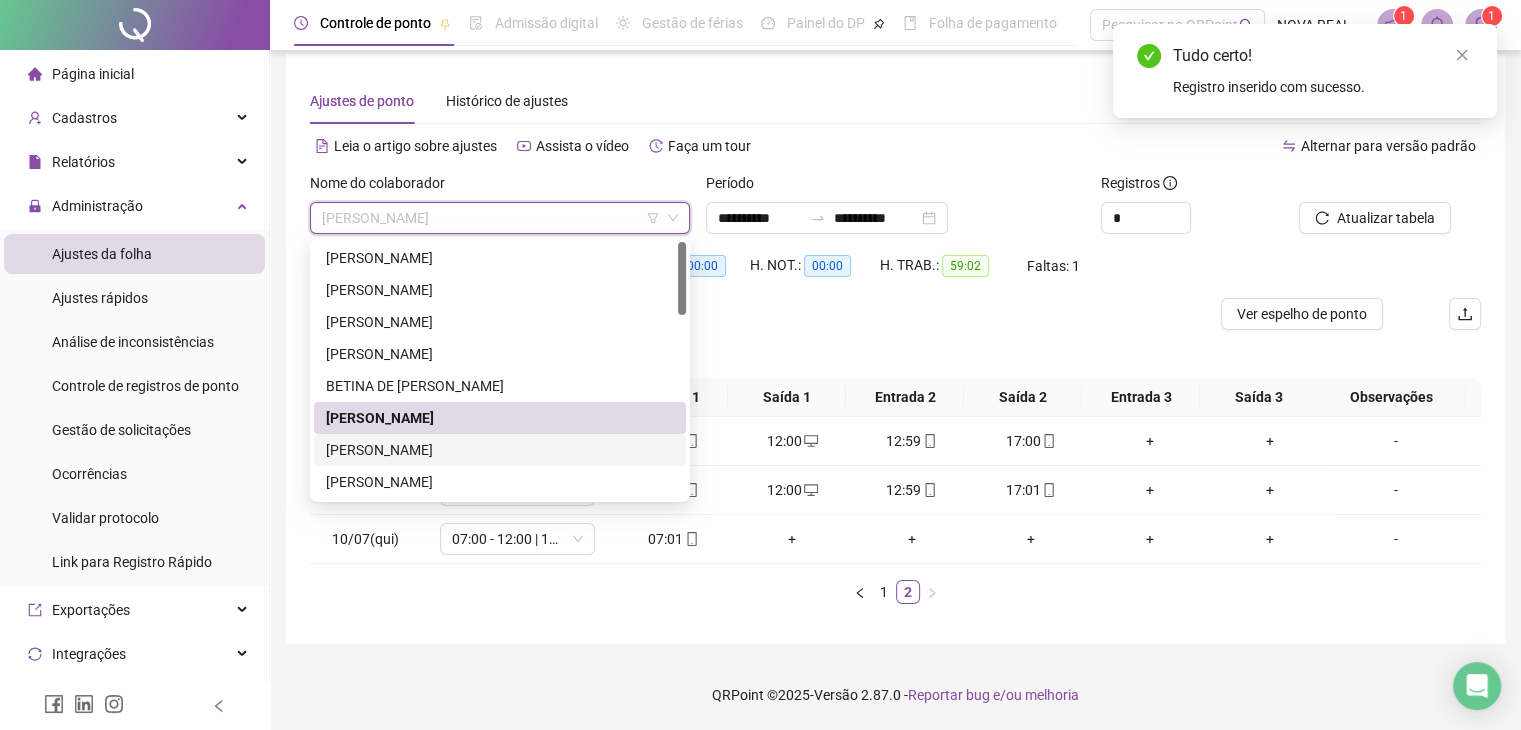 click on "[PERSON_NAME]" at bounding box center [500, 450] 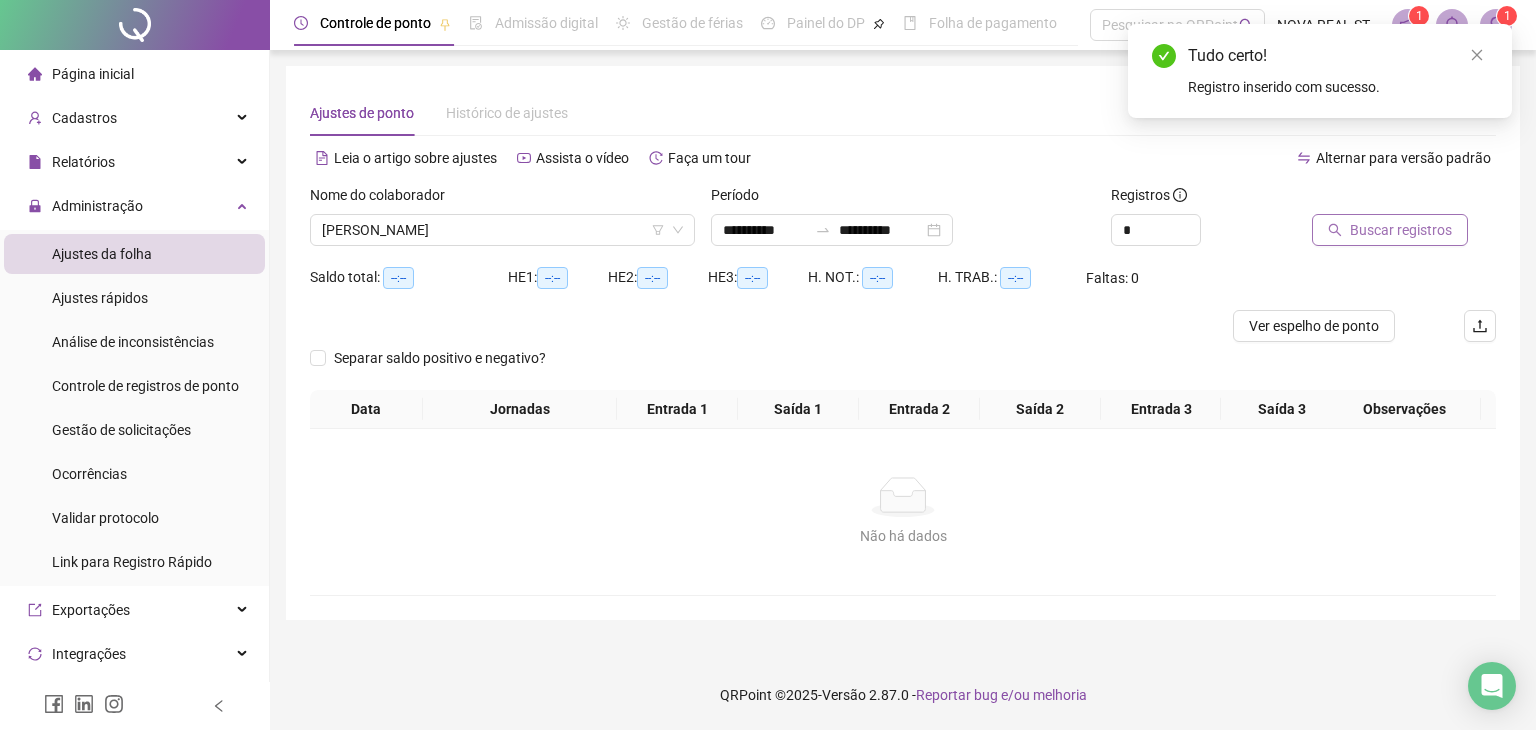 click on "Buscar registros" at bounding box center [1390, 230] 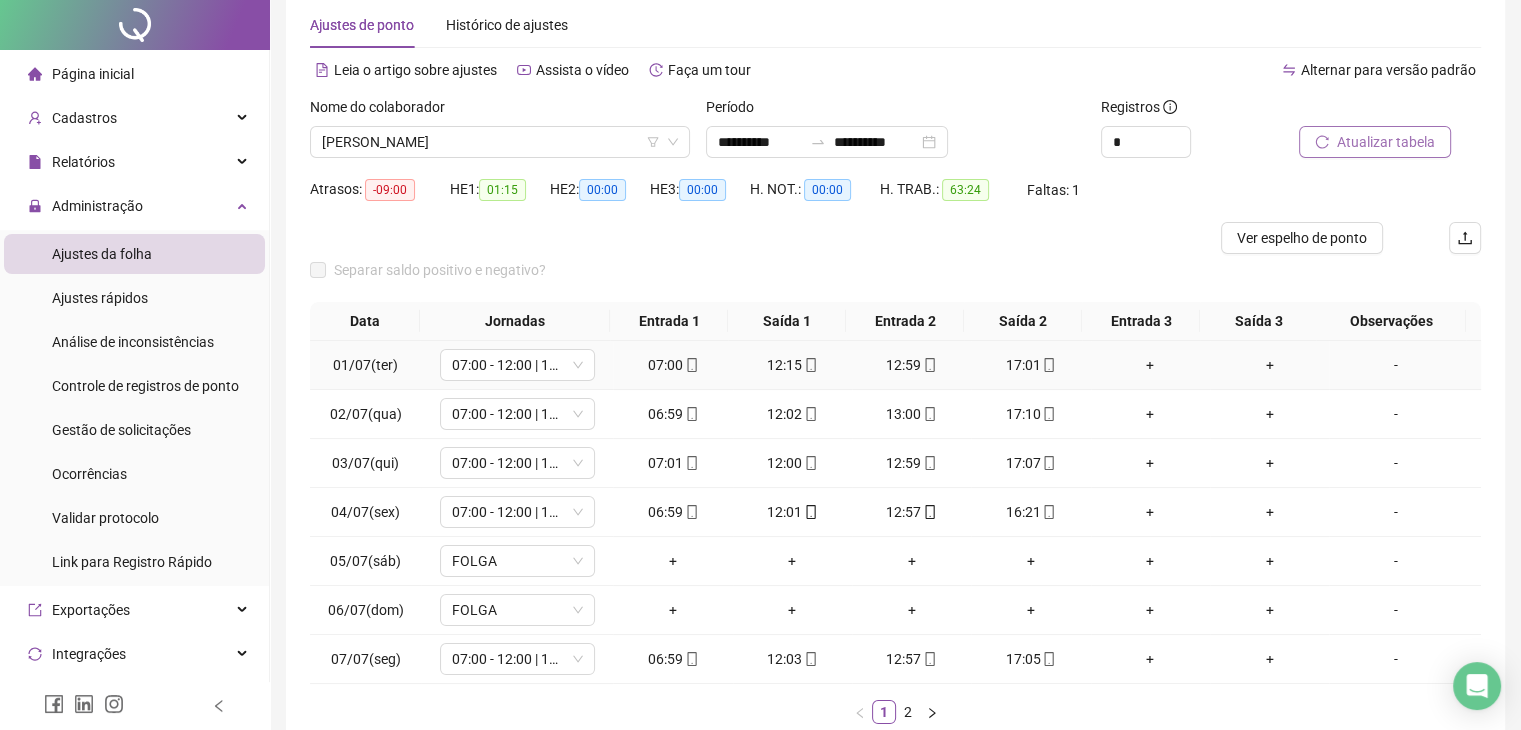 scroll, scrollTop: 100, scrollLeft: 0, axis: vertical 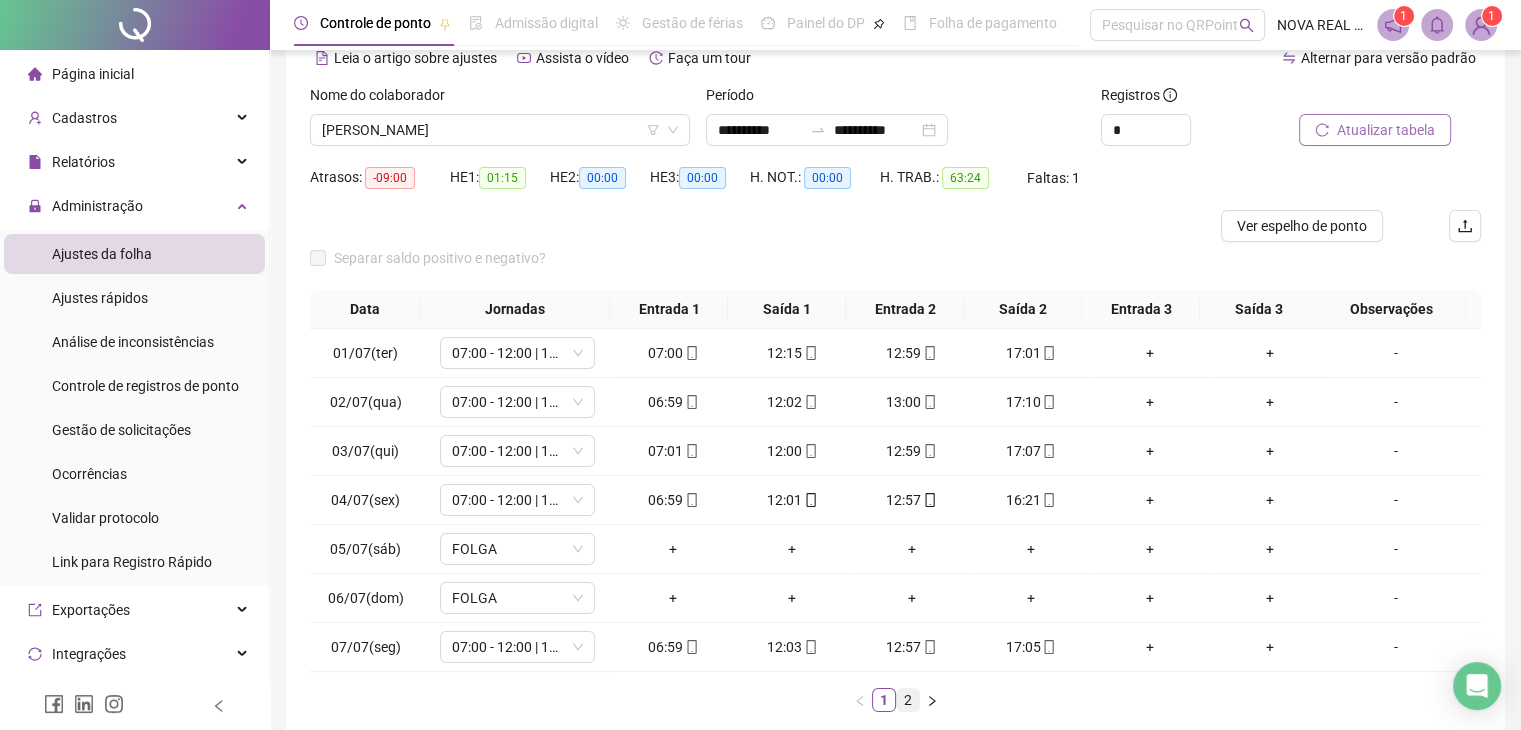 click on "2" at bounding box center (908, 700) 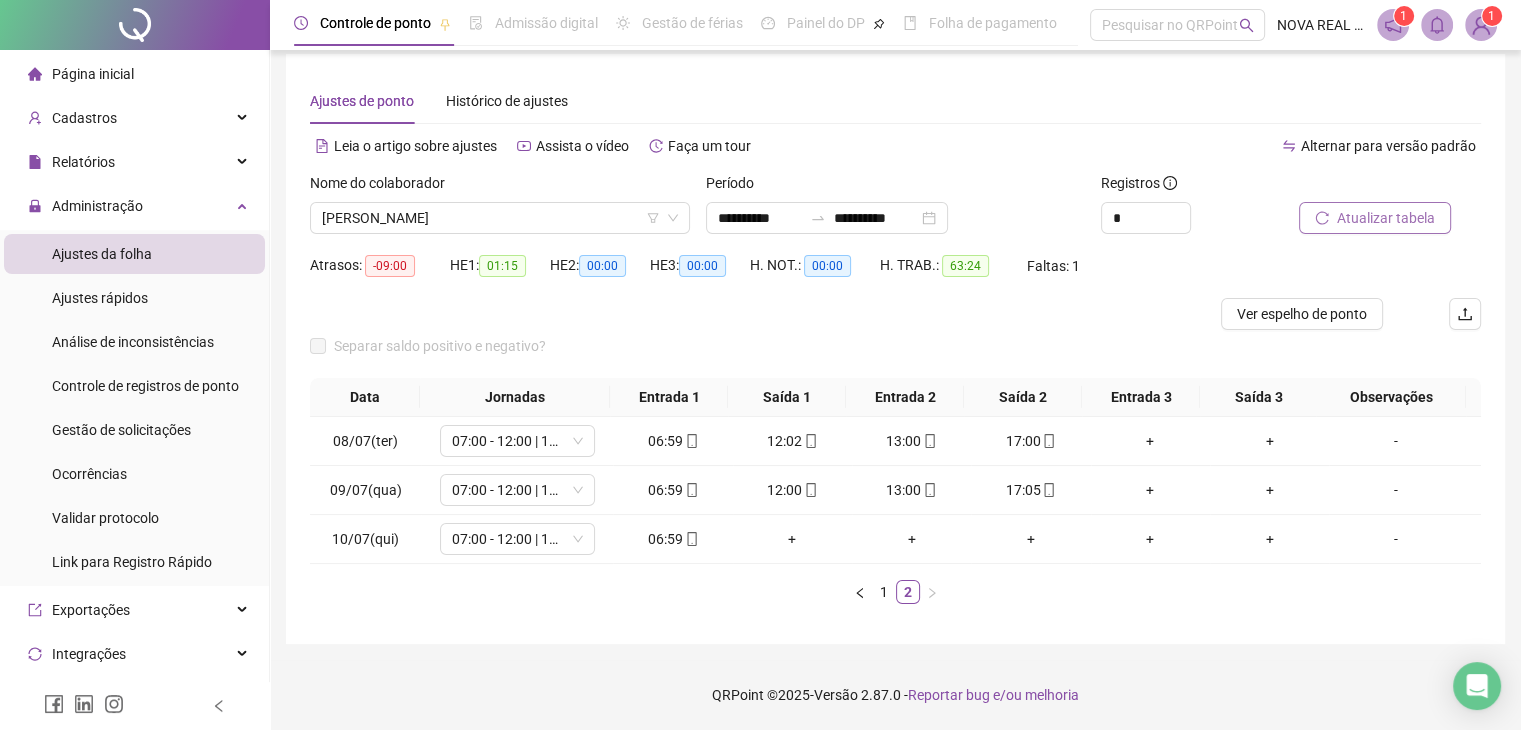 scroll, scrollTop: 27, scrollLeft: 0, axis: vertical 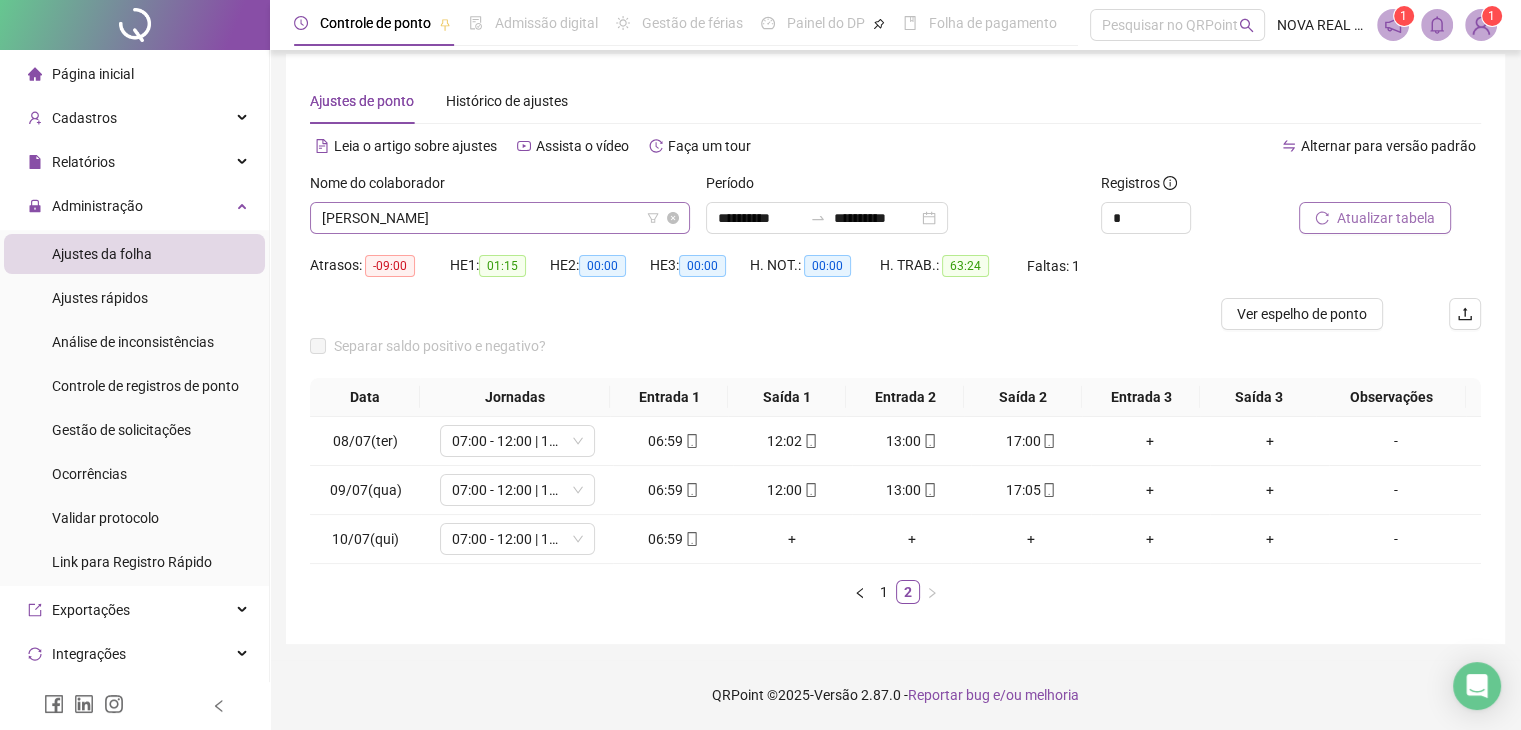 click on "[PERSON_NAME]" at bounding box center [500, 218] 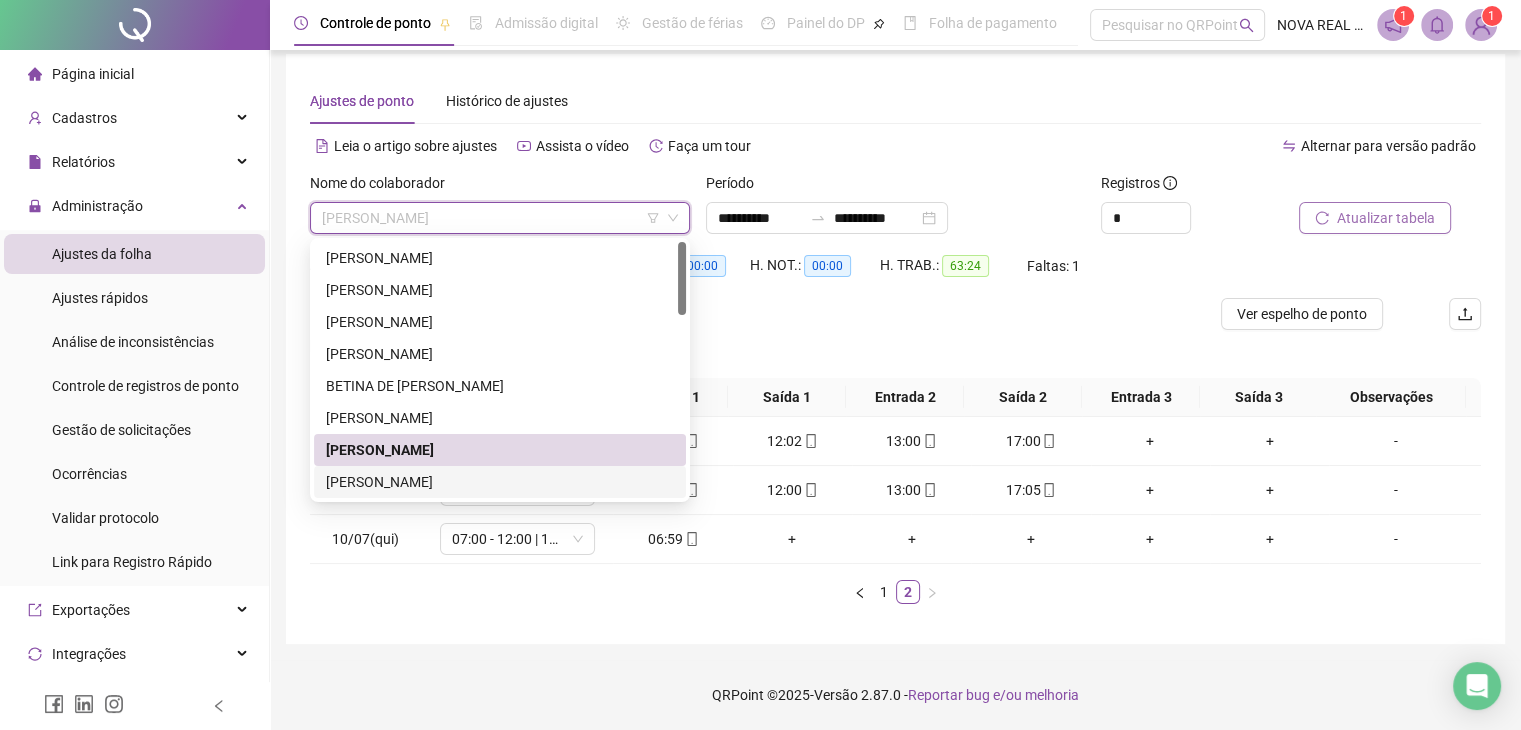 click on "[PERSON_NAME]" at bounding box center [500, 482] 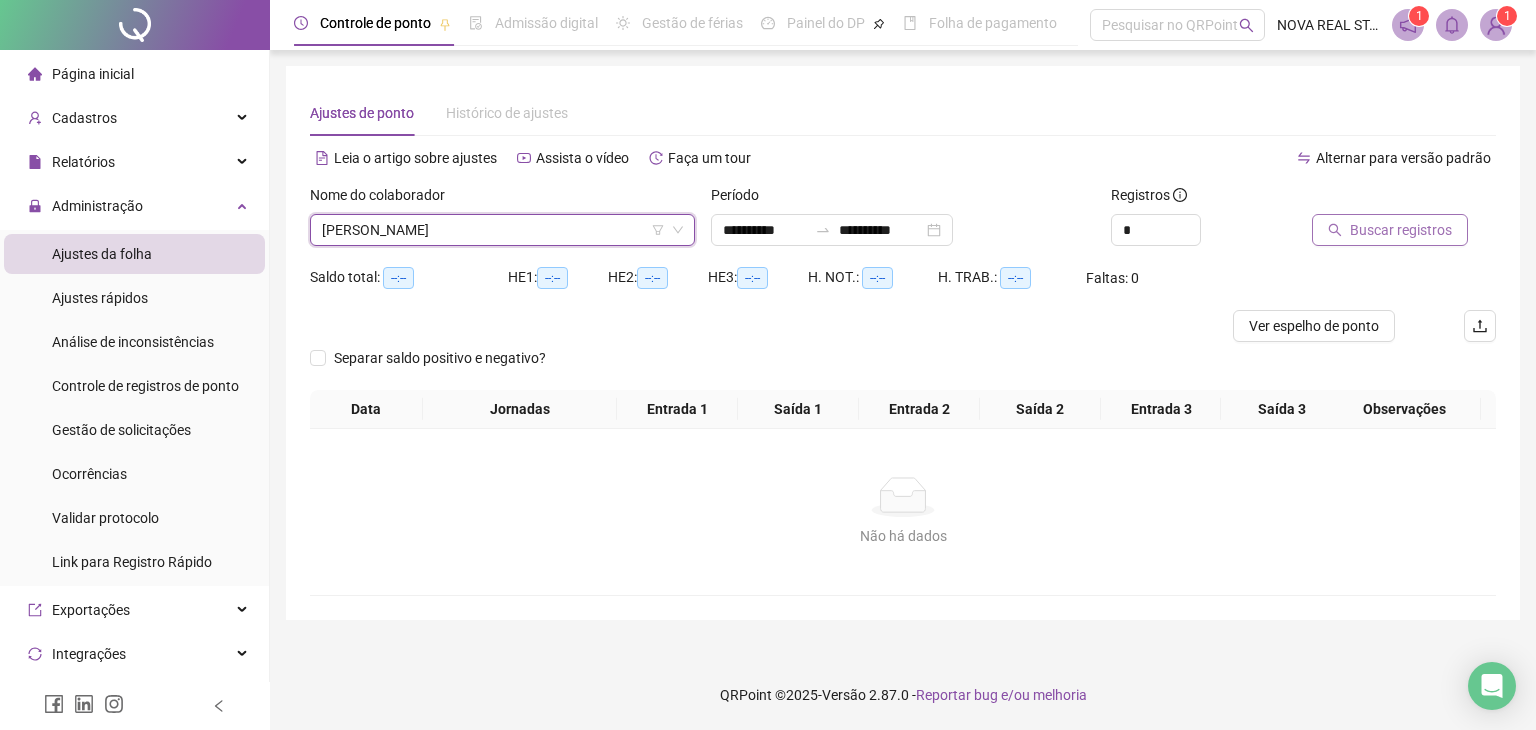 click on "Buscar registros" at bounding box center [1401, 230] 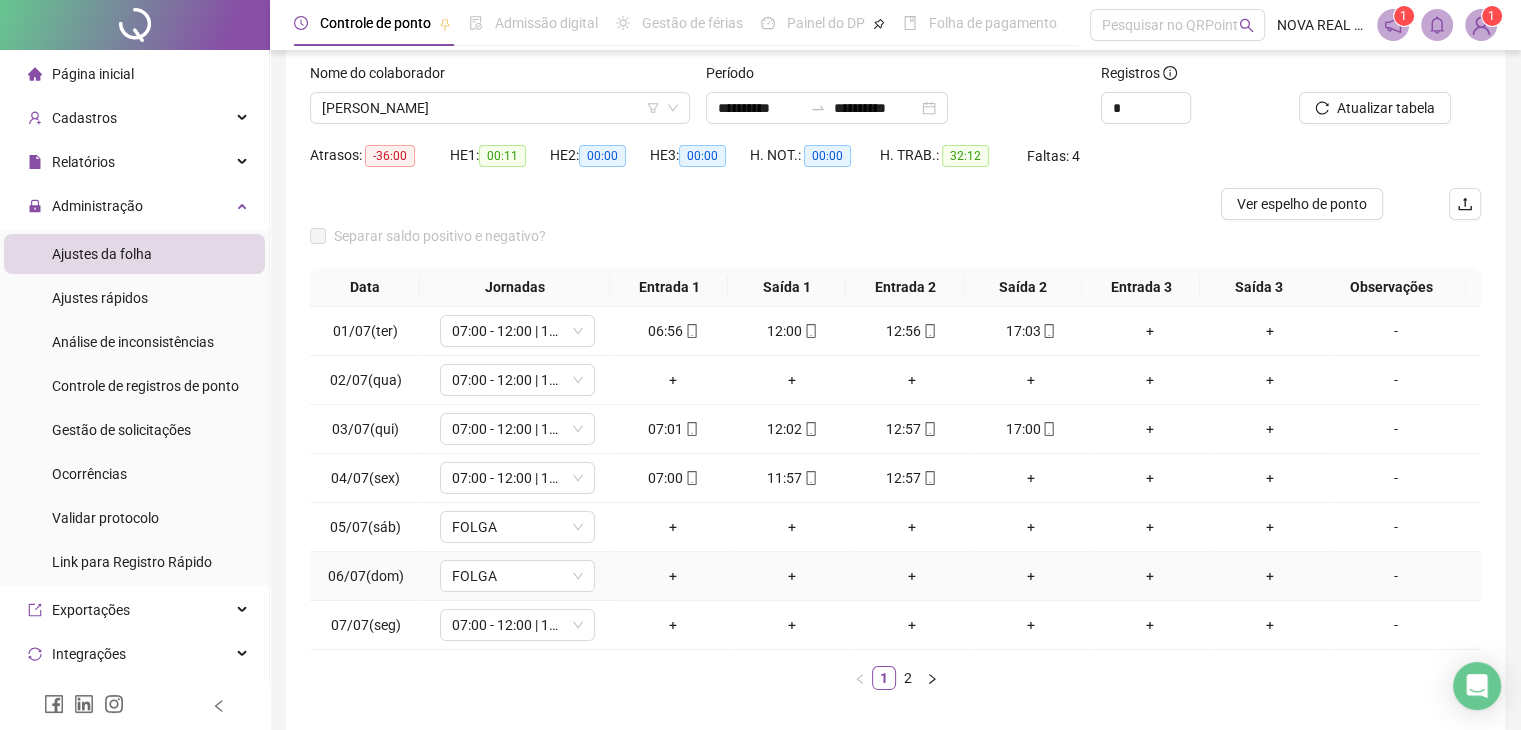 scroll, scrollTop: 100, scrollLeft: 0, axis: vertical 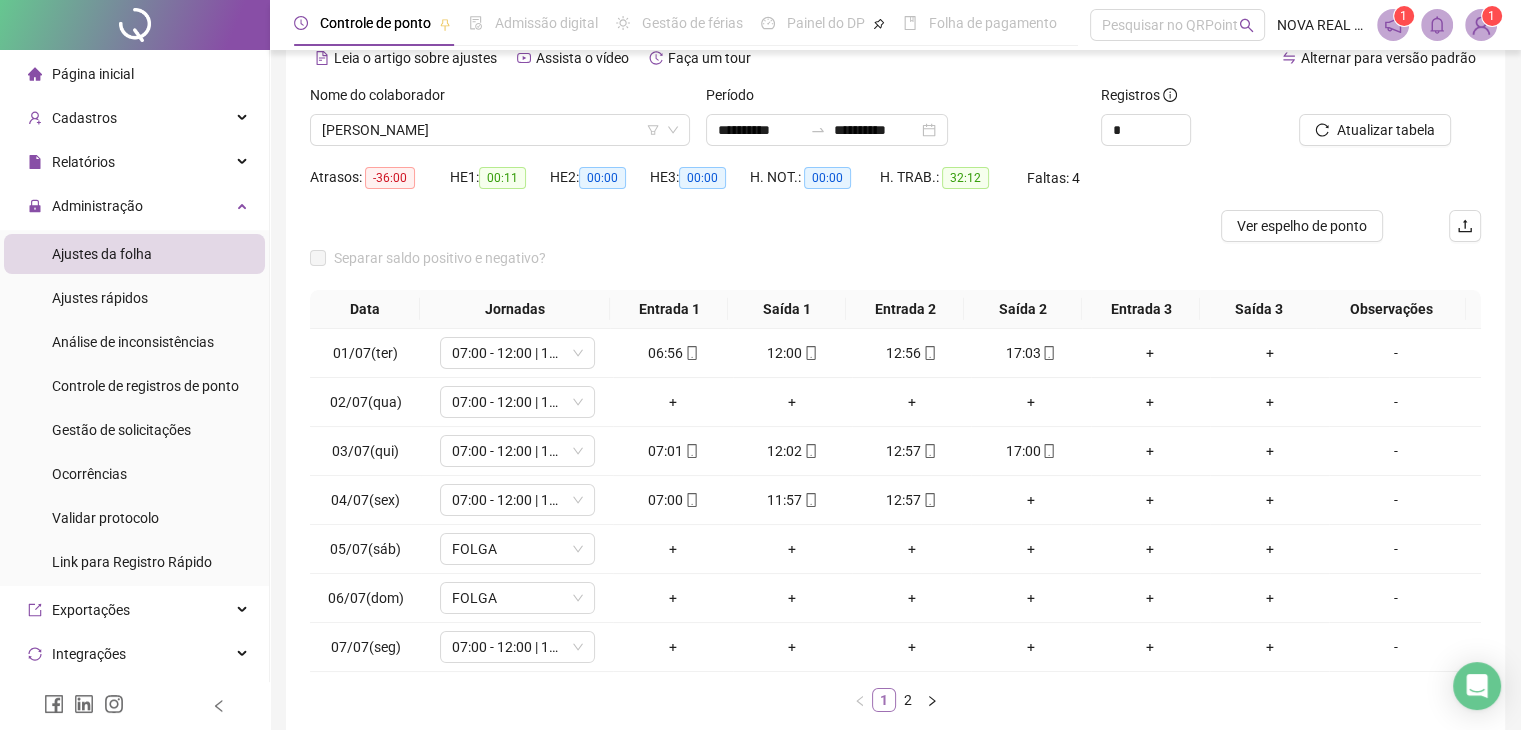 click on "1" at bounding box center [884, 700] 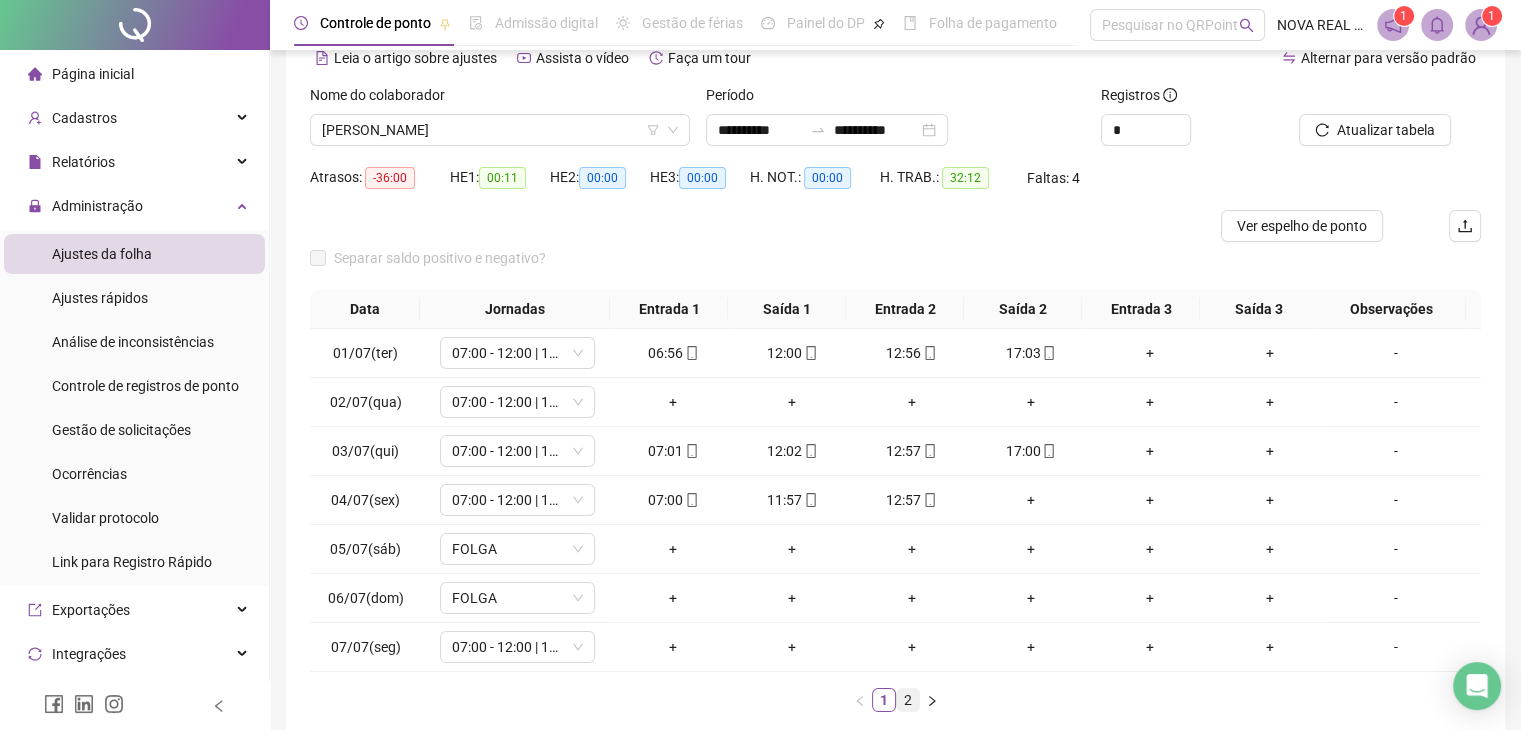 click on "2" at bounding box center (908, 700) 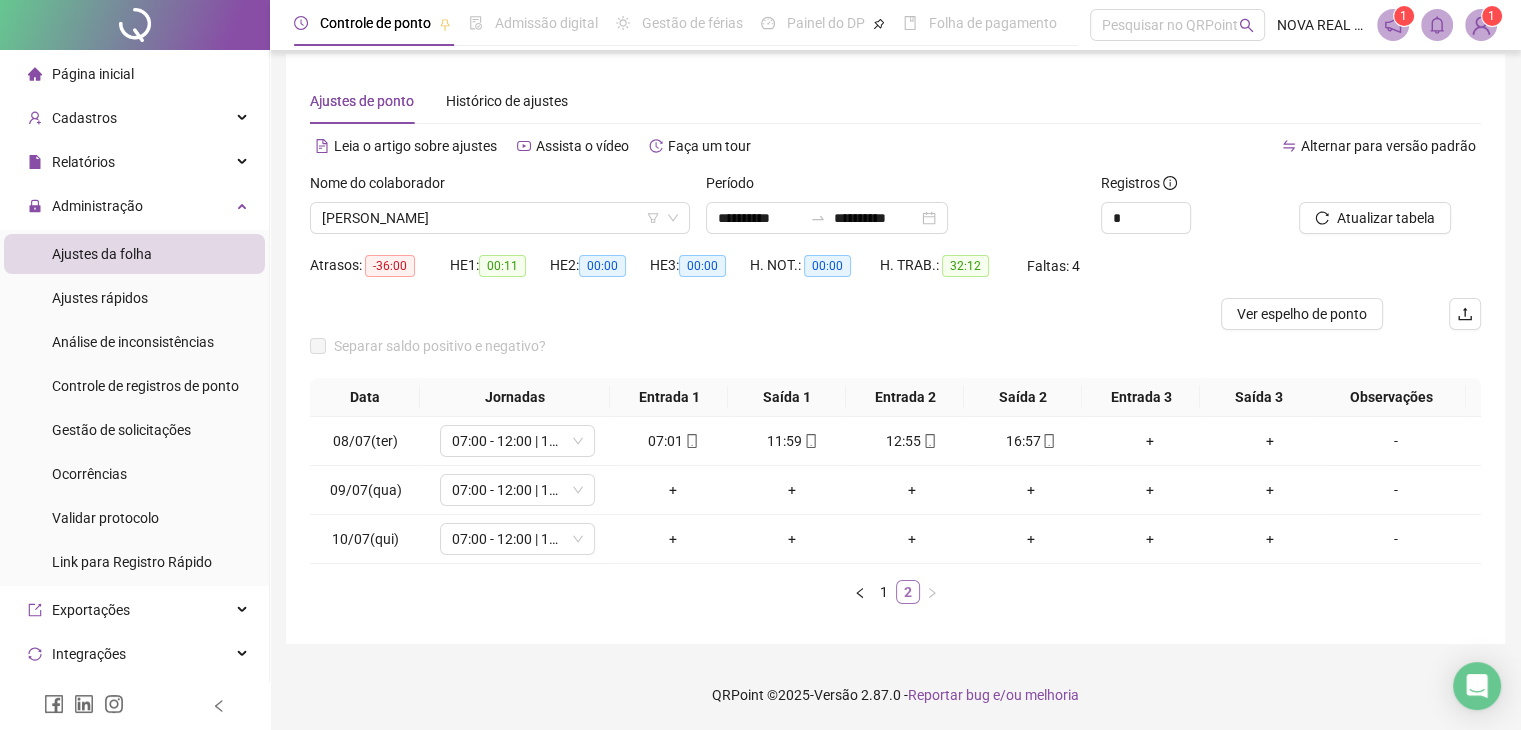 scroll, scrollTop: 27, scrollLeft: 0, axis: vertical 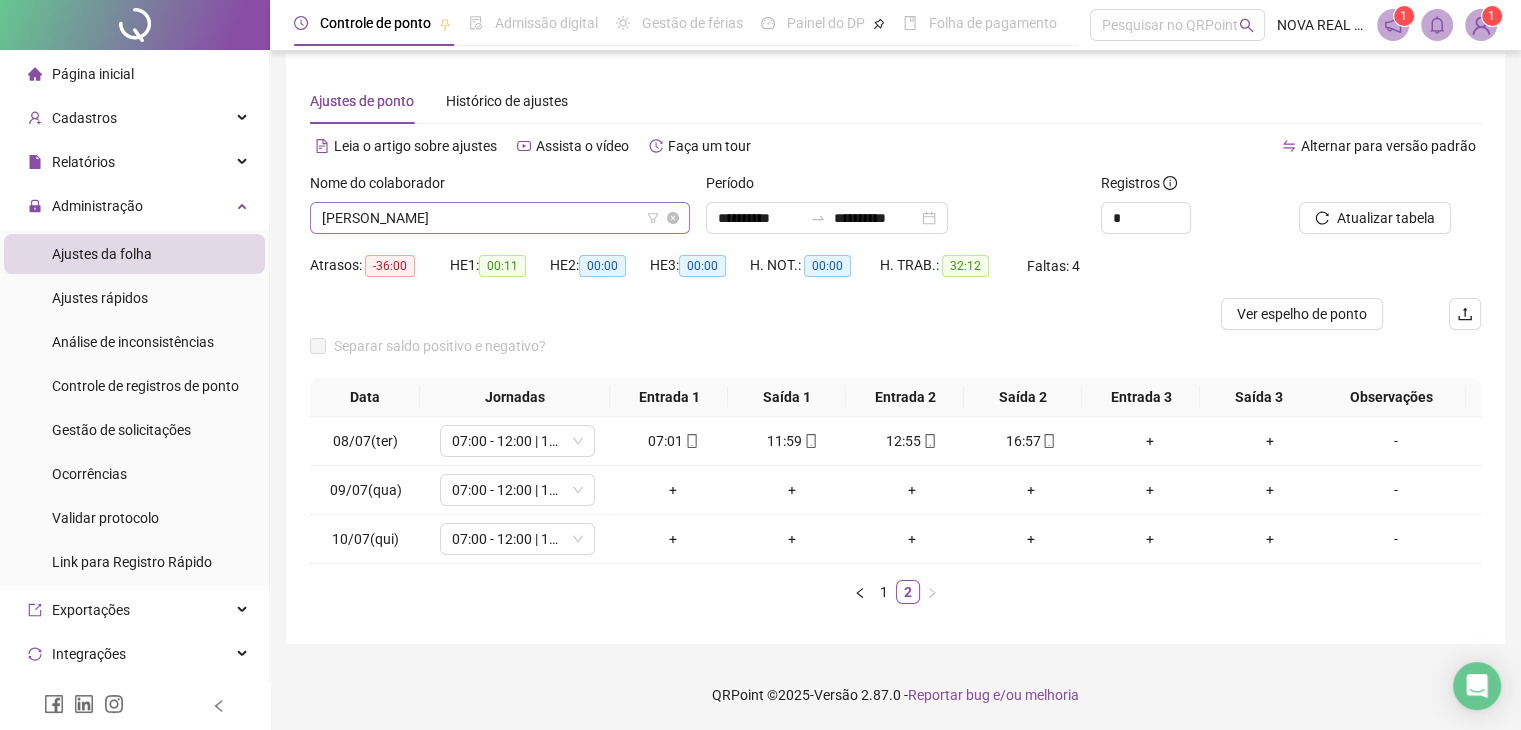 click on "[PERSON_NAME]" at bounding box center (500, 218) 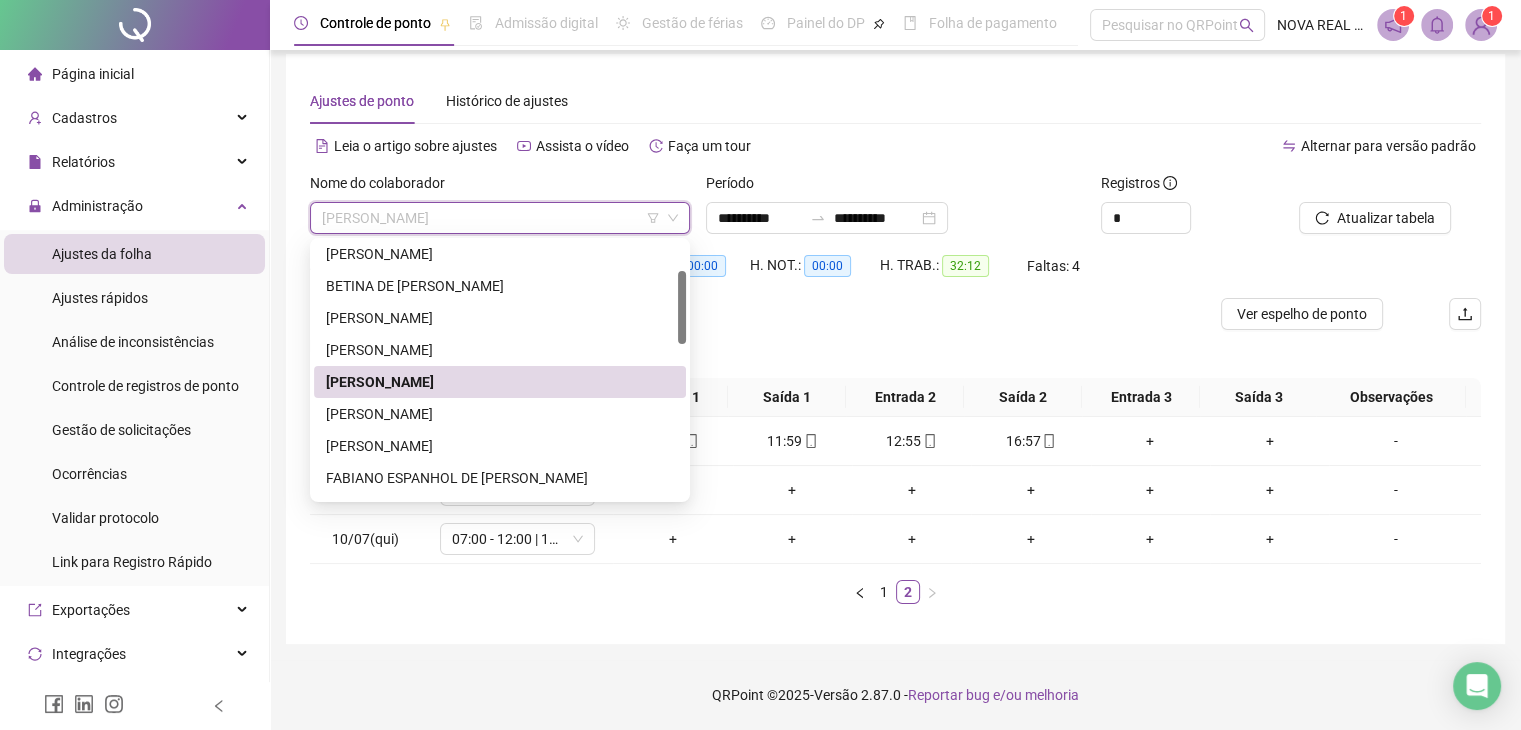 scroll, scrollTop: 200, scrollLeft: 0, axis: vertical 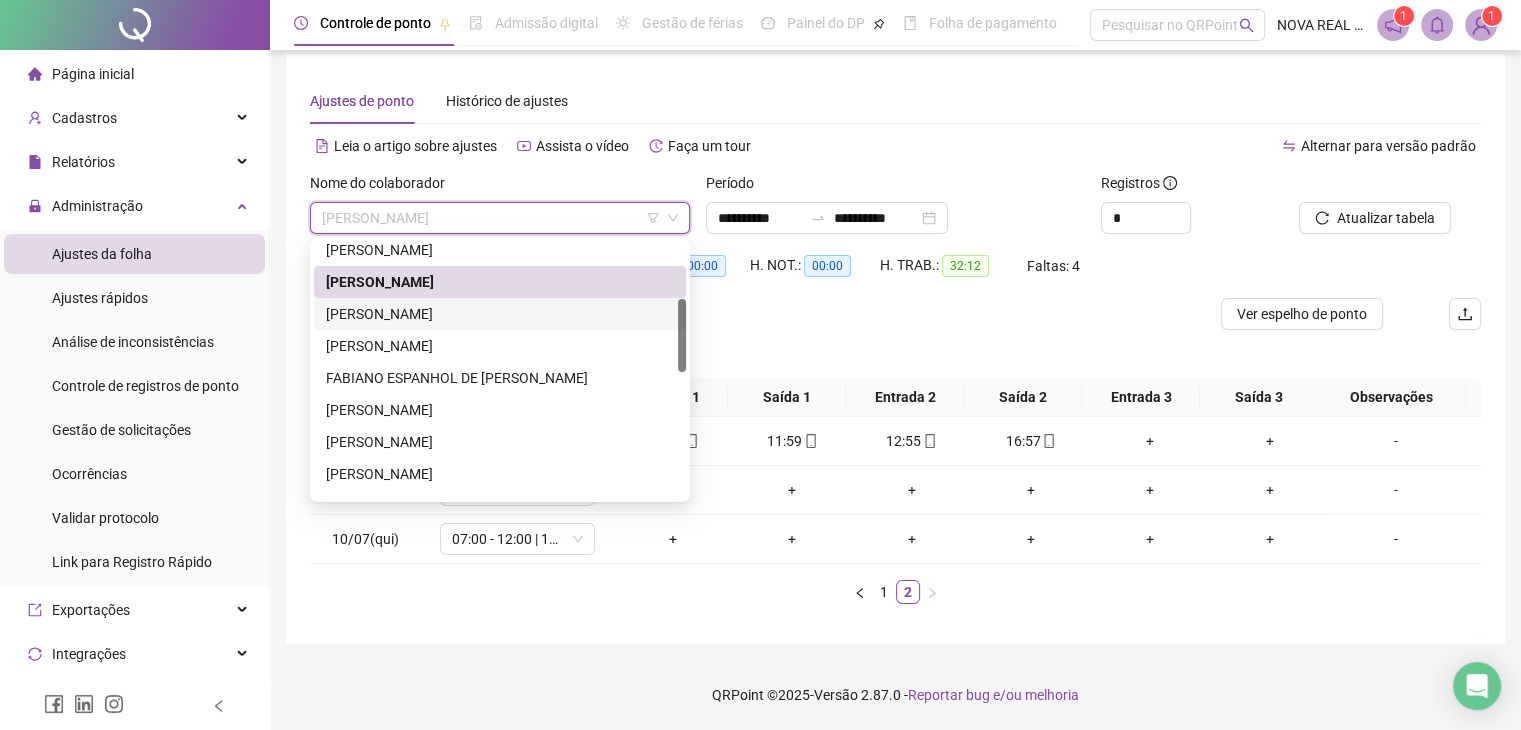 click on "[PERSON_NAME]" at bounding box center (500, 314) 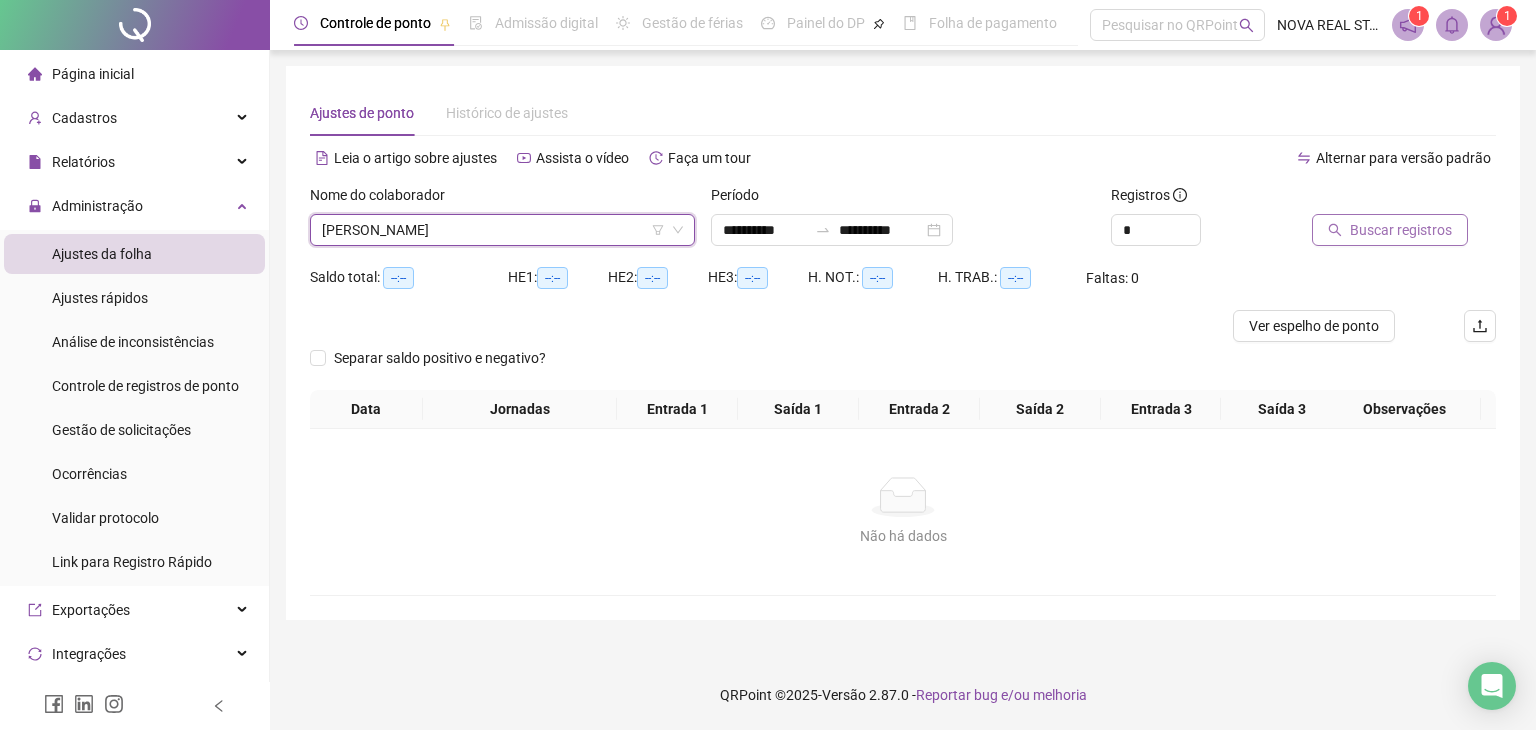click on "Buscar registros" at bounding box center (1401, 230) 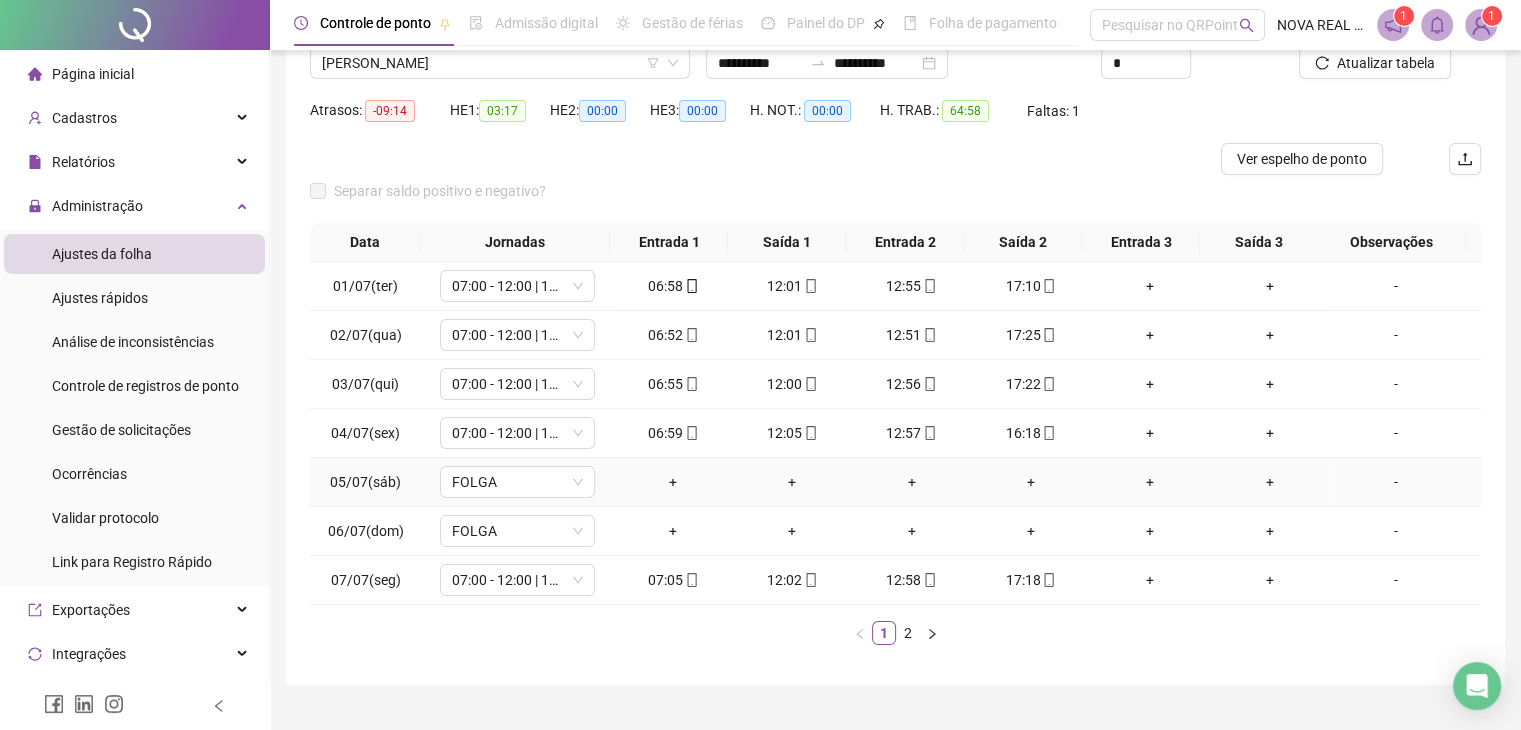 scroll, scrollTop: 200, scrollLeft: 0, axis: vertical 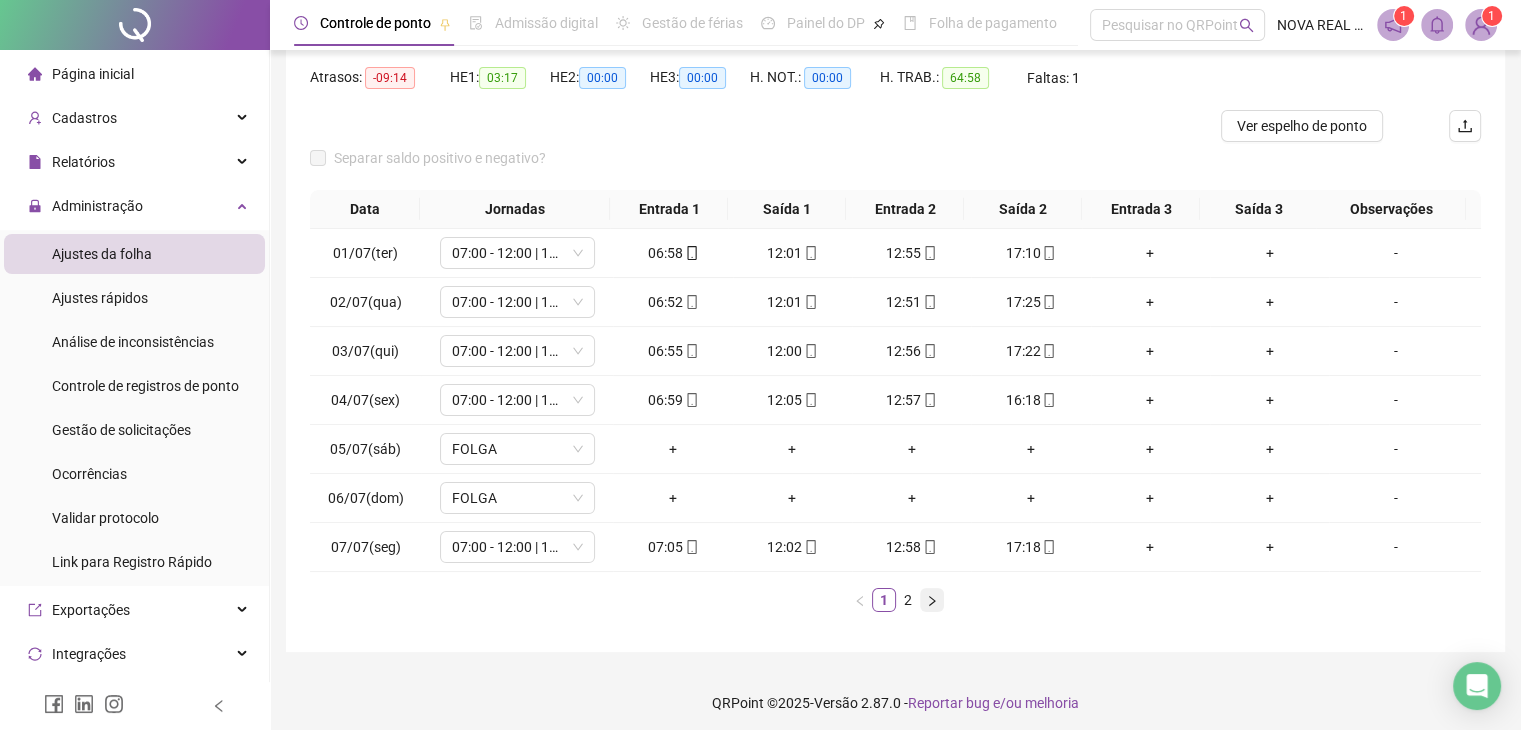 click on "2" at bounding box center [908, 600] 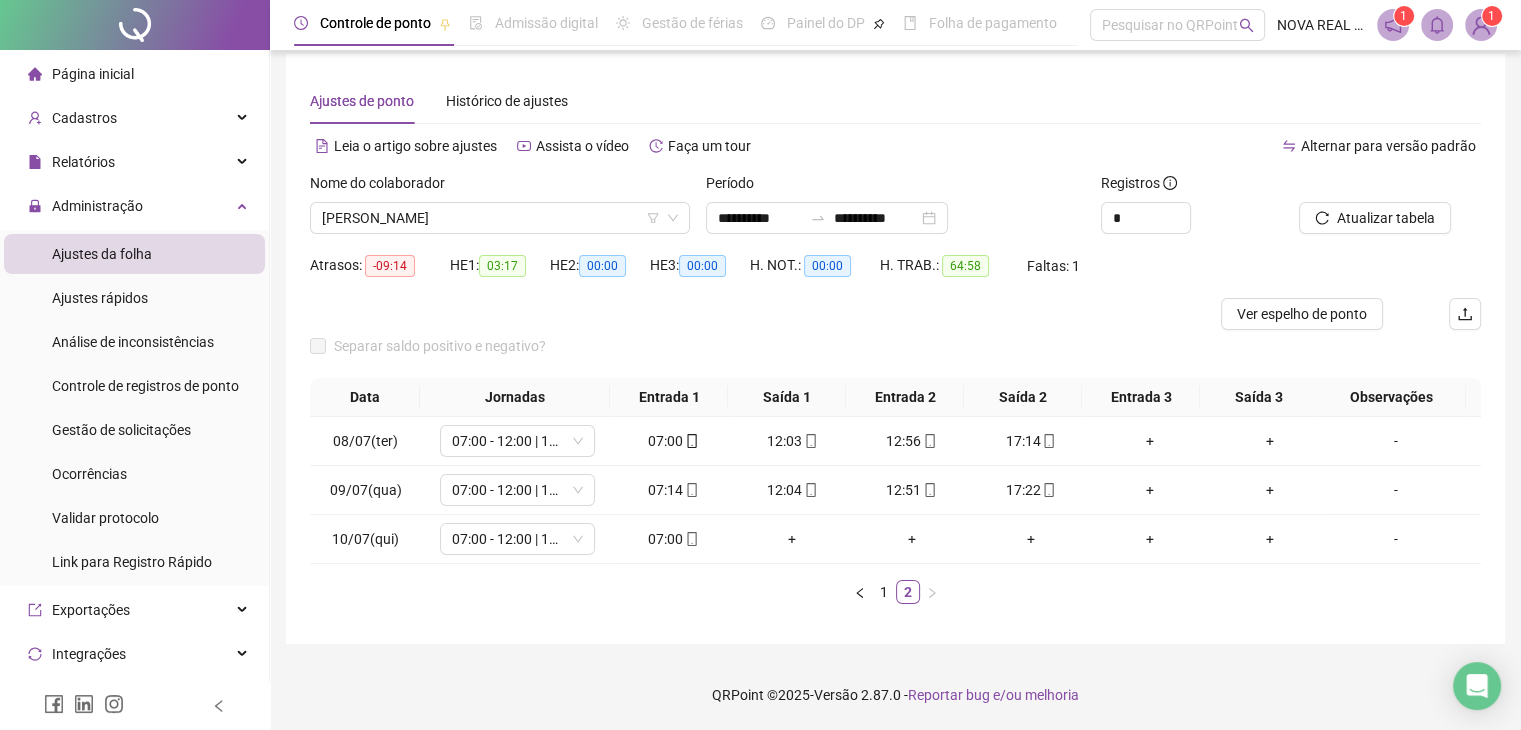 scroll, scrollTop: 27, scrollLeft: 0, axis: vertical 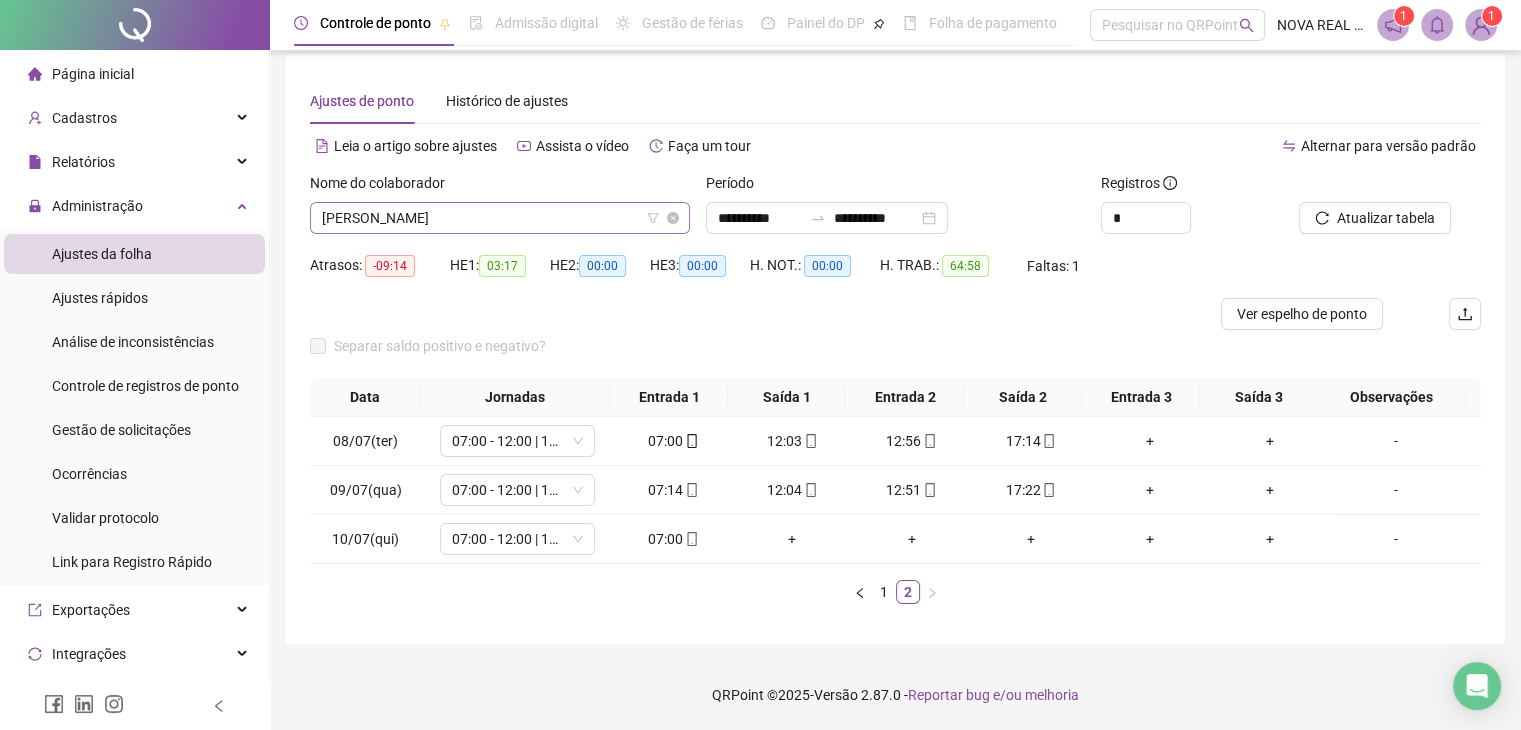 click on "[PERSON_NAME]" at bounding box center (500, 218) 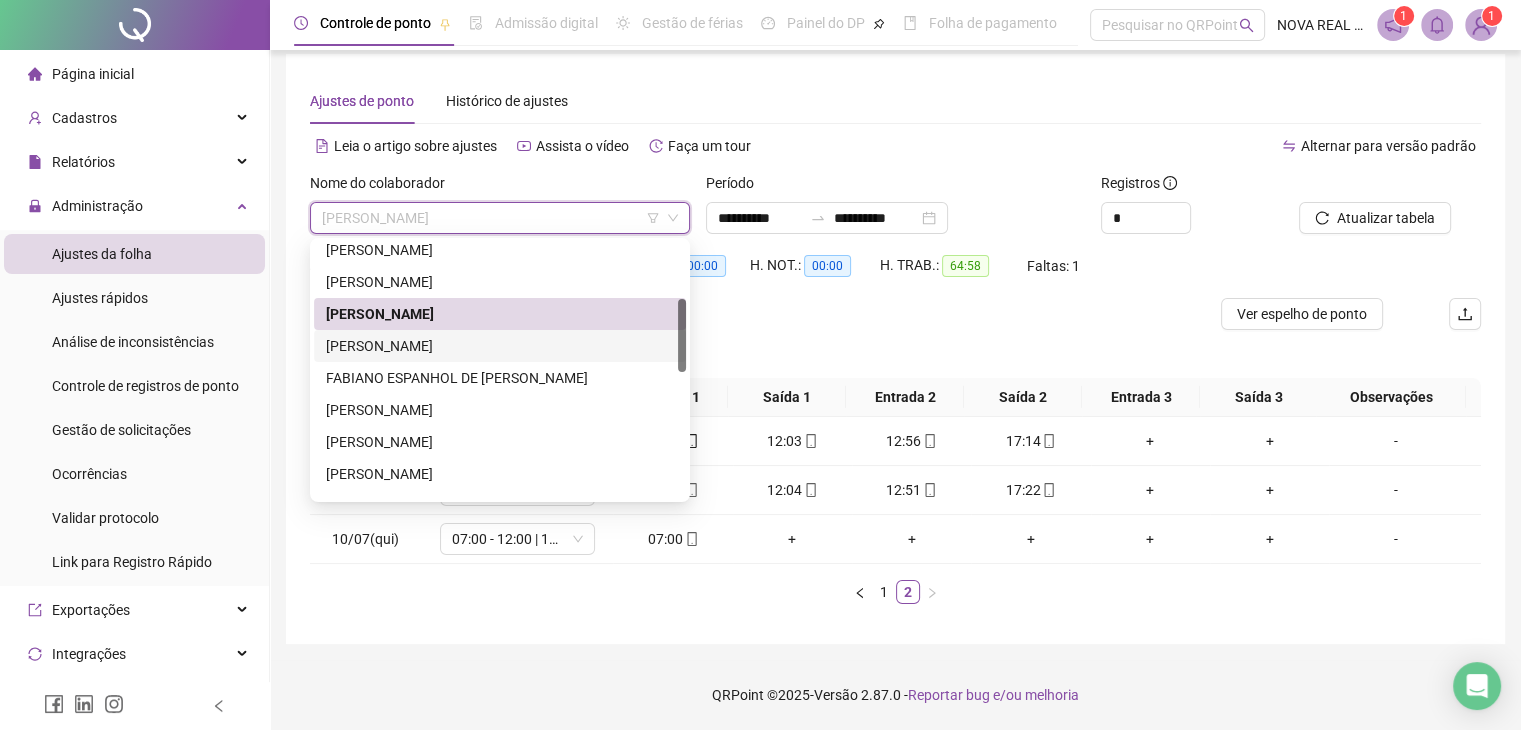 click on "[PERSON_NAME]" at bounding box center [500, 346] 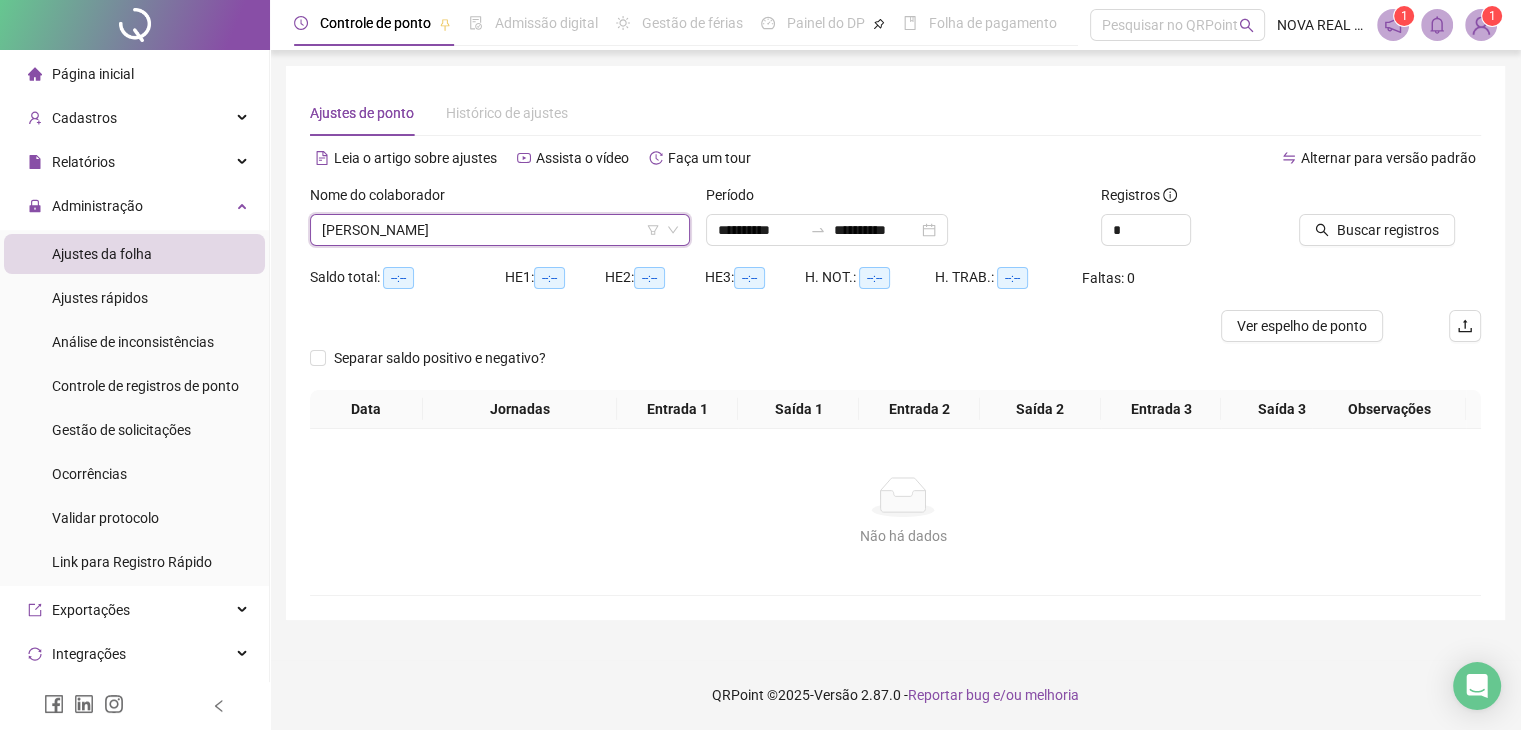 scroll, scrollTop: 0, scrollLeft: 0, axis: both 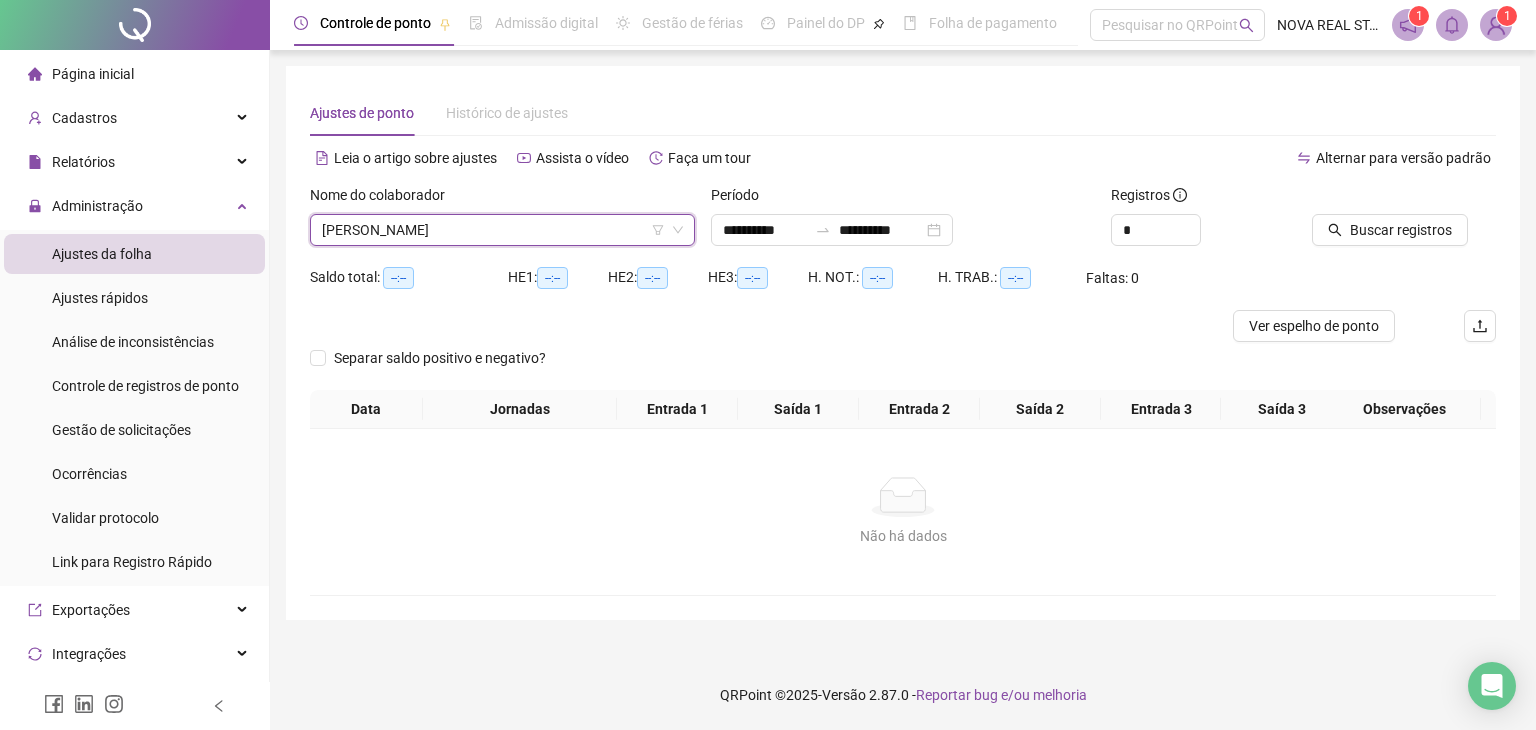 click on "Buscar registros" at bounding box center (1404, 223) 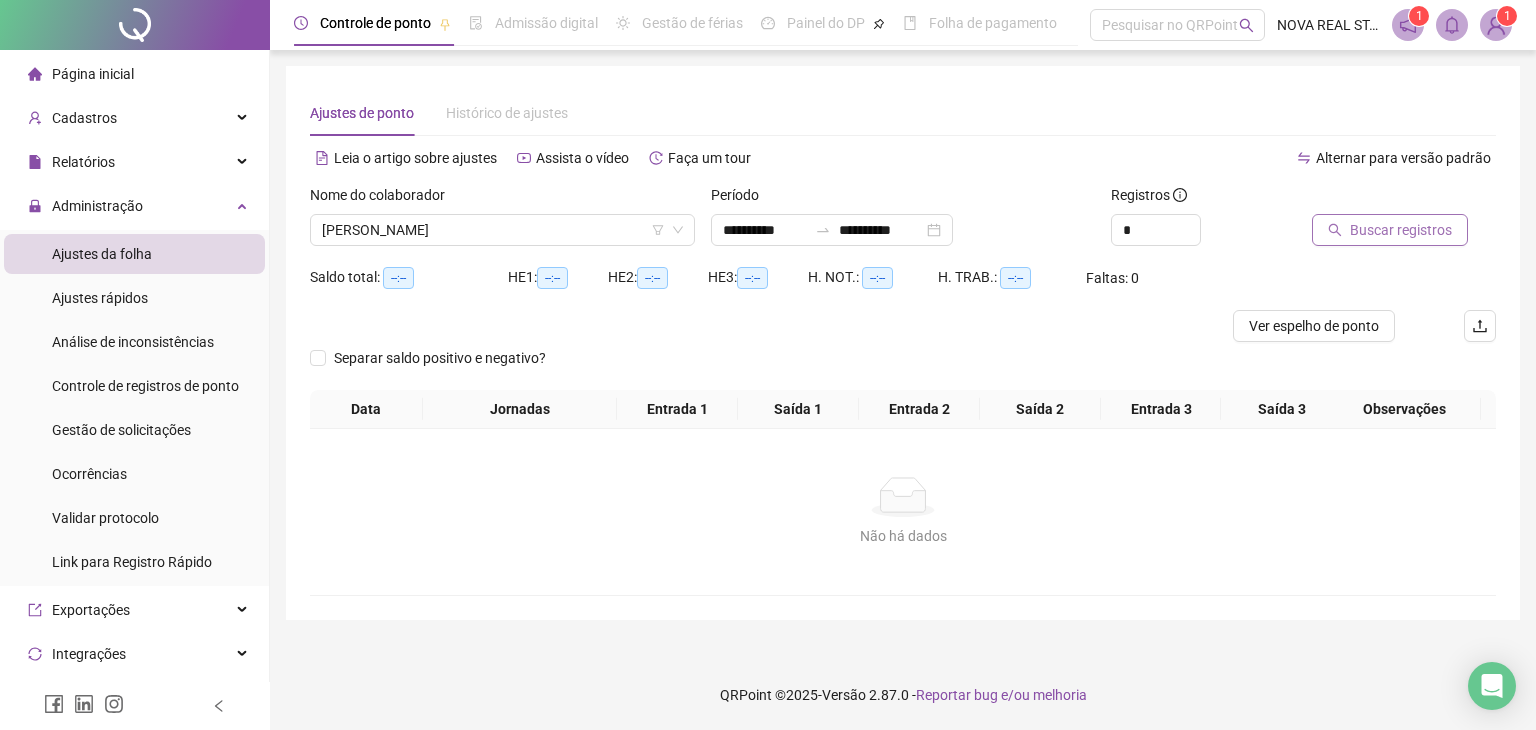 click on "Buscar registros" at bounding box center [1390, 230] 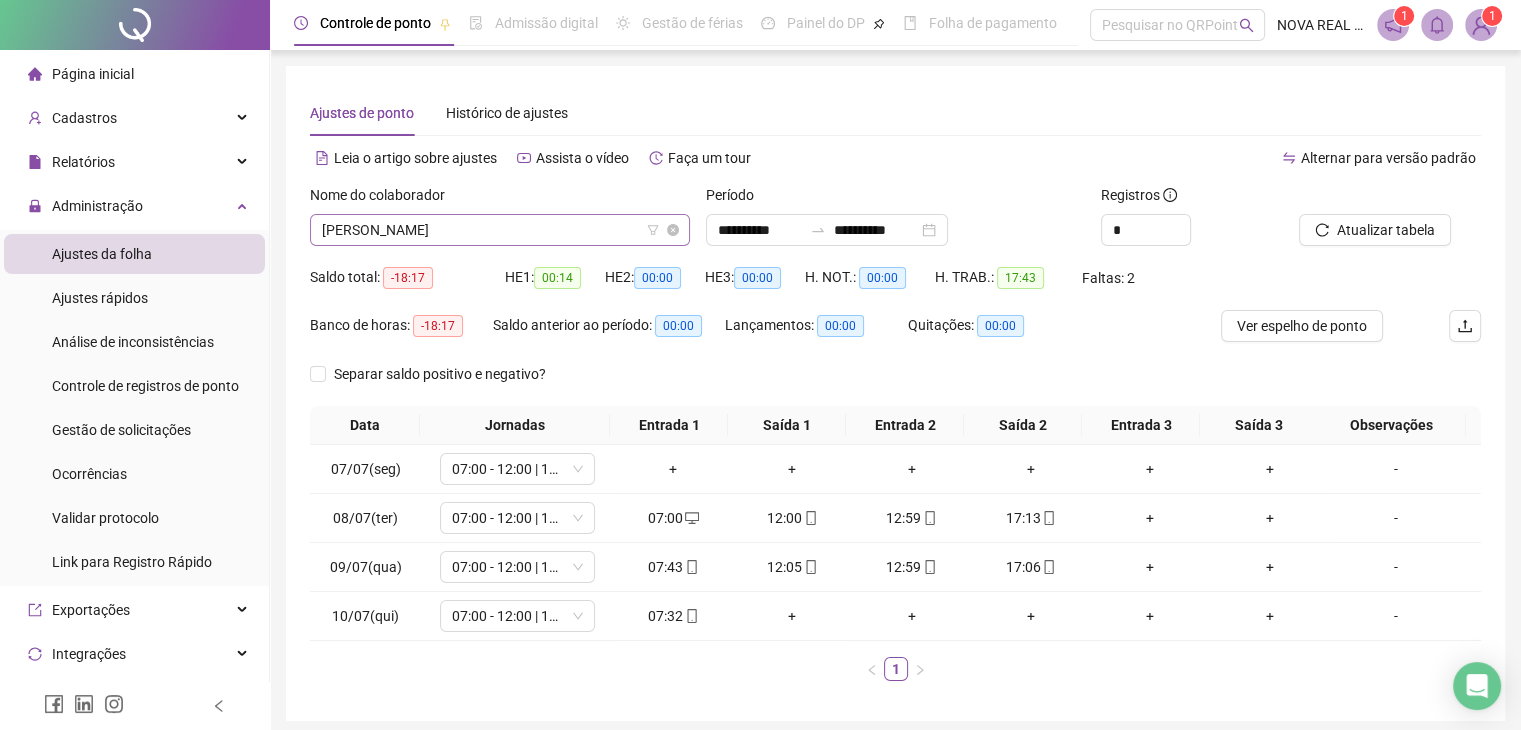 click on "[PERSON_NAME]" at bounding box center [500, 230] 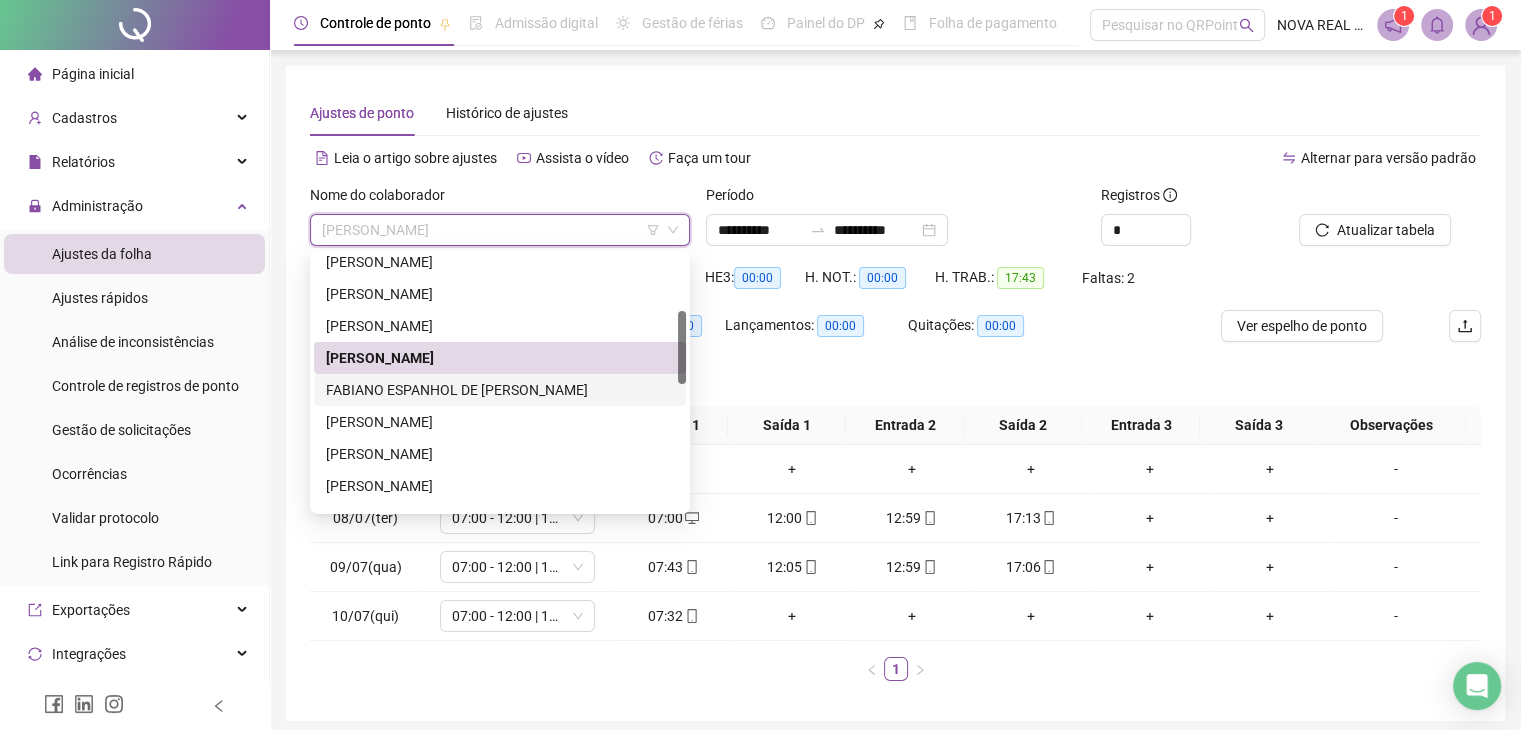 click on "FABIANO ESPANHOL DE [PERSON_NAME]" at bounding box center [500, 390] 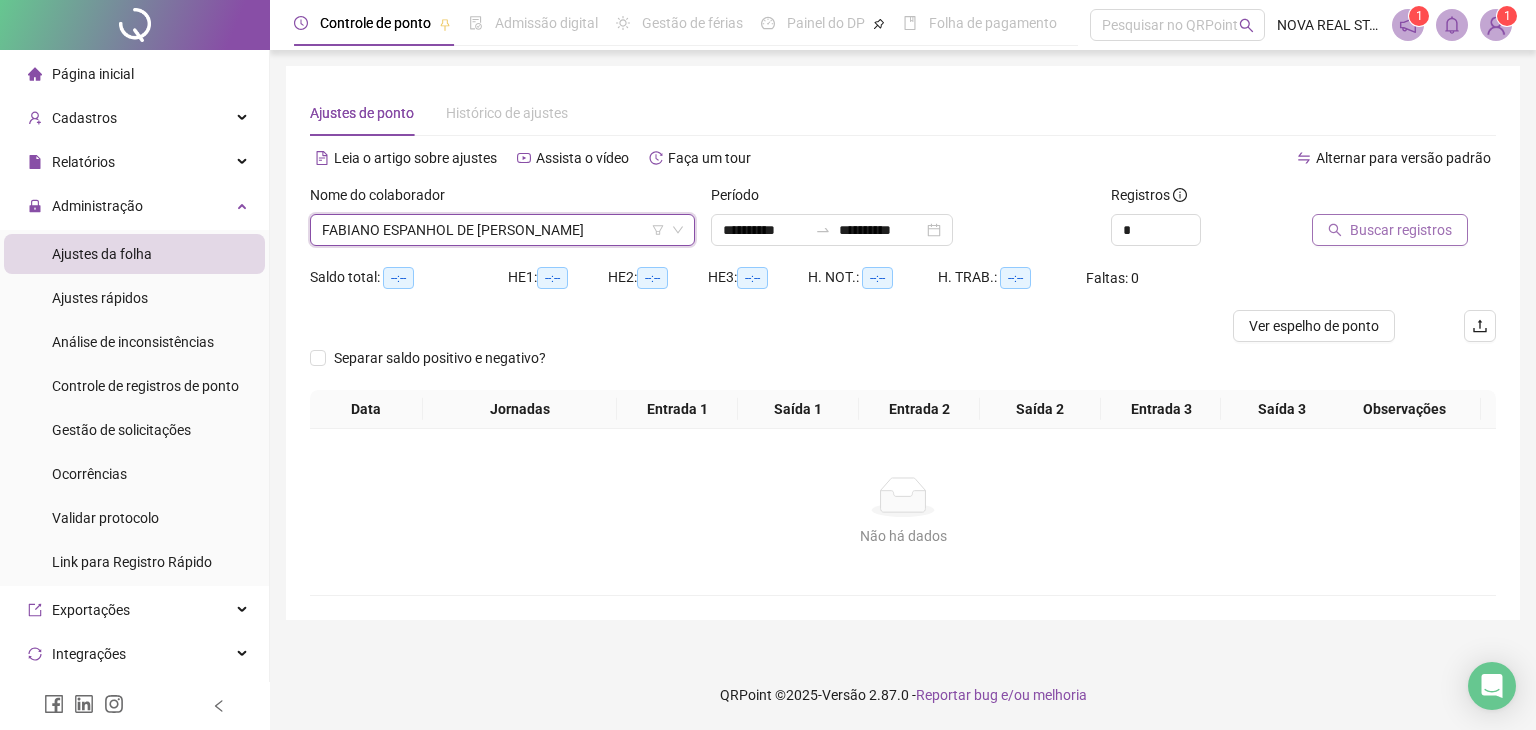 click on "Buscar registros" at bounding box center (1401, 230) 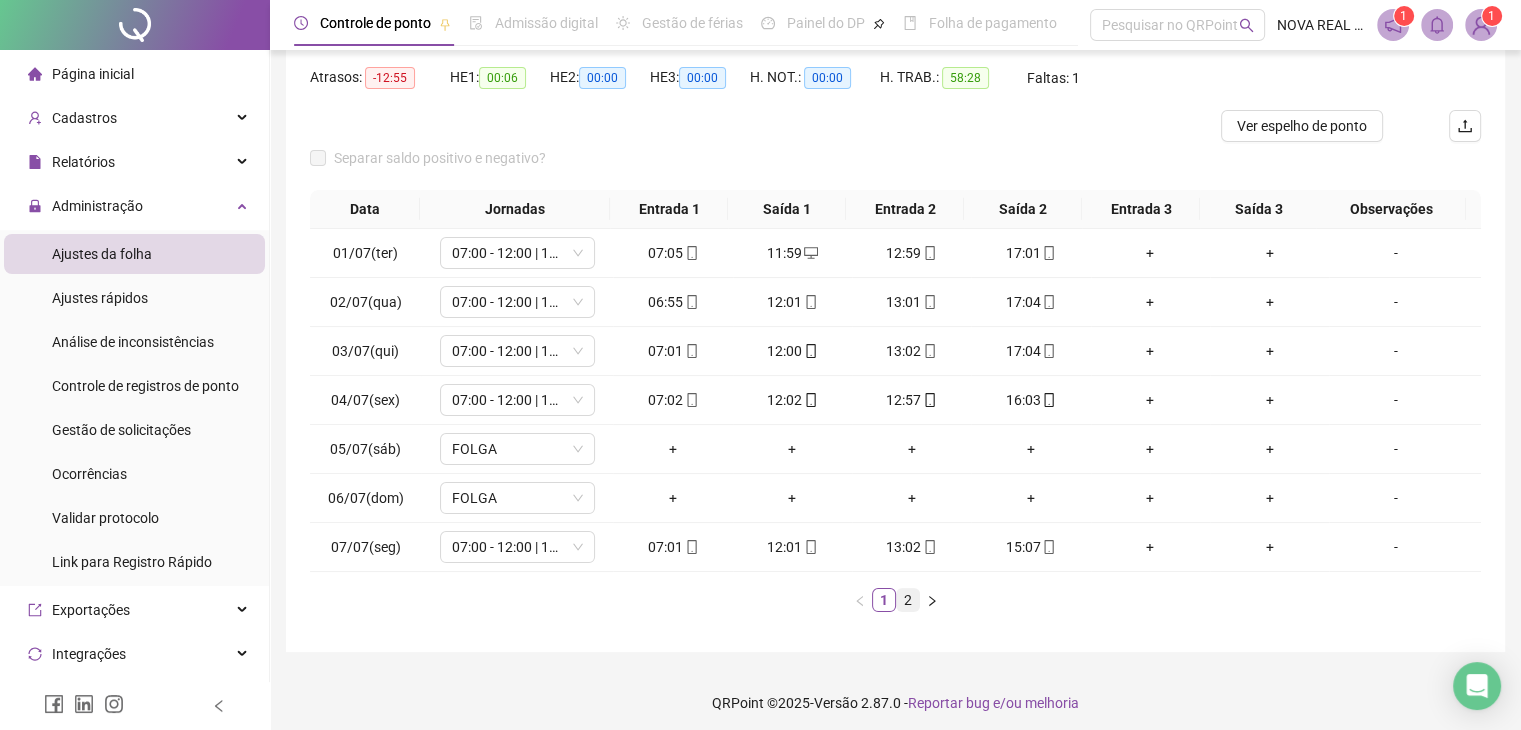 click on "2" at bounding box center (908, 600) 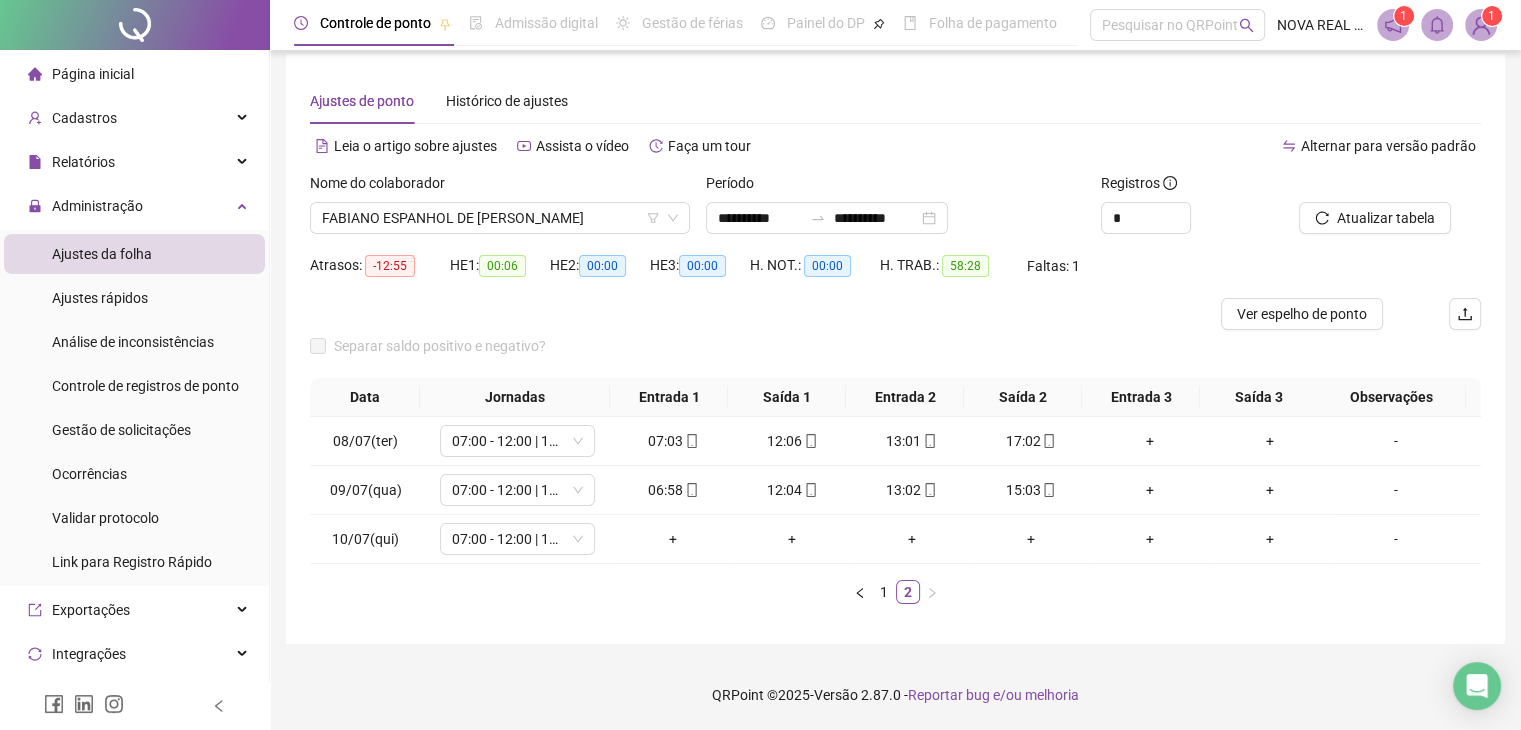scroll, scrollTop: 27, scrollLeft: 0, axis: vertical 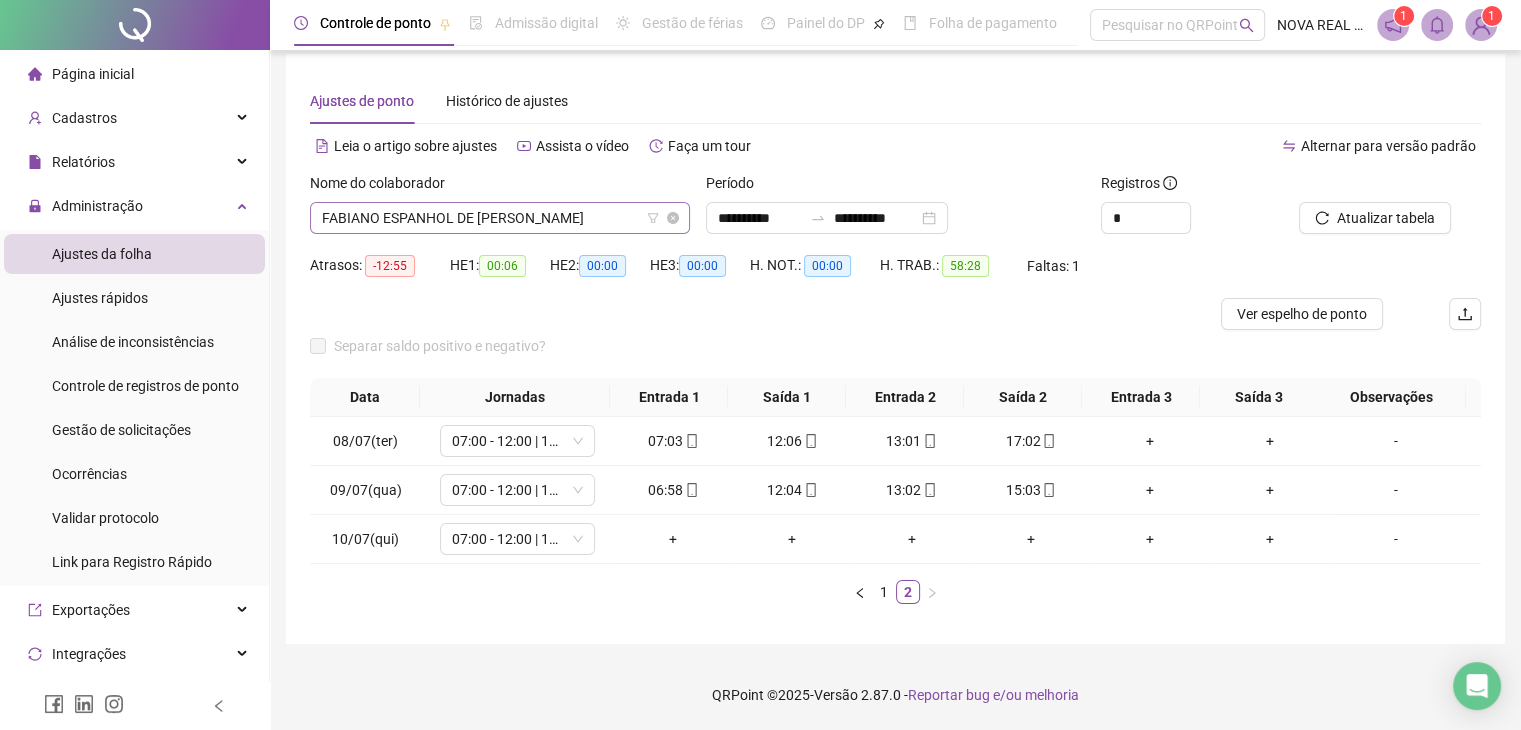 click on "FABIANO ESPANHOL DE [PERSON_NAME]" at bounding box center [500, 218] 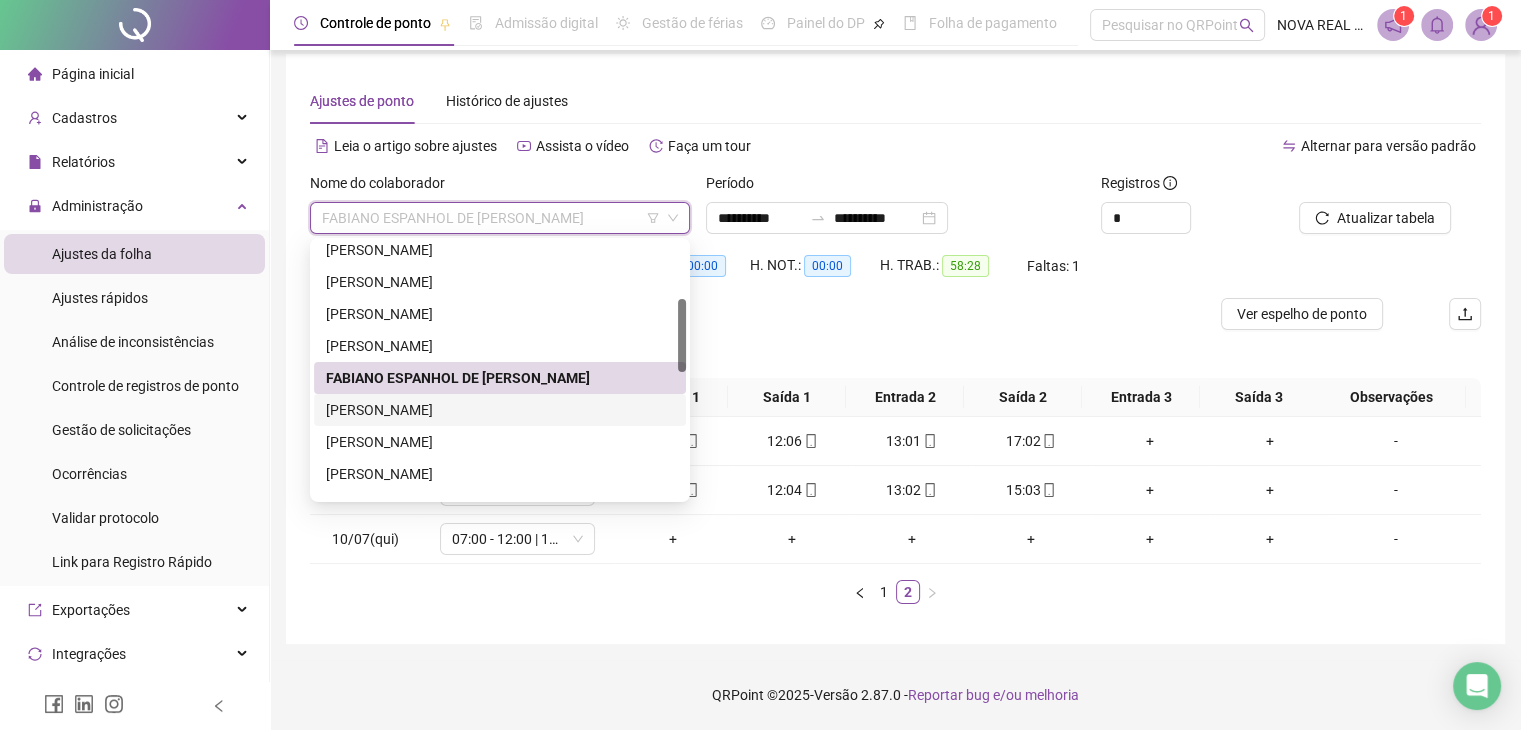 click on "[PERSON_NAME]" at bounding box center [500, 410] 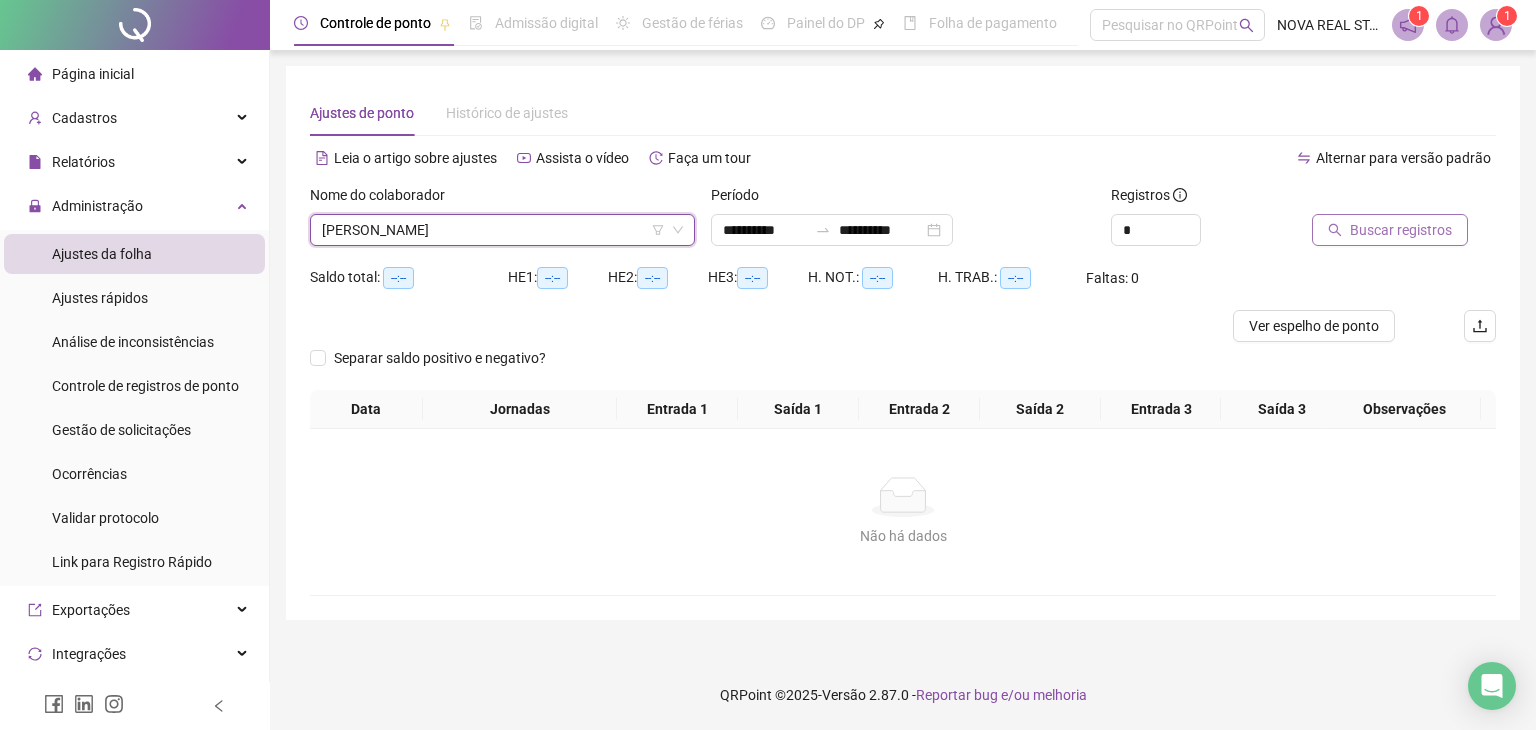 click on "Buscar registros" at bounding box center [1401, 230] 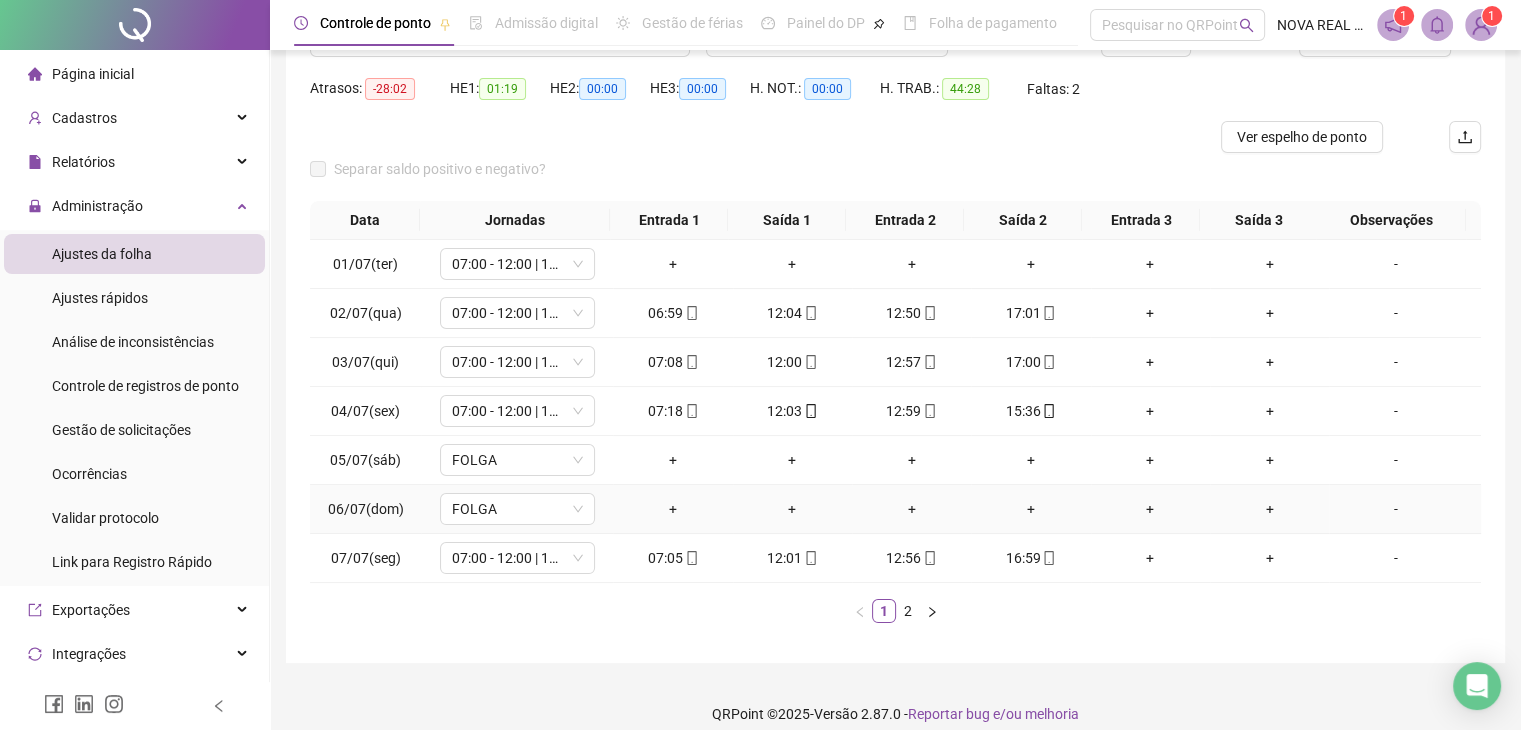 scroll, scrollTop: 200, scrollLeft: 0, axis: vertical 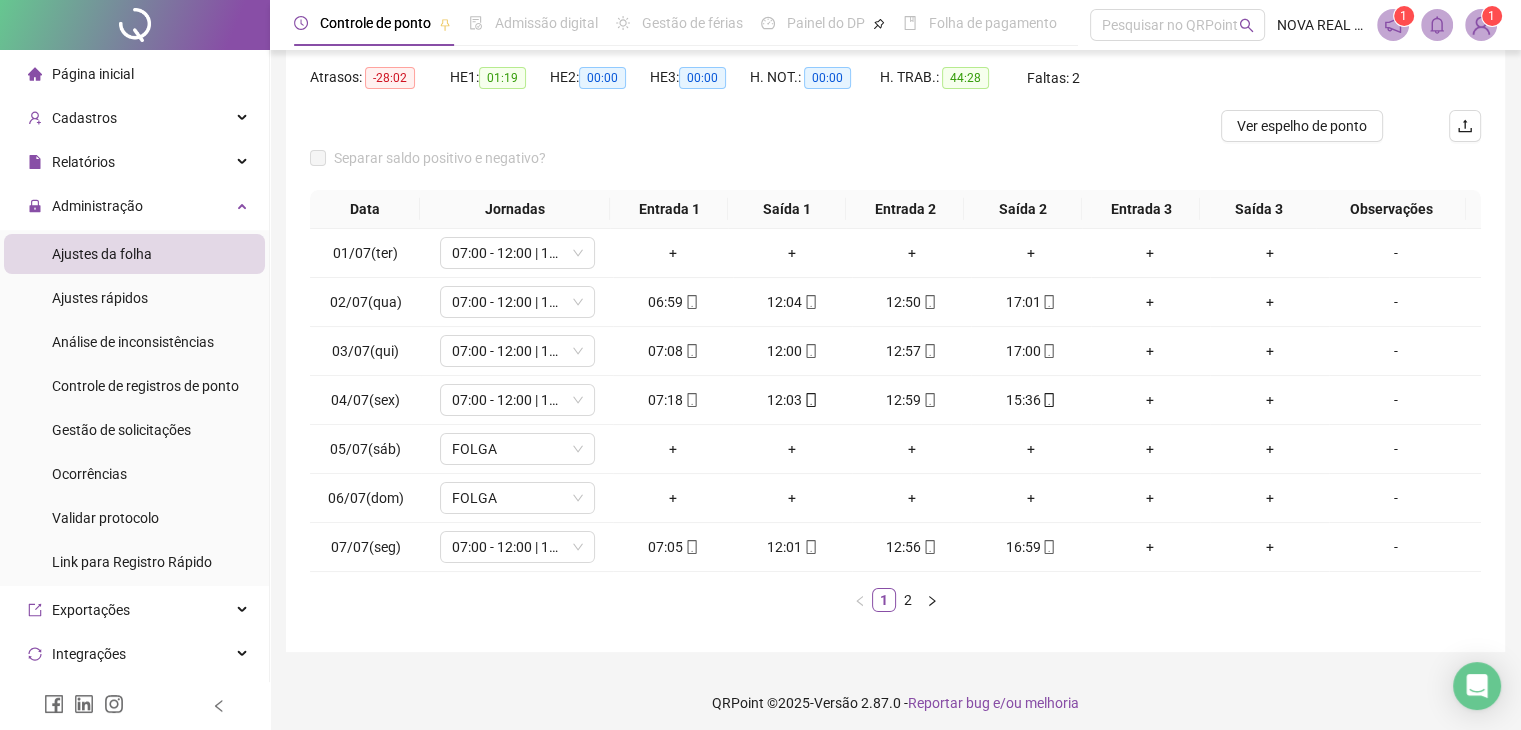 click on "2" at bounding box center [908, 600] 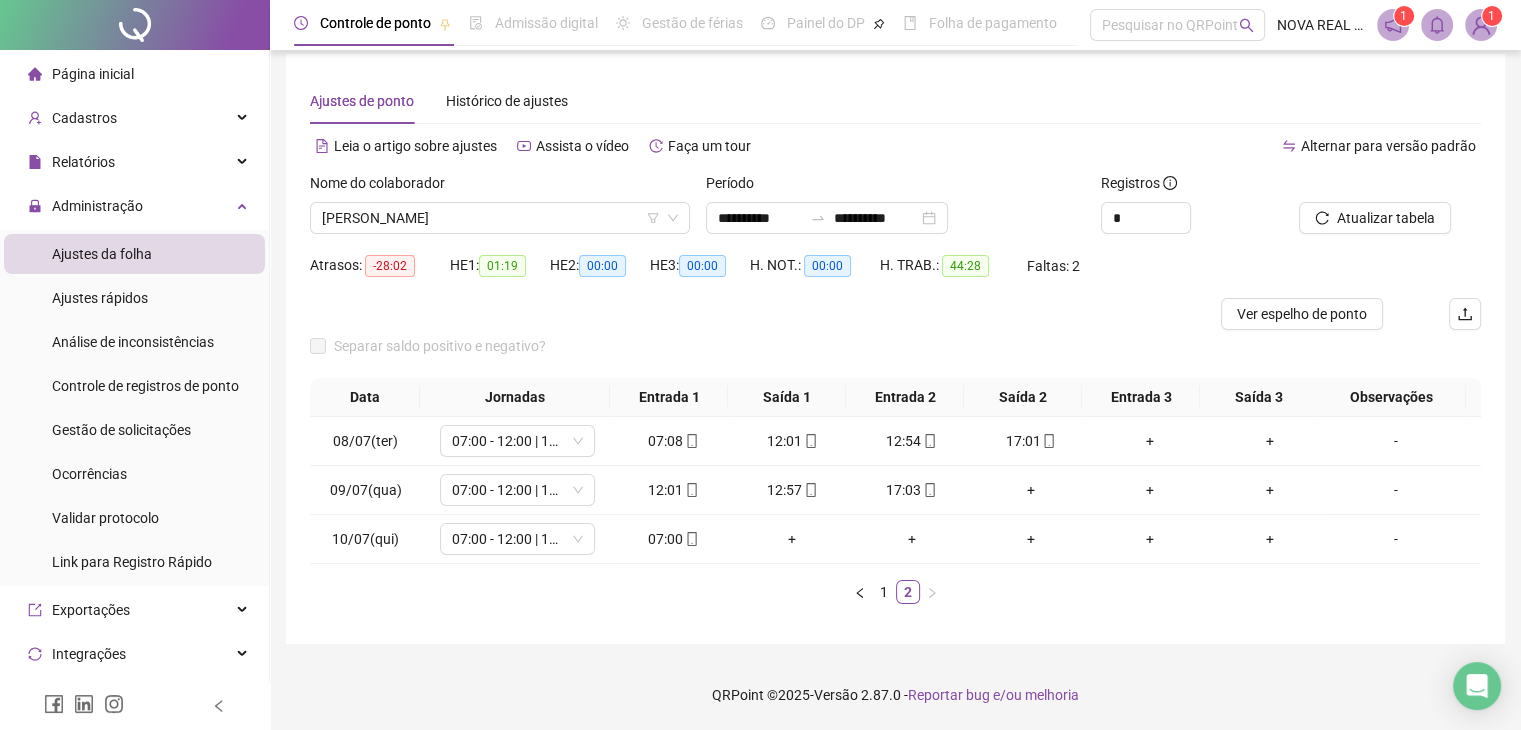 scroll, scrollTop: 27, scrollLeft: 0, axis: vertical 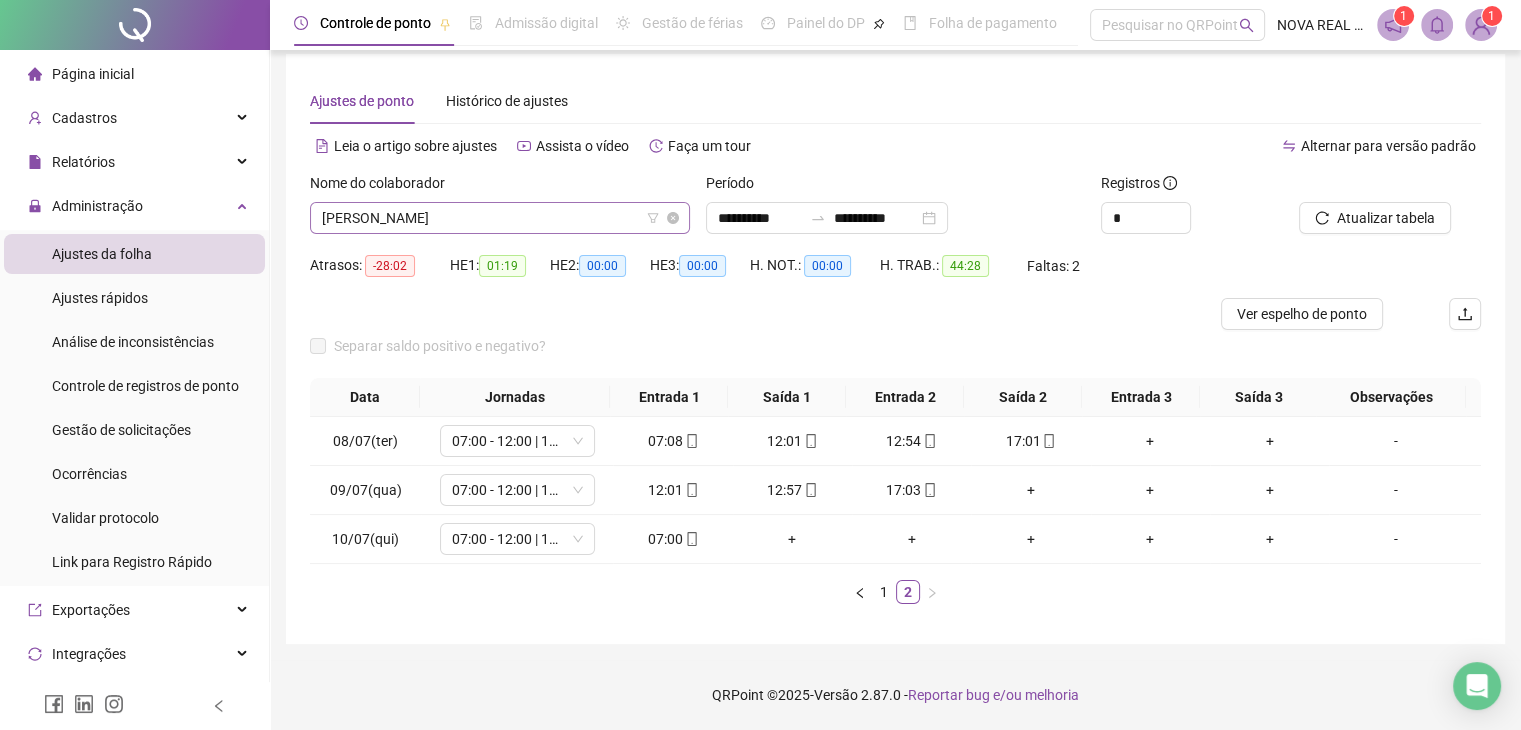 click on "[PERSON_NAME]" at bounding box center (500, 218) 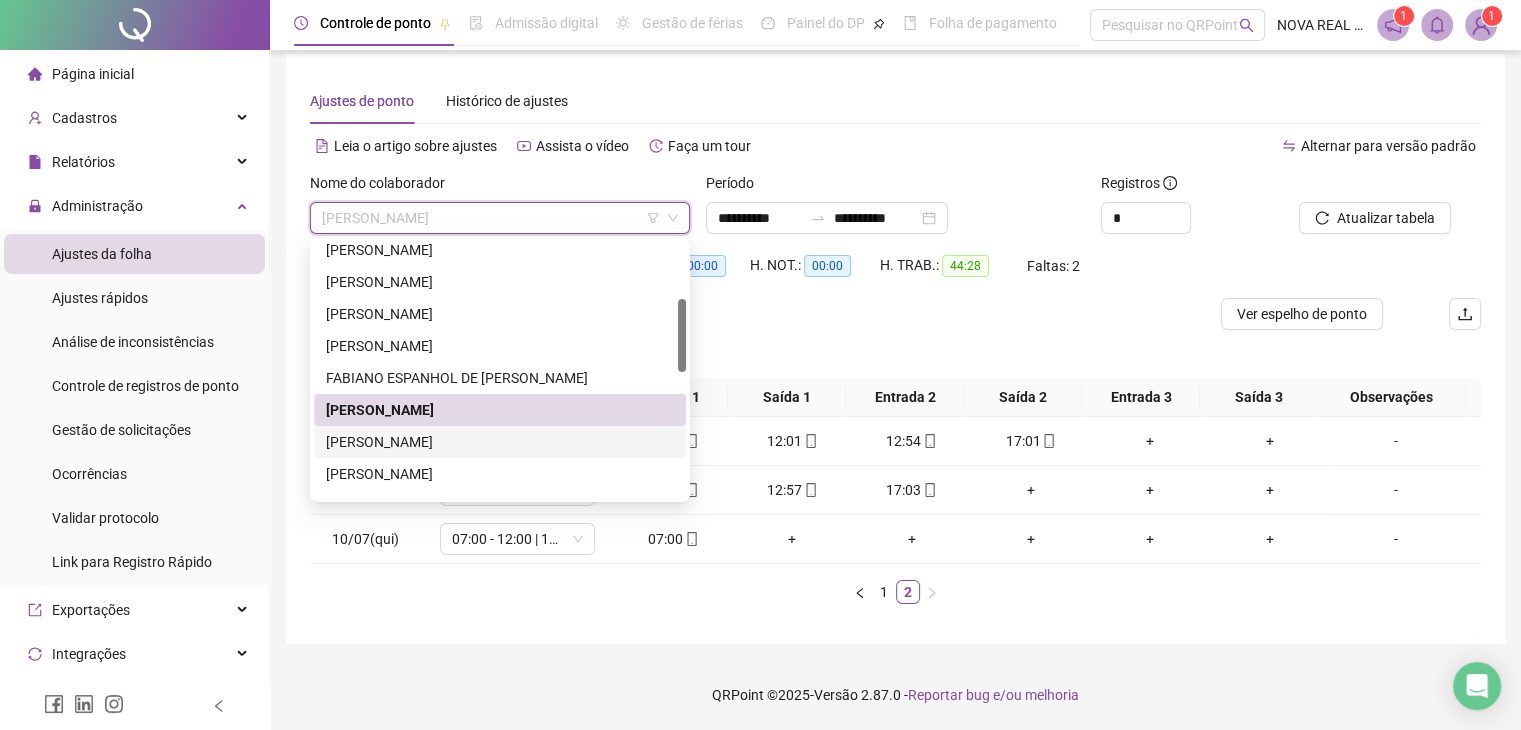 click on "[PERSON_NAME]" at bounding box center [500, 442] 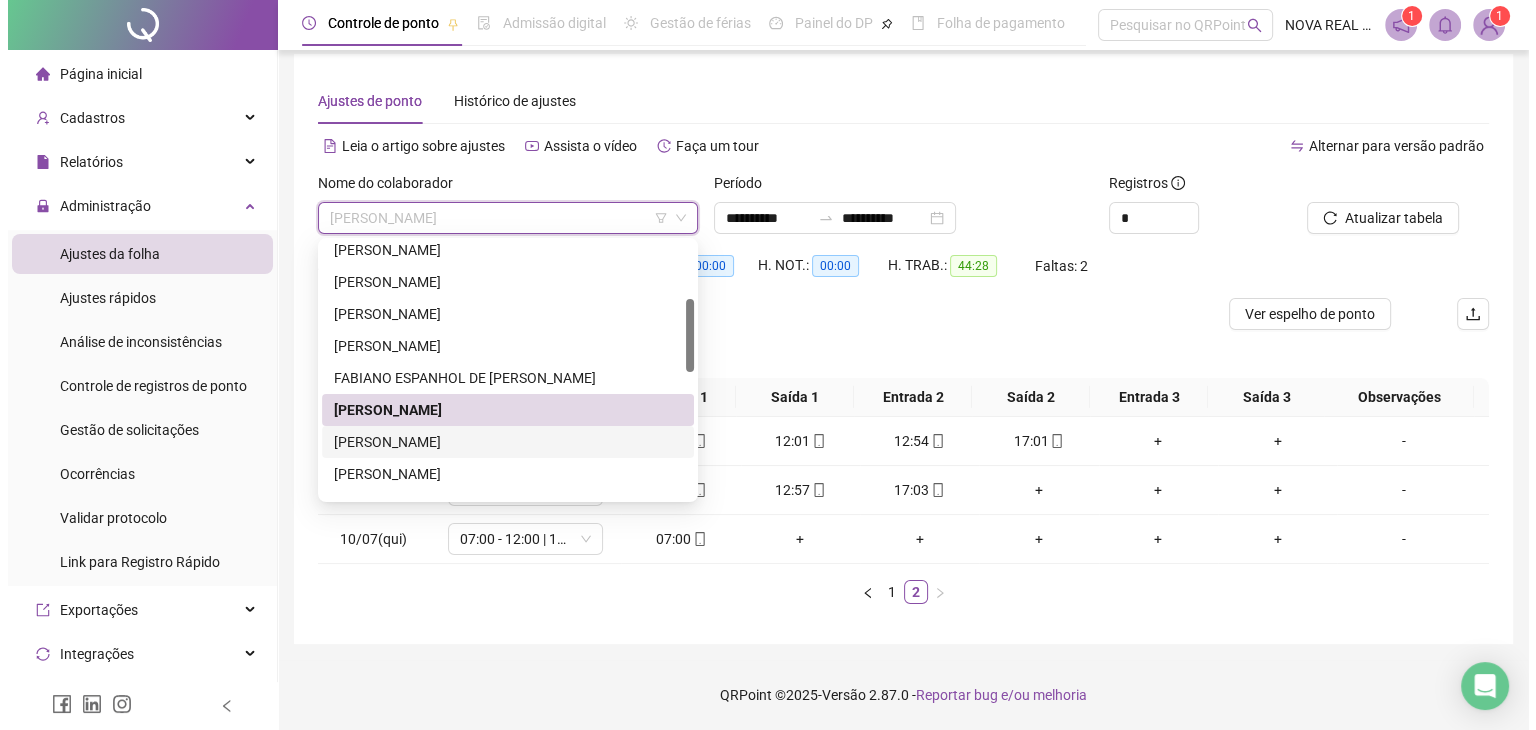scroll, scrollTop: 0, scrollLeft: 0, axis: both 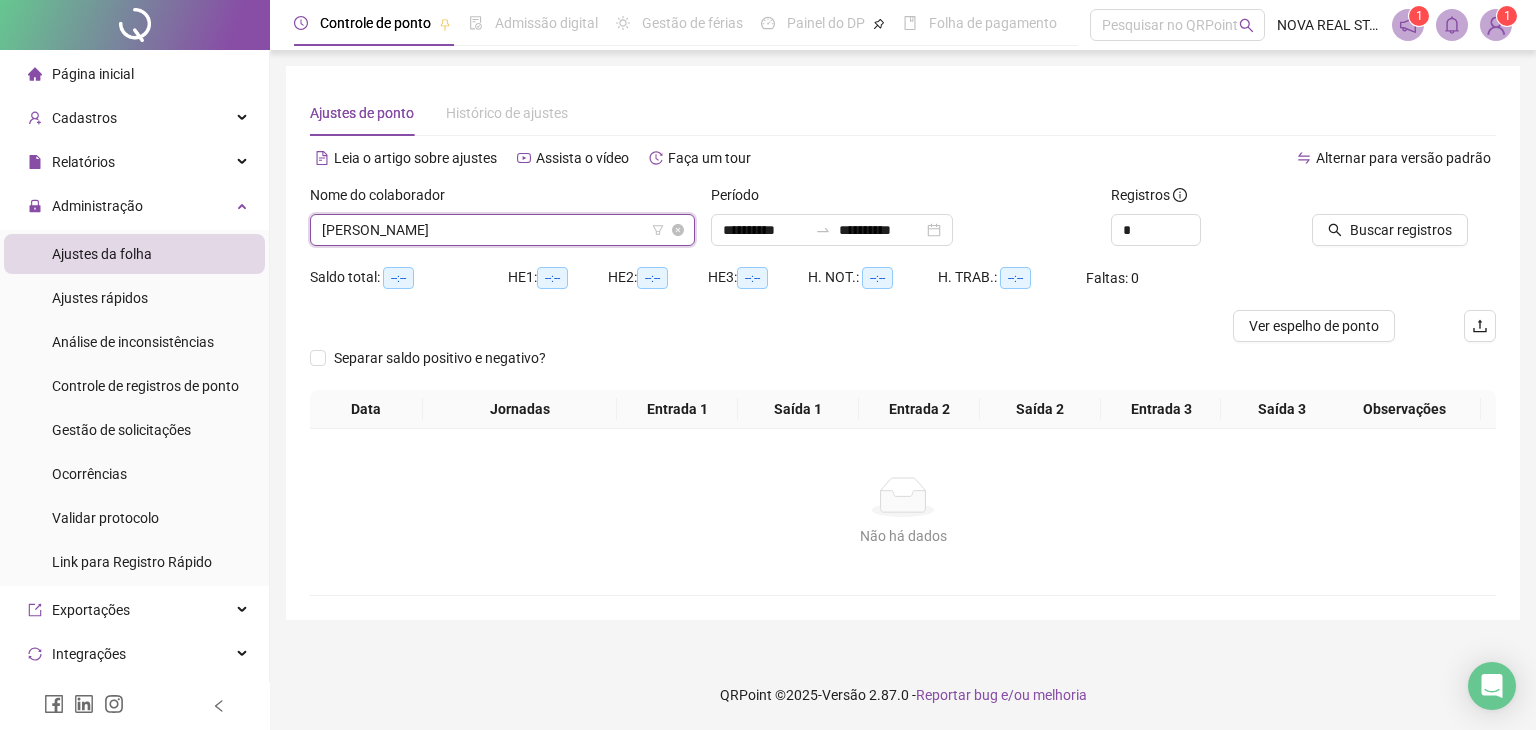 click on "[PERSON_NAME]" at bounding box center [502, 230] 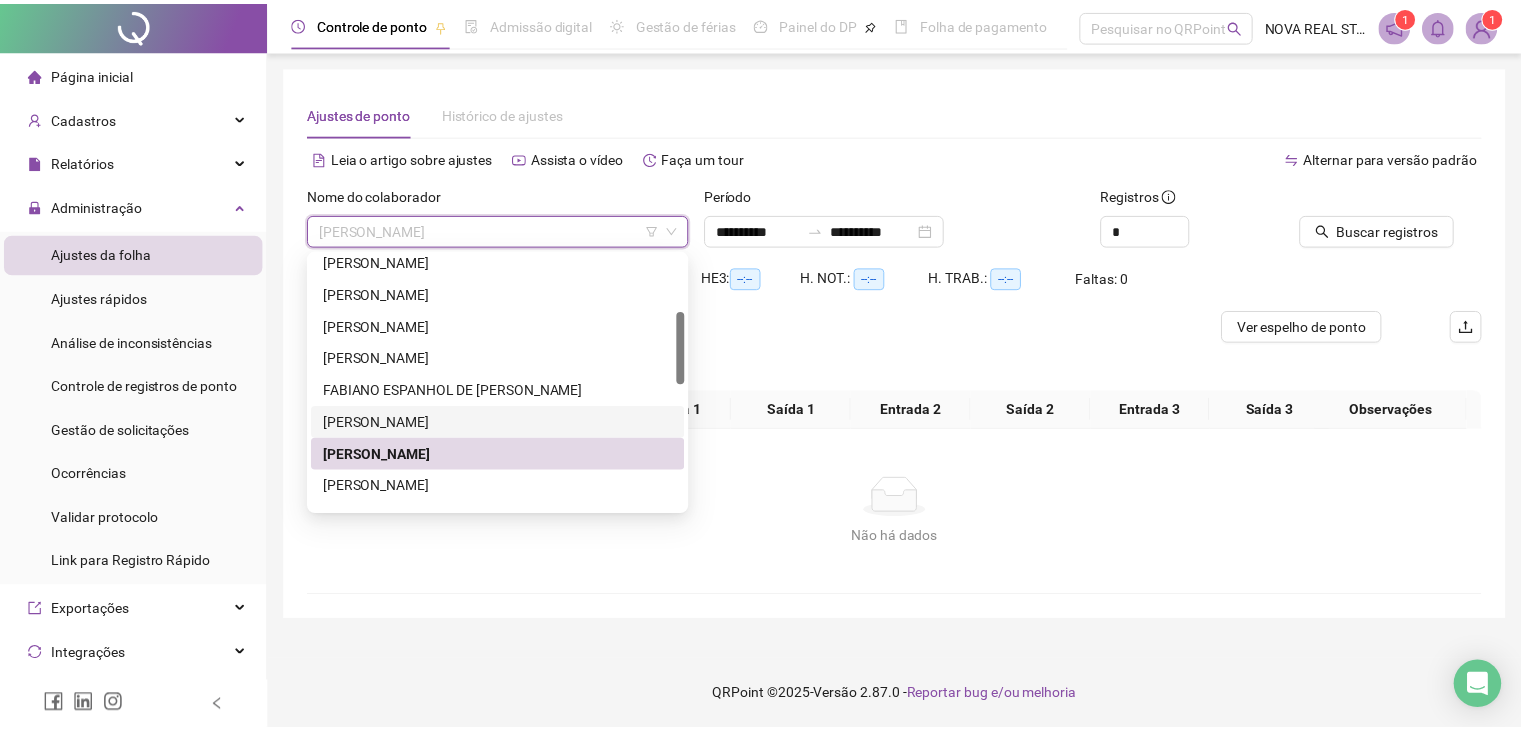 scroll, scrollTop: 300, scrollLeft: 0, axis: vertical 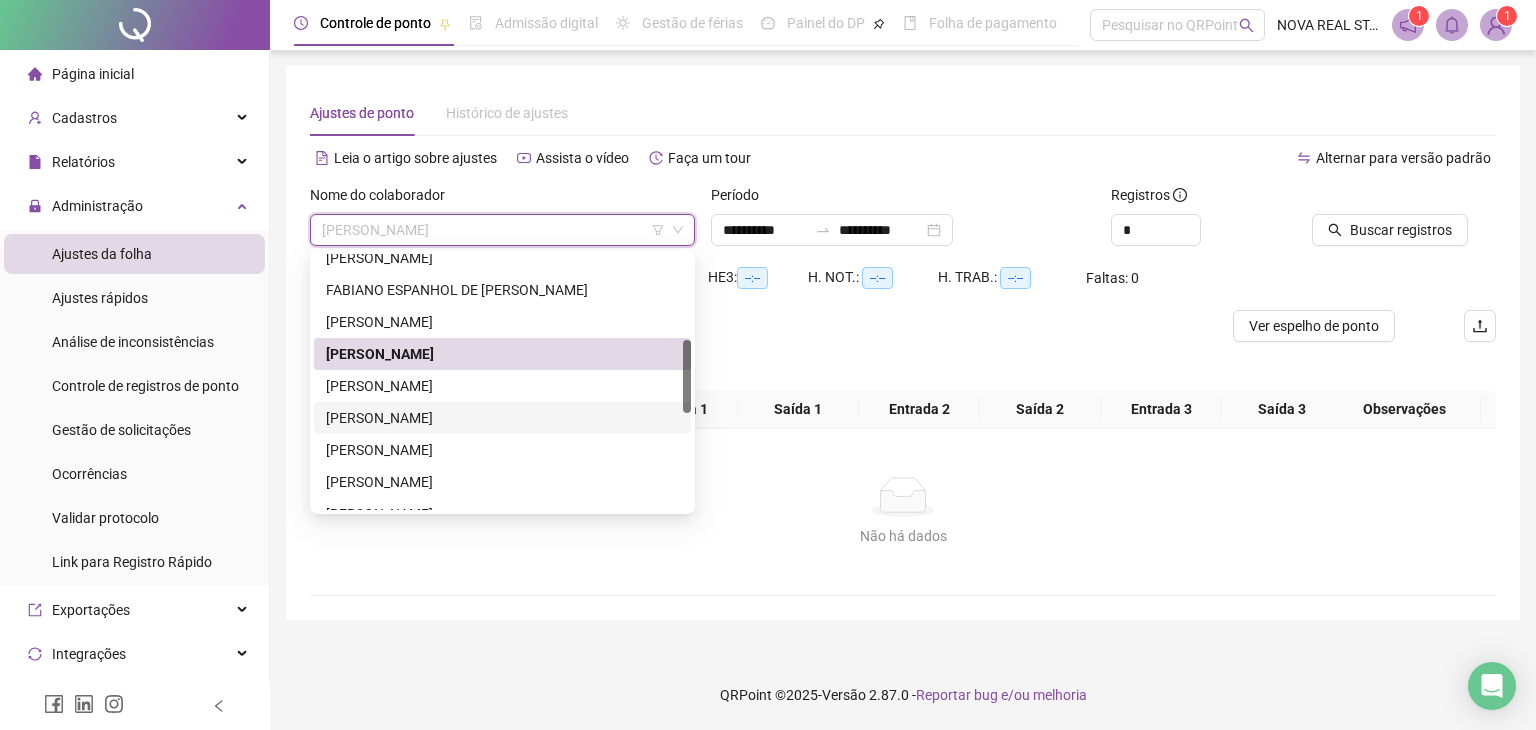 click on "[PERSON_NAME]" at bounding box center [502, 418] 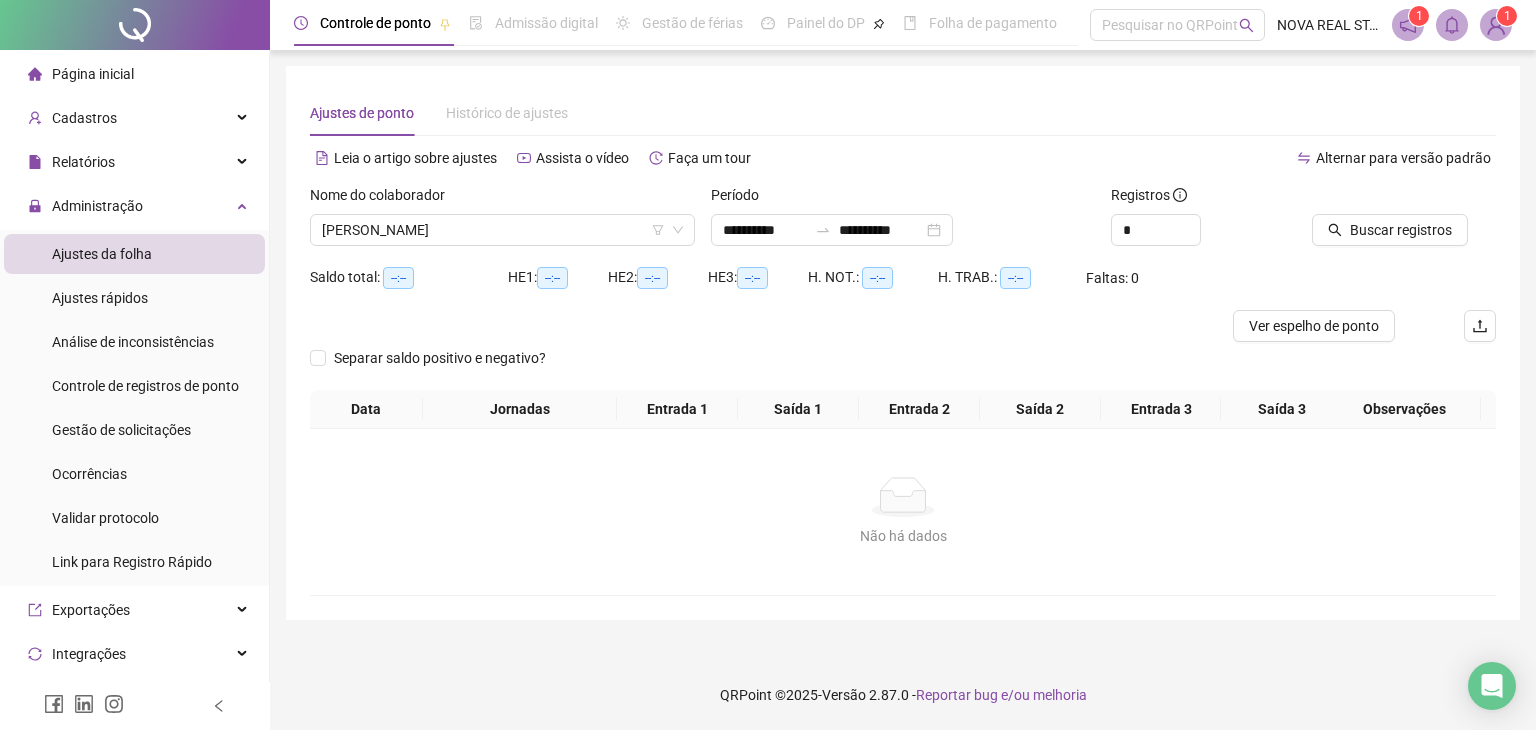 click 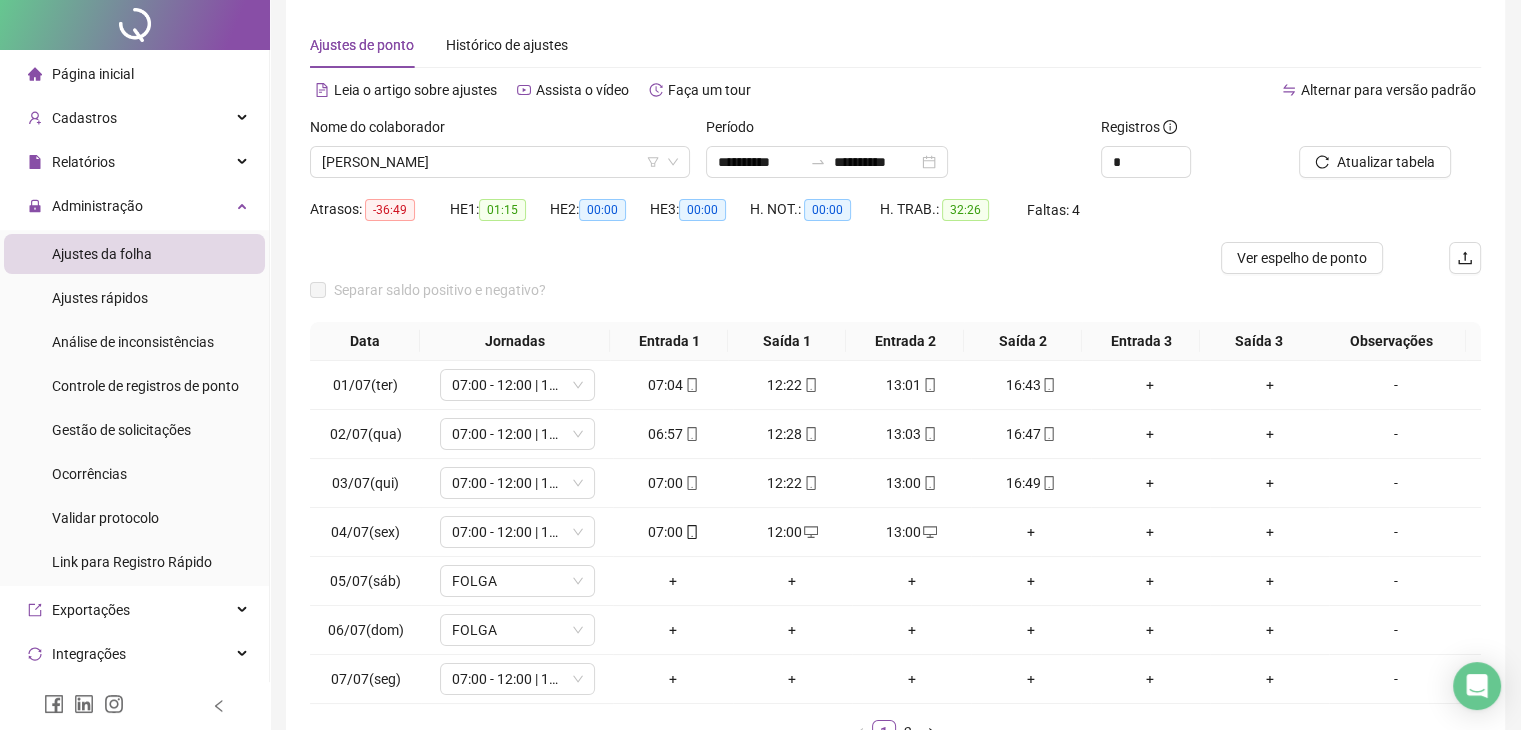 scroll, scrollTop: 100, scrollLeft: 0, axis: vertical 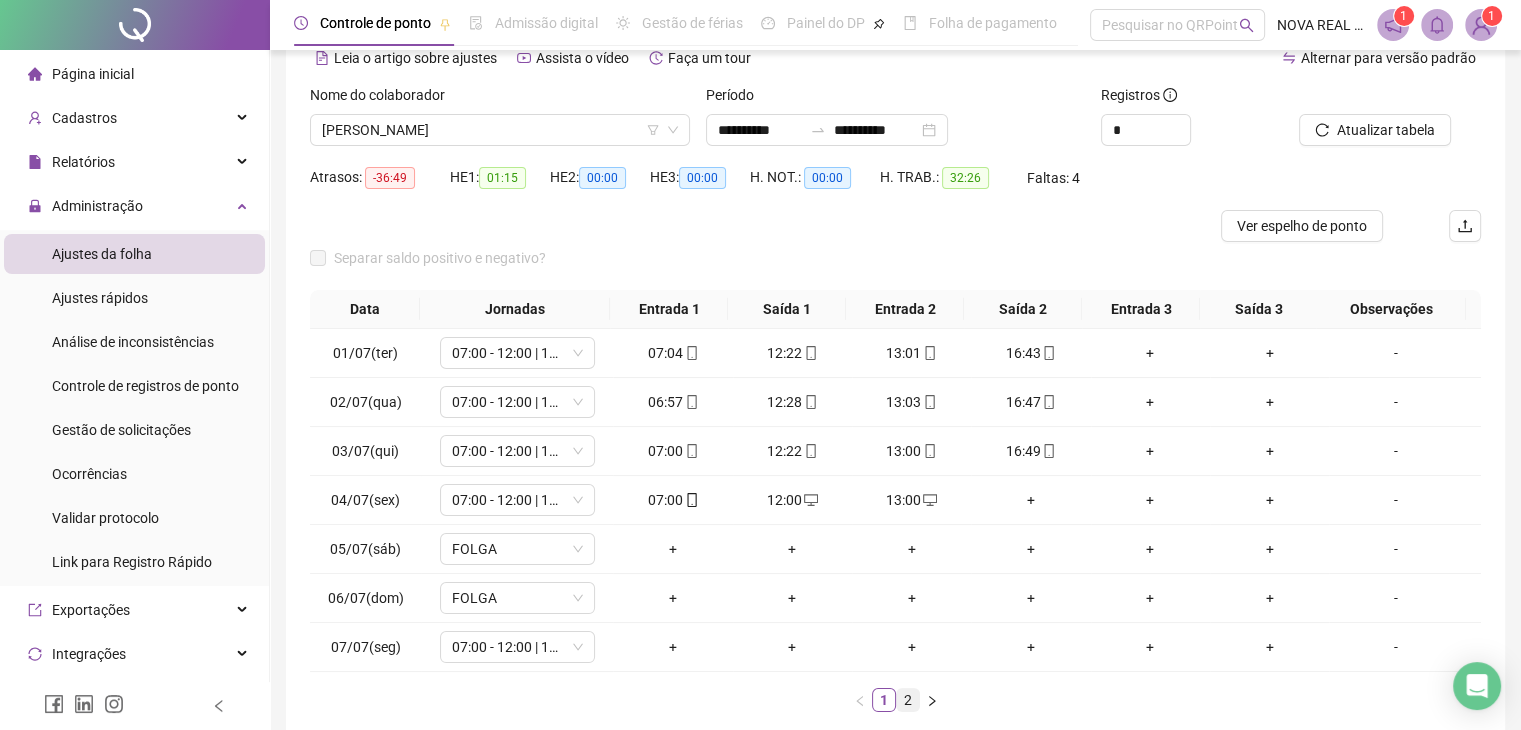 click on "2" at bounding box center [908, 700] 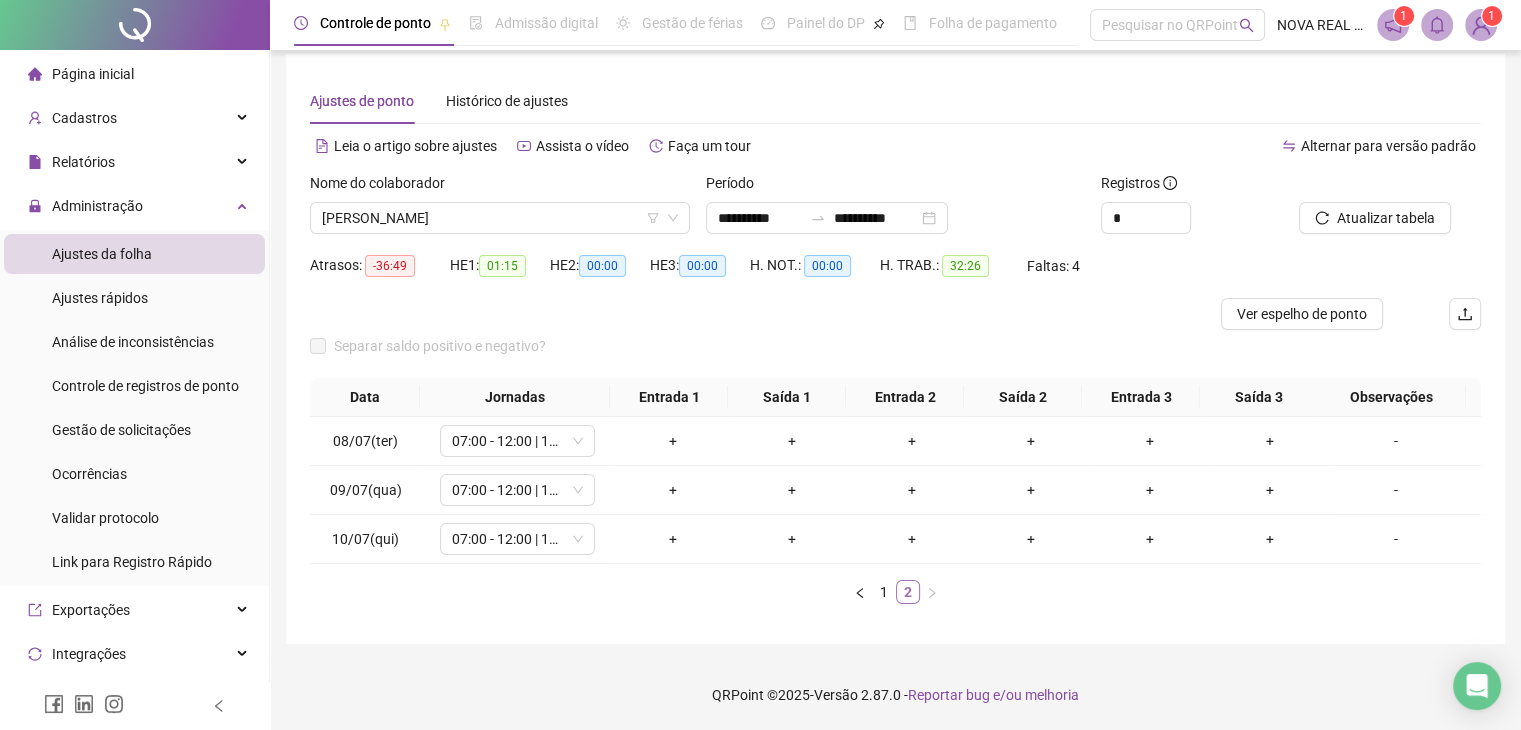 scroll, scrollTop: 27, scrollLeft: 0, axis: vertical 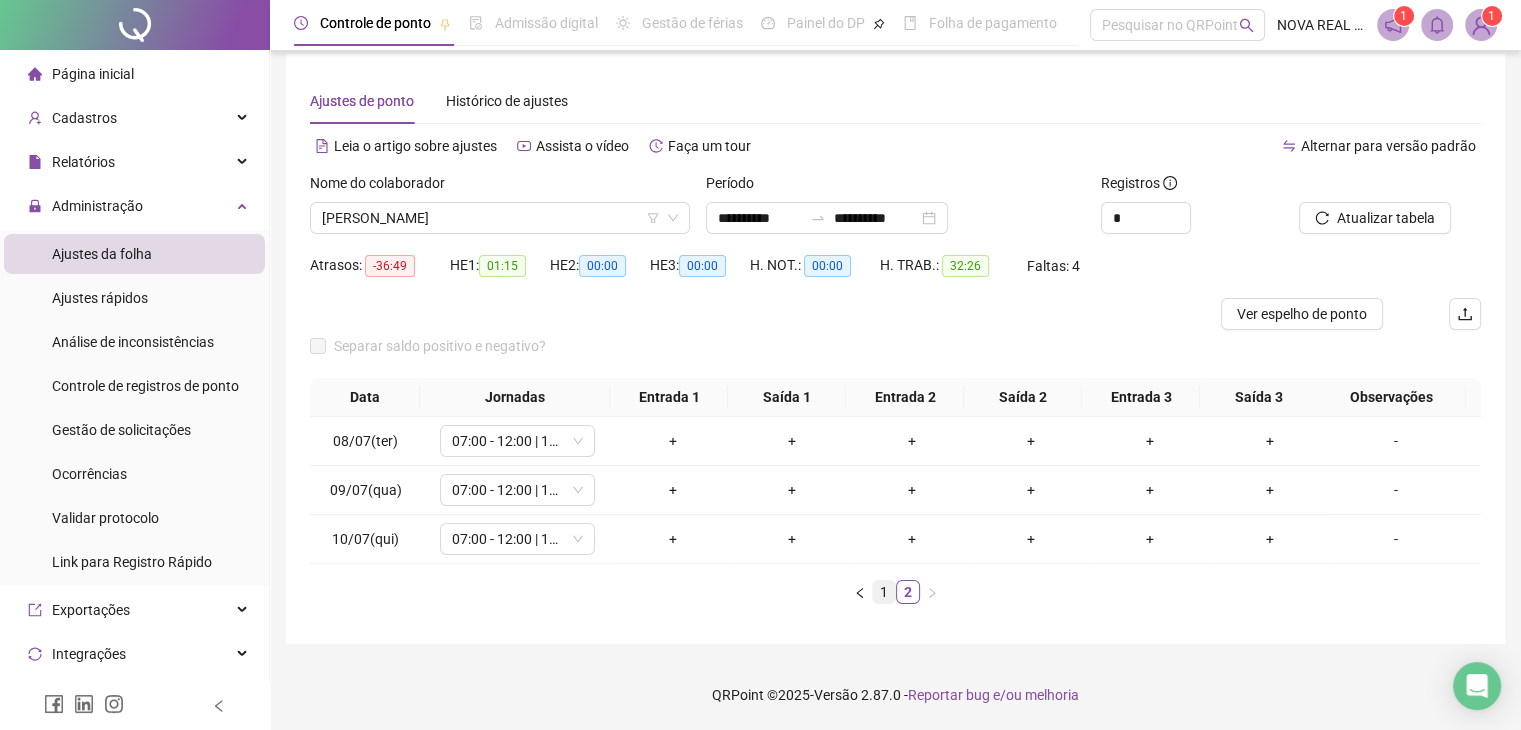 click on "1" at bounding box center [884, 592] 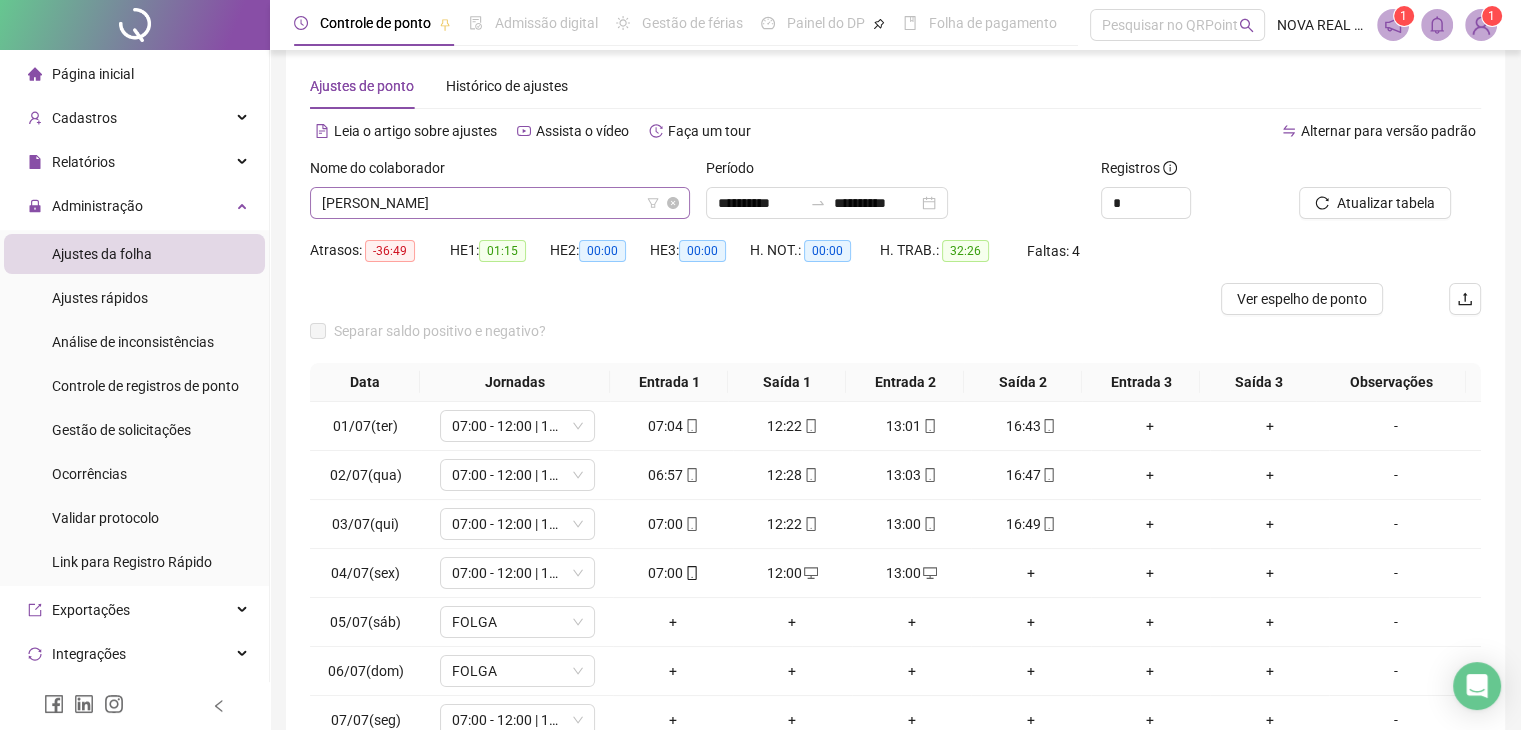 click on "[PERSON_NAME]" at bounding box center (500, 203) 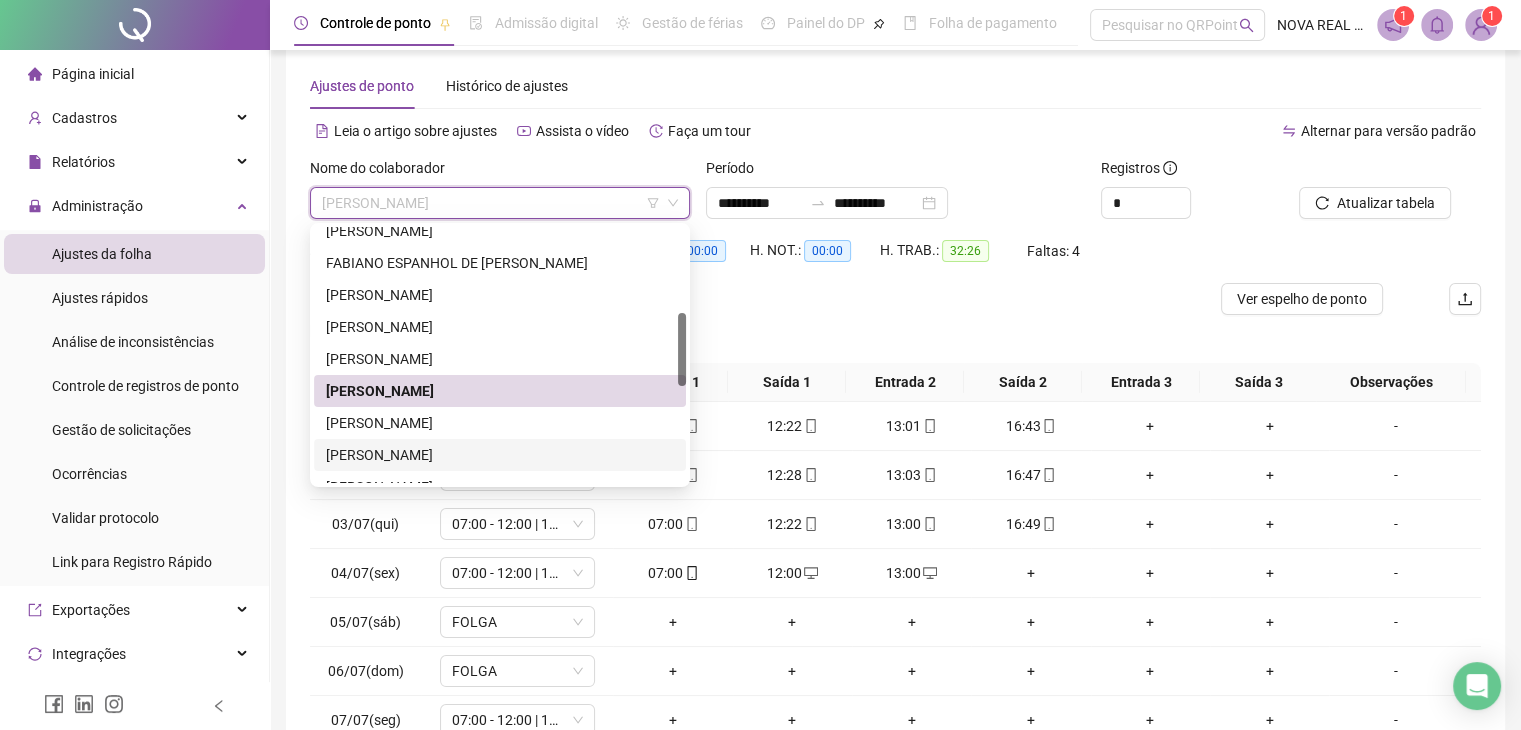 click on "[PERSON_NAME]" at bounding box center (500, 455) 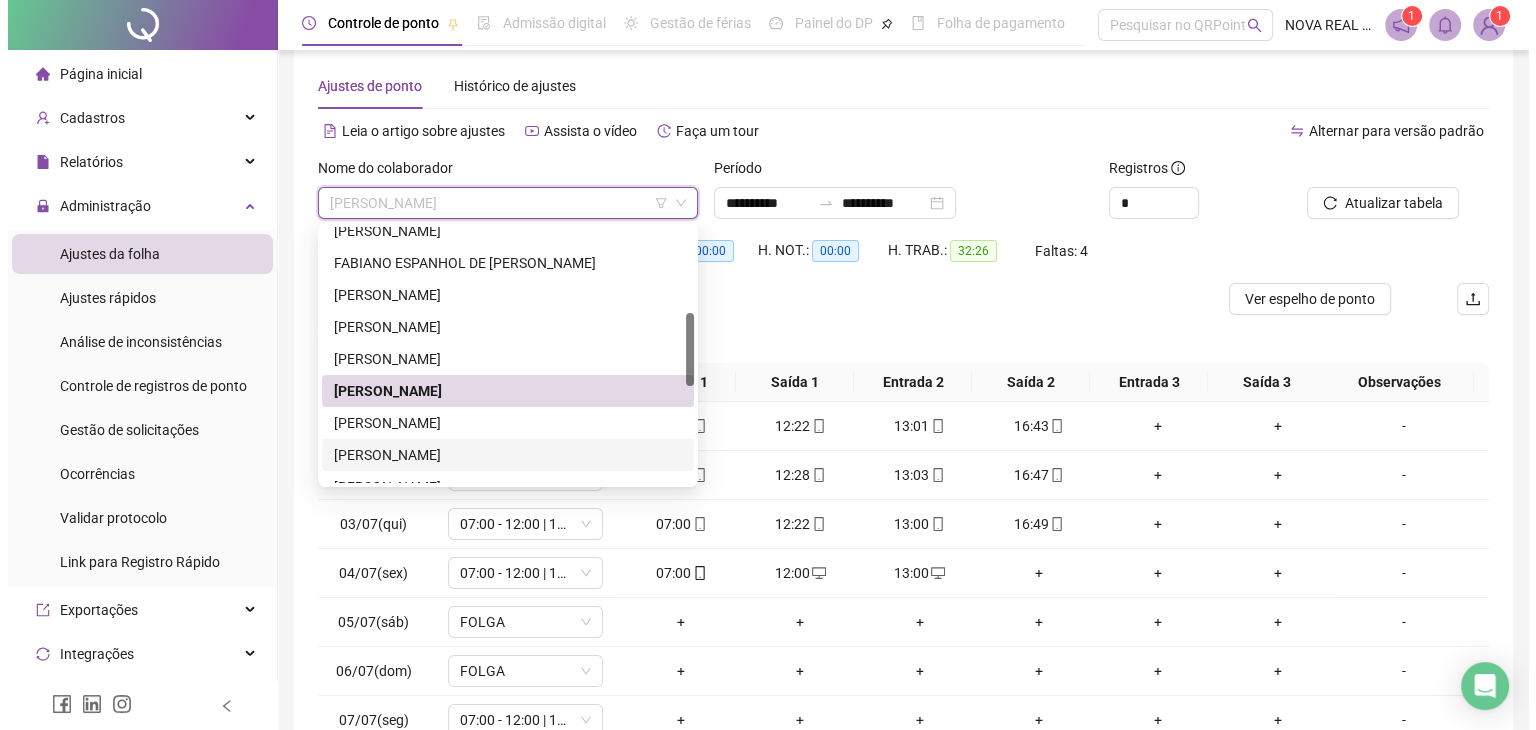 scroll, scrollTop: 0, scrollLeft: 0, axis: both 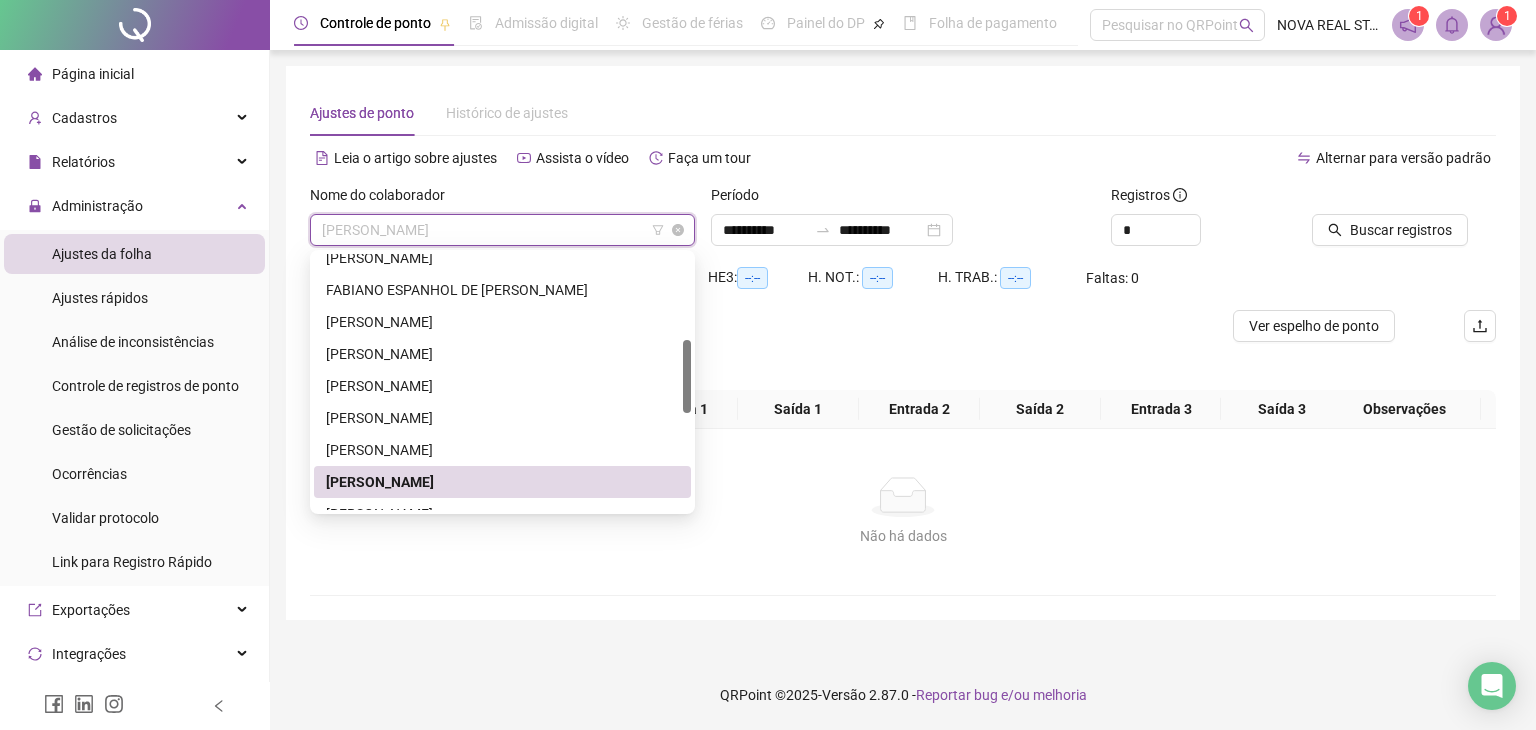 click on "[PERSON_NAME]" at bounding box center [502, 230] 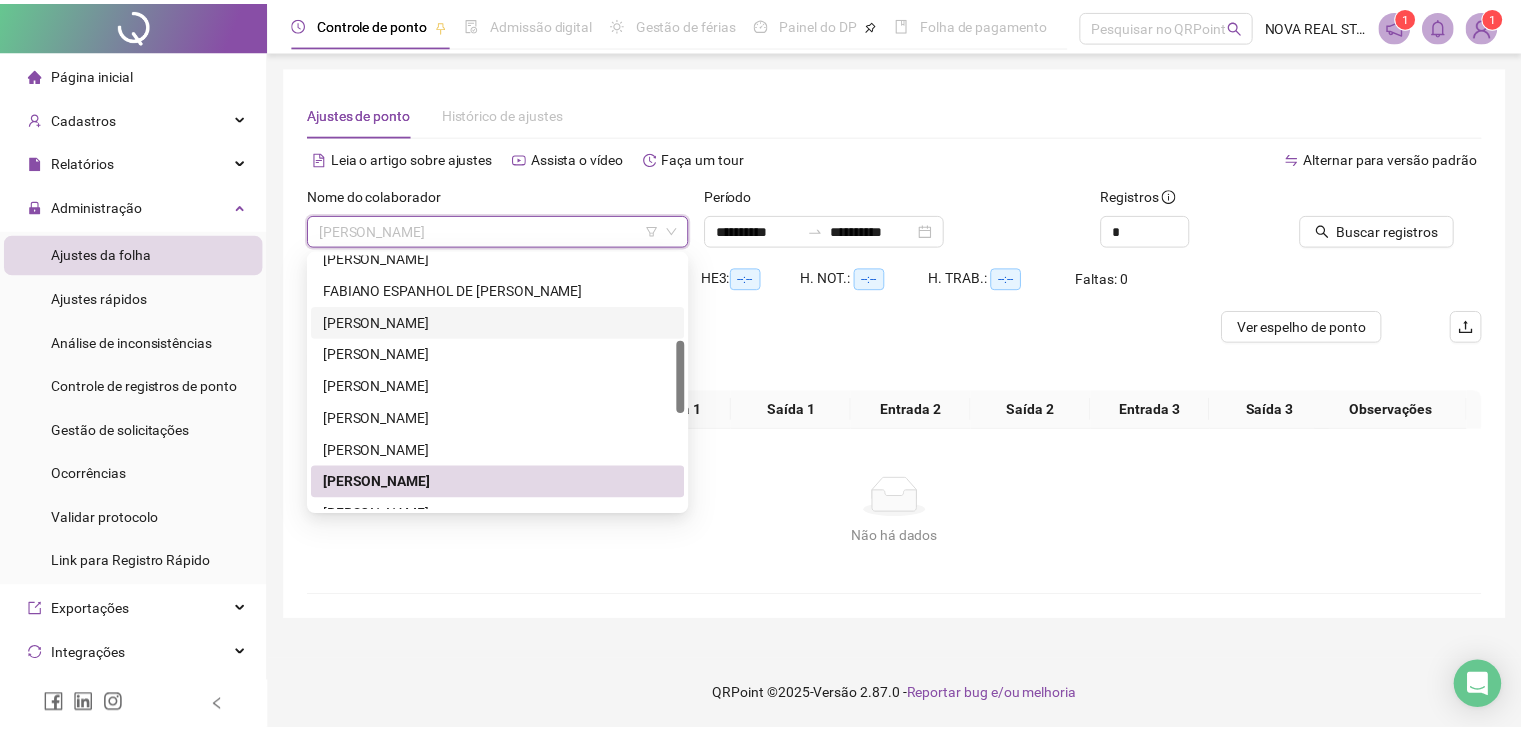 scroll, scrollTop: 0, scrollLeft: 0, axis: both 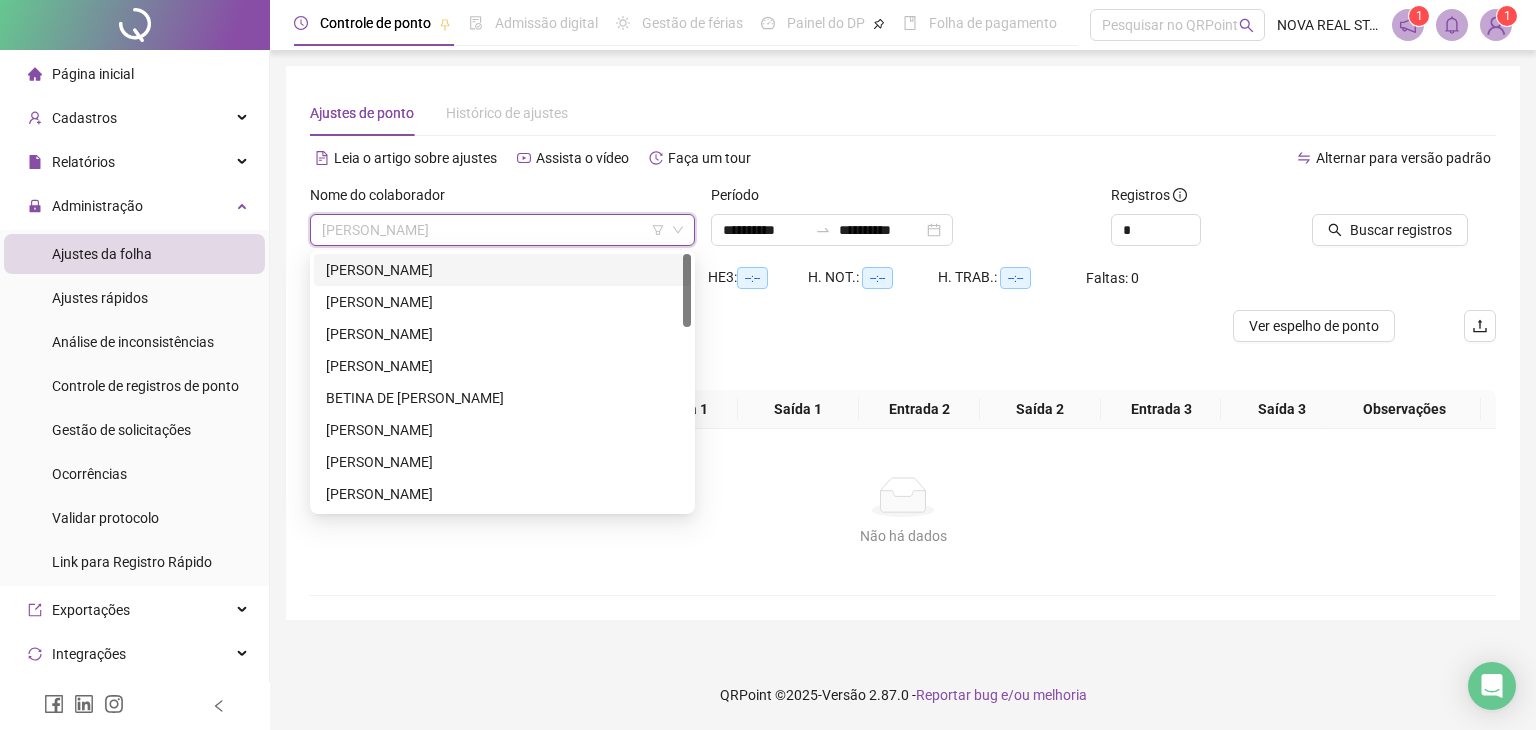 click on "[PERSON_NAME]" at bounding box center [502, 270] 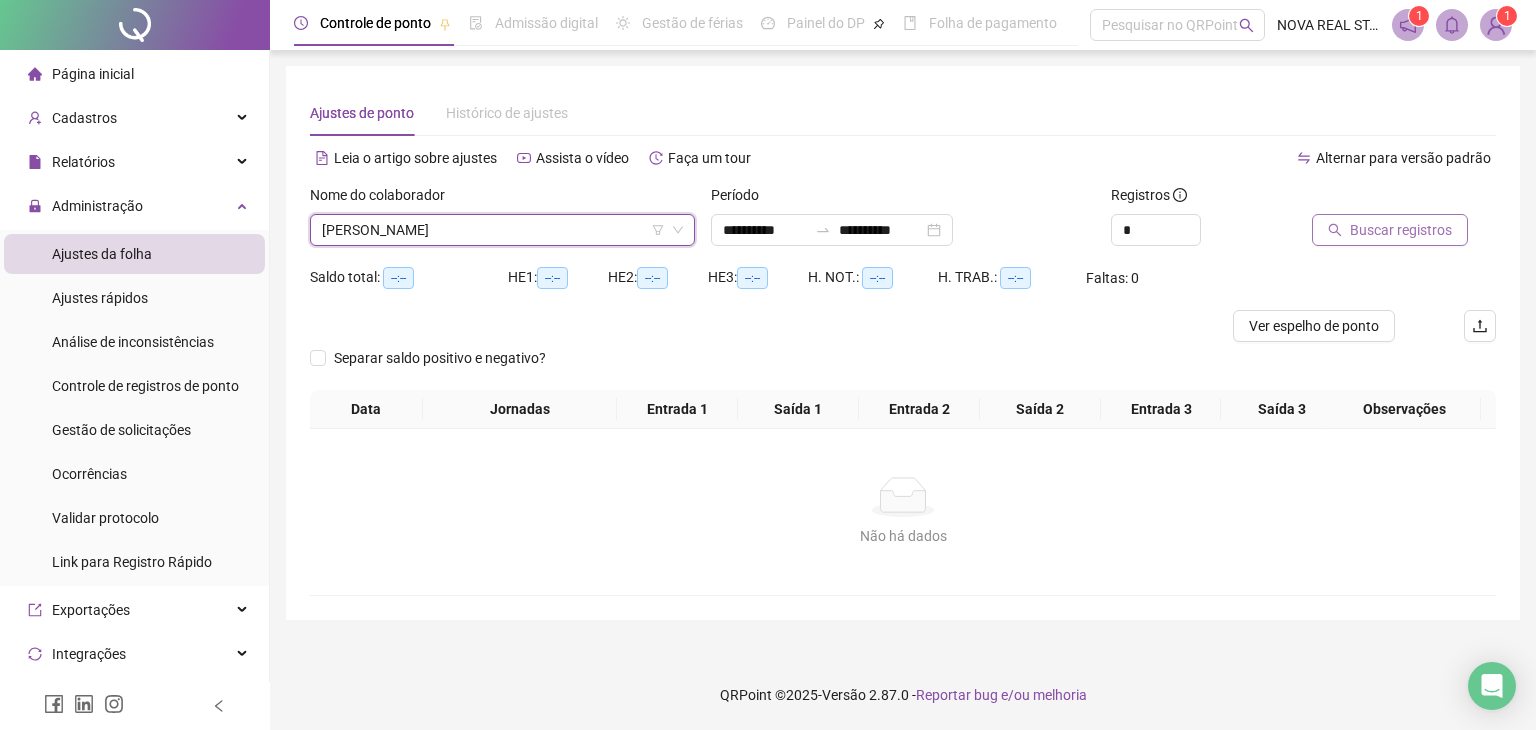 click on "Buscar registros" at bounding box center (1401, 230) 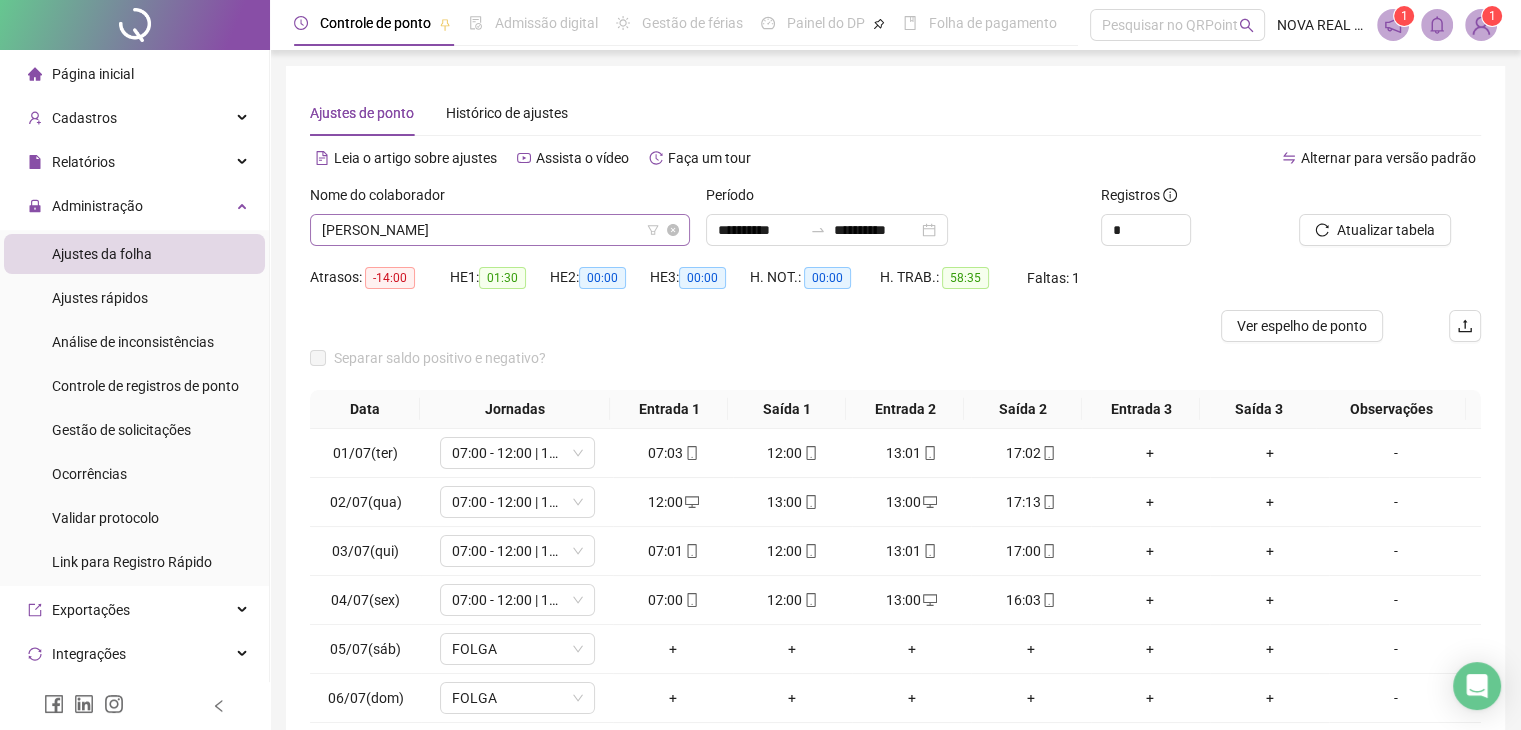 click on "[PERSON_NAME]" at bounding box center [500, 230] 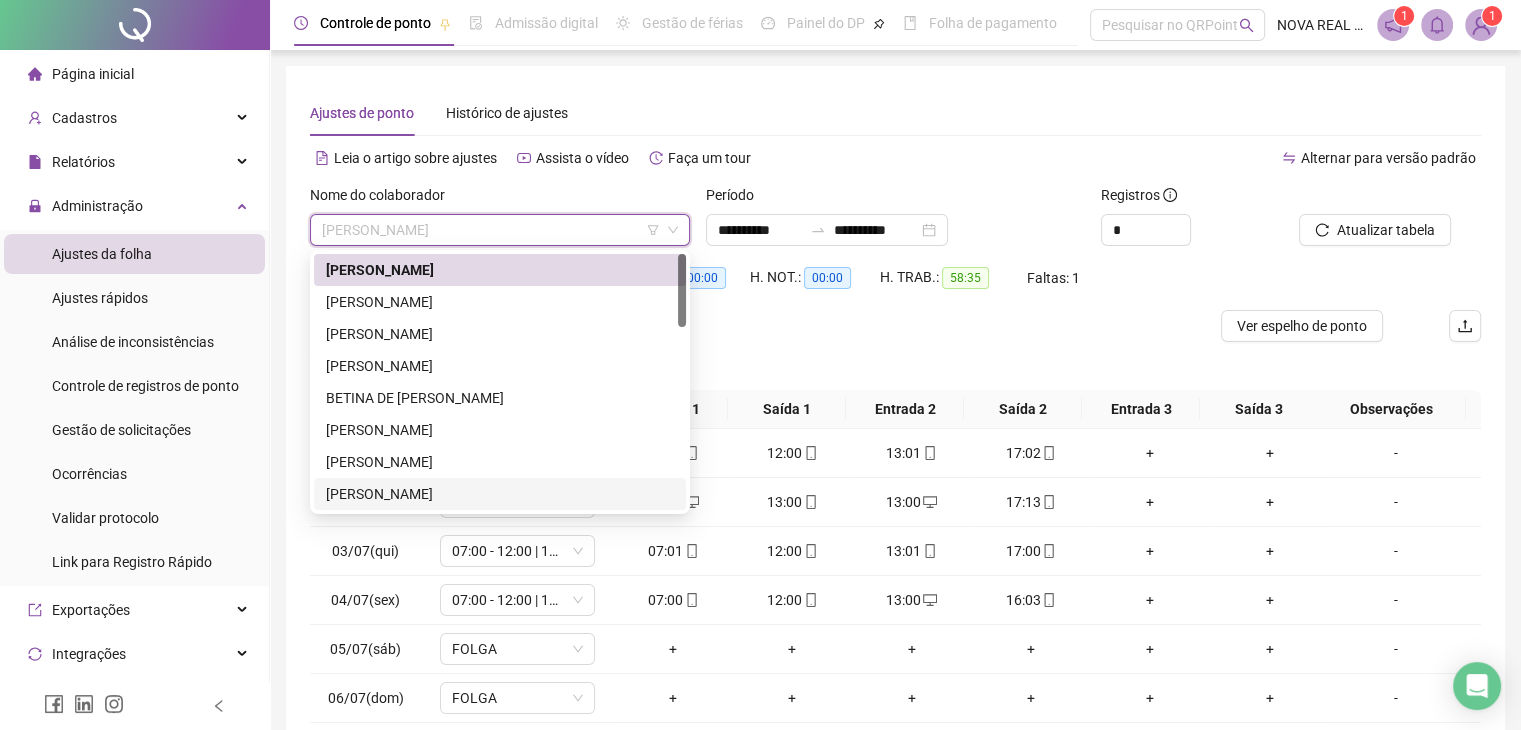 click on "[PERSON_NAME]" at bounding box center [500, 494] 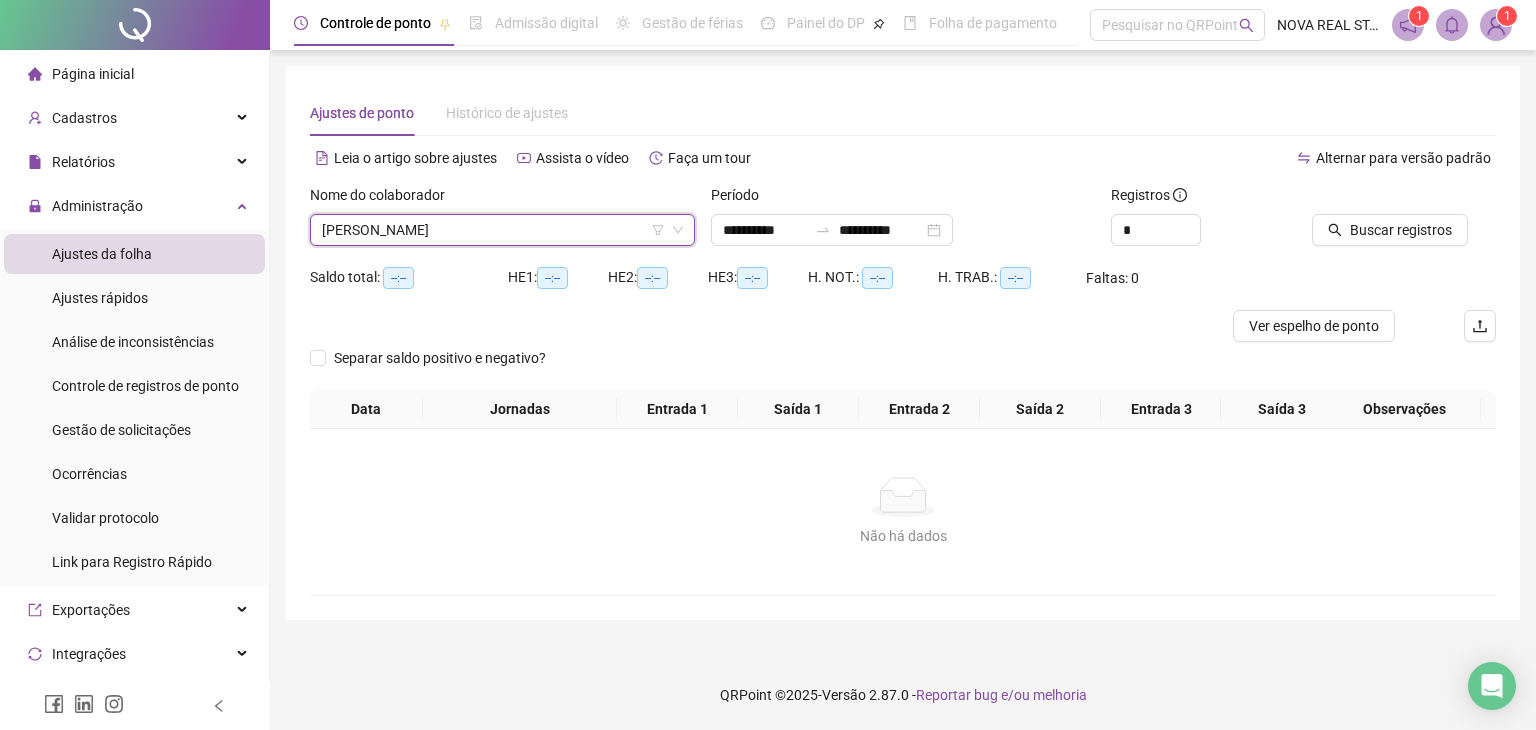 click on "Buscar registros" at bounding box center (1404, 223) 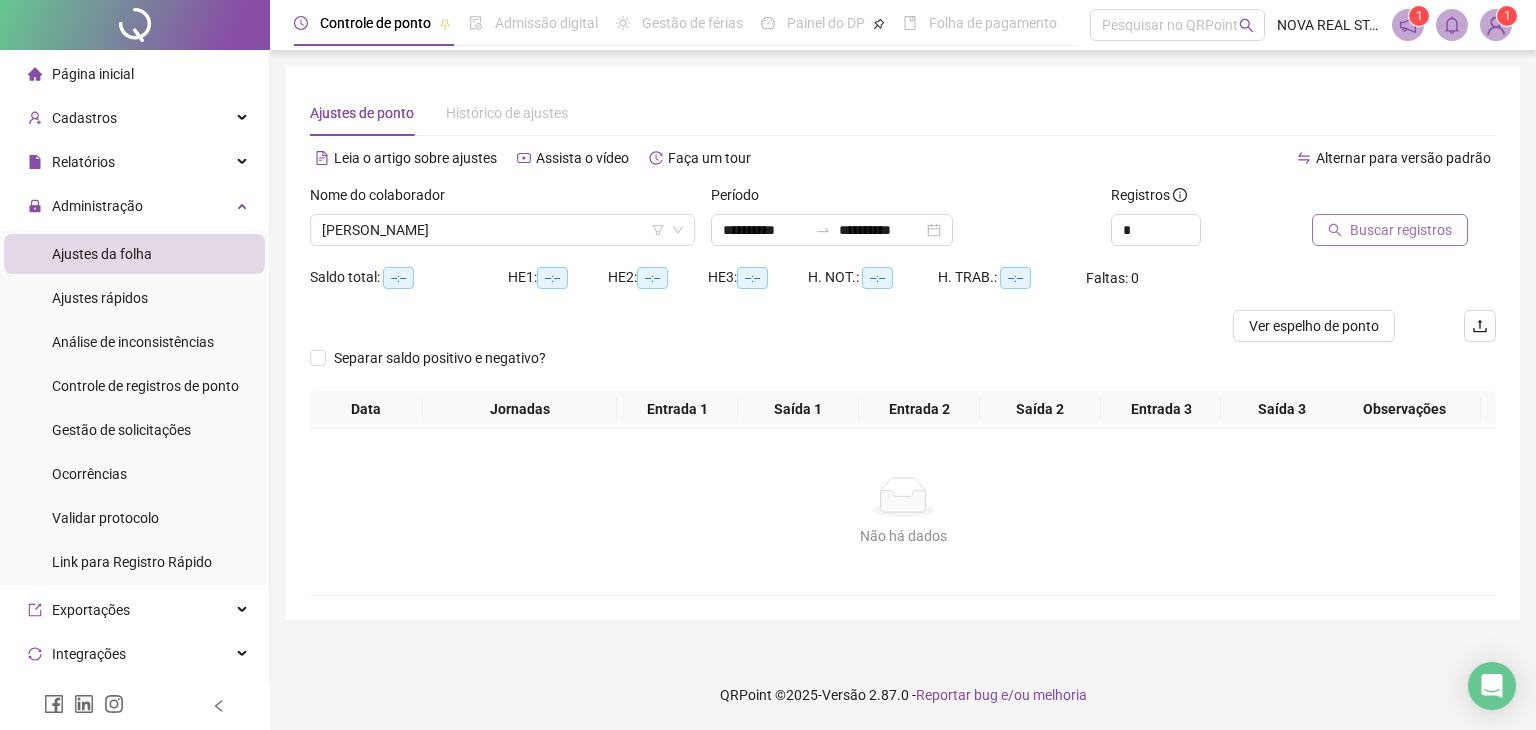 click on "Buscar registros" at bounding box center [1390, 230] 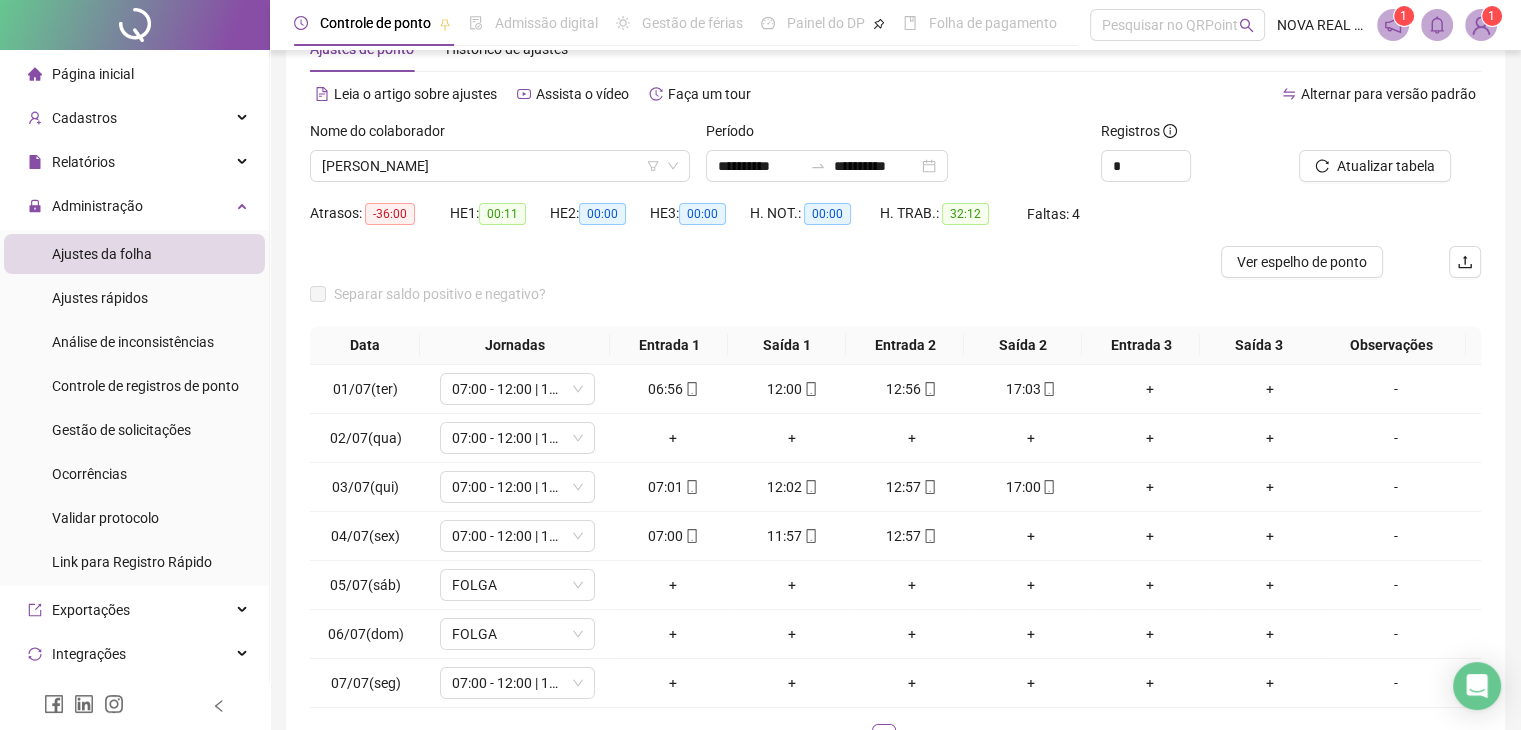 scroll, scrollTop: 100, scrollLeft: 0, axis: vertical 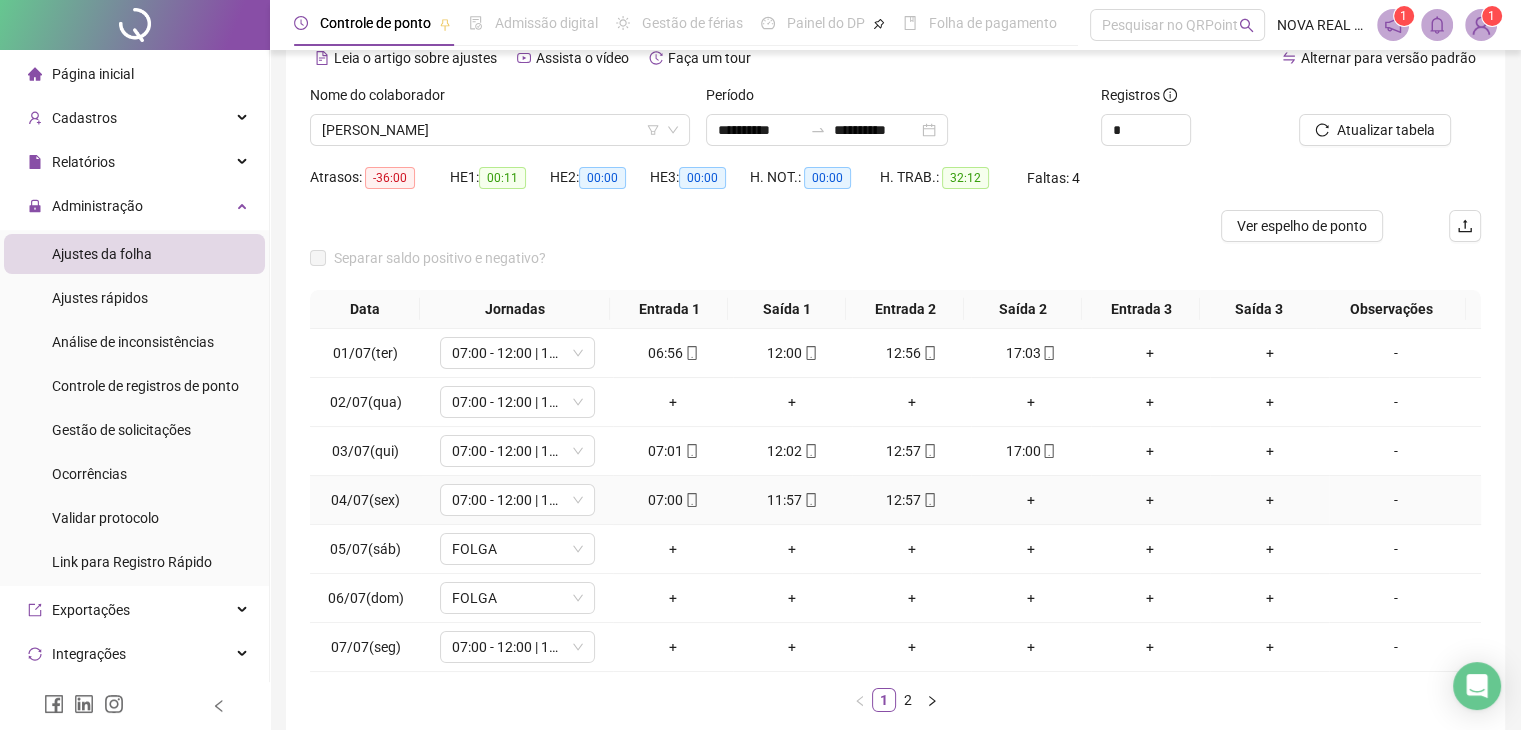 click on "+" at bounding box center [1030, 500] 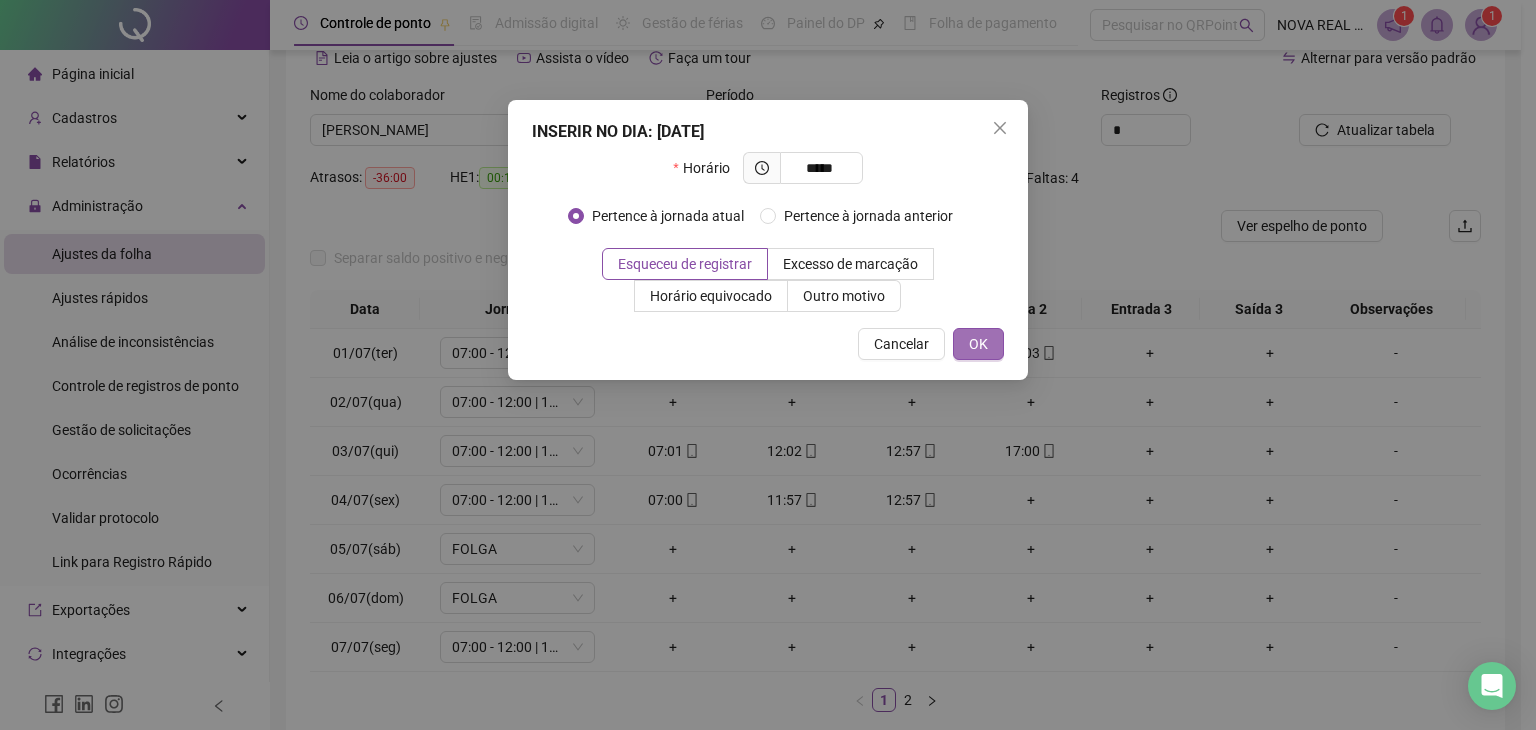 type on "*****" 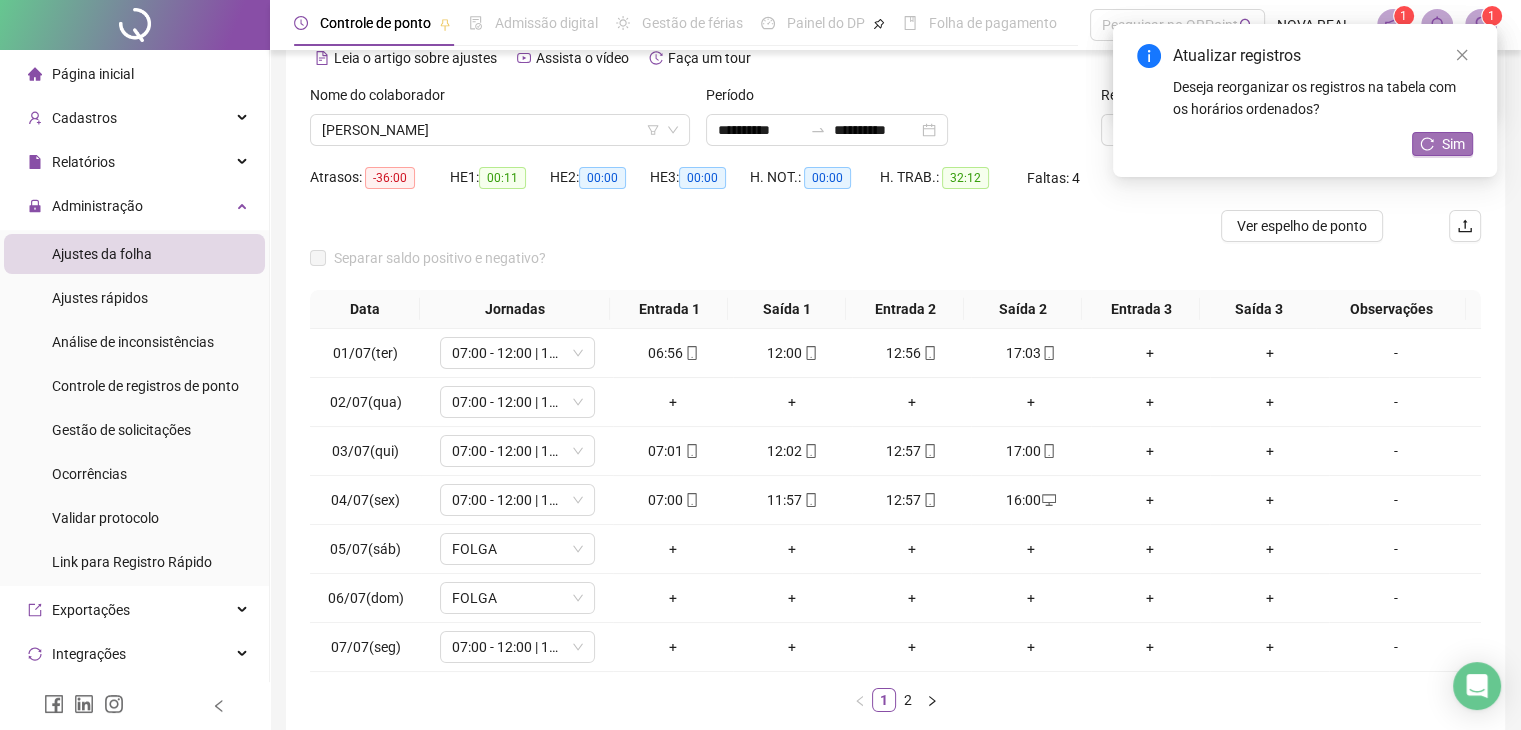 click 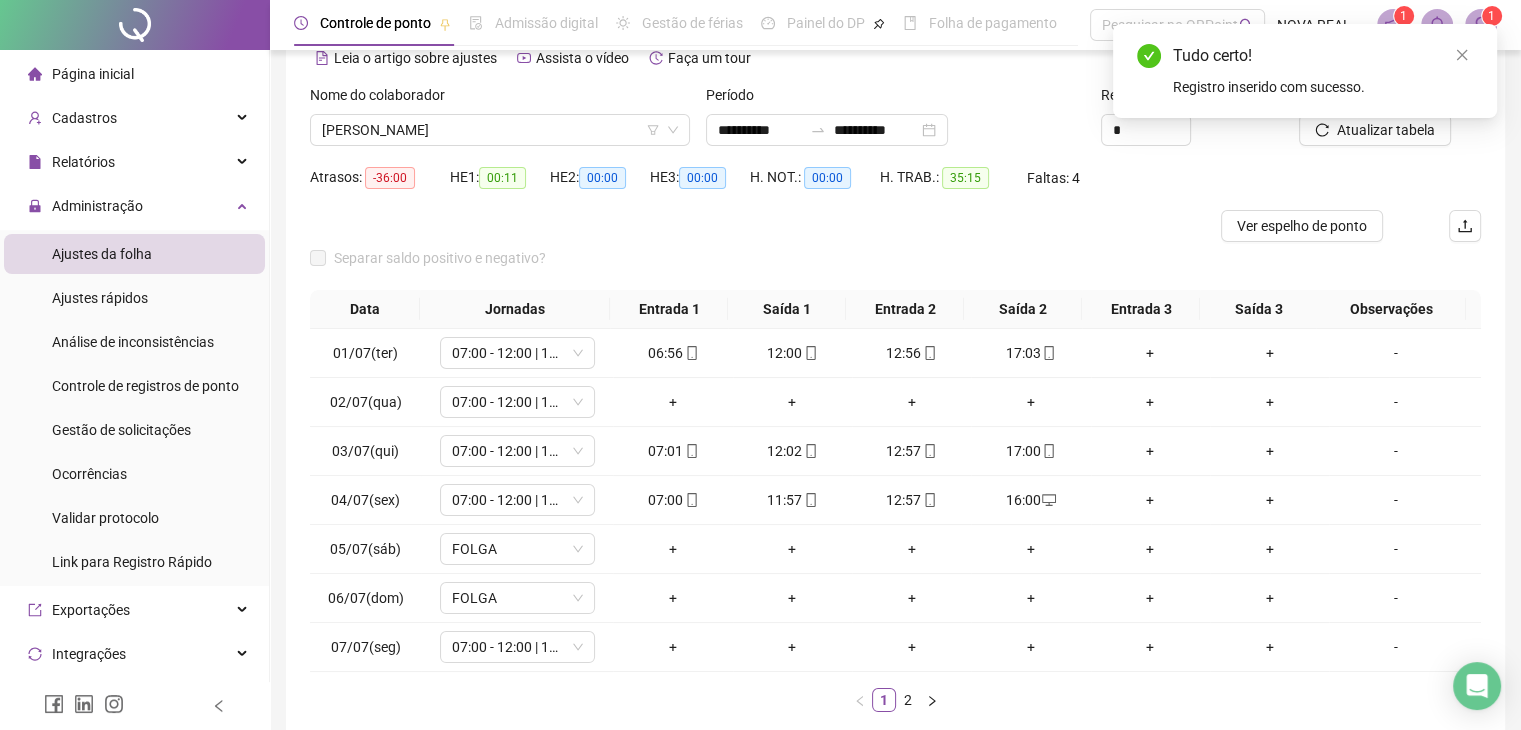click on "Nome do colaborador" at bounding box center (500, 99) 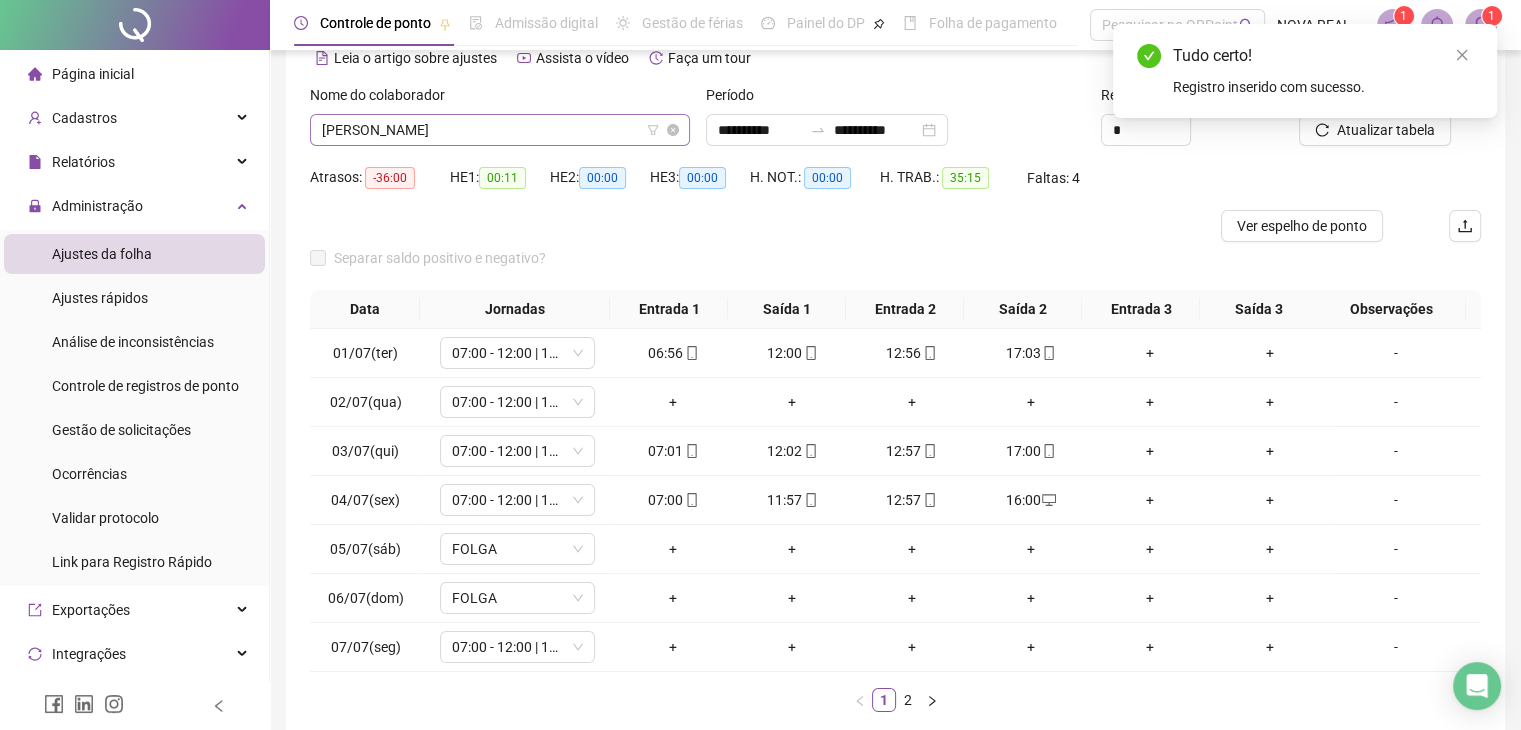 click on "[PERSON_NAME]" at bounding box center (500, 130) 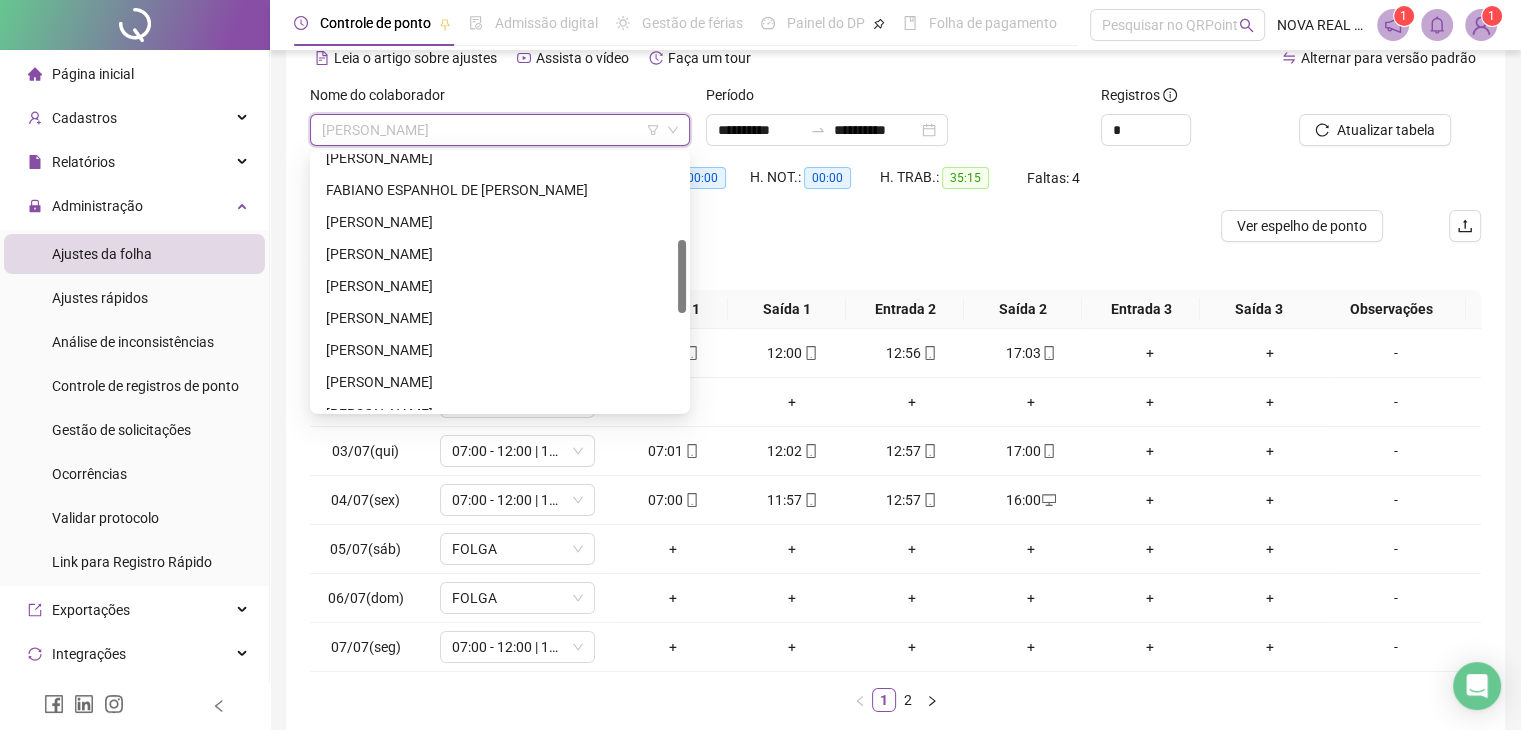 scroll, scrollTop: 400, scrollLeft: 0, axis: vertical 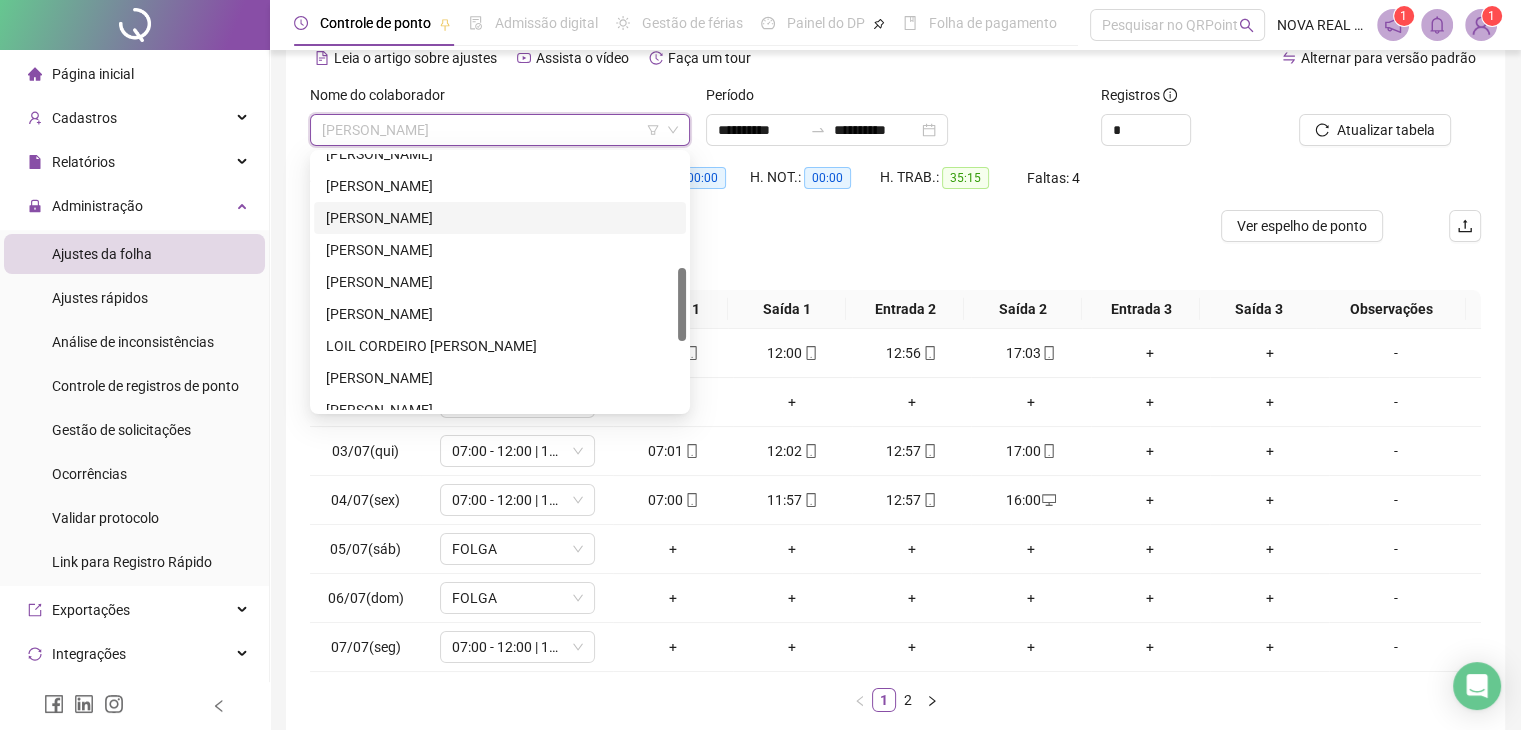 click on "[PERSON_NAME]" at bounding box center [500, 218] 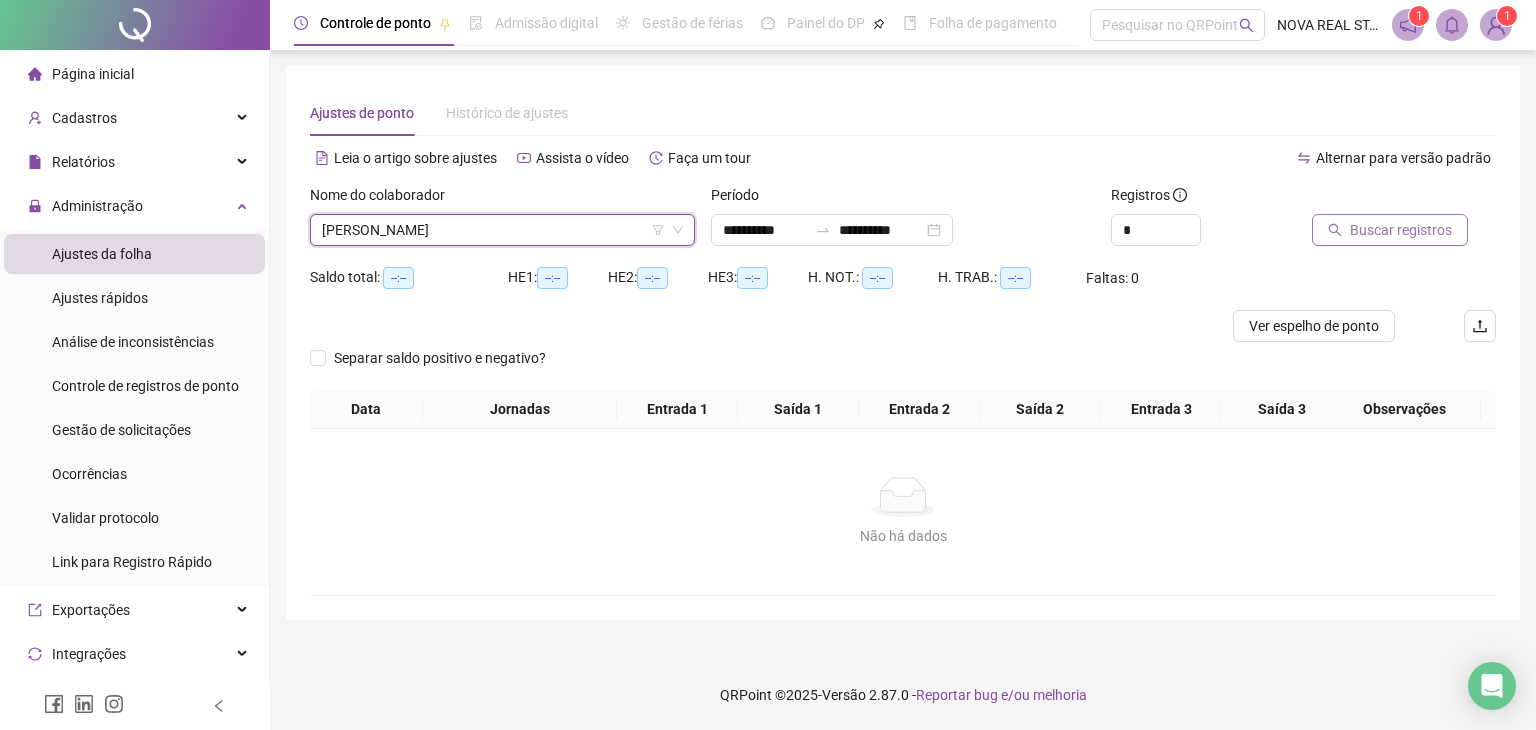 click on "Buscar registros" at bounding box center (1401, 230) 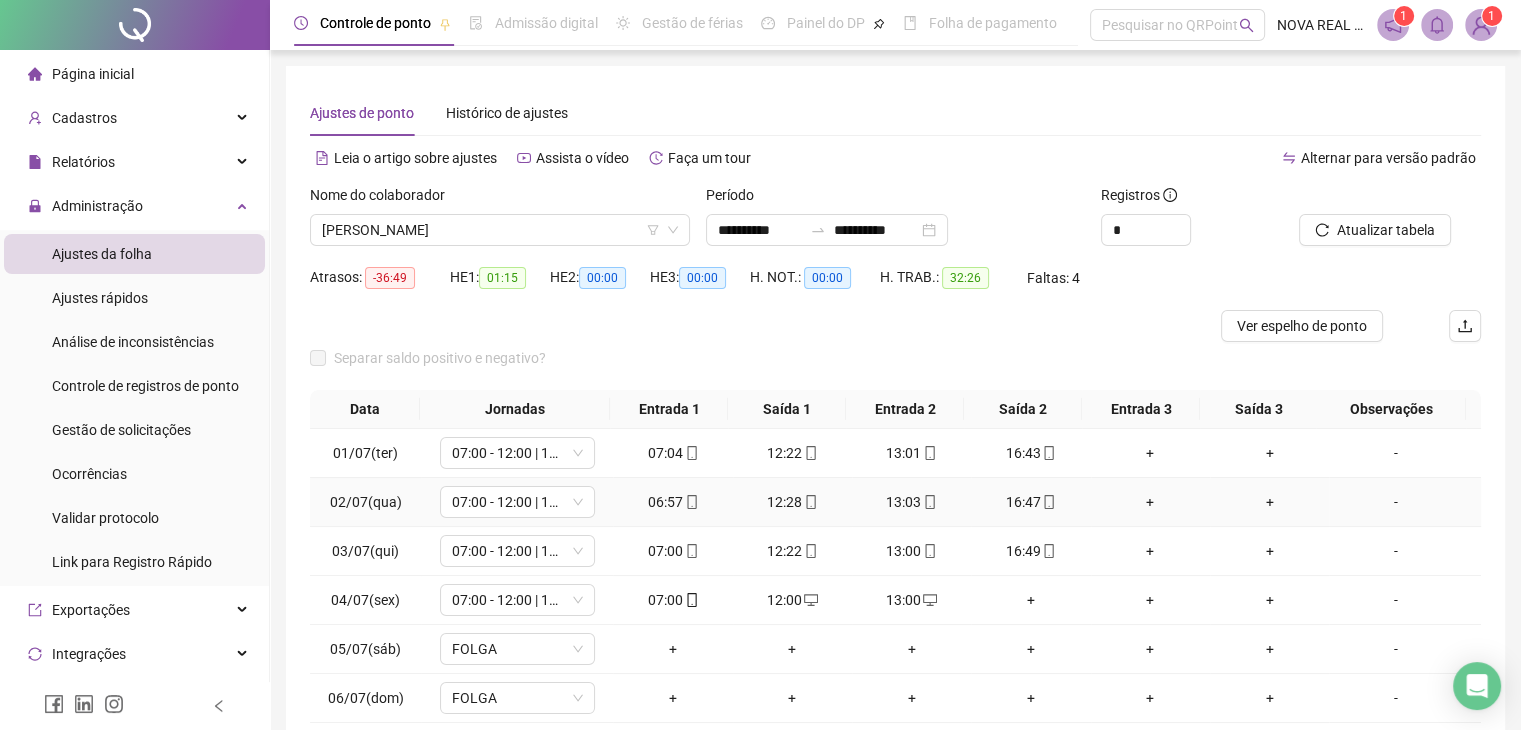 scroll, scrollTop: 100, scrollLeft: 0, axis: vertical 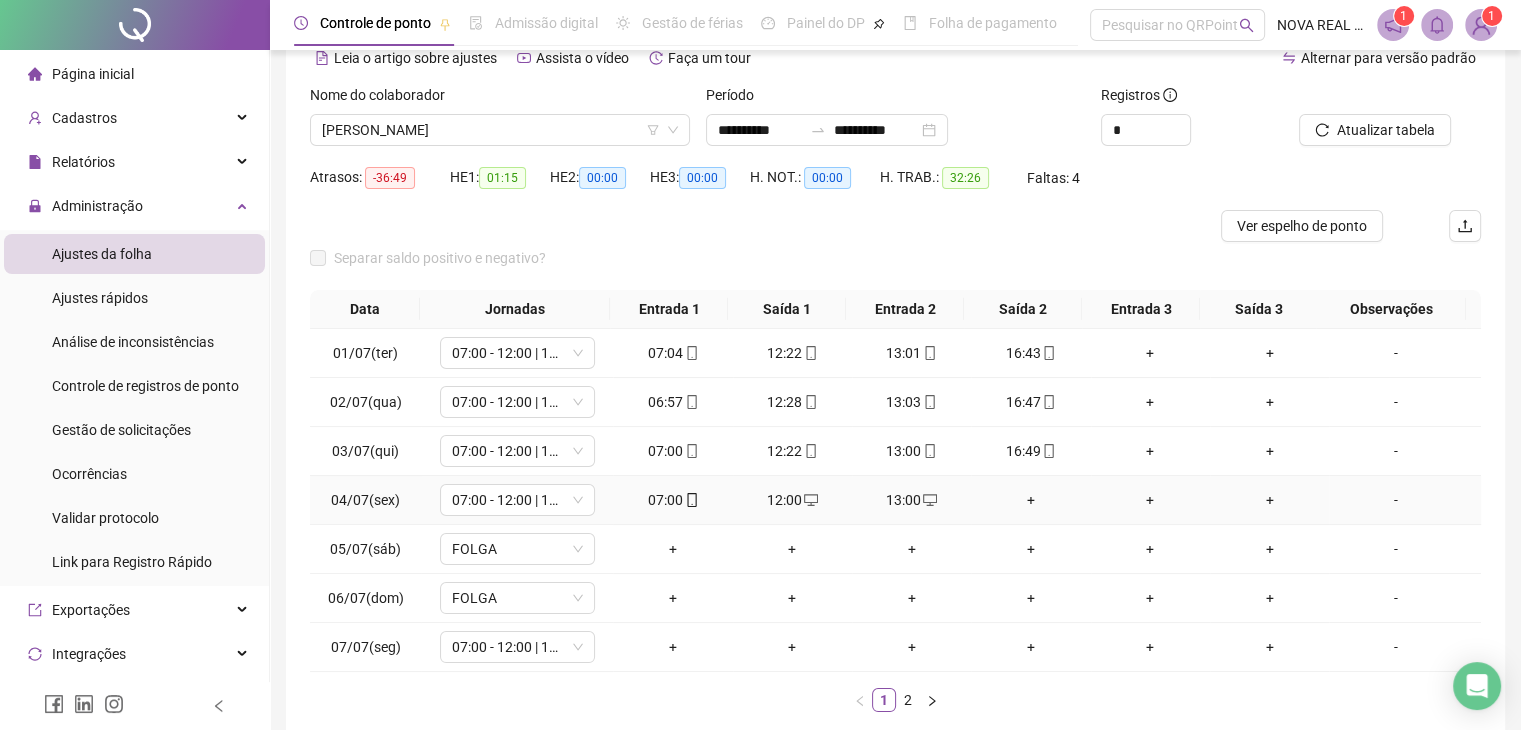 click on "+" at bounding box center (1030, 500) 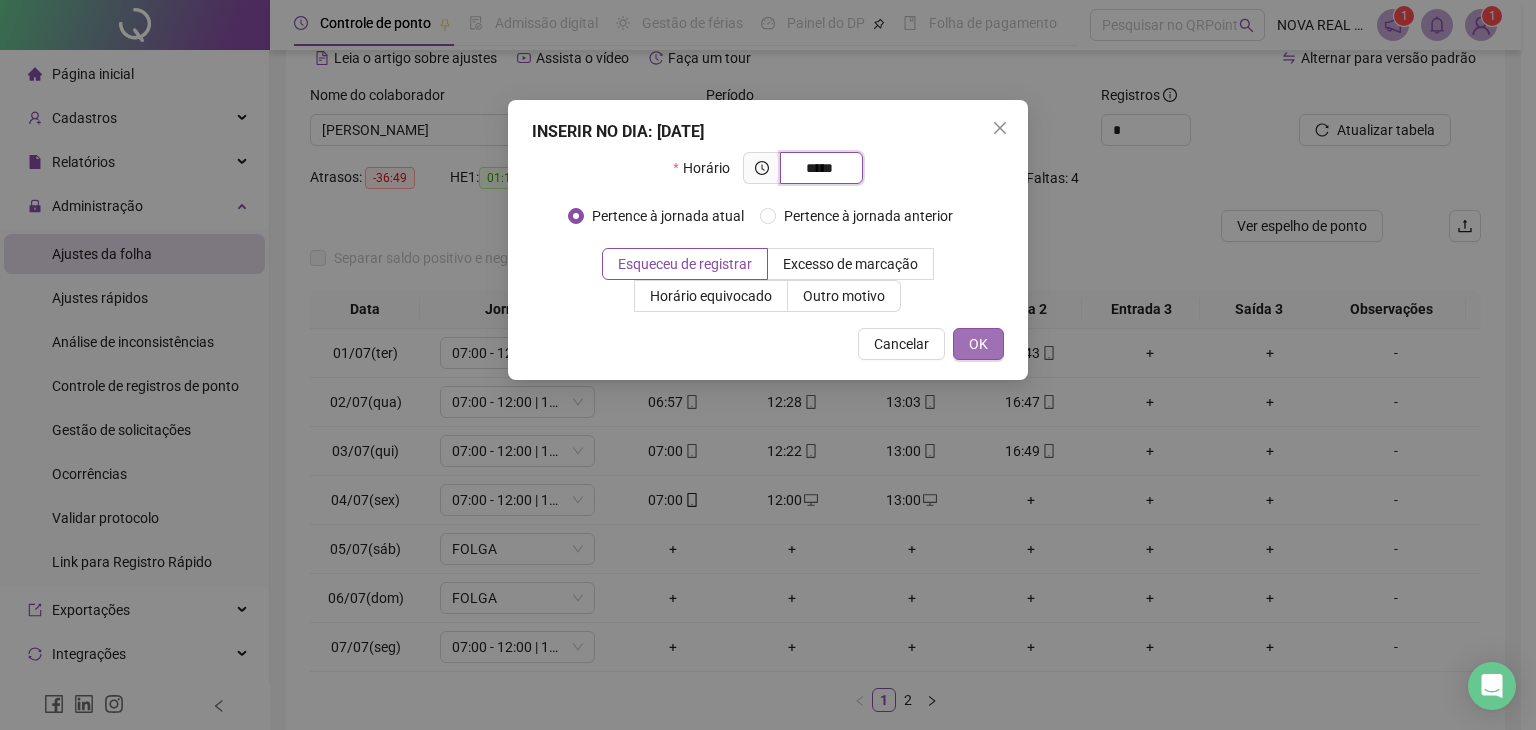 type on "*****" 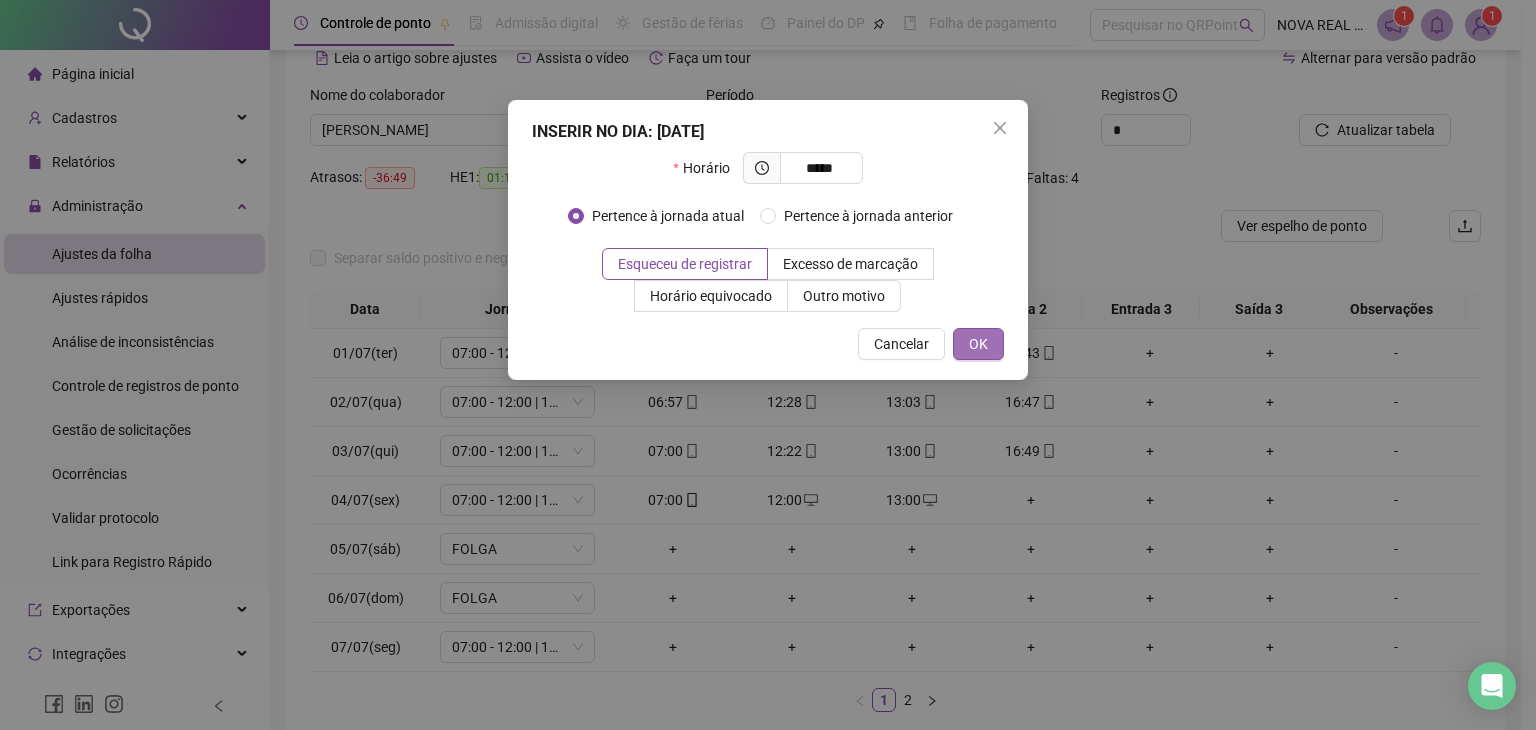 click on "OK" at bounding box center (978, 344) 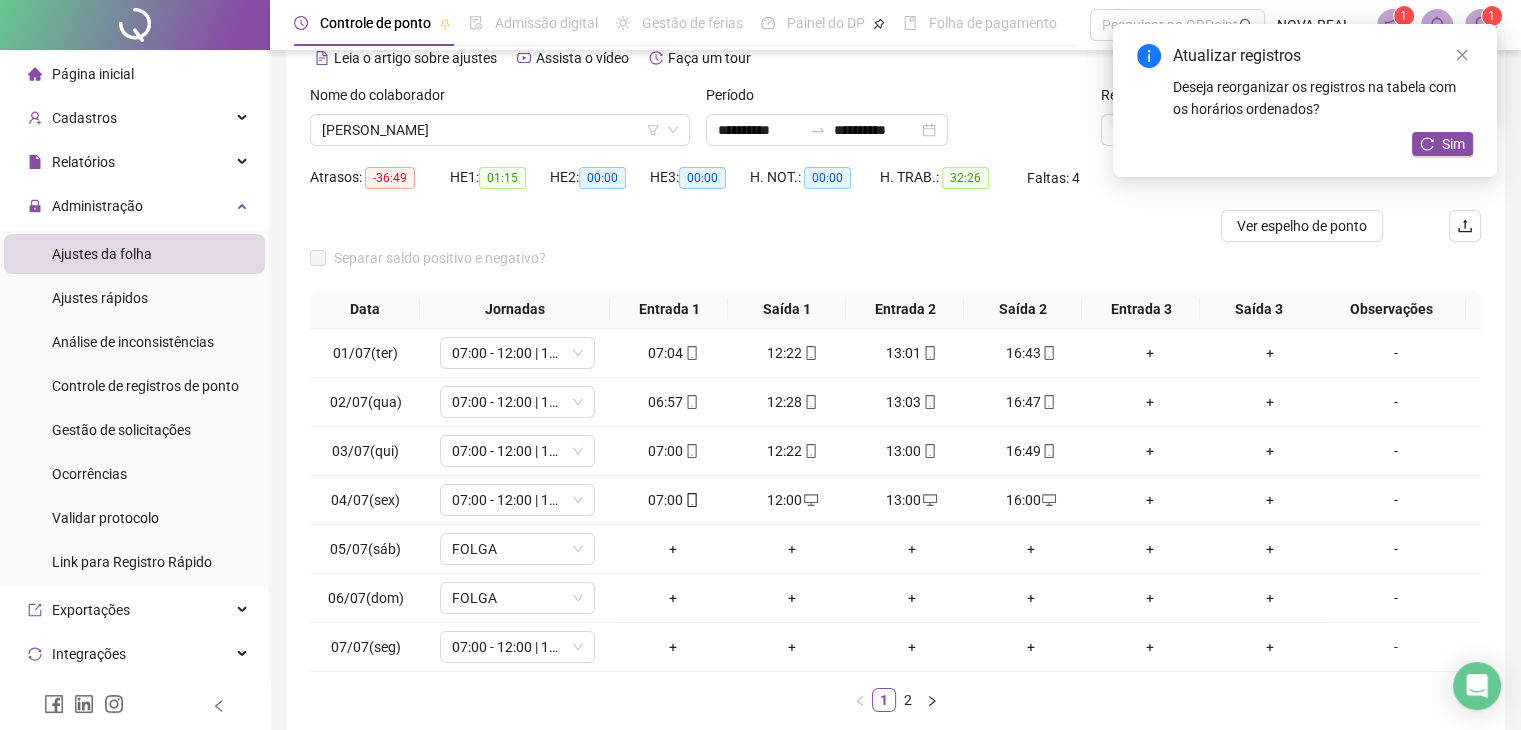 click 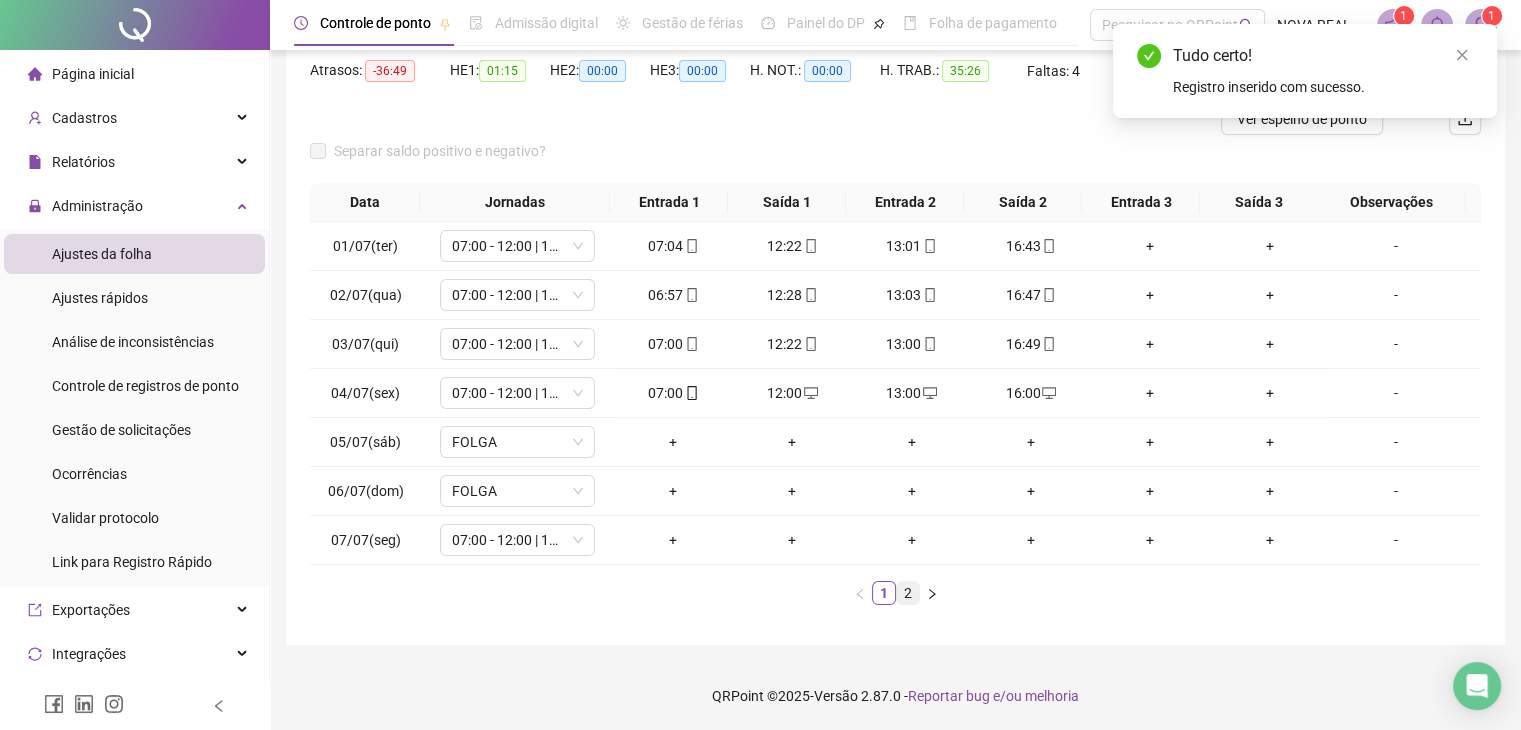 click on "2" at bounding box center (908, 593) 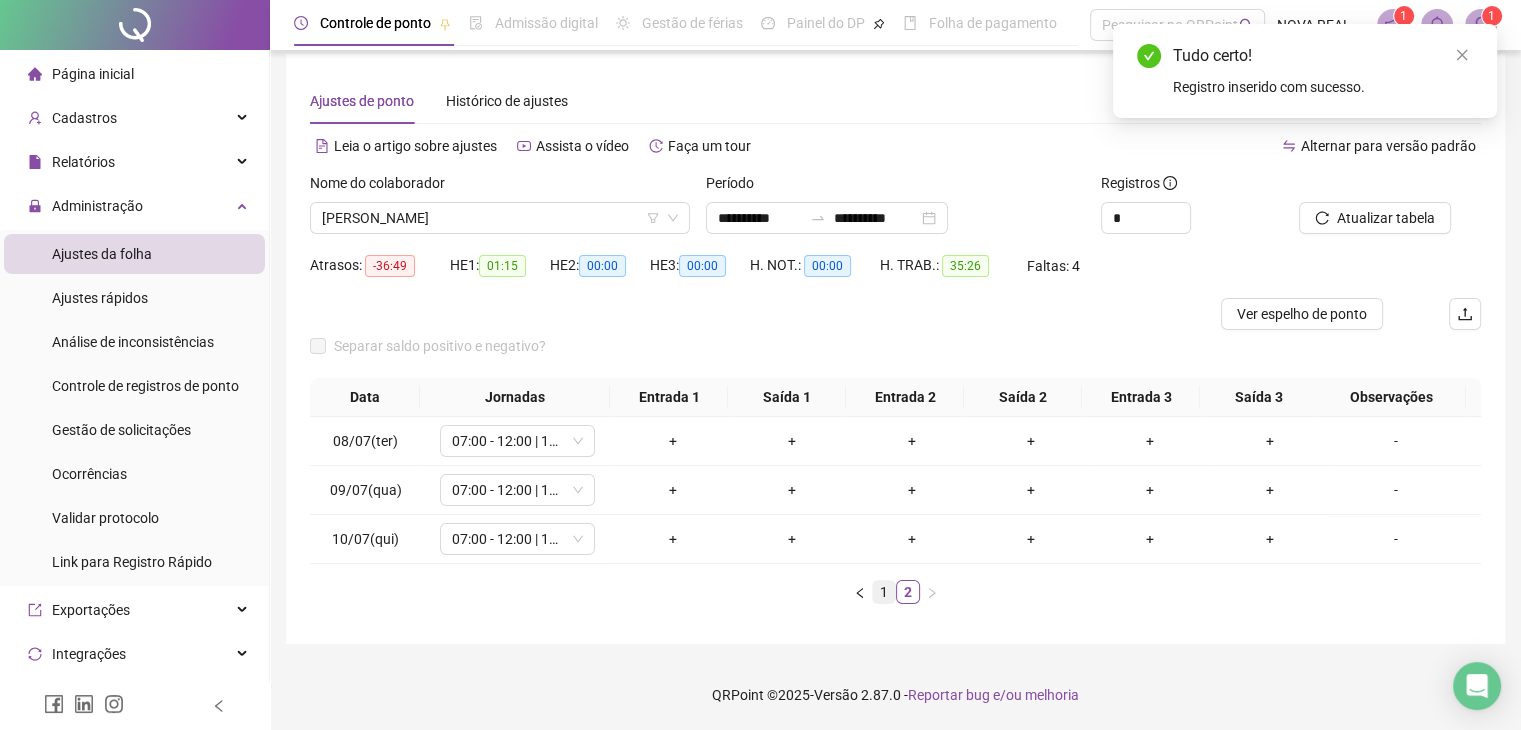 click on "1" at bounding box center [884, 592] 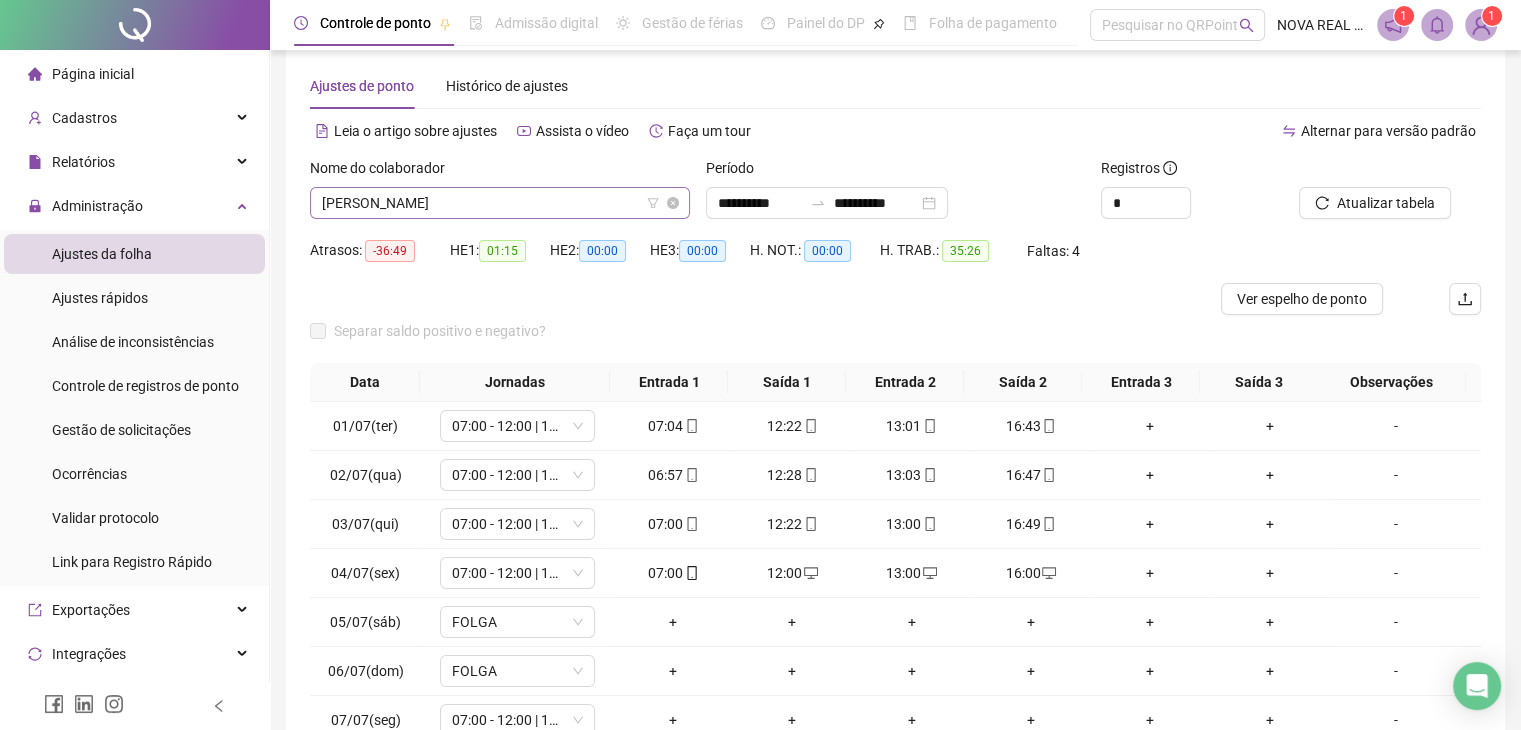 click on "[PERSON_NAME]" at bounding box center (500, 203) 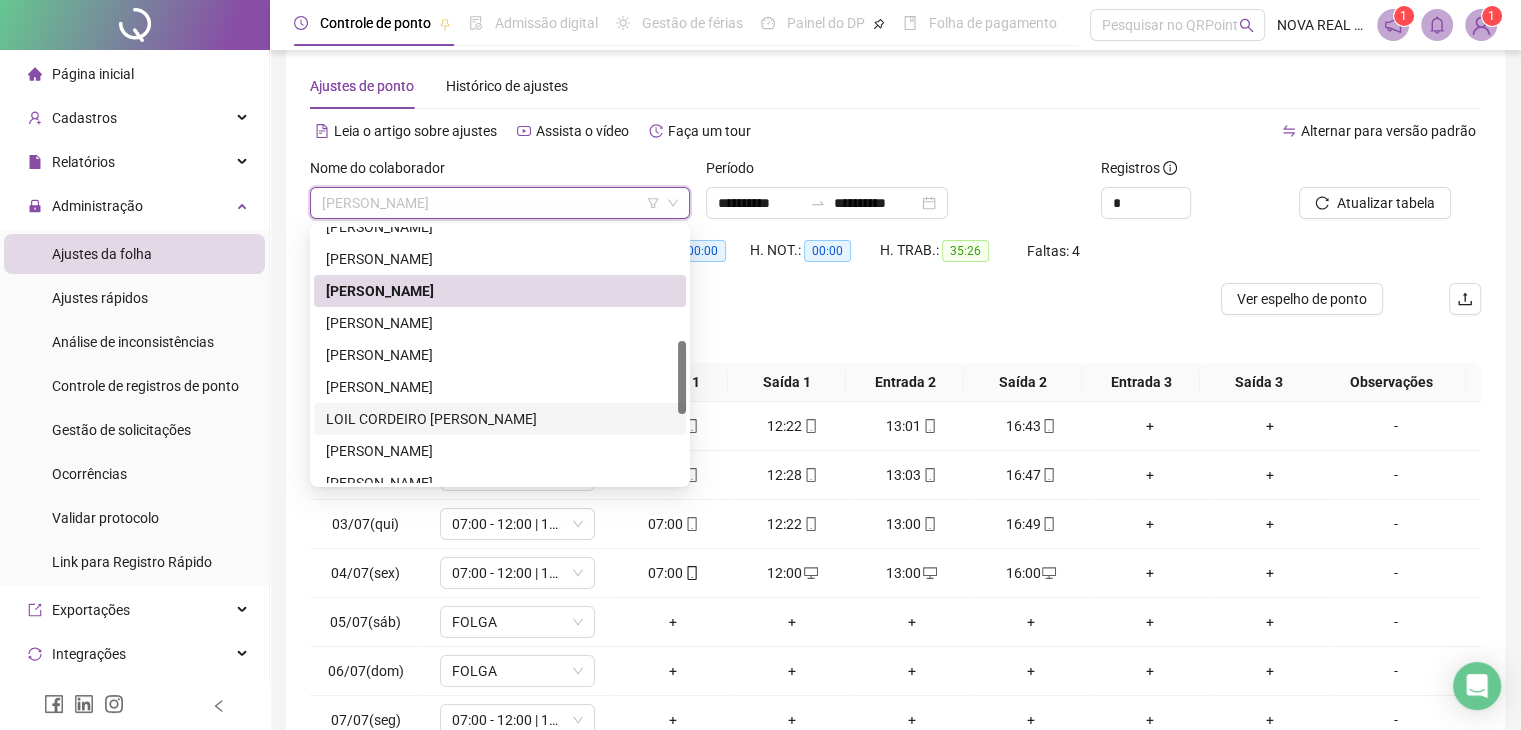 drag, startPoint x: 460, startPoint y: 421, endPoint x: 484, endPoint y: 409, distance: 26.832815 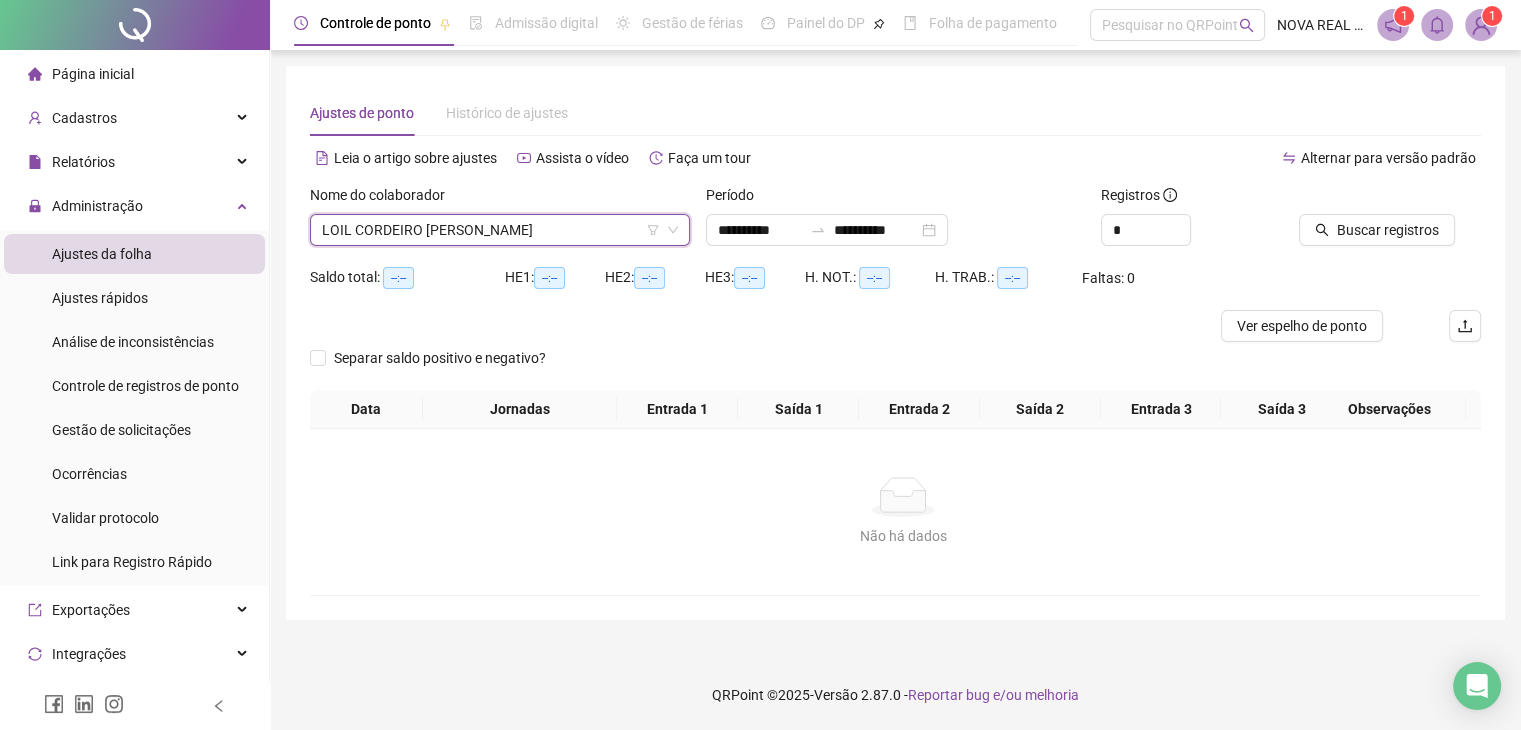 scroll, scrollTop: 0, scrollLeft: 0, axis: both 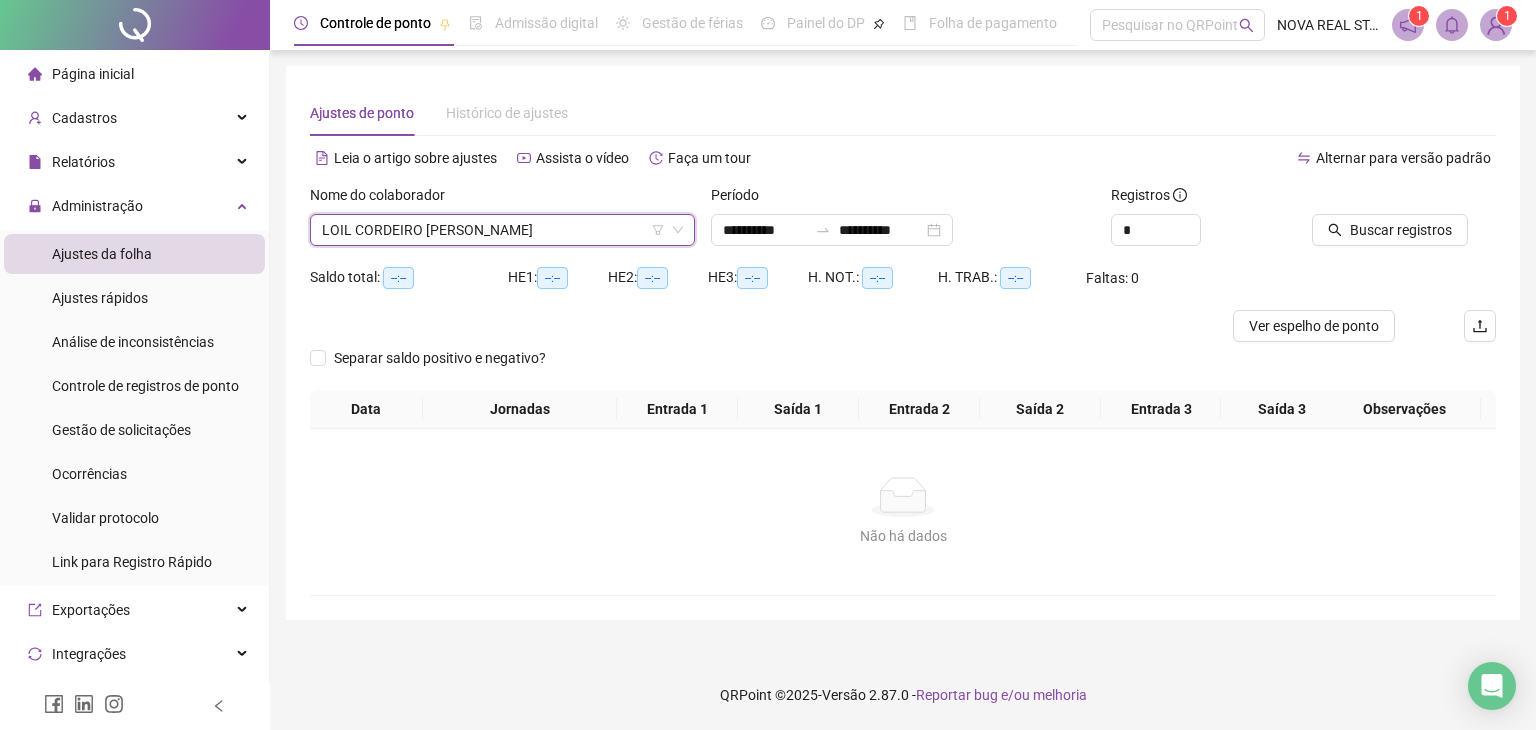click at bounding box center (1379, 199) 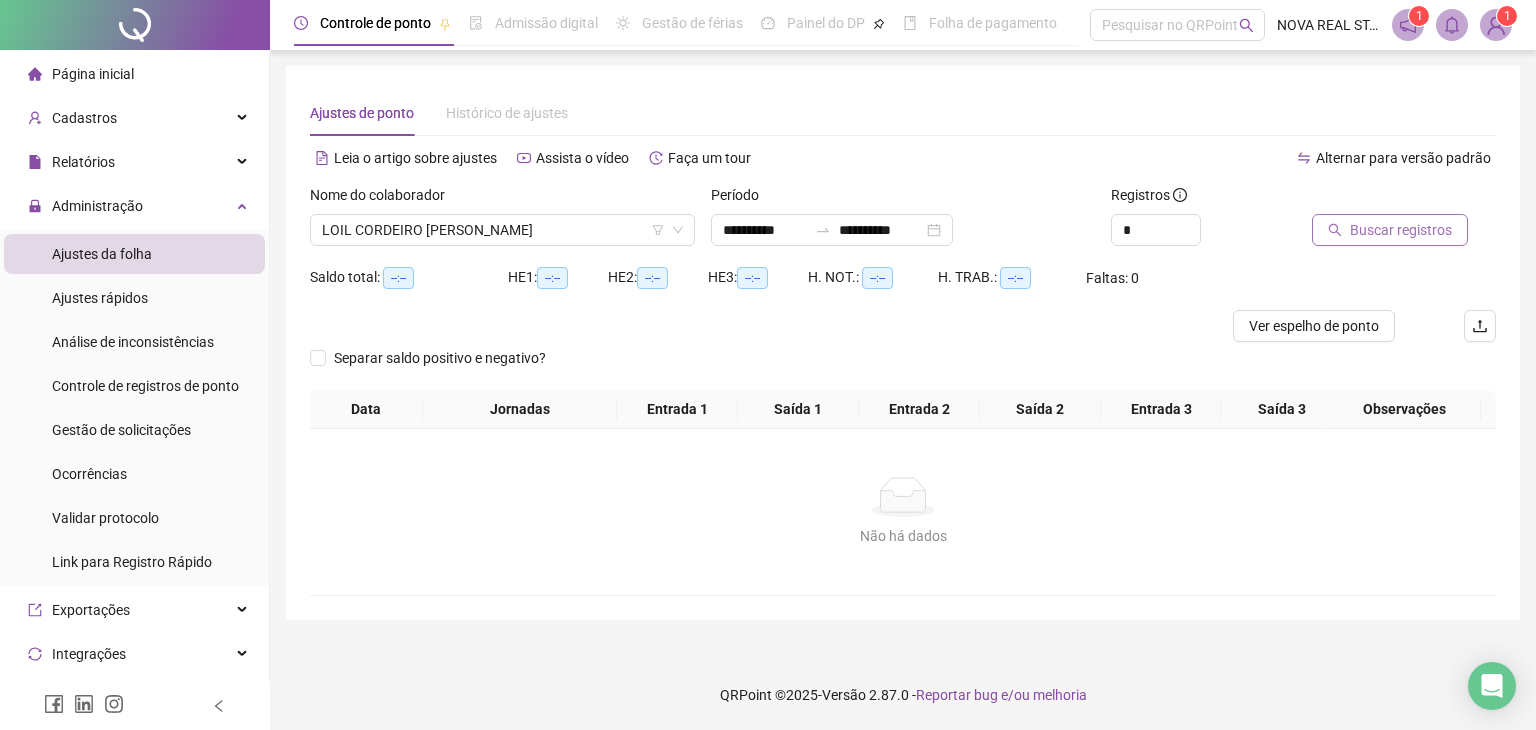 click on "Buscar registros" at bounding box center [1401, 230] 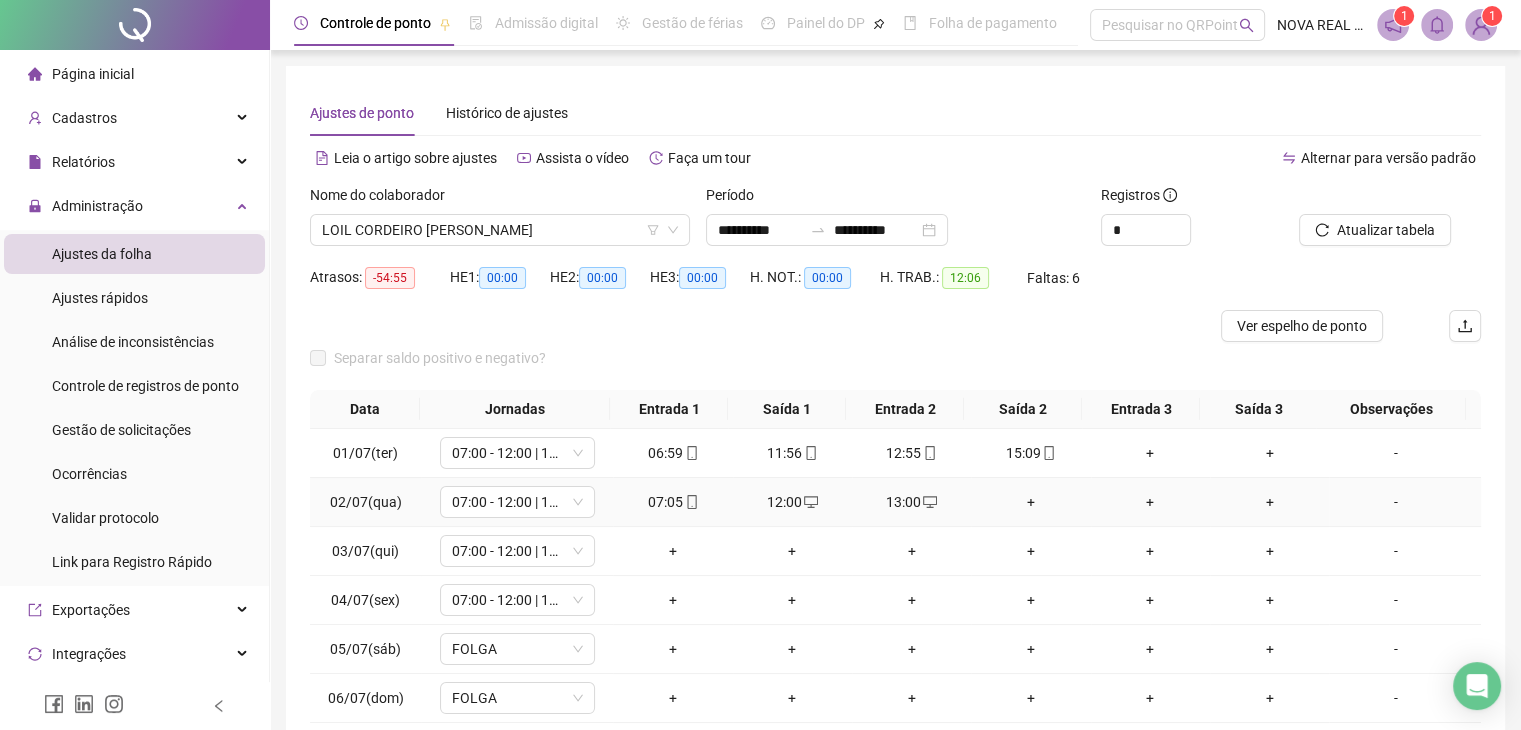 click on "+" at bounding box center [1030, 502] 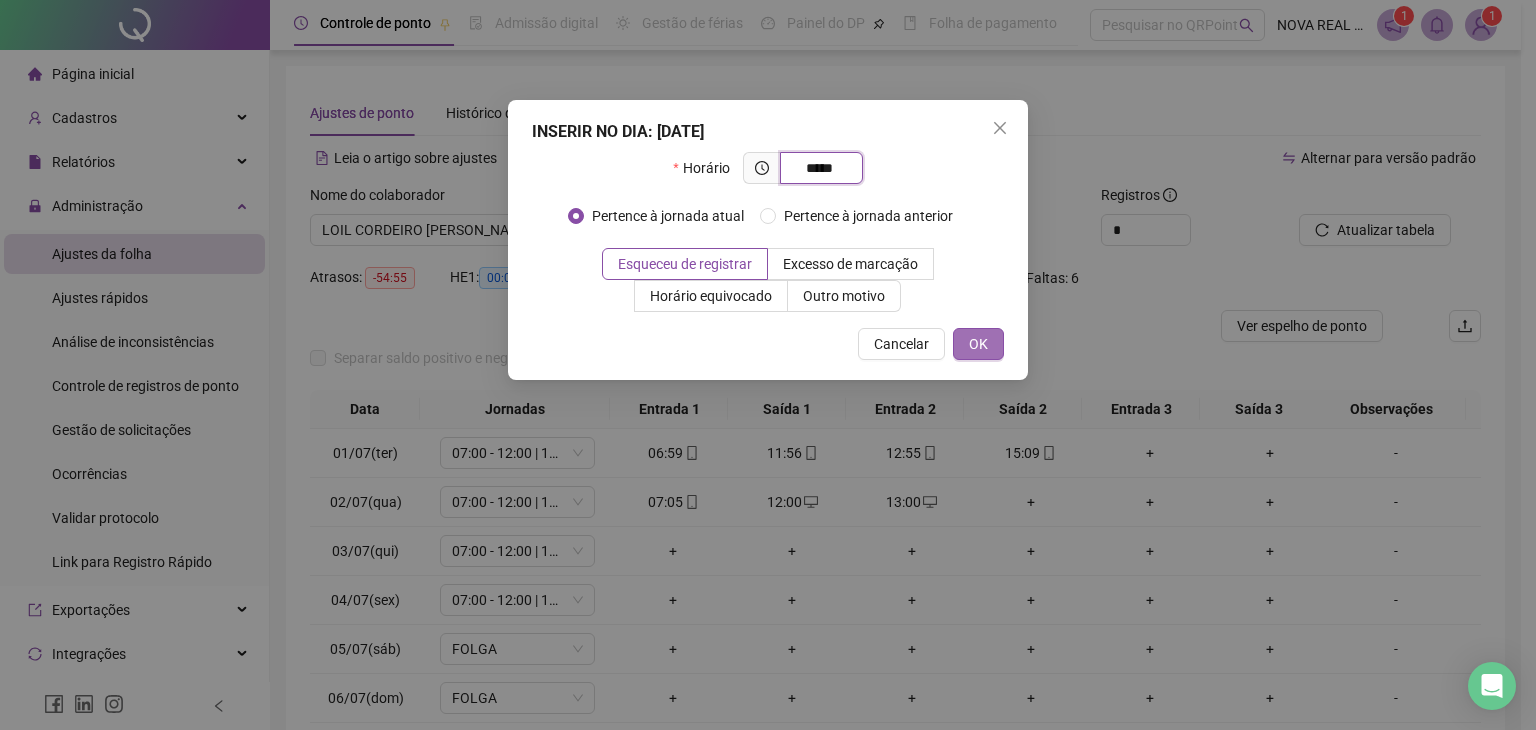 type on "*****" 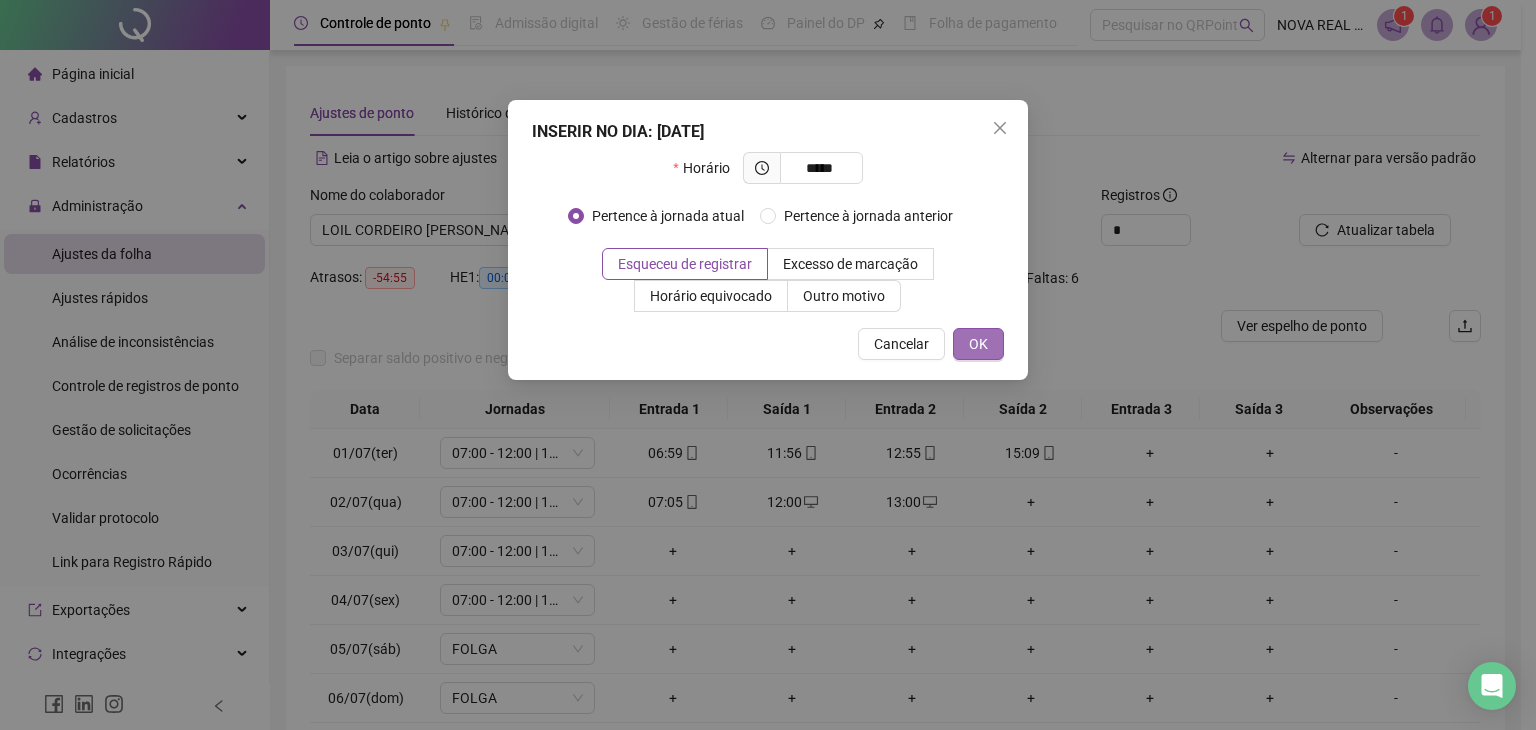 click on "OK" at bounding box center [978, 344] 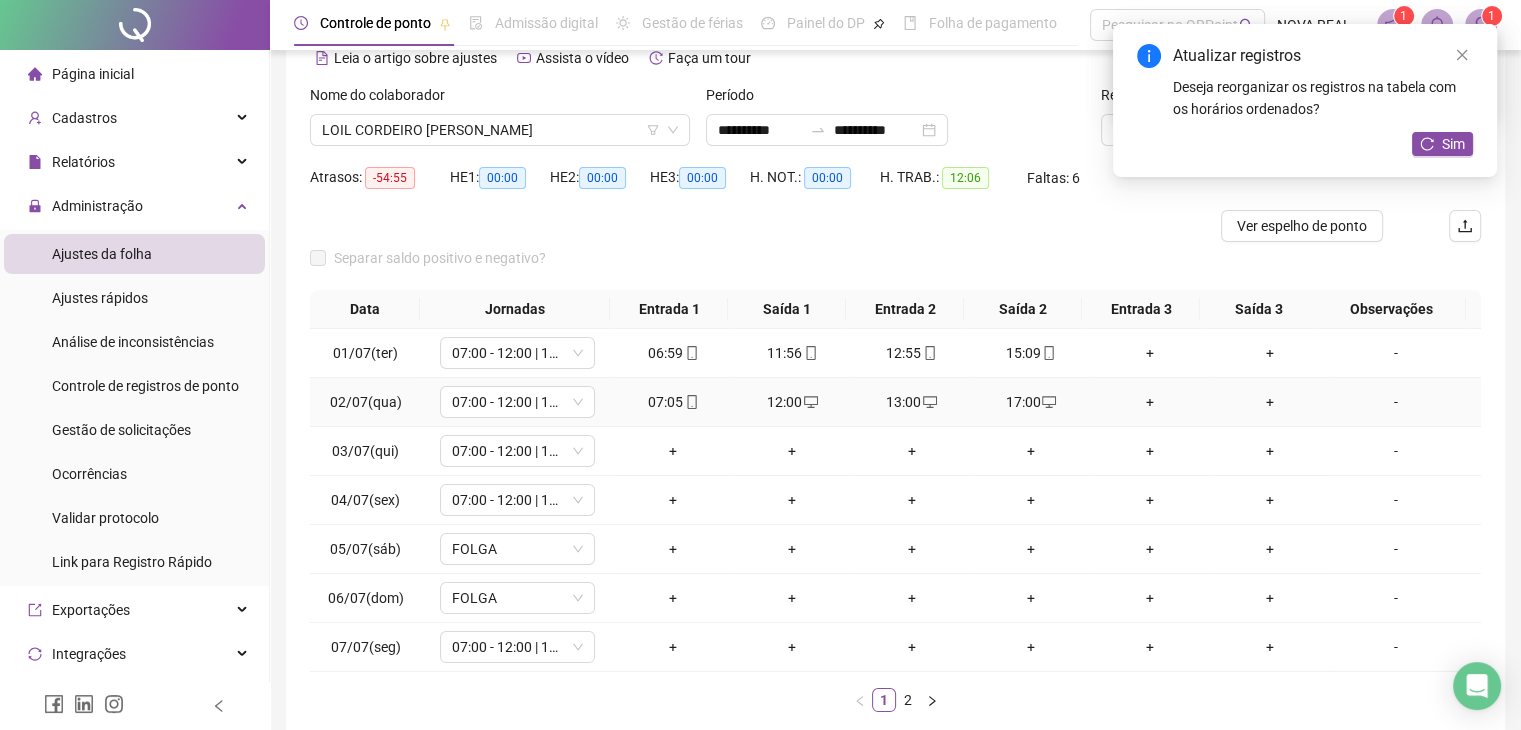scroll, scrollTop: 207, scrollLeft: 0, axis: vertical 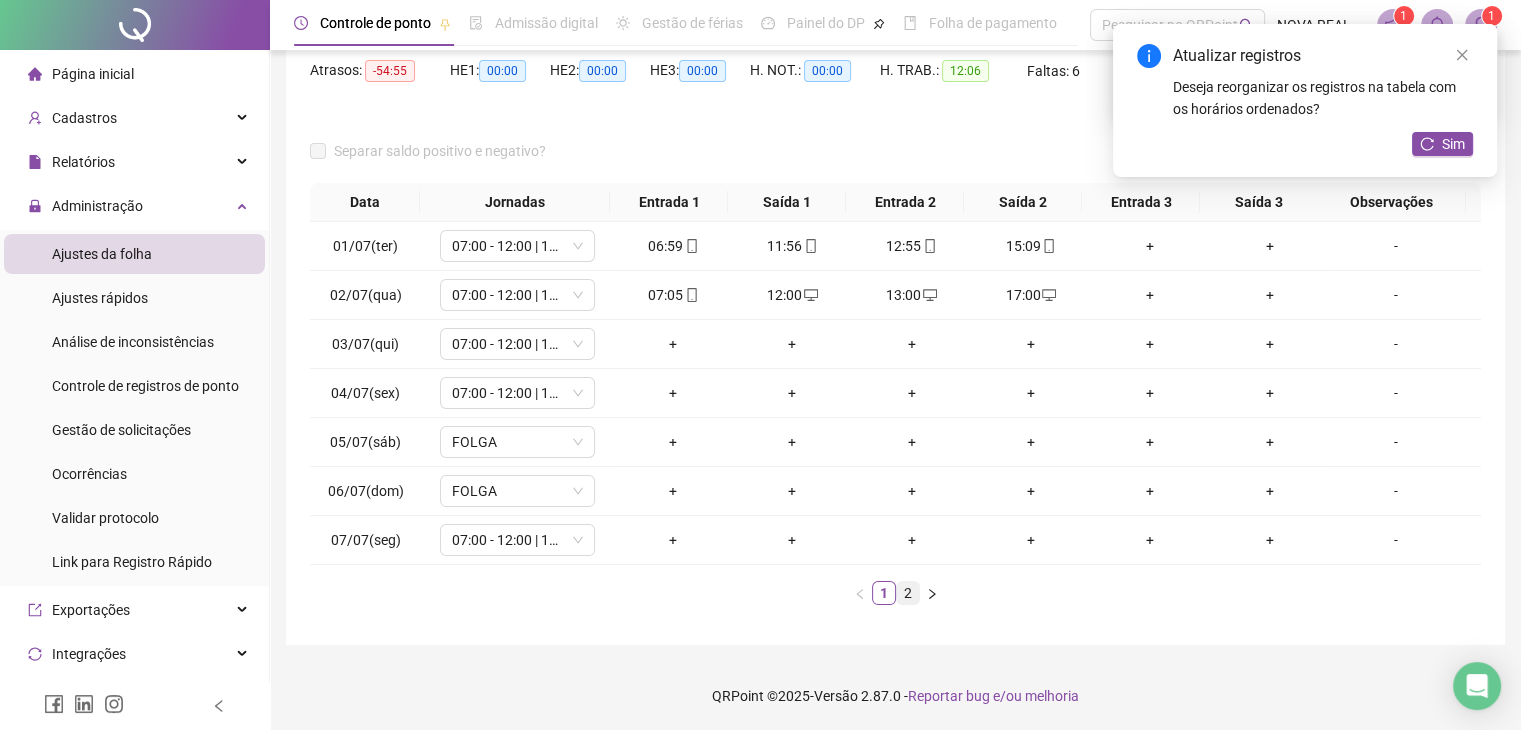 click on "2" at bounding box center (908, 593) 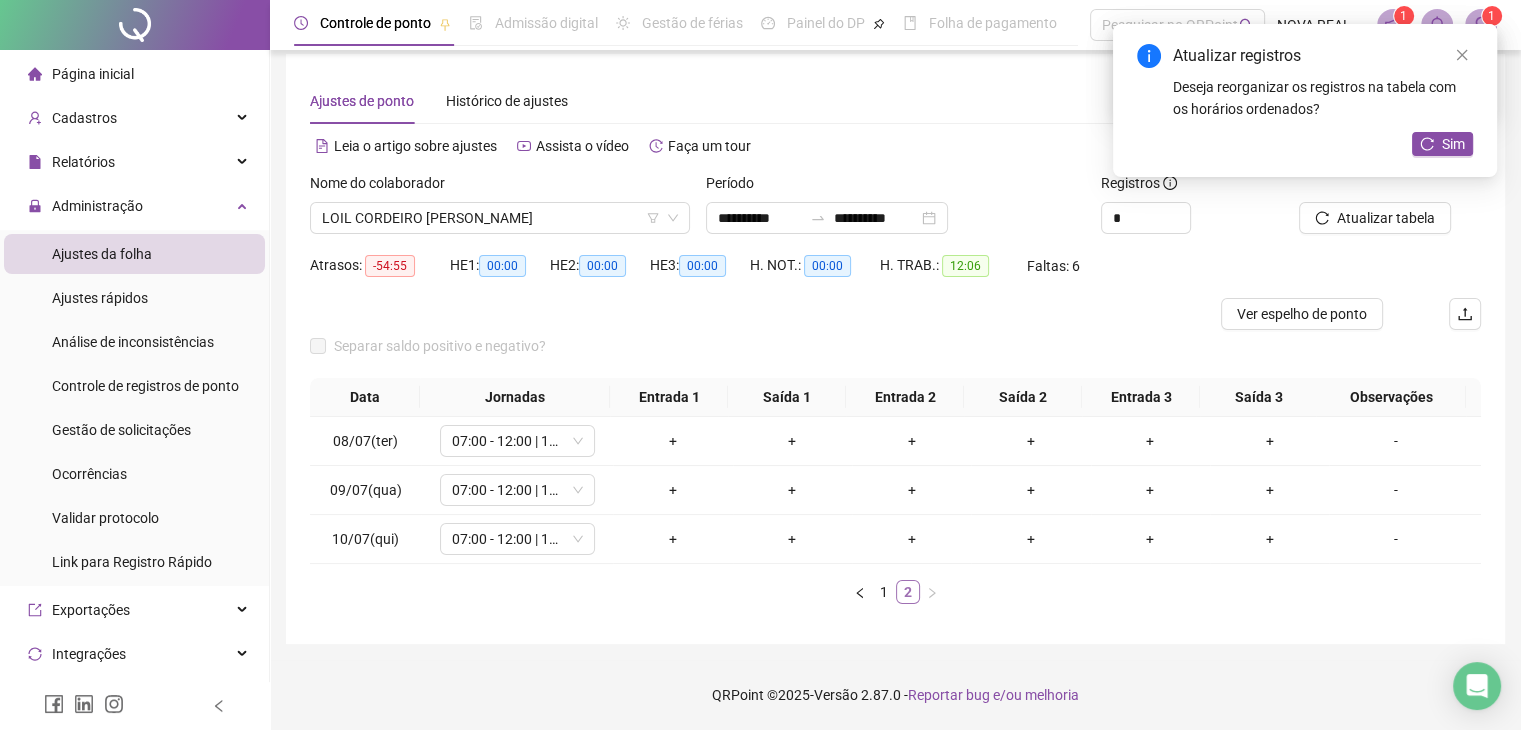 scroll, scrollTop: 27, scrollLeft: 0, axis: vertical 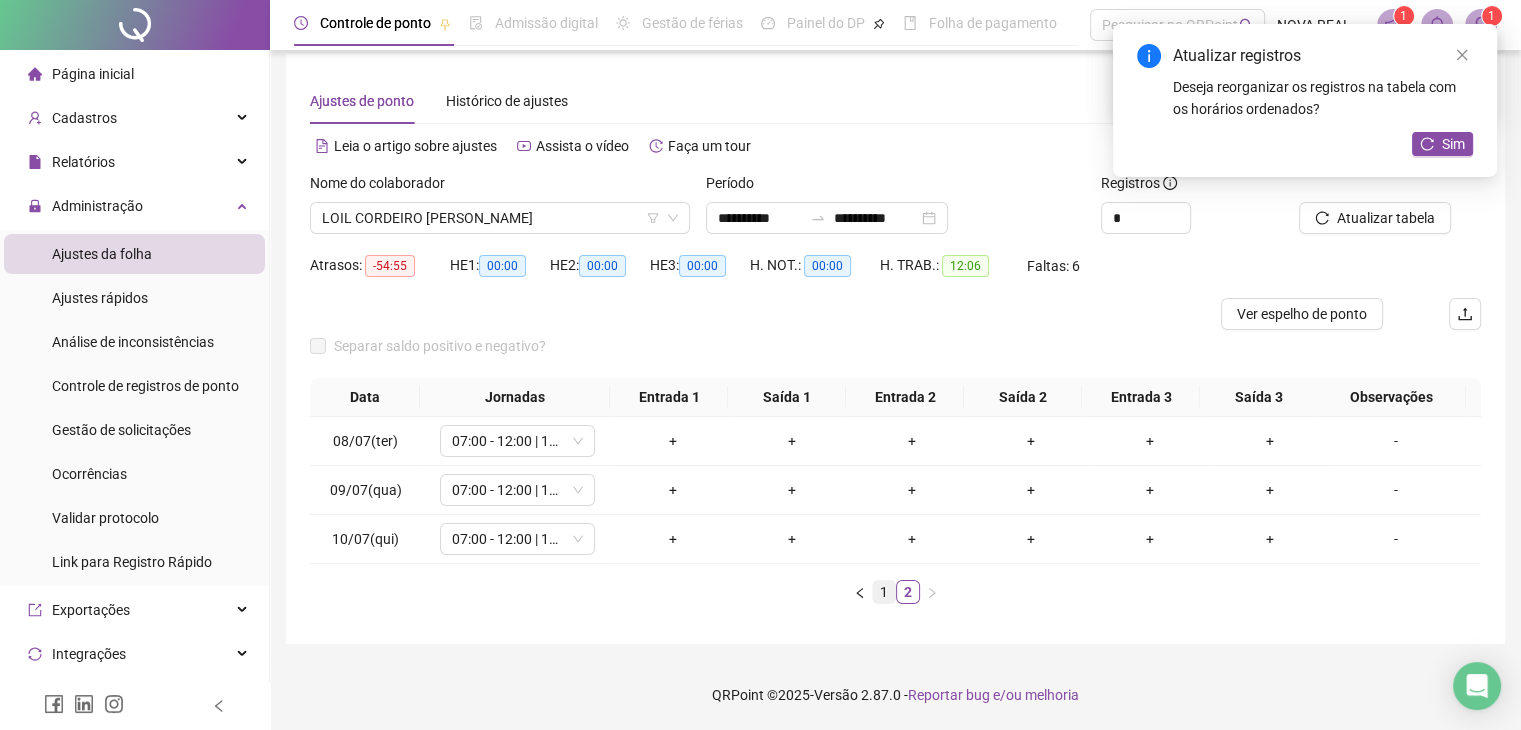 click on "1" at bounding box center [884, 592] 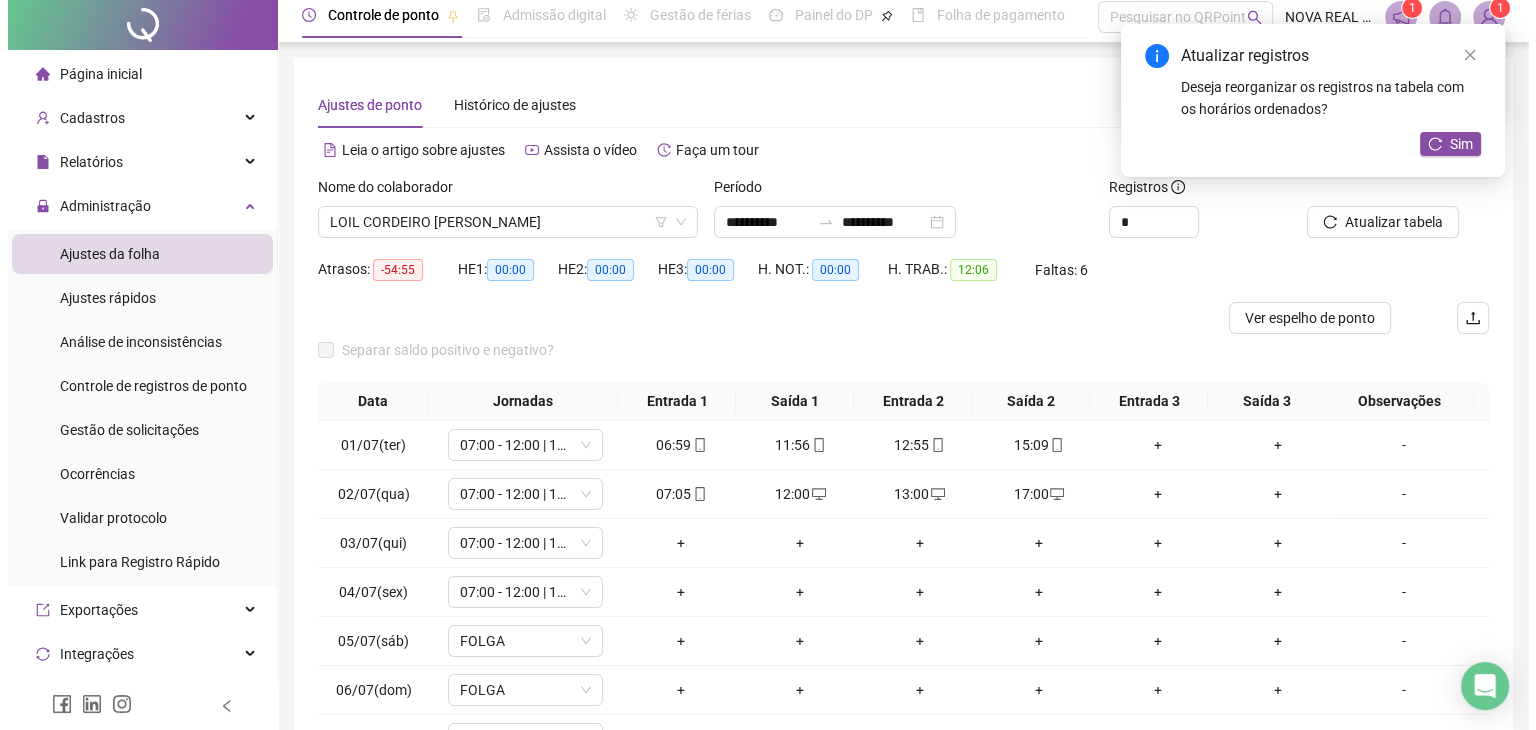 scroll, scrollTop: 0, scrollLeft: 0, axis: both 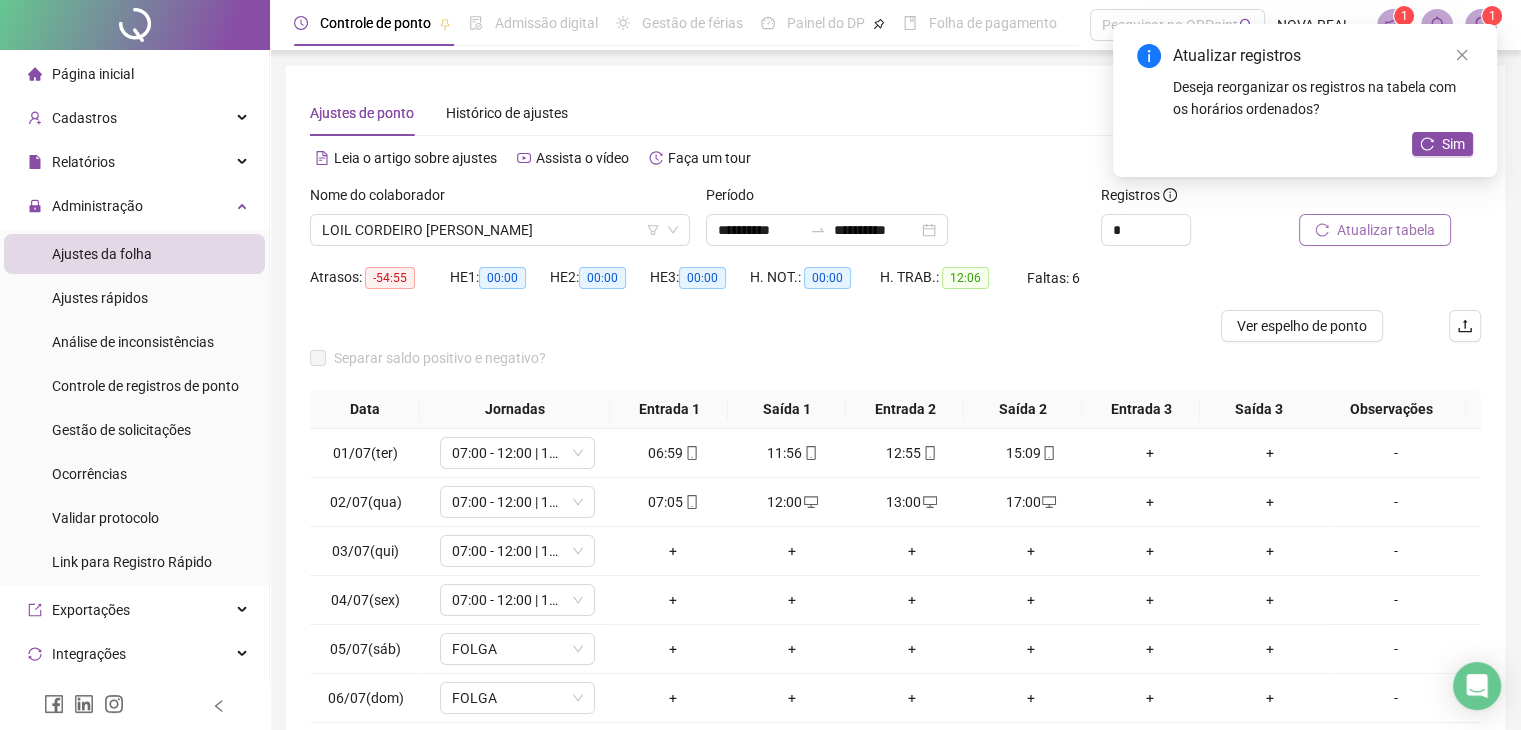 click on "Atualizar tabela" at bounding box center [1386, 230] 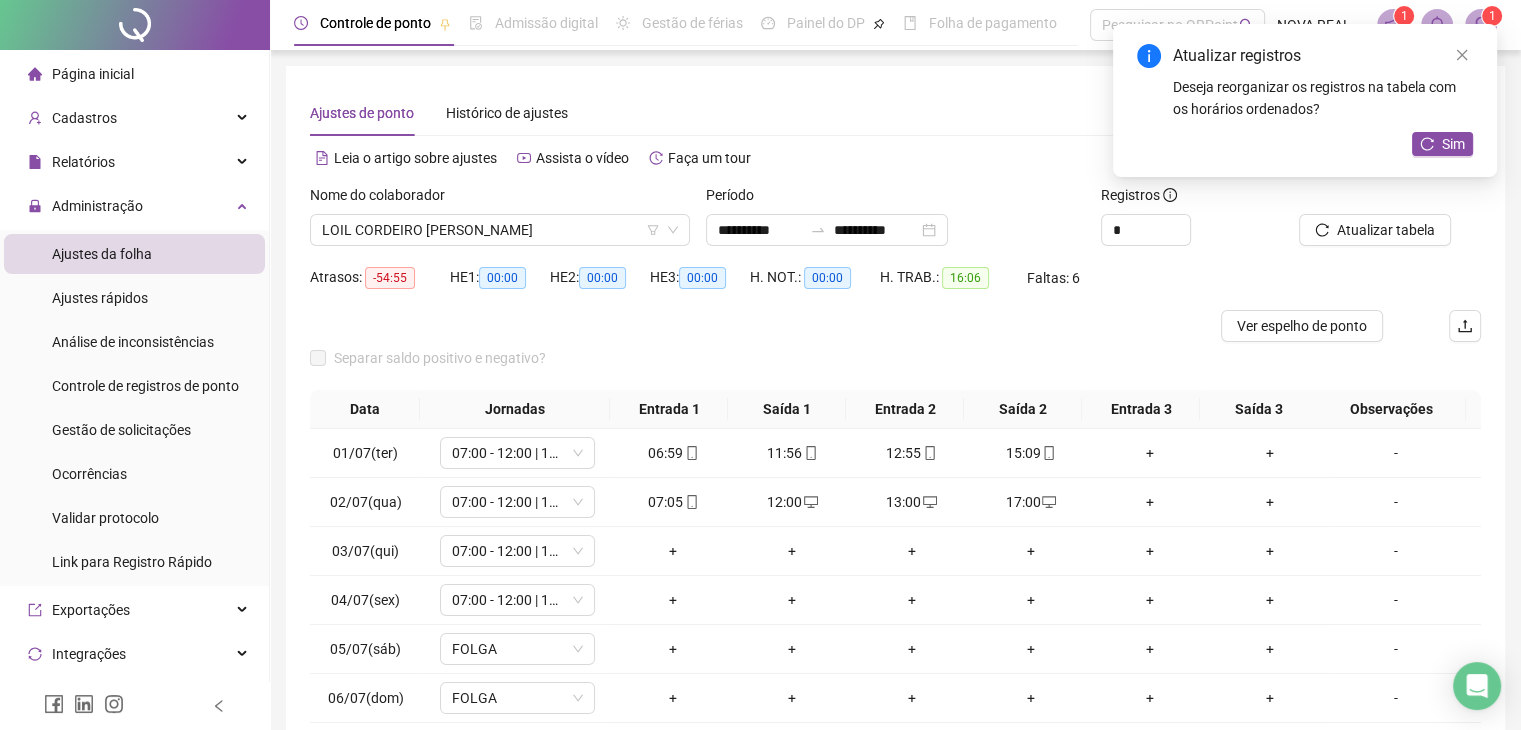 click on "Atualizar registros Deseja reorganizar os registros na tabela com os horários ordenados? Sim" at bounding box center (1305, 100) 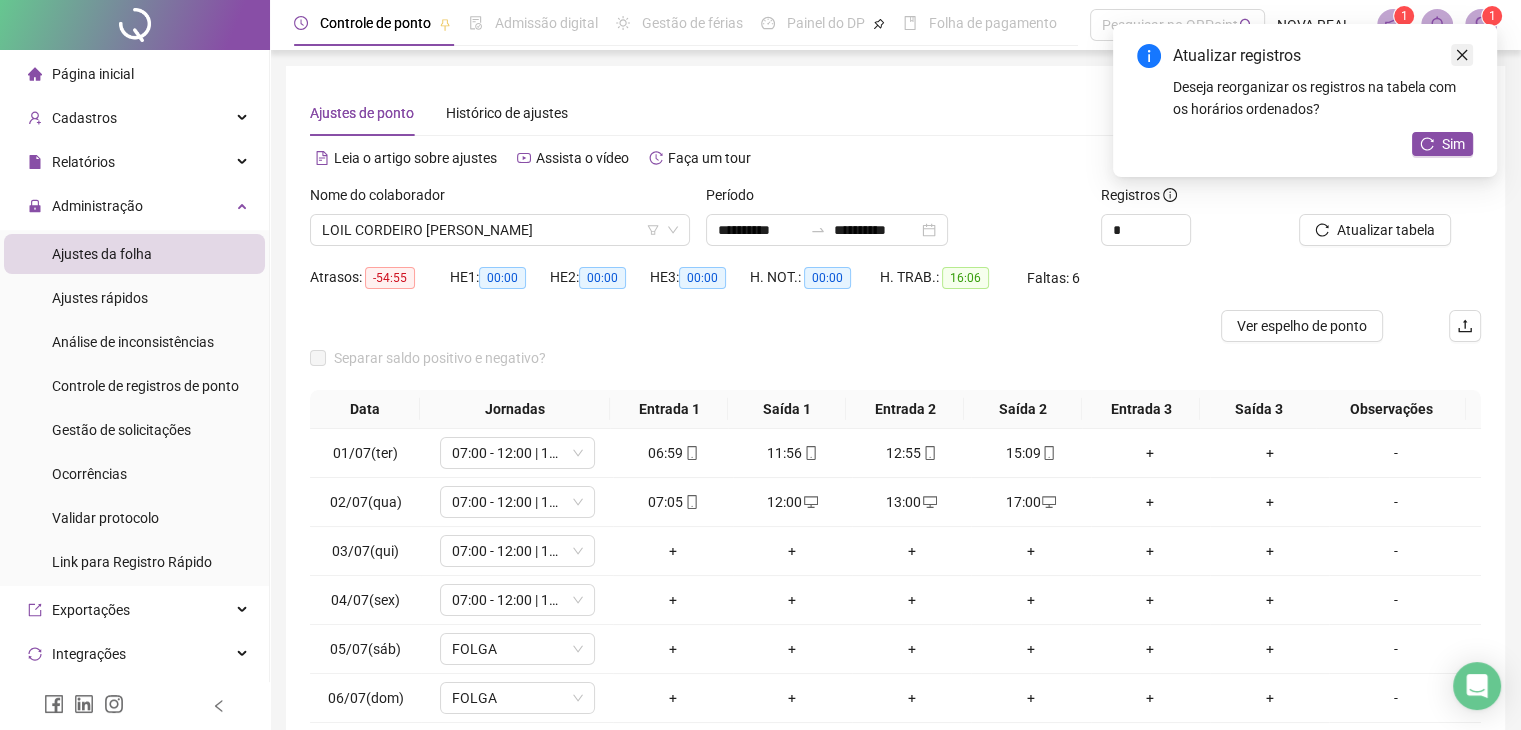 click 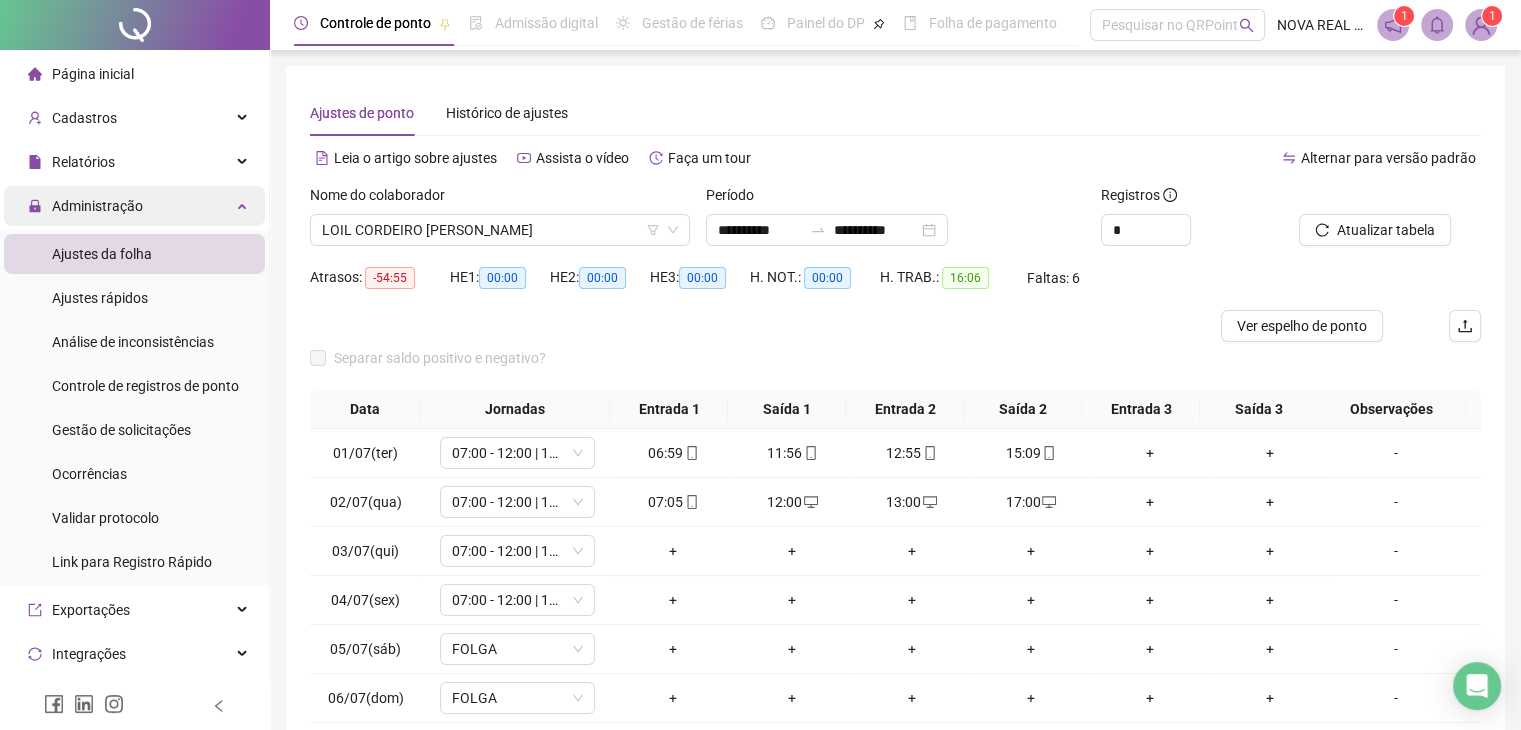 click on "Administração" at bounding box center (97, 206) 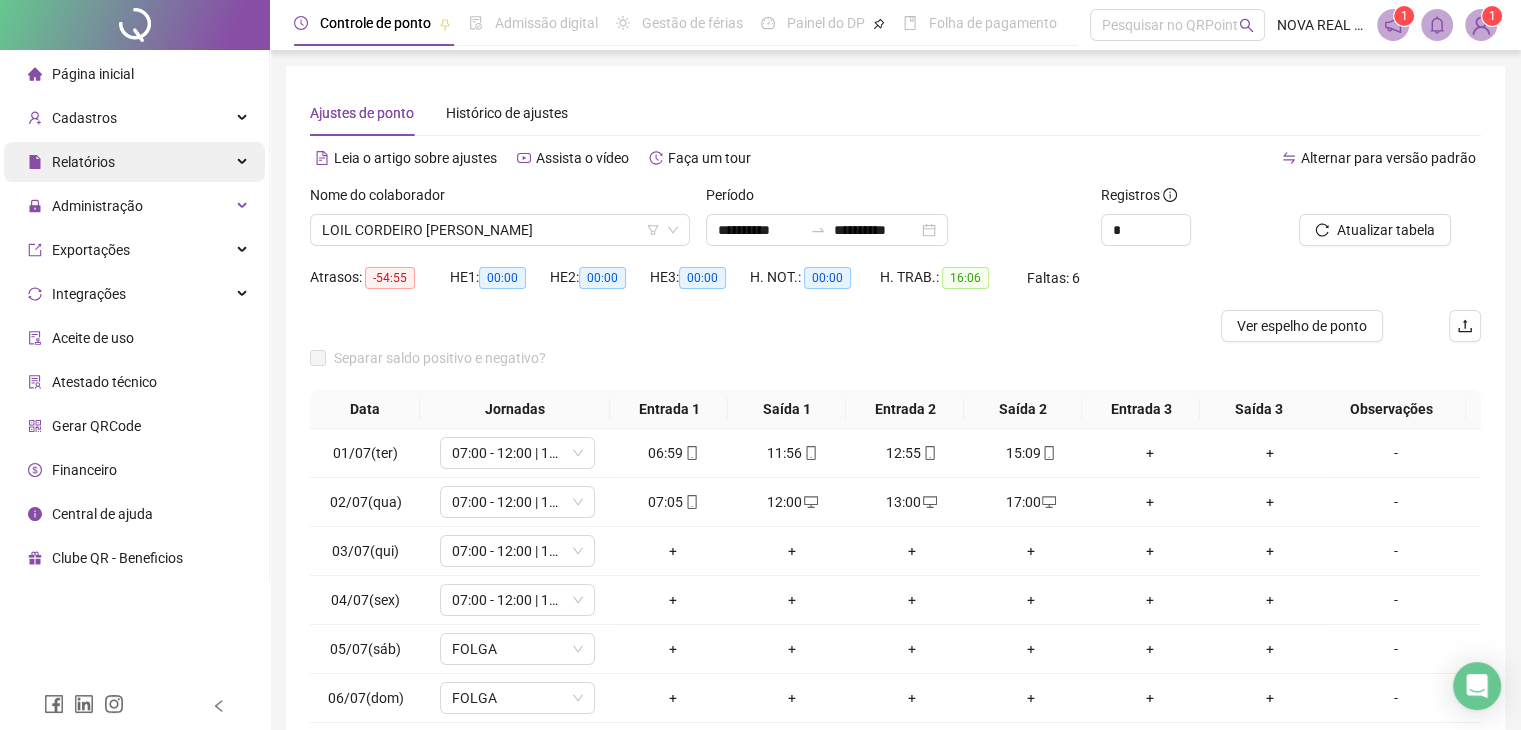 click on "Relatórios" at bounding box center [71, 162] 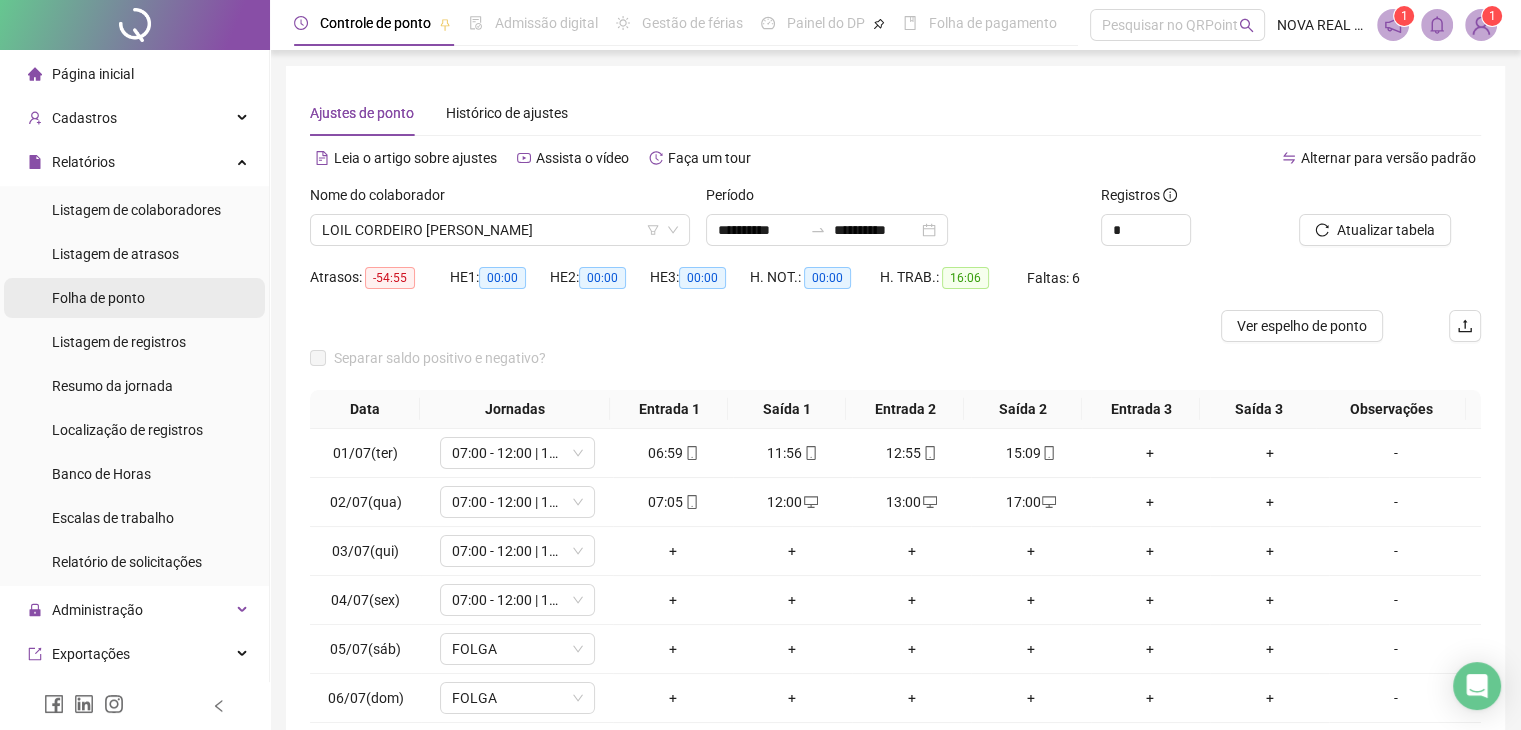 click on "Folha de ponto" at bounding box center (98, 298) 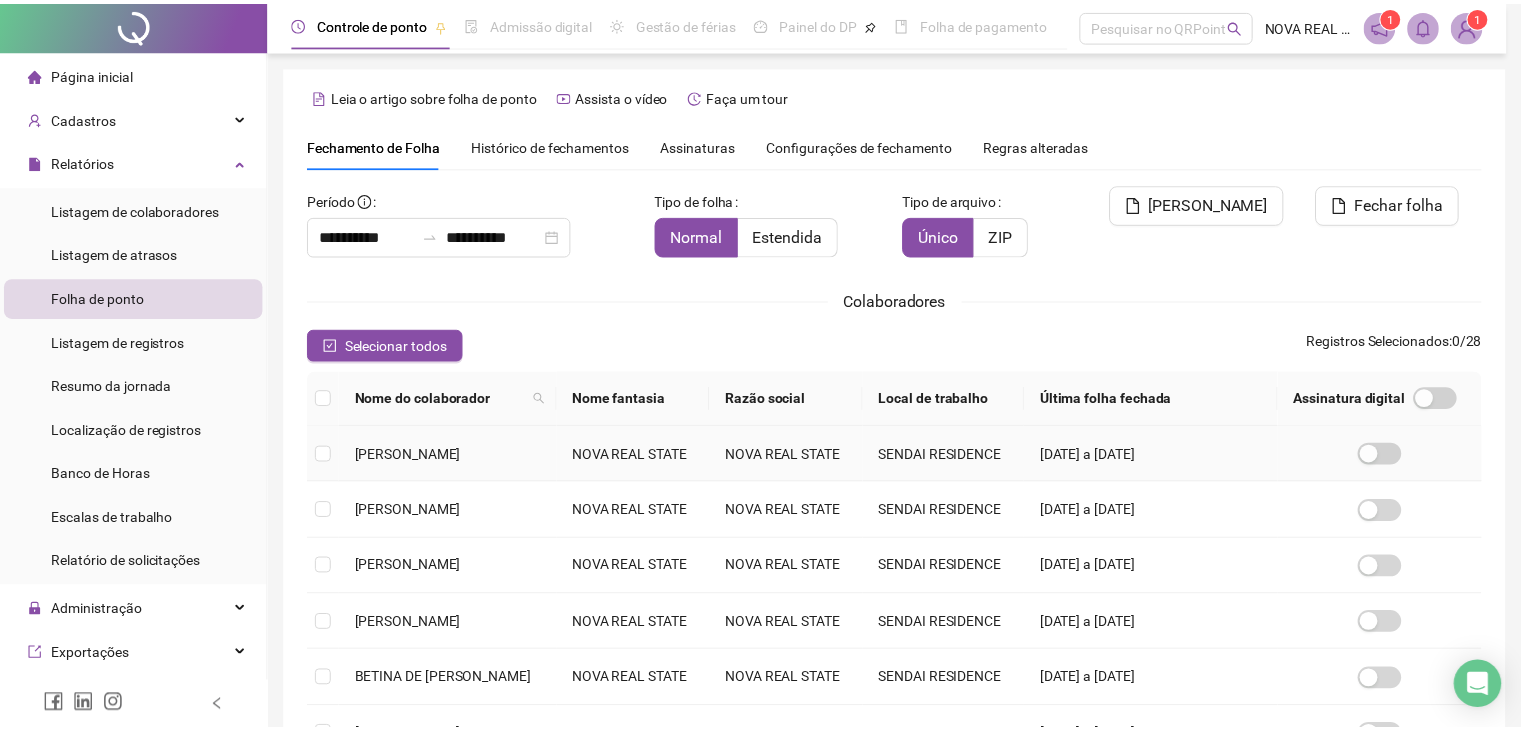 scroll, scrollTop: 33, scrollLeft: 0, axis: vertical 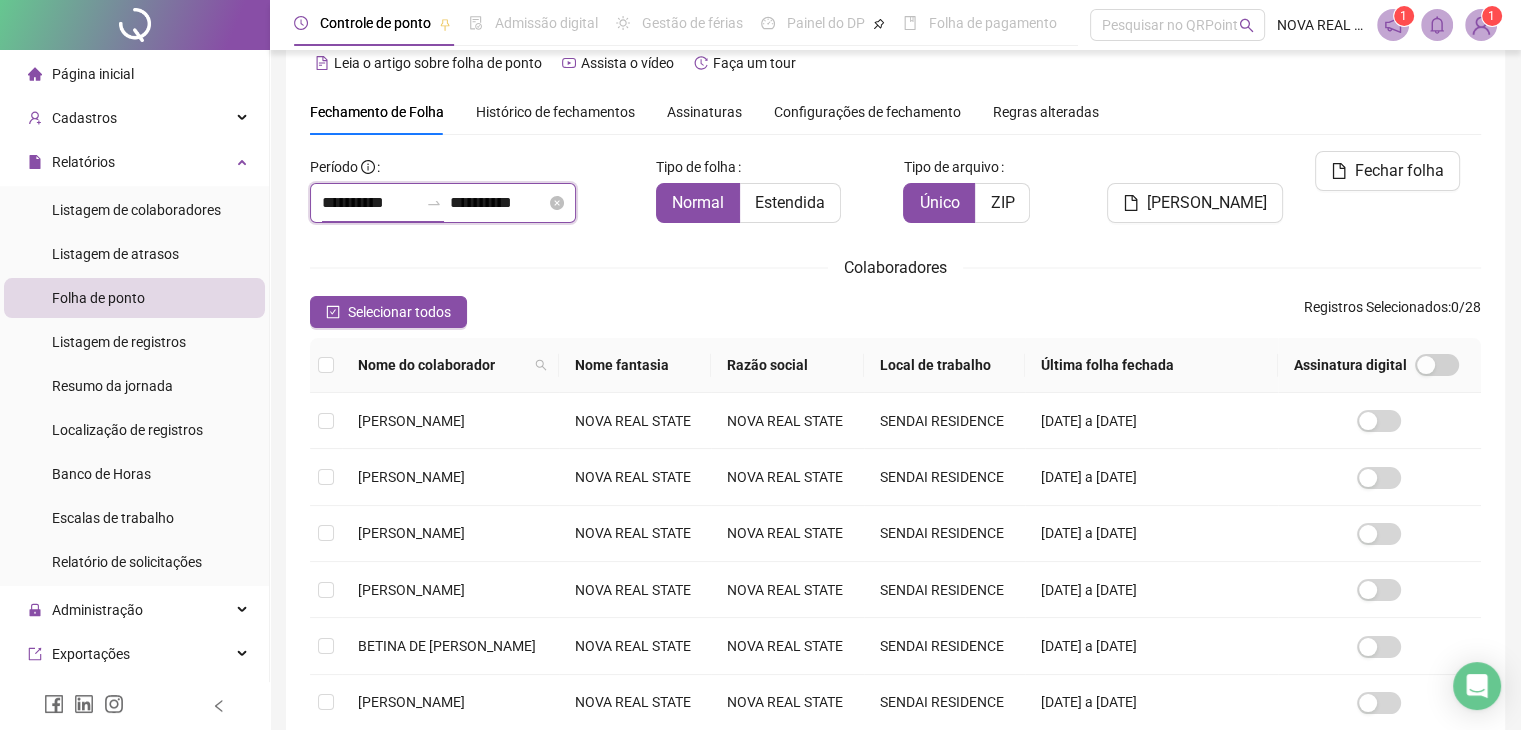 click on "**********" at bounding box center (370, 203) 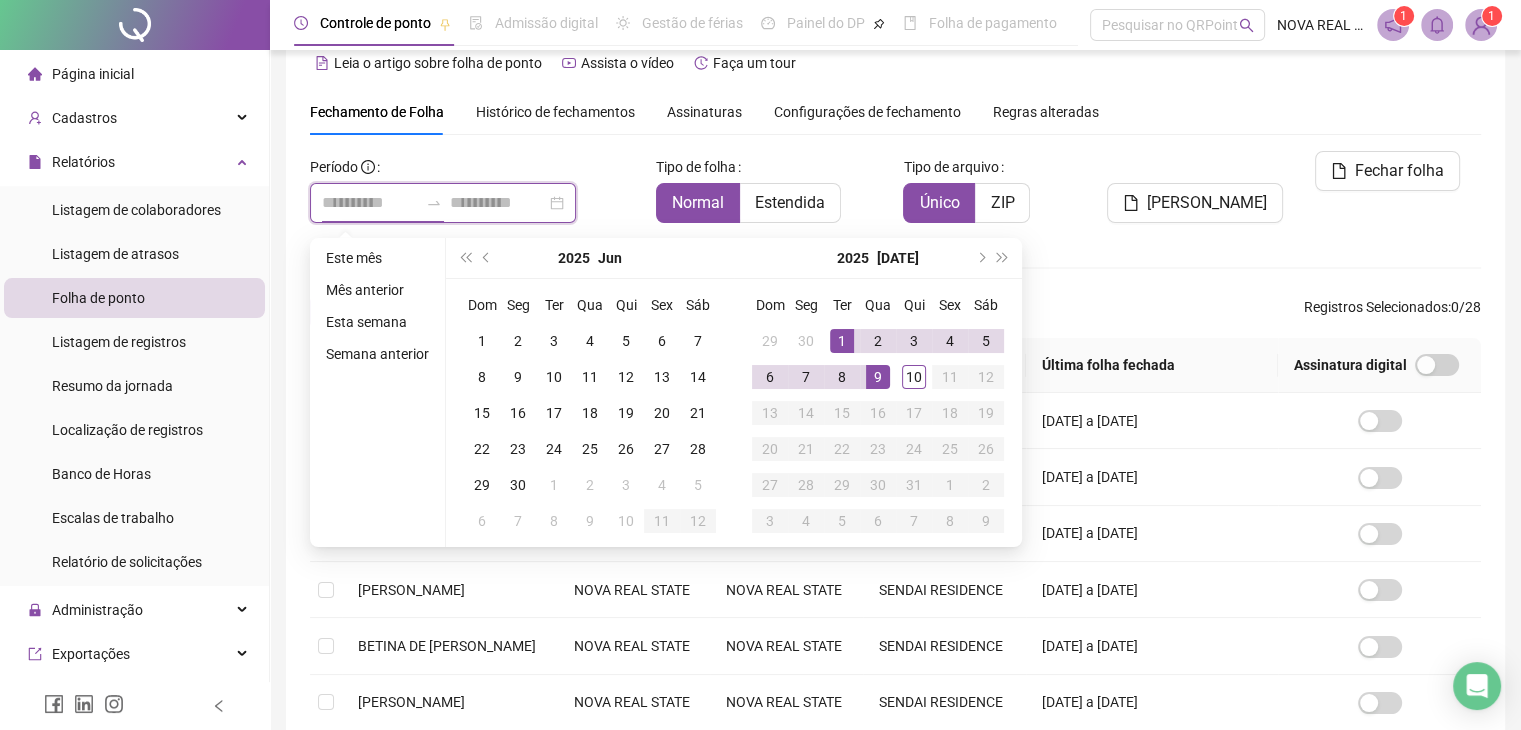 type on "**********" 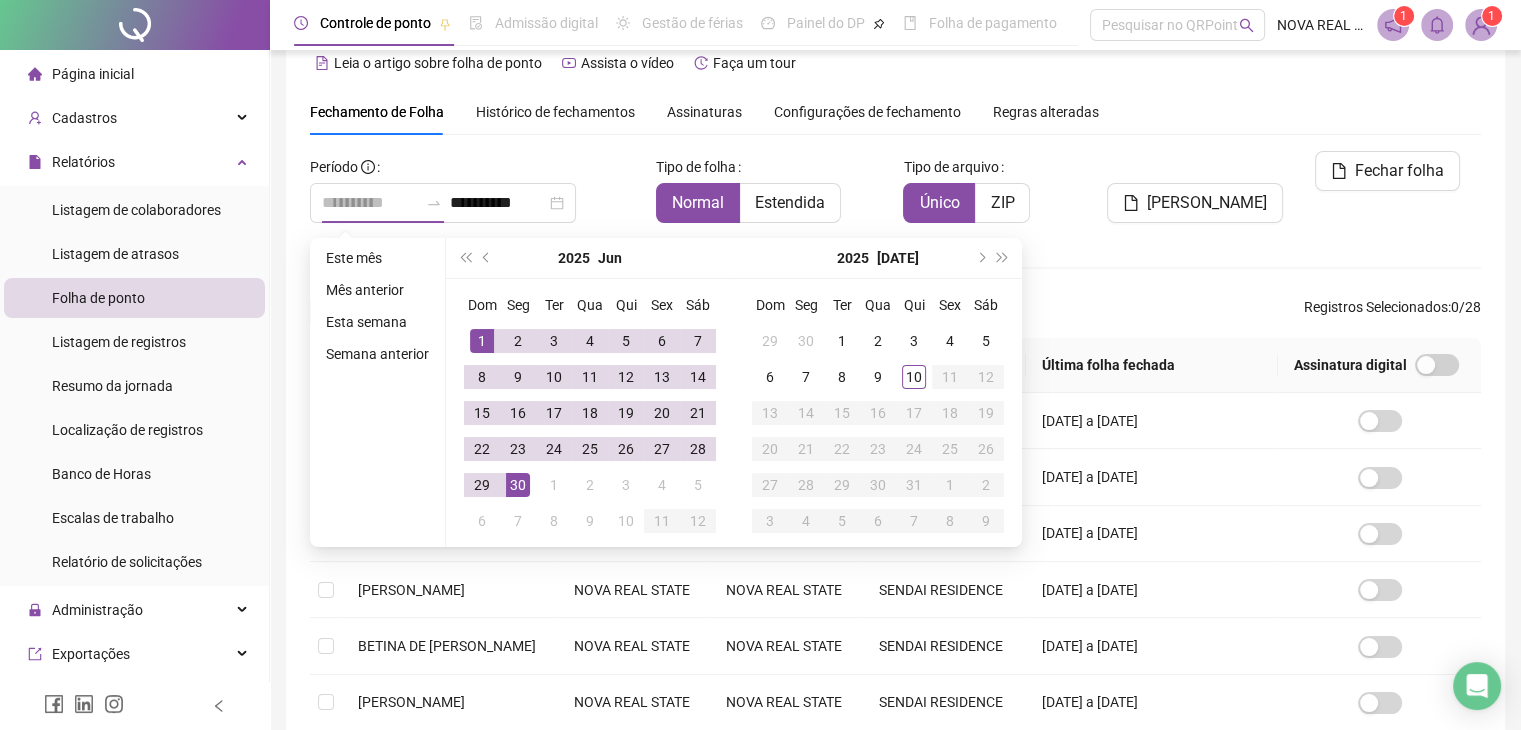 click on "1" at bounding box center (482, 341) 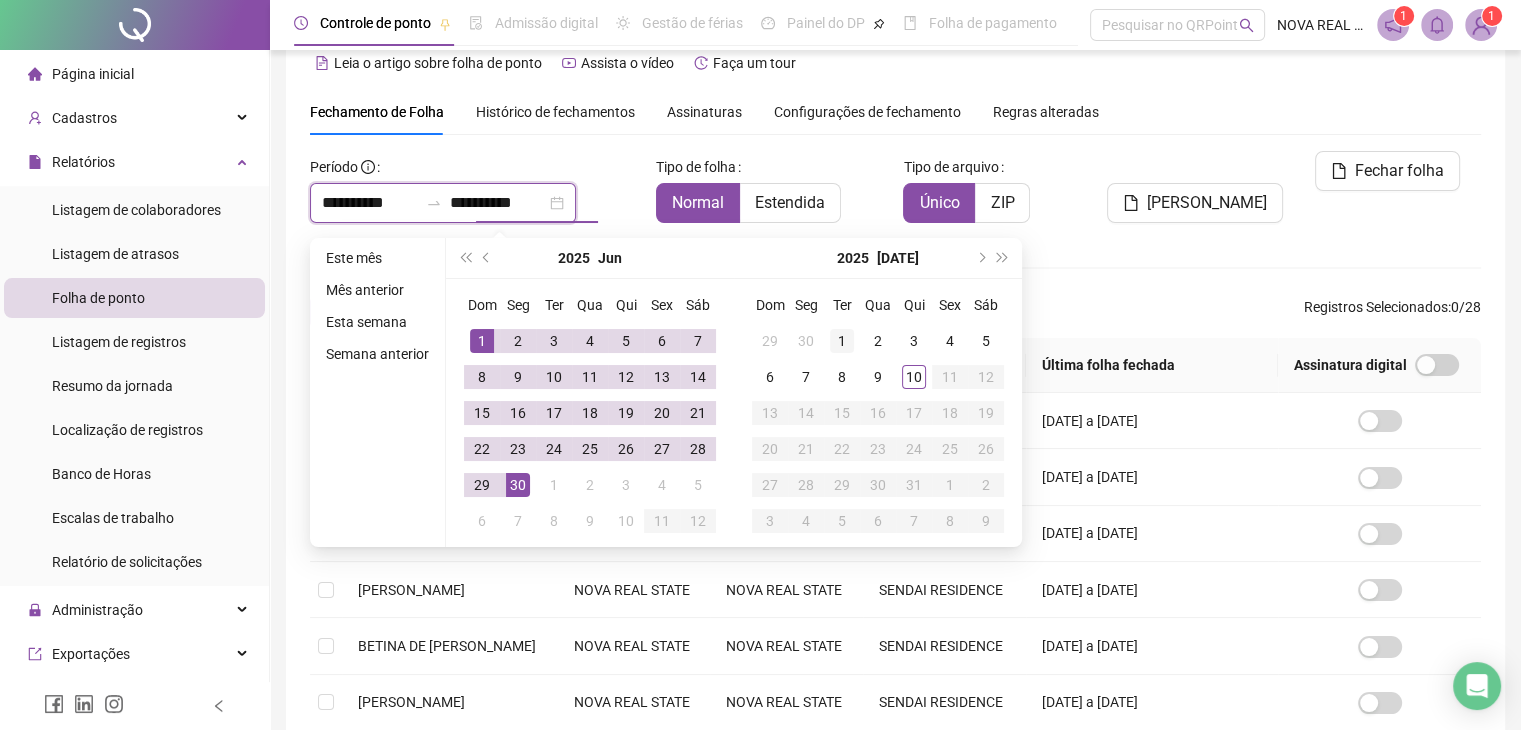 type on "**********" 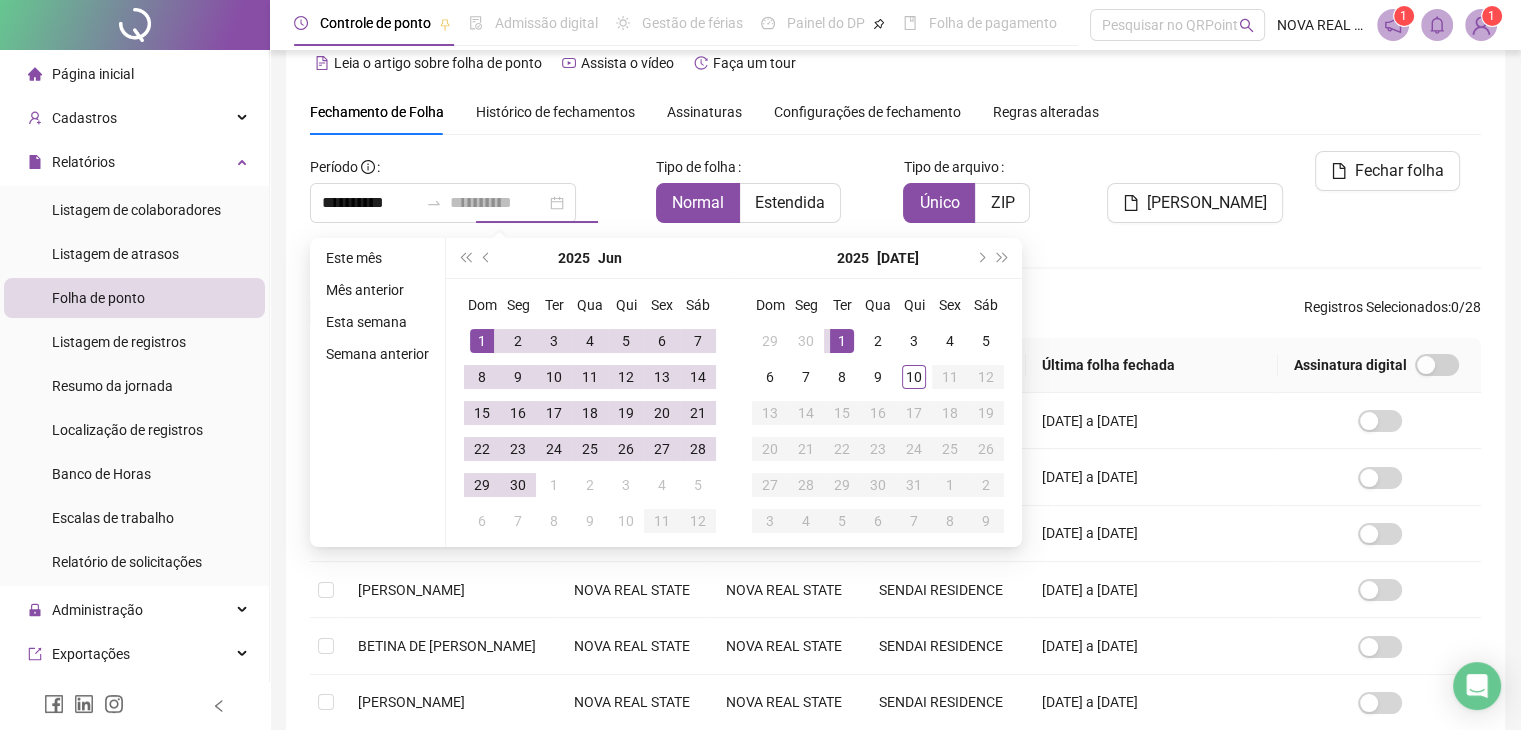 click on "1" at bounding box center [842, 341] 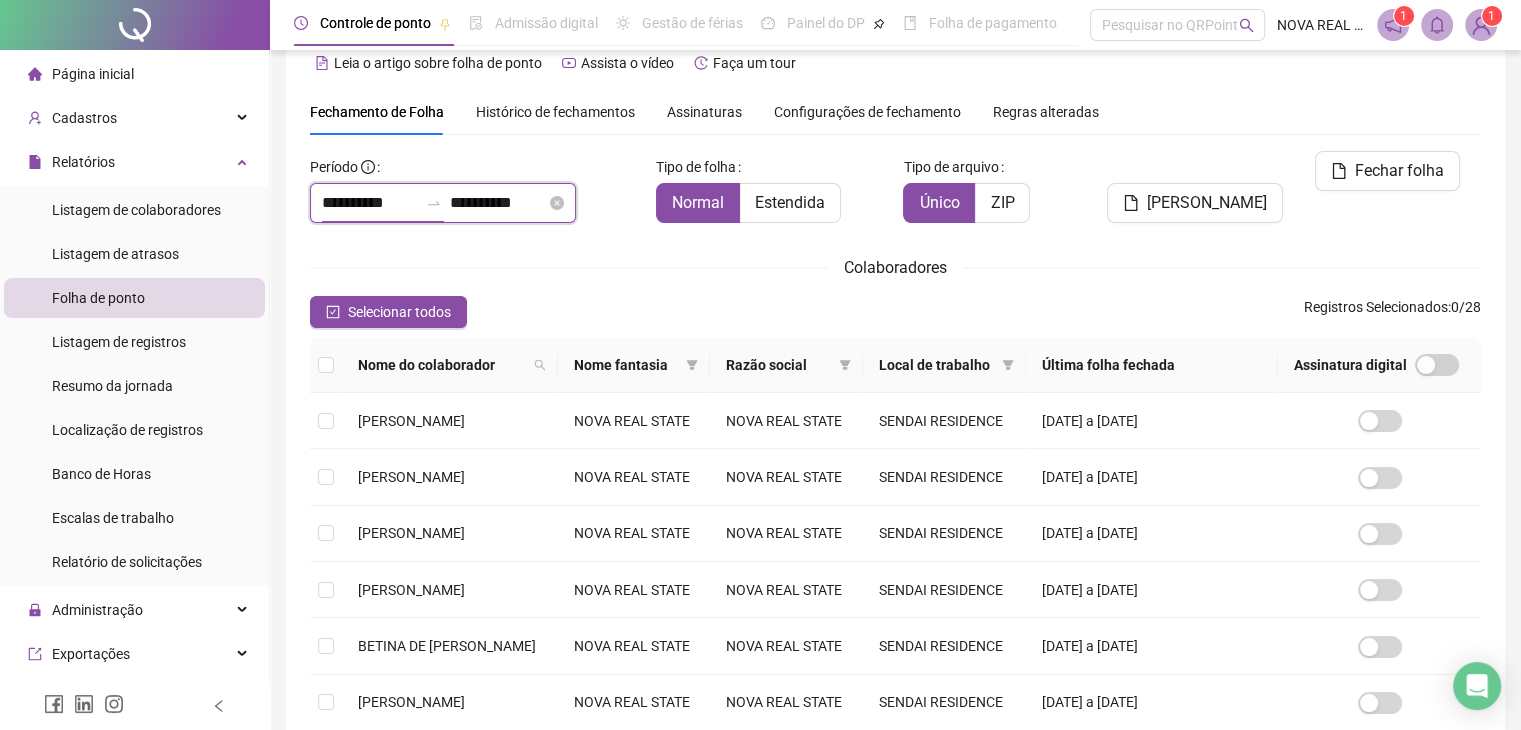 click on "**********" at bounding box center [370, 203] 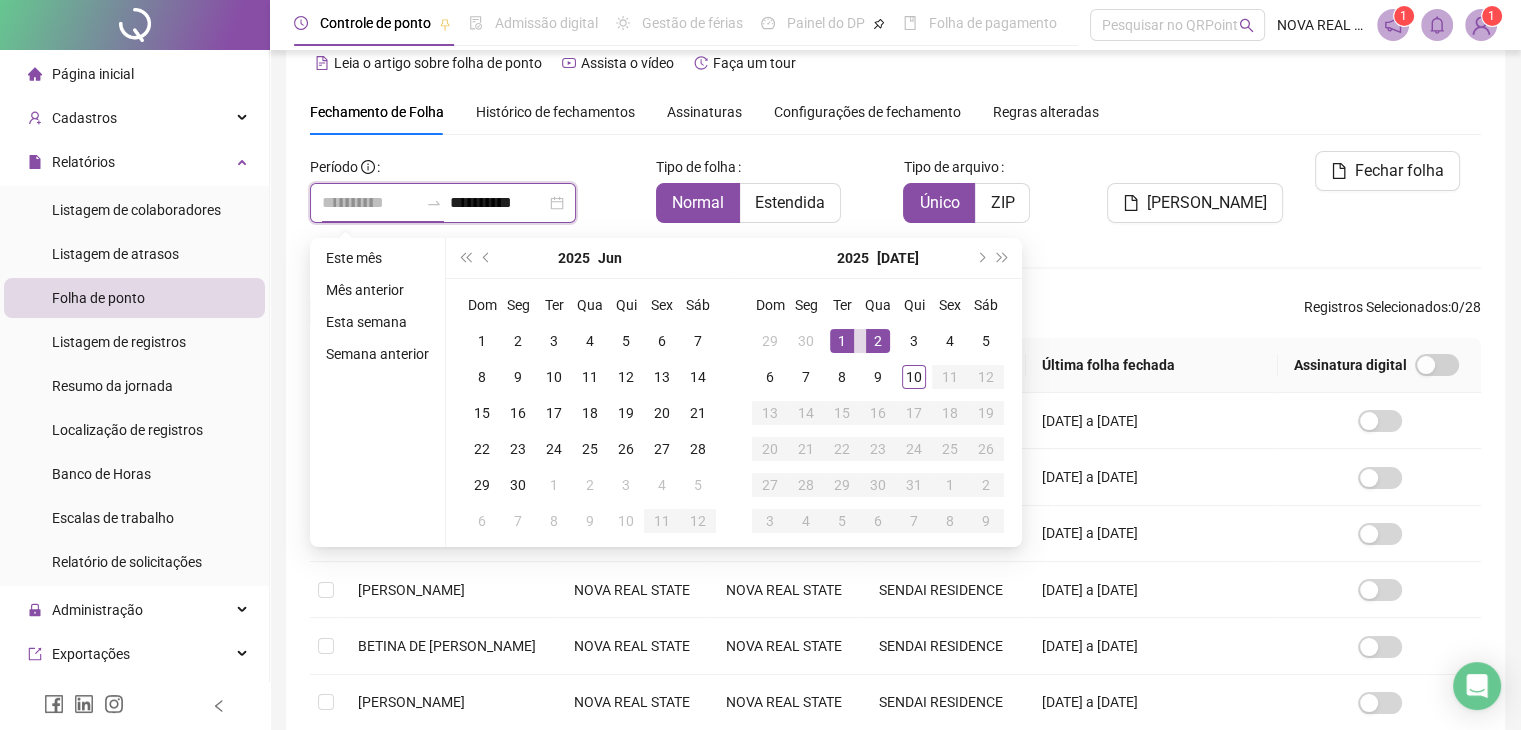 type on "**********" 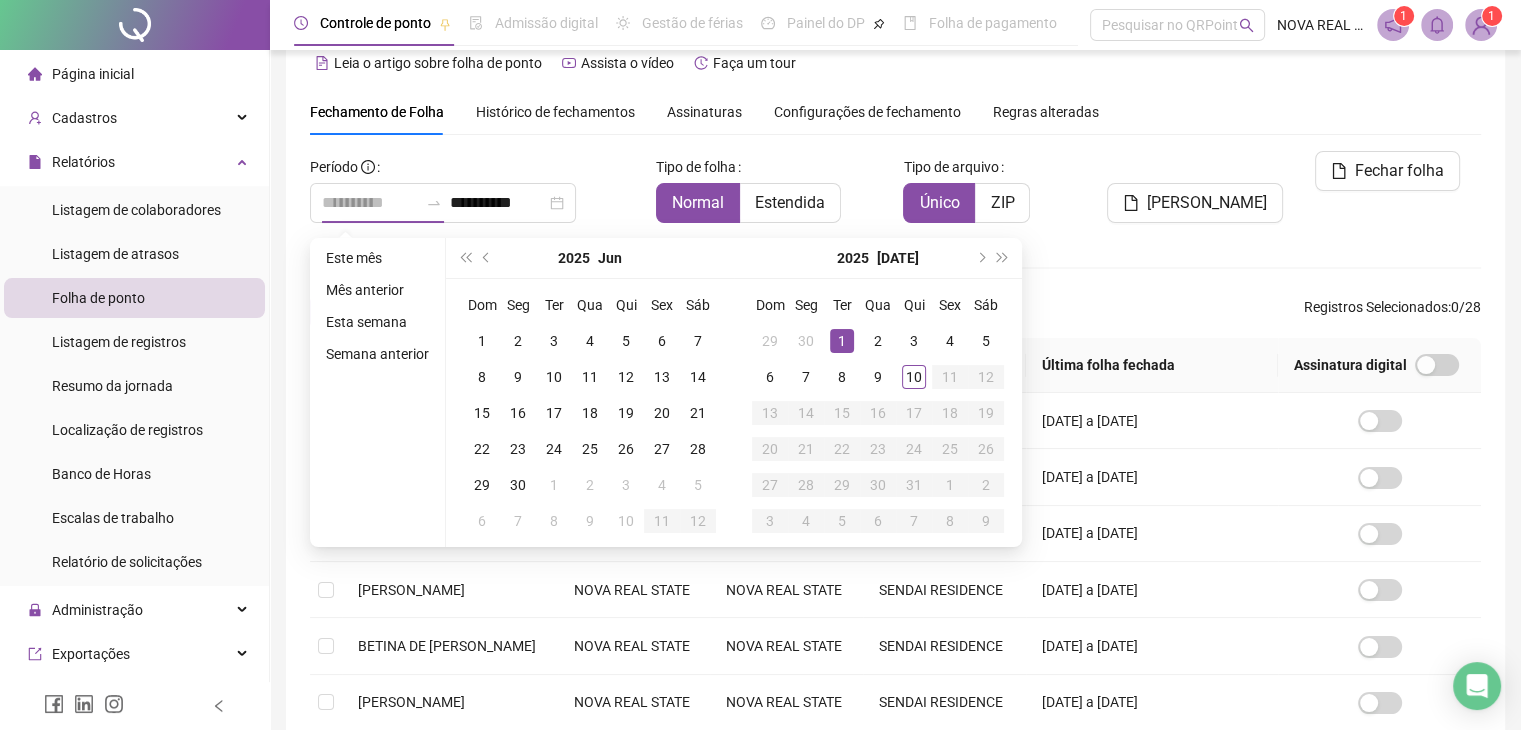 click on "1" at bounding box center [842, 341] 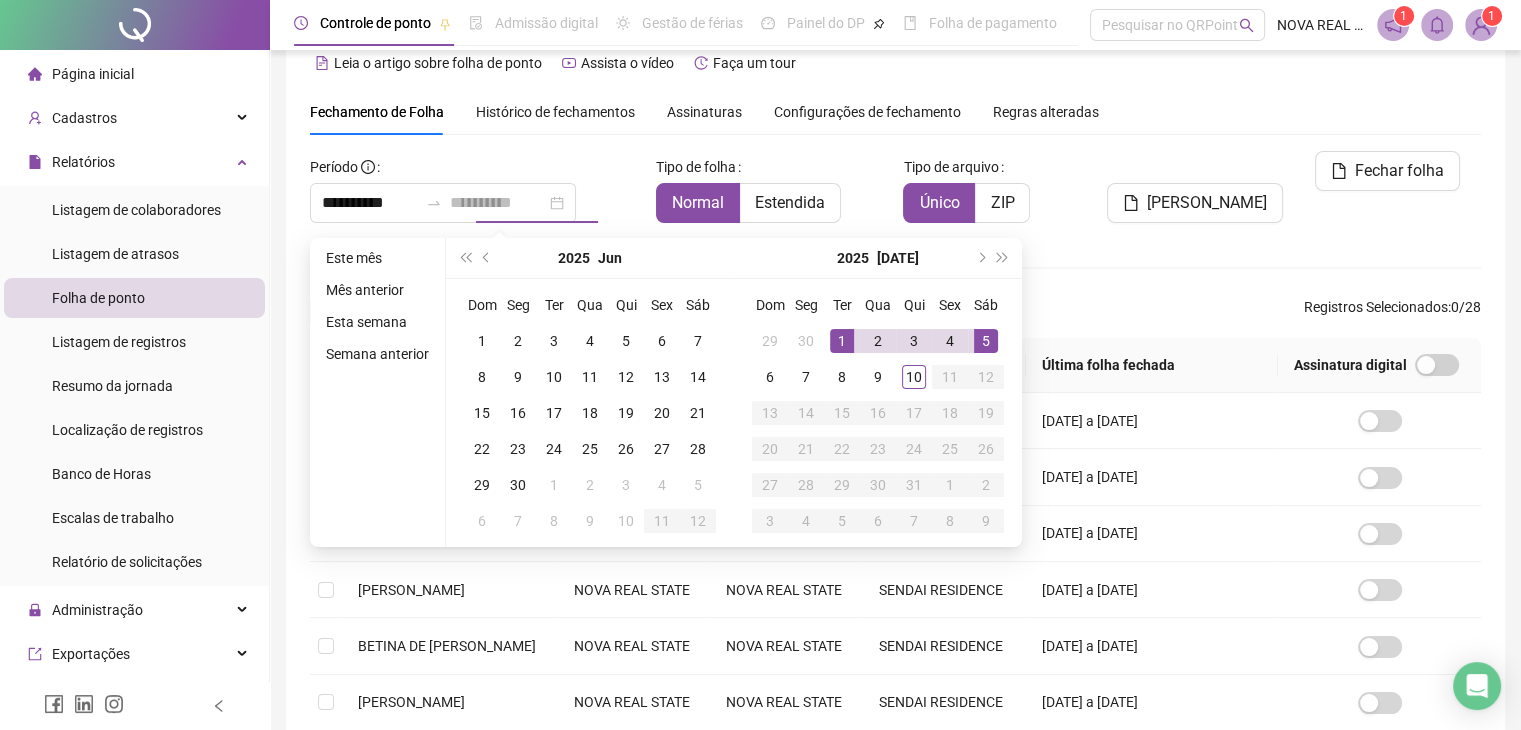 click on "5" at bounding box center (986, 341) 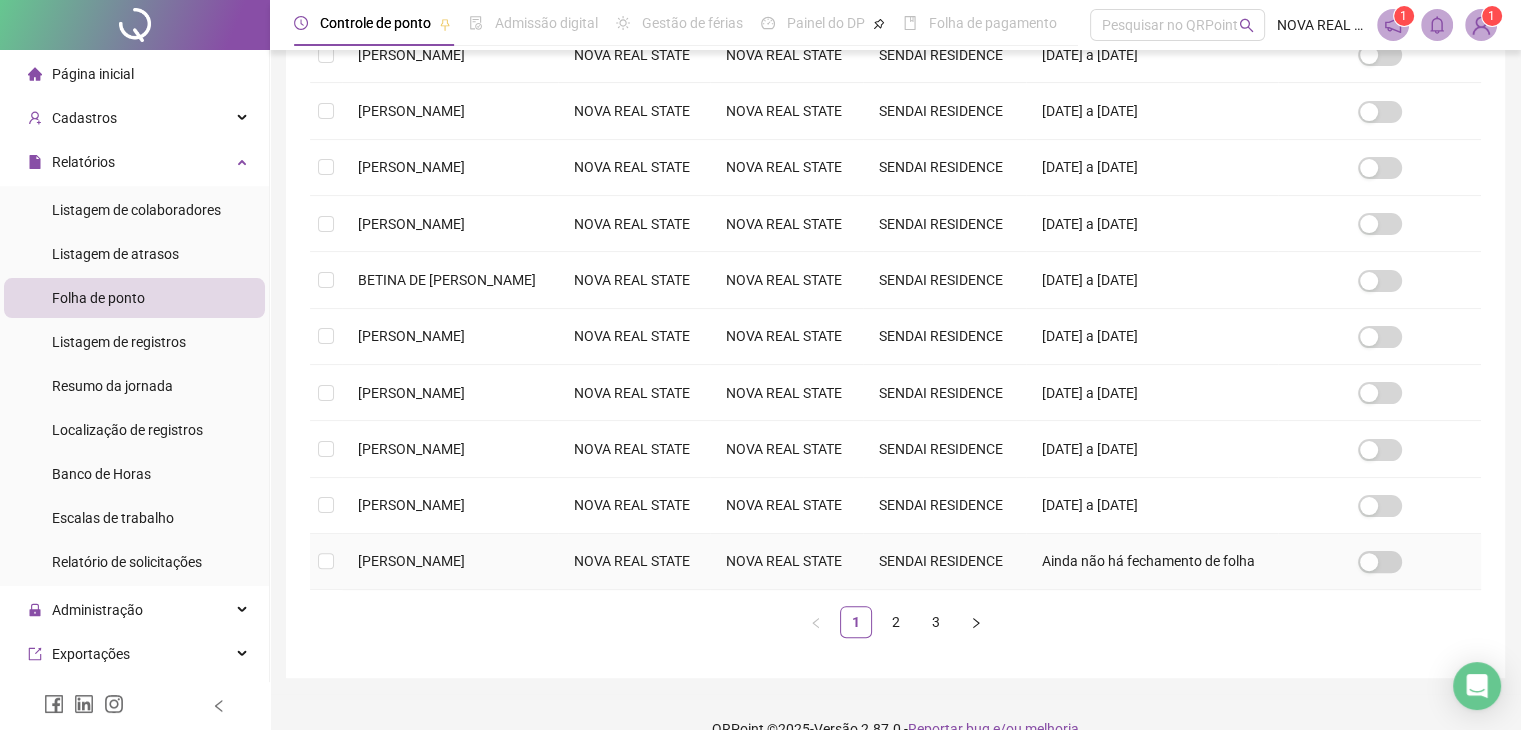scroll, scrollTop: 433, scrollLeft: 0, axis: vertical 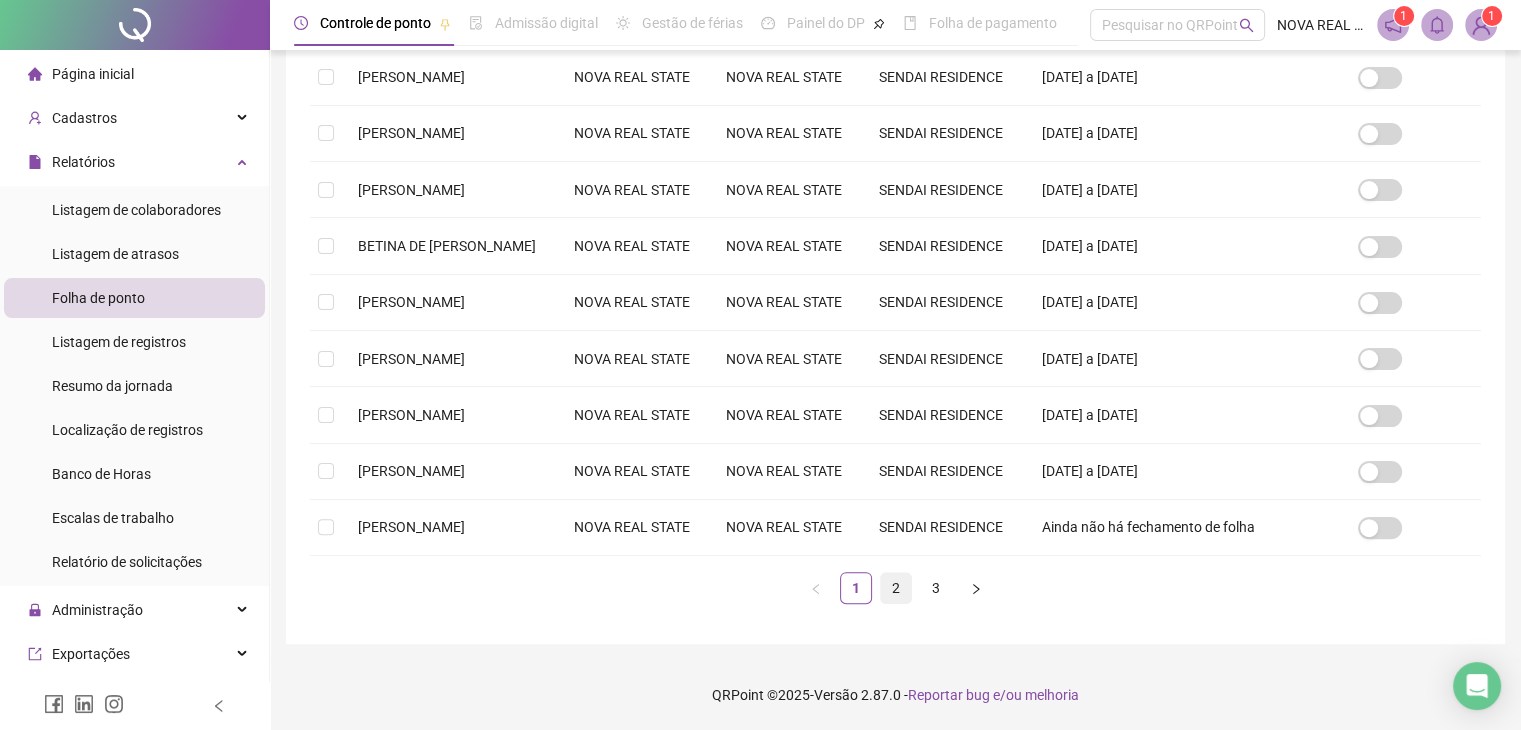 click on "2" at bounding box center [896, 588] 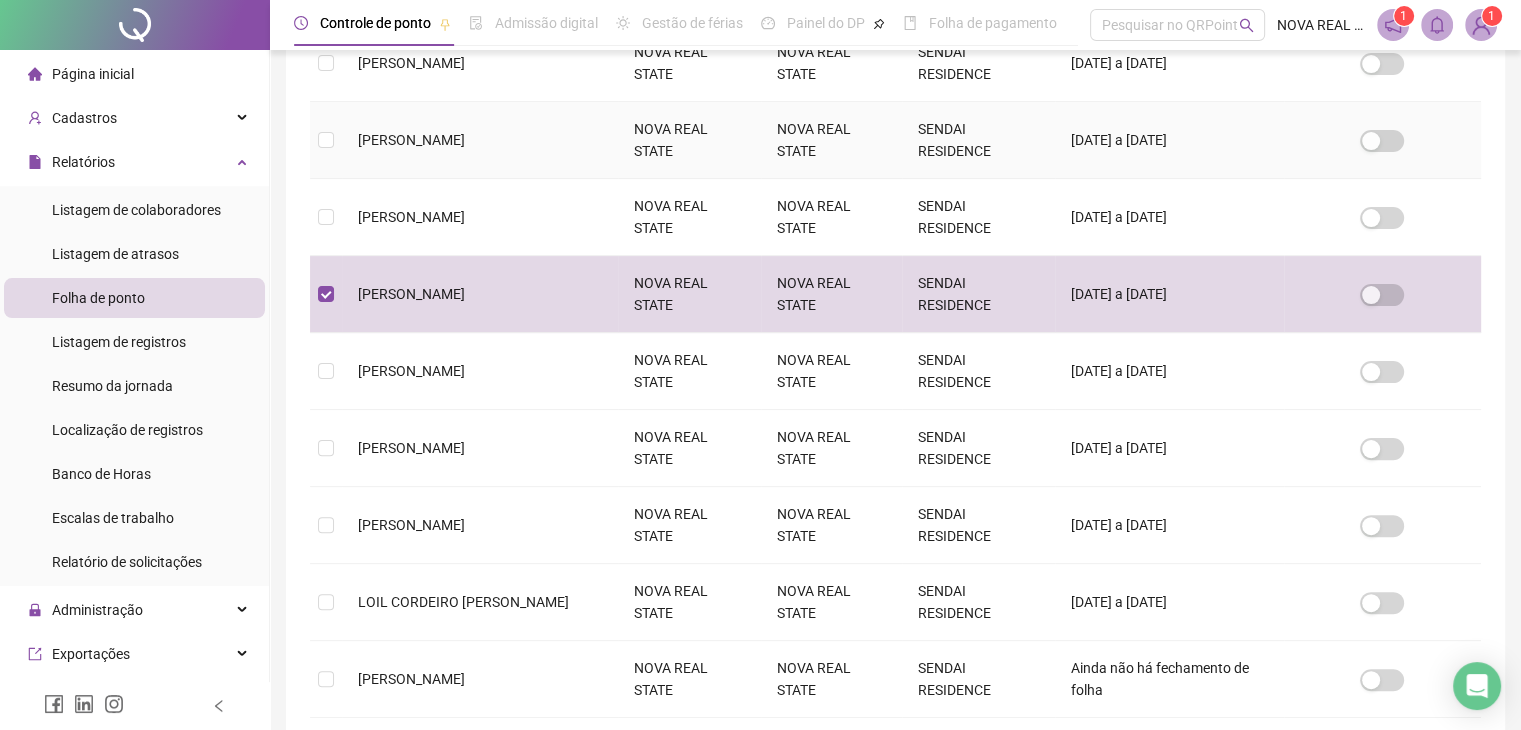 scroll, scrollTop: 44, scrollLeft: 0, axis: vertical 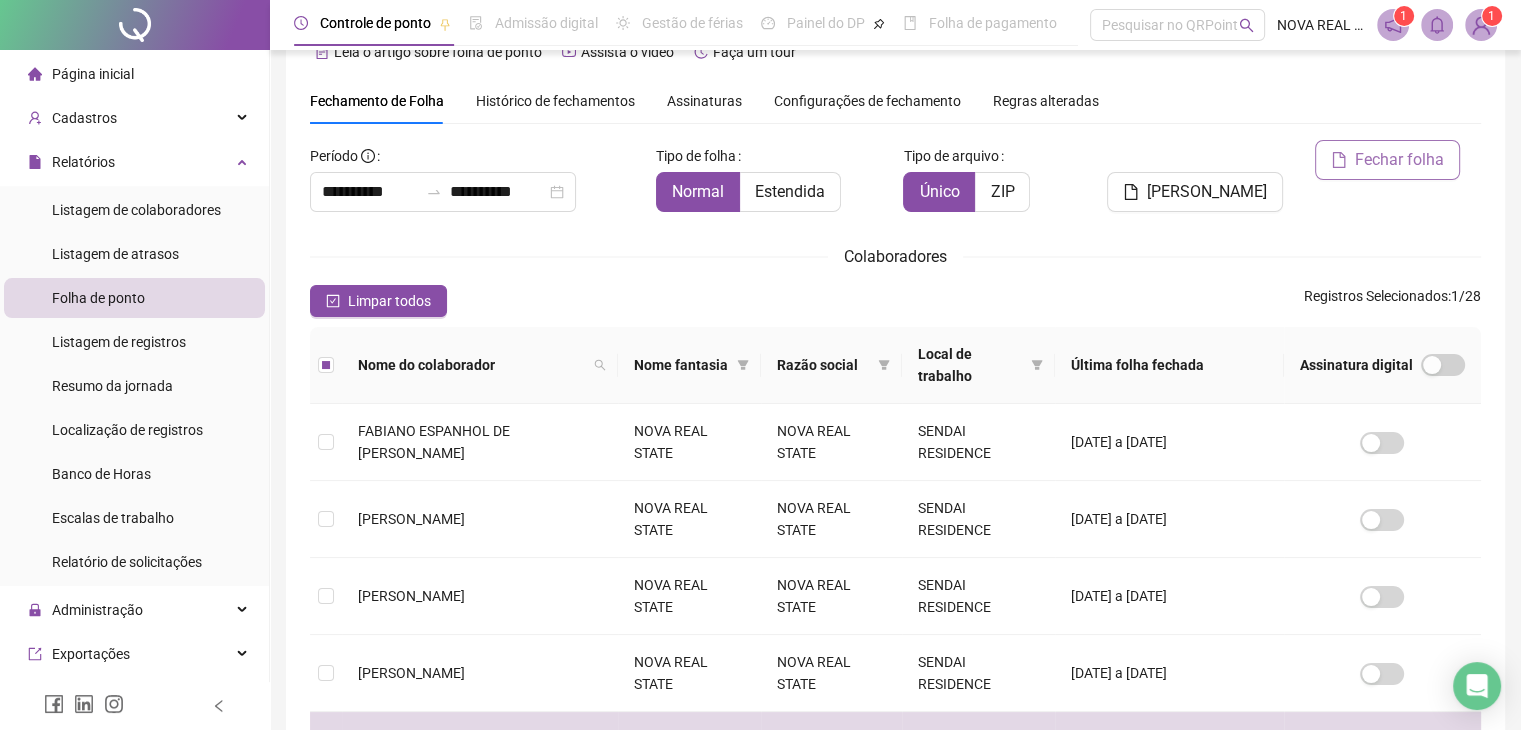 click on "Fechar folha" at bounding box center (1399, 160) 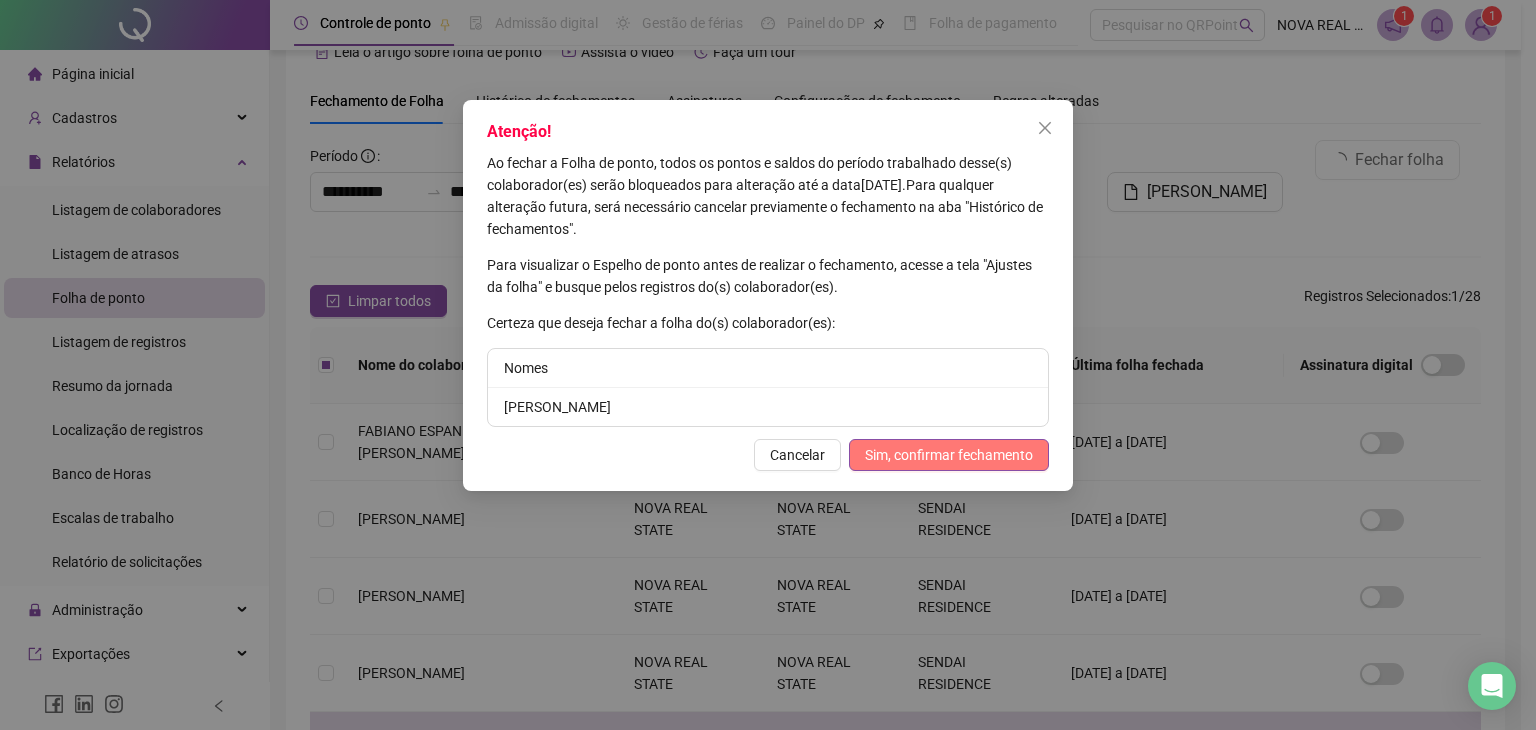 click on "Sim, confirmar fechamento" at bounding box center (949, 455) 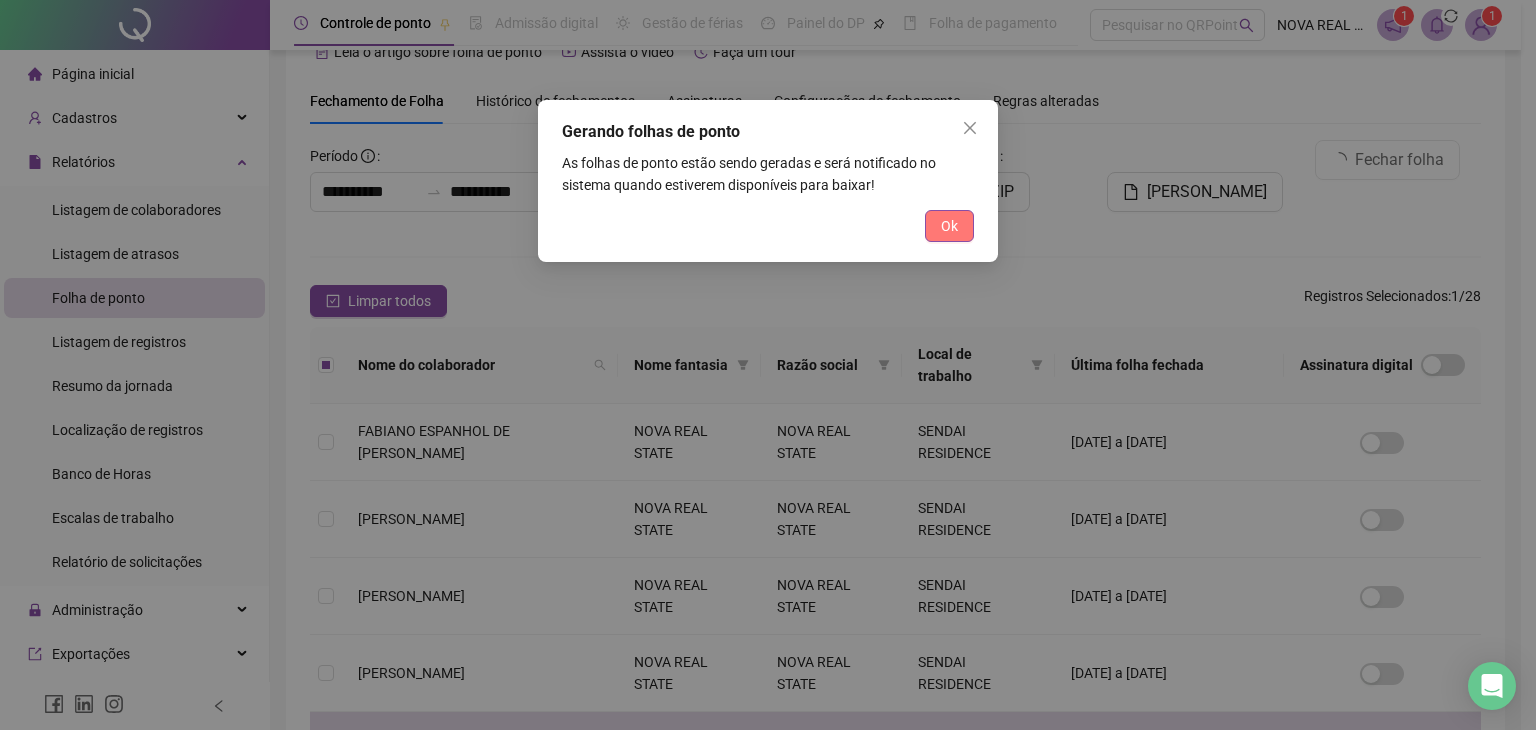 click on "Ok" at bounding box center [949, 226] 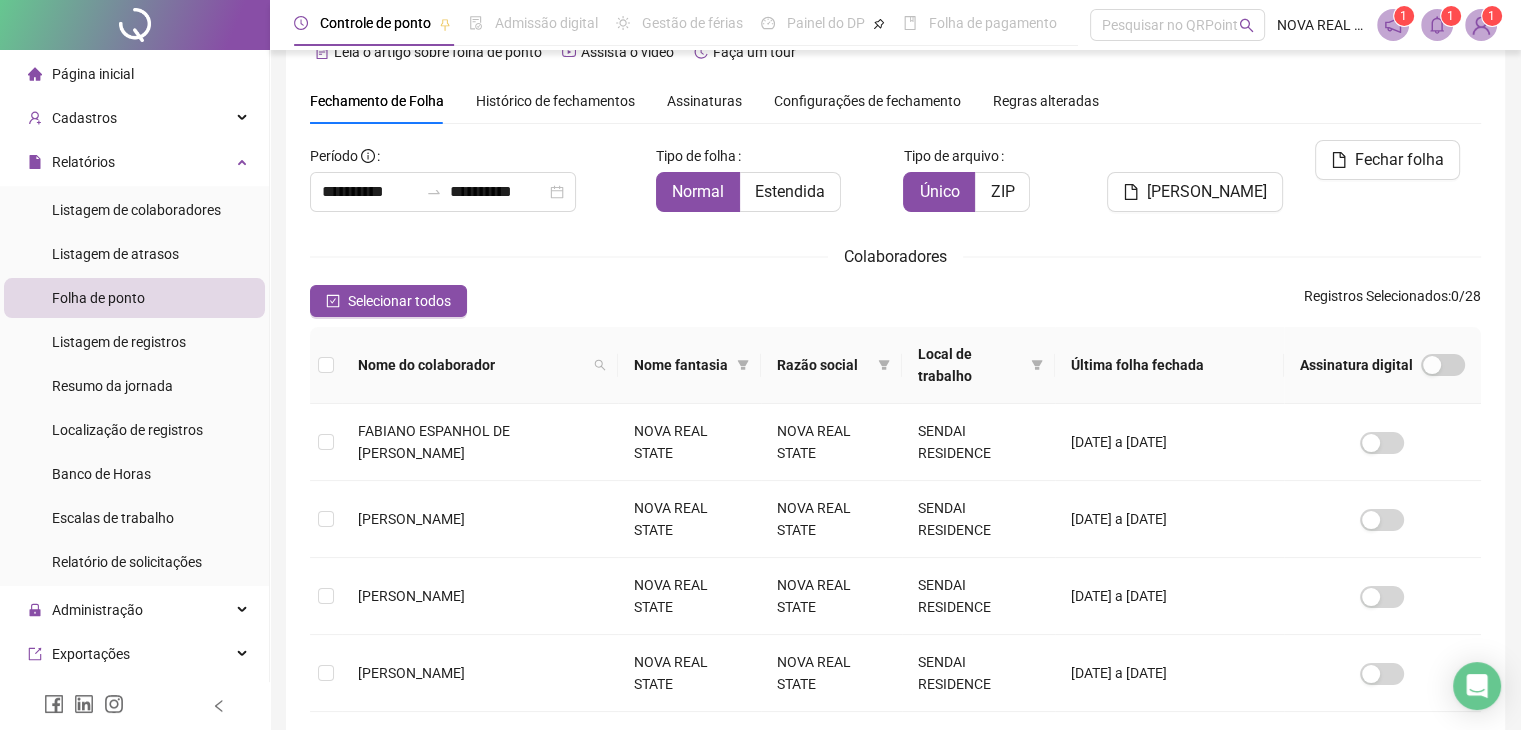 click 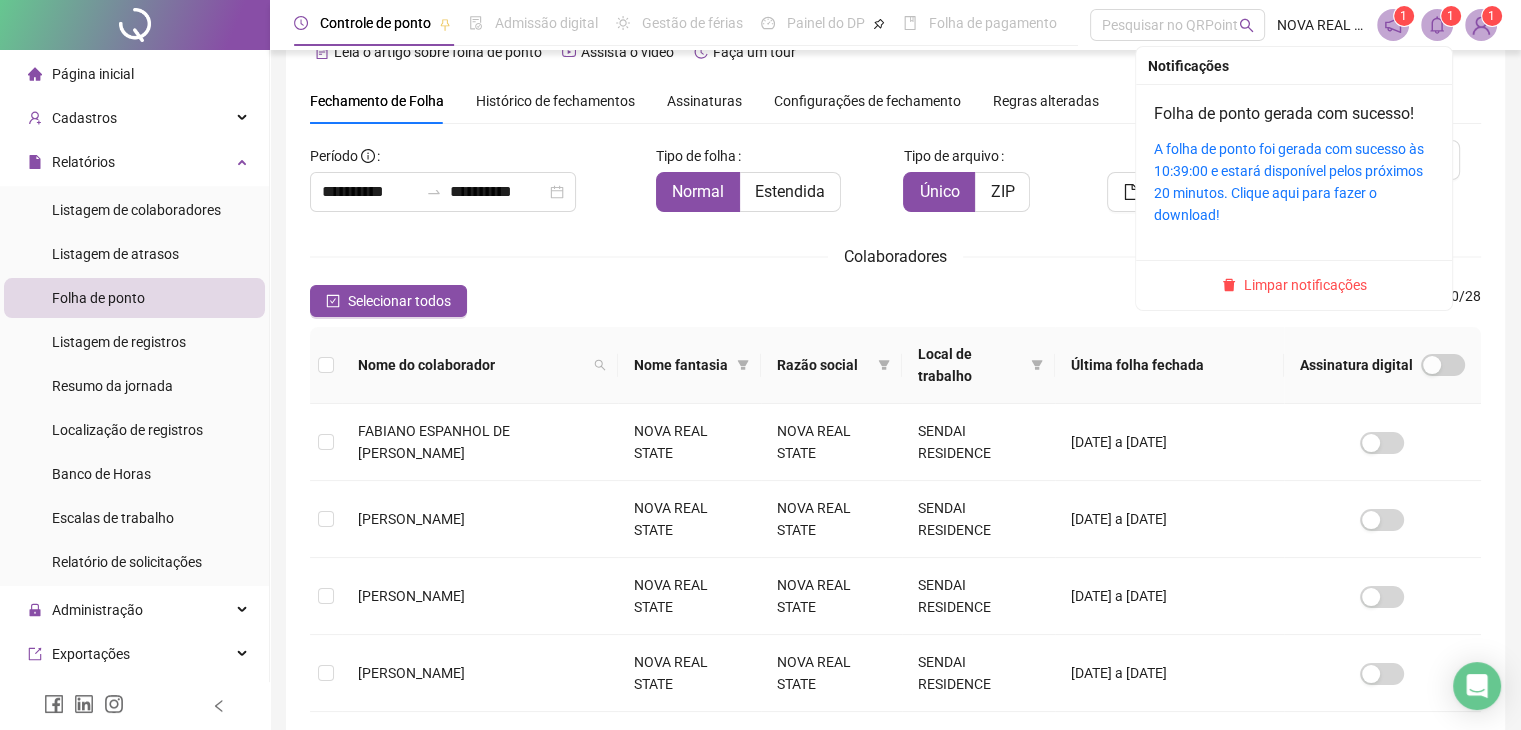 click on "A folha de ponto foi gerada com sucesso às 10:39:00 e estará disponível pelos próximos 20 minutos.
Clique aqui para fazer o download!" at bounding box center (1294, 182) 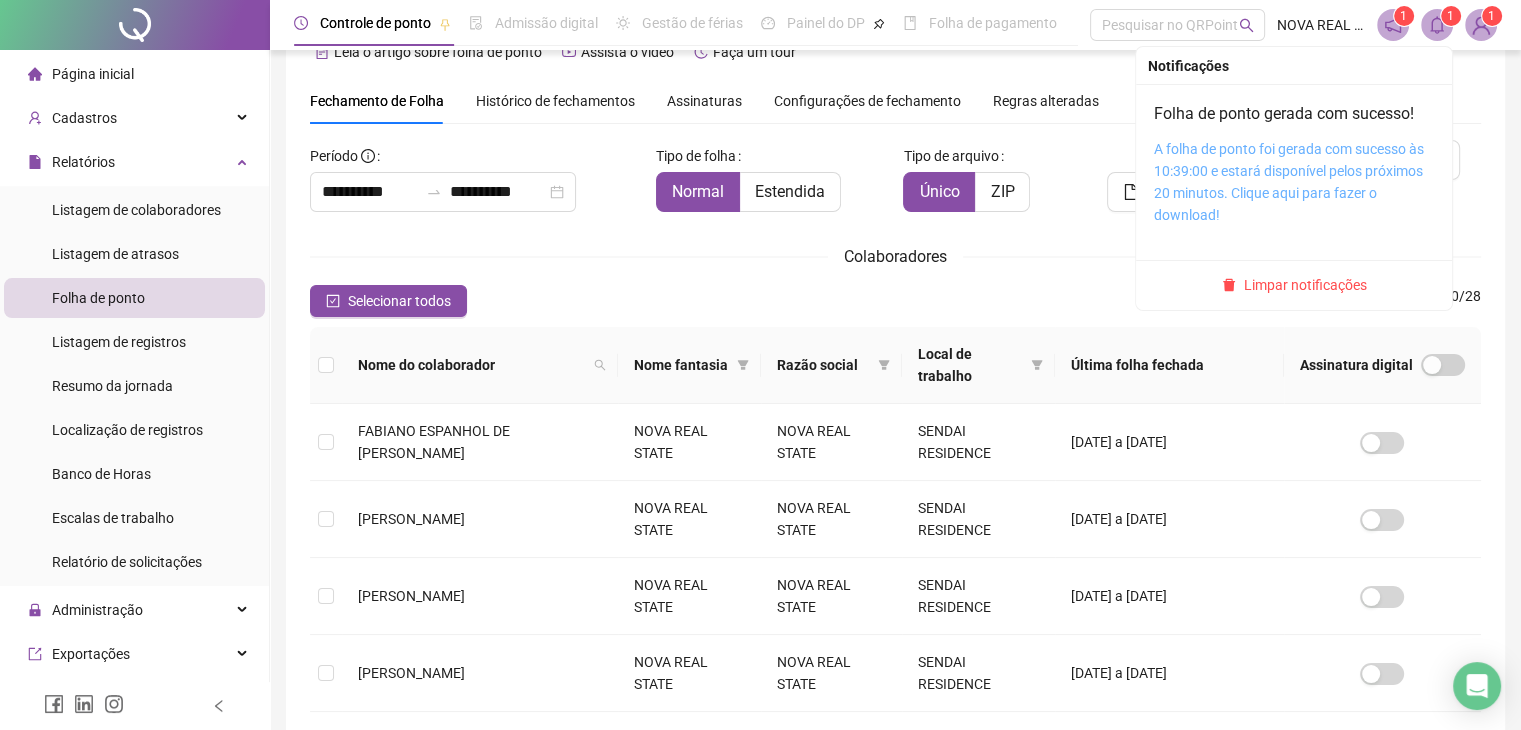 click on "A folha de ponto foi gerada com sucesso às 10:39:00 e estará disponível pelos próximos 20 minutos.
Clique aqui para fazer o download!" at bounding box center [1289, 182] 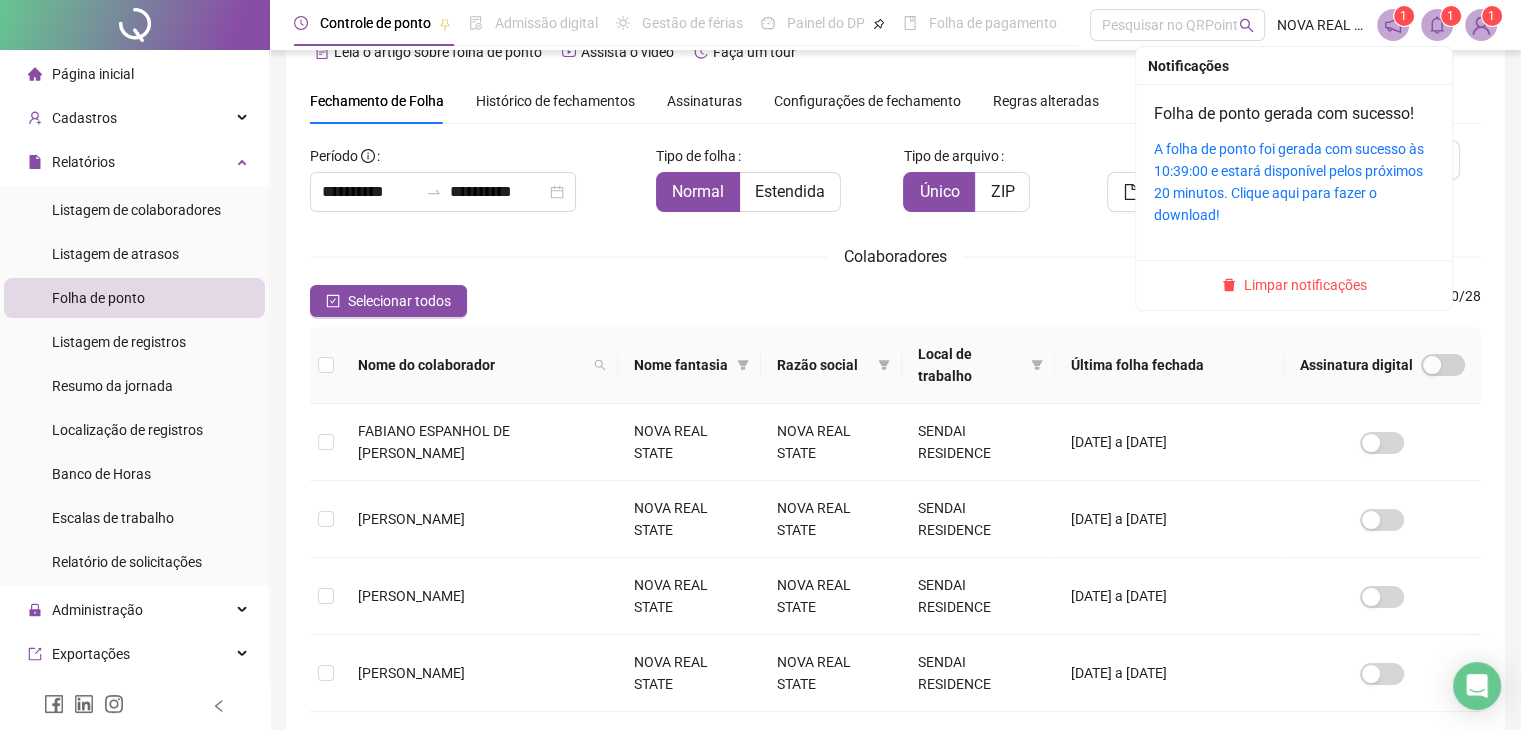 click 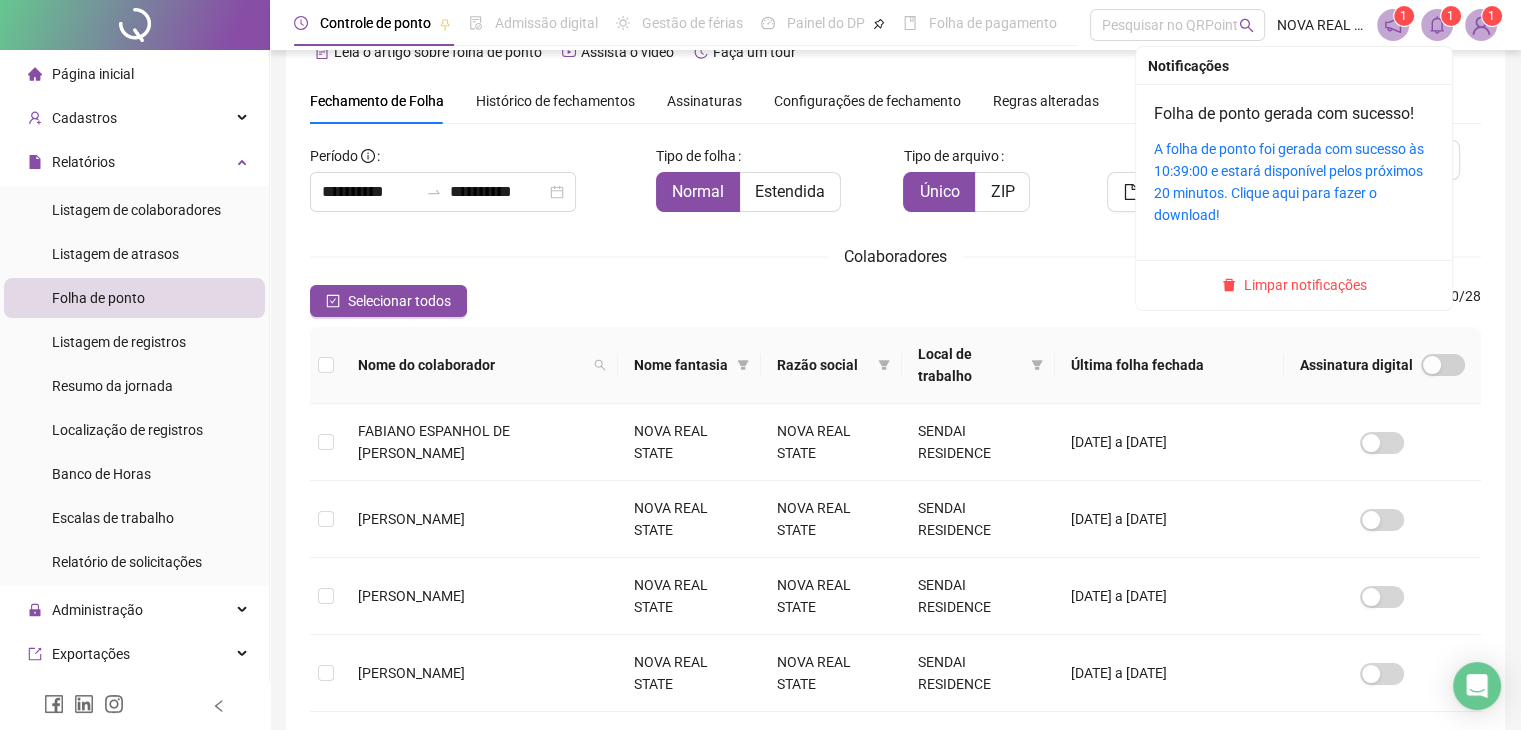 click on "Limpar notificações" at bounding box center (1294, 285) 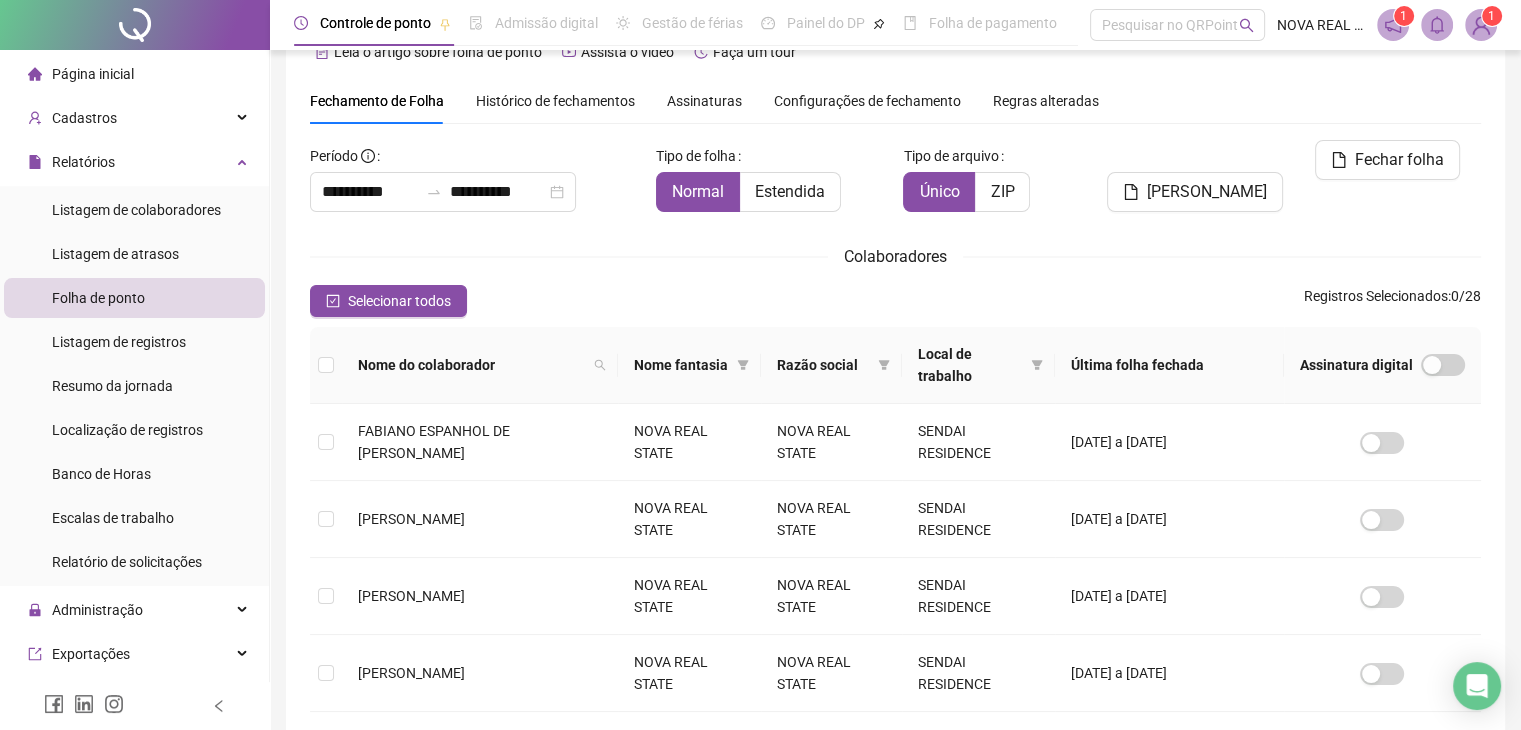 click on "Selecionar todos Registros Selecionados :  0 / 28" at bounding box center [895, 301] 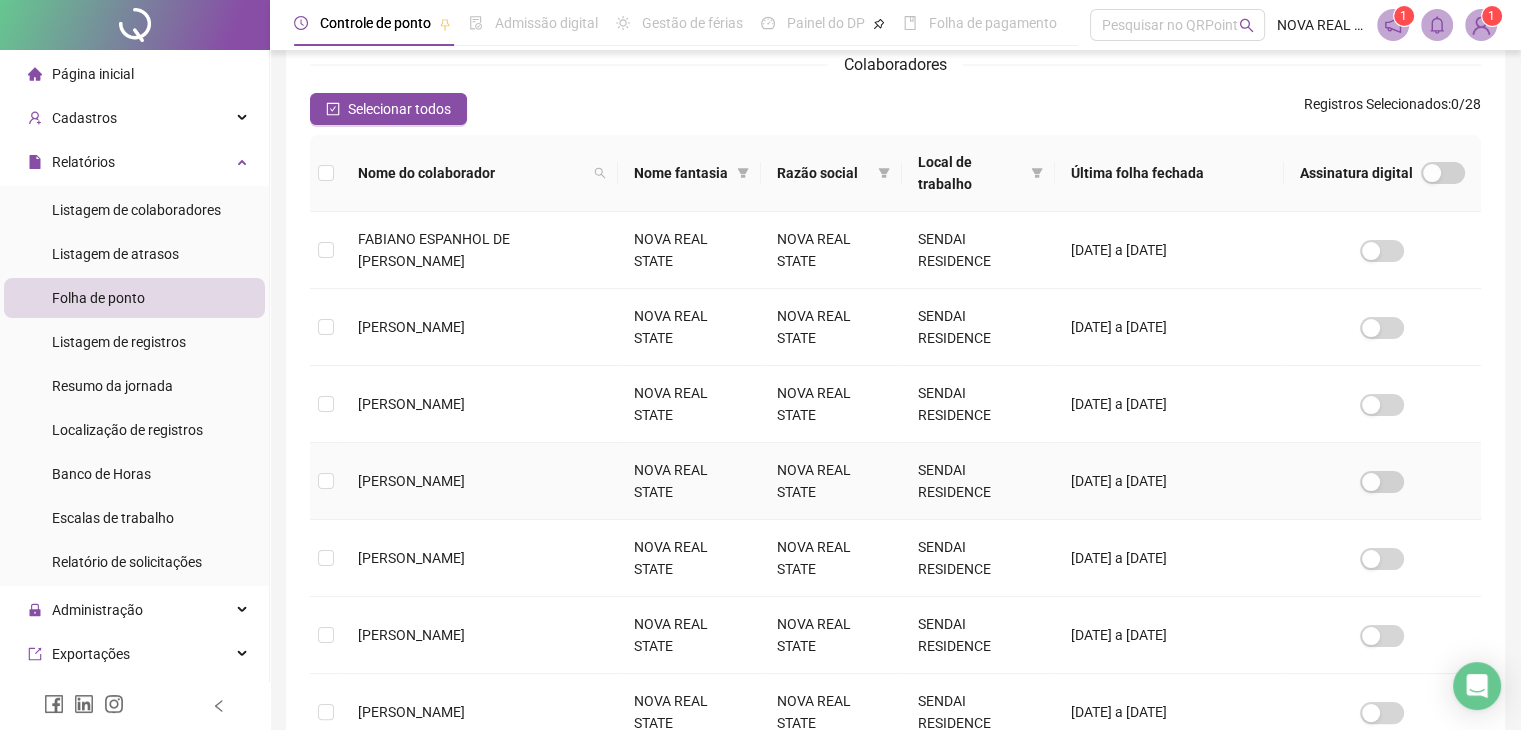 scroll, scrollTop: 244, scrollLeft: 0, axis: vertical 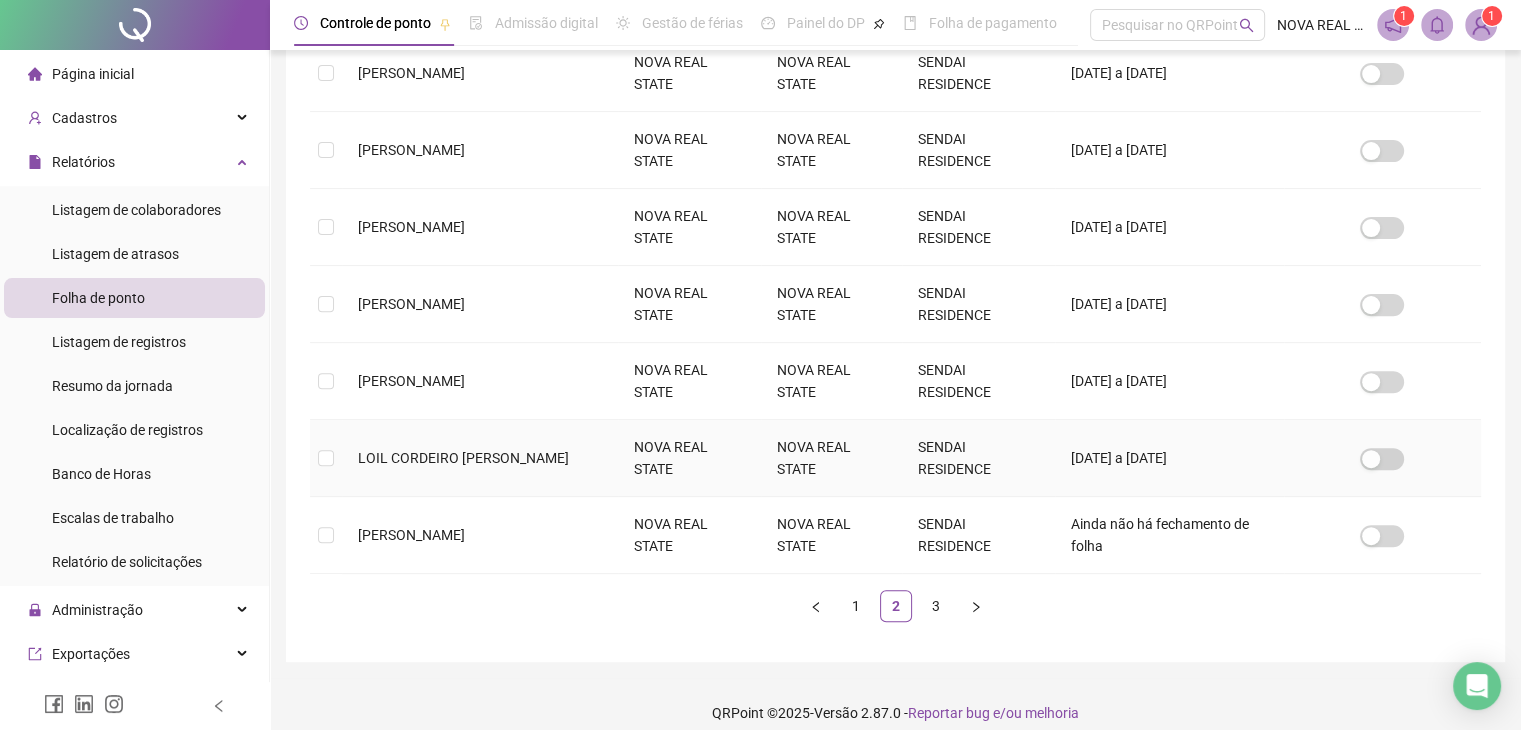 click at bounding box center [326, 458] 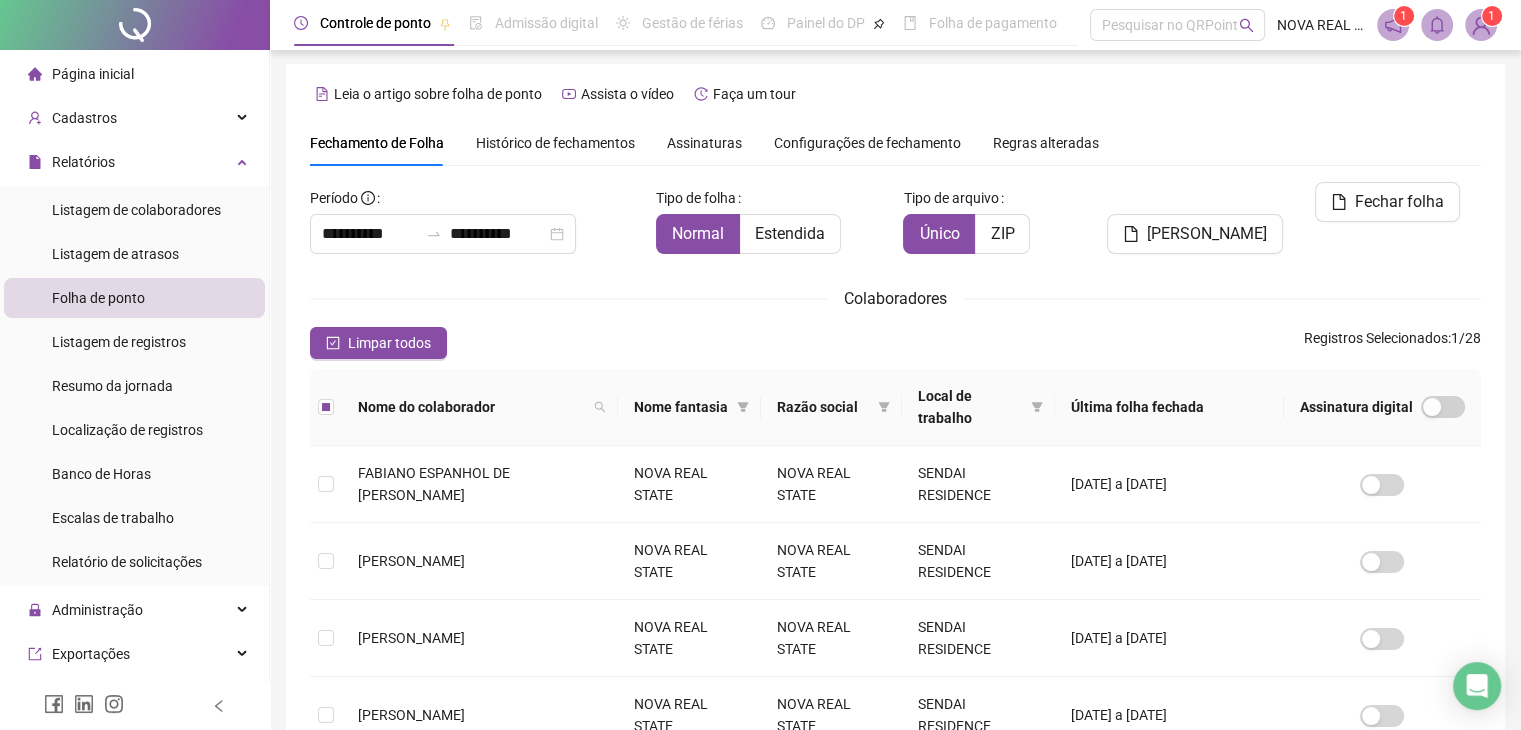 scroll, scrollTop: 0, scrollLeft: 0, axis: both 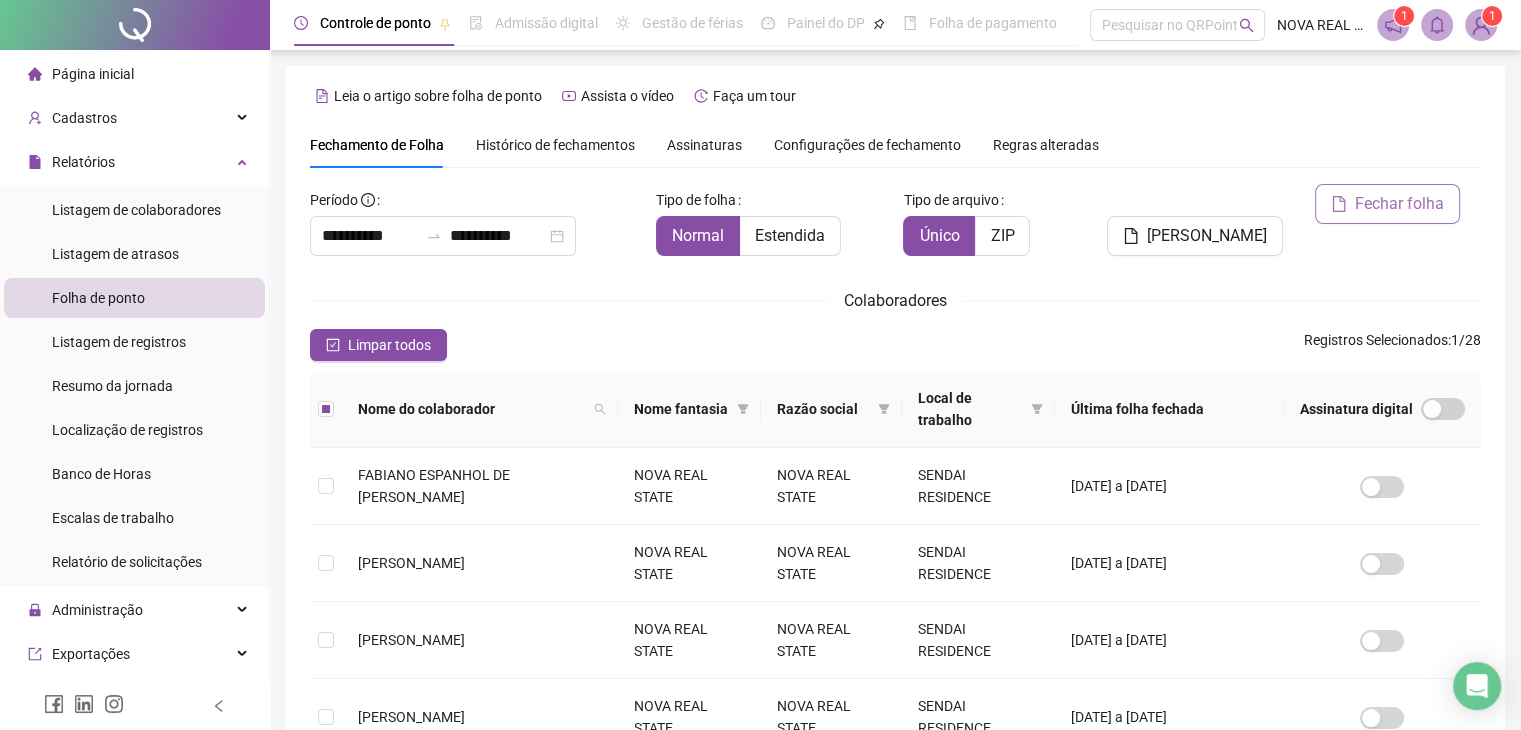 click on "Fechar folha" at bounding box center (1399, 204) 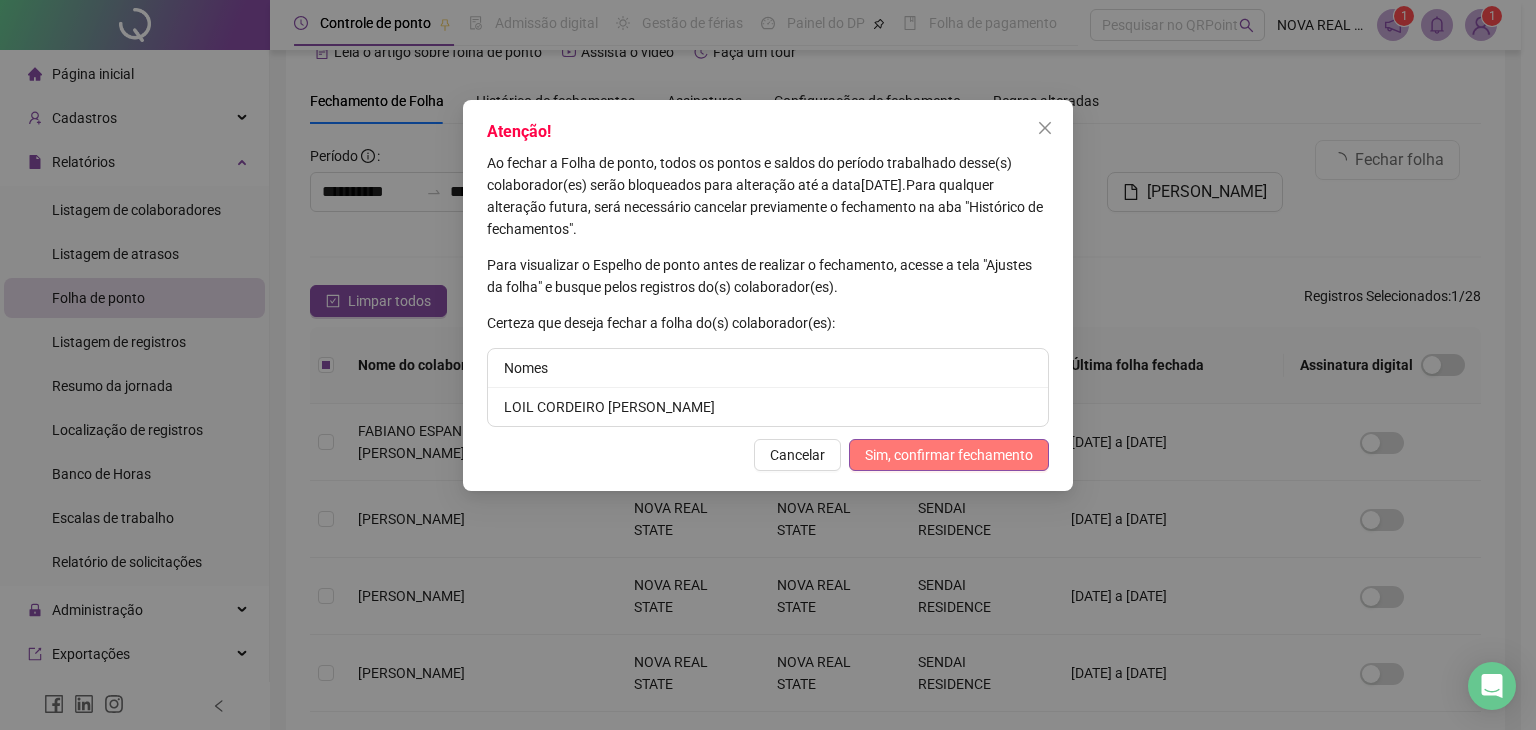 click on "Sim, confirmar fechamento" at bounding box center [949, 455] 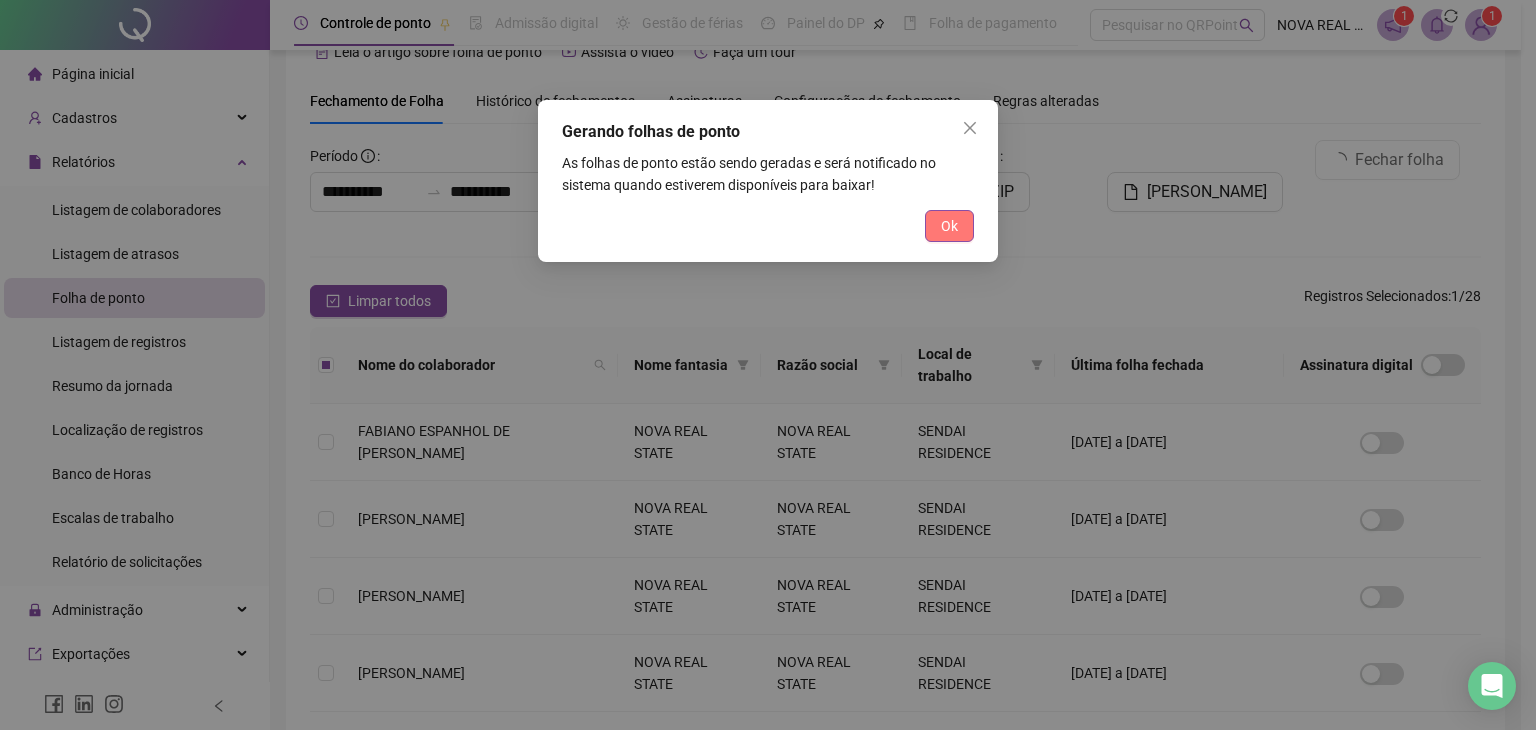 click on "Ok" at bounding box center (949, 226) 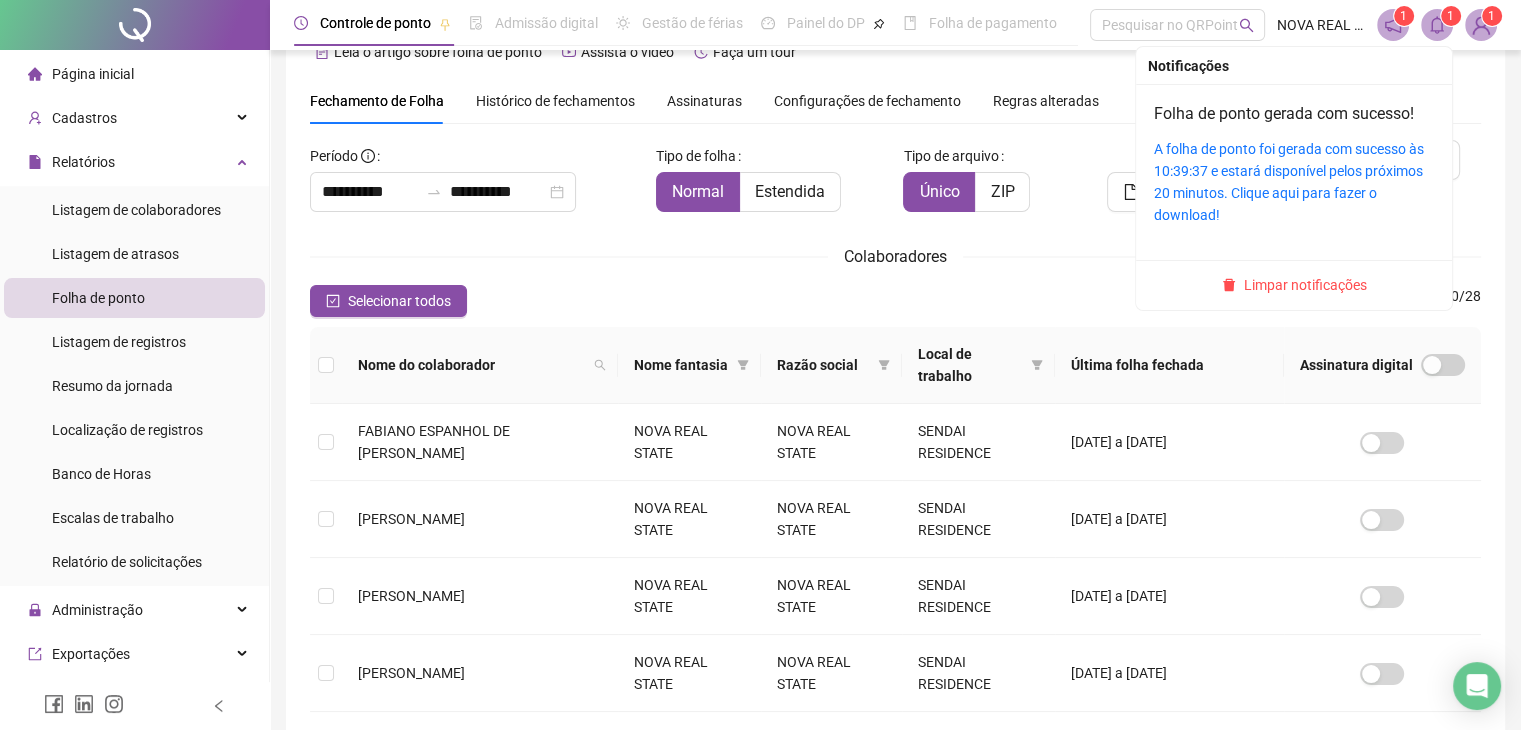 click at bounding box center (1437, 25) 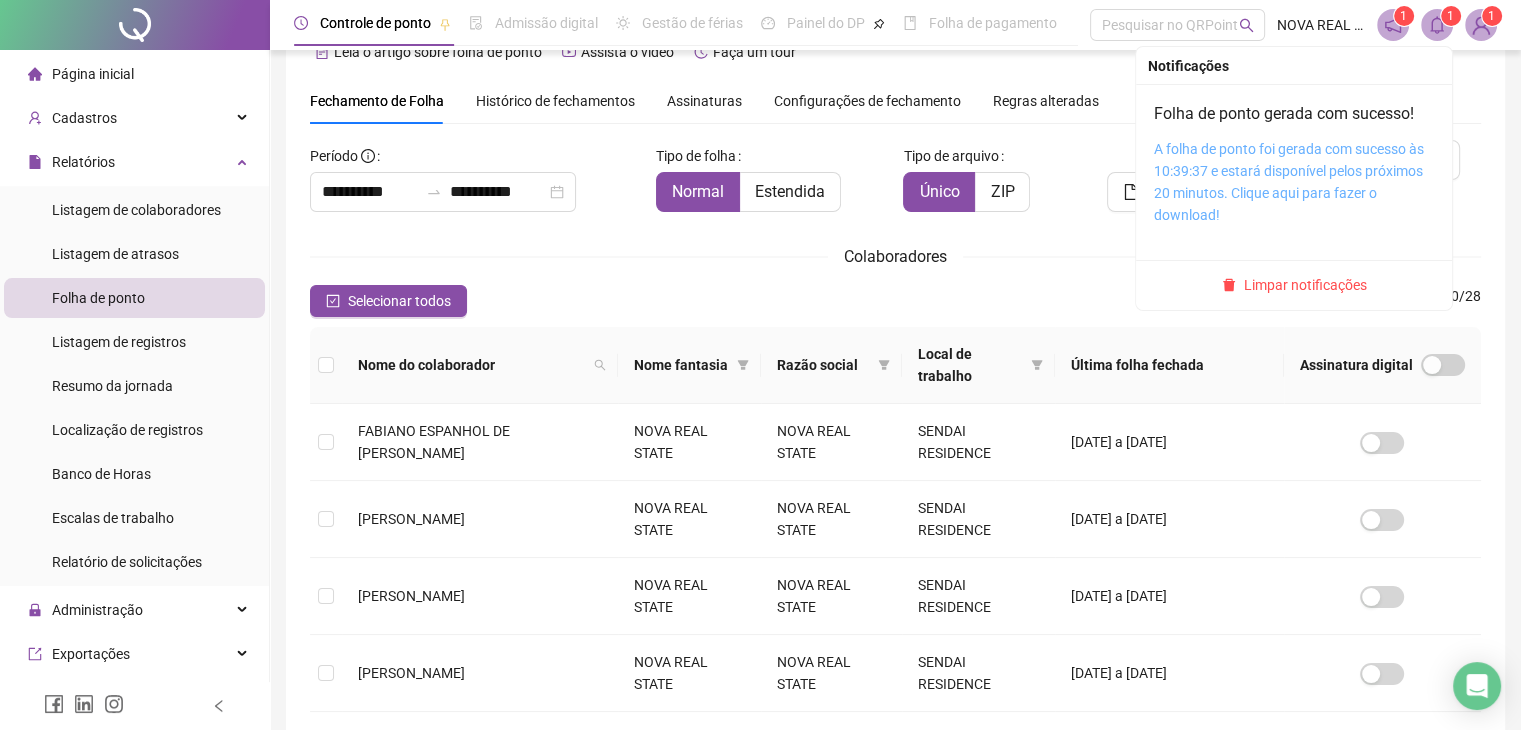 click on "A folha de ponto foi gerada com sucesso às 10:39:37 e estará disponível pelos próximos 20 minutos.
Clique aqui para fazer o download!" at bounding box center [1289, 182] 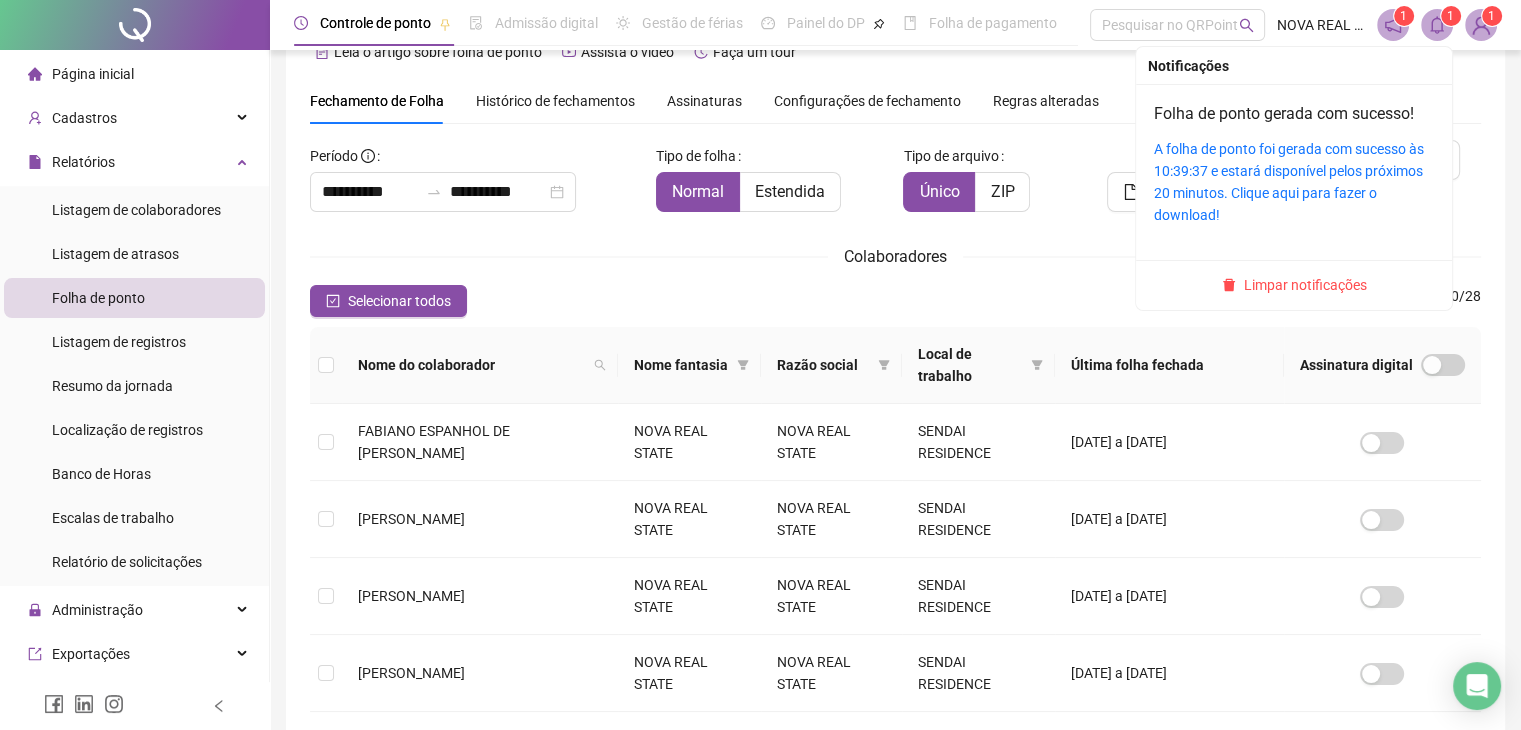 drag, startPoint x: 1268, startPoint y: 281, endPoint x: 626, endPoint y: 247, distance: 642.89966 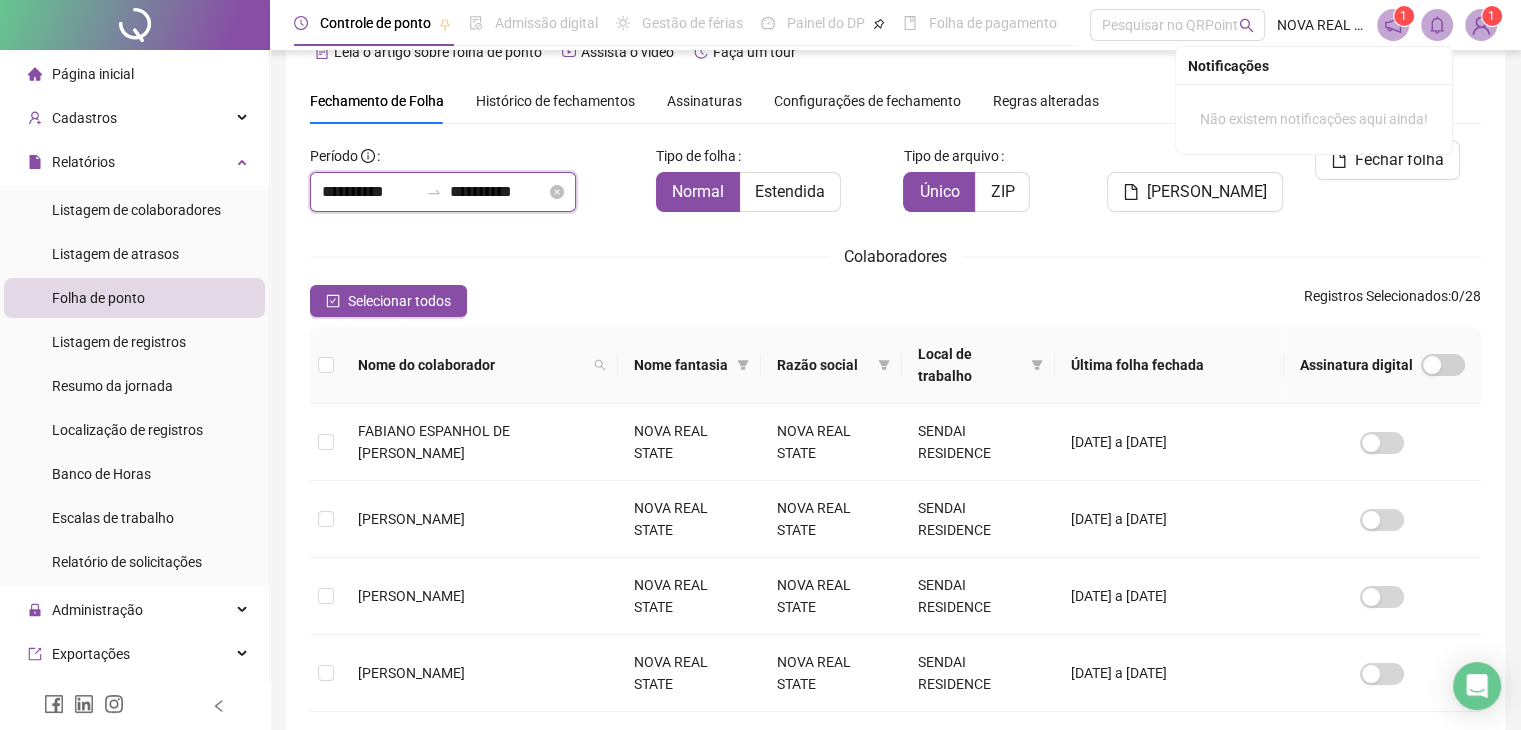 click on "**********" at bounding box center (498, 192) 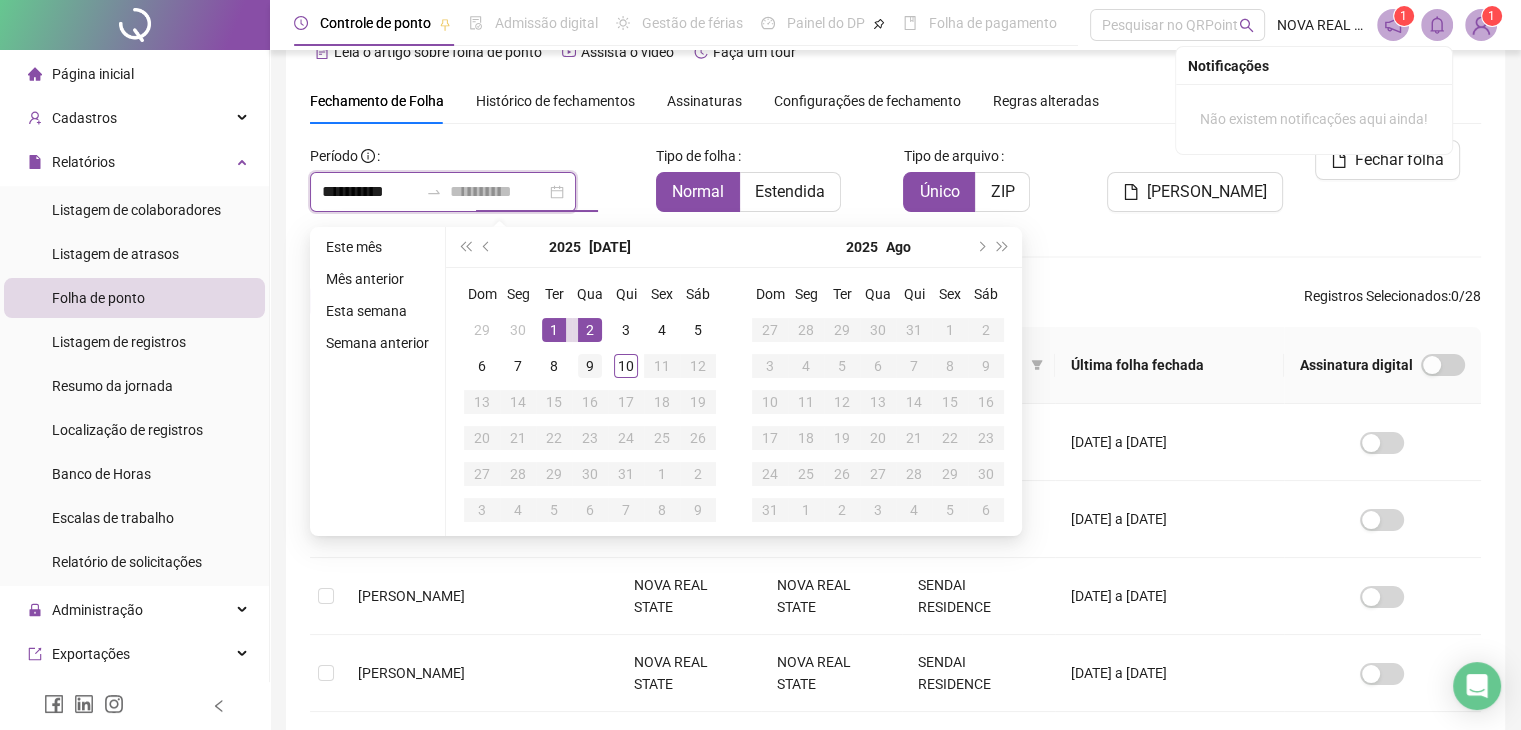 type on "**********" 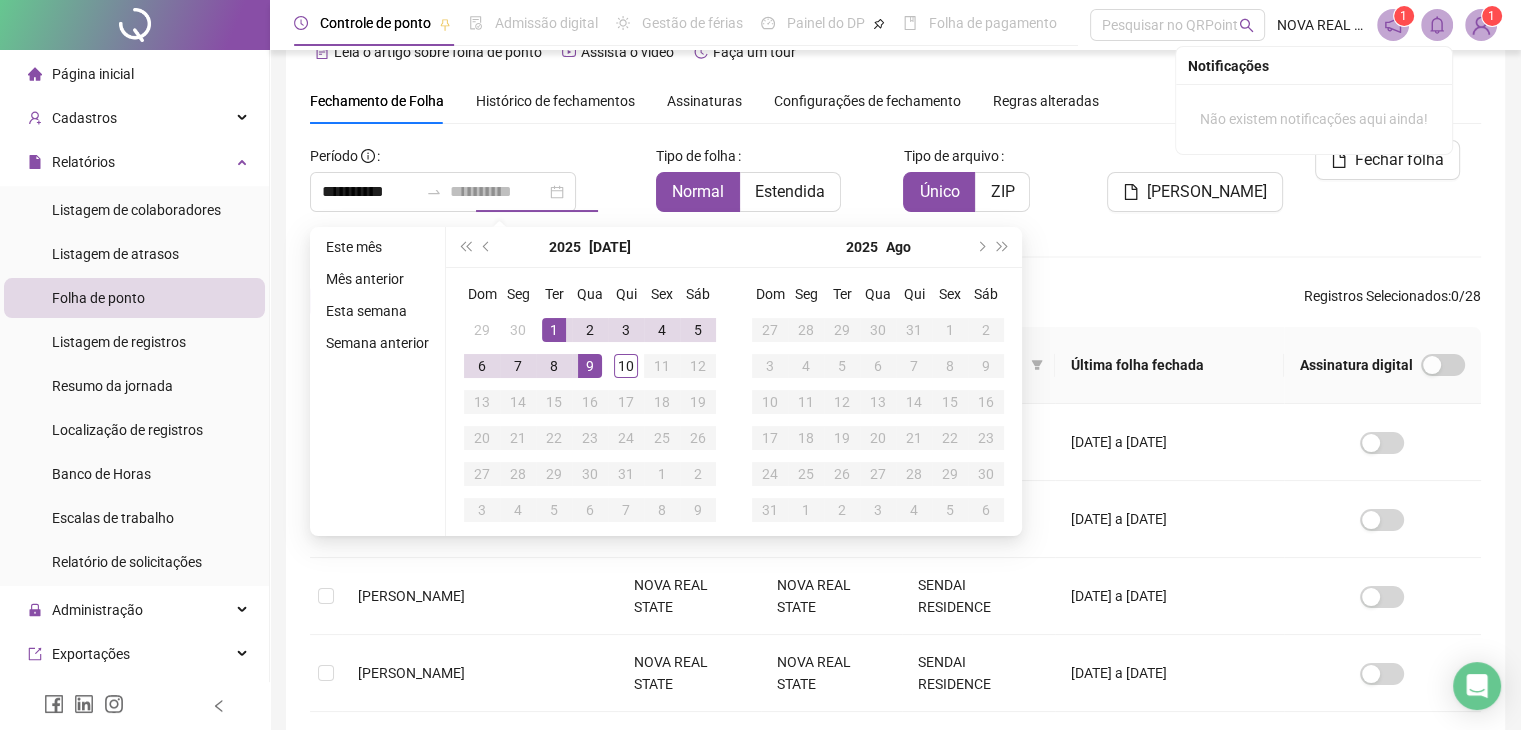 click on "9" at bounding box center [590, 366] 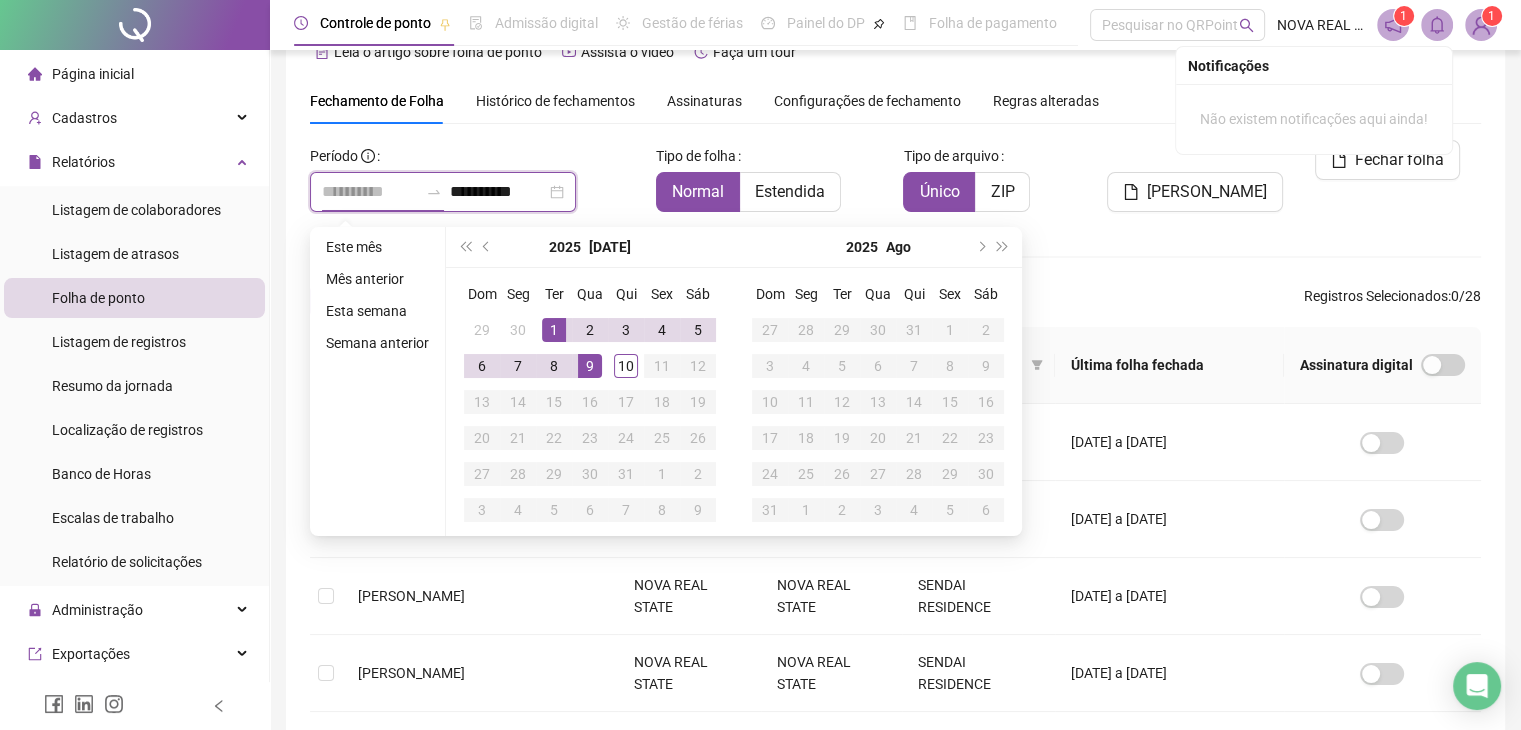 type on "**********" 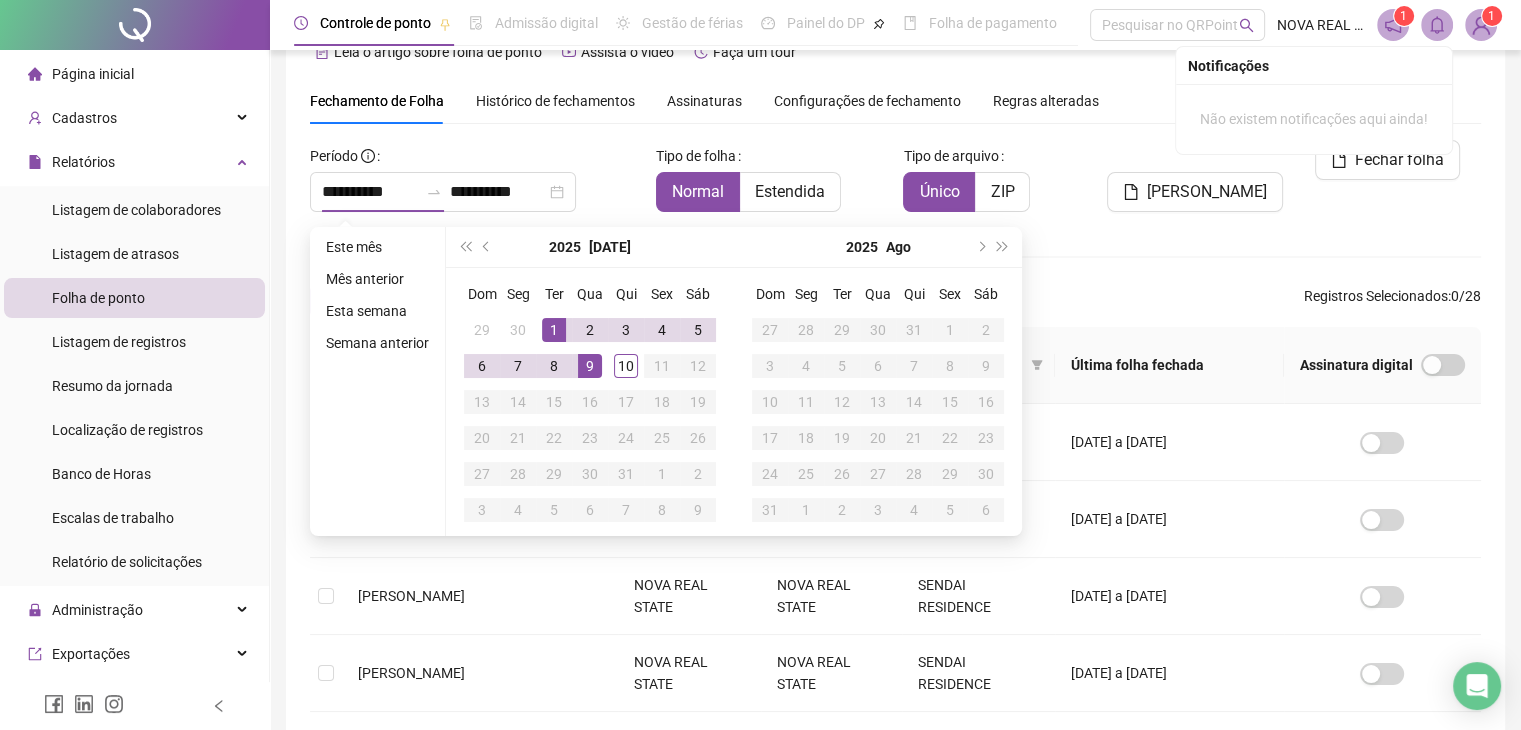click on "Selecionar todos Registros Selecionados :  0 / 28" at bounding box center [895, 301] 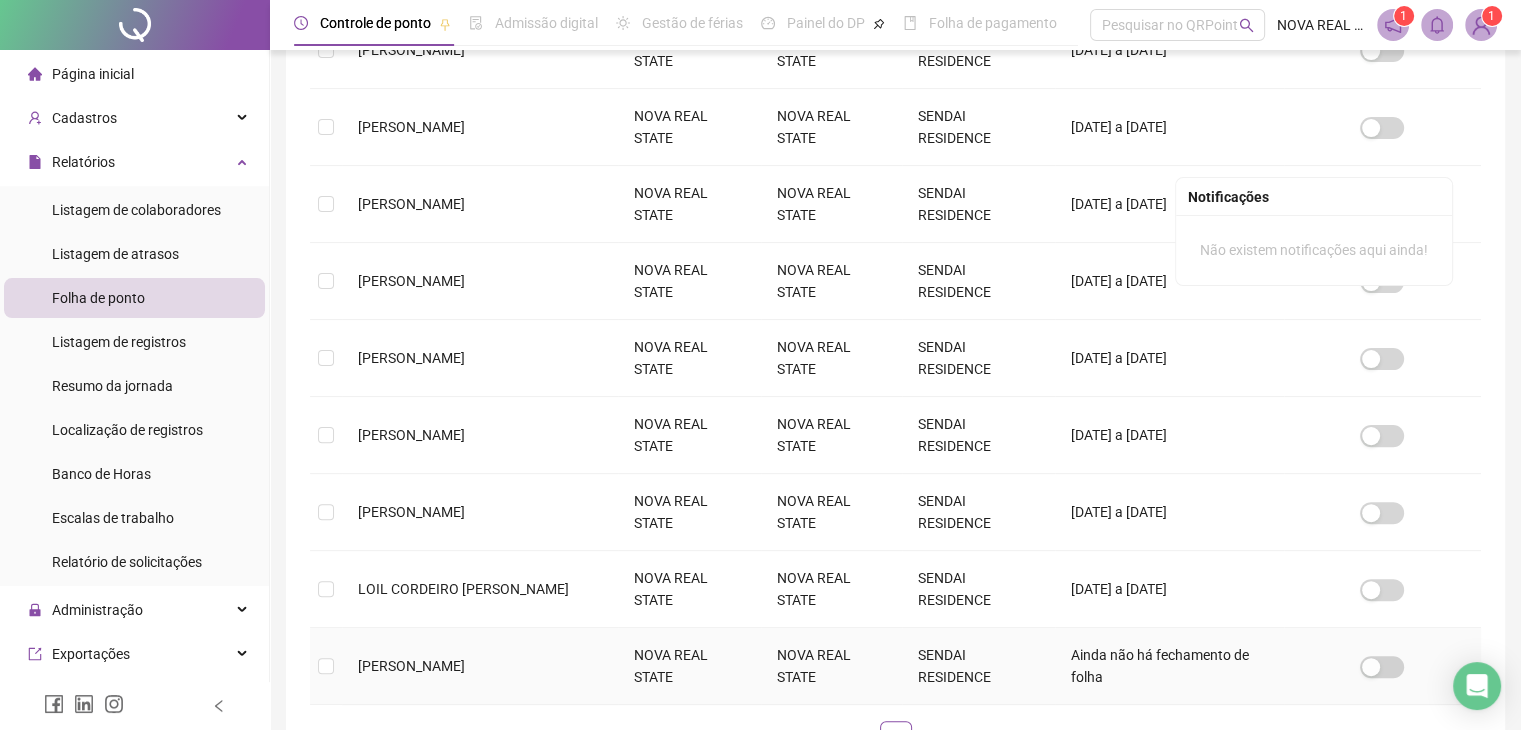 scroll, scrollTop: 660, scrollLeft: 0, axis: vertical 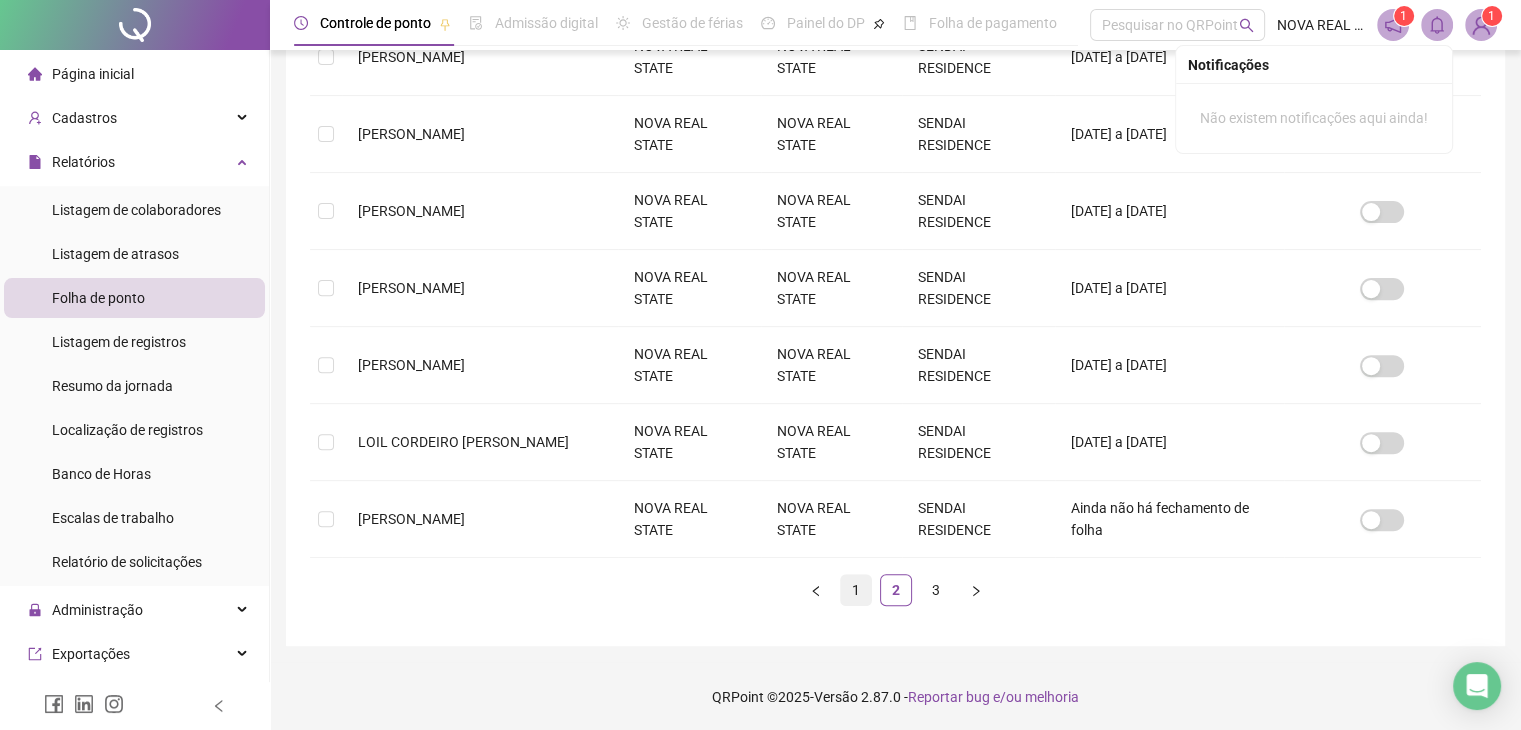 click on "1" at bounding box center [856, 590] 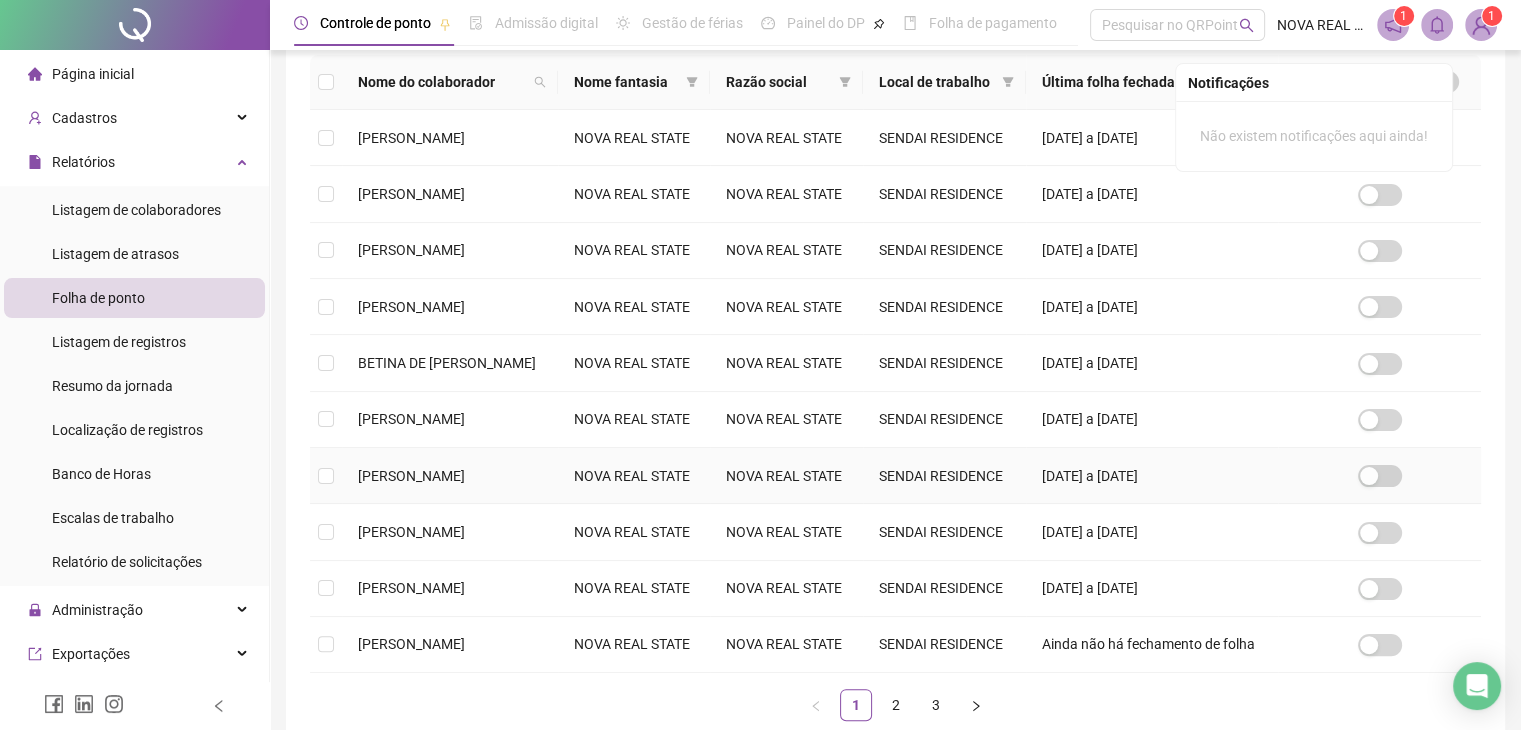 scroll, scrollTop: 333, scrollLeft: 0, axis: vertical 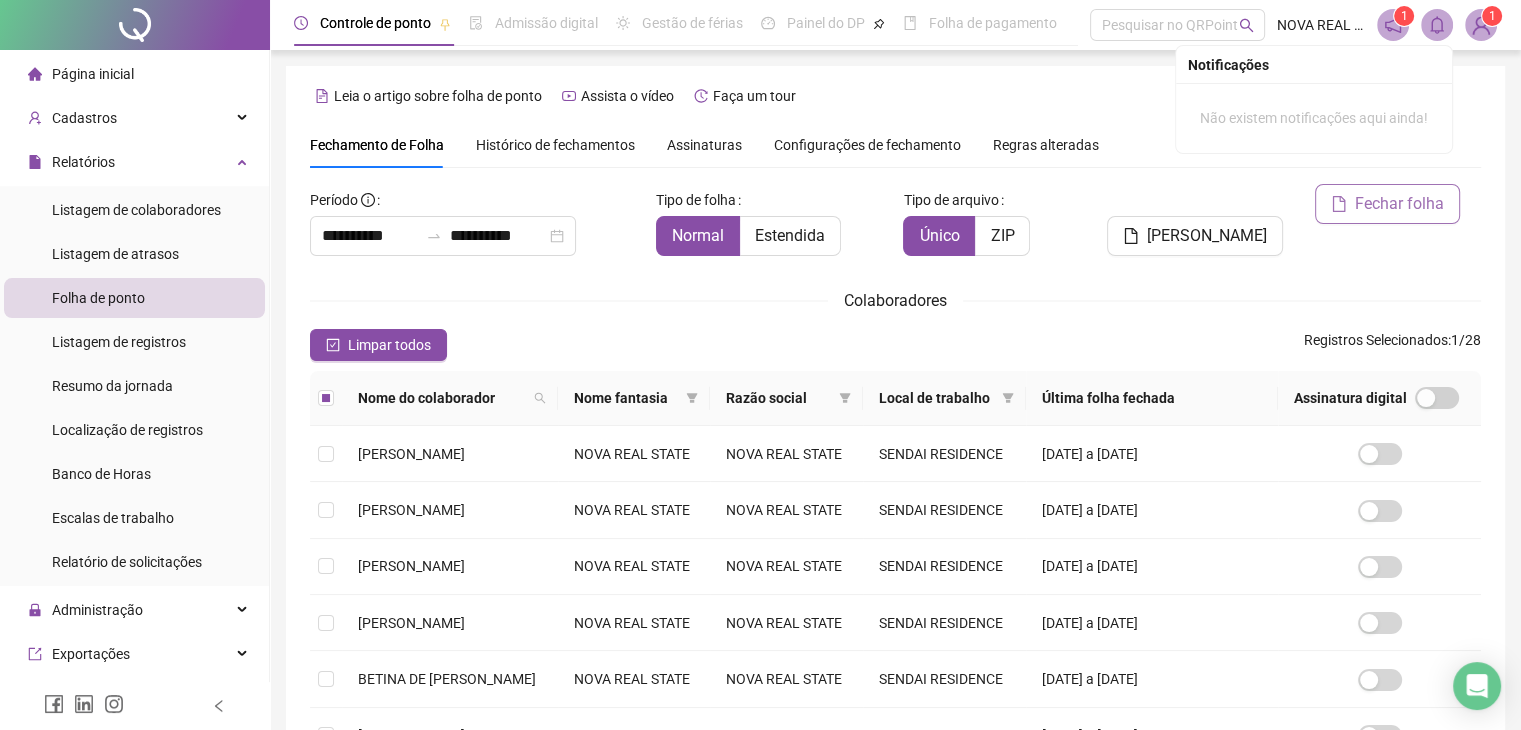 click on "Fechar folha" at bounding box center [1399, 204] 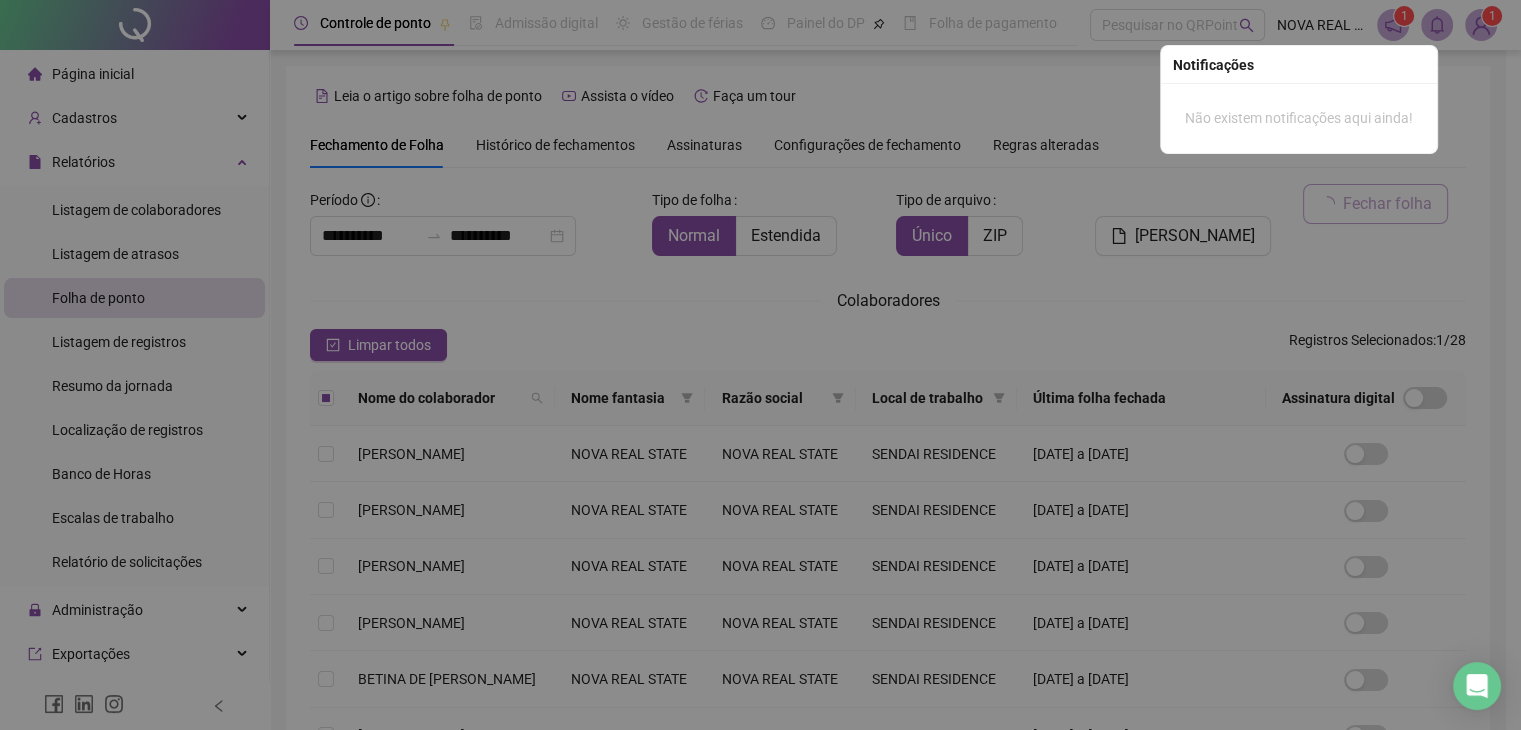 scroll, scrollTop: 33, scrollLeft: 0, axis: vertical 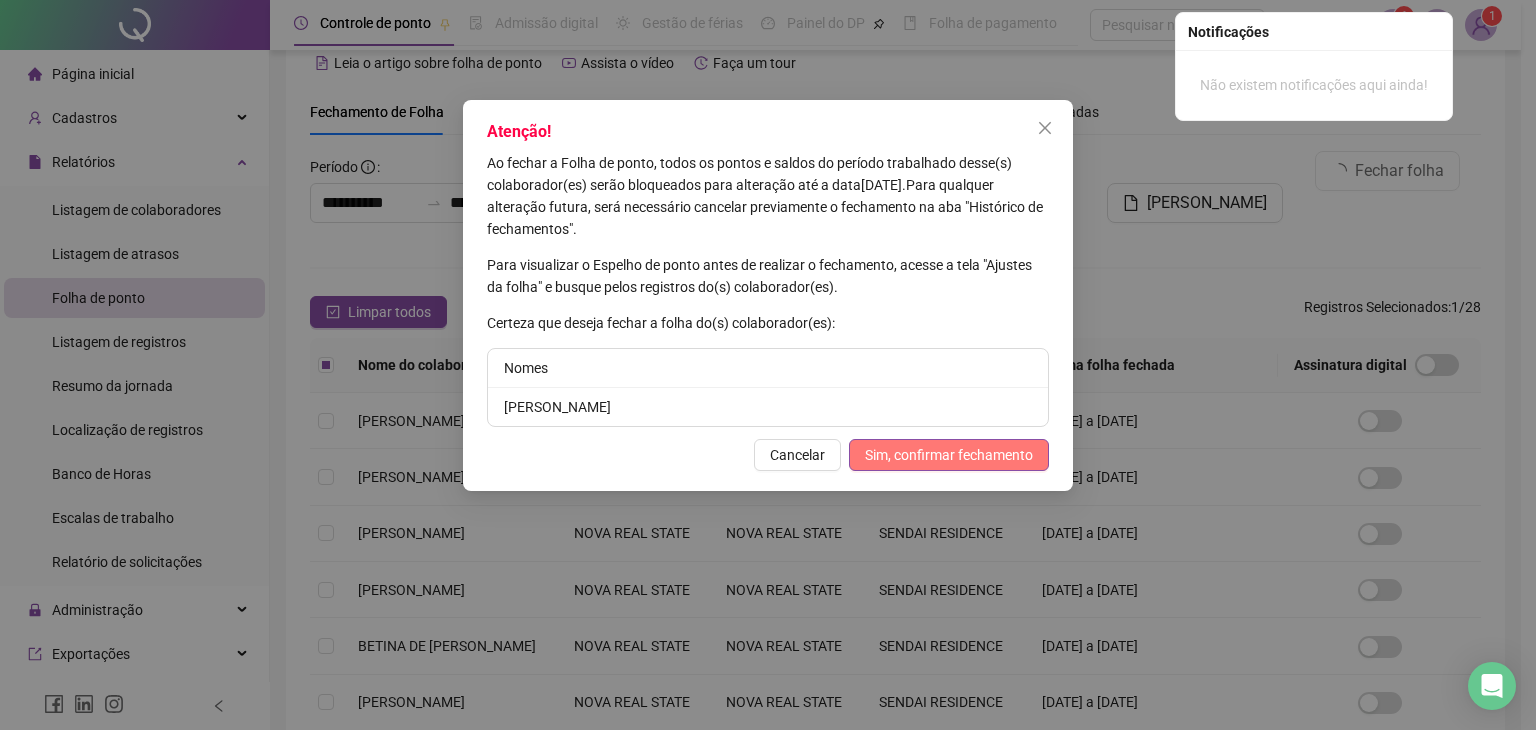 click on "Sim, confirmar fechamento" at bounding box center [949, 455] 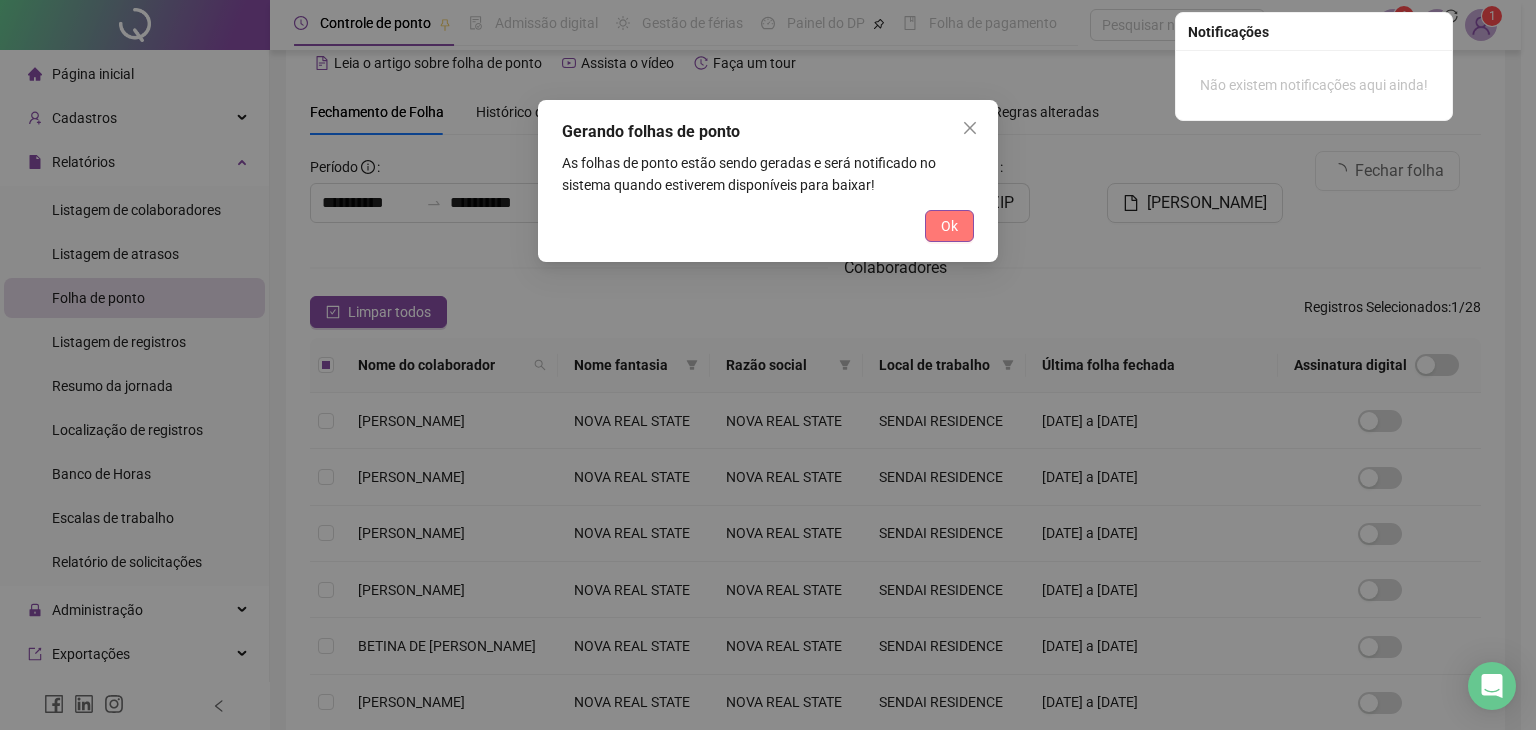 click on "Ok" at bounding box center (949, 226) 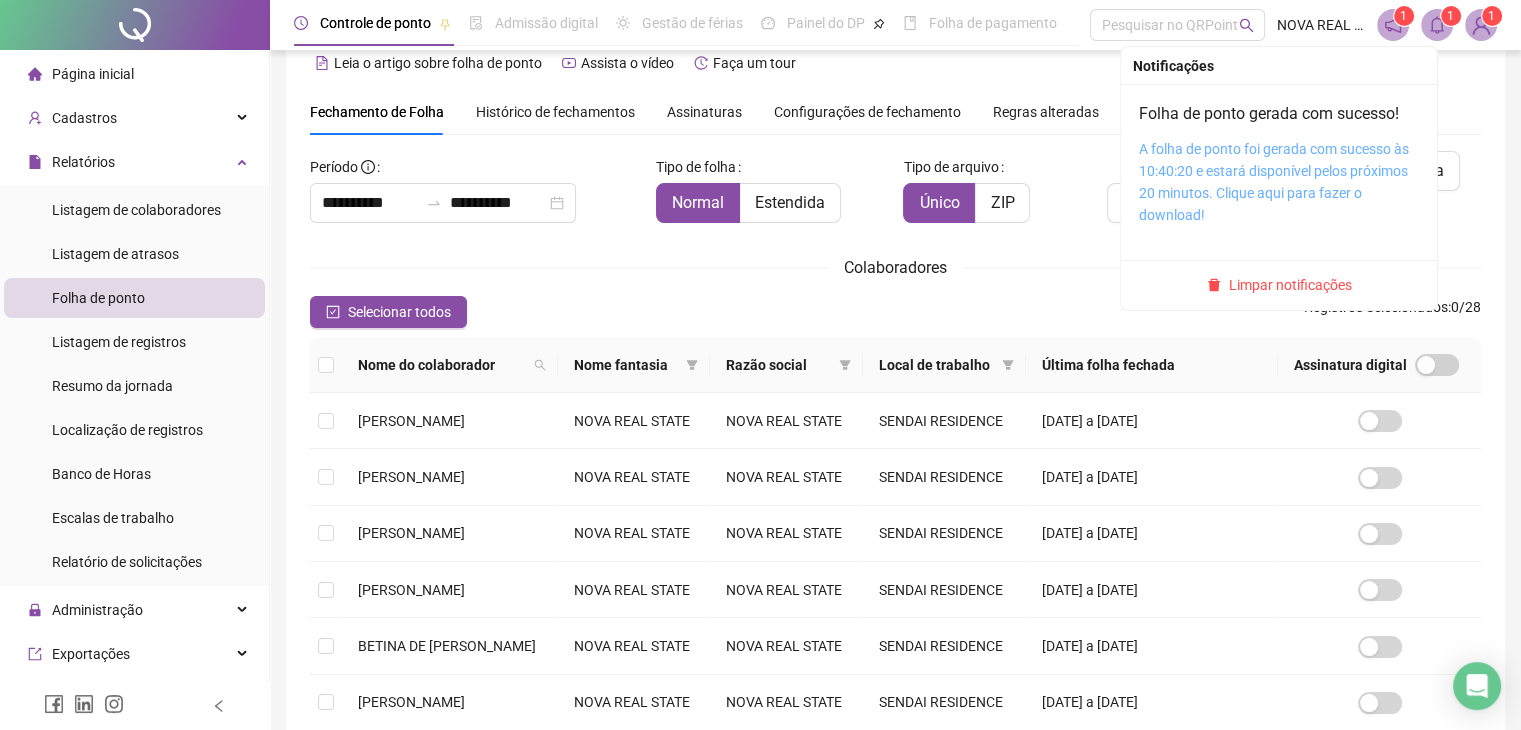 click on "A folha de ponto foi gerada com sucesso às 10:40:20 e estará disponível pelos próximos 20 minutos.
Clique aqui para fazer o download!" at bounding box center [1274, 182] 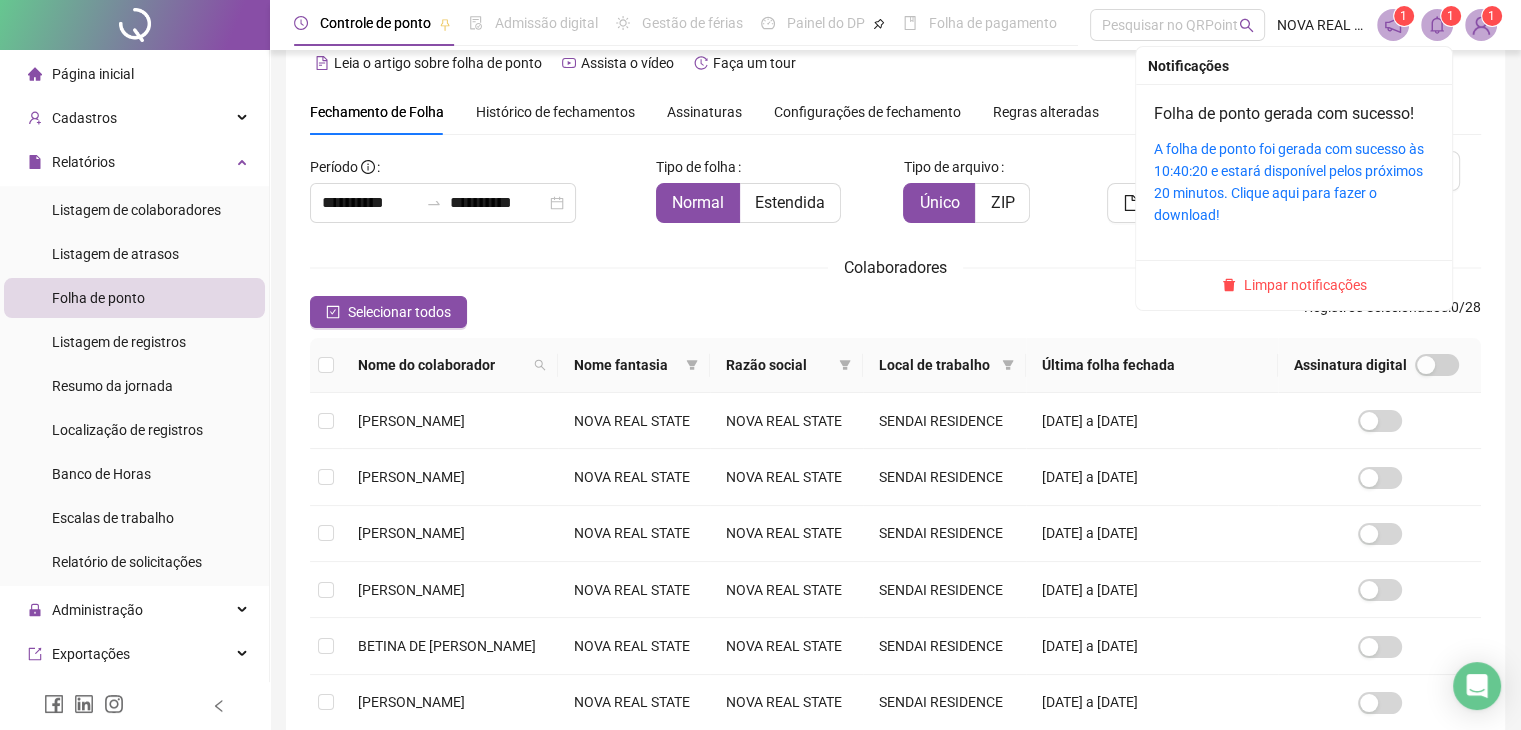 click 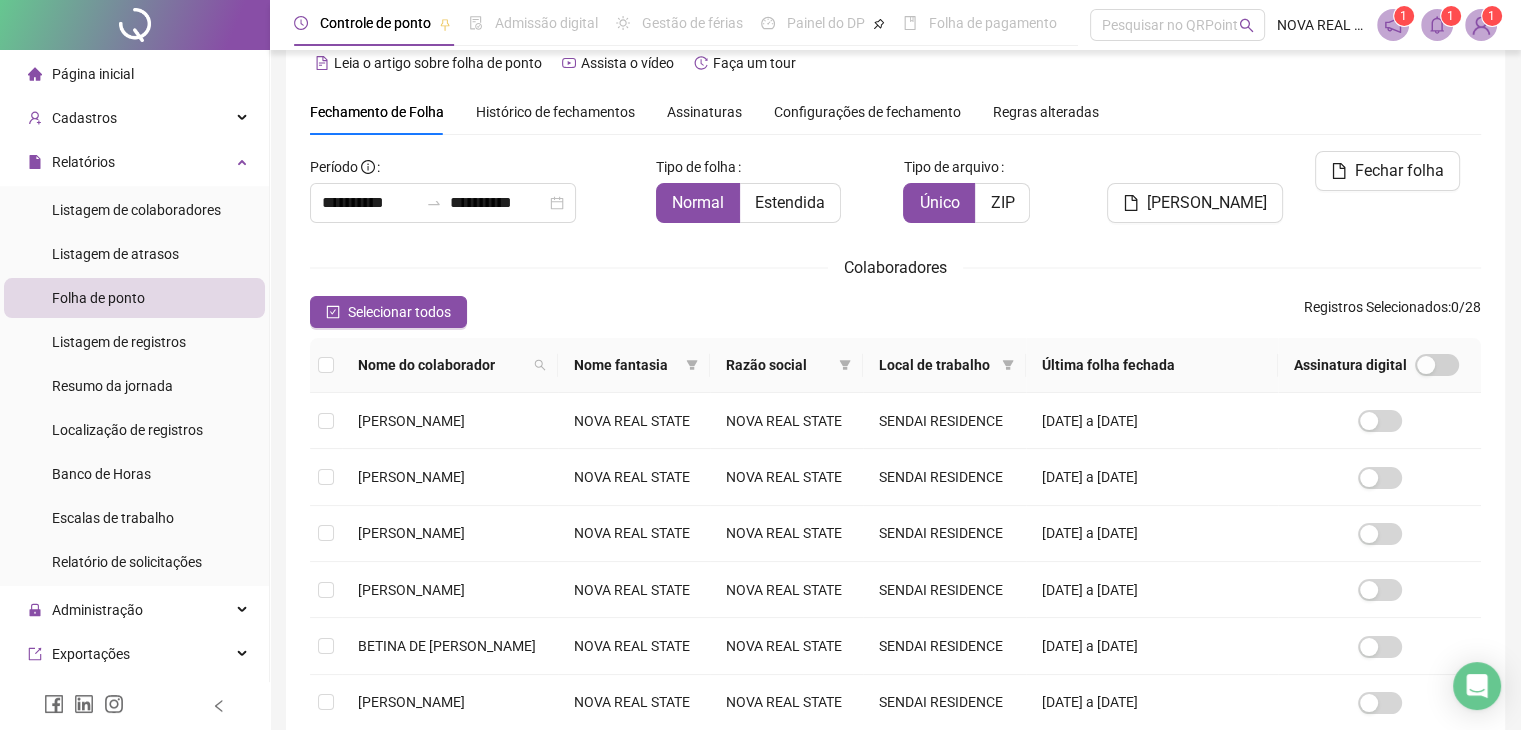 drag, startPoint x: 1502, startPoint y: 93, endPoint x: 1486, endPoint y: 93, distance: 16 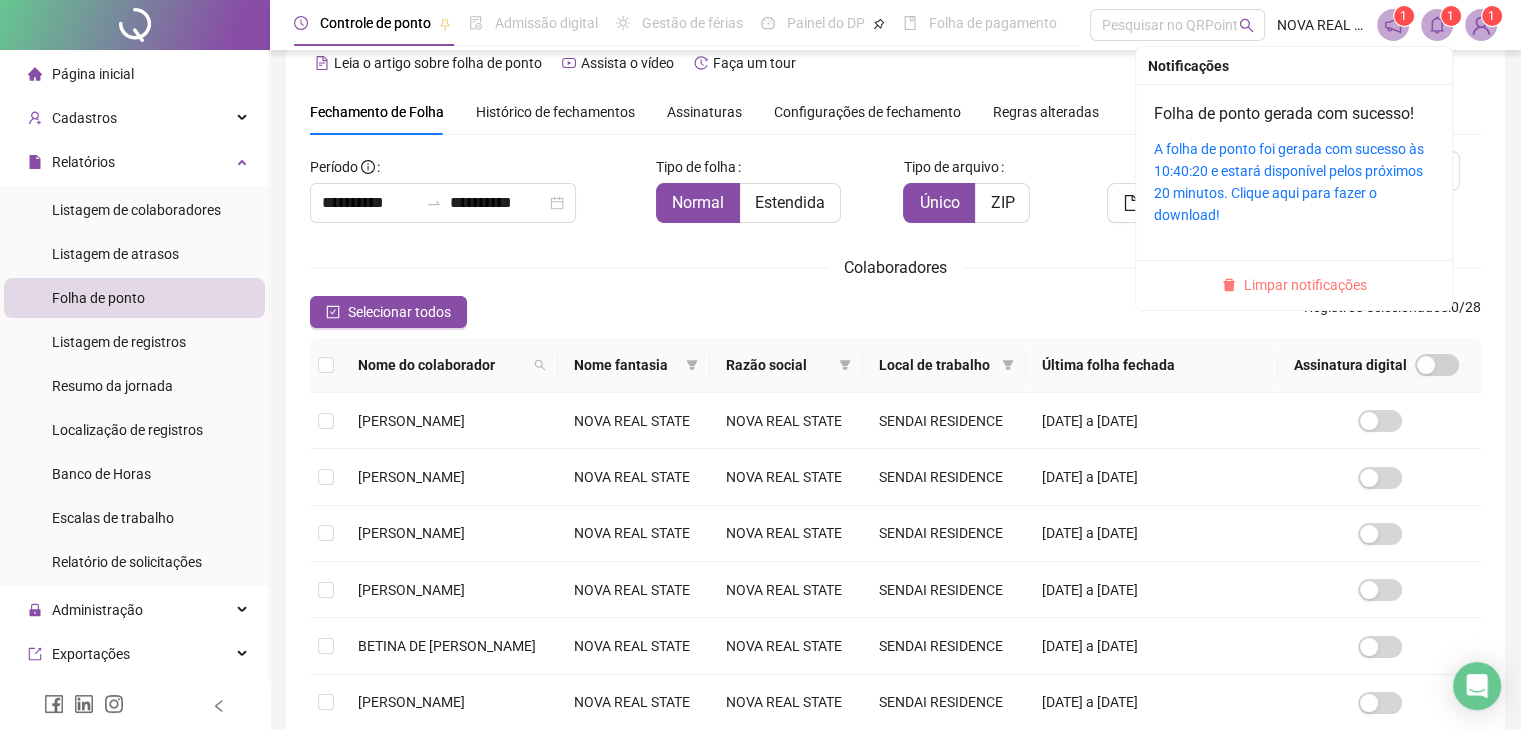 click on "Limpar notificações" at bounding box center [1305, 285] 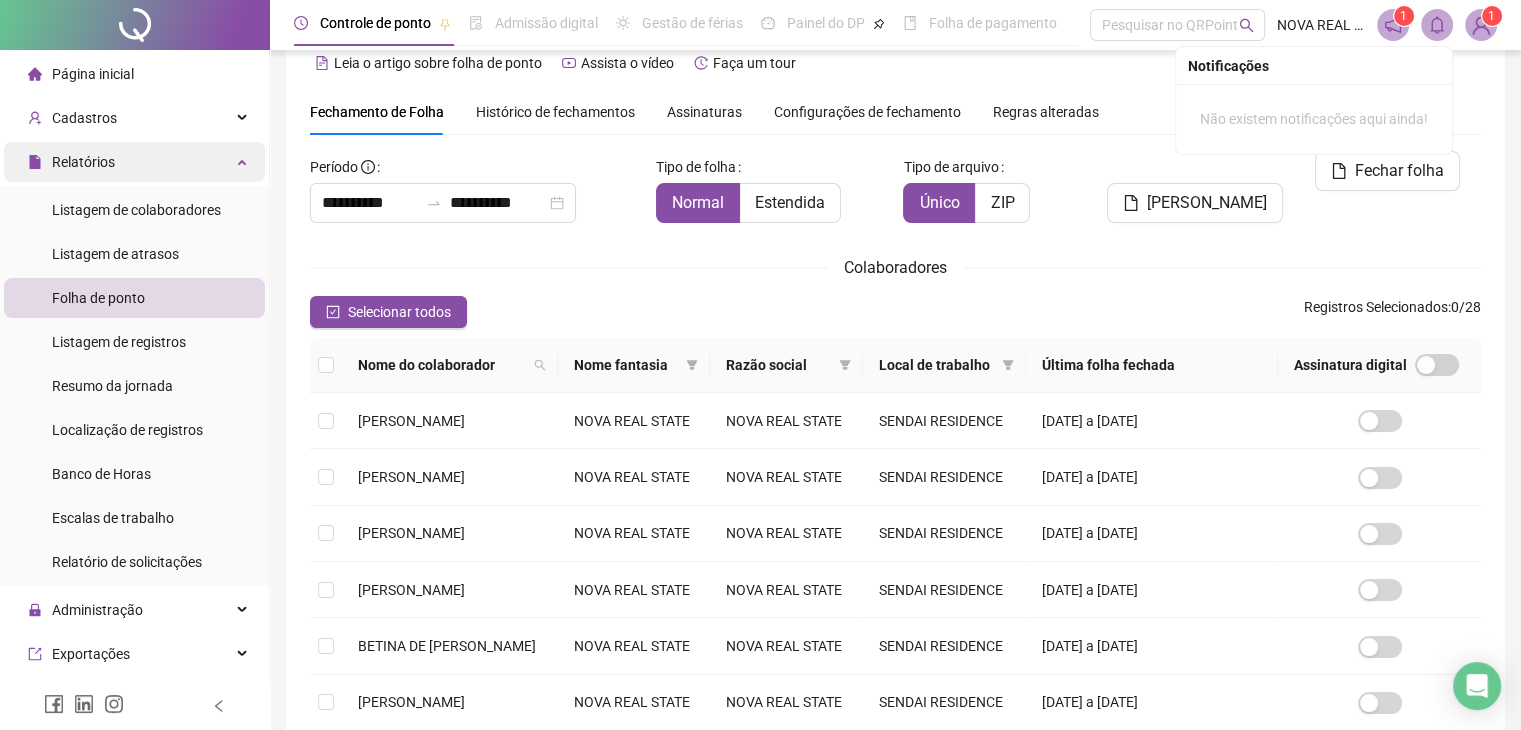 click on "Relatórios" at bounding box center (134, 162) 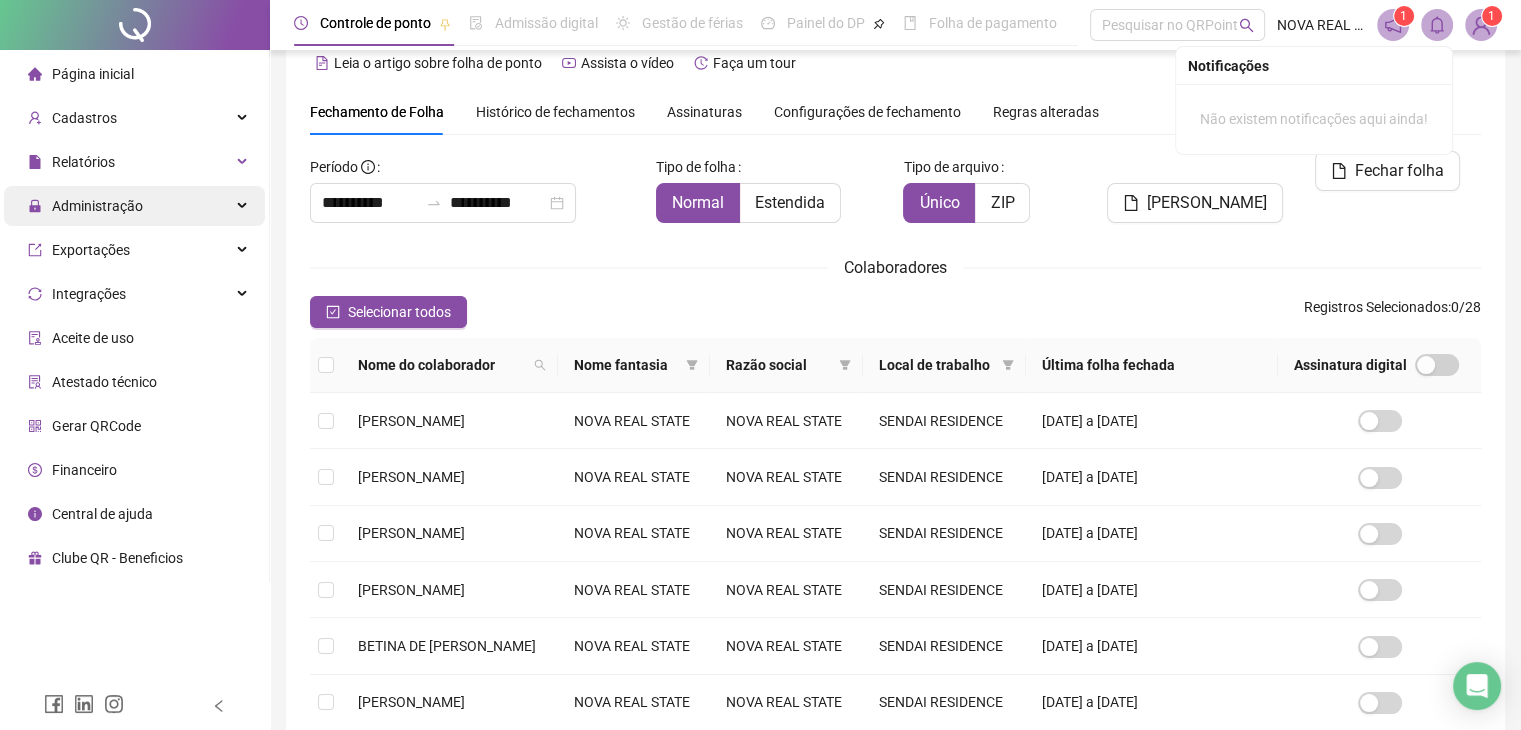 click on "Administração" at bounding box center (134, 206) 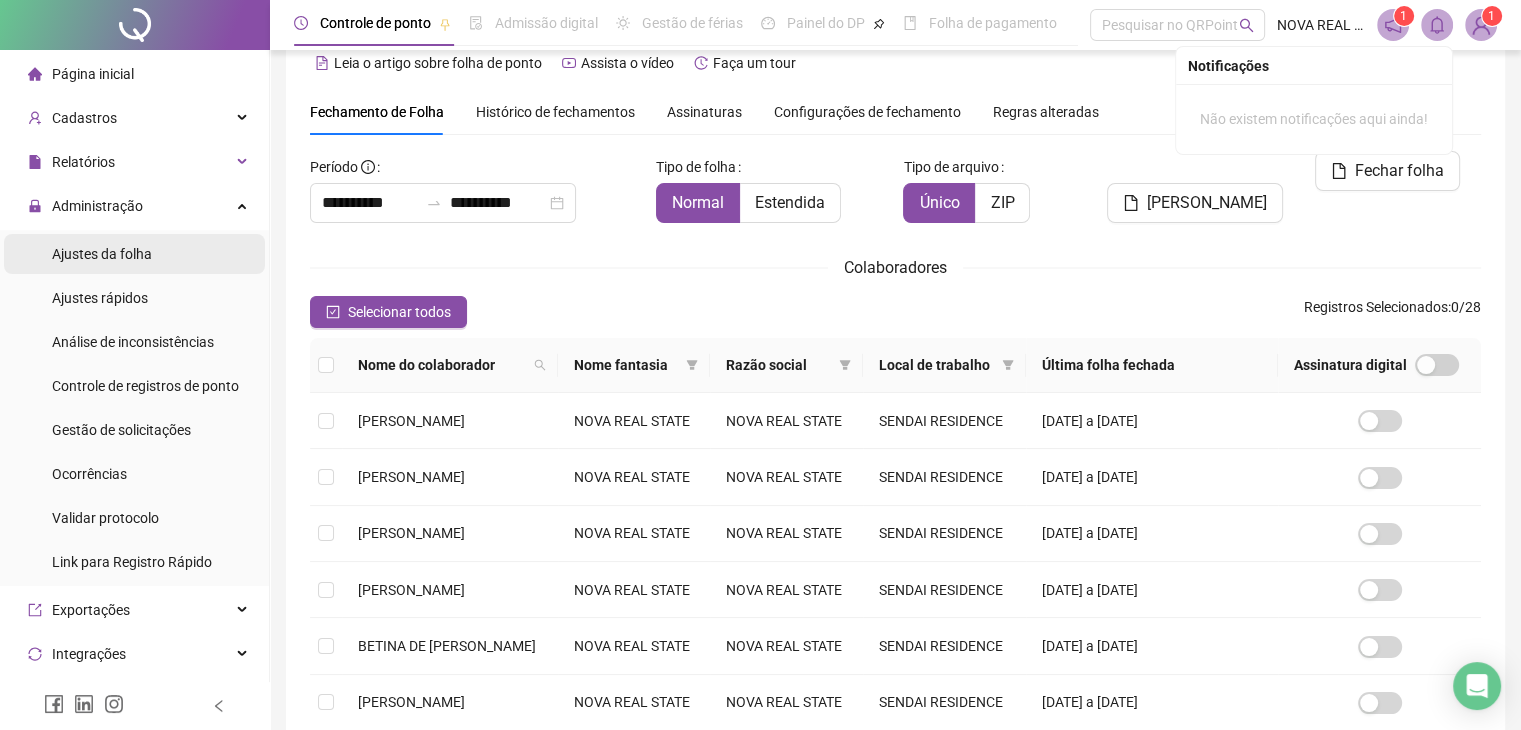 click on "Ajustes da folha" at bounding box center [134, 254] 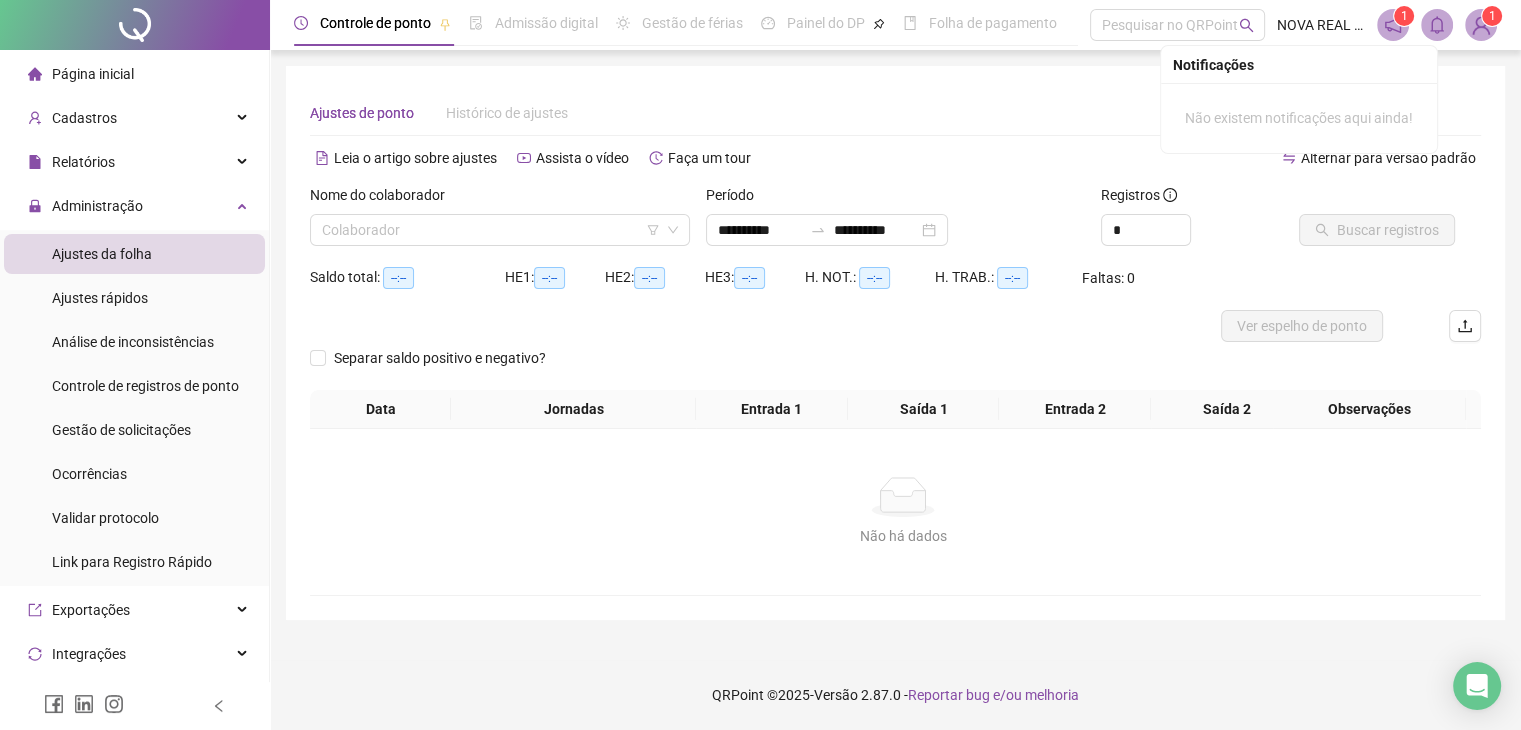 scroll, scrollTop: 0, scrollLeft: 0, axis: both 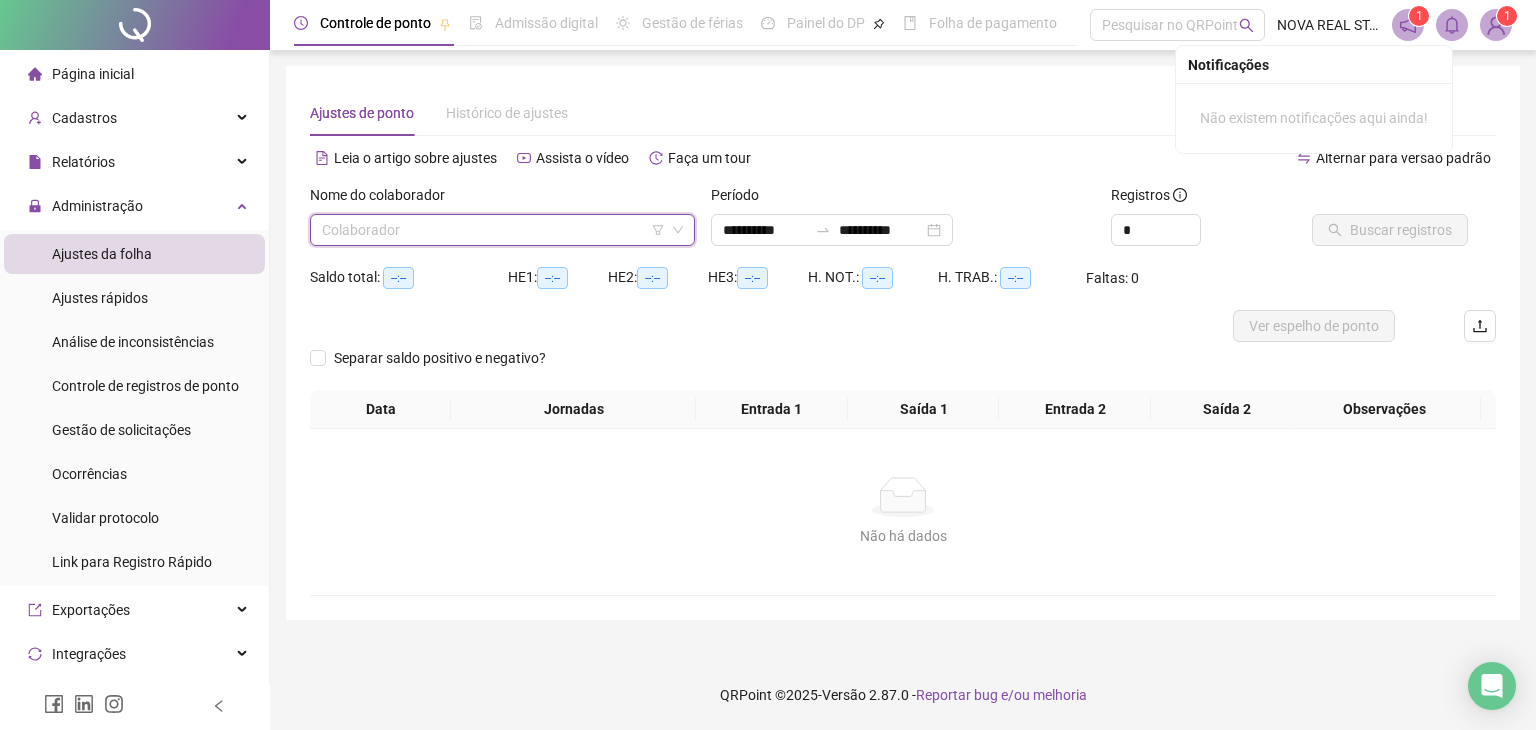 click at bounding box center (496, 230) 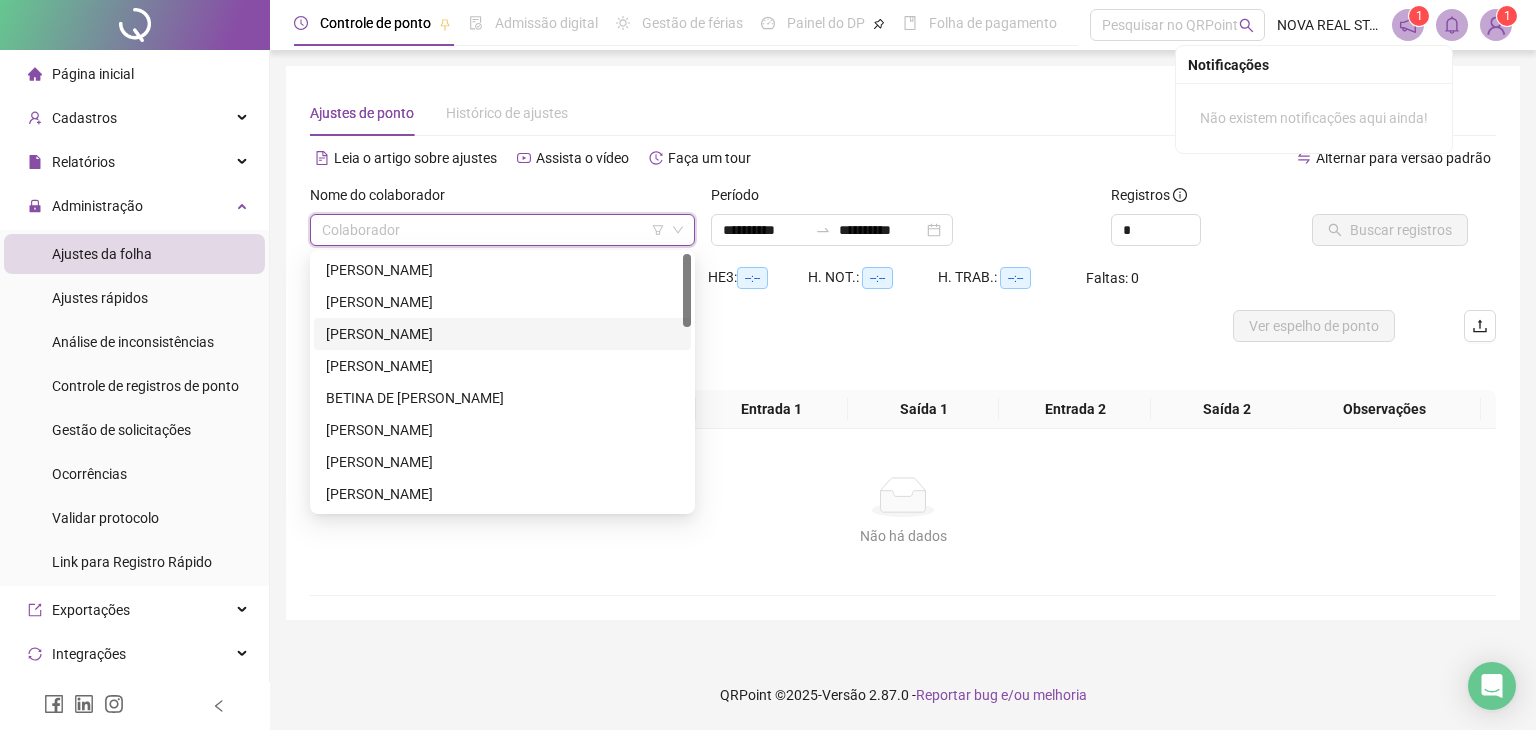 click on "[PERSON_NAME]" at bounding box center (502, 334) 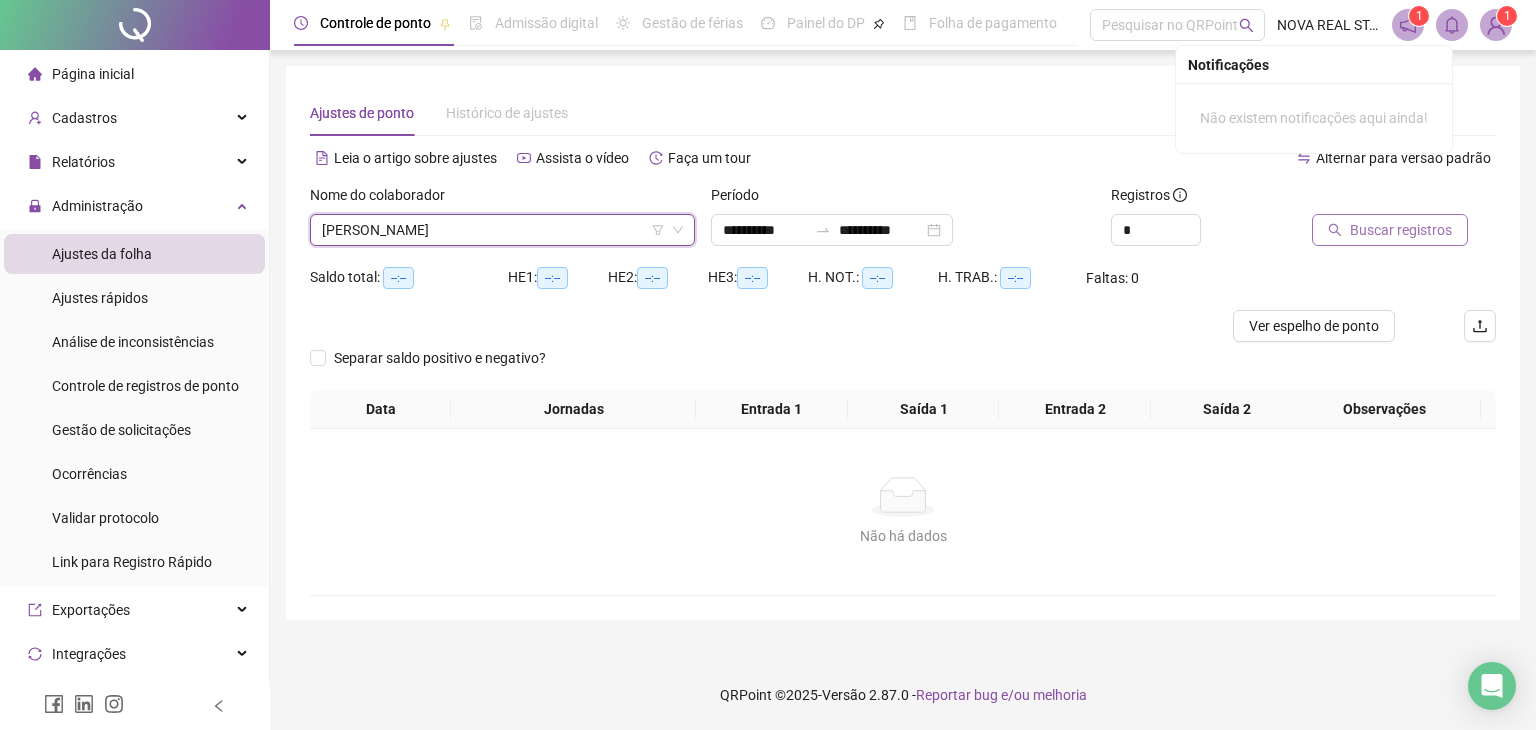 click on "Buscar registros" at bounding box center [1401, 230] 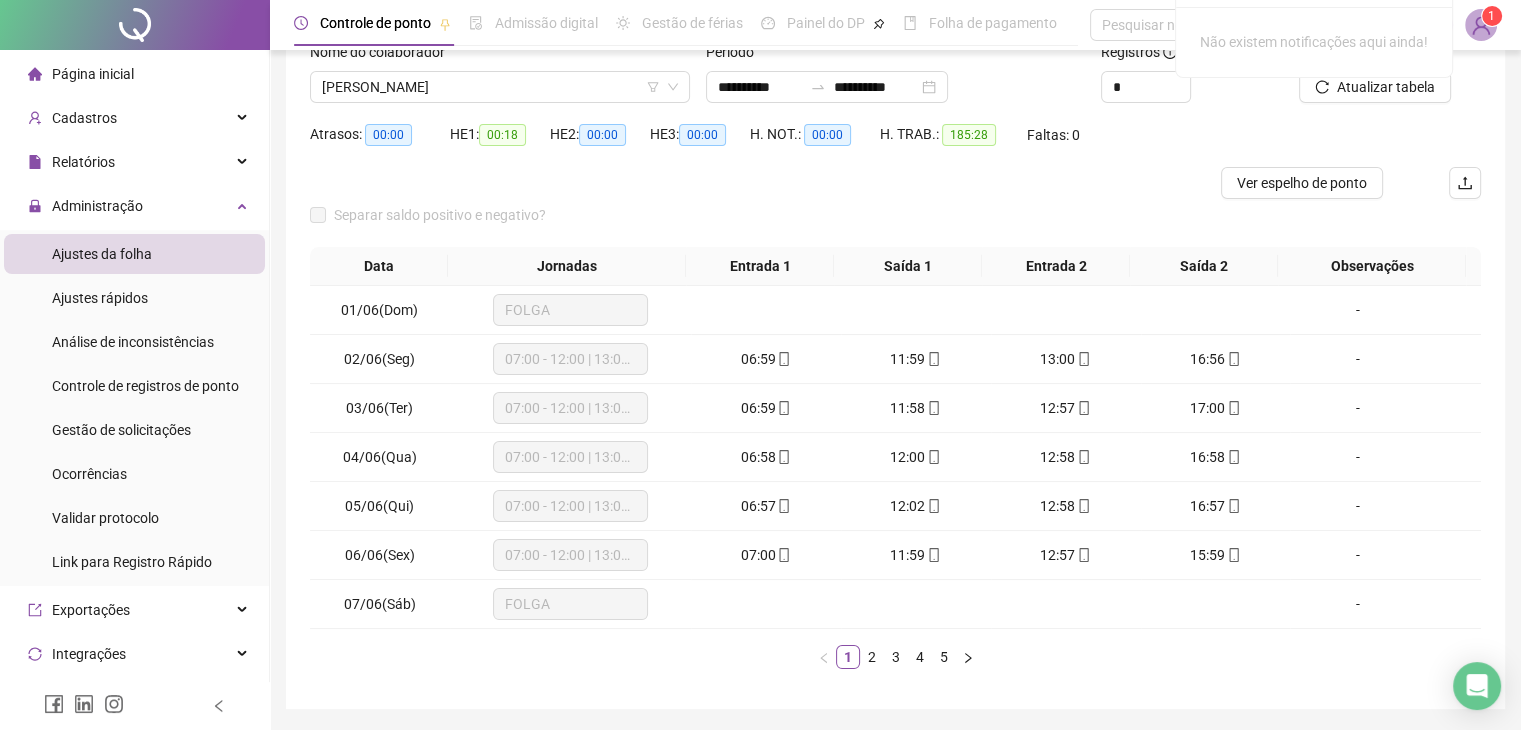 scroll, scrollTop: 200, scrollLeft: 0, axis: vertical 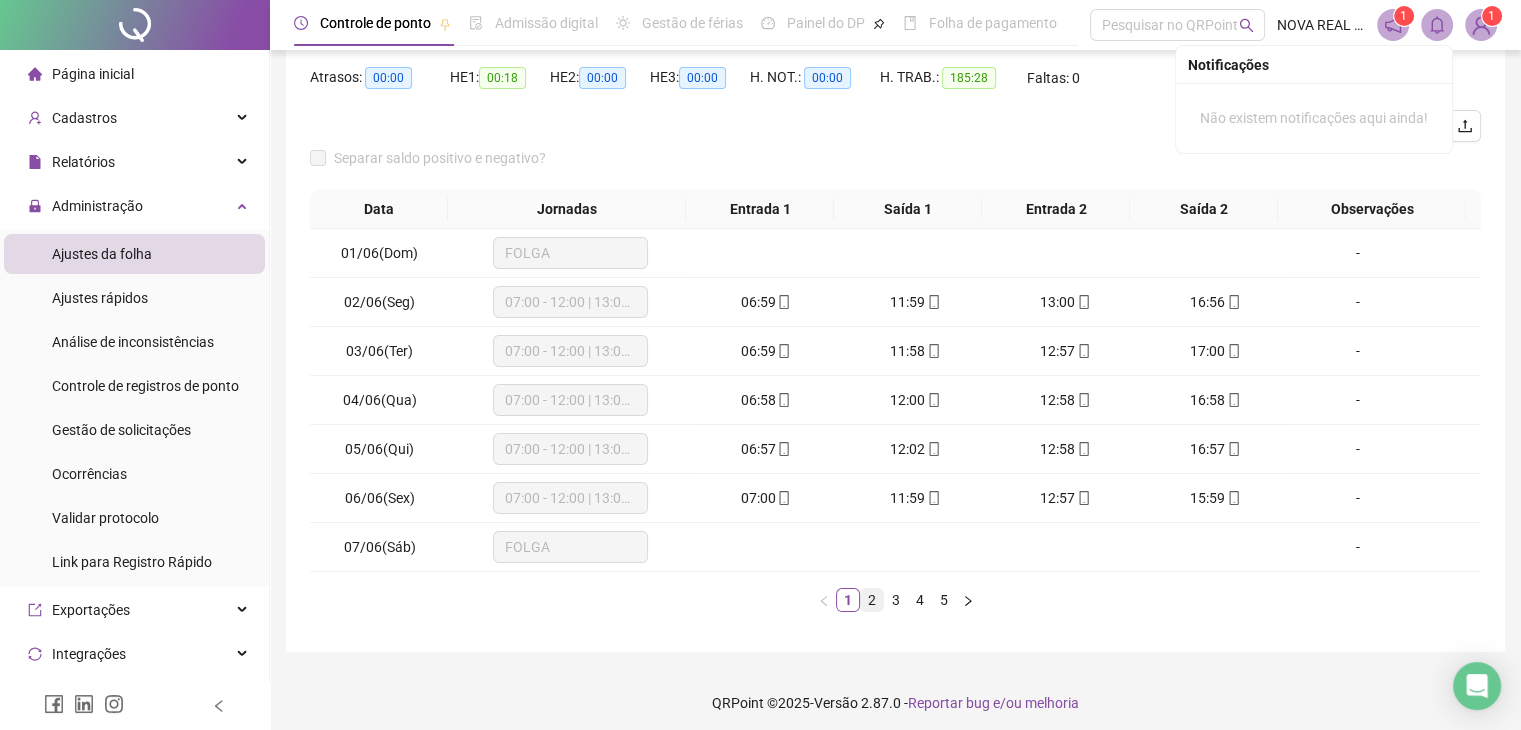 click on "2" at bounding box center (872, 600) 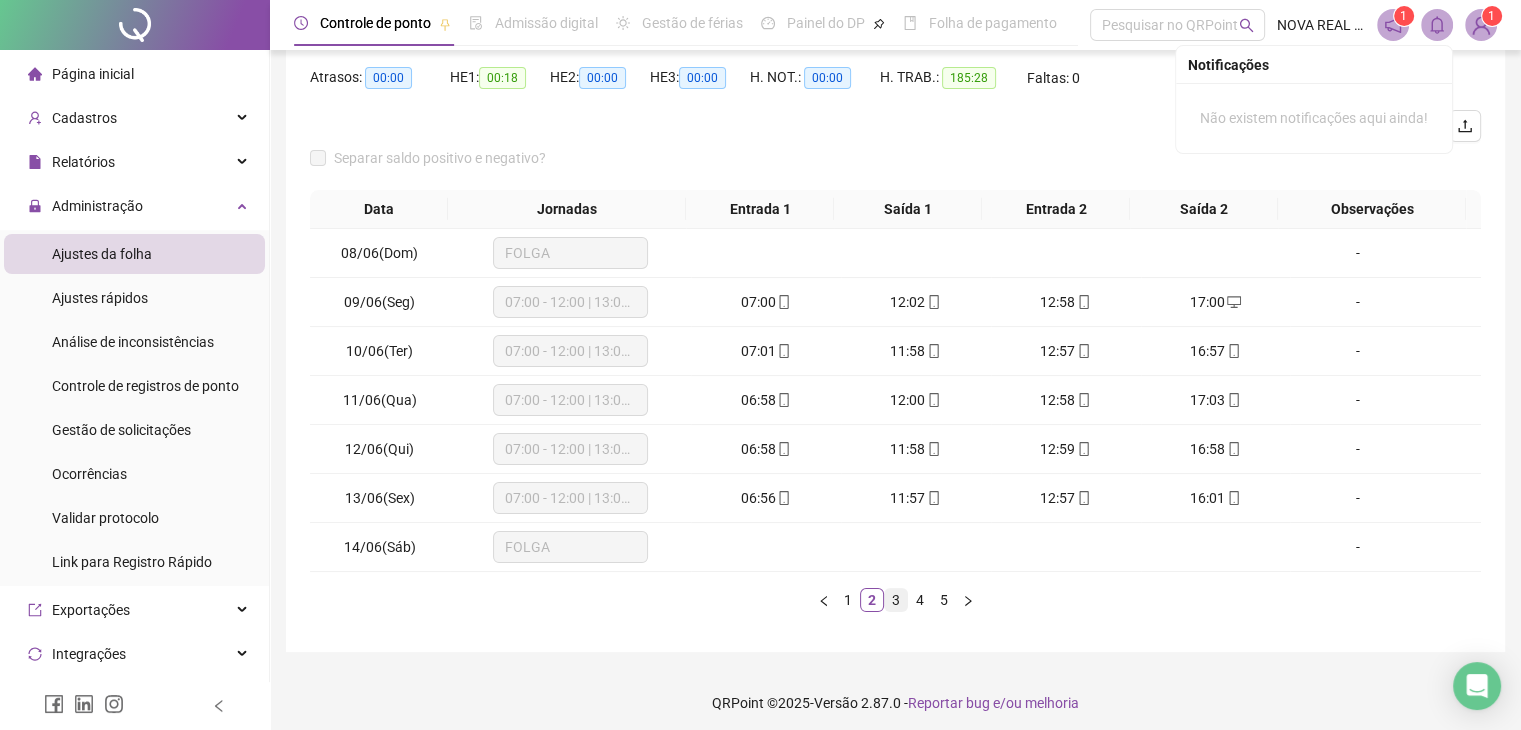 click on "3" at bounding box center [896, 600] 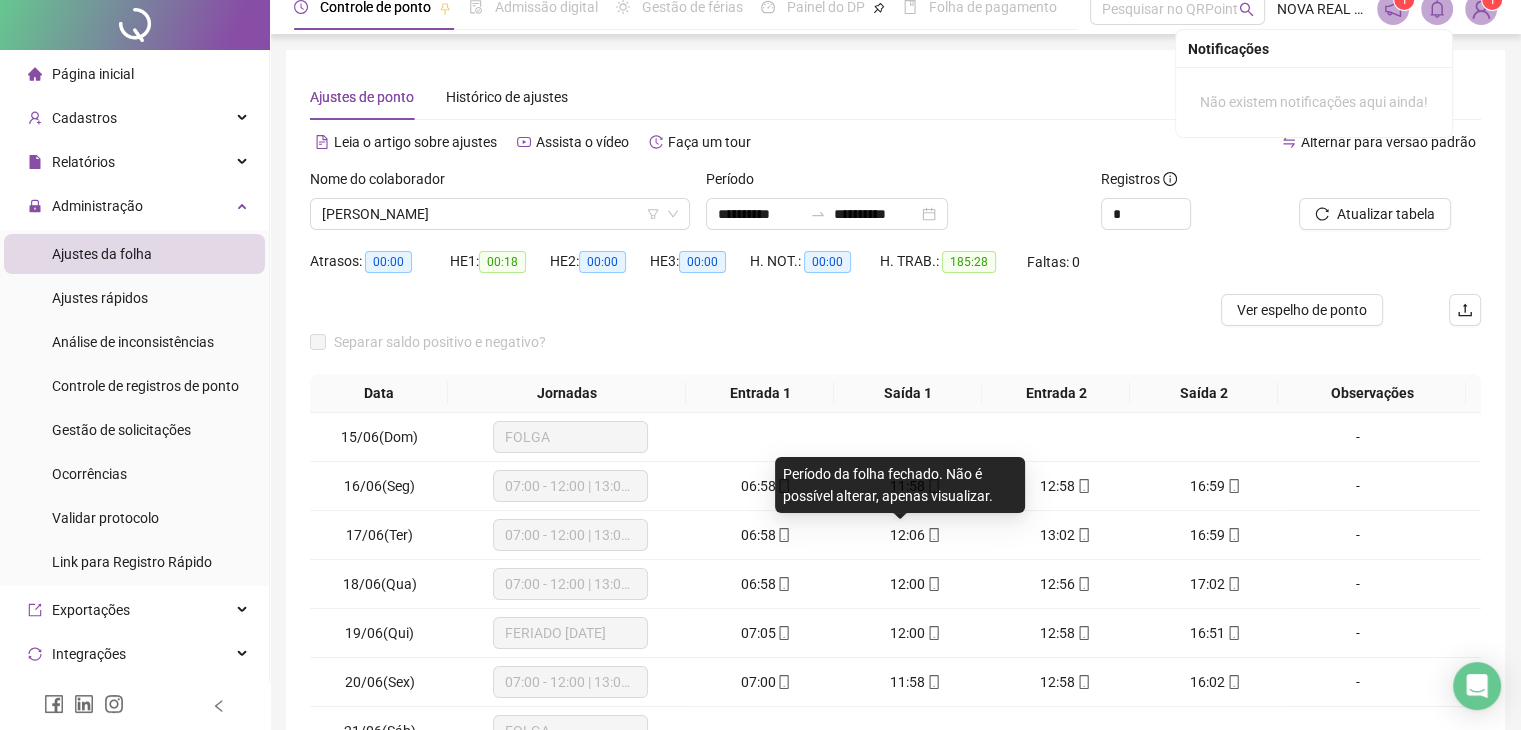 scroll, scrollTop: 0, scrollLeft: 0, axis: both 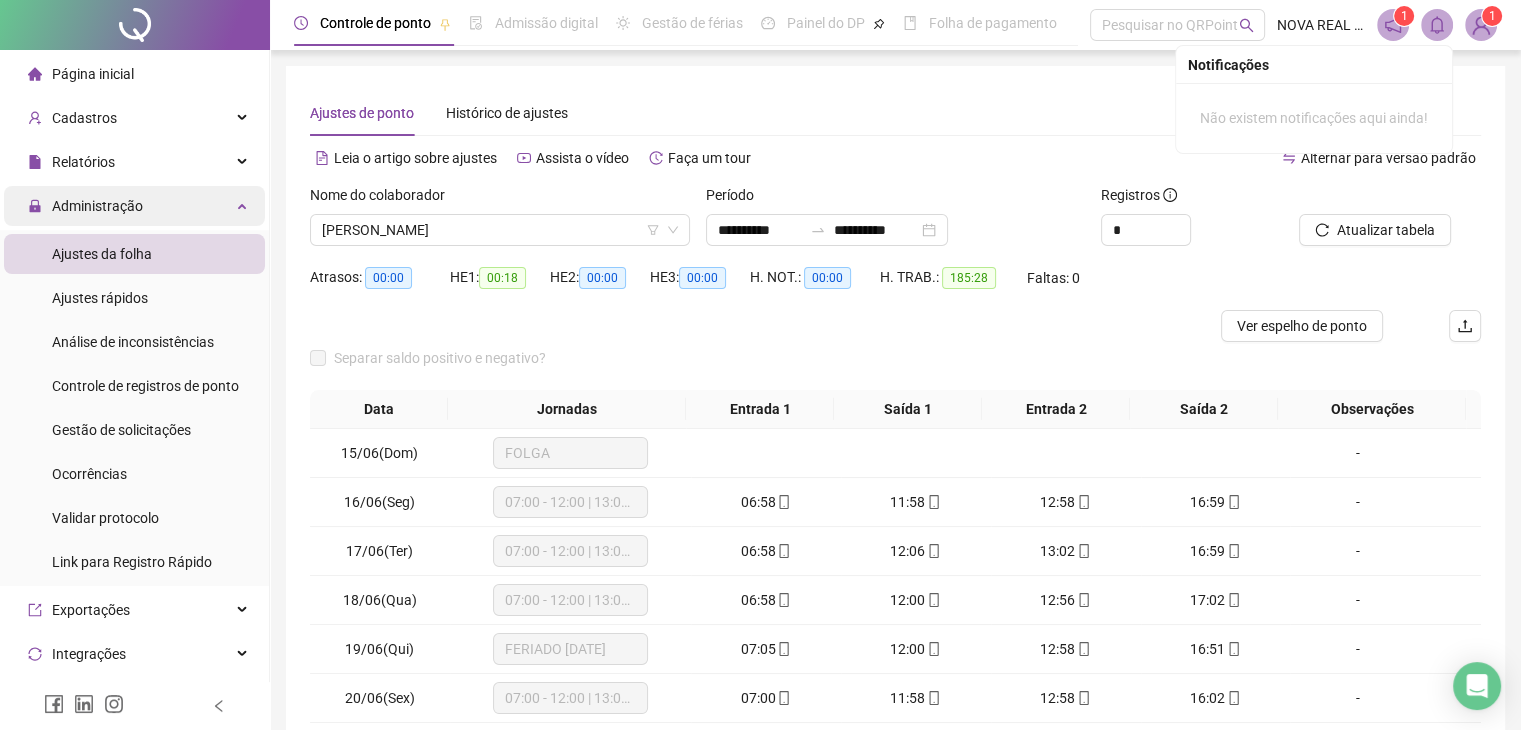click on "Administração" at bounding box center (85, 206) 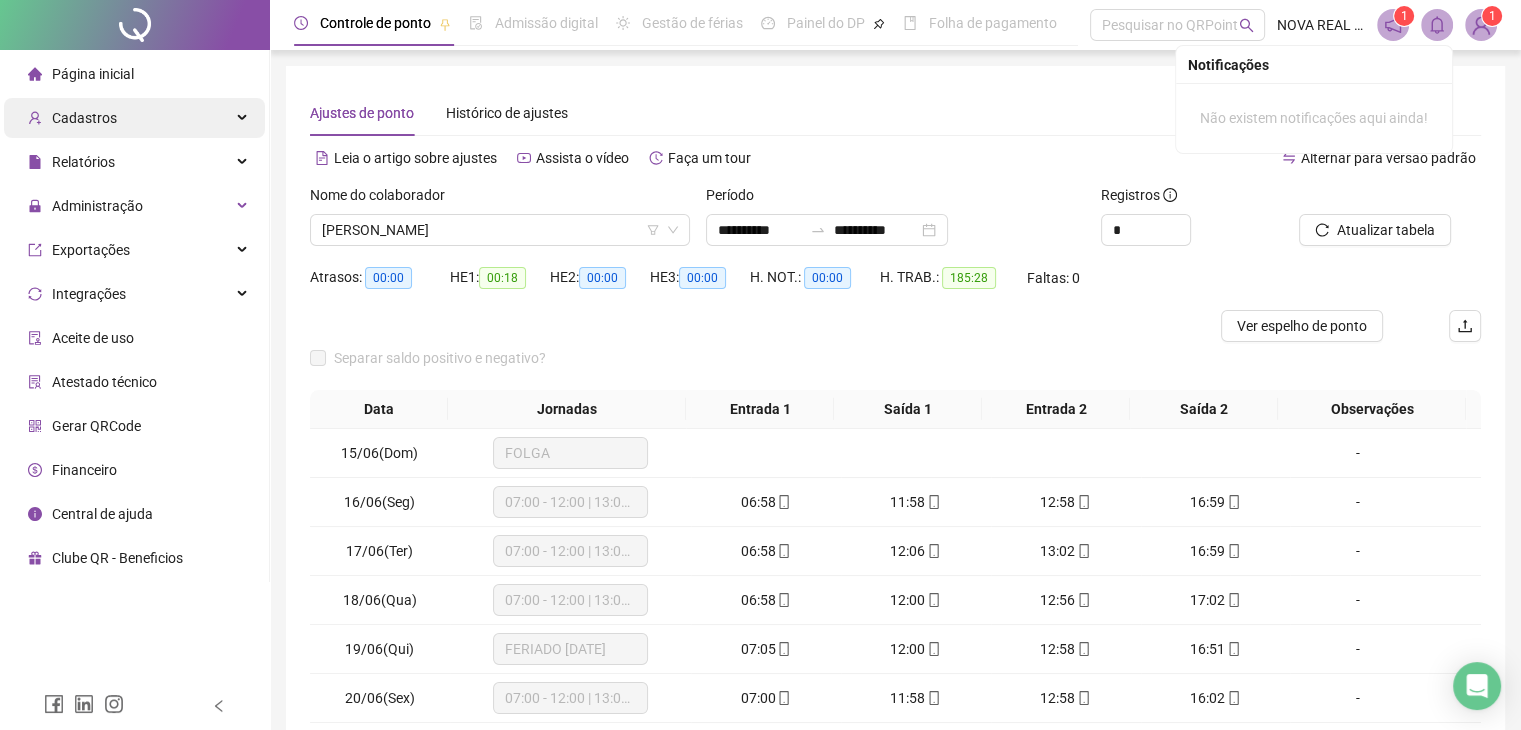 click on "Cadastros" at bounding box center (84, 118) 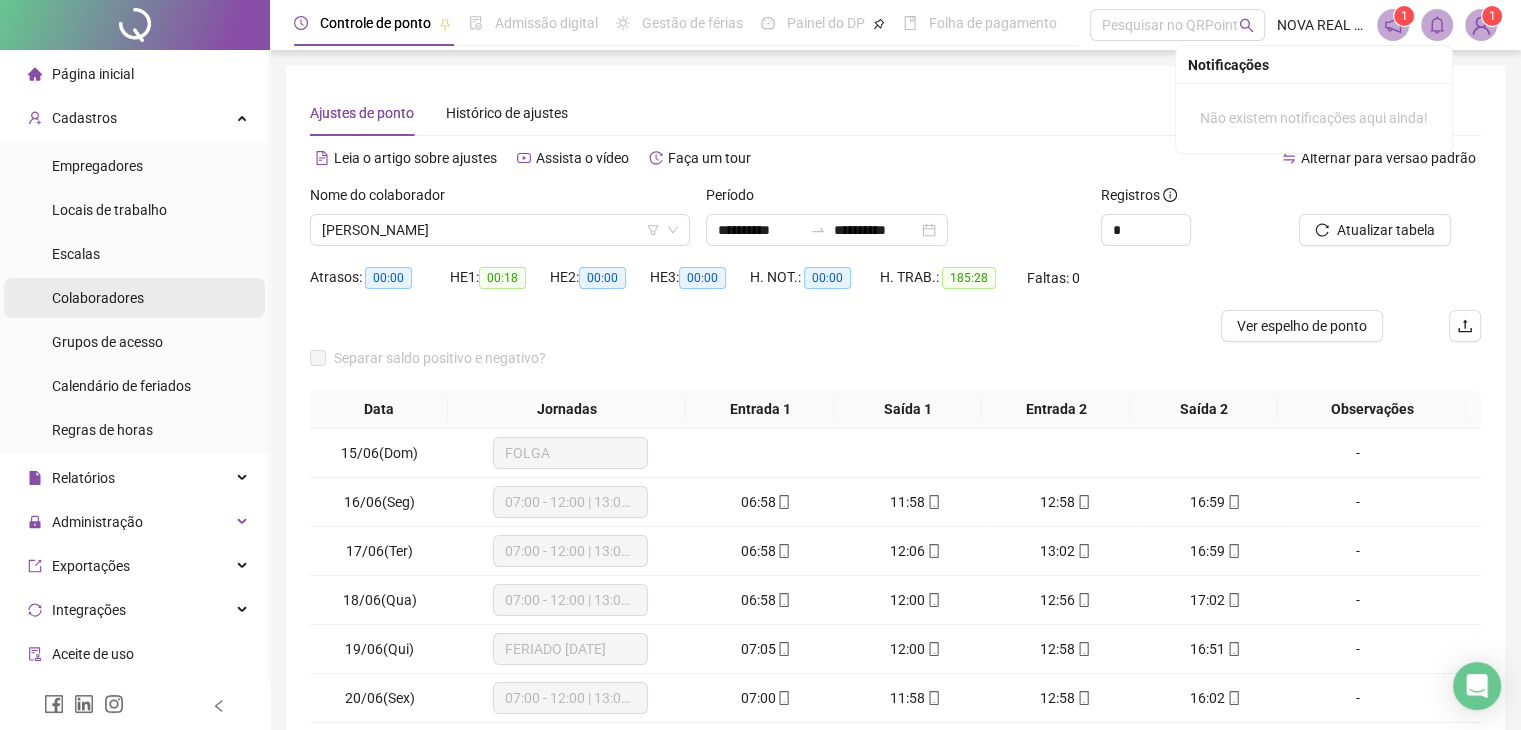 click on "Colaboradores" at bounding box center (98, 298) 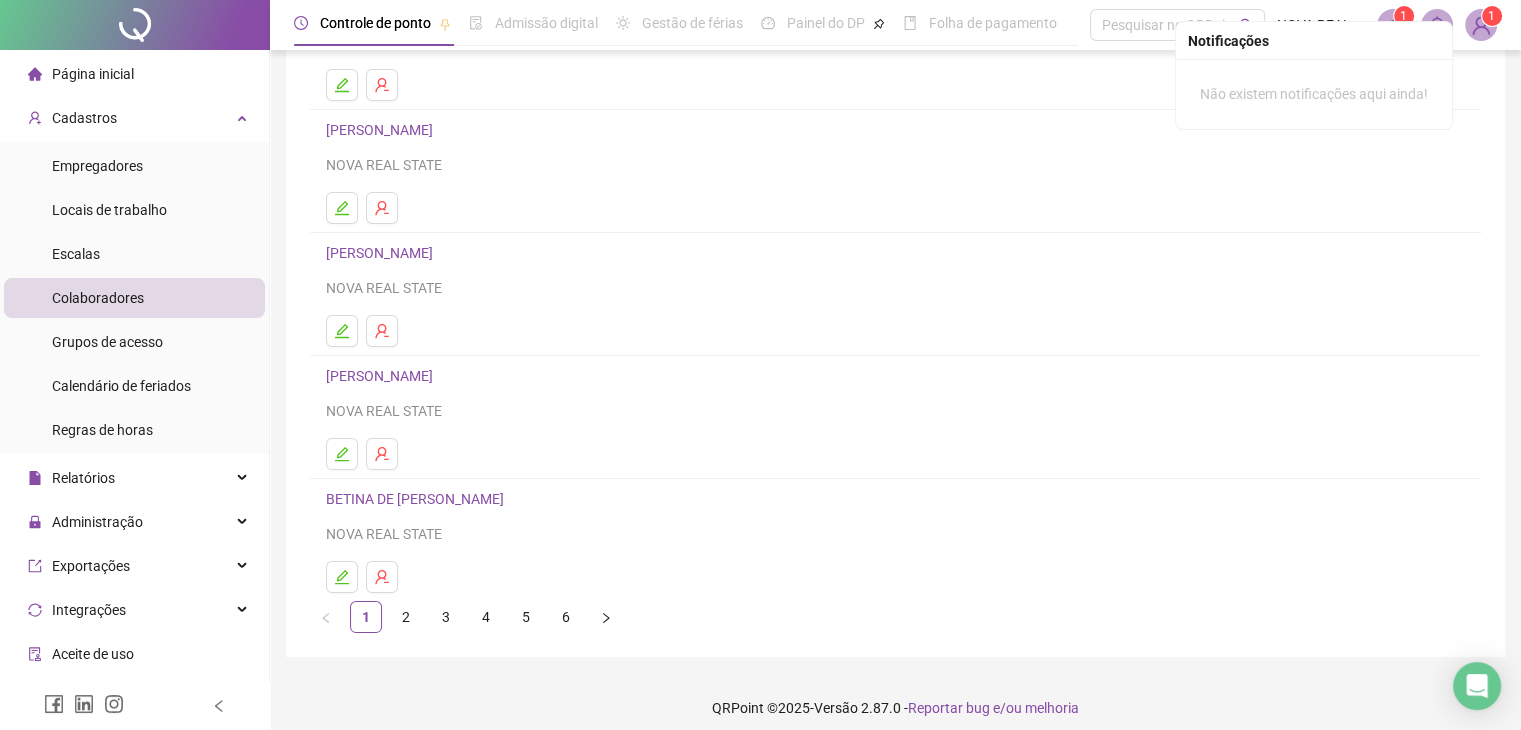 scroll, scrollTop: 236, scrollLeft: 0, axis: vertical 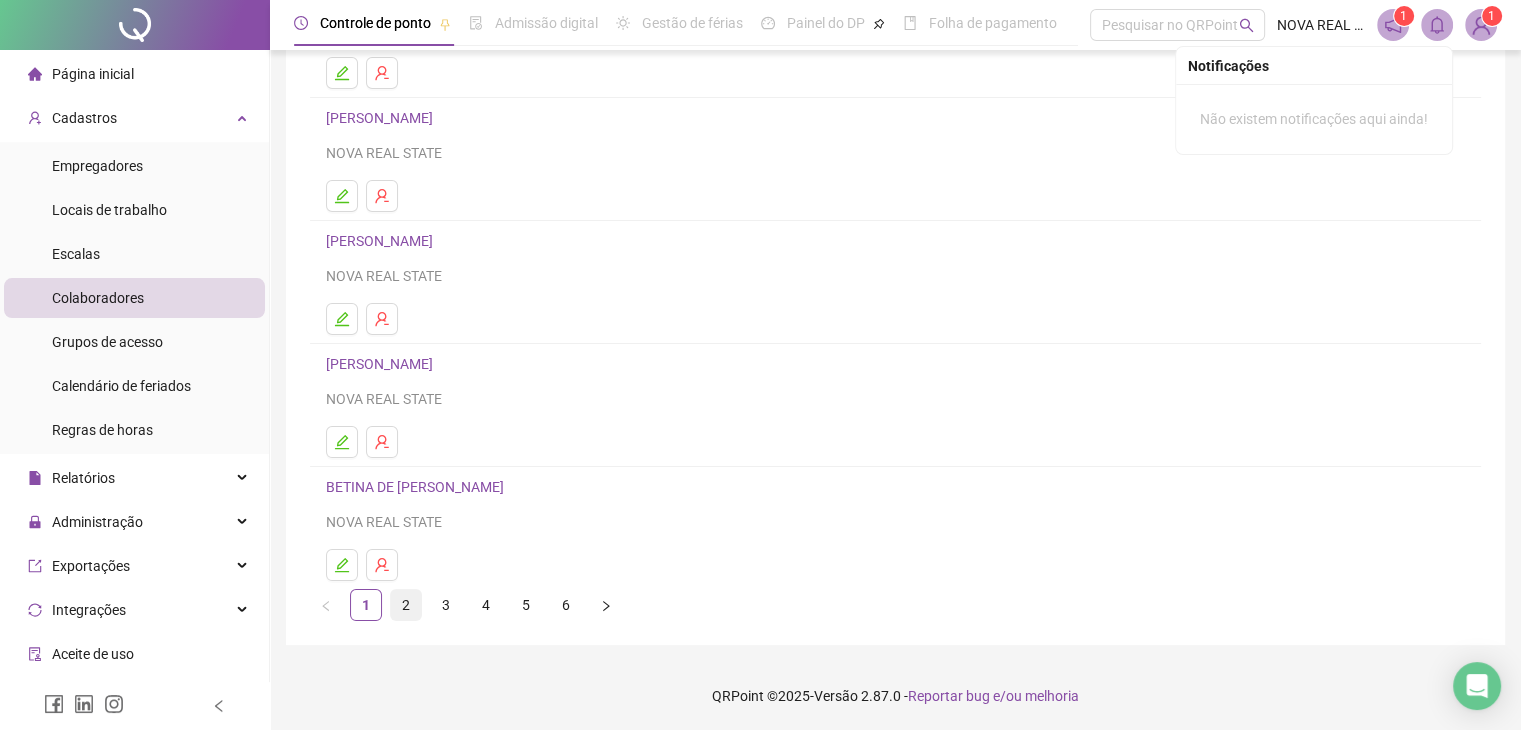click on "2" at bounding box center [406, 605] 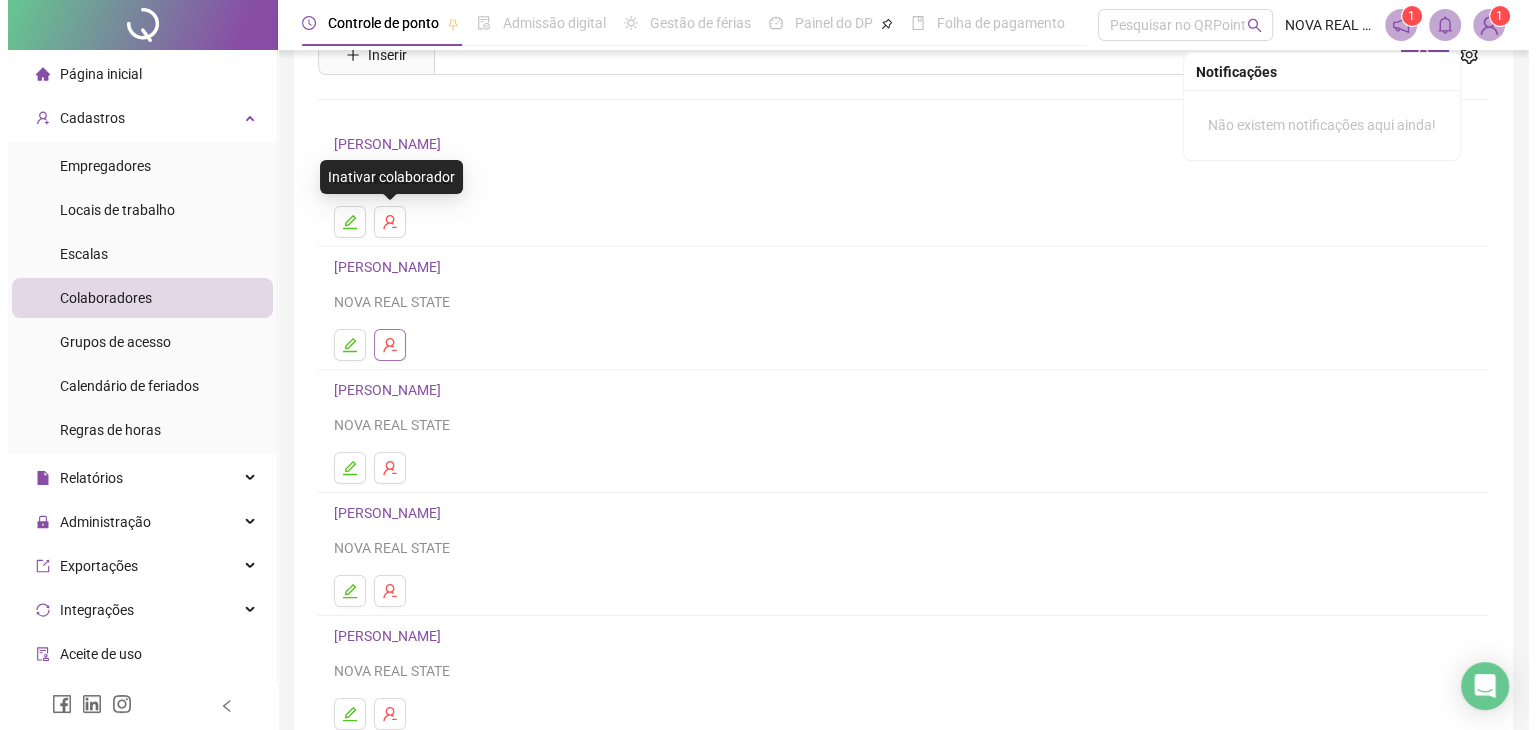 scroll, scrollTop: 100, scrollLeft: 0, axis: vertical 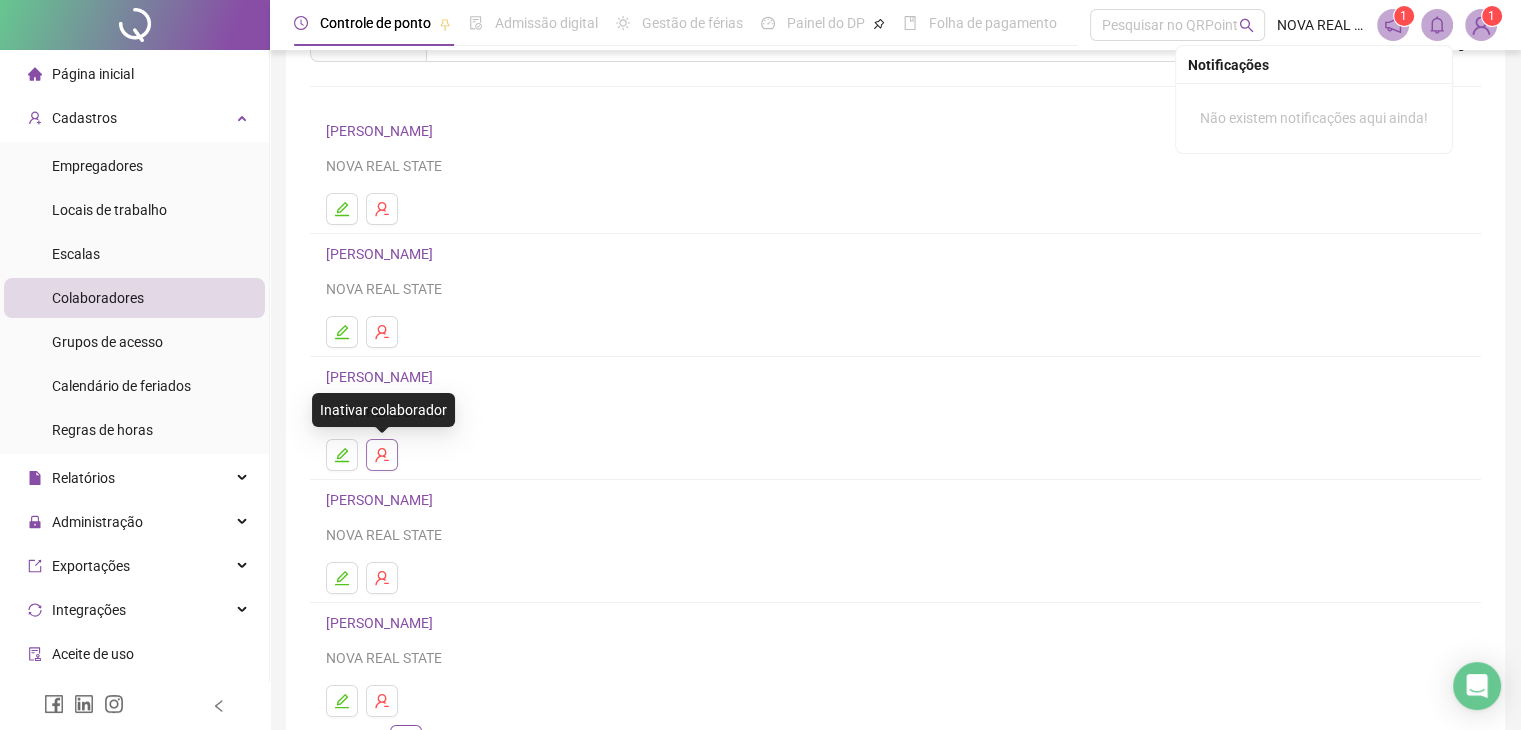 click at bounding box center [382, 455] 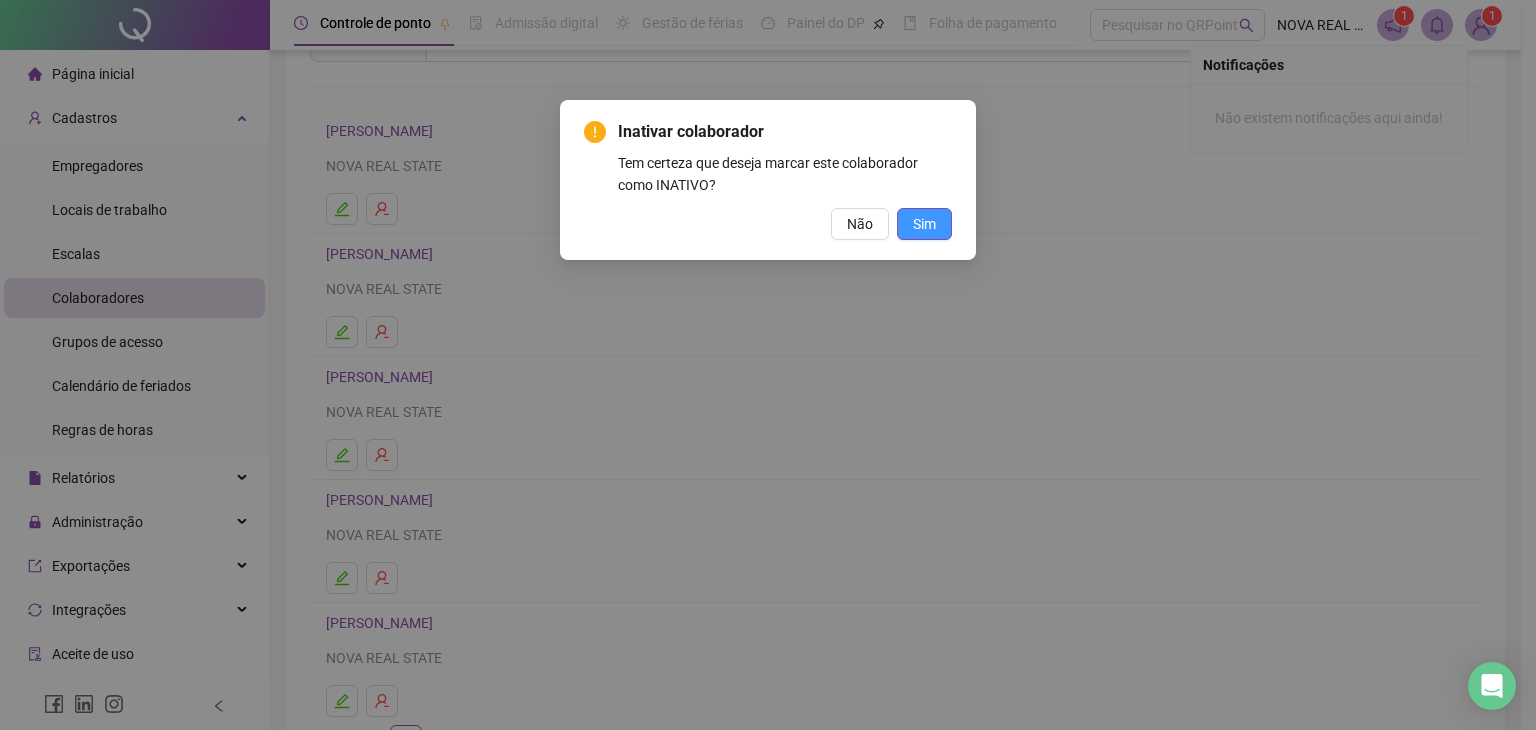 click on "Sim" at bounding box center (924, 224) 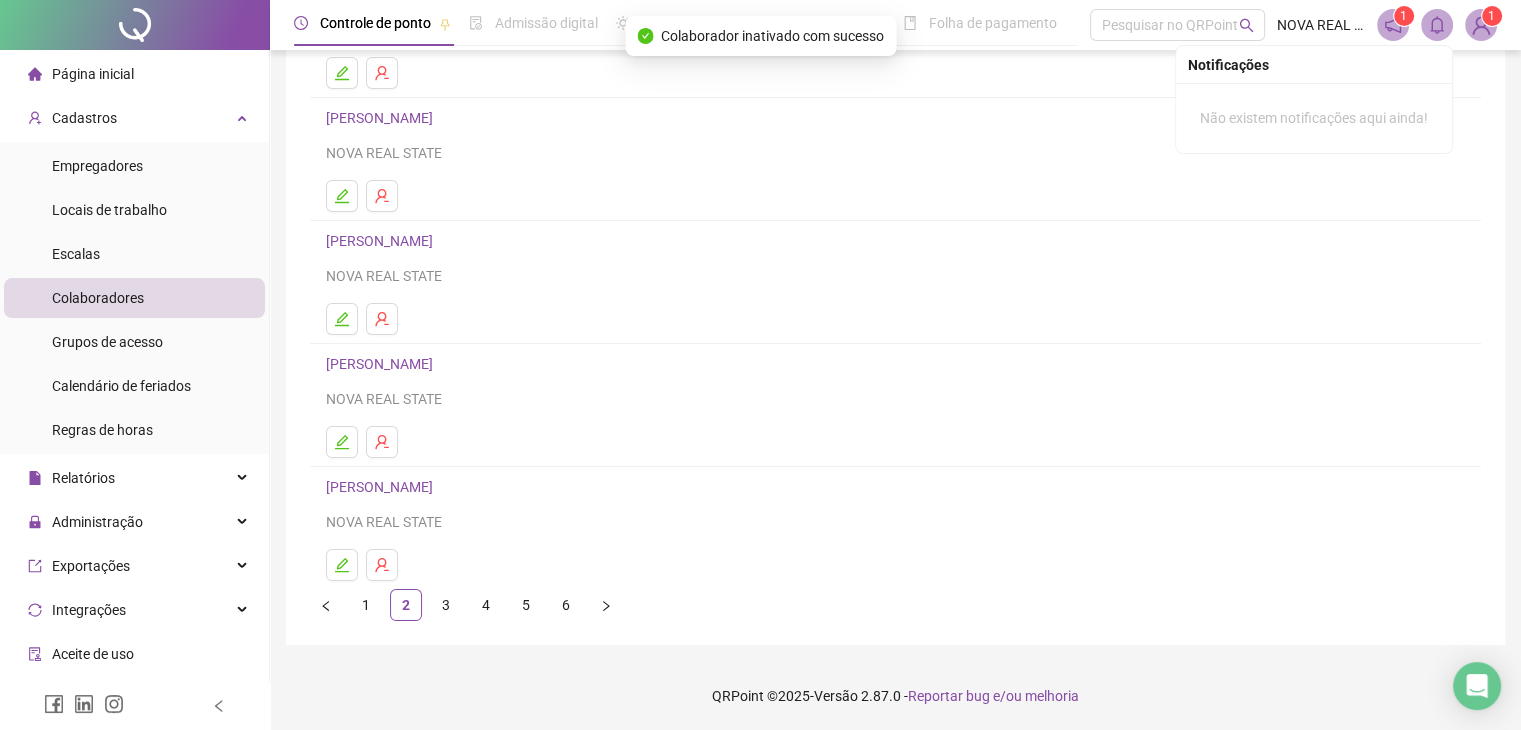 scroll, scrollTop: 236, scrollLeft: 0, axis: vertical 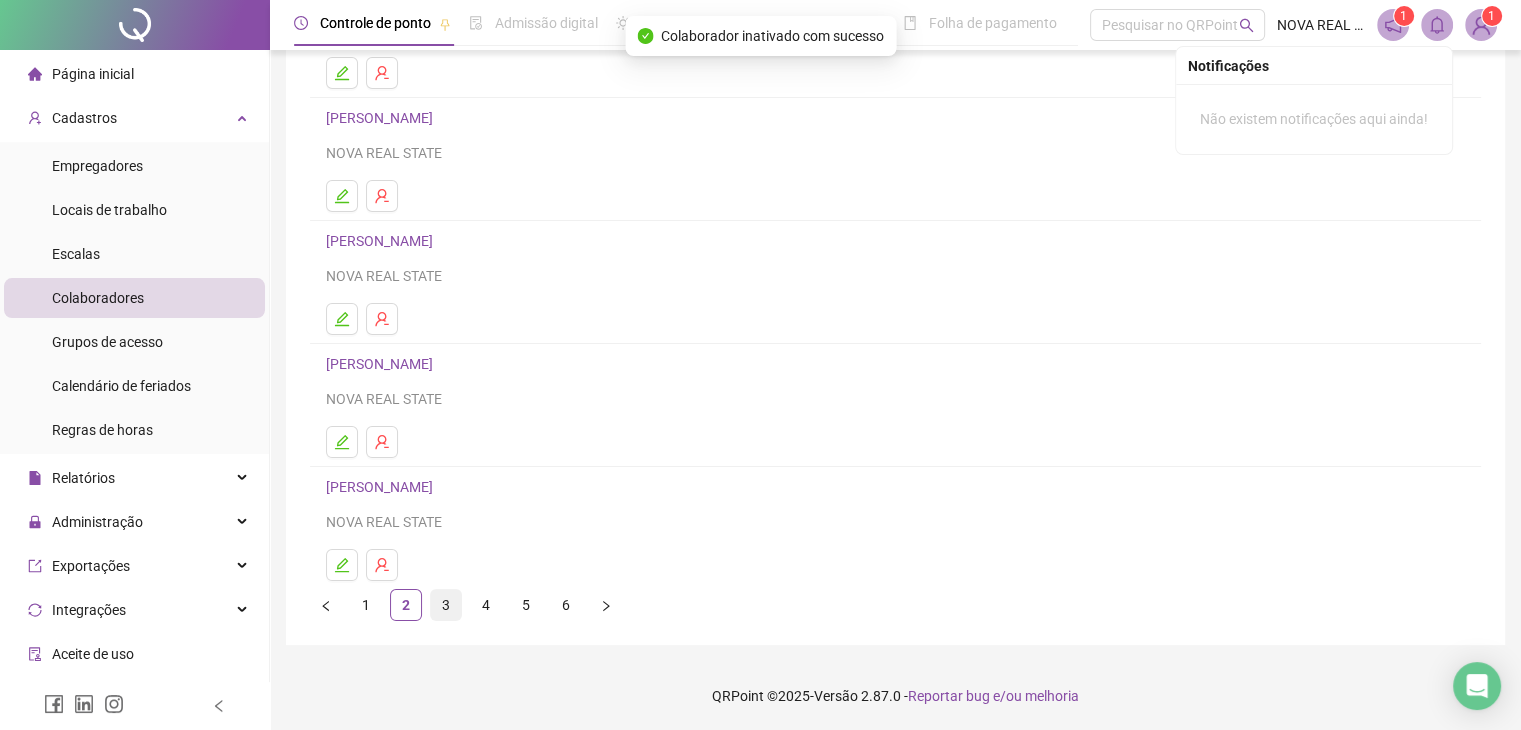 click on "3" at bounding box center [446, 605] 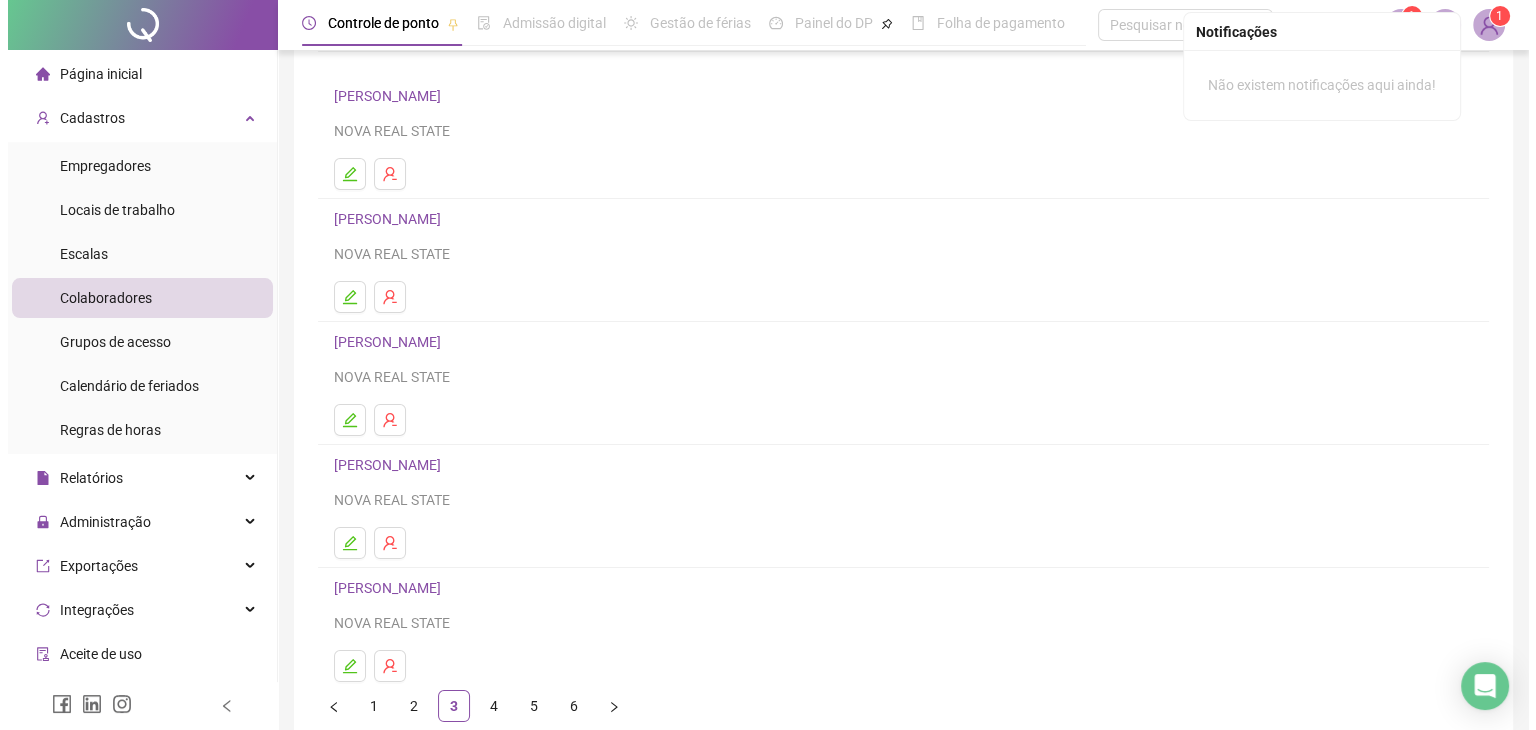 scroll, scrollTop: 200, scrollLeft: 0, axis: vertical 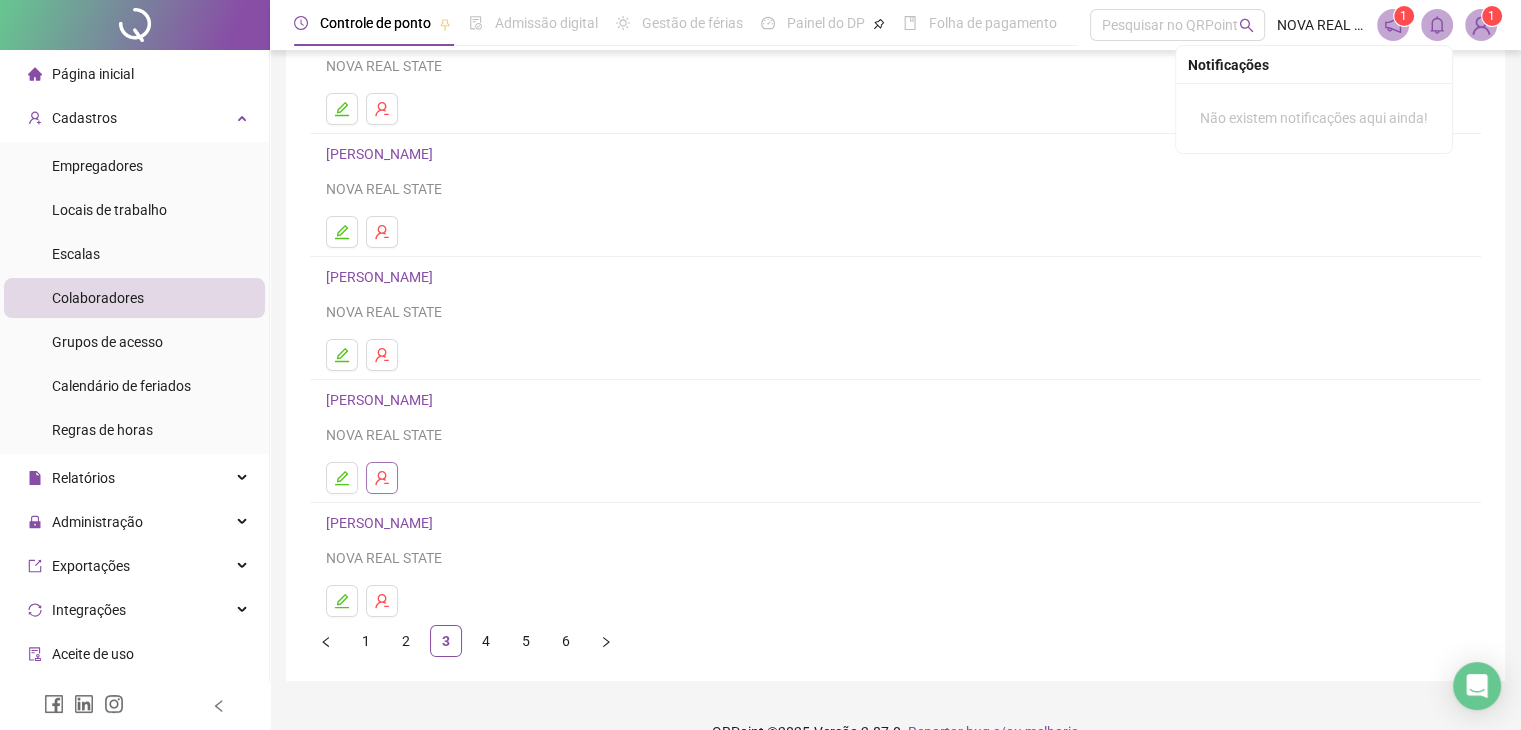 click 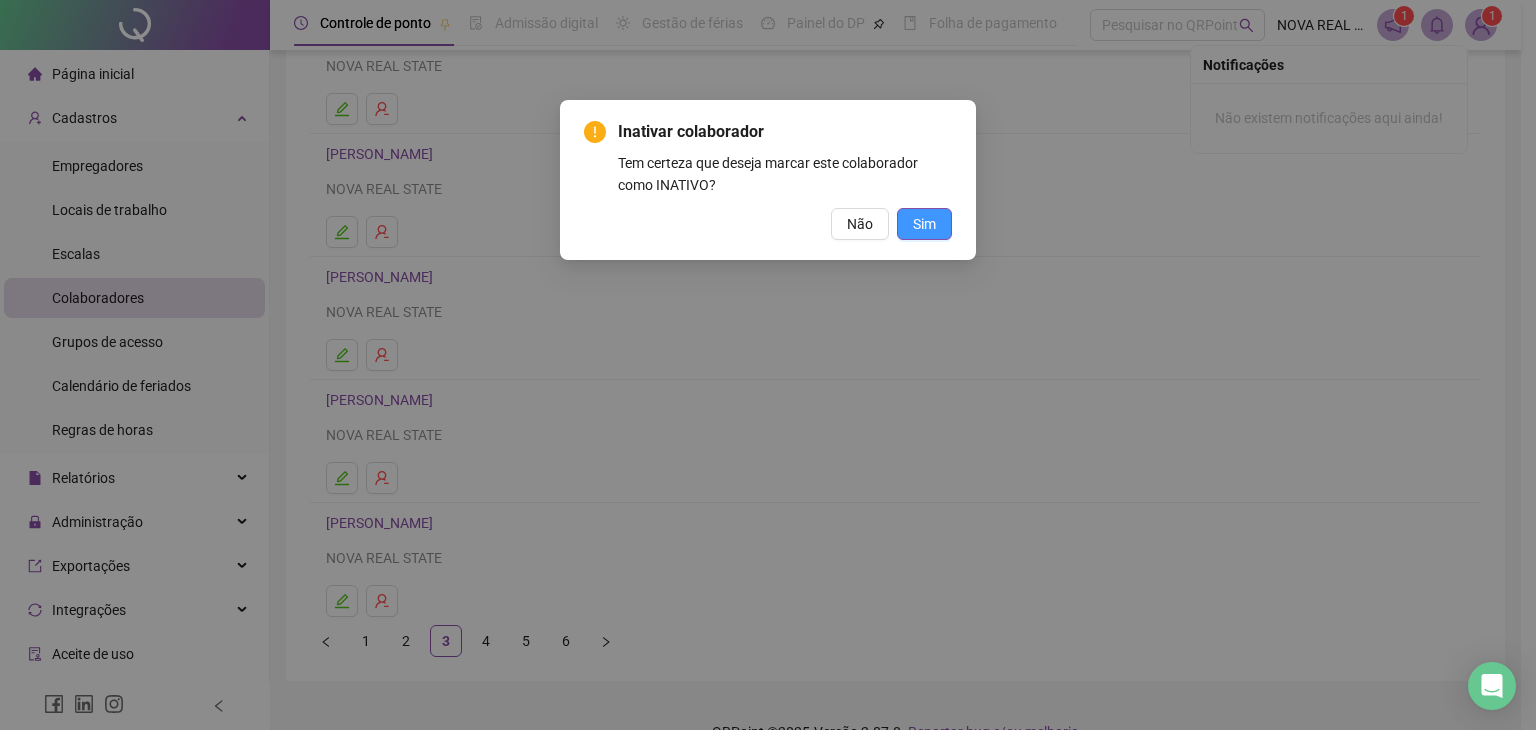 click on "Sim" at bounding box center (924, 224) 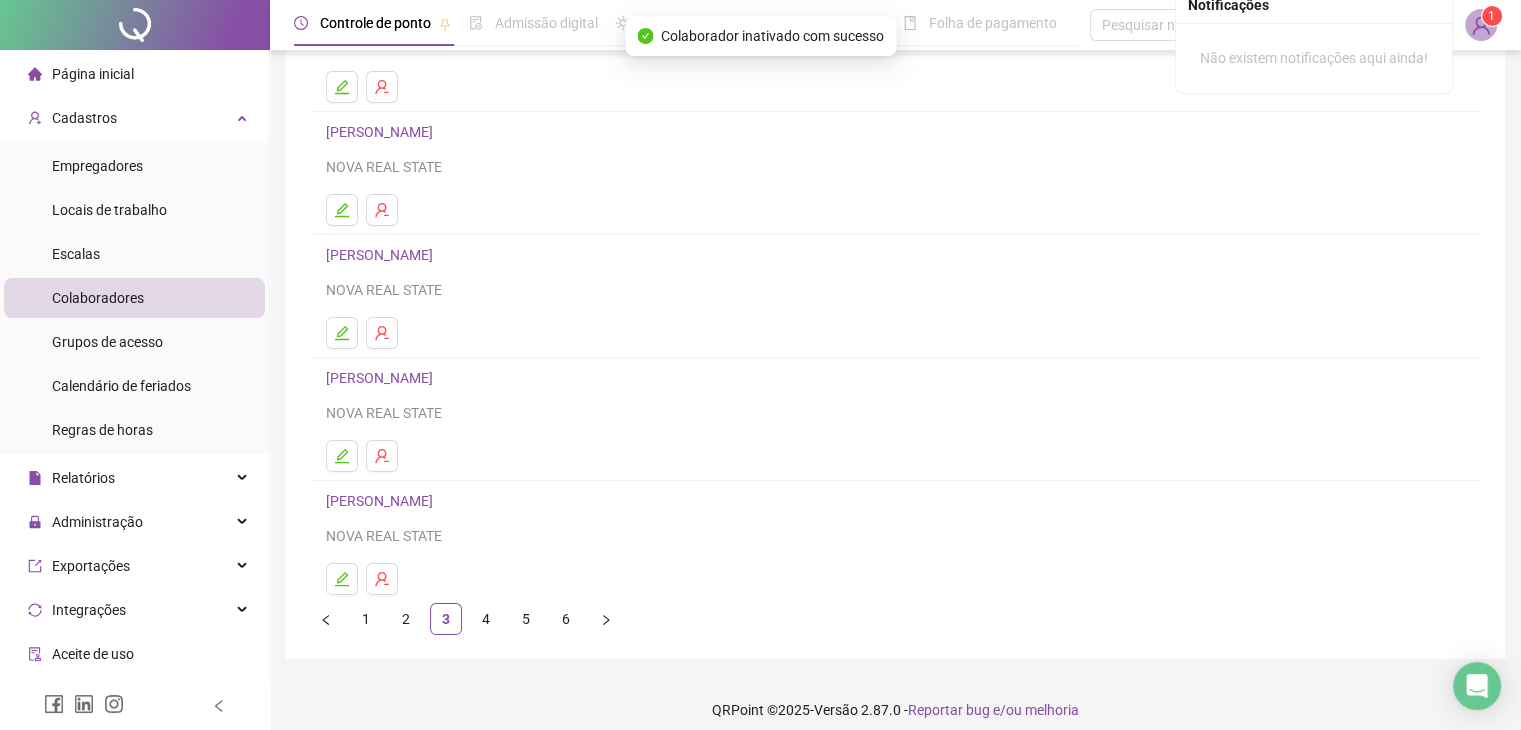scroll, scrollTop: 236, scrollLeft: 0, axis: vertical 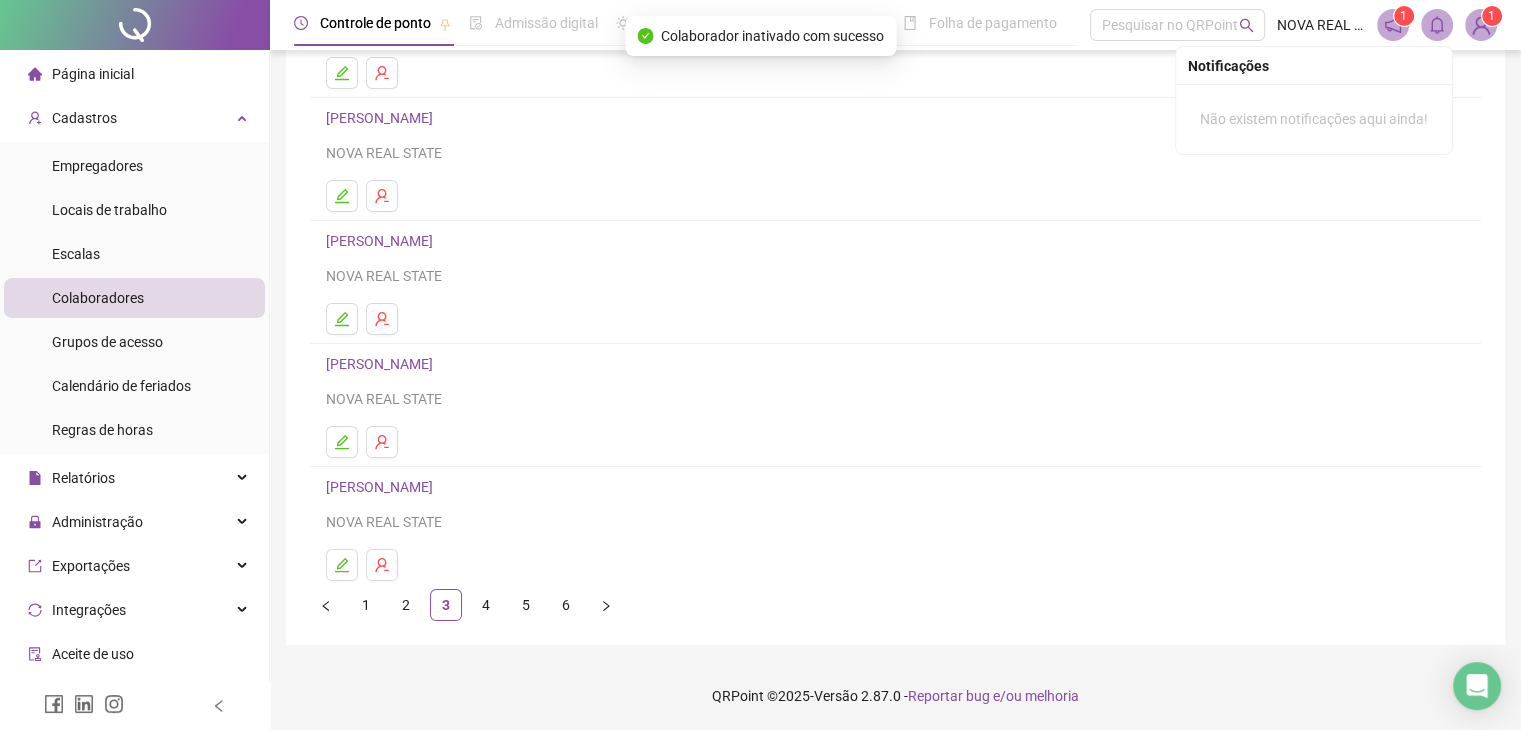drag, startPoint x: 492, startPoint y: 615, endPoint x: 486, endPoint y: 603, distance: 13.416408 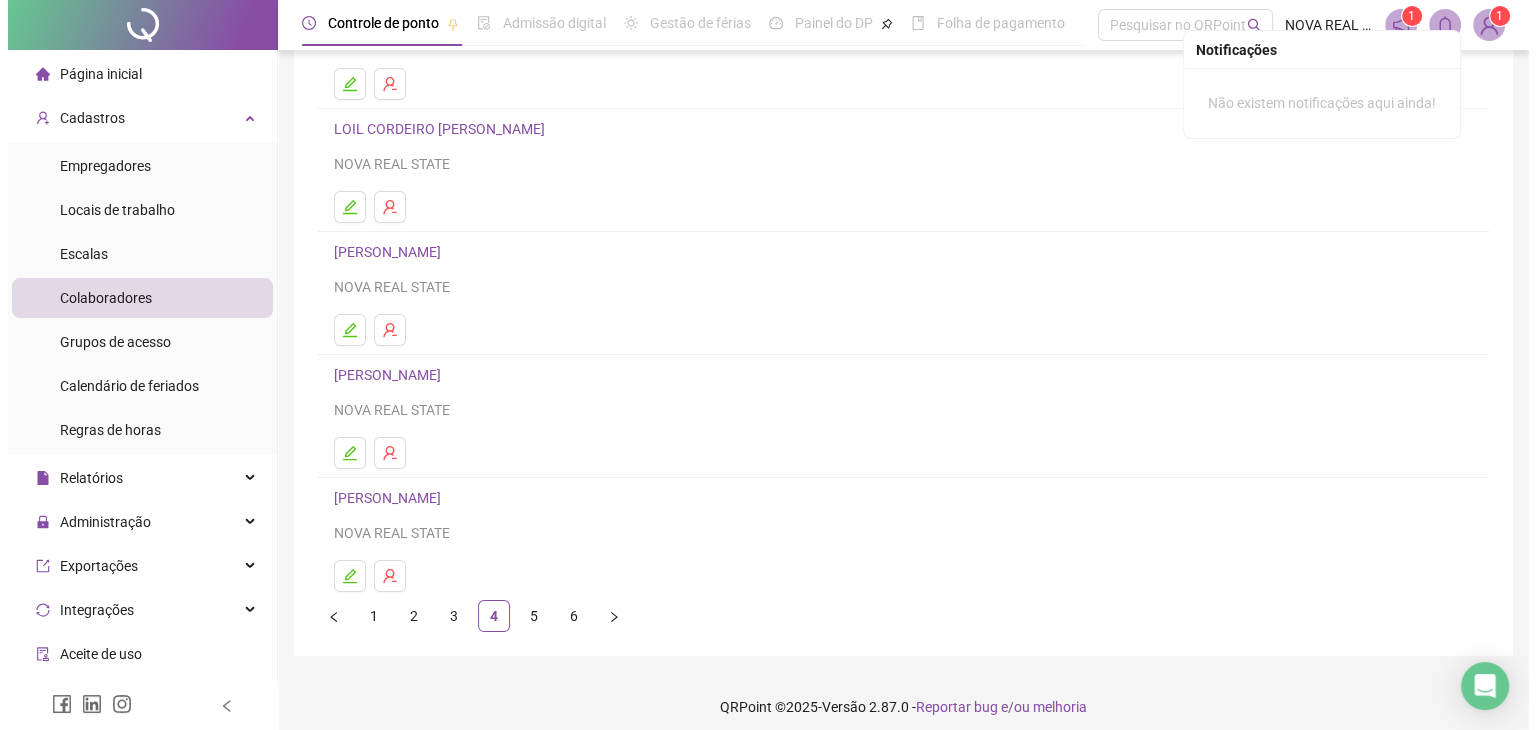 scroll, scrollTop: 236, scrollLeft: 0, axis: vertical 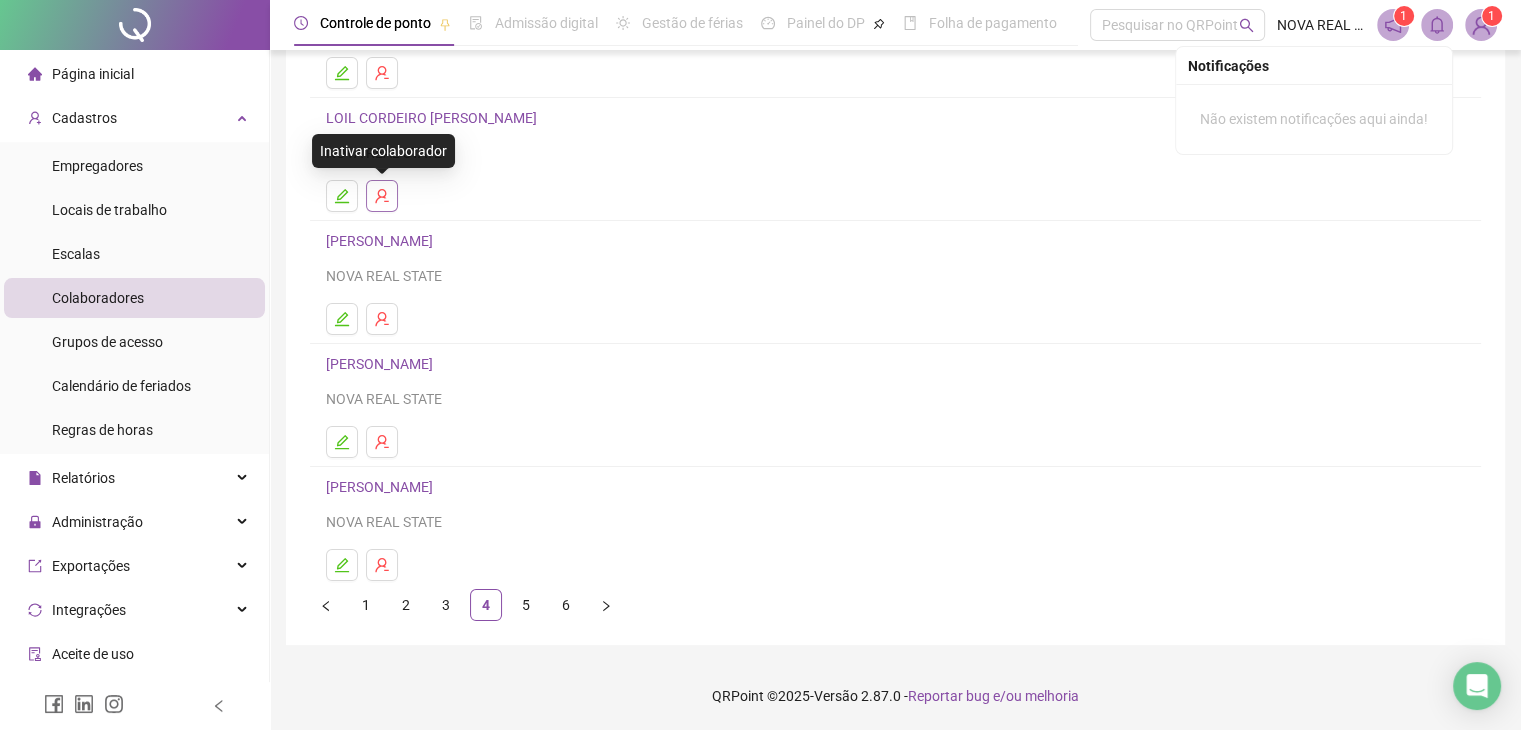 click at bounding box center (382, 196) 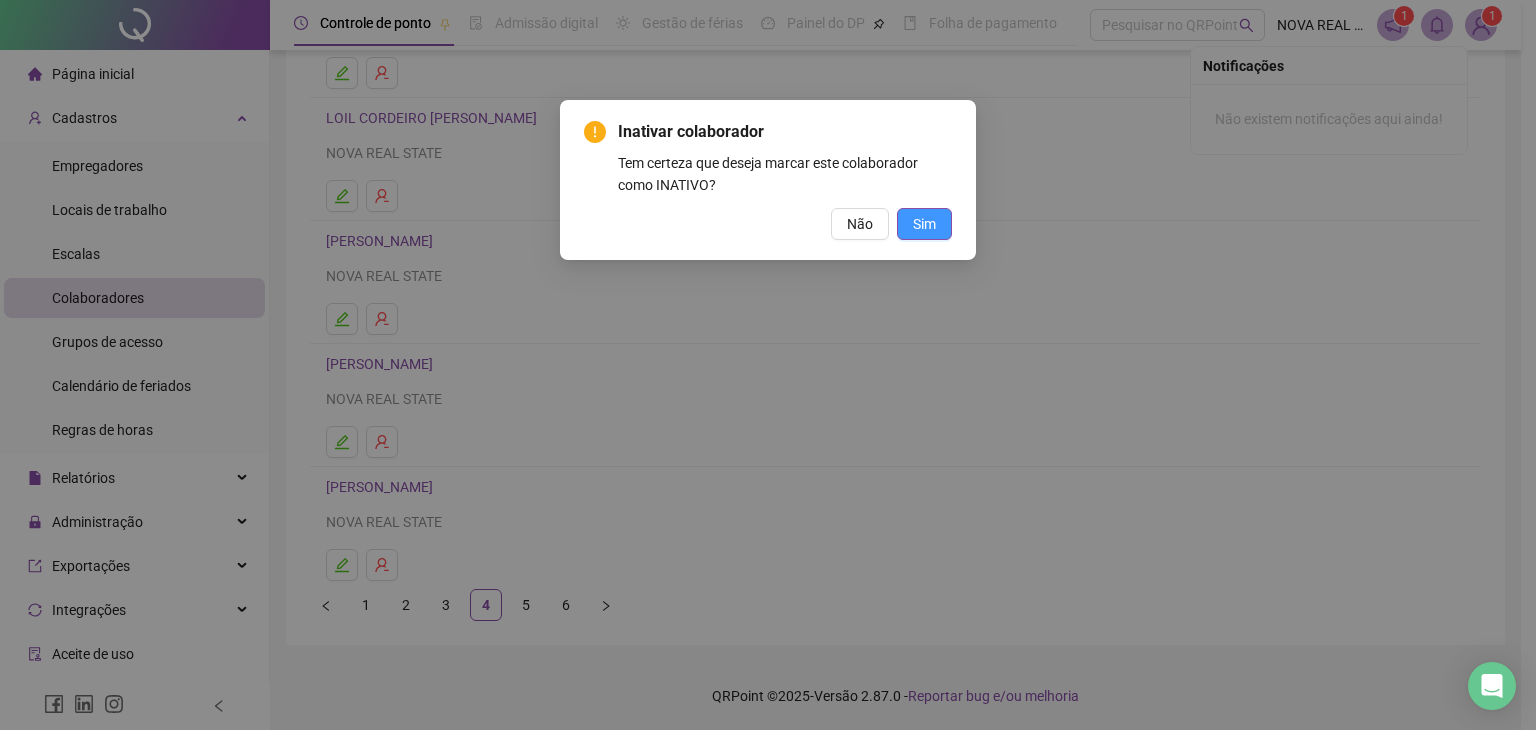 click on "Sim" at bounding box center (924, 224) 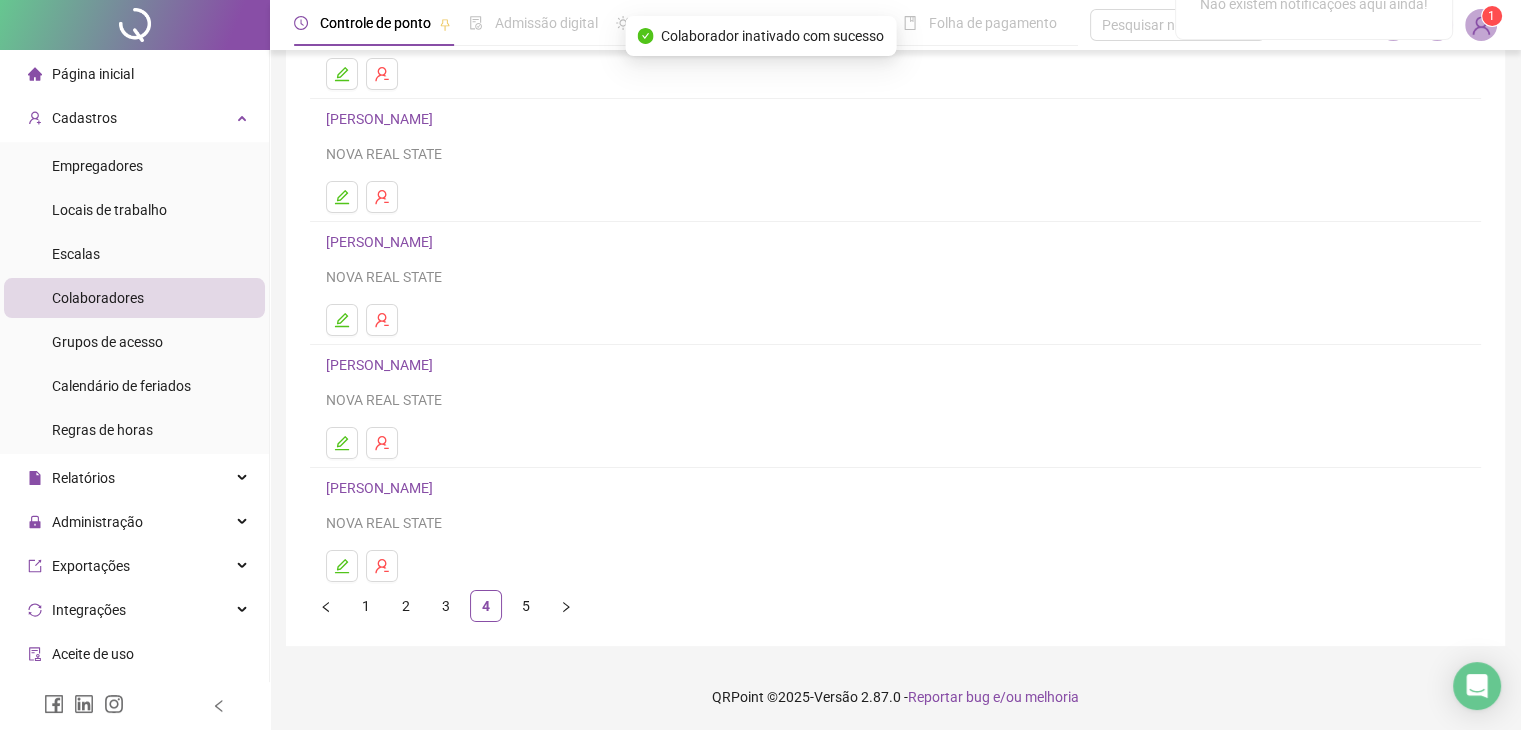 scroll, scrollTop: 236, scrollLeft: 0, axis: vertical 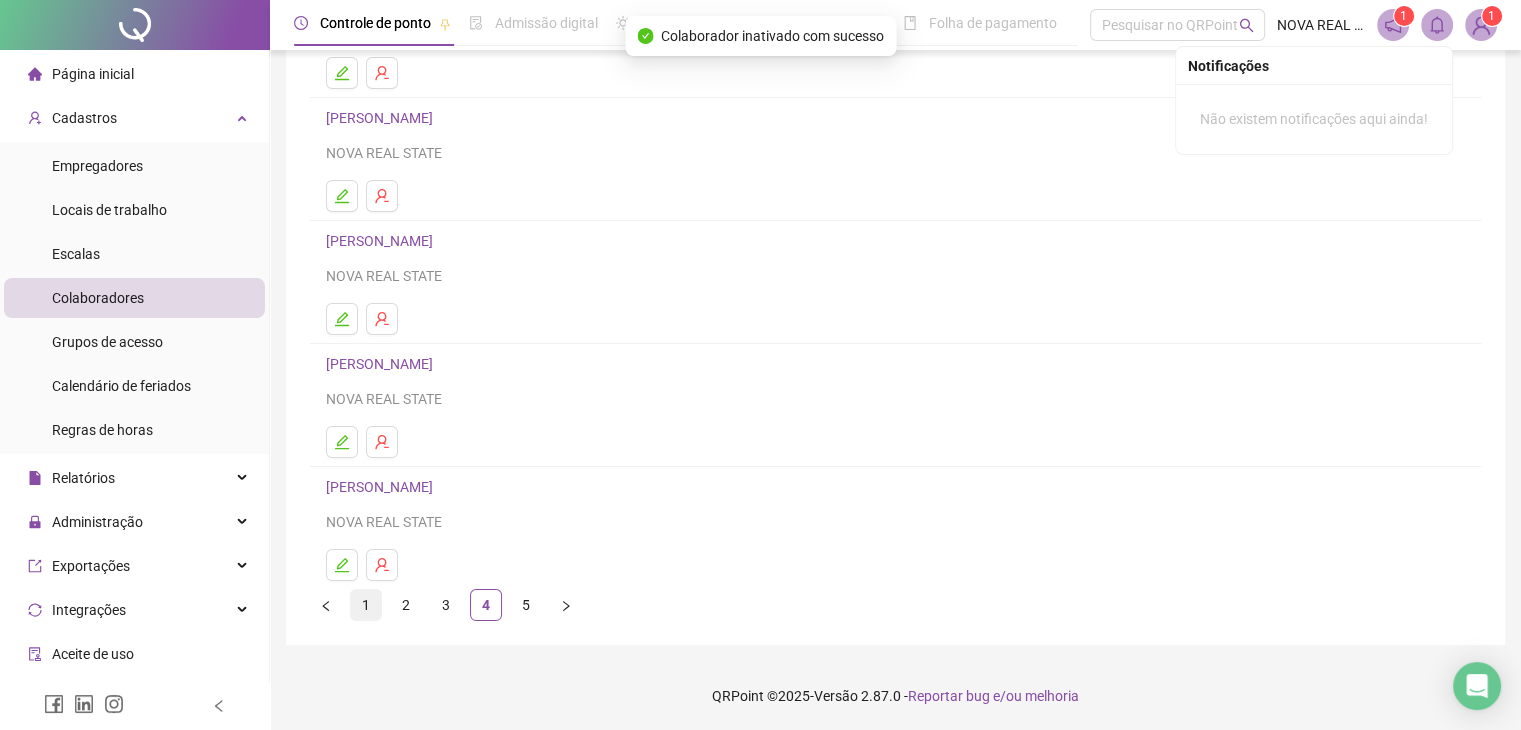 click on "1" at bounding box center [366, 605] 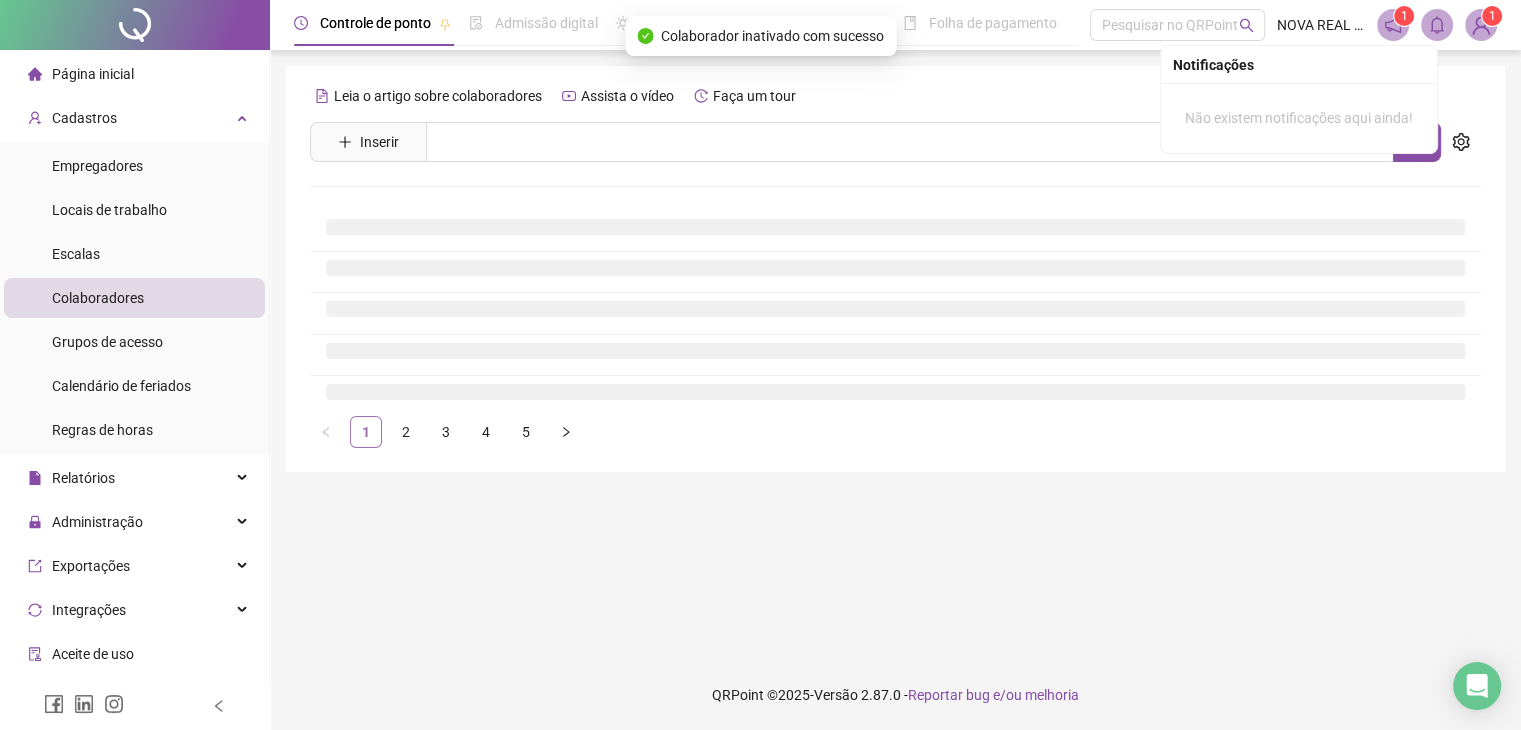 scroll, scrollTop: 0, scrollLeft: 0, axis: both 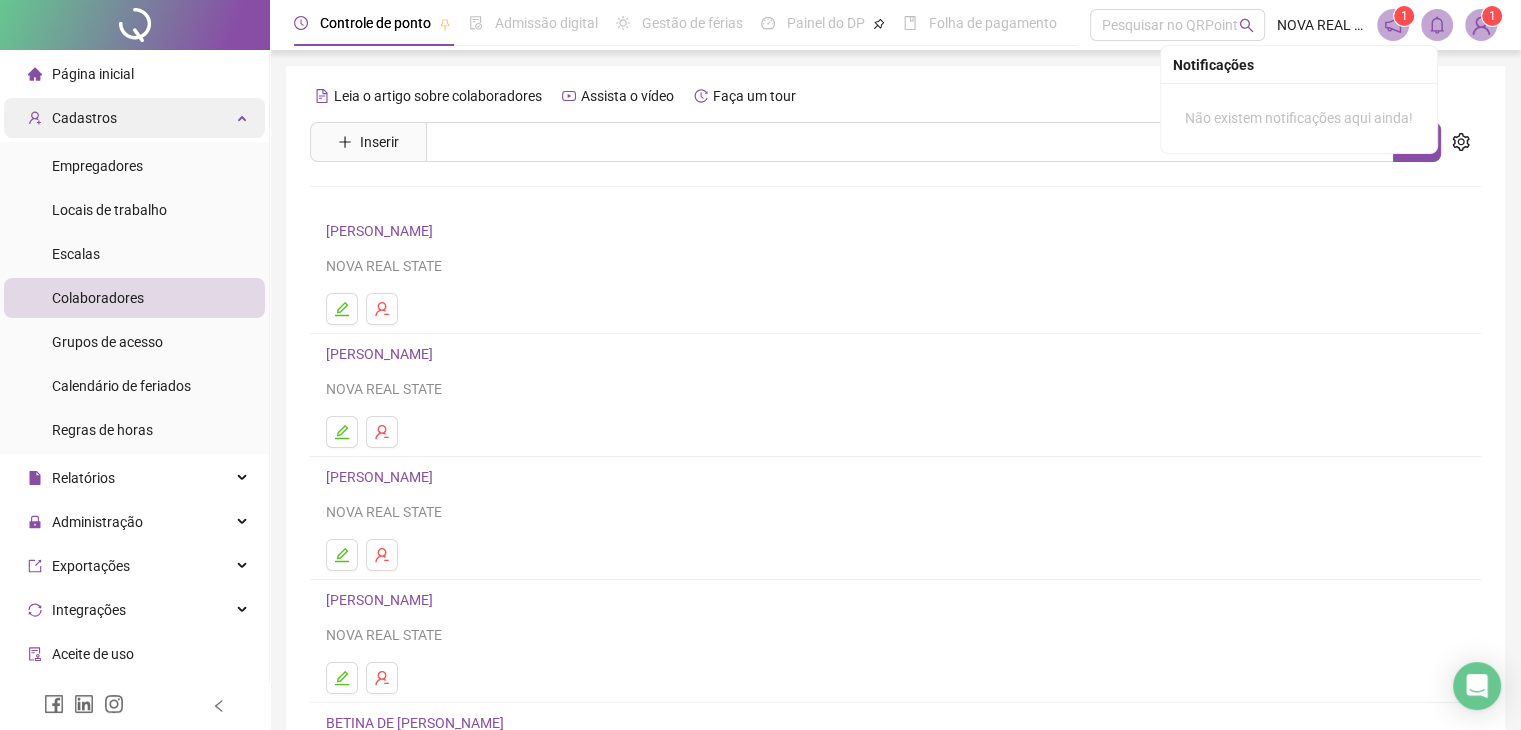 click on "Cadastros" at bounding box center (134, 118) 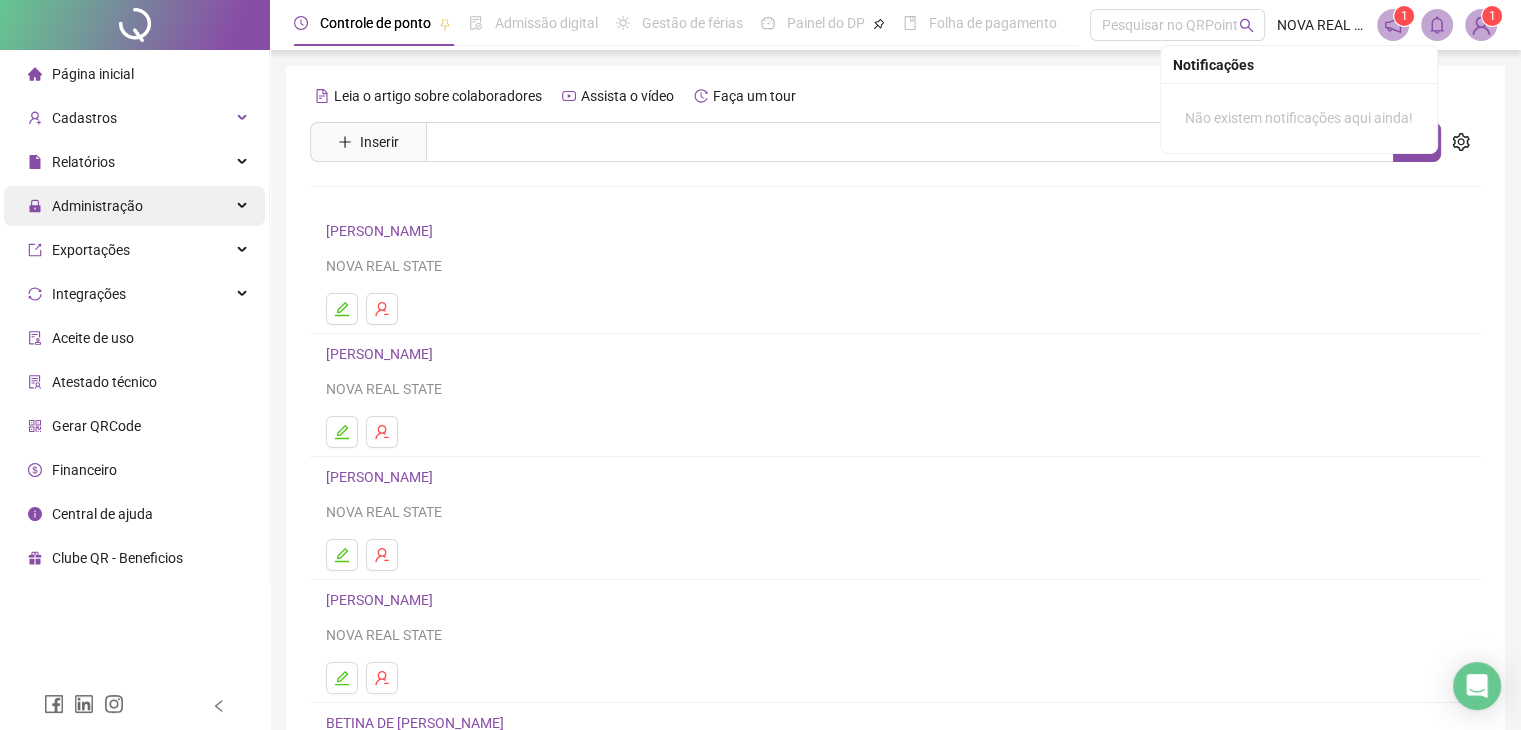 click on "Administração" at bounding box center (85, 206) 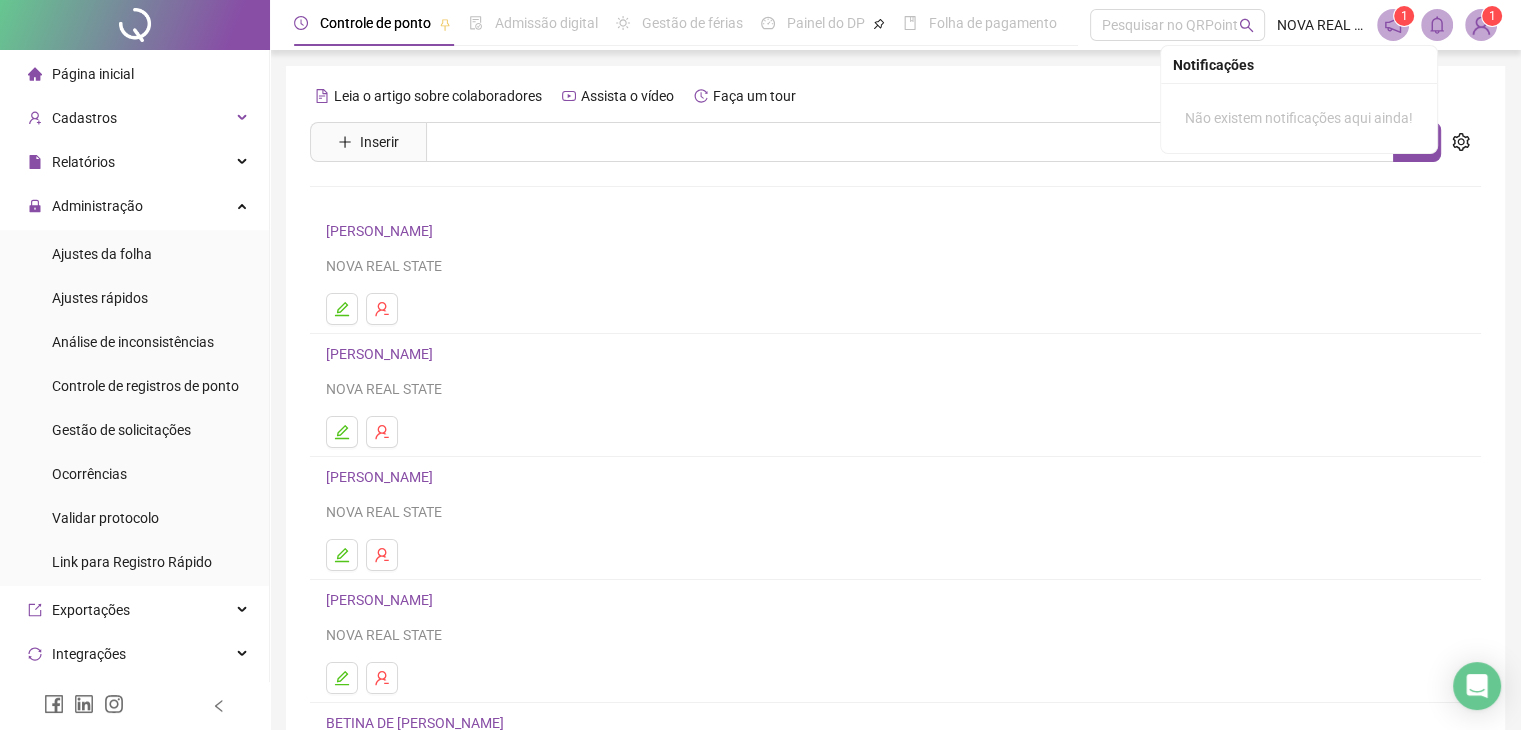 drag, startPoint x: 120, startPoint y: 255, endPoint x: 843, endPoint y: 638, distance: 818.1797 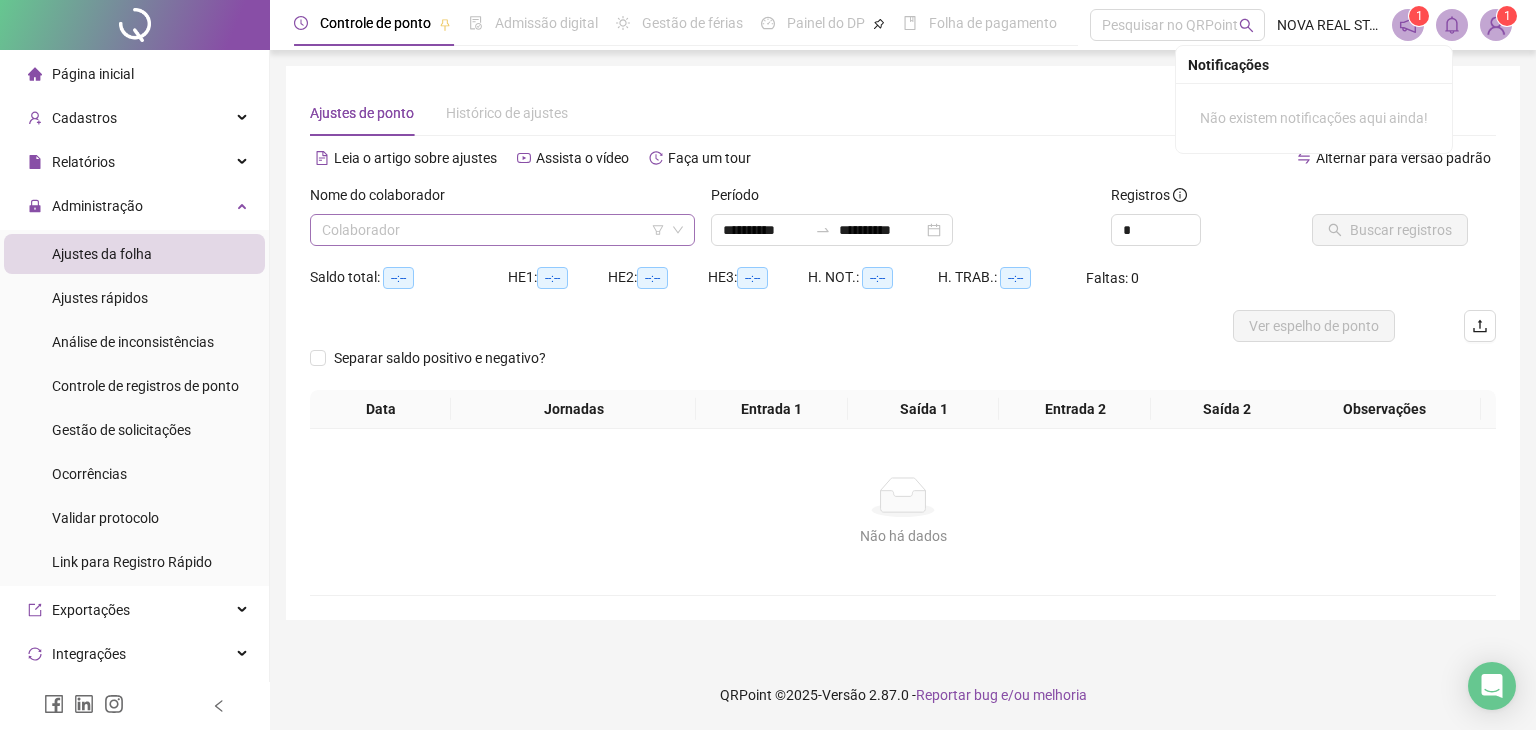 click at bounding box center (496, 230) 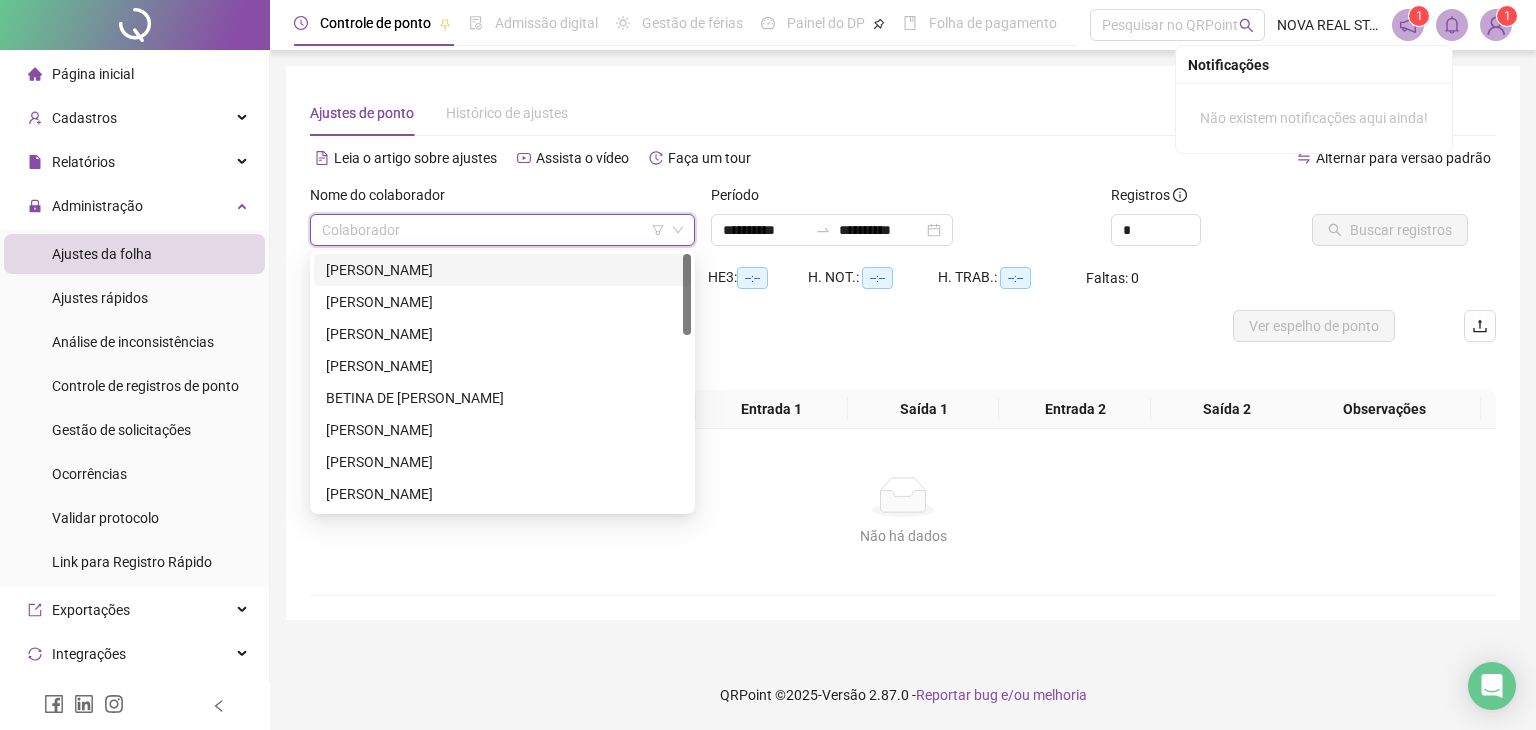 click on "[PERSON_NAME]" at bounding box center [502, 270] 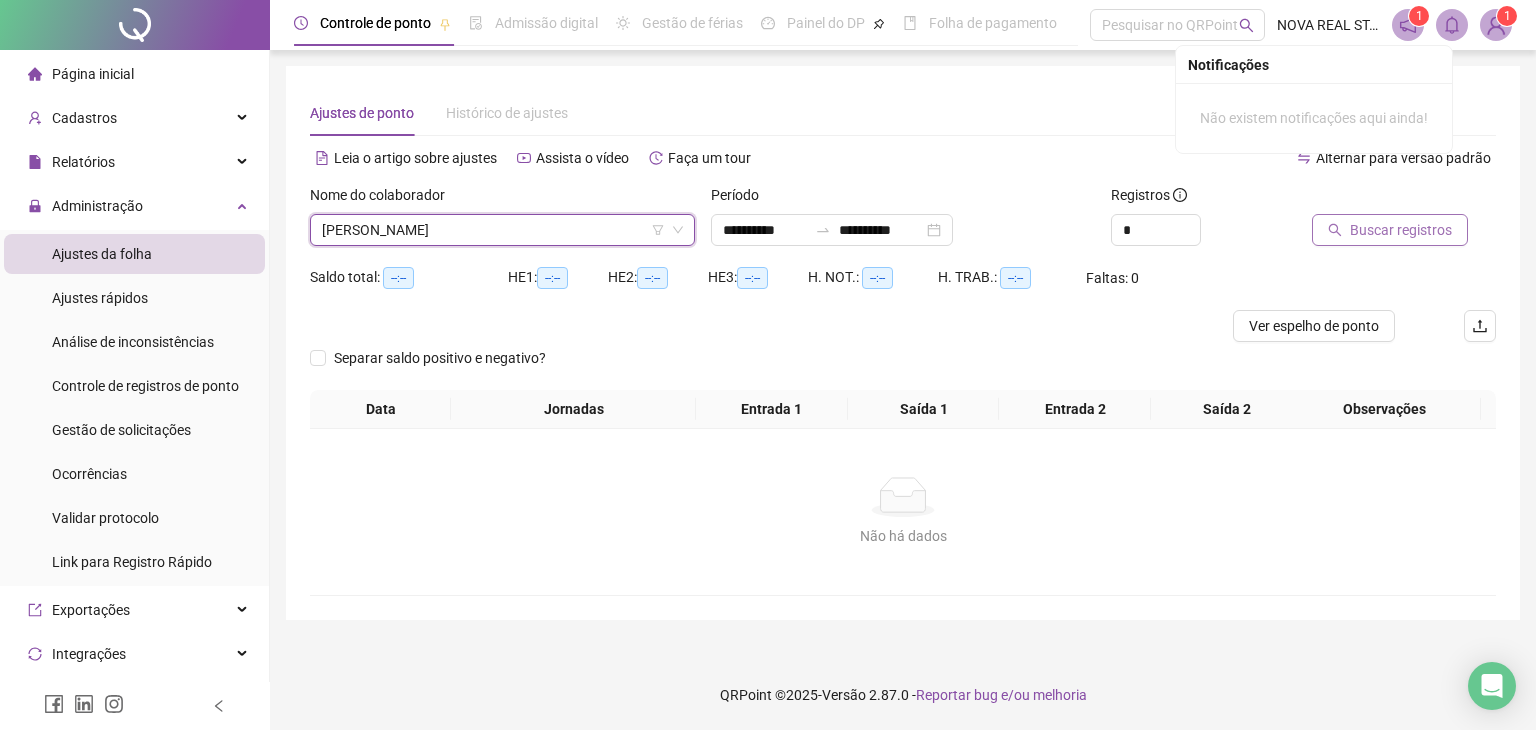 click on "Buscar registros" at bounding box center [1401, 230] 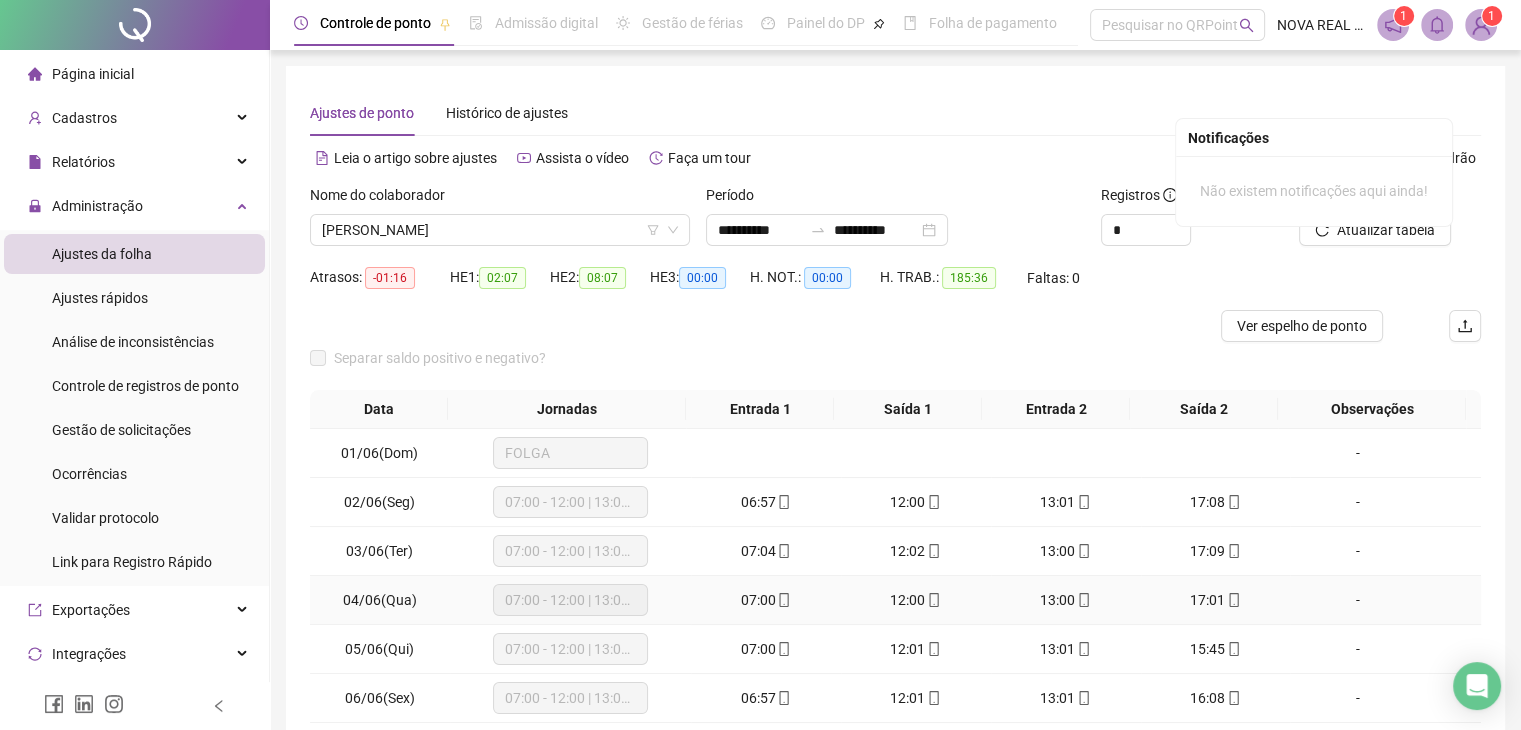 scroll, scrollTop: 207, scrollLeft: 0, axis: vertical 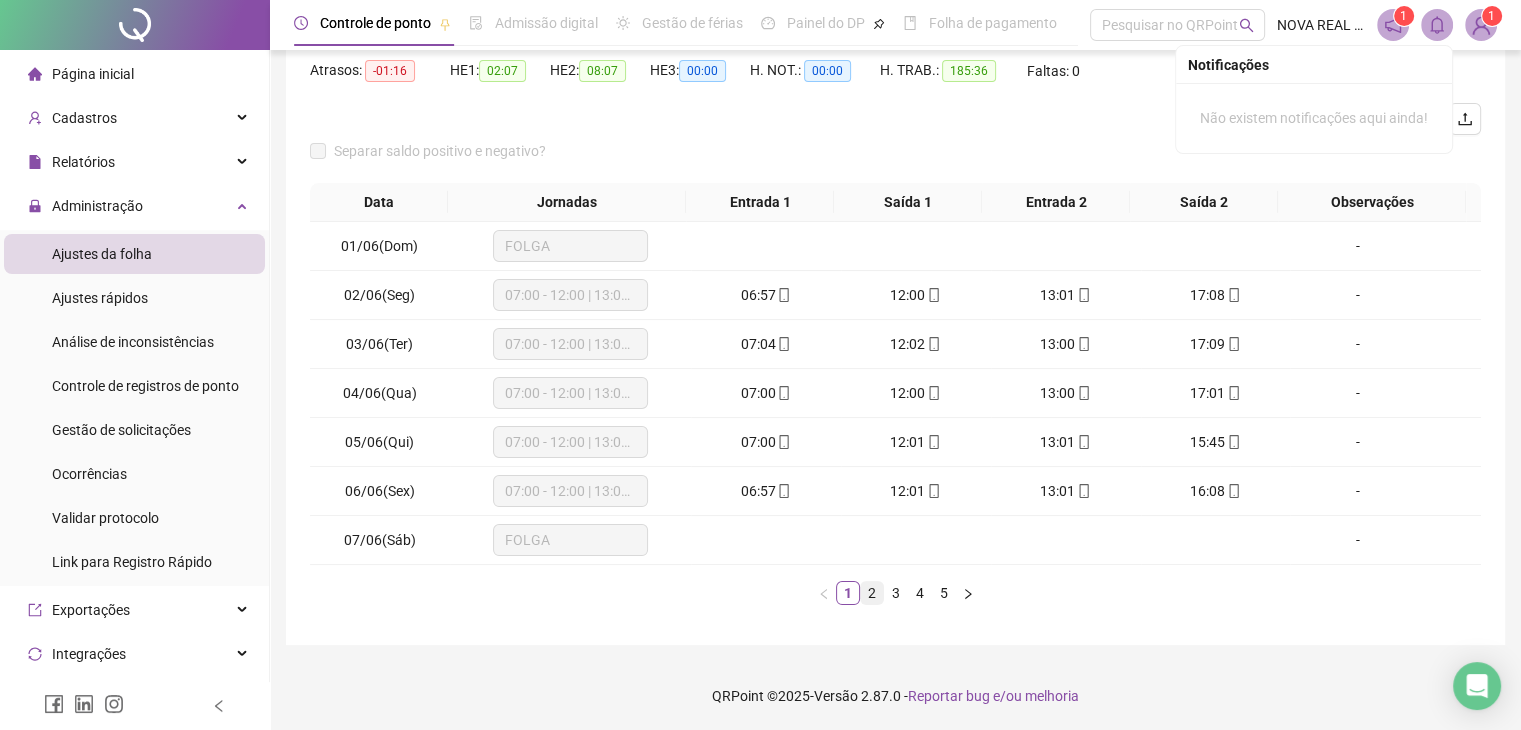 click on "2" at bounding box center [872, 593] 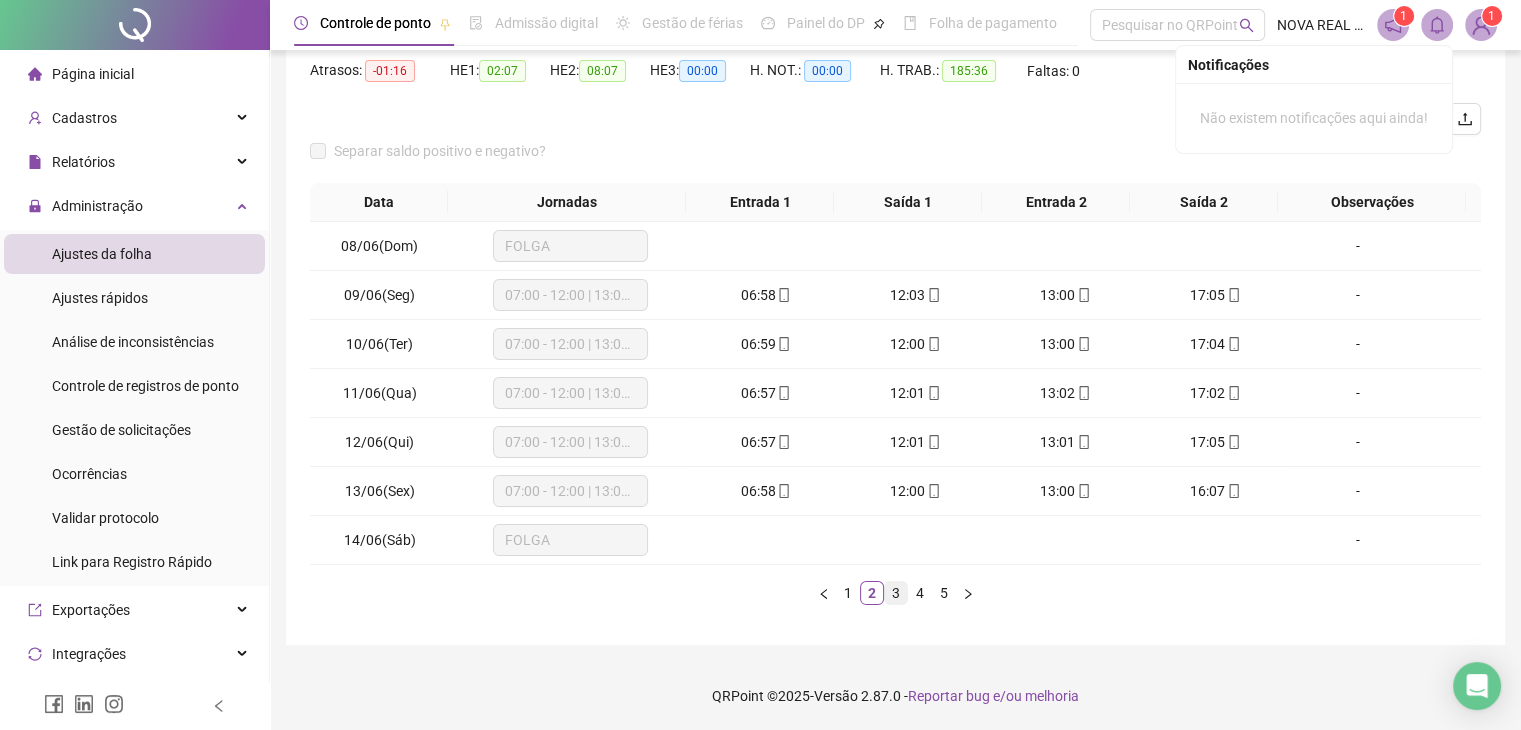 click on "3" at bounding box center [896, 593] 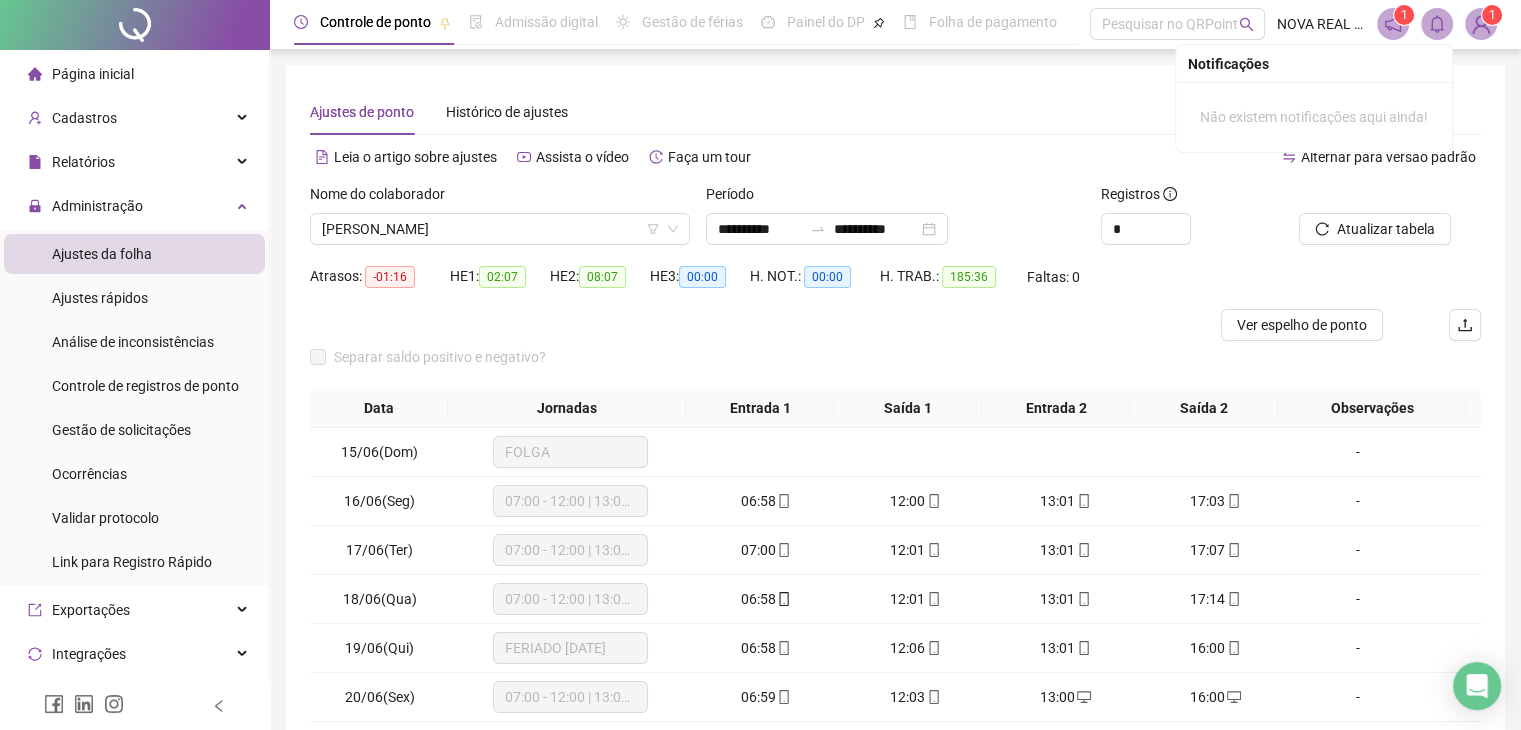 scroll, scrollTop: 0, scrollLeft: 0, axis: both 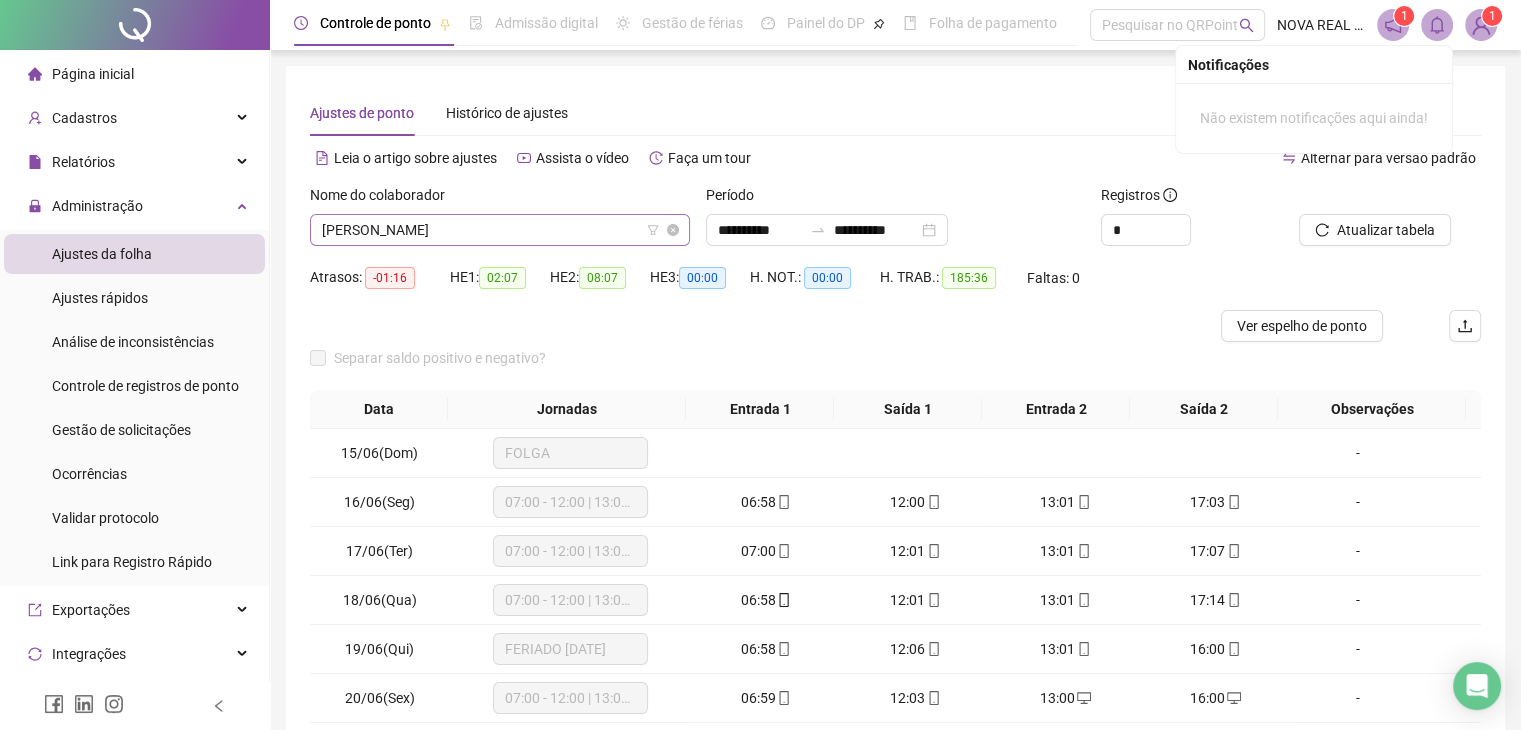 click on "[PERSON_NAME]" at bounding box center [500, 230] 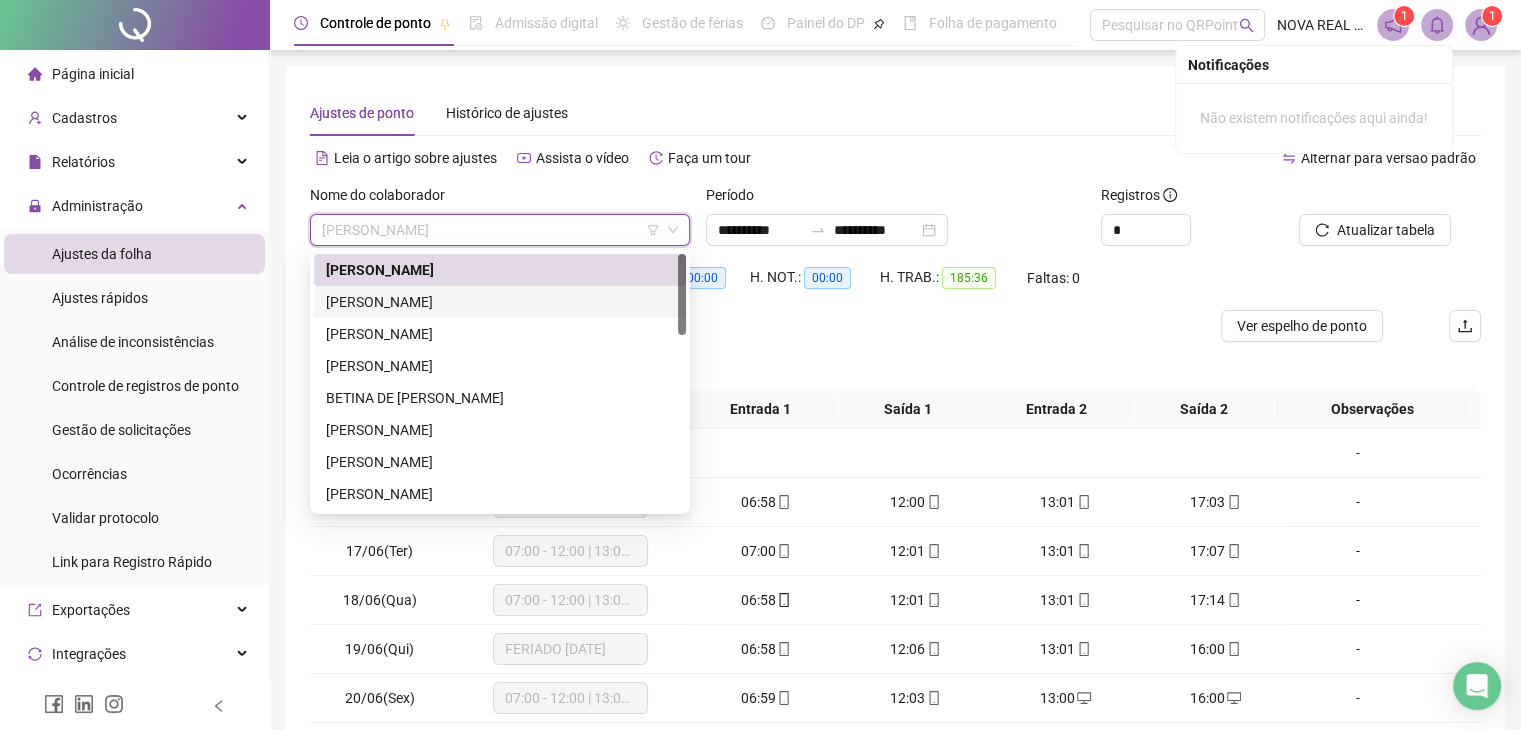click on "[PERSON_NAME]" at bounding box center [500, 302] 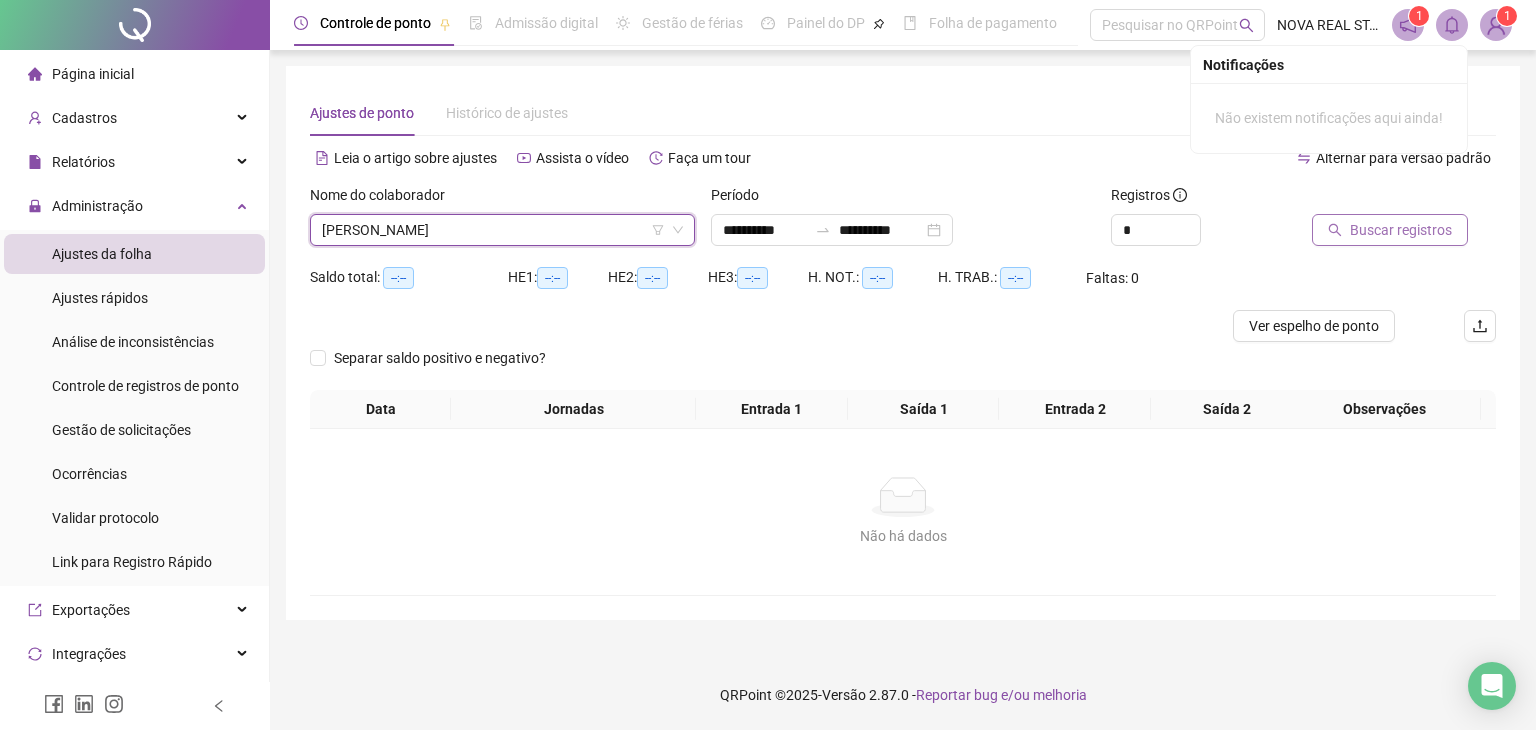 click on "Buscar registros" at bounding box center (1401, 230) 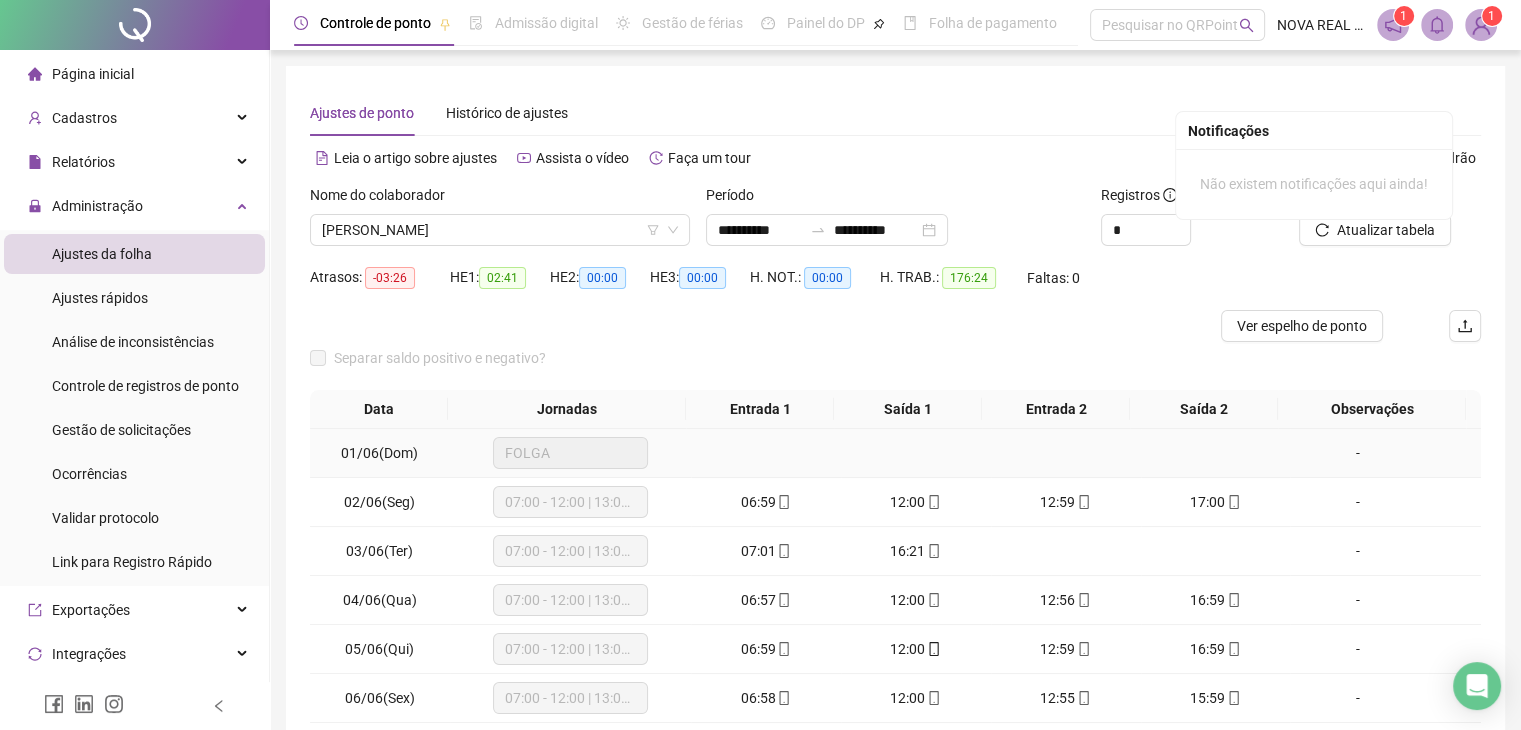 scroll, scrollTop: 100, scrollLeft: 0, axis: vertical 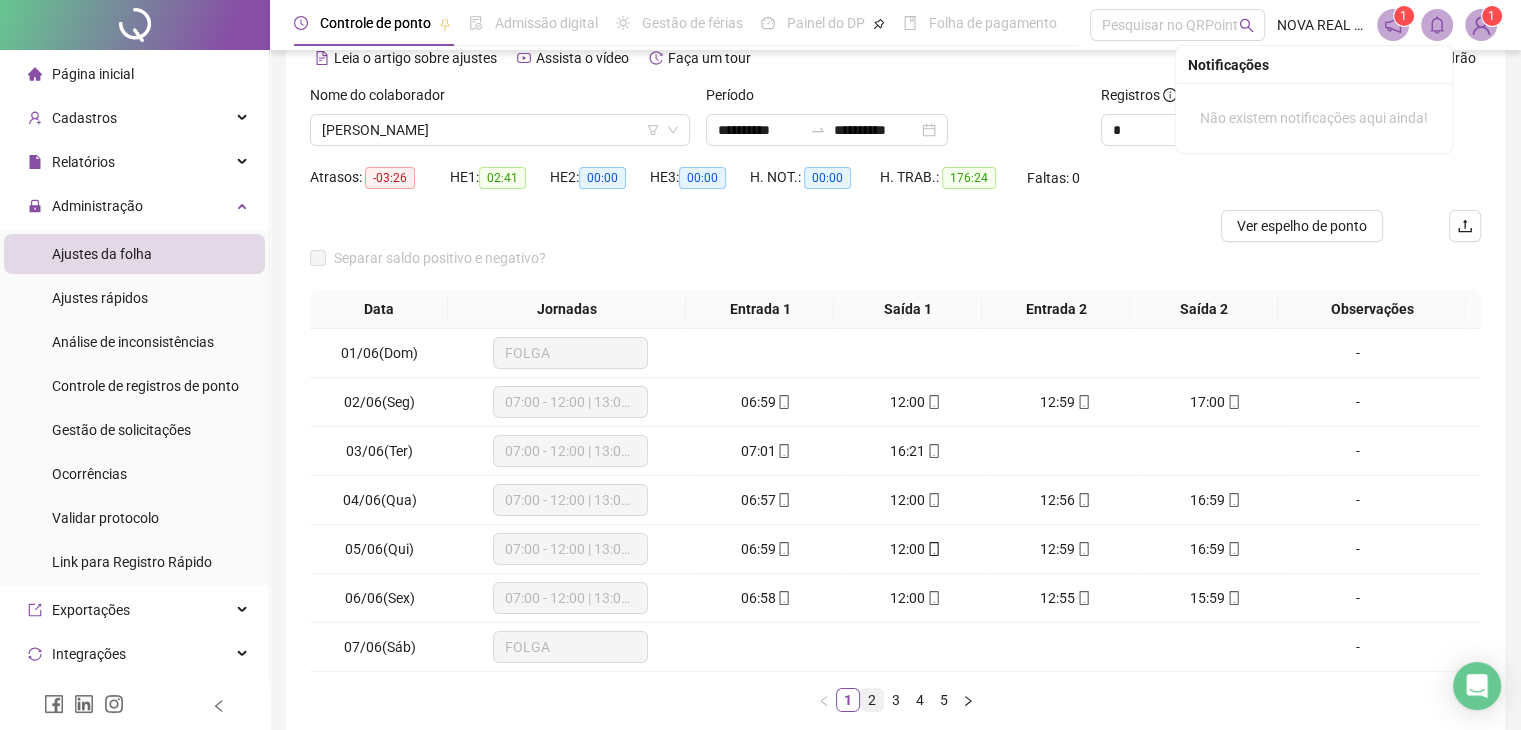 click on "2" at bounding box center (872, 700) 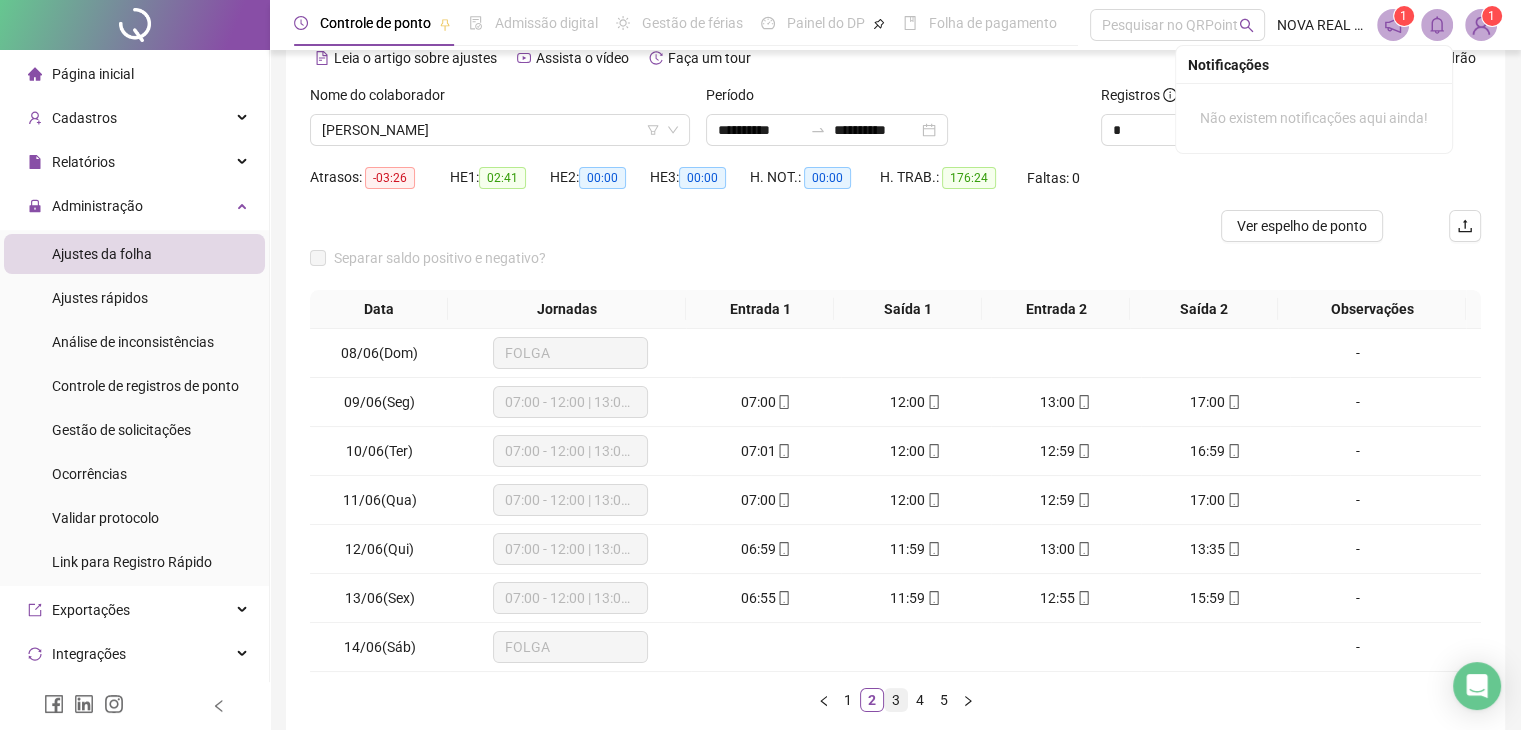 click on "3" at bounding box center [896, 700] 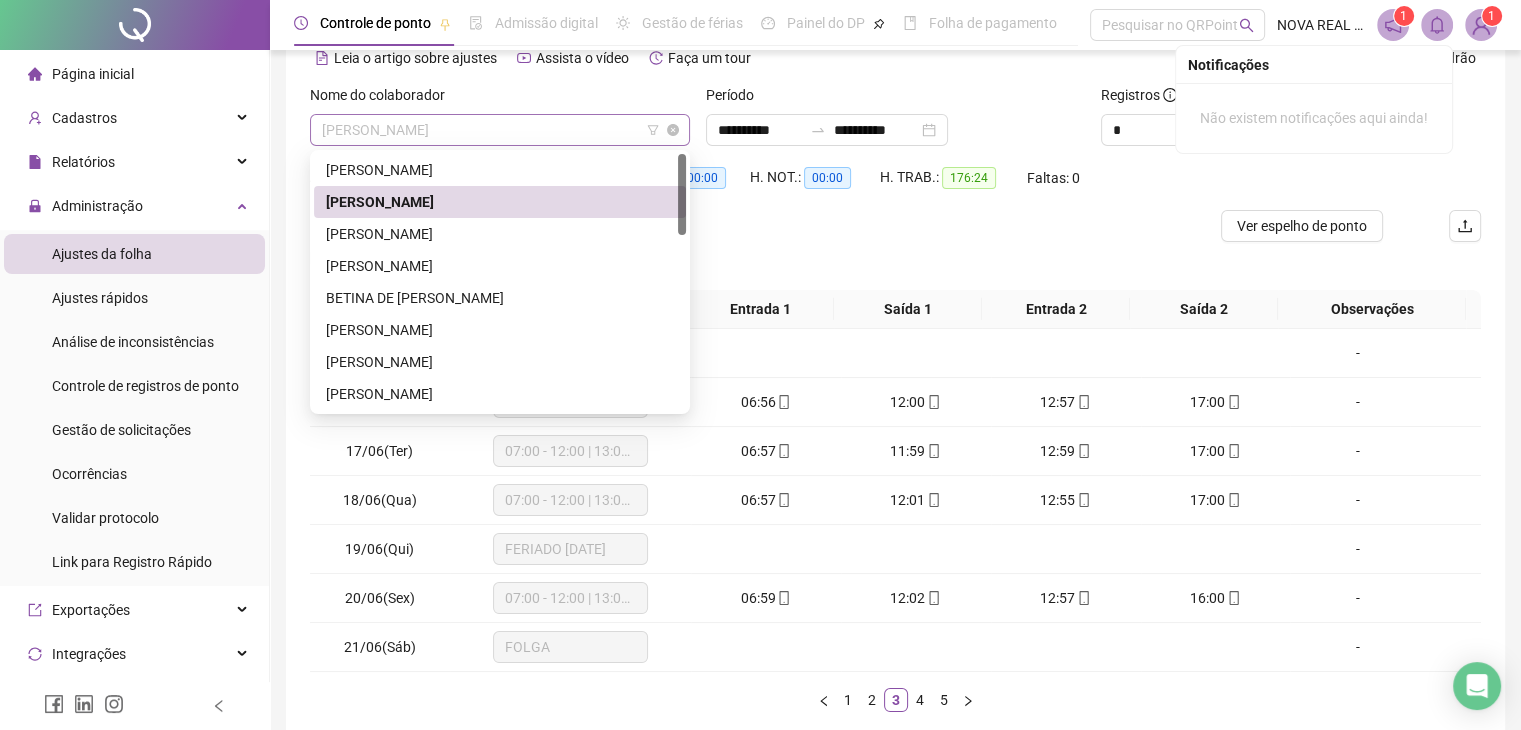 click on "[PERSON_NAME]" at bounding box center (500, 130) 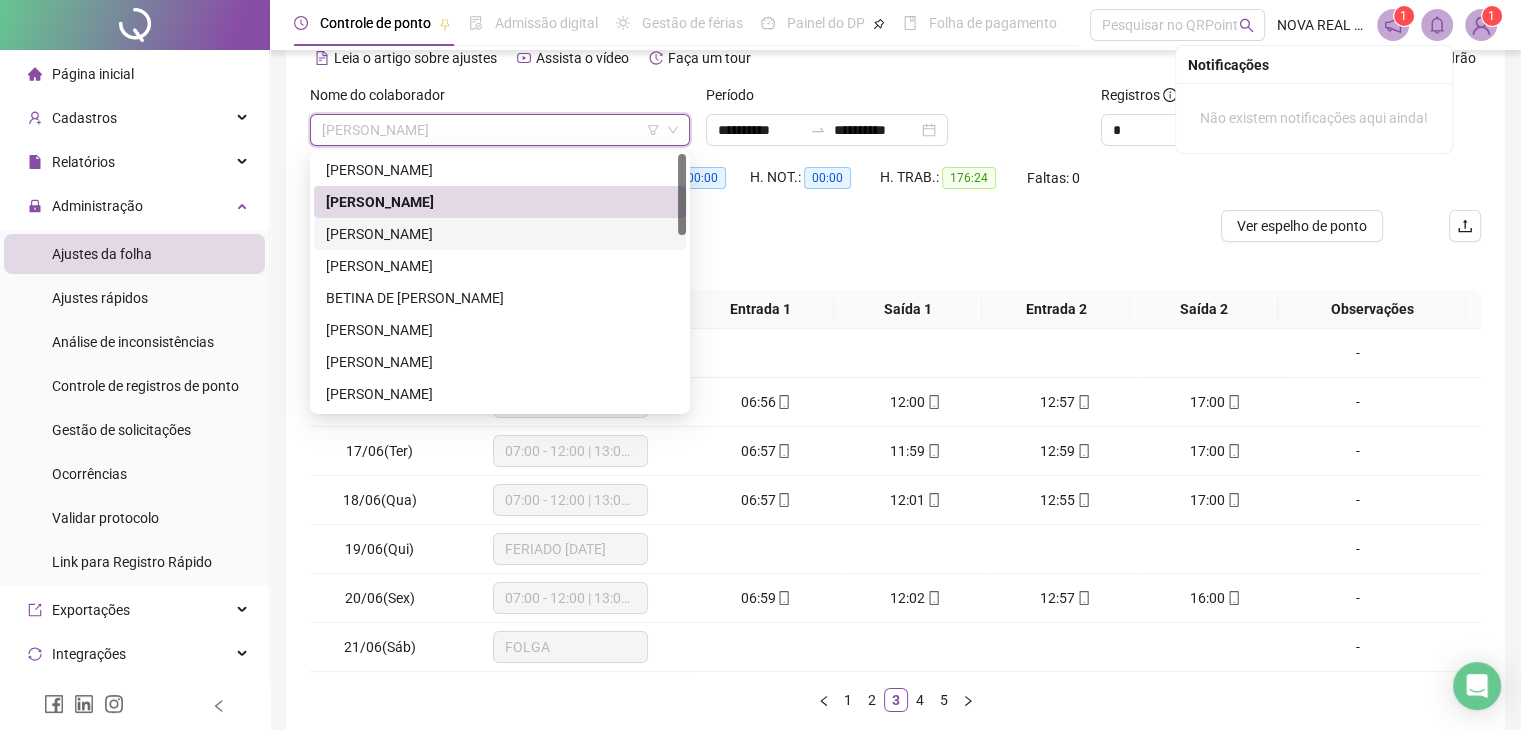 click on "[PERSON_NAME]" at bounding box center [500, 234] 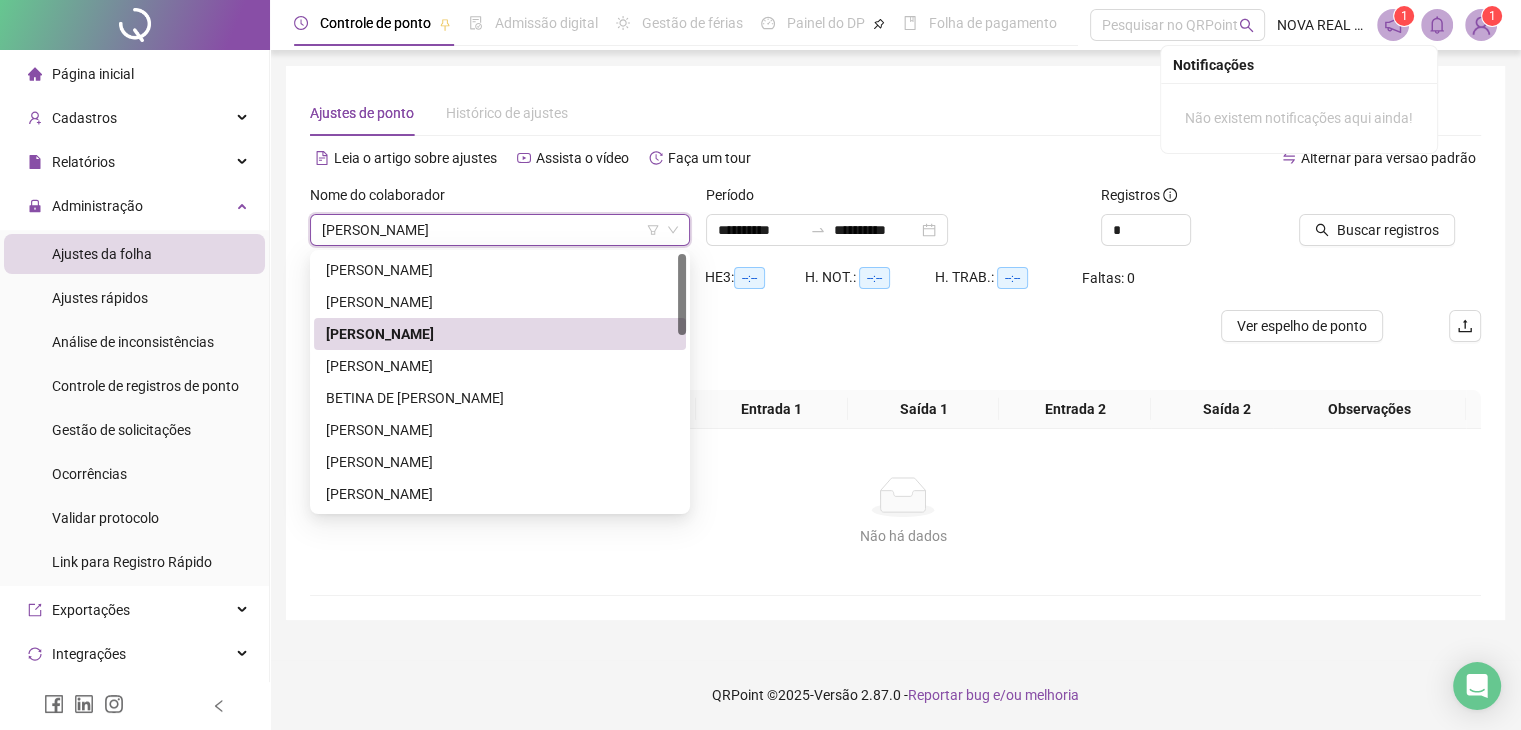 scroll, scrollTop: 0, scrollLeft: 0, axis: both 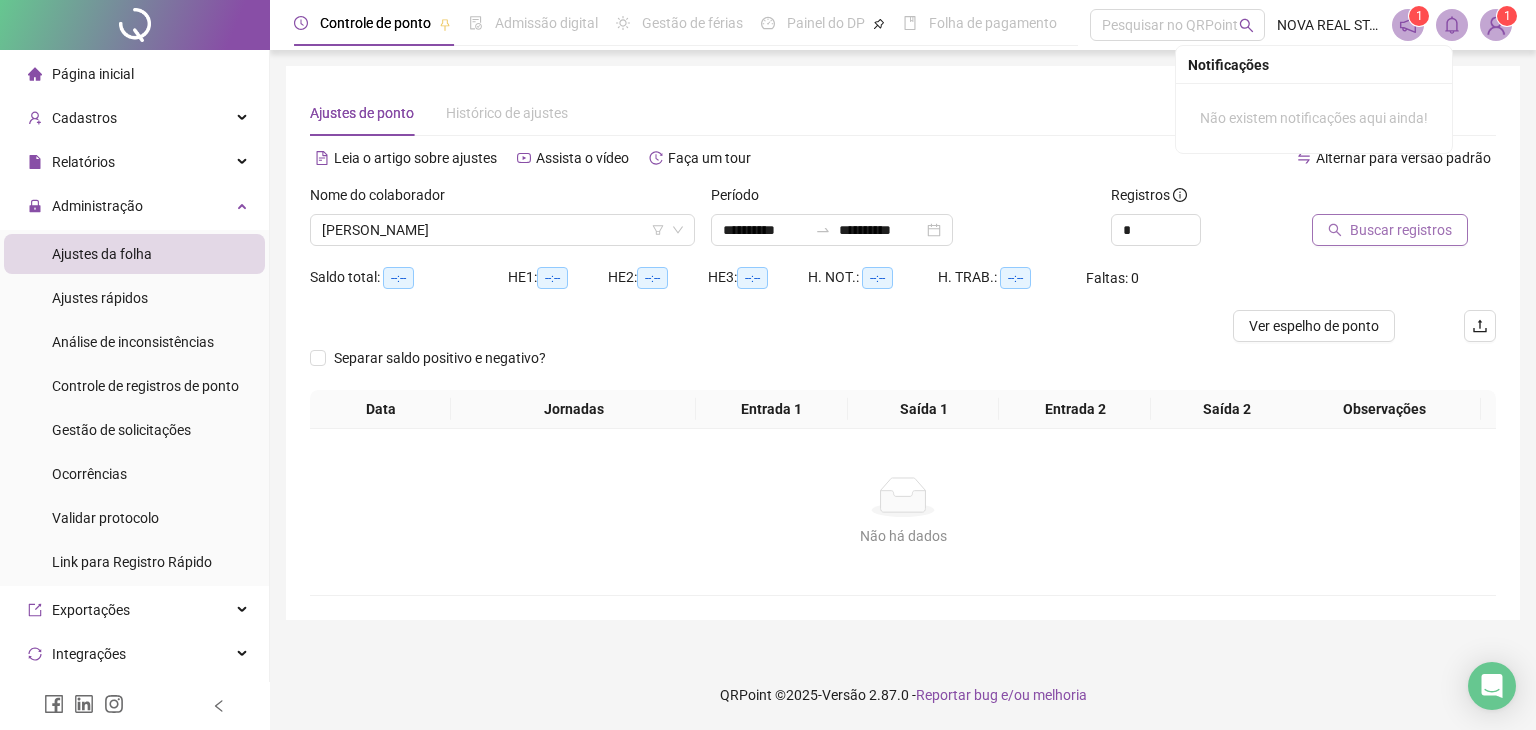 click on "Buscar registros" at bounding box center [1390, 230] 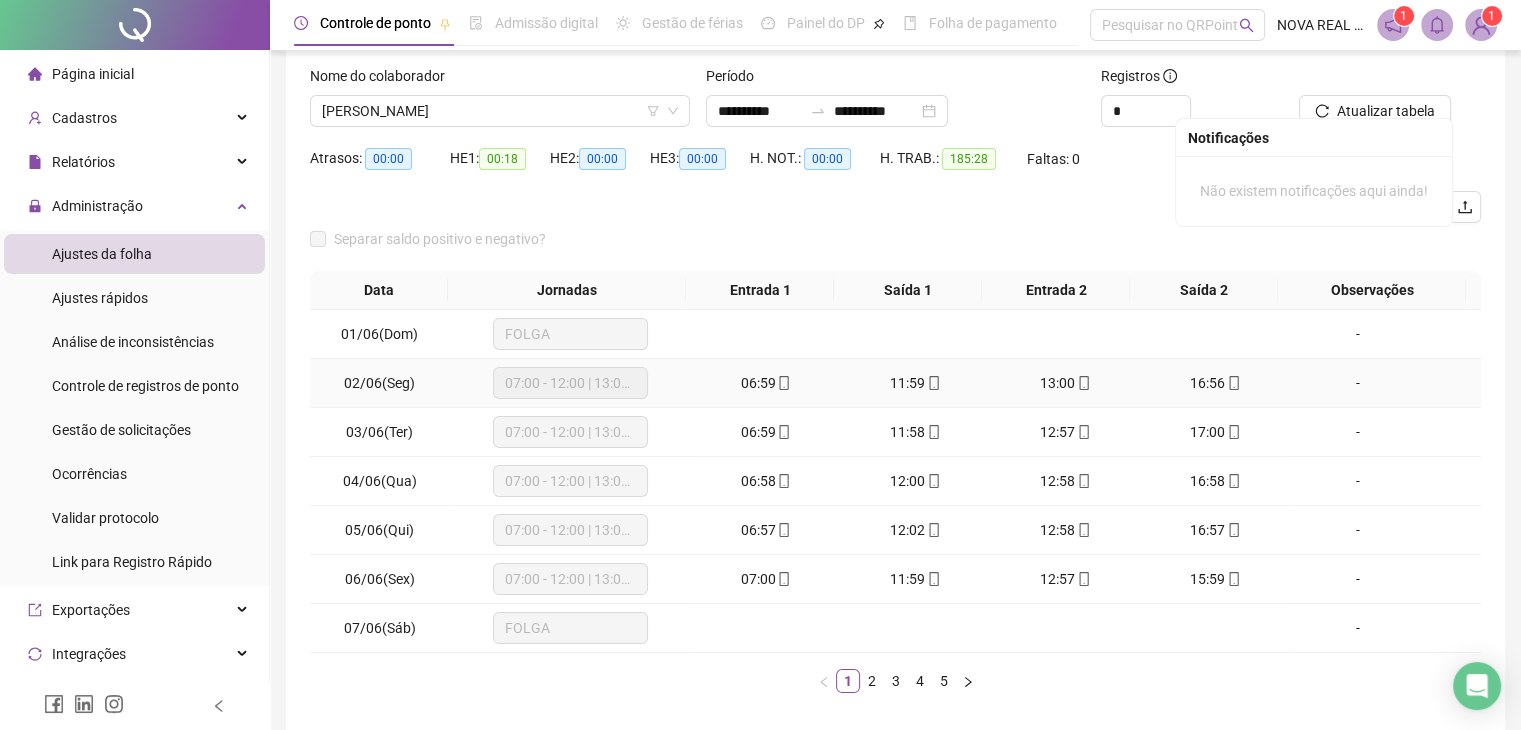 scroll, scrollTop: 207, scrollLeft: 0, axis: vertical 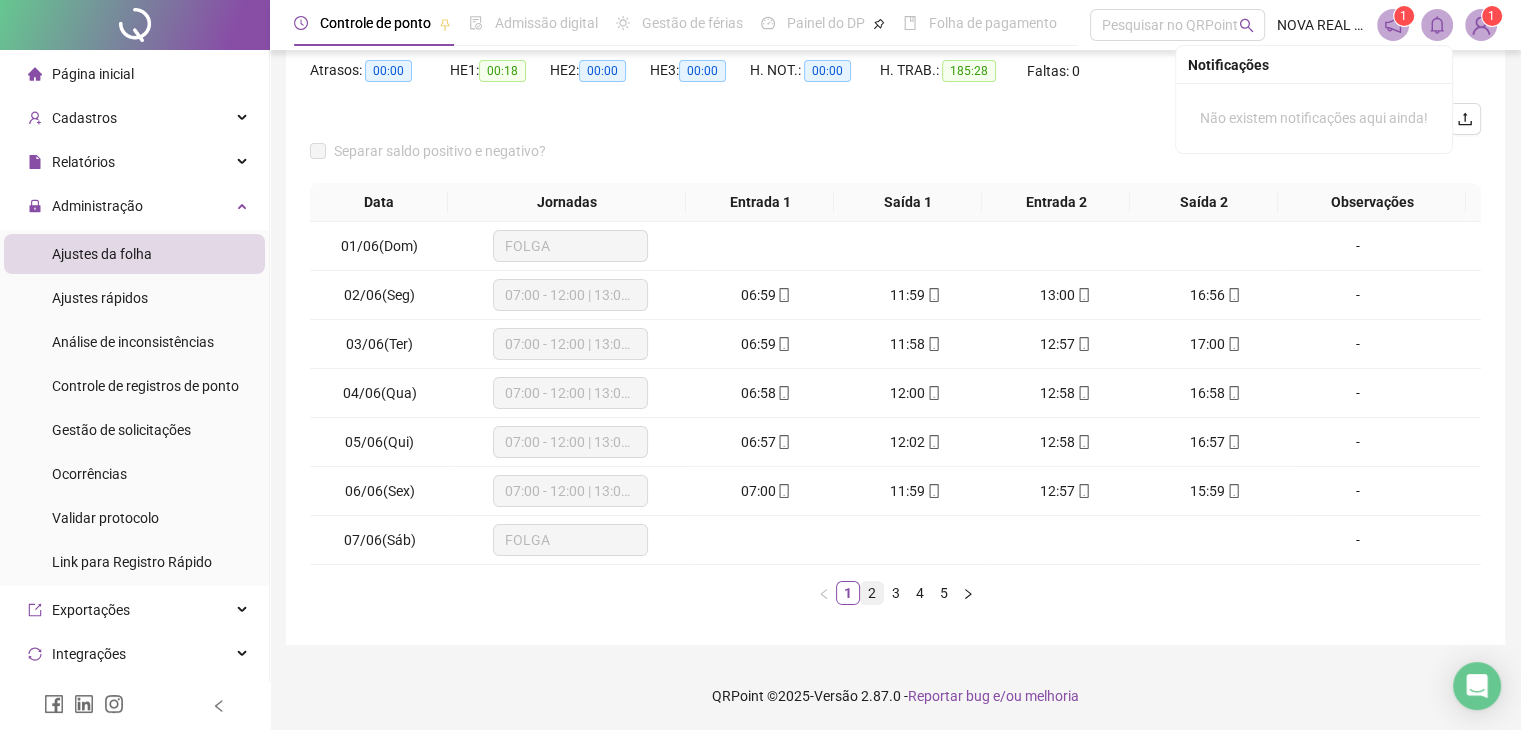 click on "2" at bounding box center (872, 593) 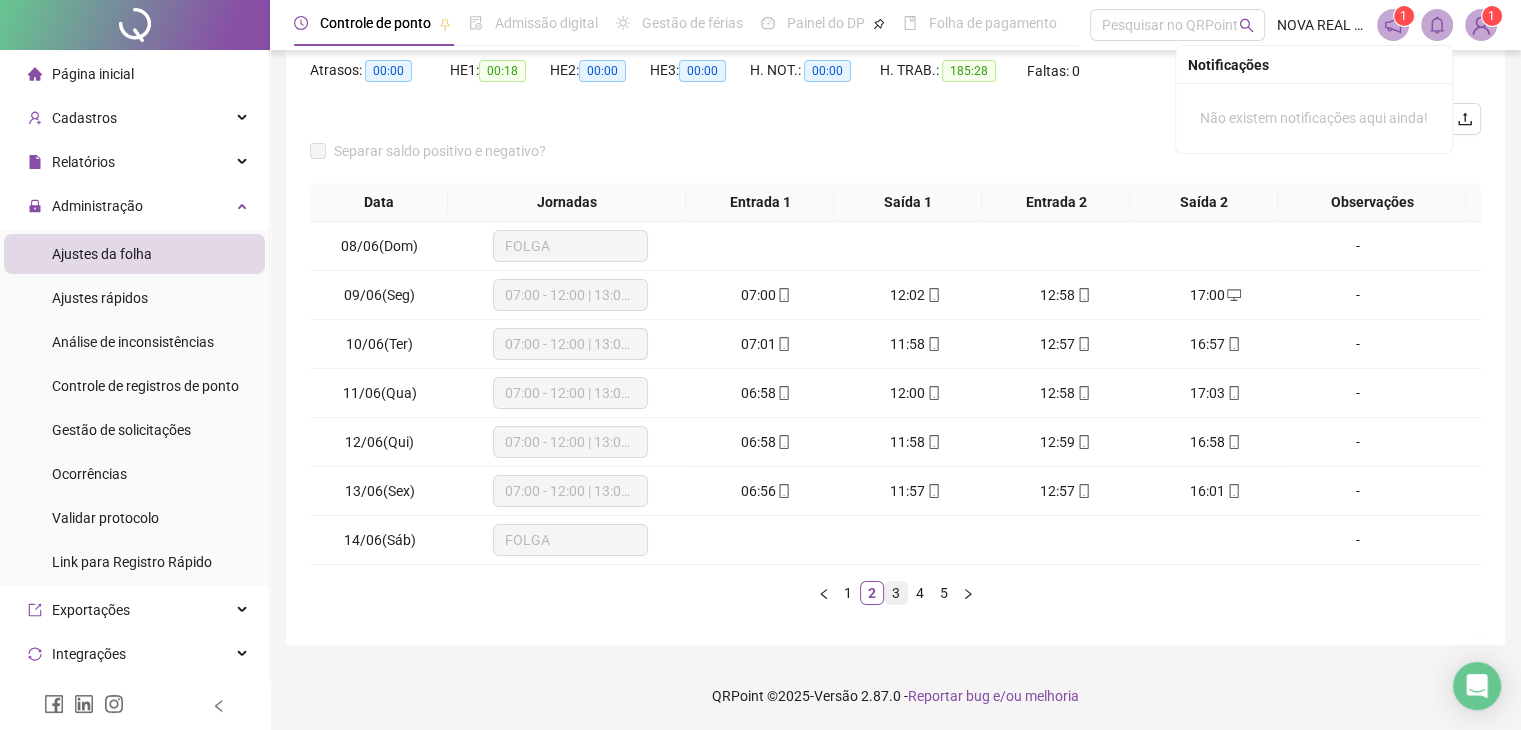 click on "3" at bounding box center (896, 593) 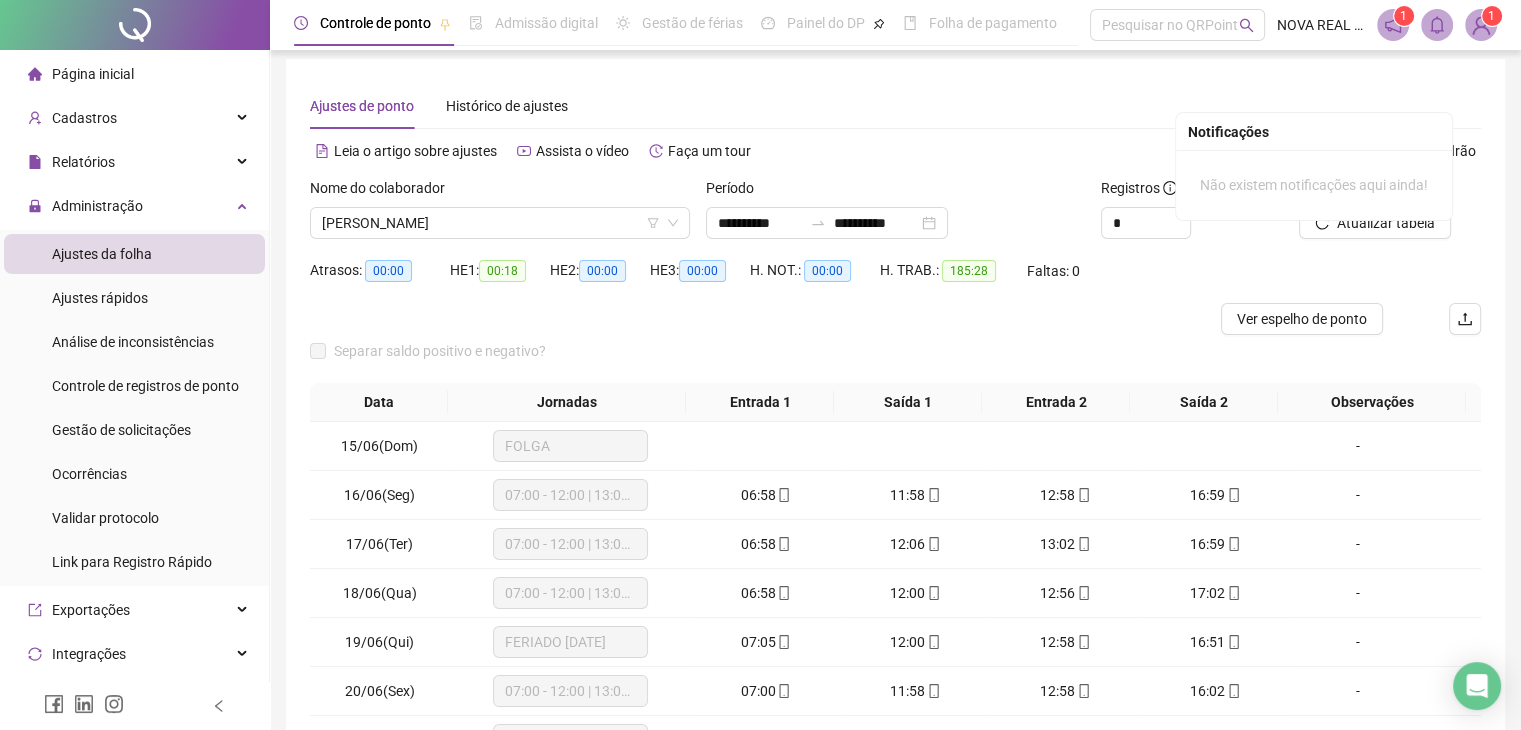 scroll, scrollTop: 0, scrollLeft: 0, axis: both 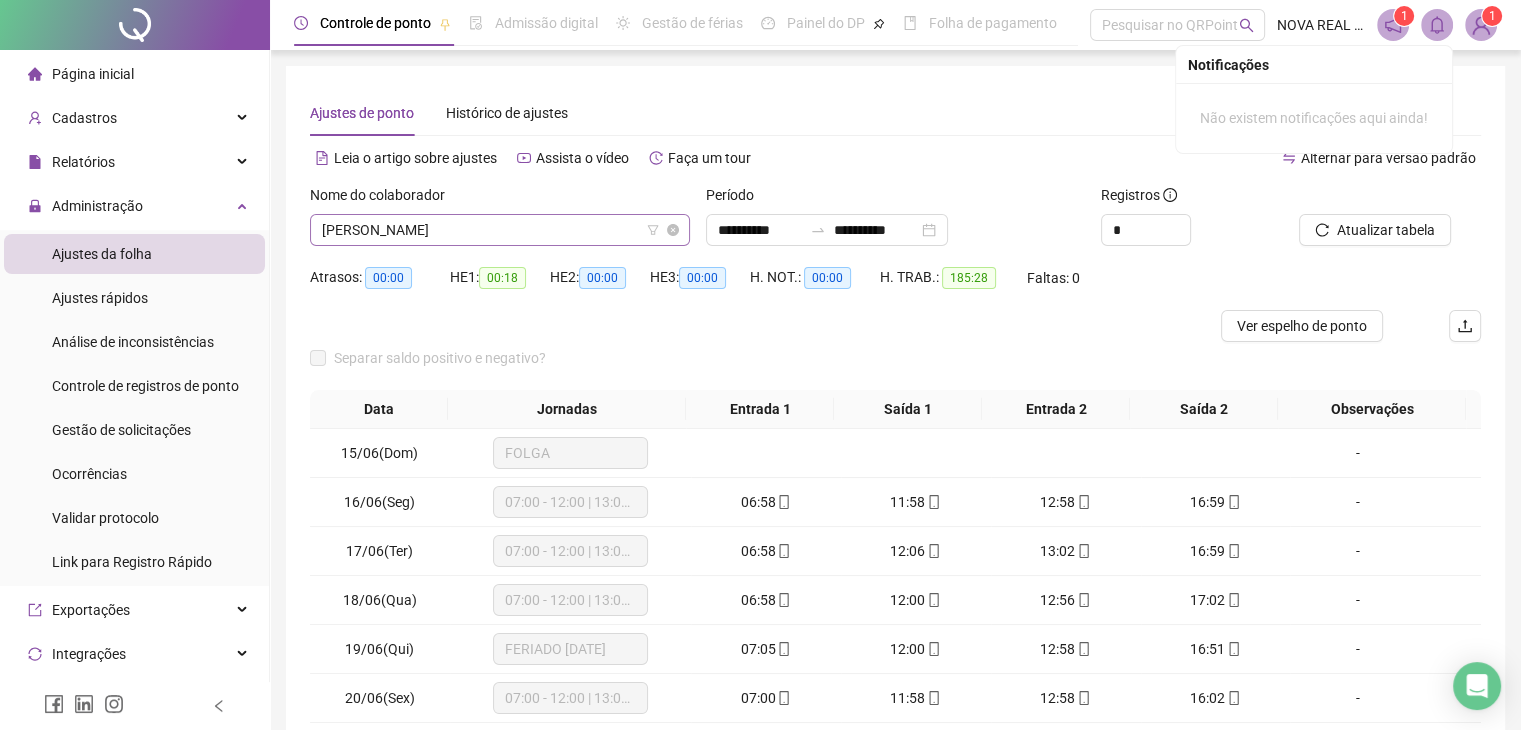 click on "[PERSON_NAME]" at bounding box center (500, 230) 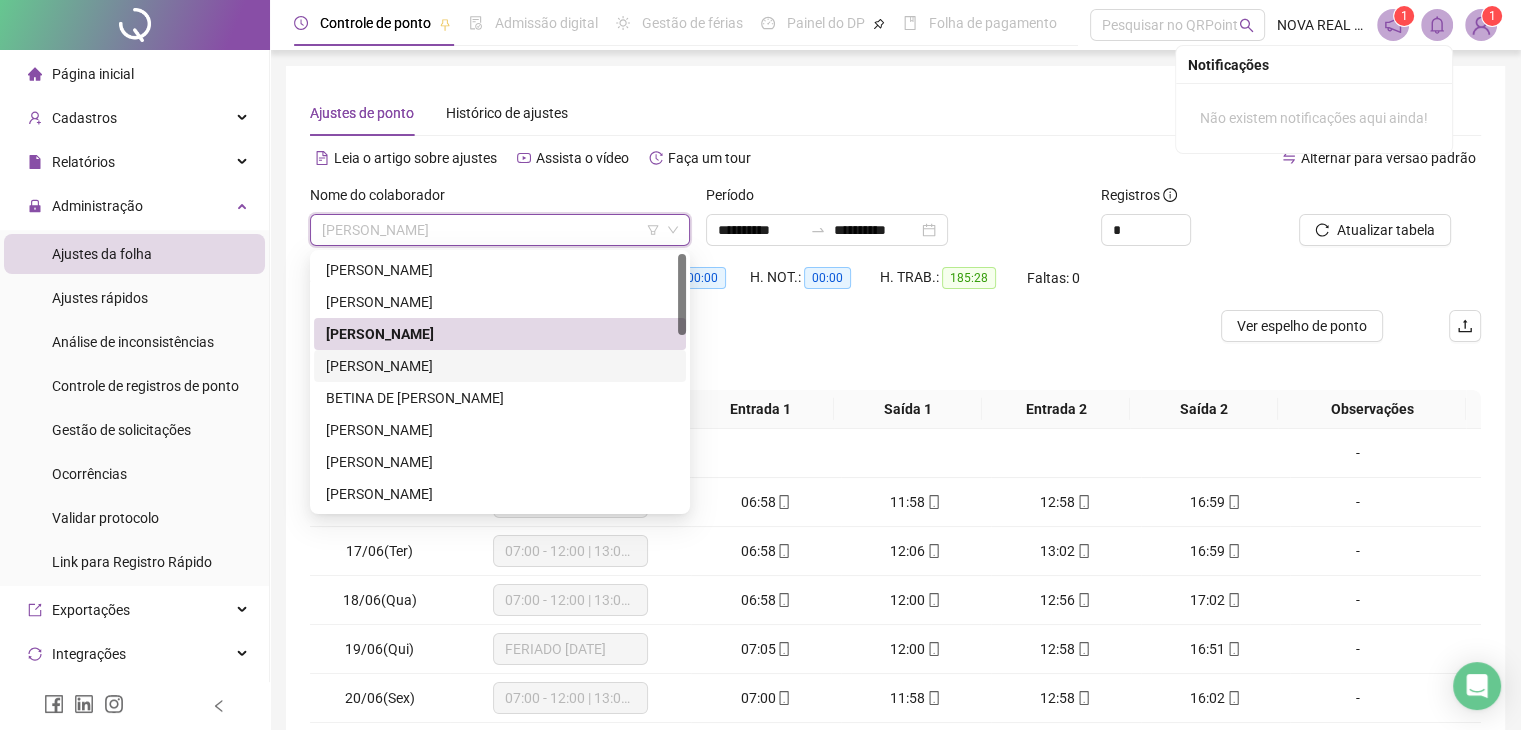 click on "[PERSON_NAME]" at bounding box center (500, 366) 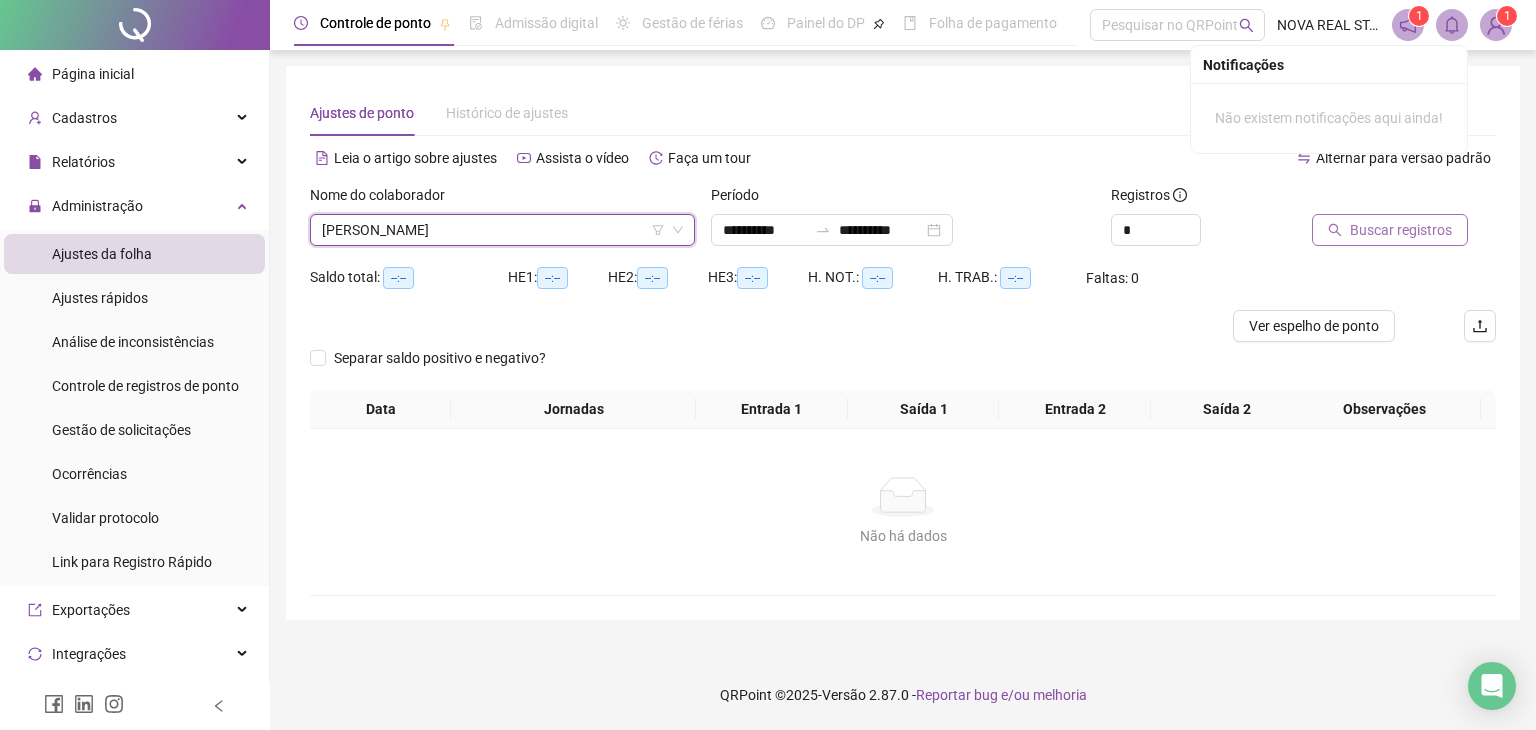click on "Buscar registros" at bounding box center (1401, 230) 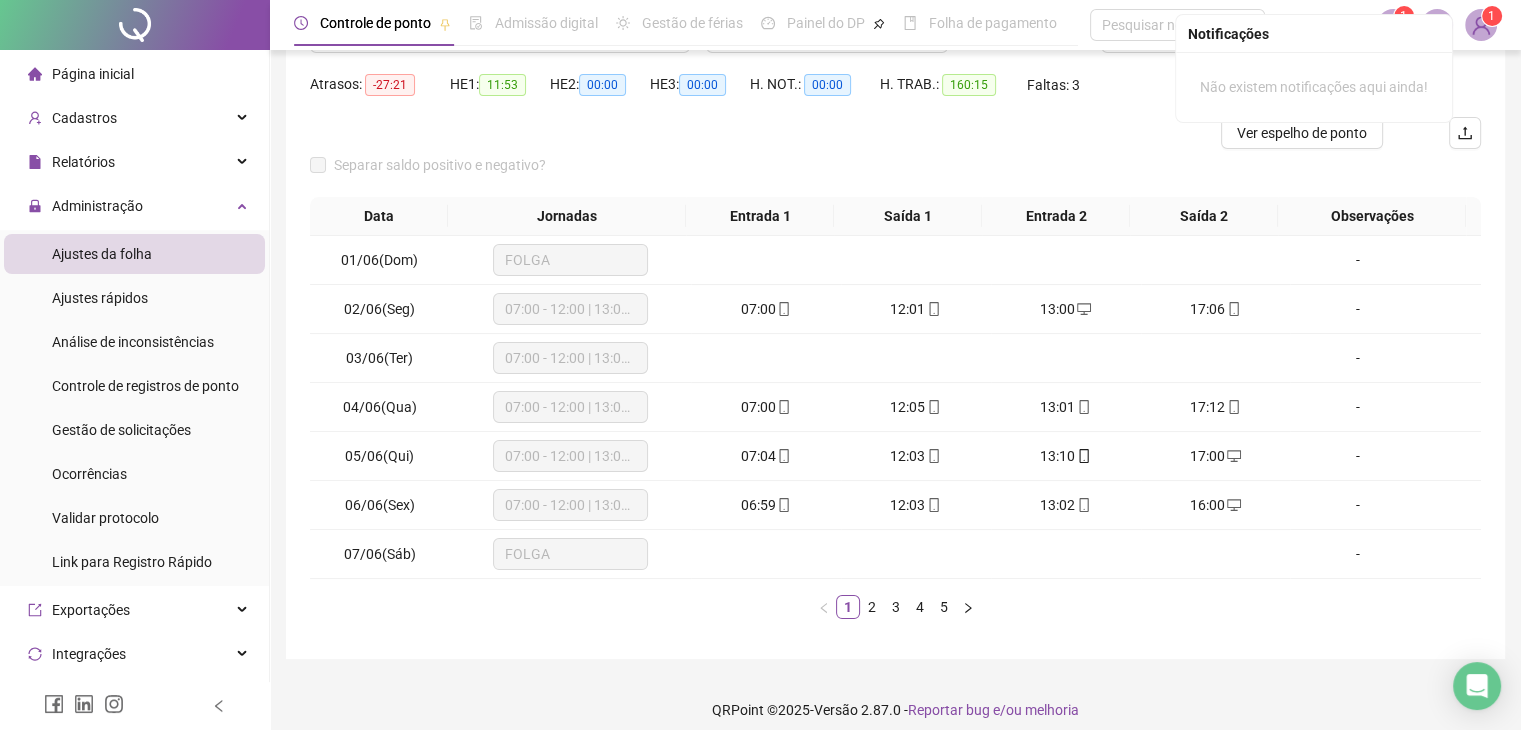 scroll, scrollTop: 200, scrollLeft: 0, axis: vertical 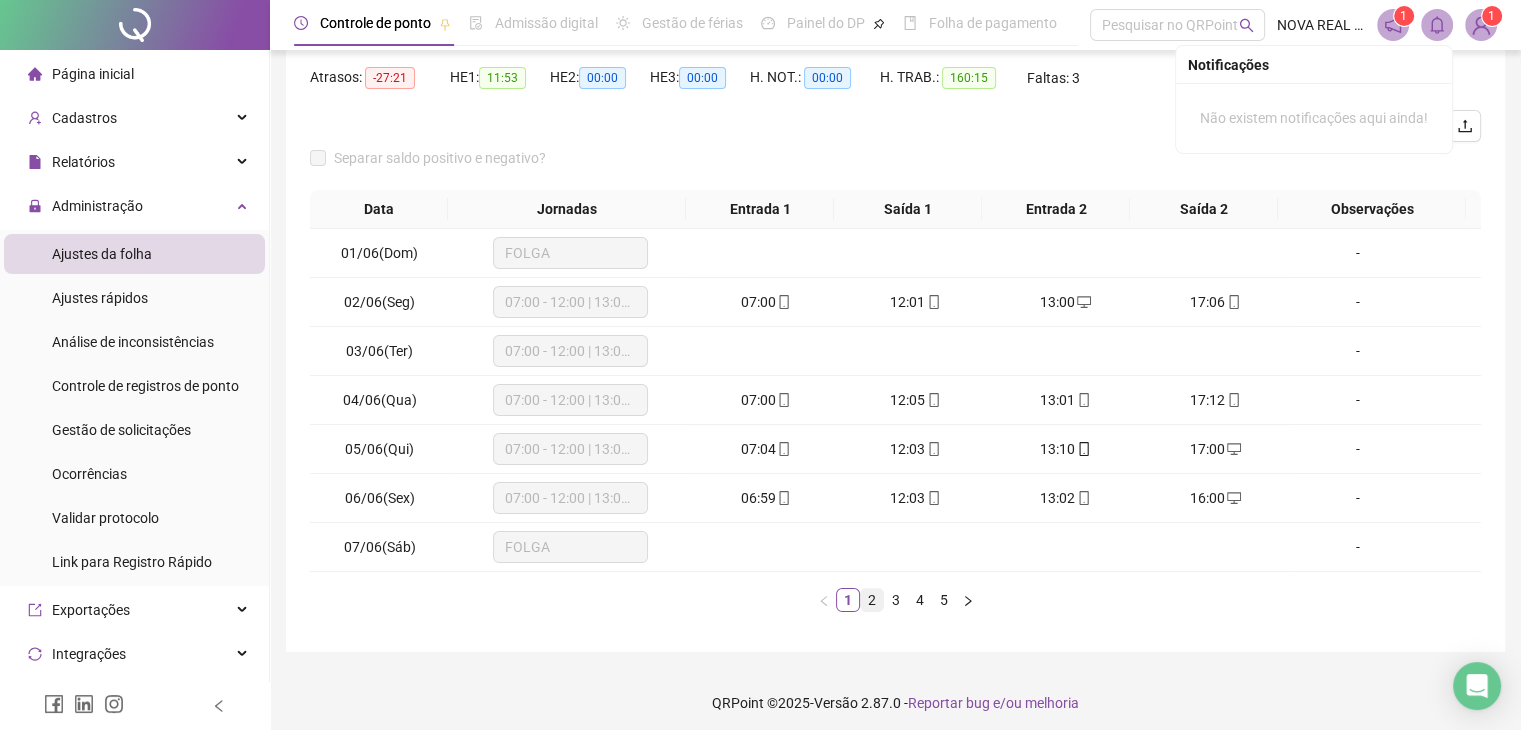 click on "2" at bounding box center (872, 600) 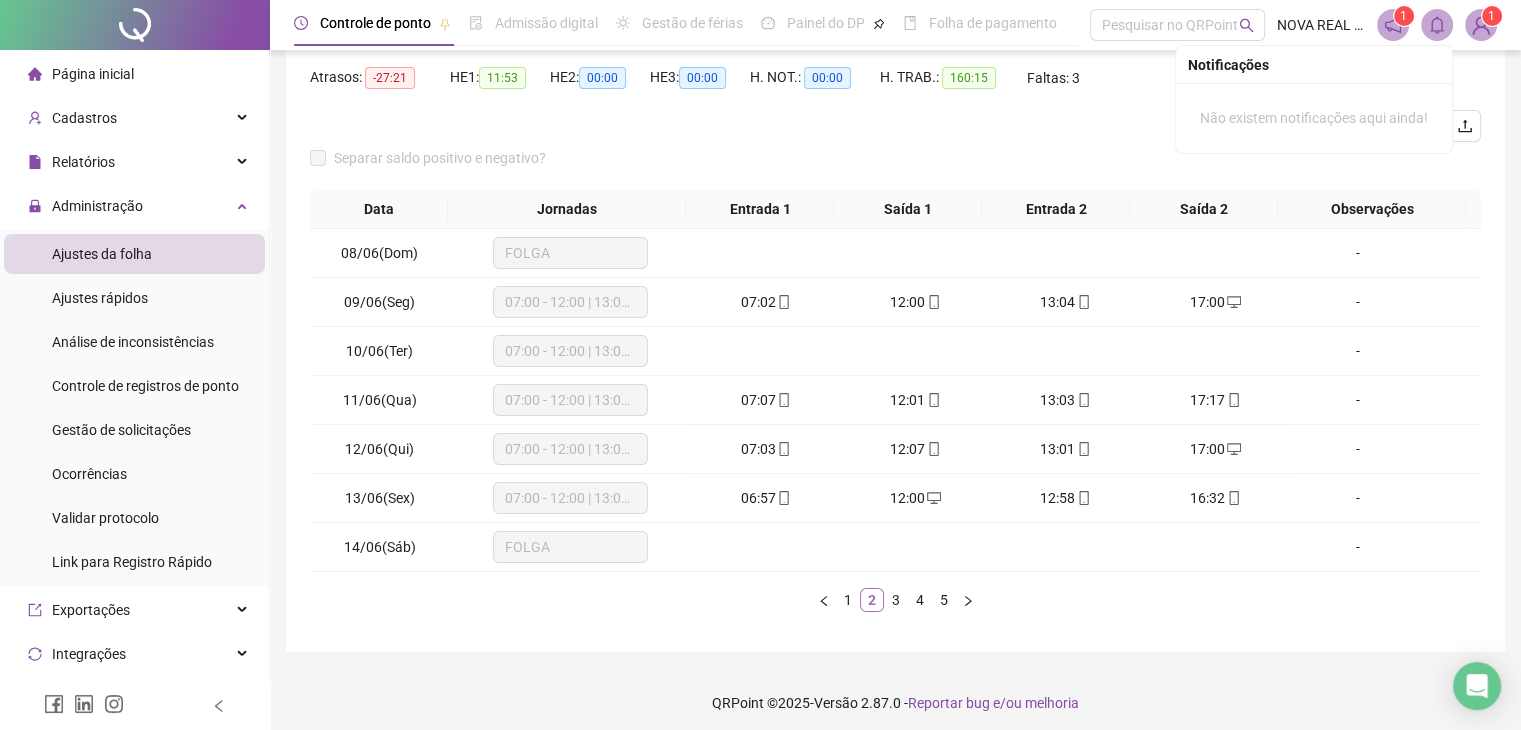 click on "2" at bounding box center [872, 600] 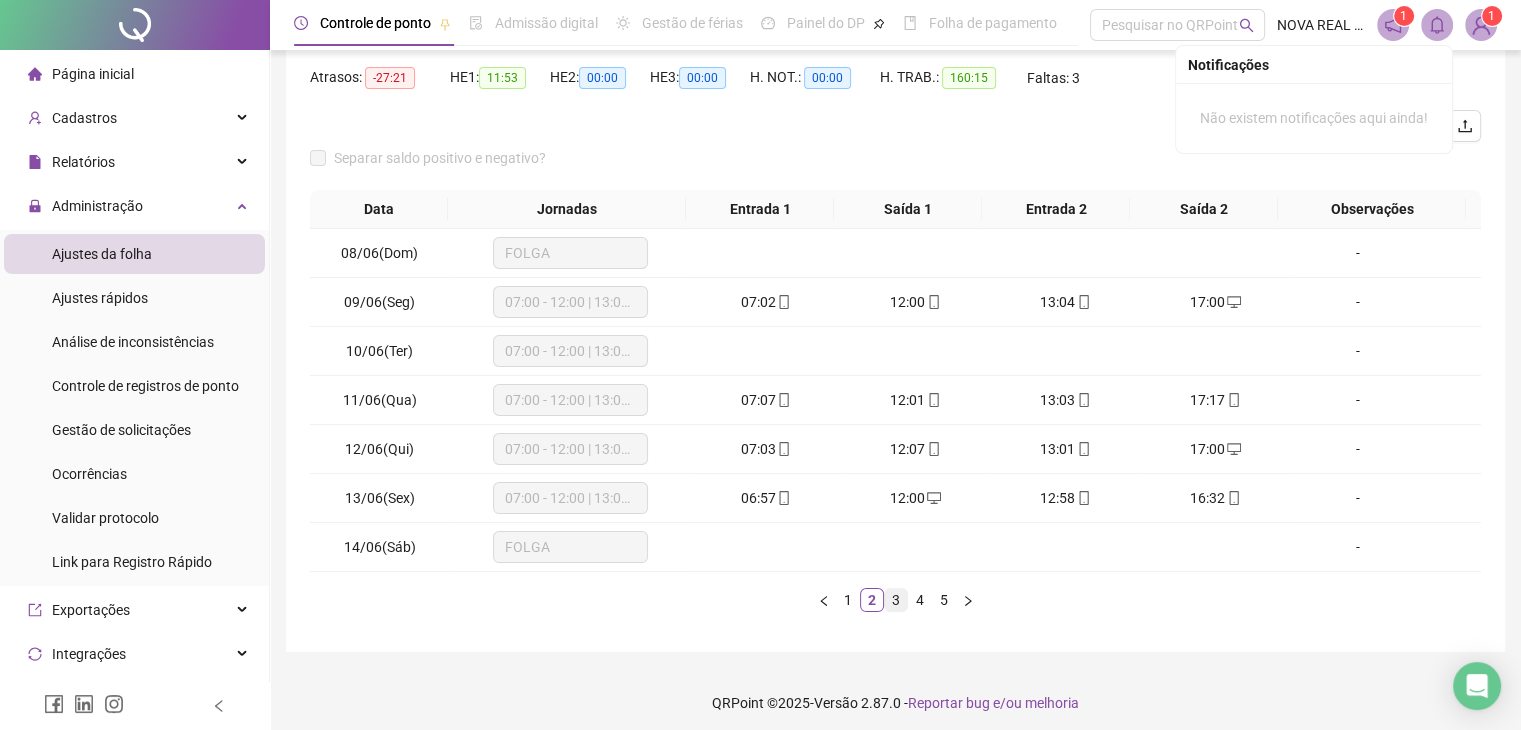 click on "3" at bounding box center [896, 600] 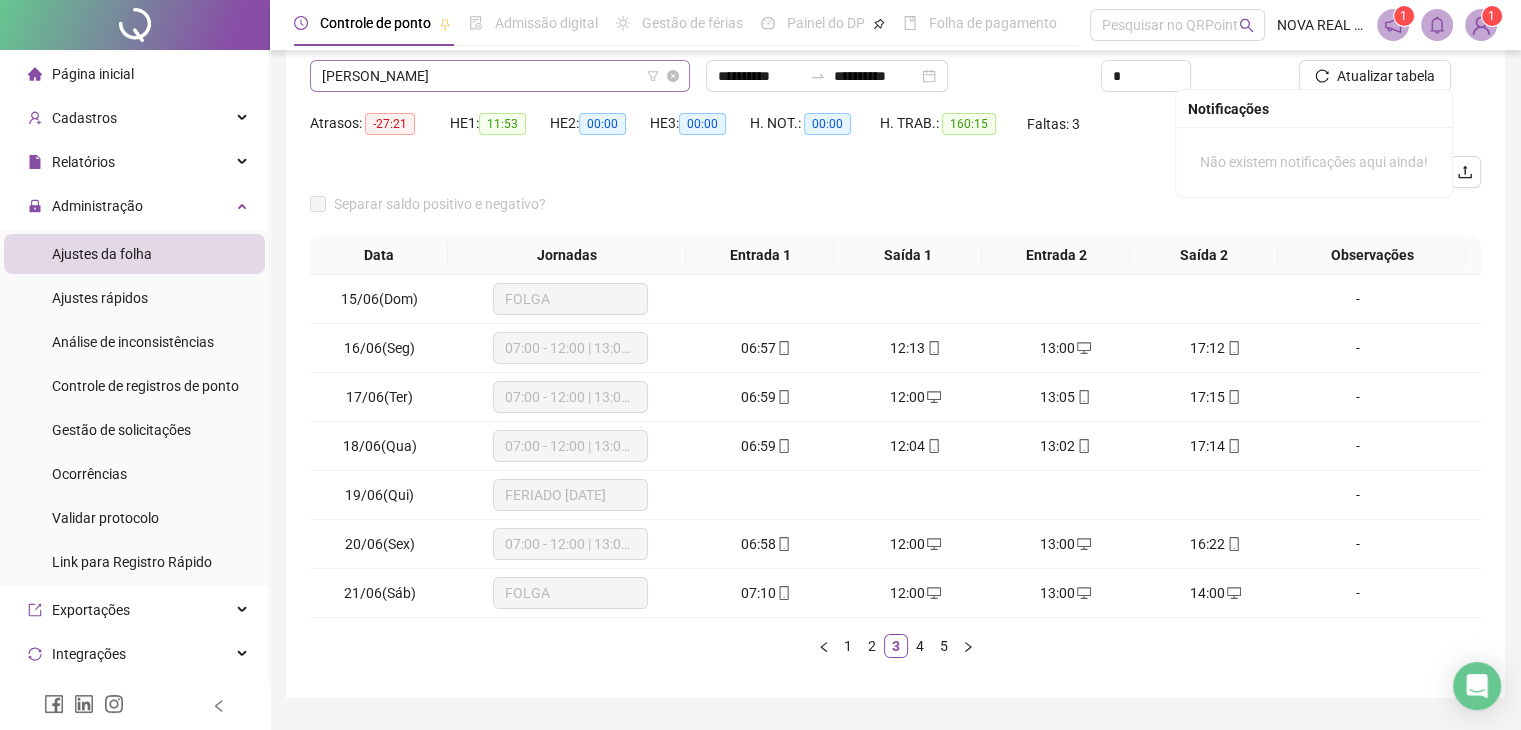 scroll, scrollTop: 0, scrollLeft: 0, axis: both 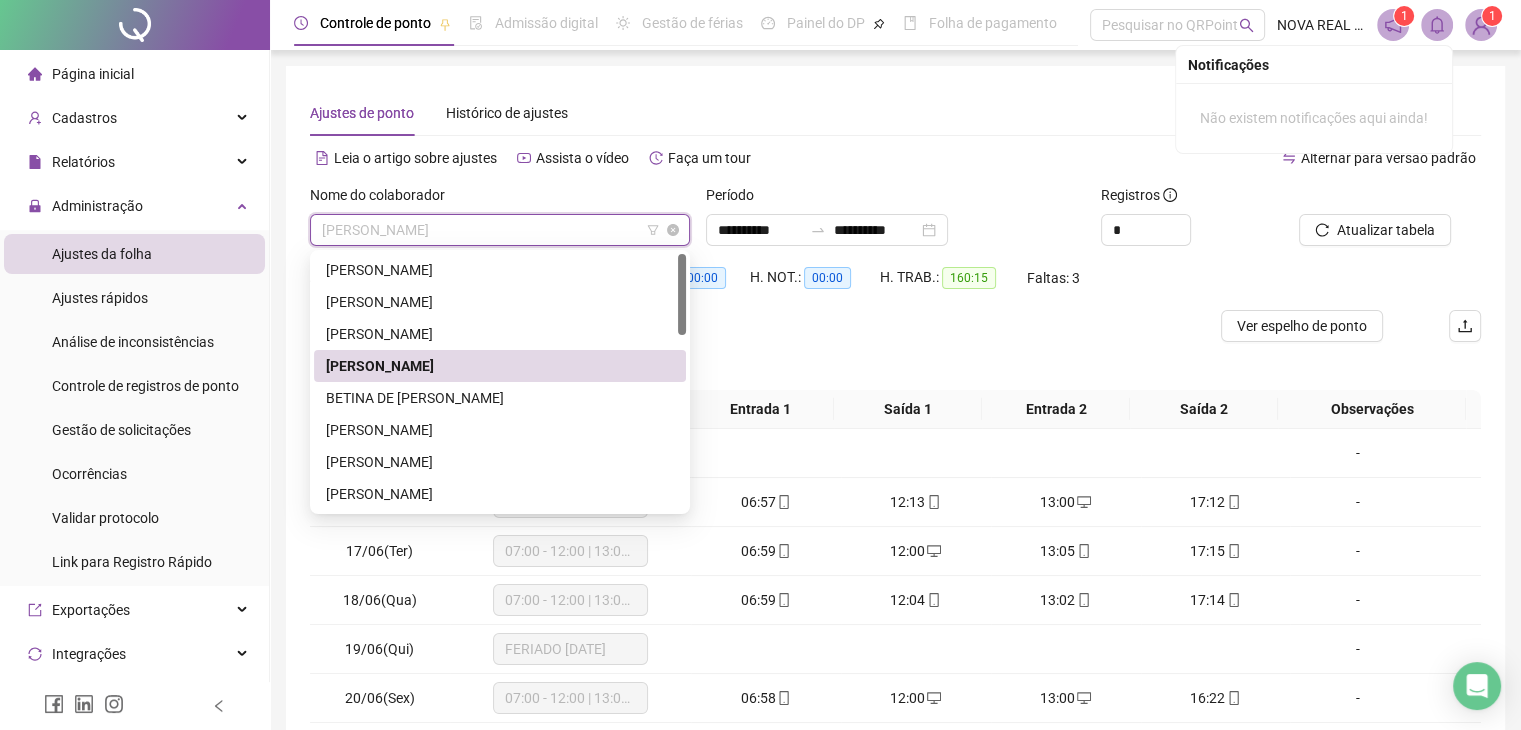 click at bounding box center [494, 230] 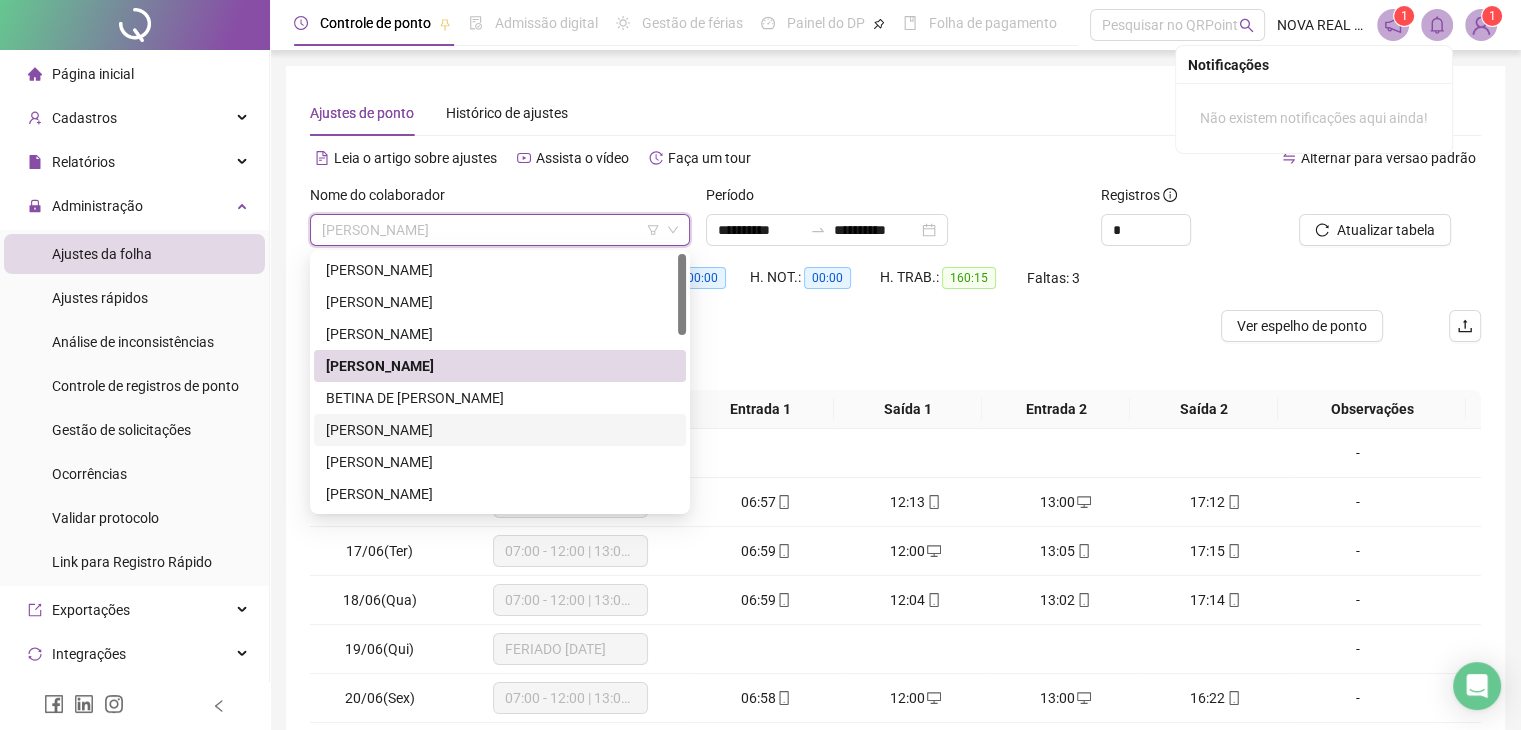 click on "[PERSON_NAME]" at bounding box center [500, 430] 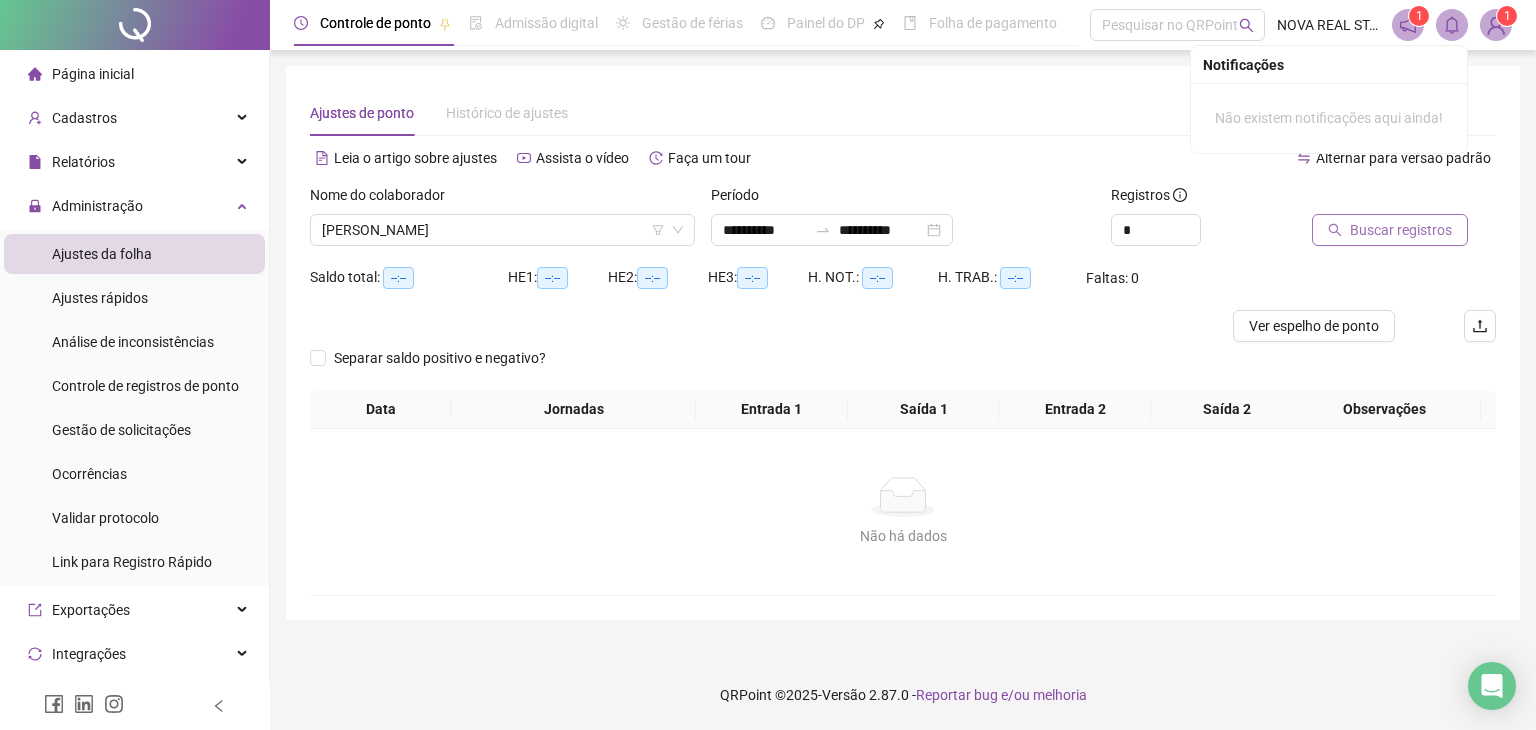 click on "Buscar registros" at bounding box center [1401, 230] 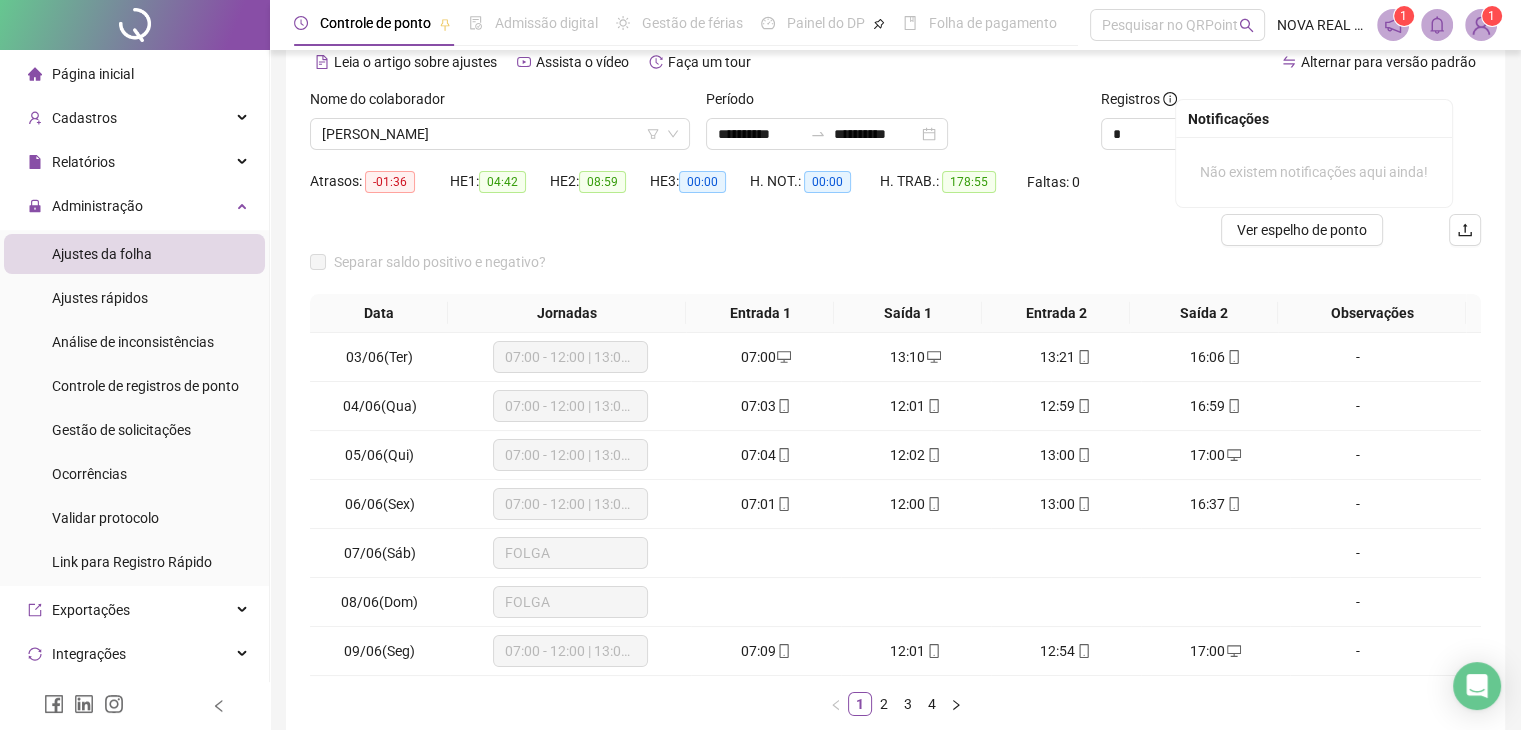scroll, scrollTop: 200, scrollLeft: 0, axis: vertical 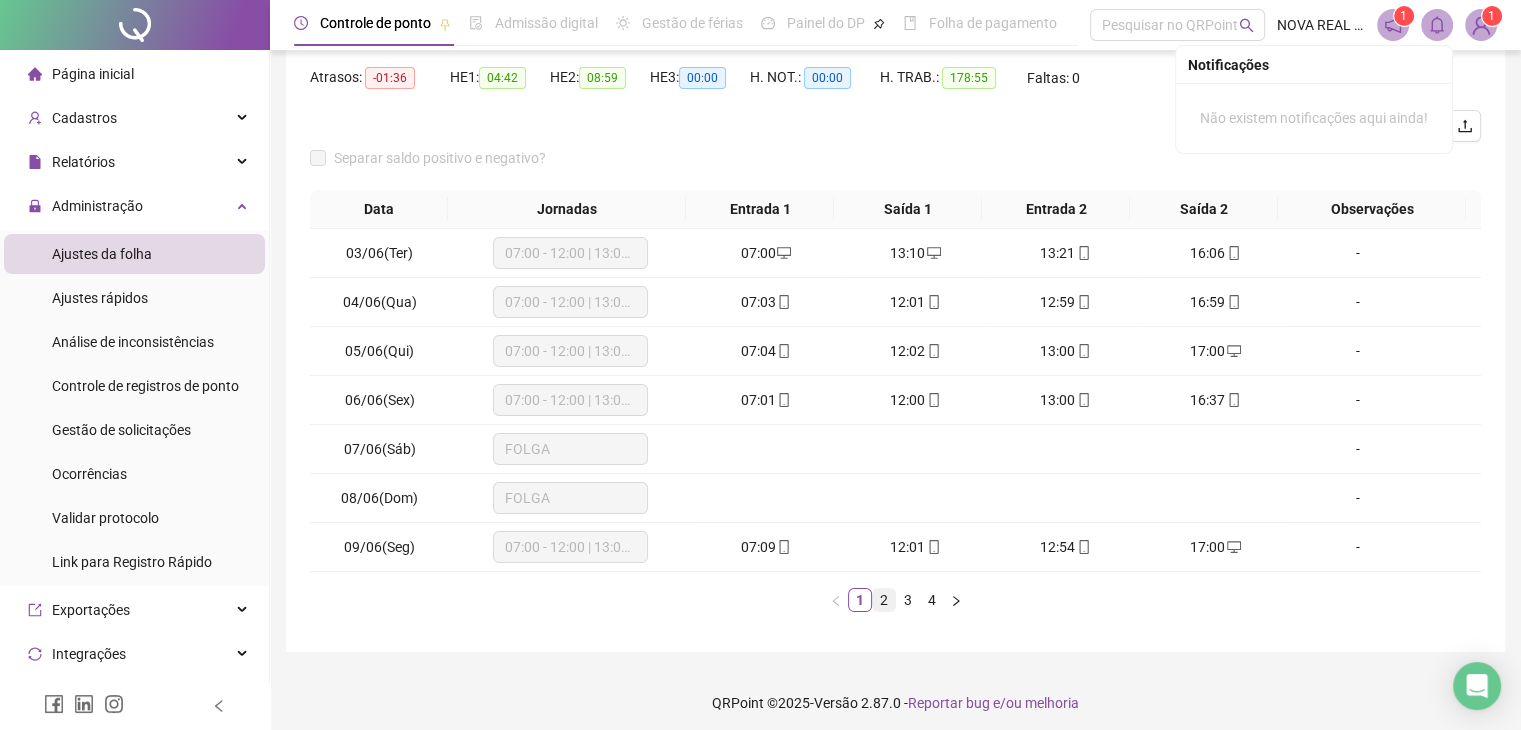 click on "2" at bounding box center [884, 600] 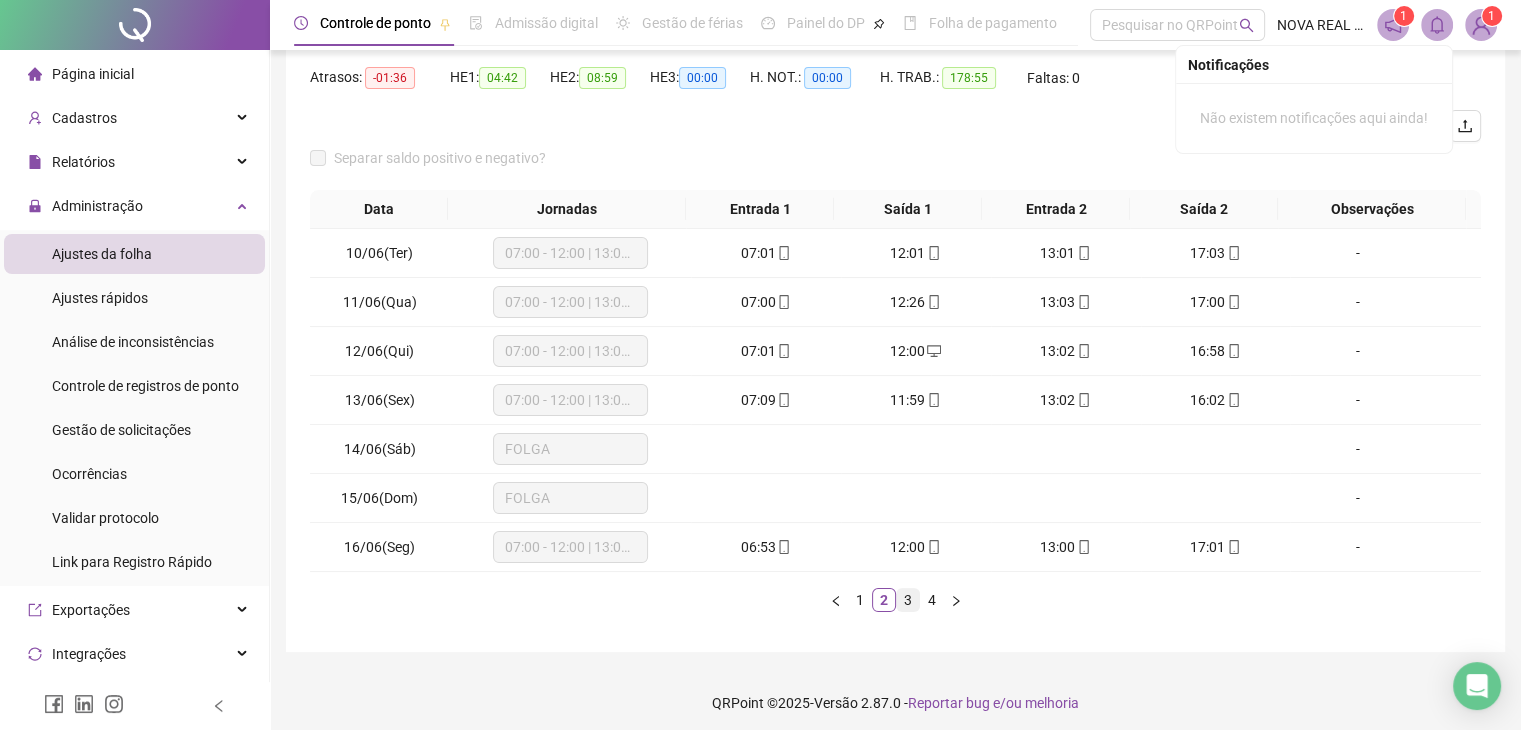 click on "3" at bounding box center (908, 600) 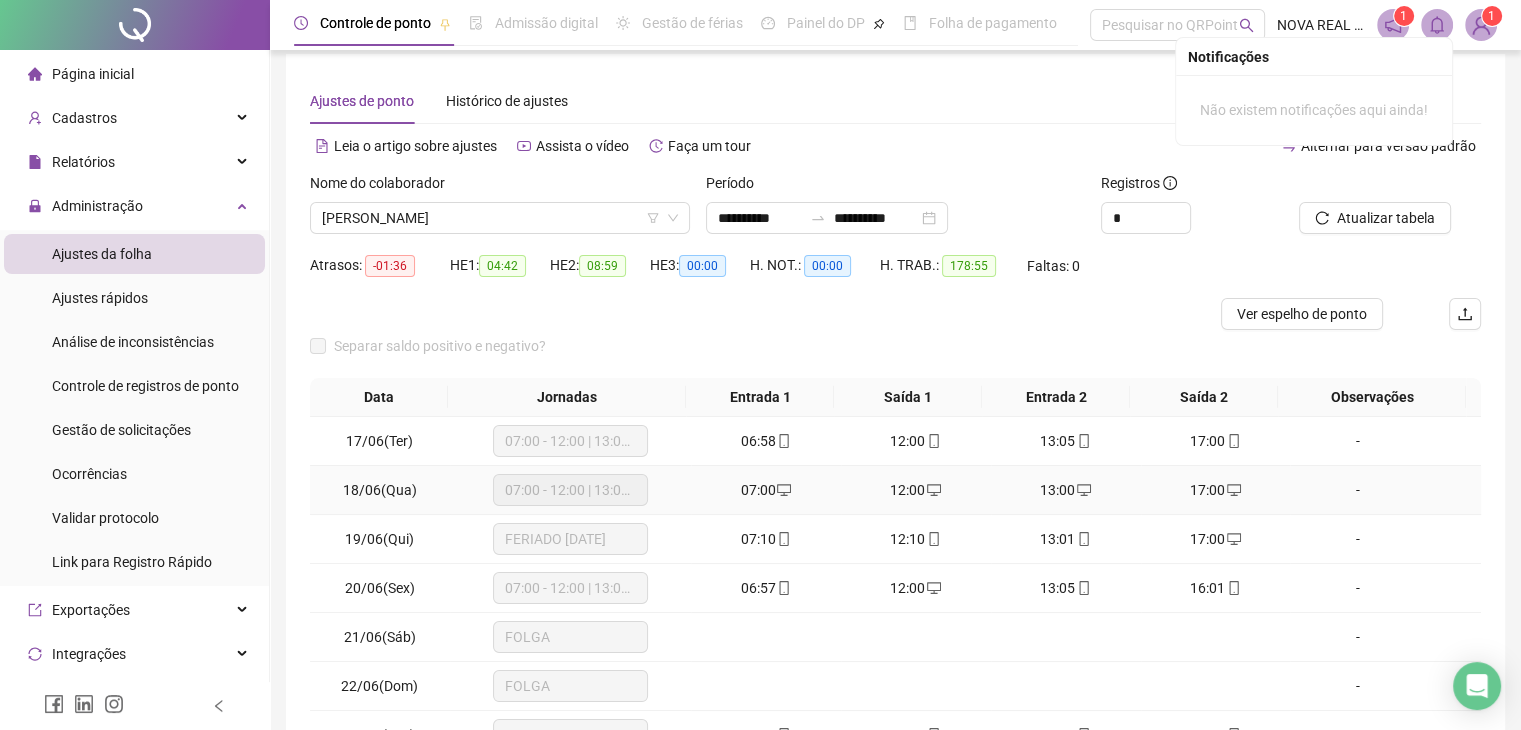 scroll, scrollTop: 0, scrollLeft: 0, axis: both 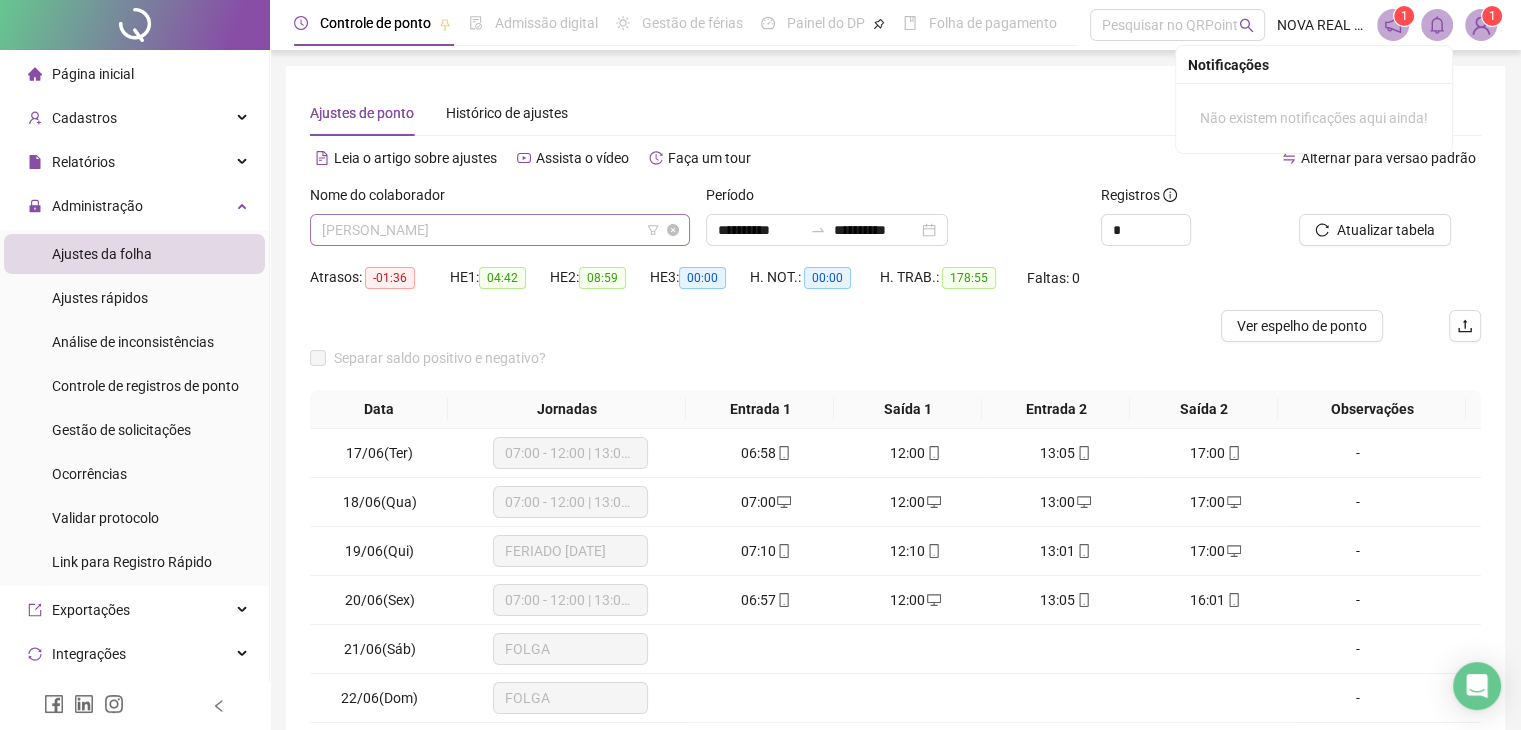 click on "[PERSON_NAME]" at bounding box center (500, 230) 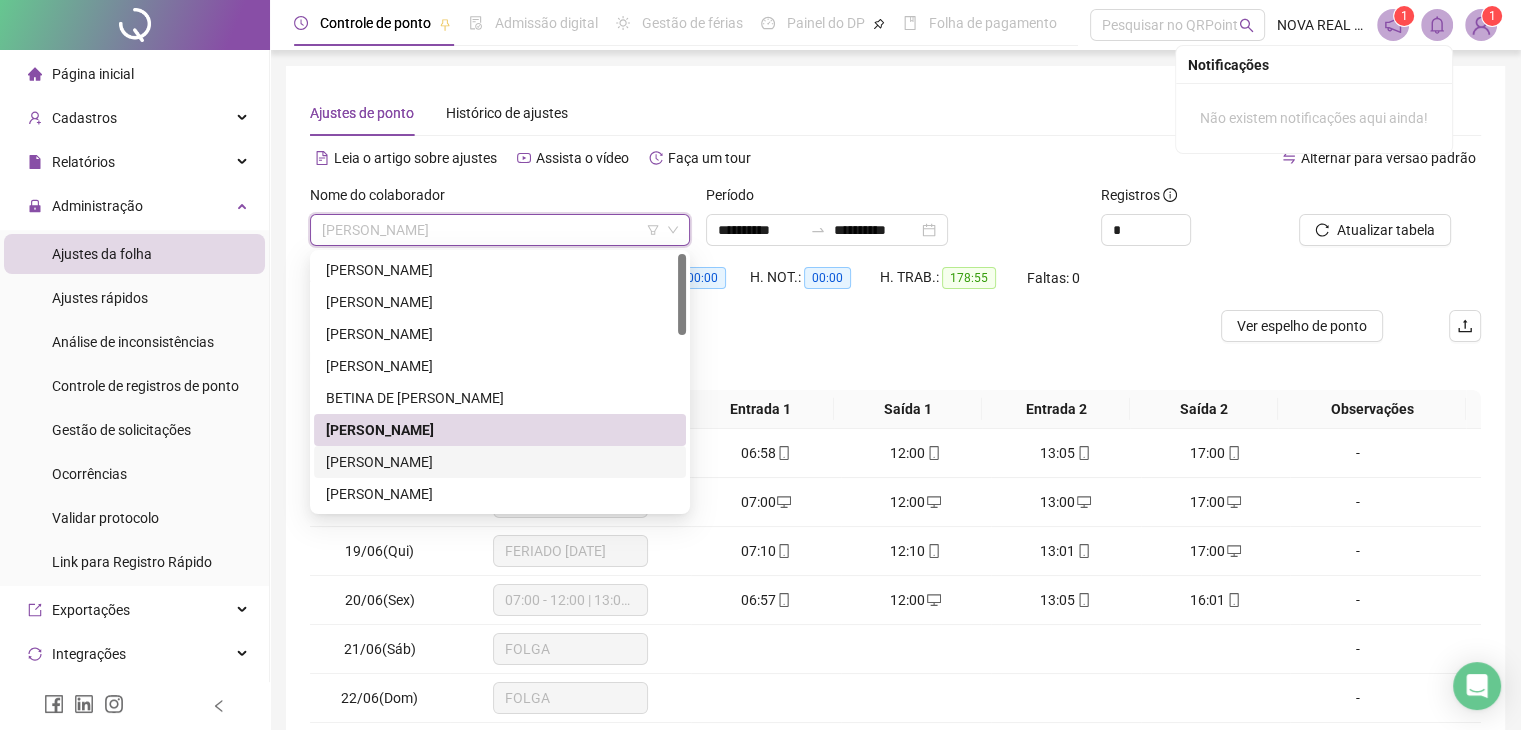 click on "[PERSON_NAME]" at bounding box center [500, 462] 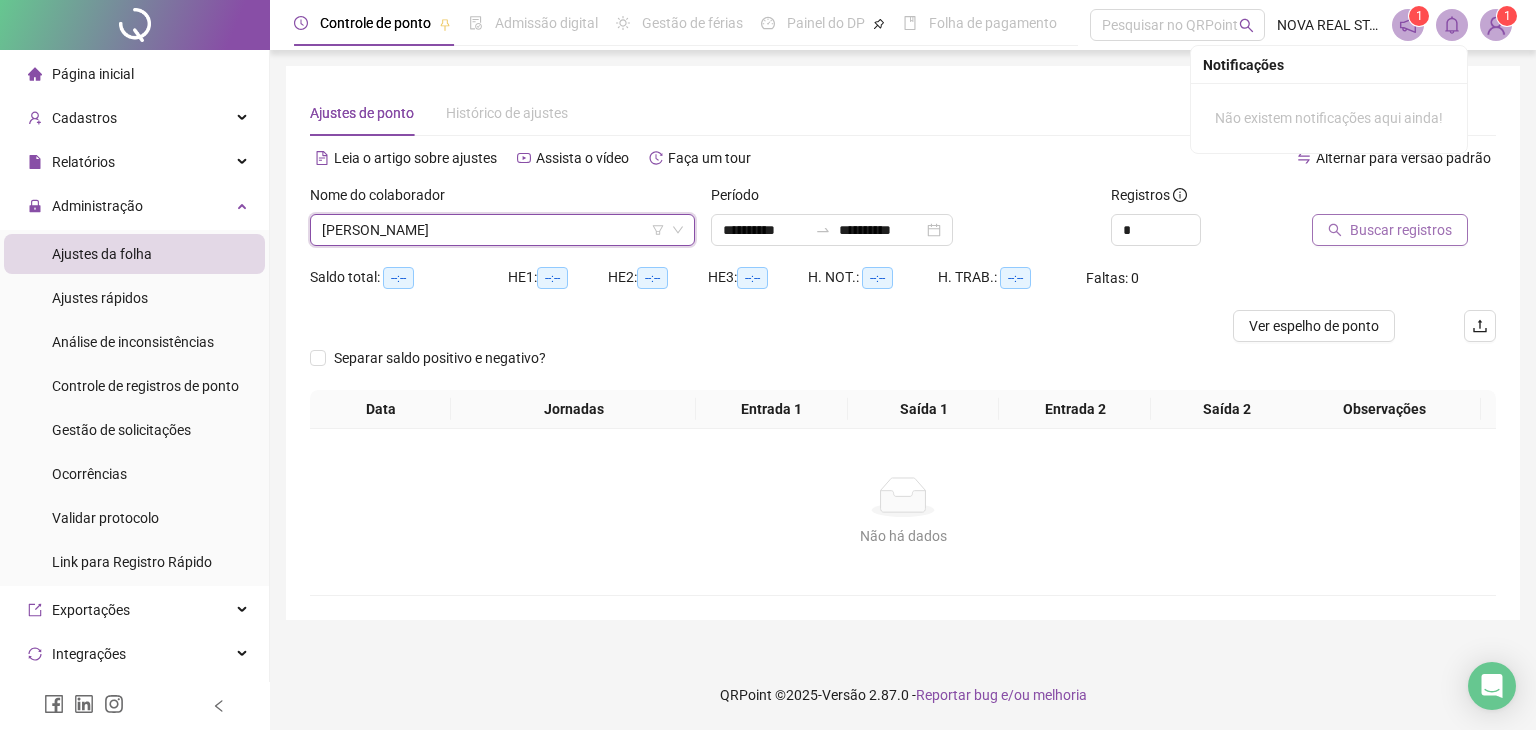click 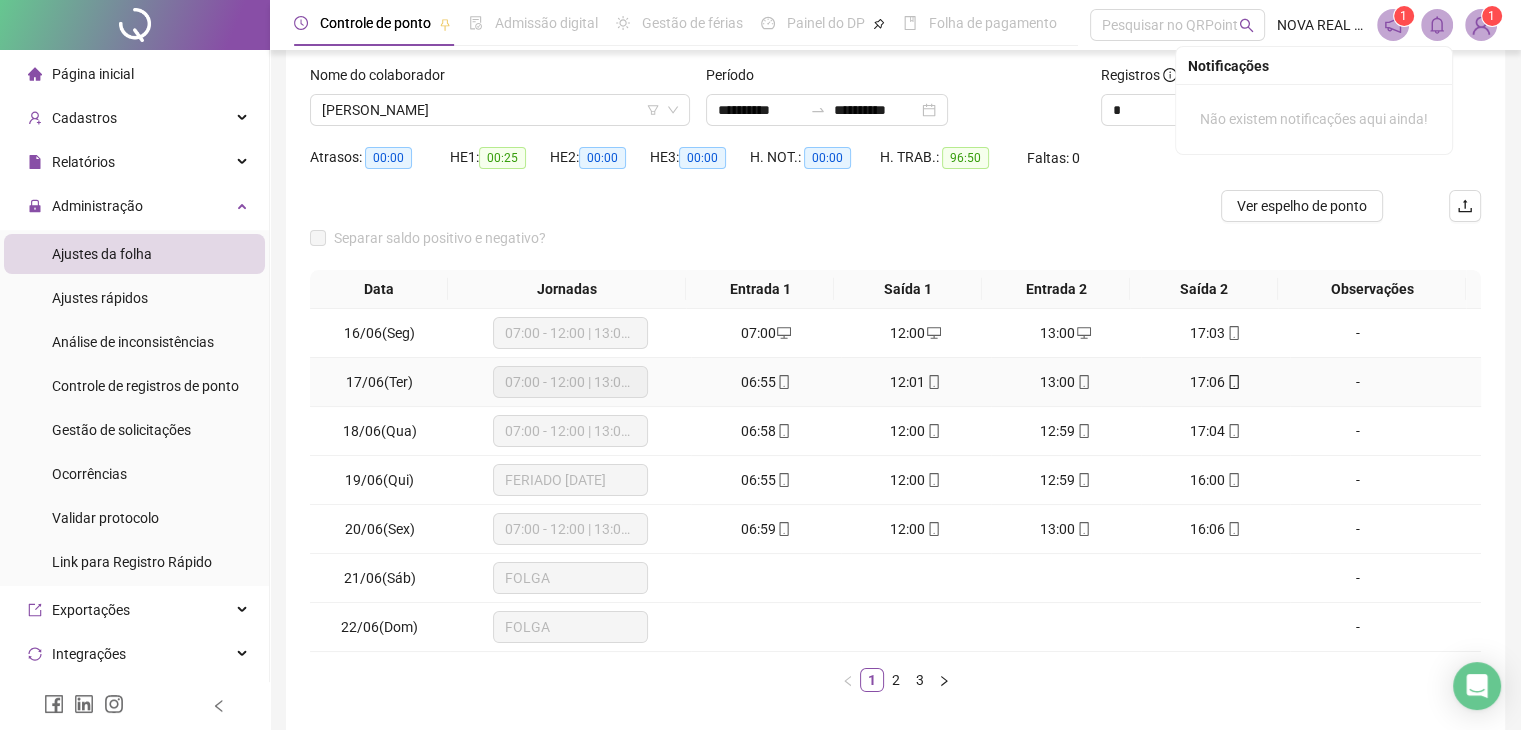 scroll, scrollTop: 100, scrollLeft: 0, axis: vertical 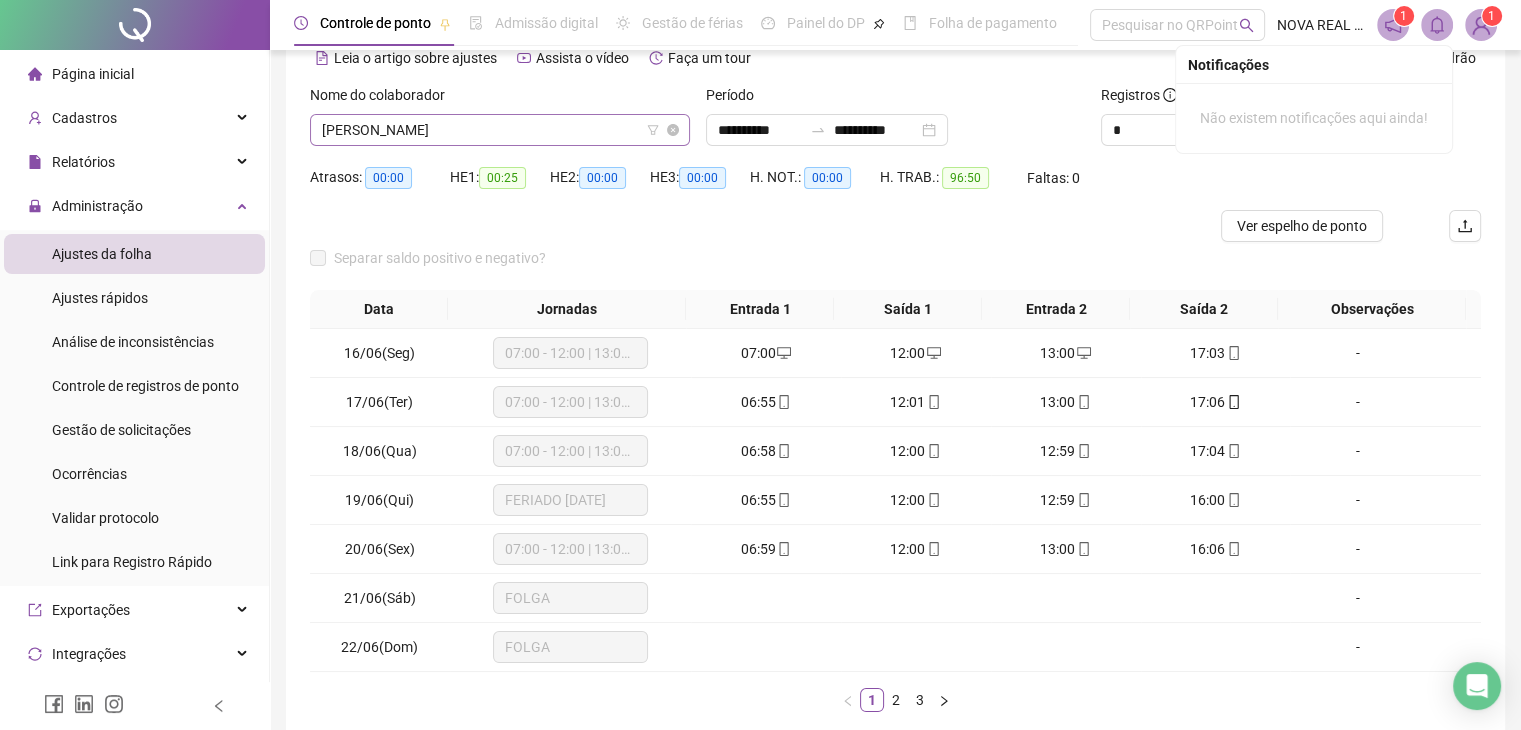 click on "[PERSON_NAME]" at bounding box center (500, 130) 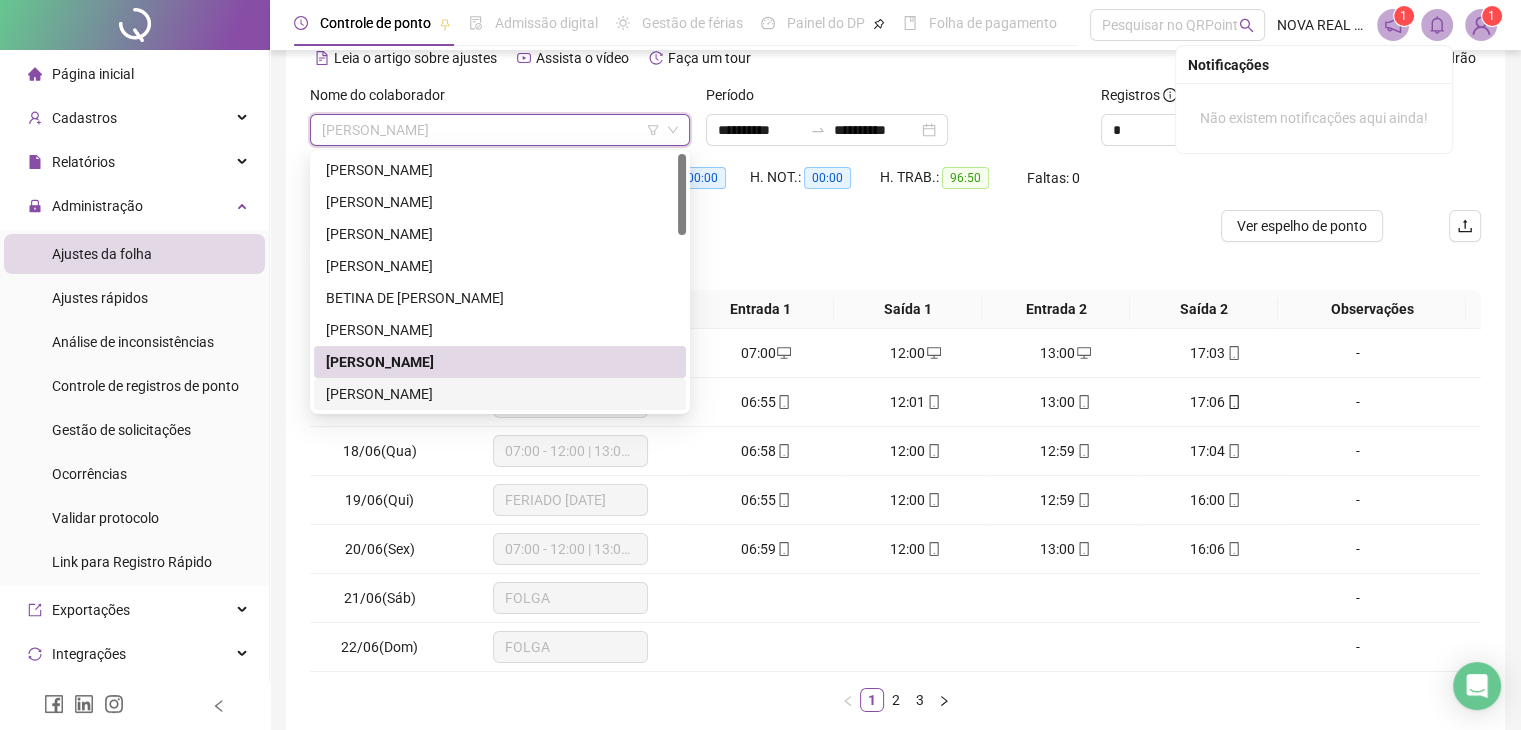 click on "[PERSON_NAME]" at bounding box center [500, 394] 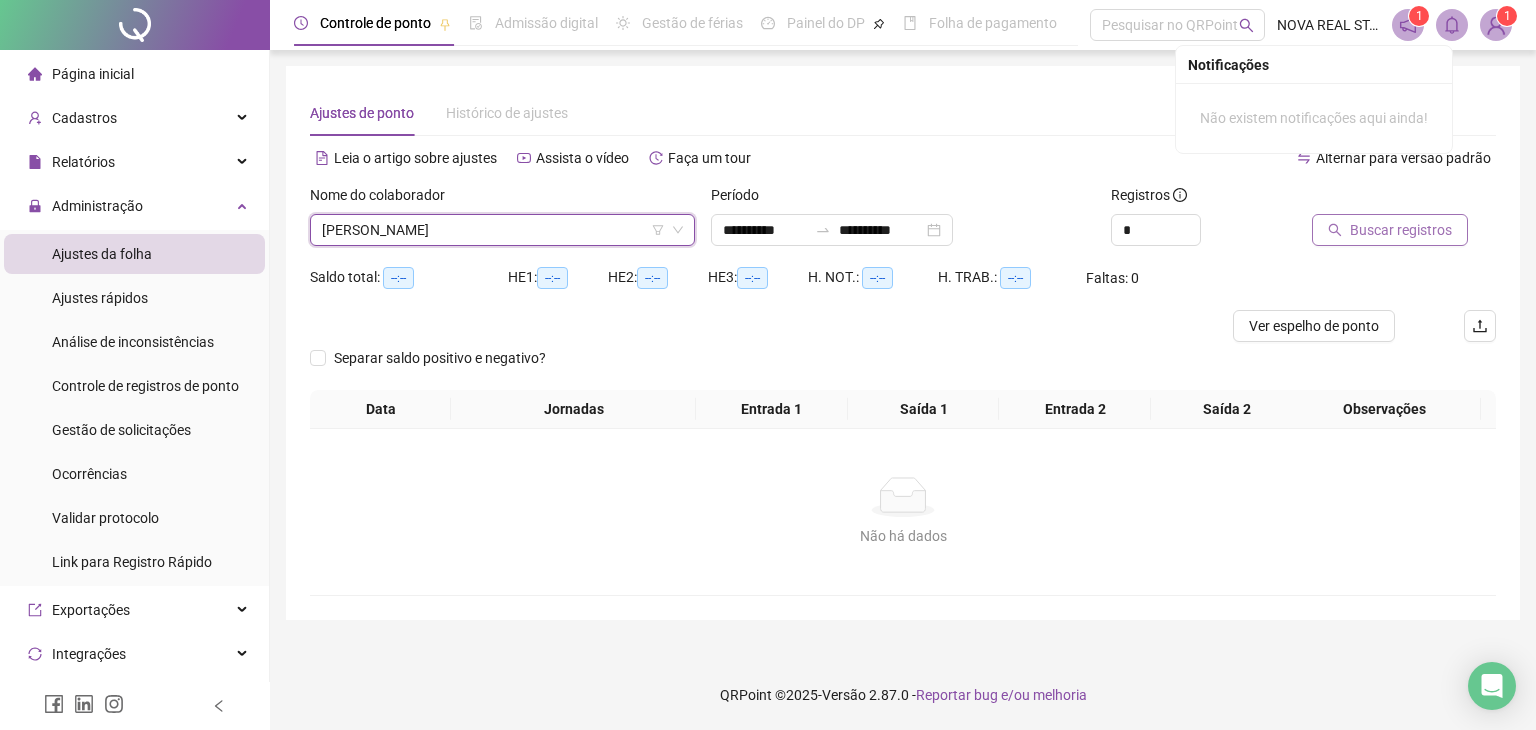 click on "Buscar registros" at bounding box center (1401, 230) 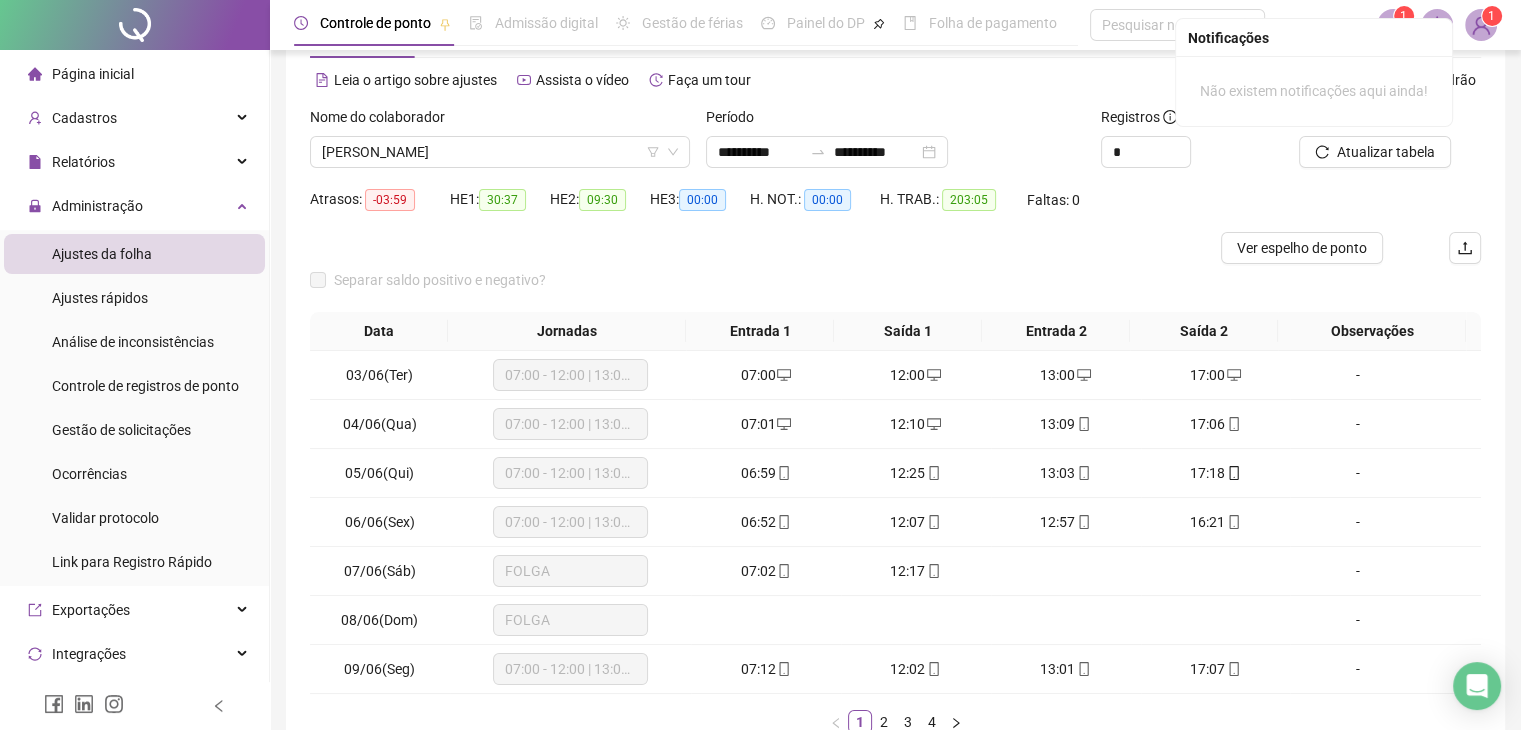 scroll, scrollTop: 100, scrollLeft: 0, axis: vertical 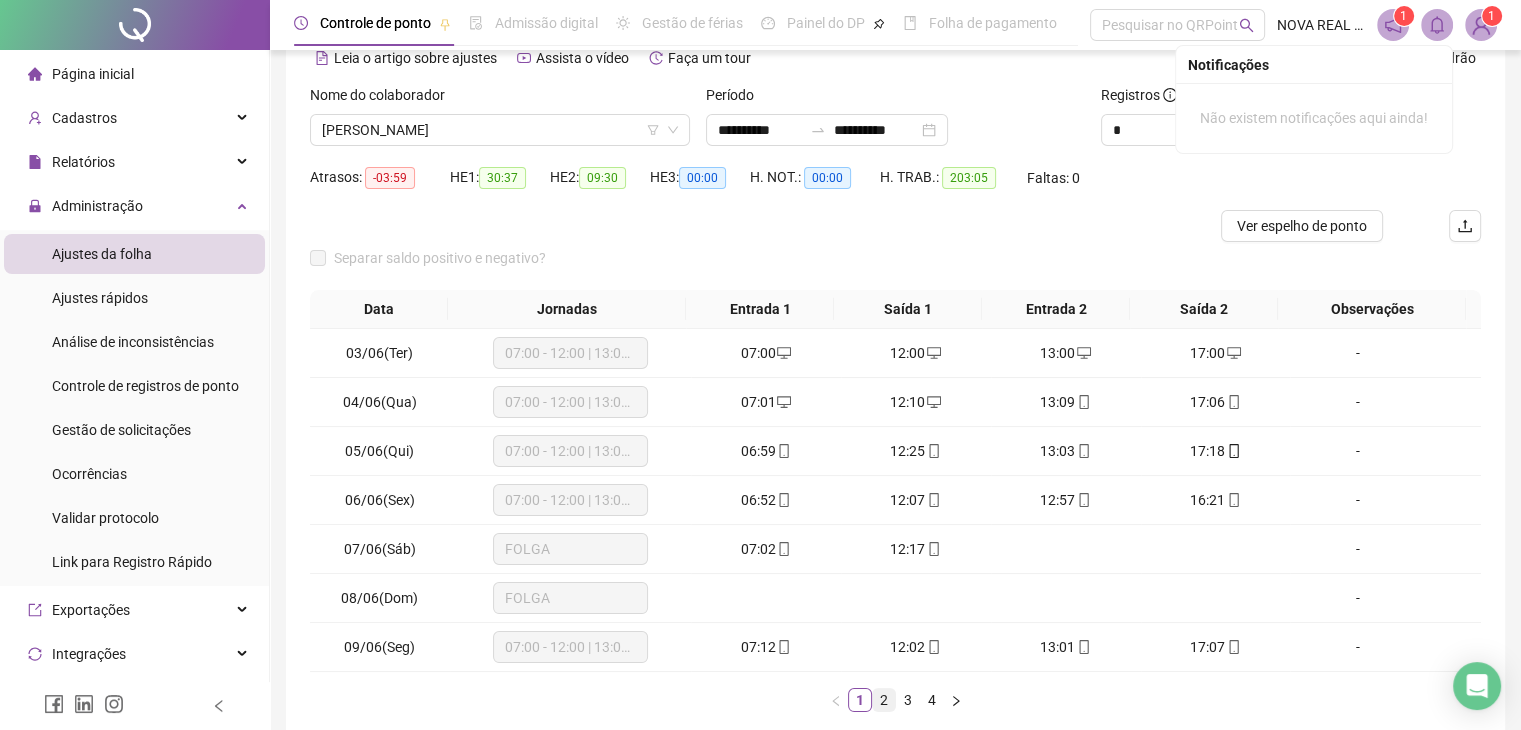 click on "2" at bounding box center (884, 700) 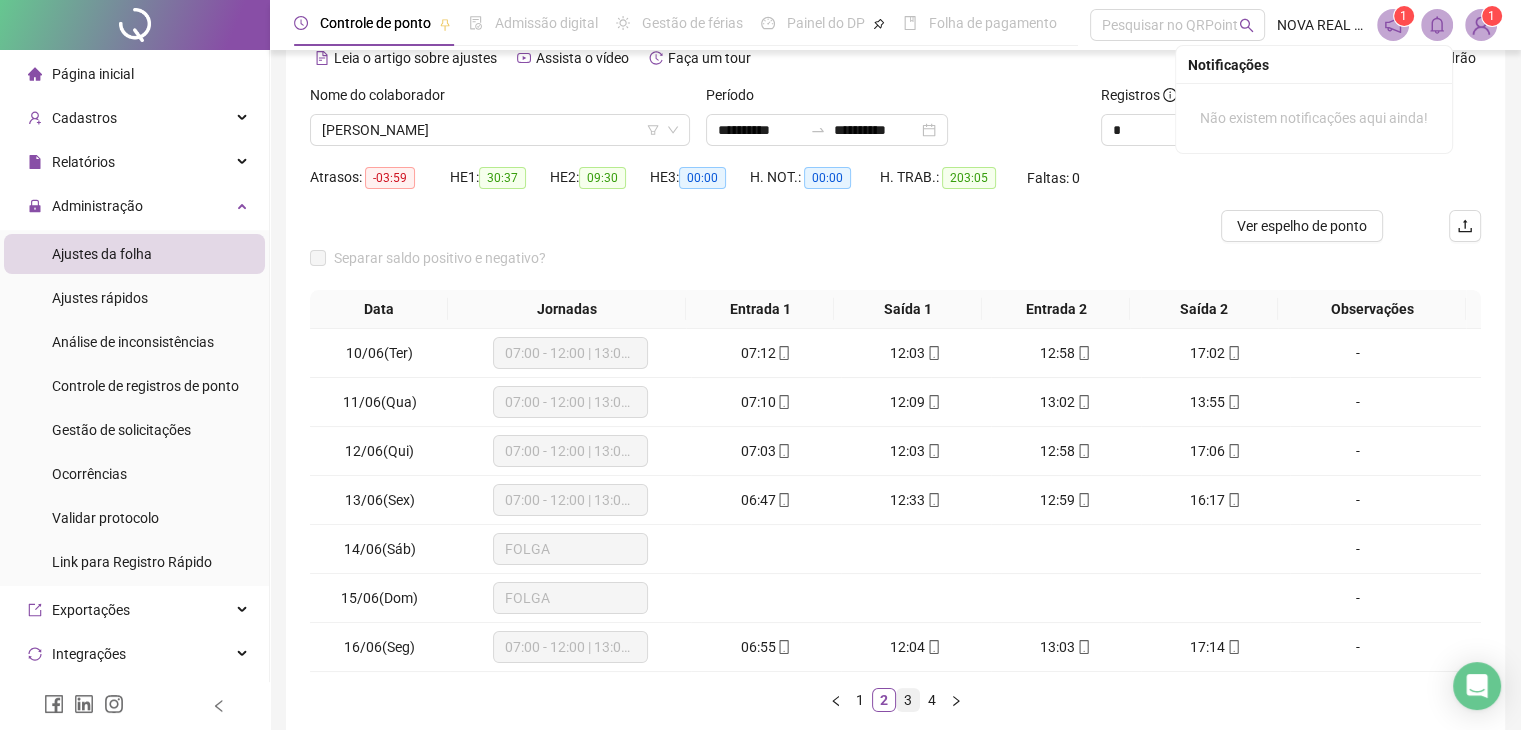 click on "3" at bounding box center [908, 700] 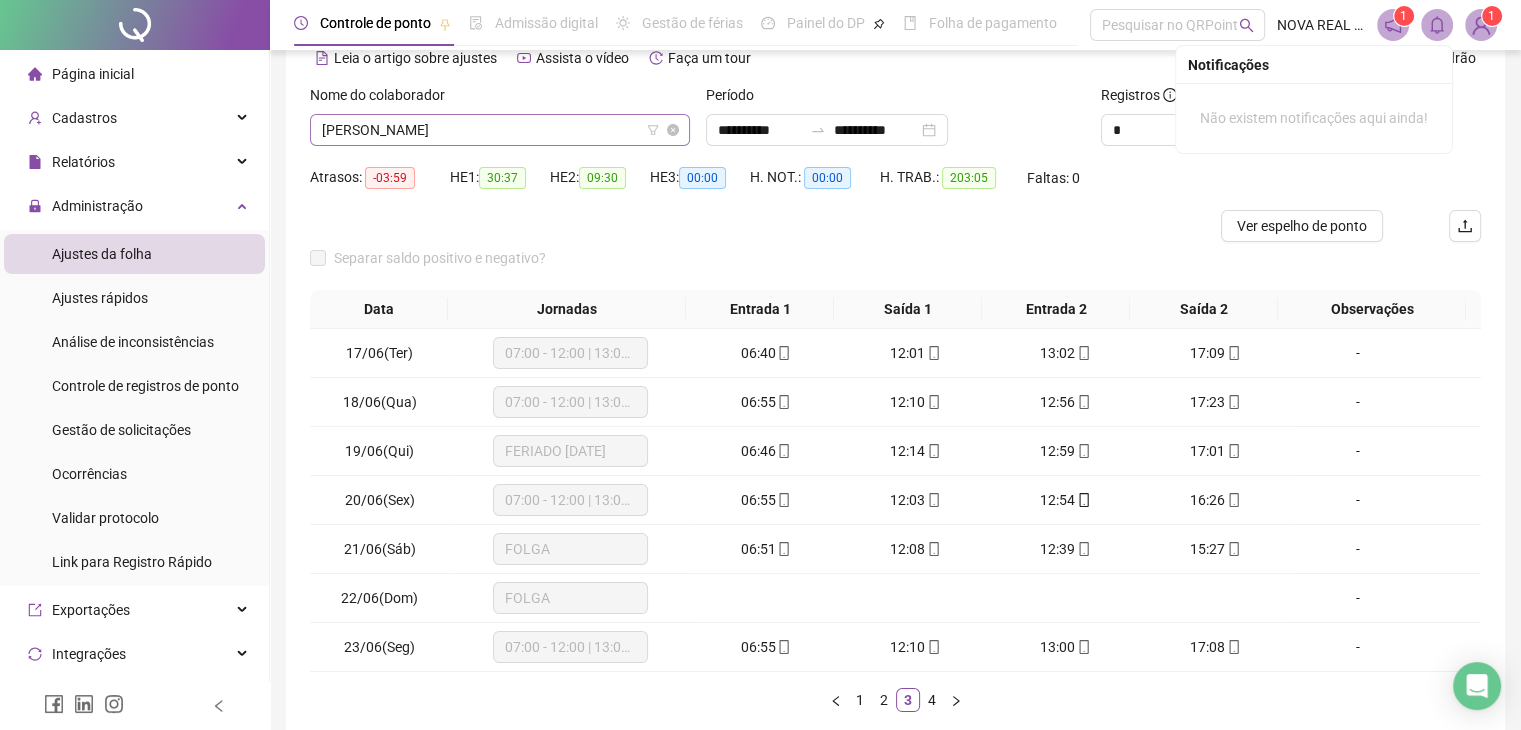 click on "[PERSON_NAME]" at bounding box center [500, 130] 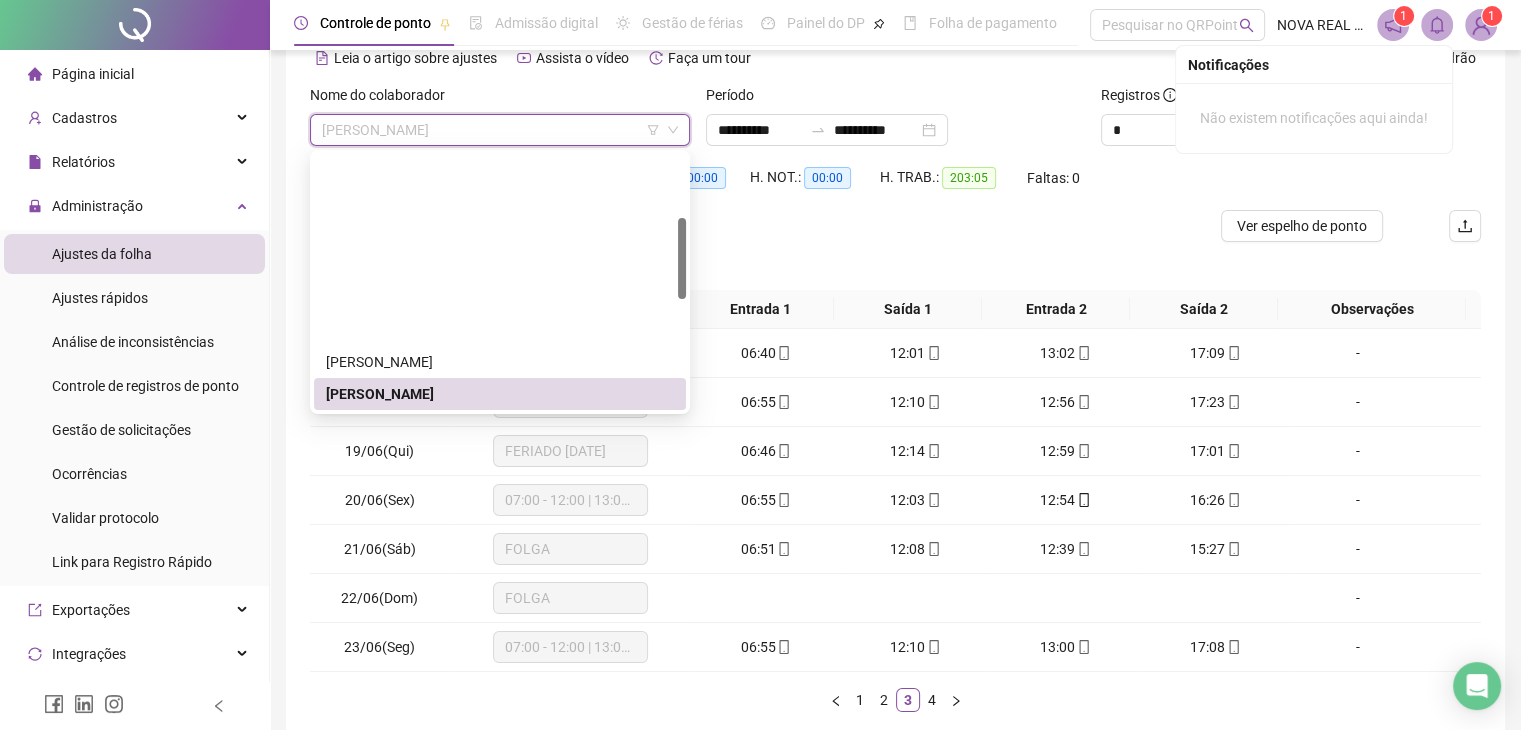 scroll, scrollTop: 200, scrollLeft: 0, axis: vertical 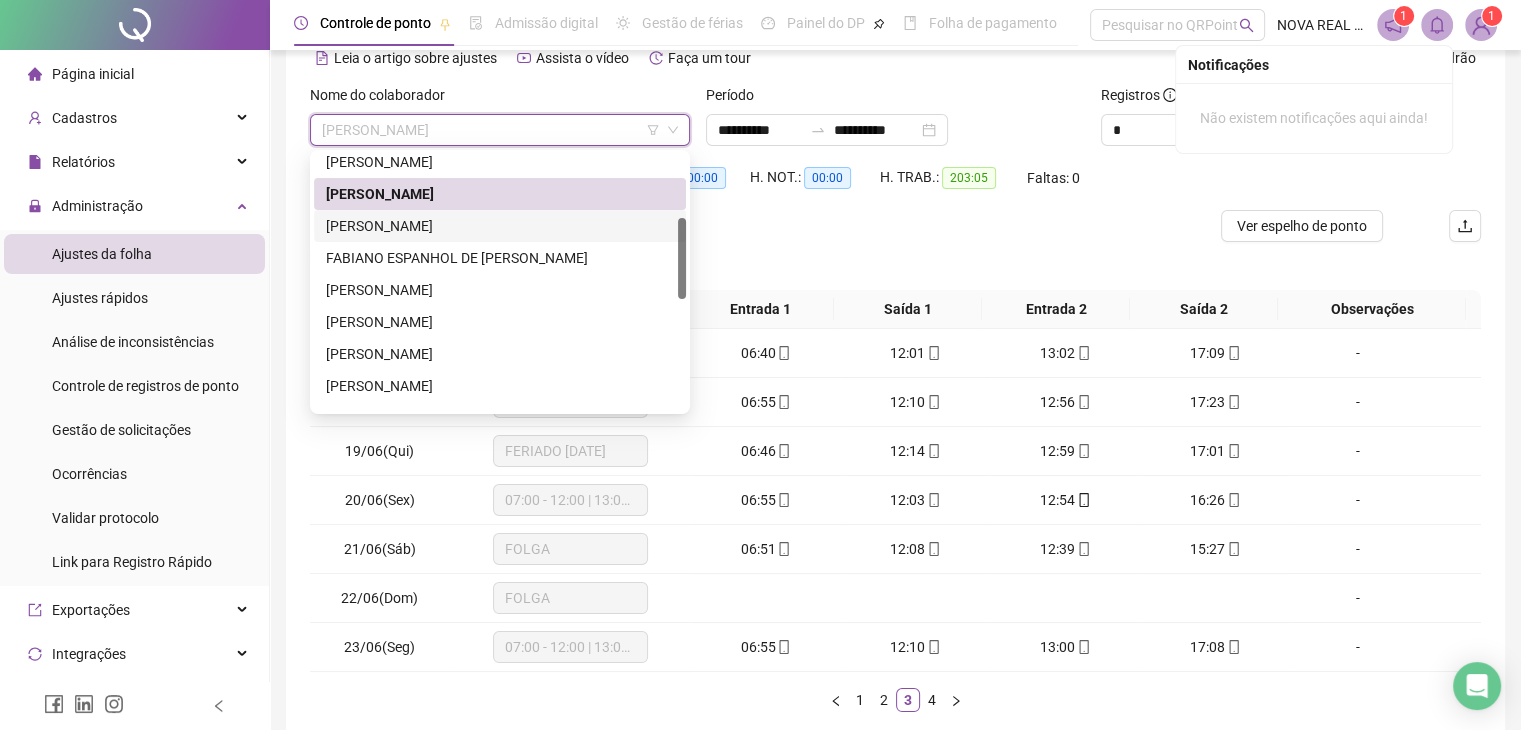 click on "[PERSON_NAME]" at bounding box center [500, 226] 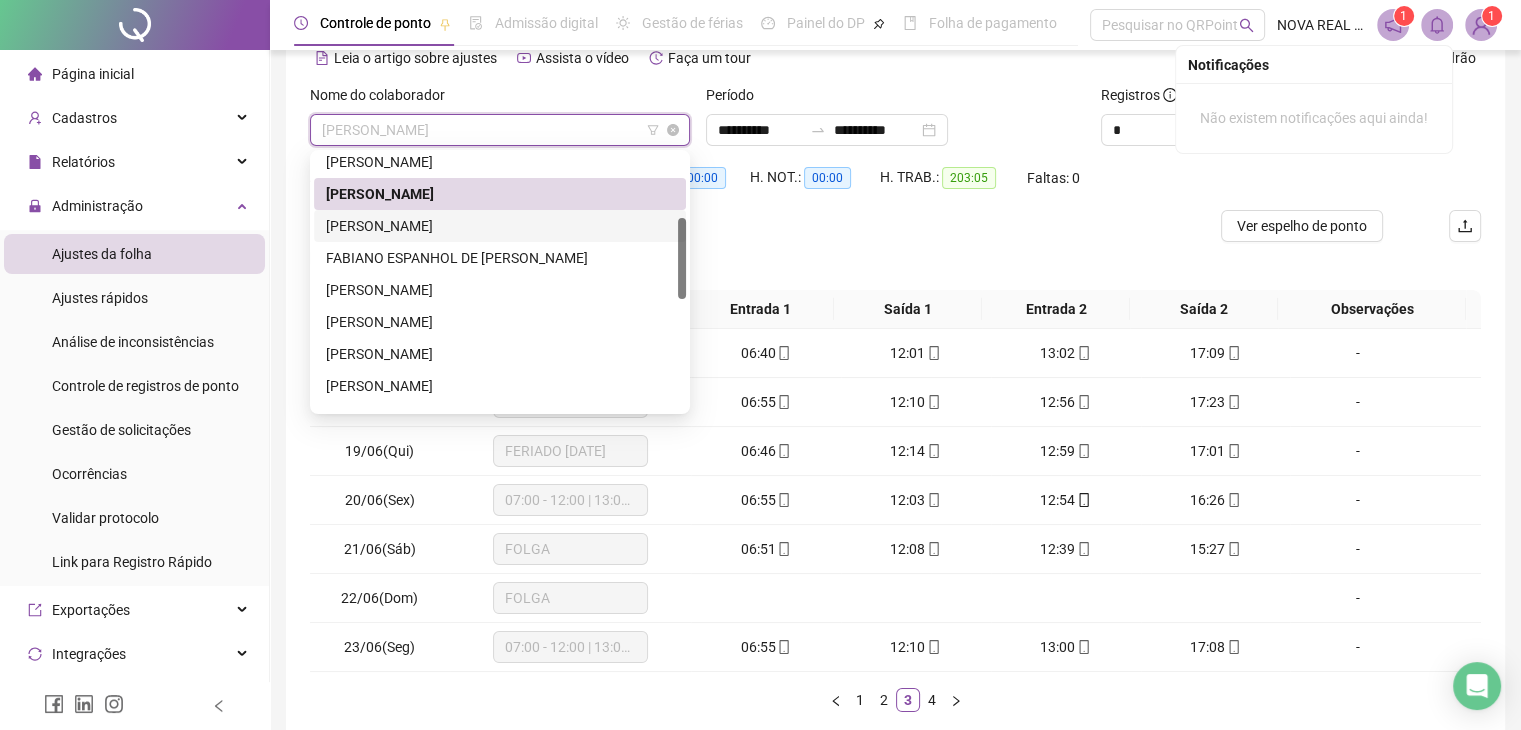 scroll, scrollTop: 0, scrollLeft: 0, axis: both 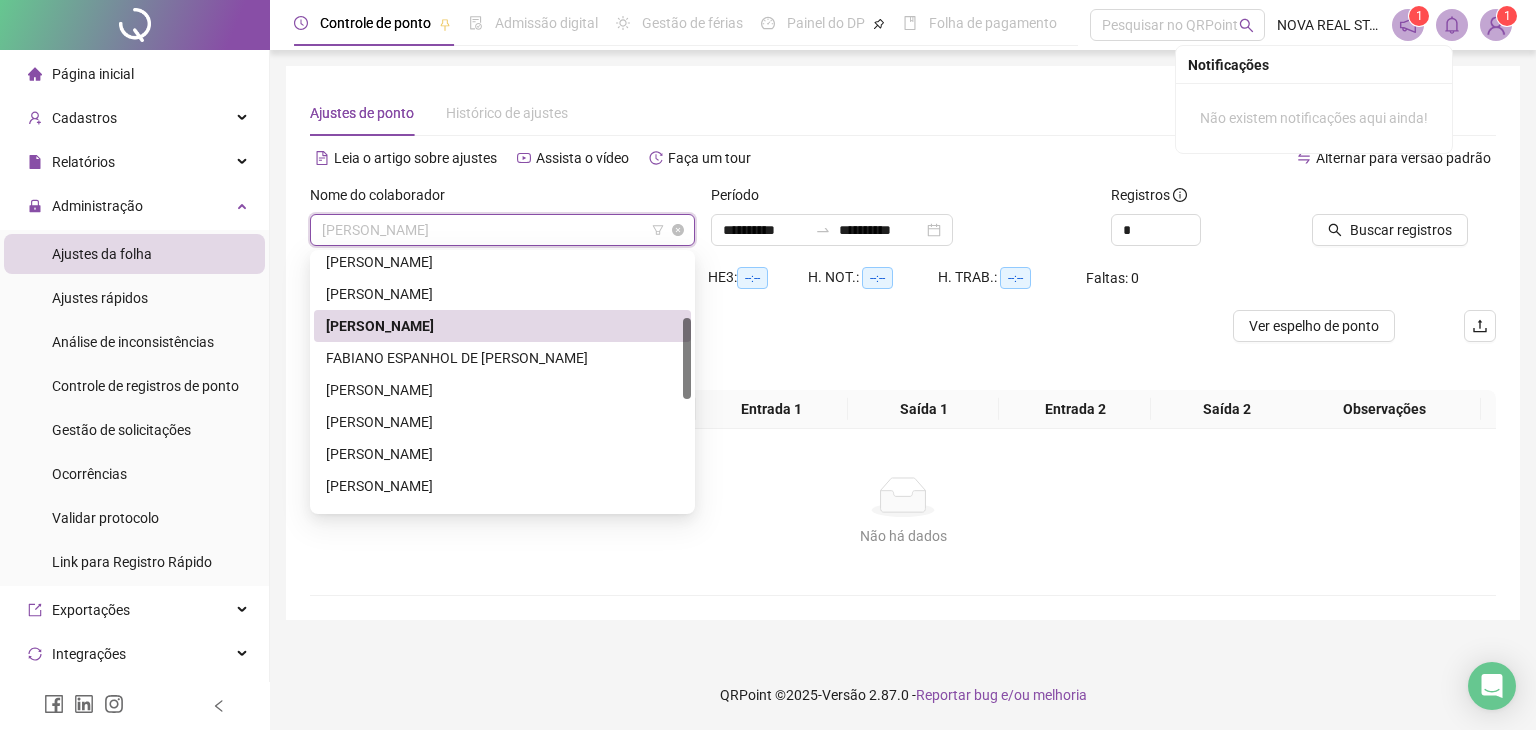 click on "[PERSON_NAME]" at bounding box center [502, 230] 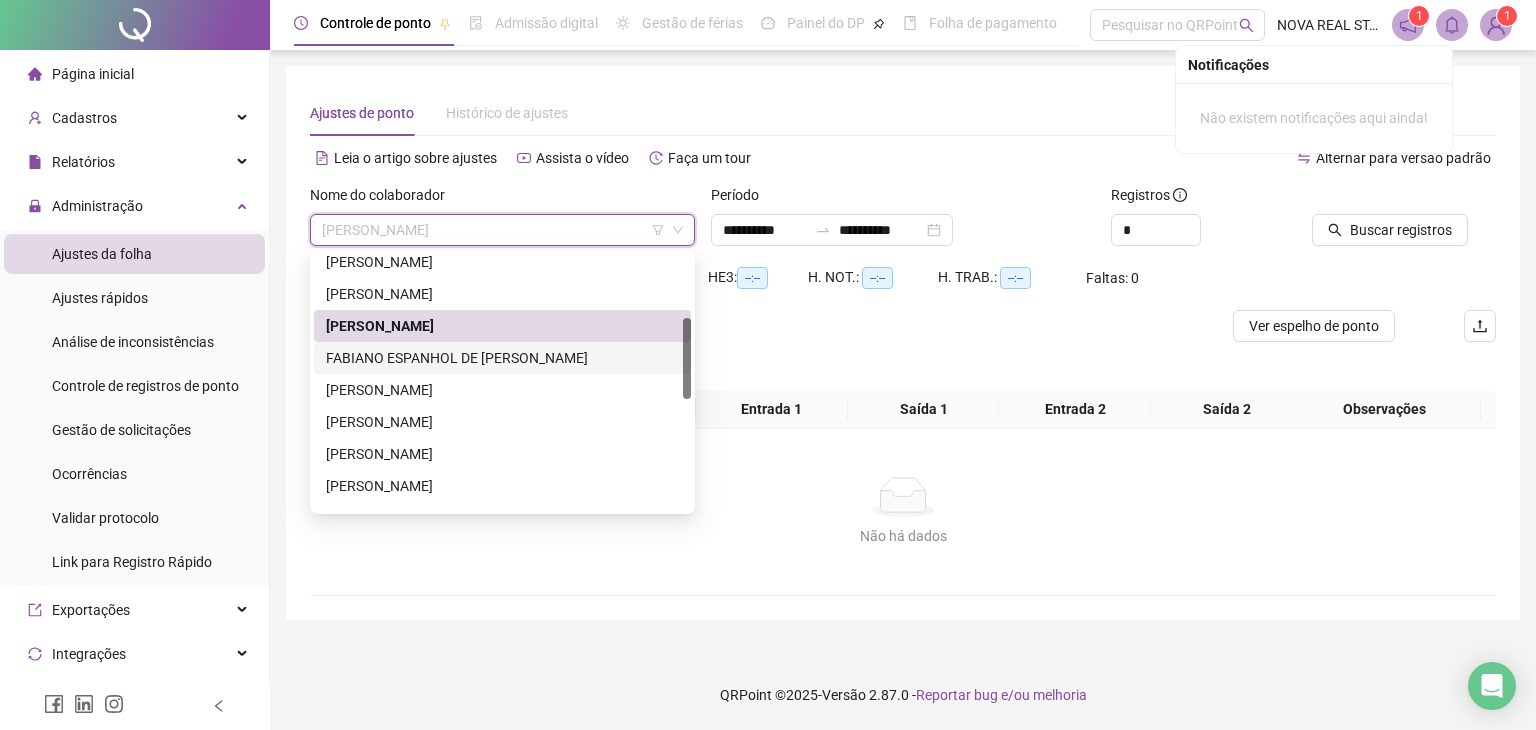 click on "FABIANO ESPANHOL DE [PERSON_NAME]" at bounding box center [502, 358] 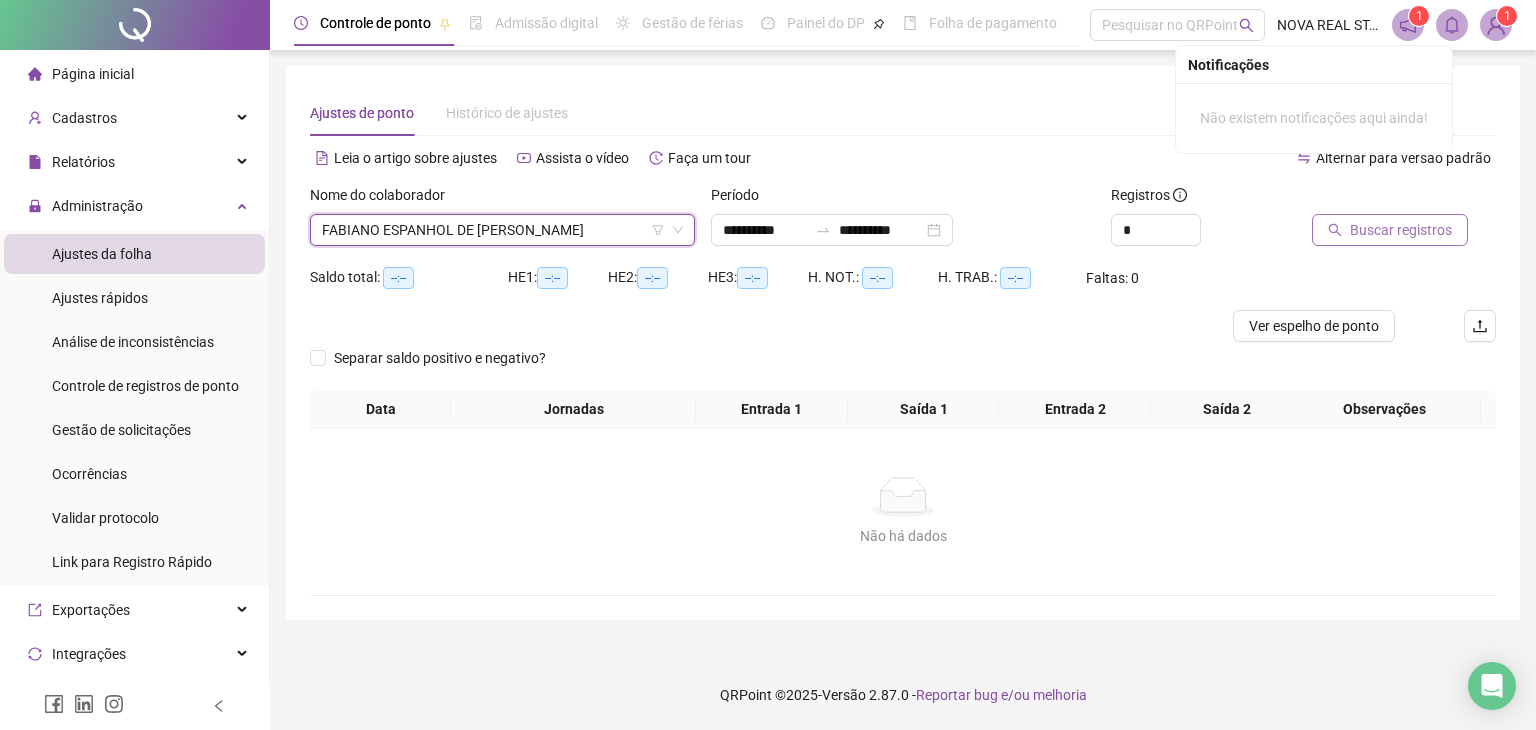 click on "Buscar registros" at bounding box center [1401, 230] 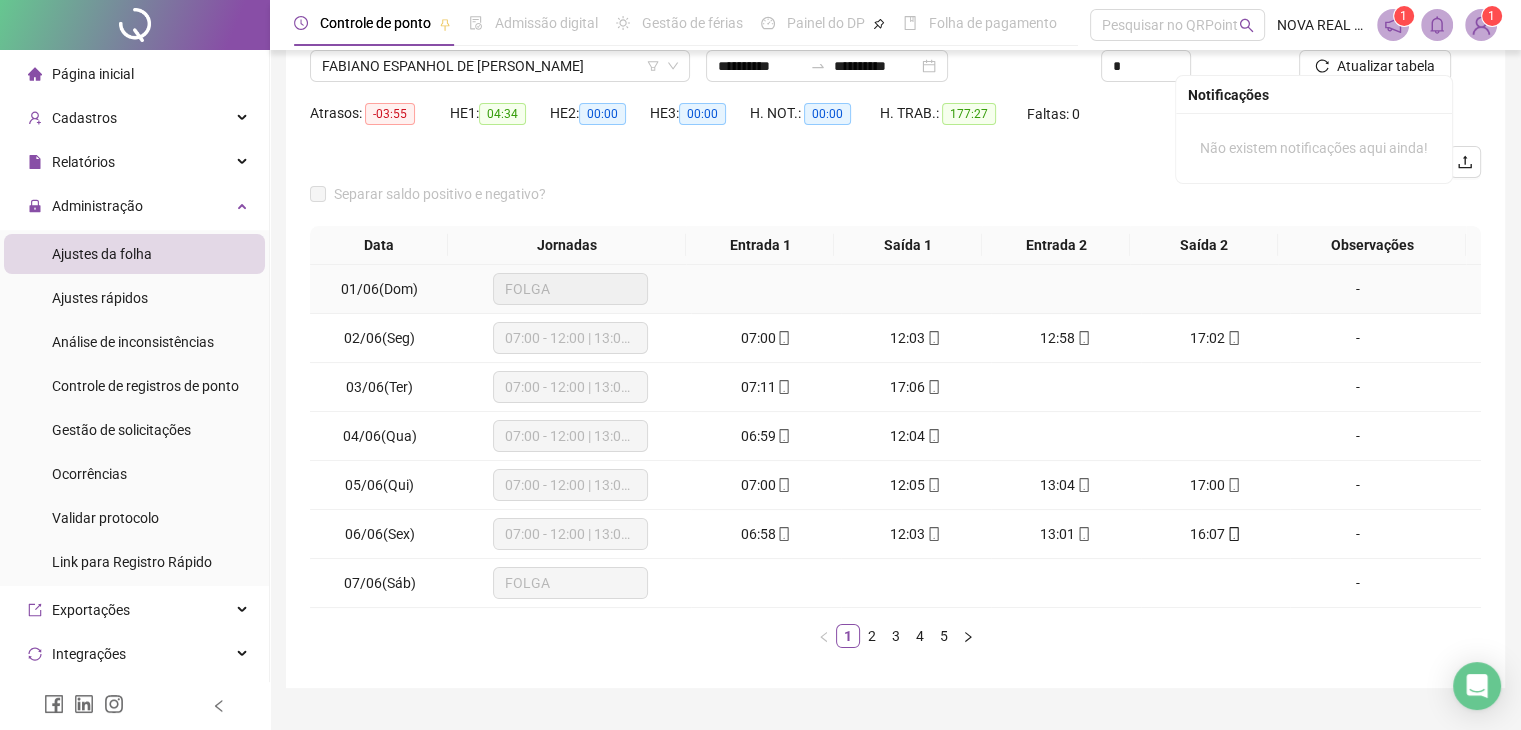 scroll, scrollTop: 200, scrollLeft: 0, axis: vertical 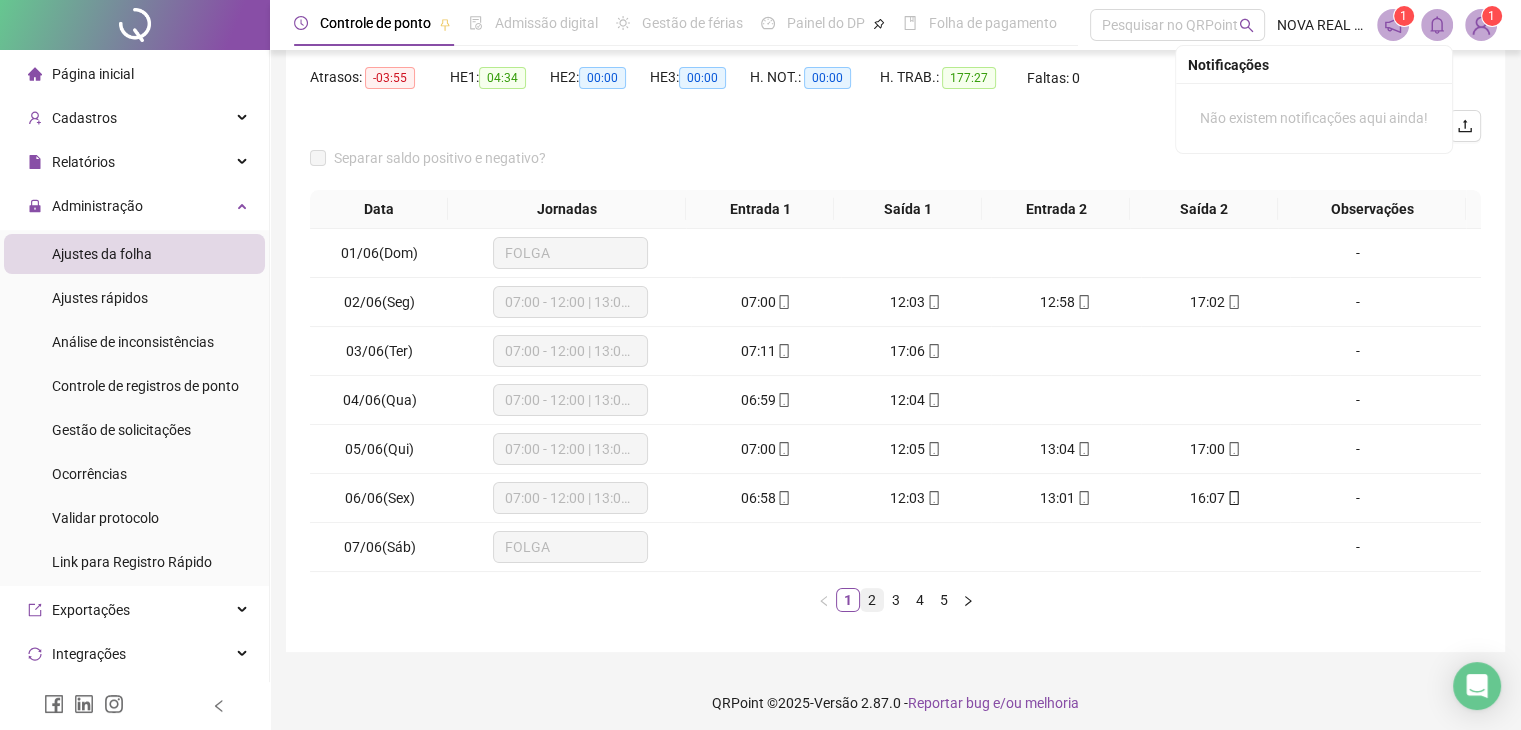 click on "2" at bounding box center [872, 600] 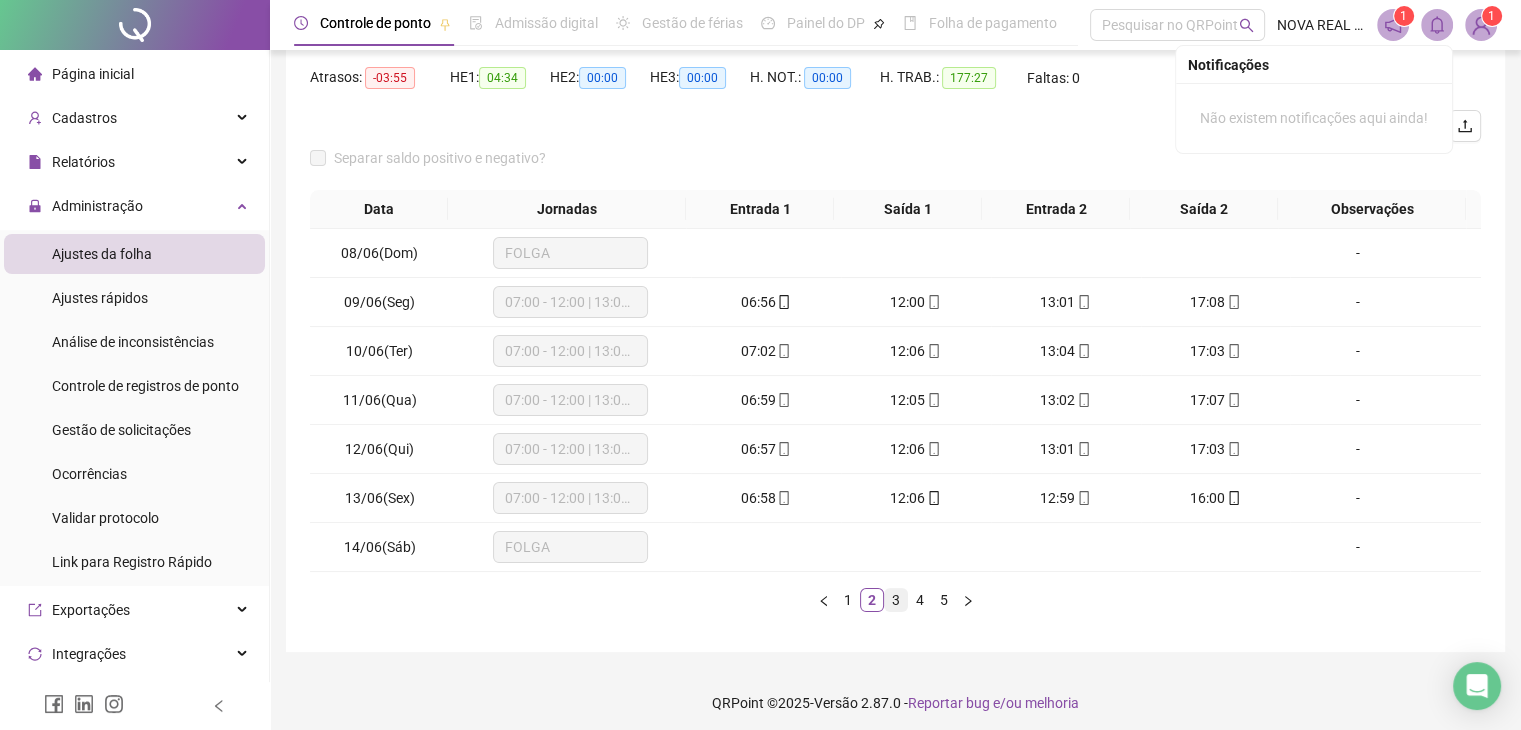 click on "3" at bounding box center [896, 600] 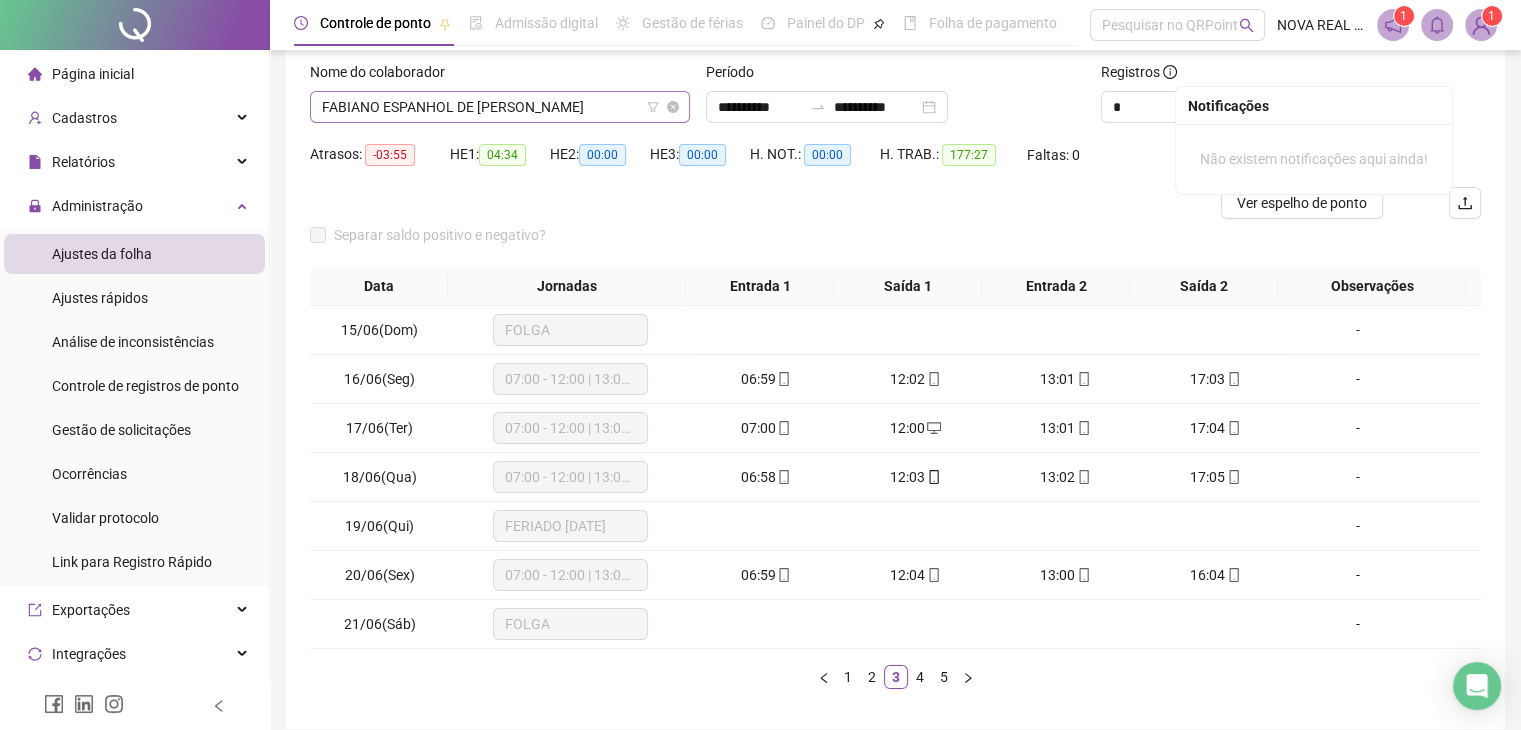 scroll, scrollTop: 100, scrollLeft: 0, axis: vertical 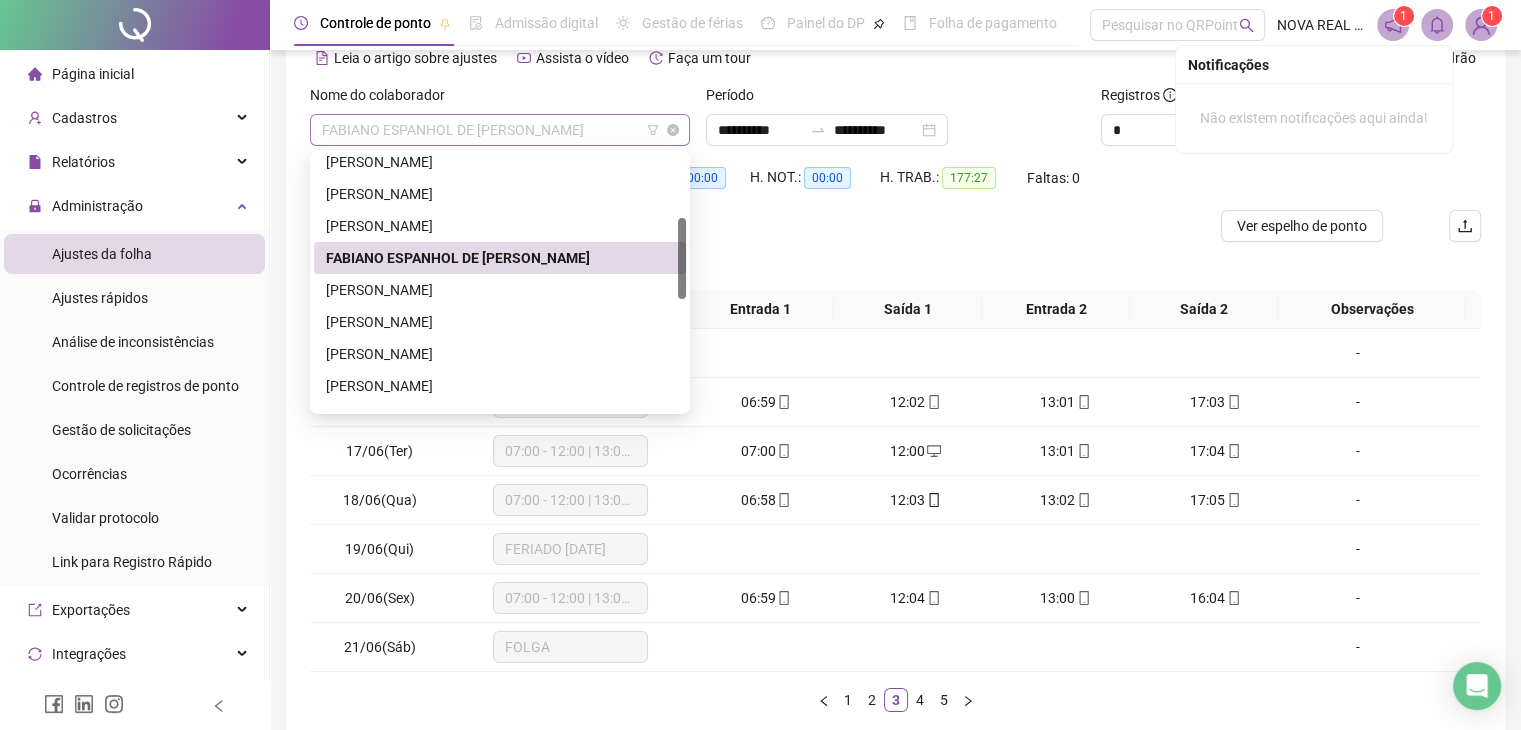 click on "FABIANO ESPANHOL DE [PERSON_NAME]" at bounding box center [500, 130] 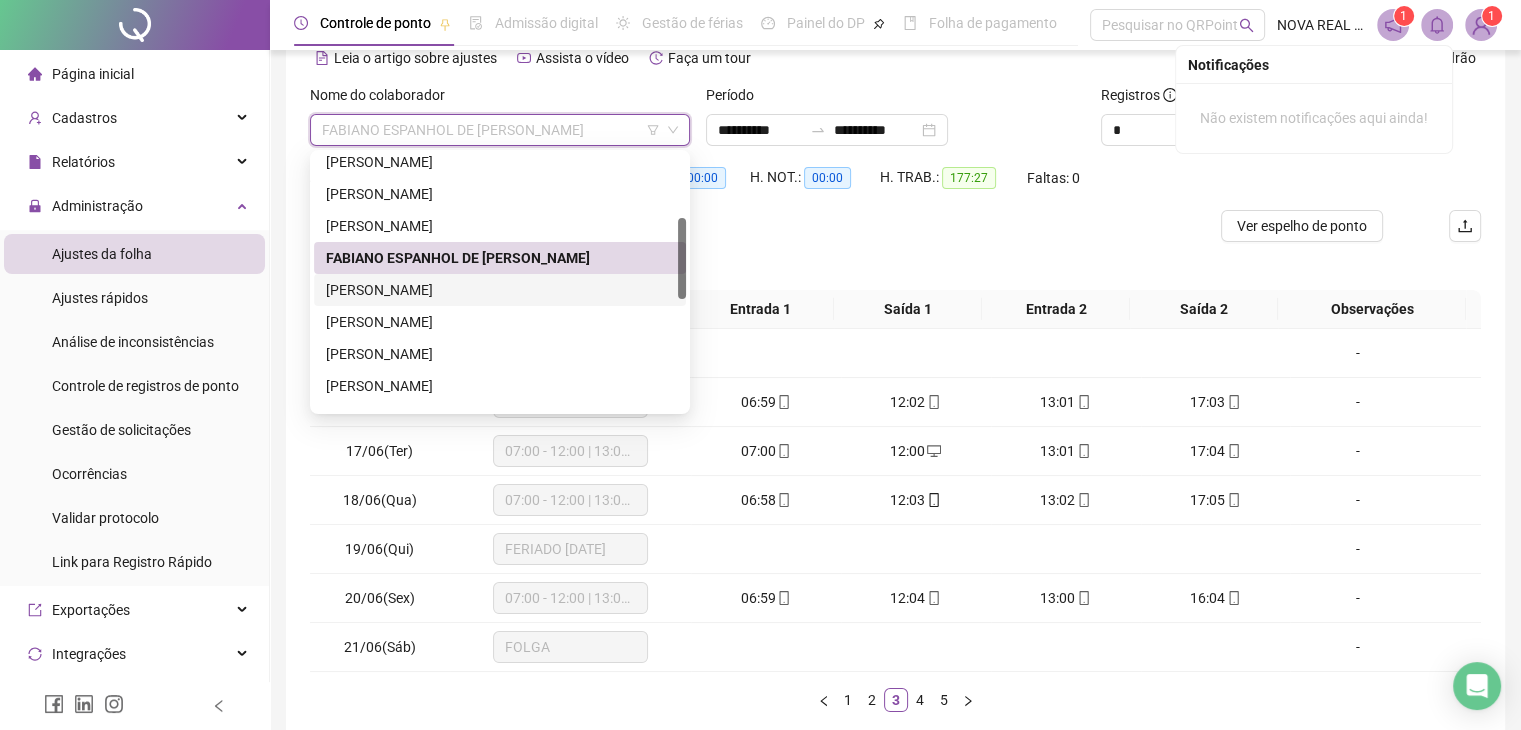 click on "[PERSON_NAME]" at bounding box center [500, 290] 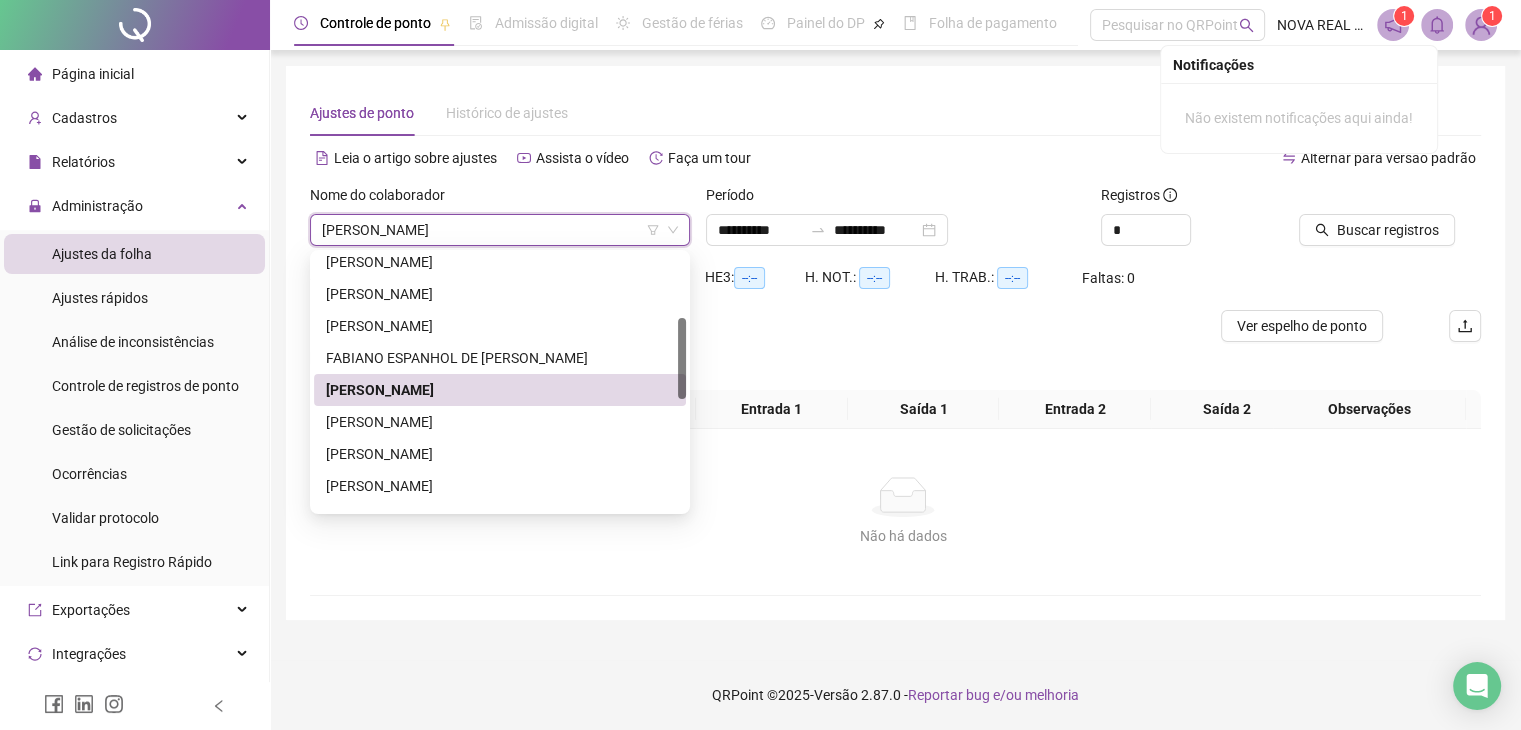 scroll, scrollTop: 0, scrollLeft: 0, axis: both 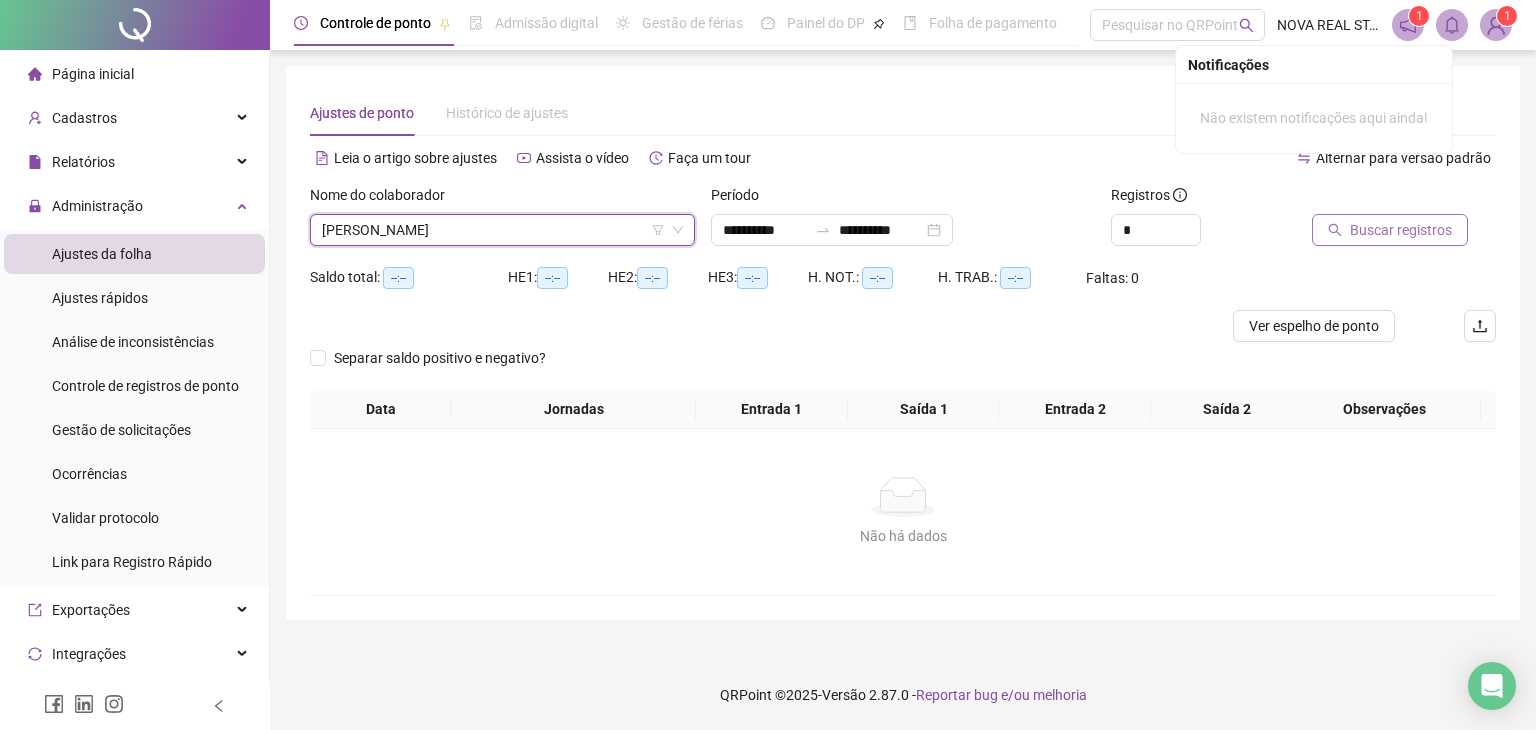 click on "Buscar registros" at bounding box center [1401, 230] 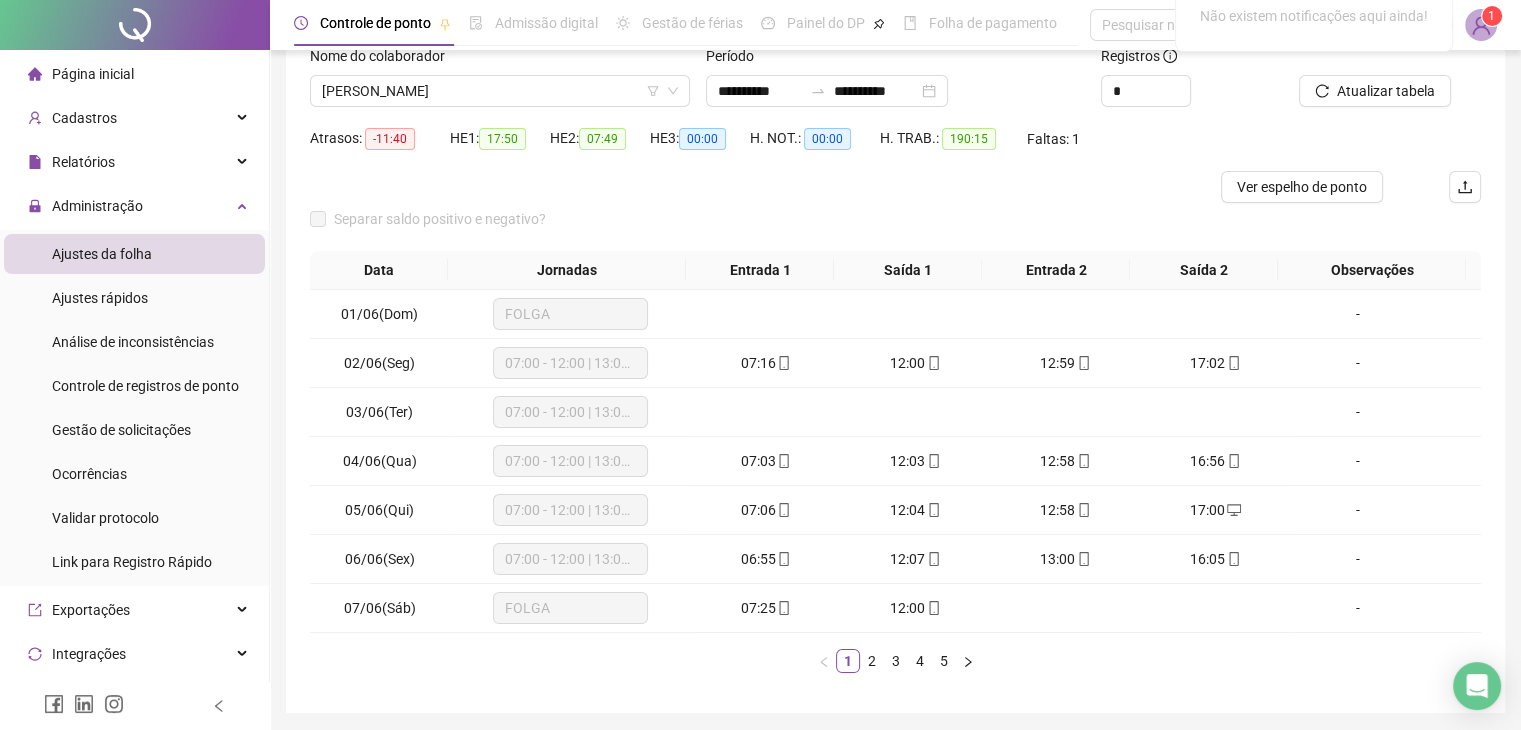 scroll, scrollTop: 200, scrollLeft: 0, axis: vertical 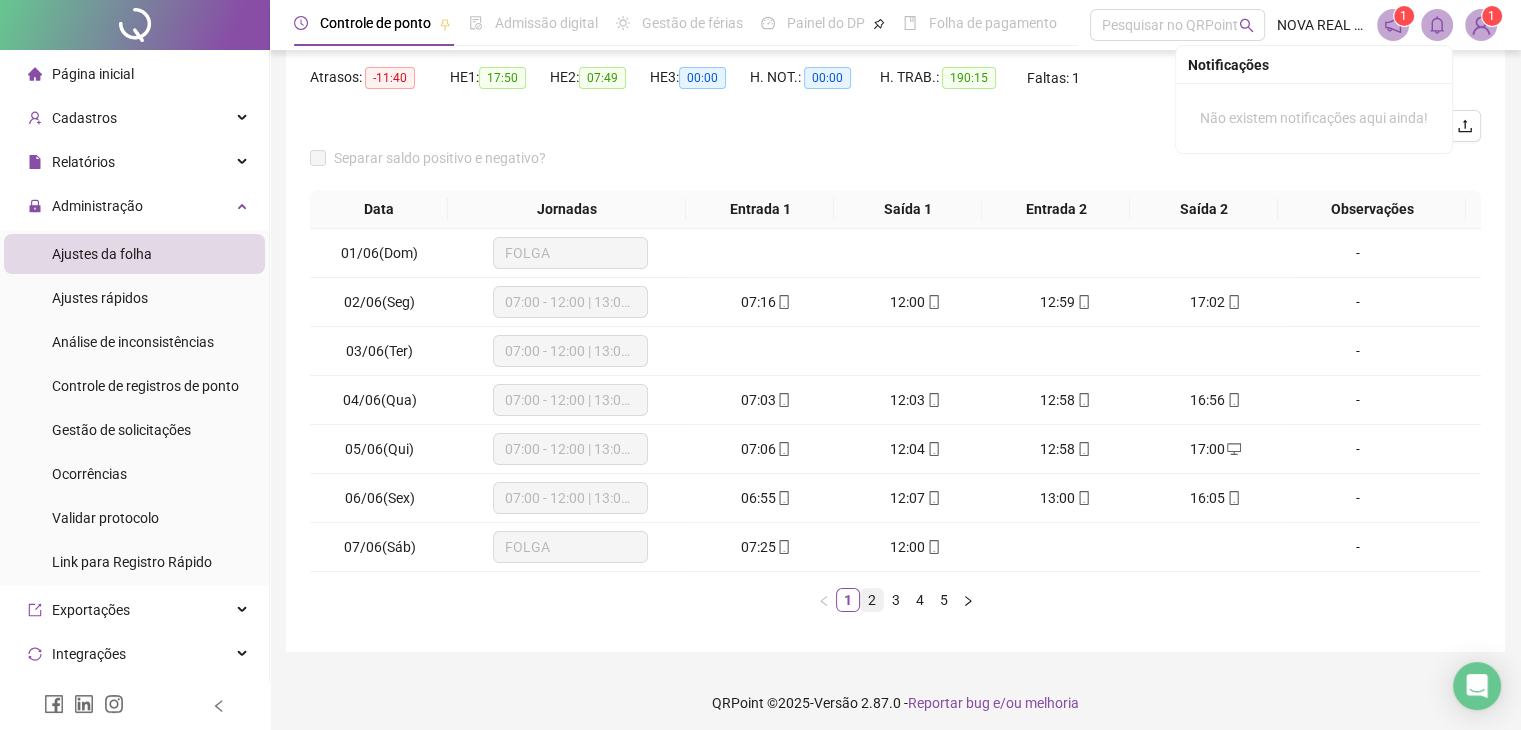 click on "2" at bounding box center (872, 600) 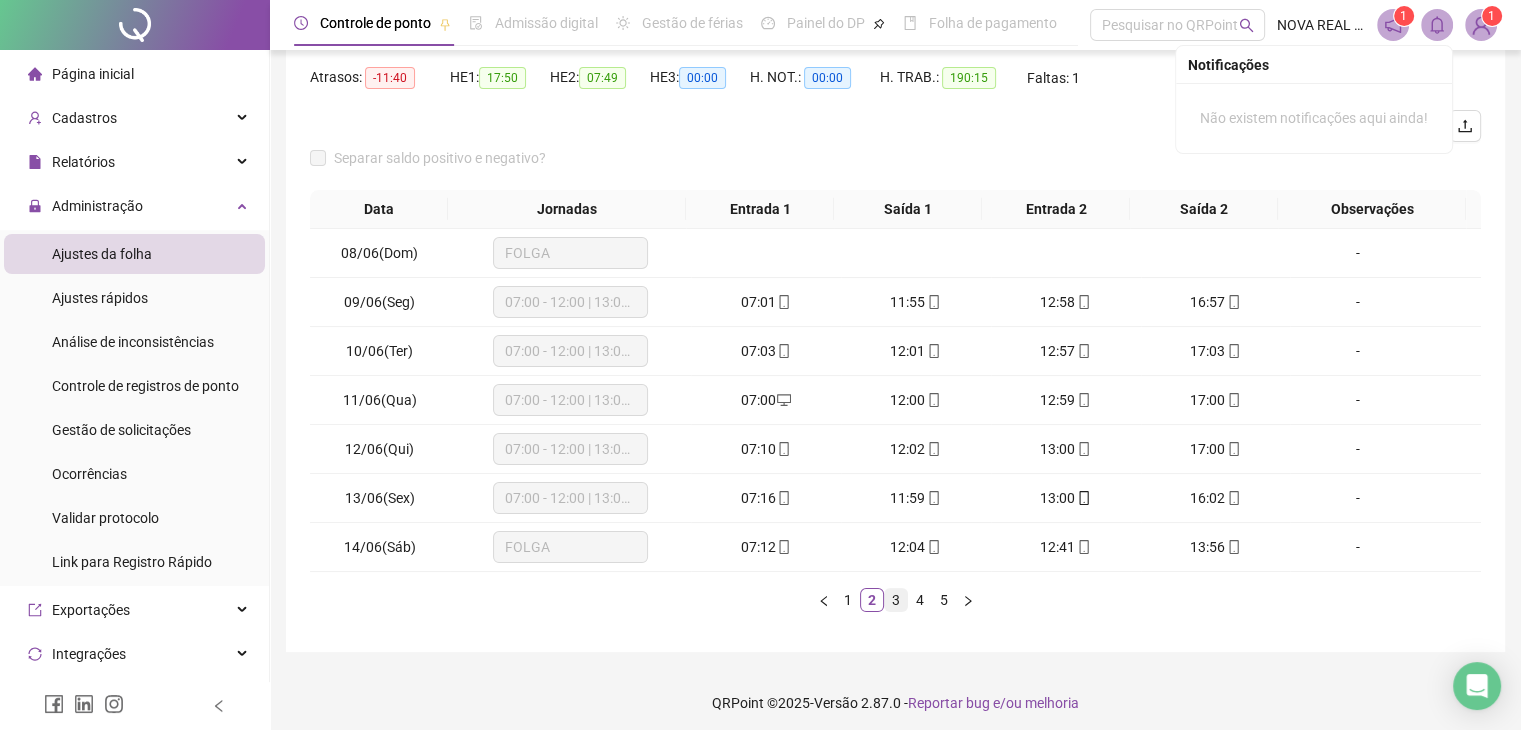 click on "3" at bounding box center (896, 600) 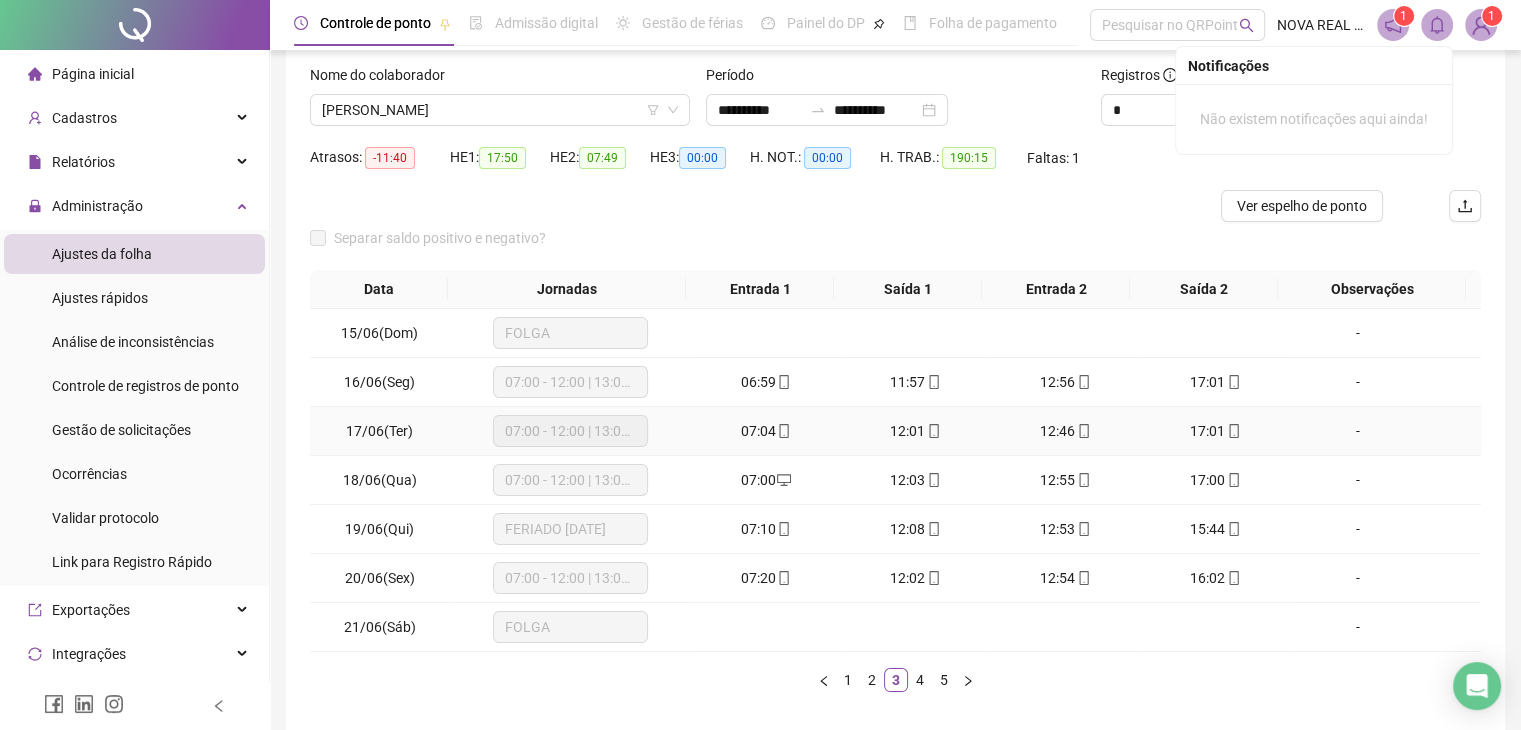 scroll, scrollTop: 100, scrollLeft: 0, axis: vertical 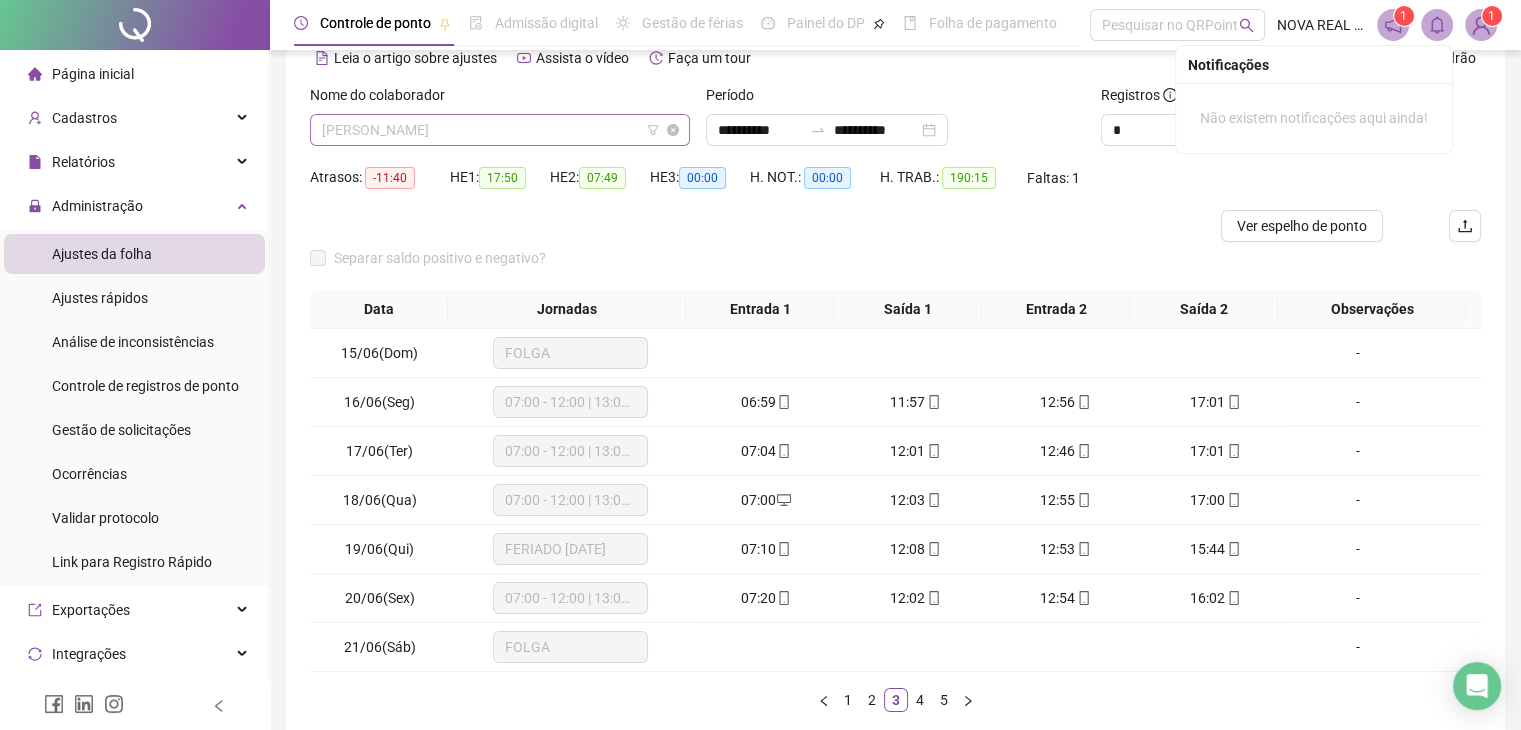 click on "[PERSON_NAME]" at bounding box center (500, 130) 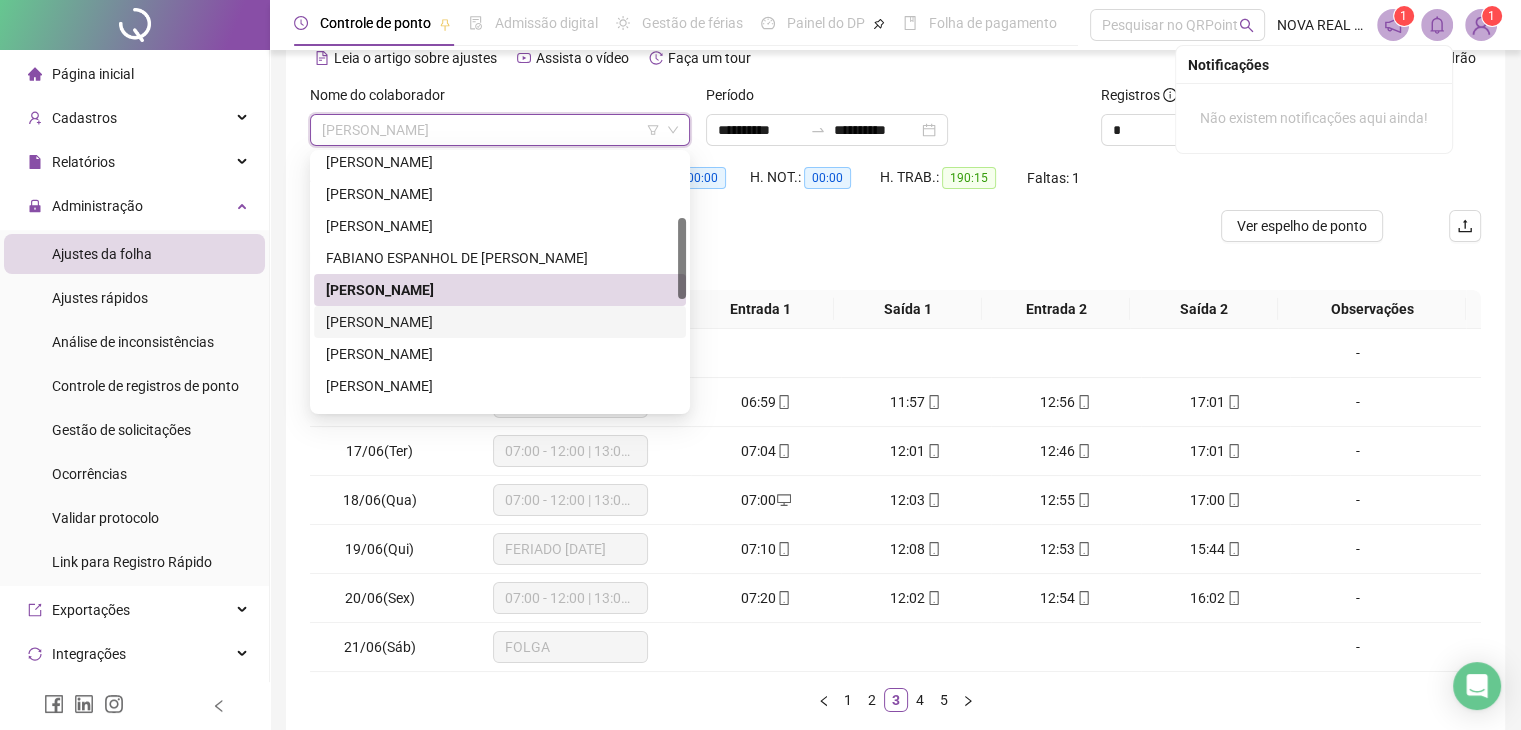 click on "[PERSON_NAME]" at bounding box center (500, 322) 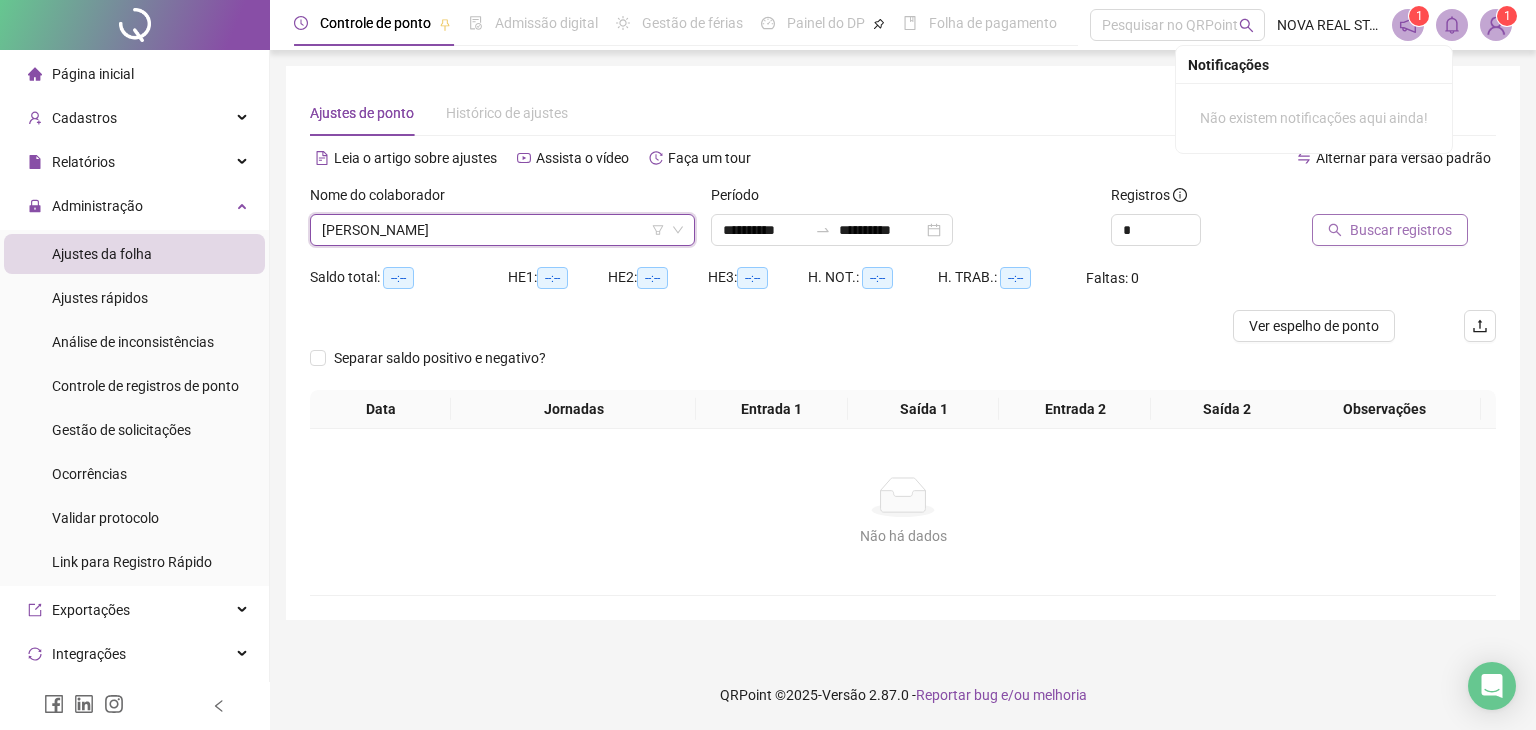 click on "Buscar registros" at bounding box center [1401, 230] 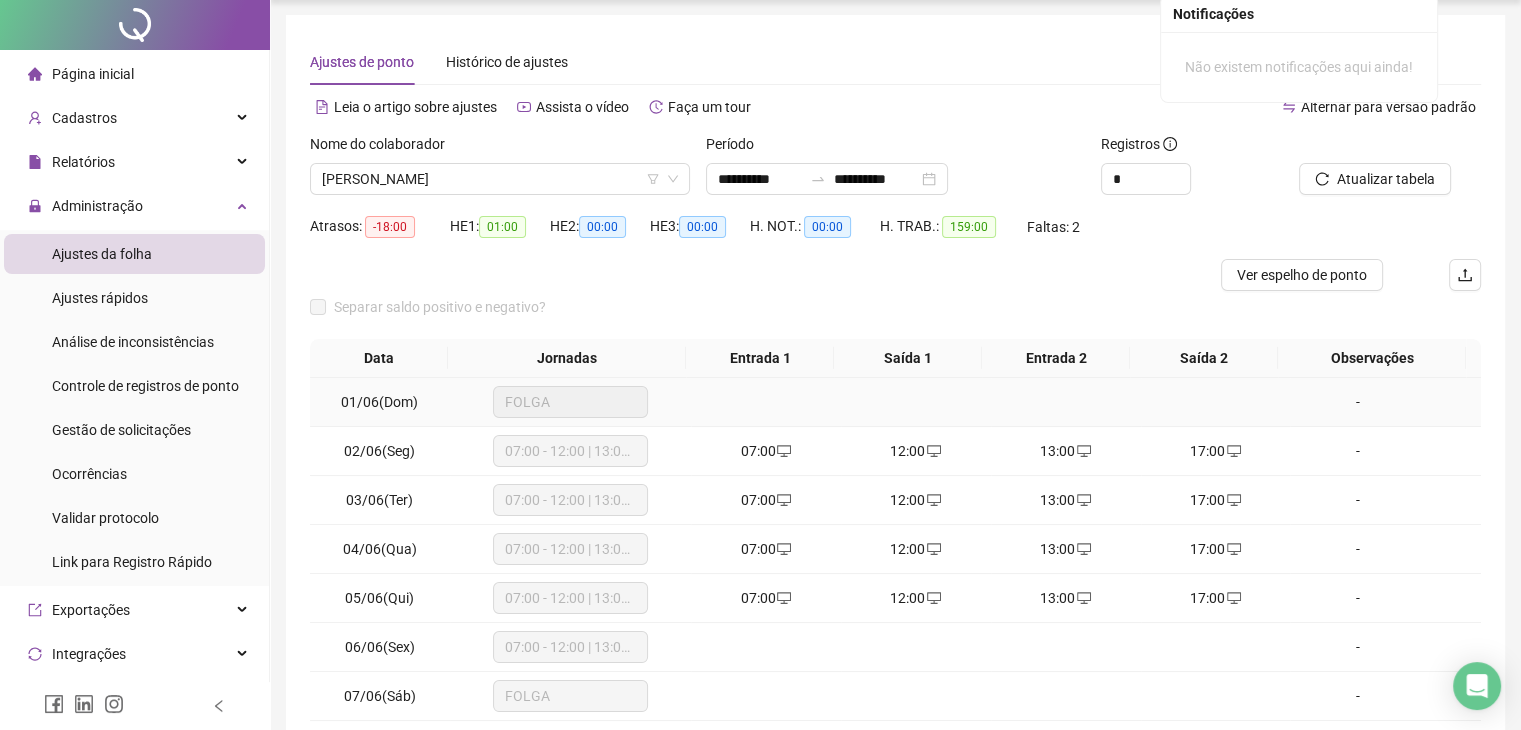 scroll, scrollTop: 100, scrollLeft: 0, axis: vertical 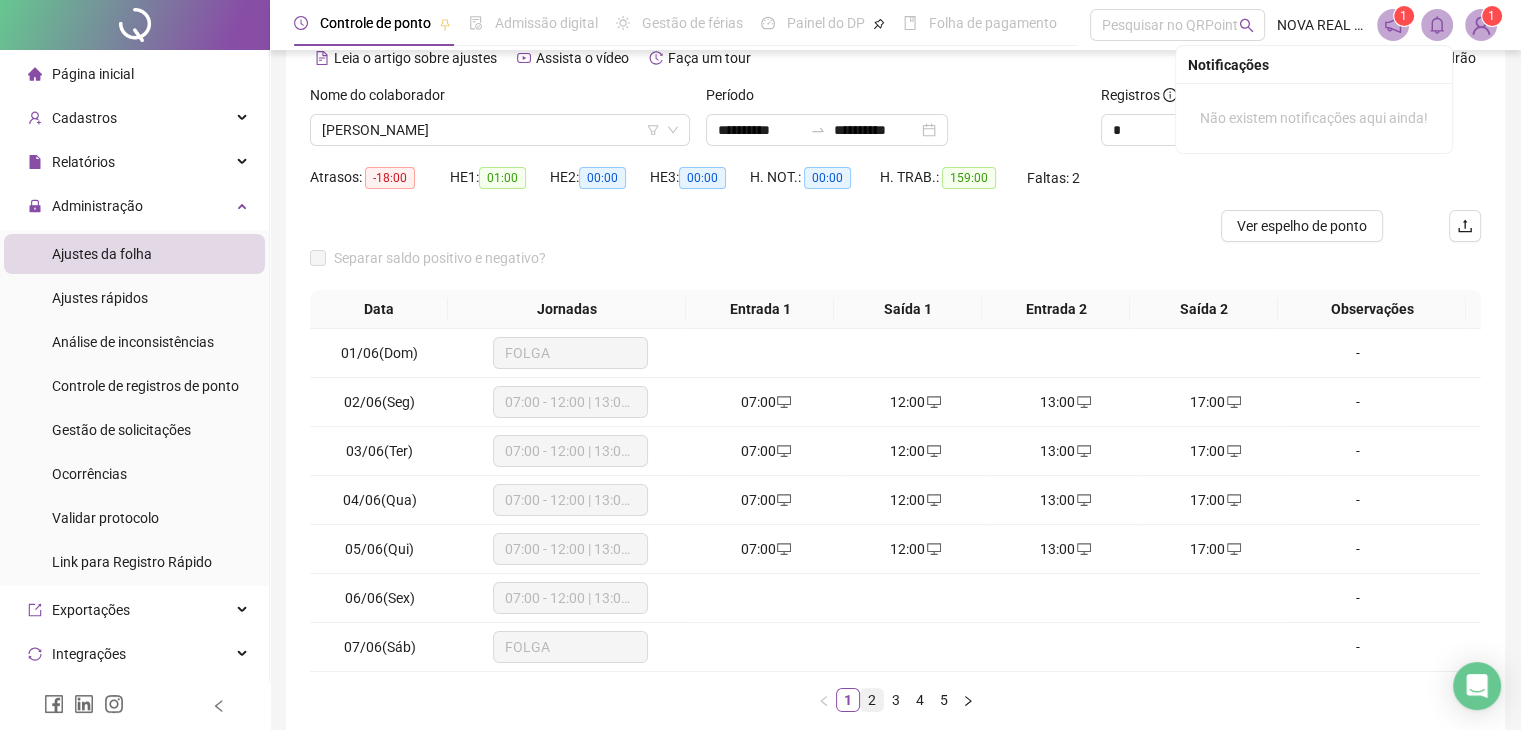 click on "2" at bounding box center (872, 700) 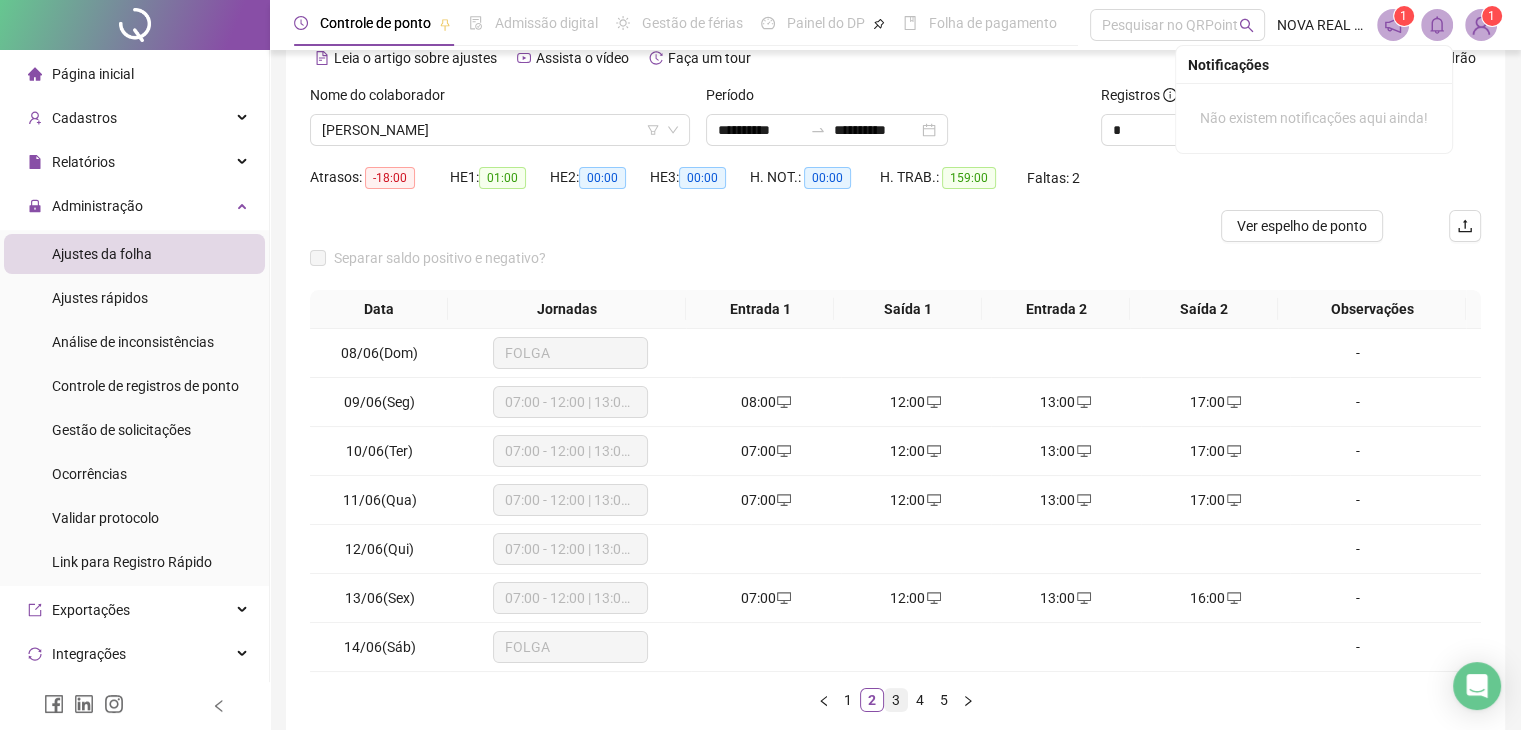 click on "3" at bounding box center [896, 700] 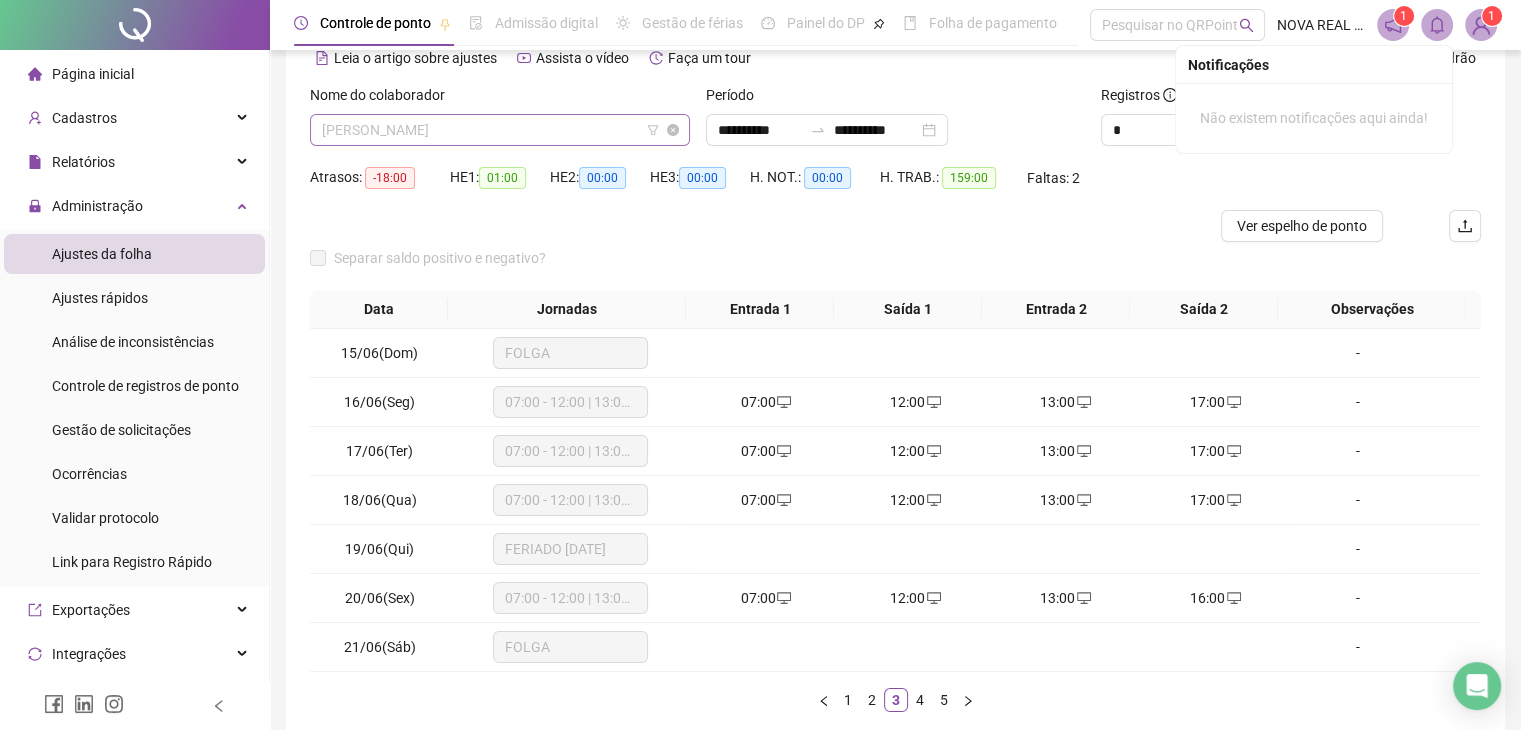 click on "[PERSON_NAME]" at bounding box center (500, 130) 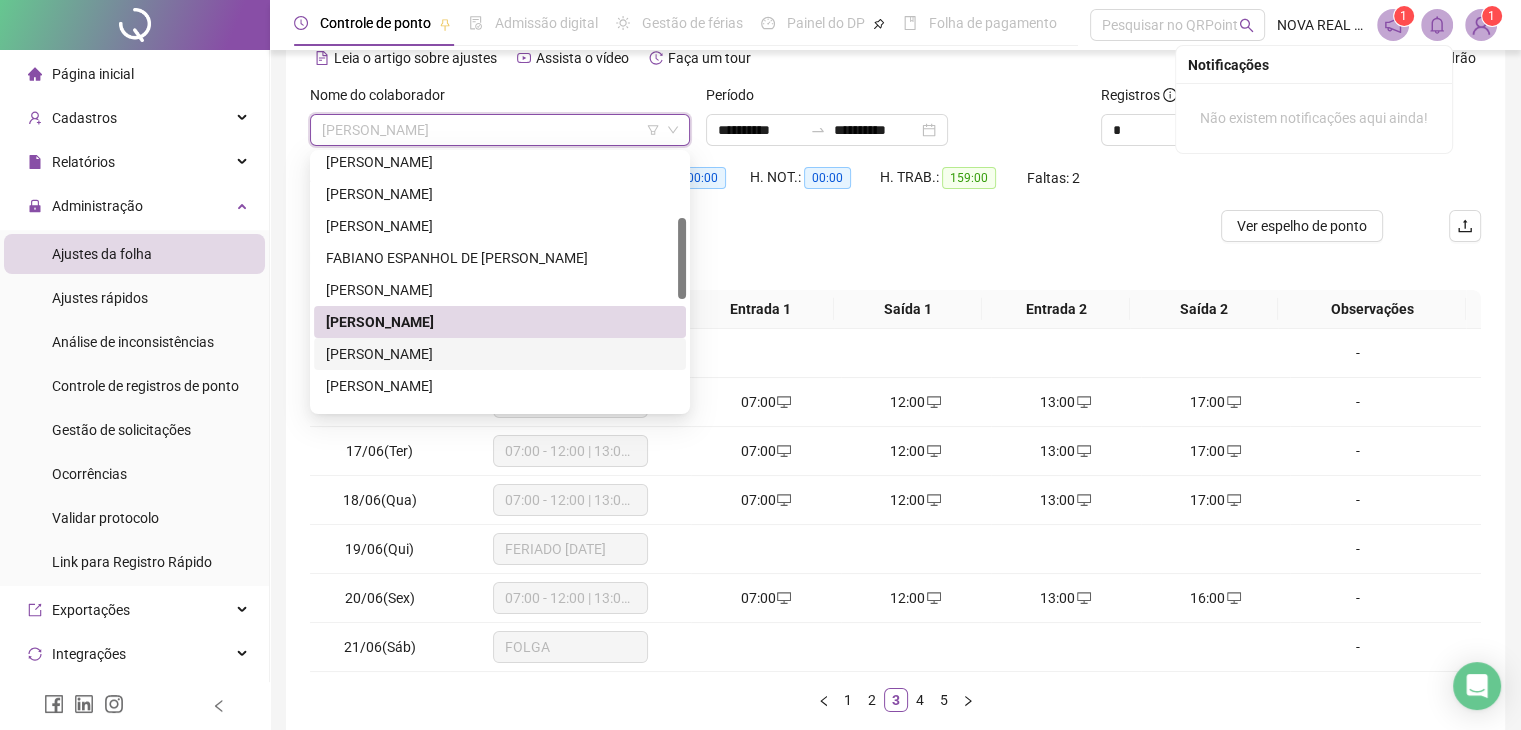 click on "[PERSON_NAME]" at bounding box center (500, 354) 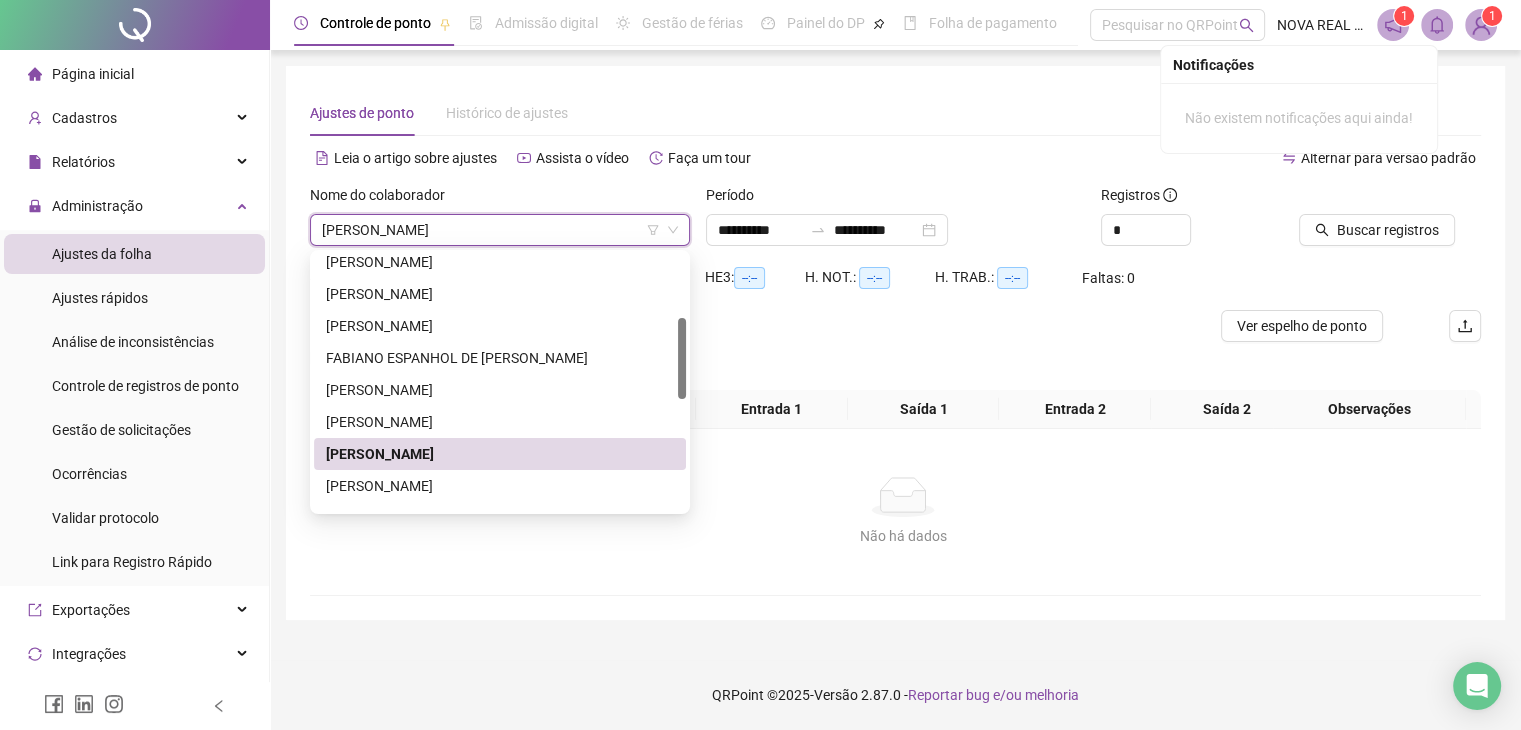 scroll, scrollTop: 0, scrollLeft: 0, axis: both 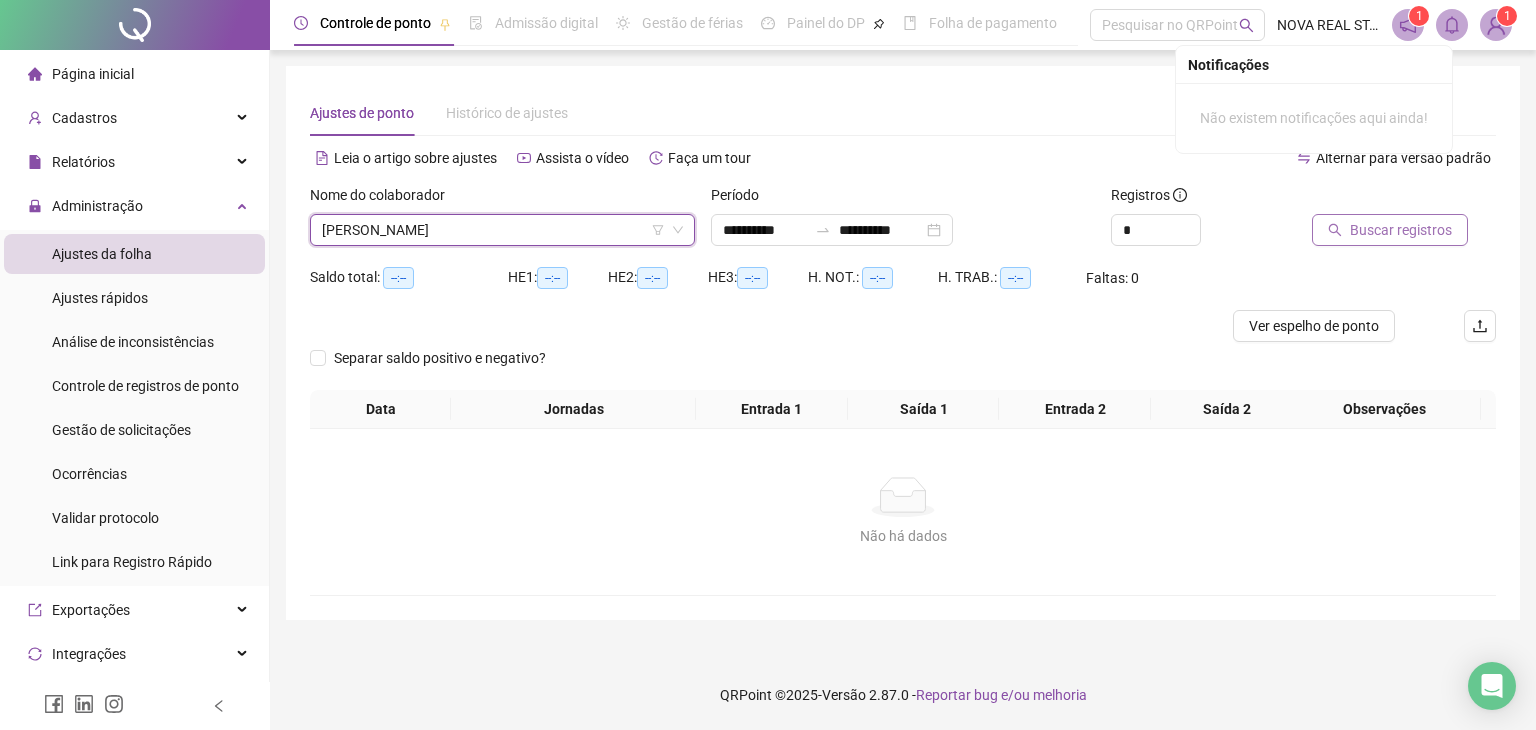 click on "Buscar registros" at bounding box center [1390, 230] 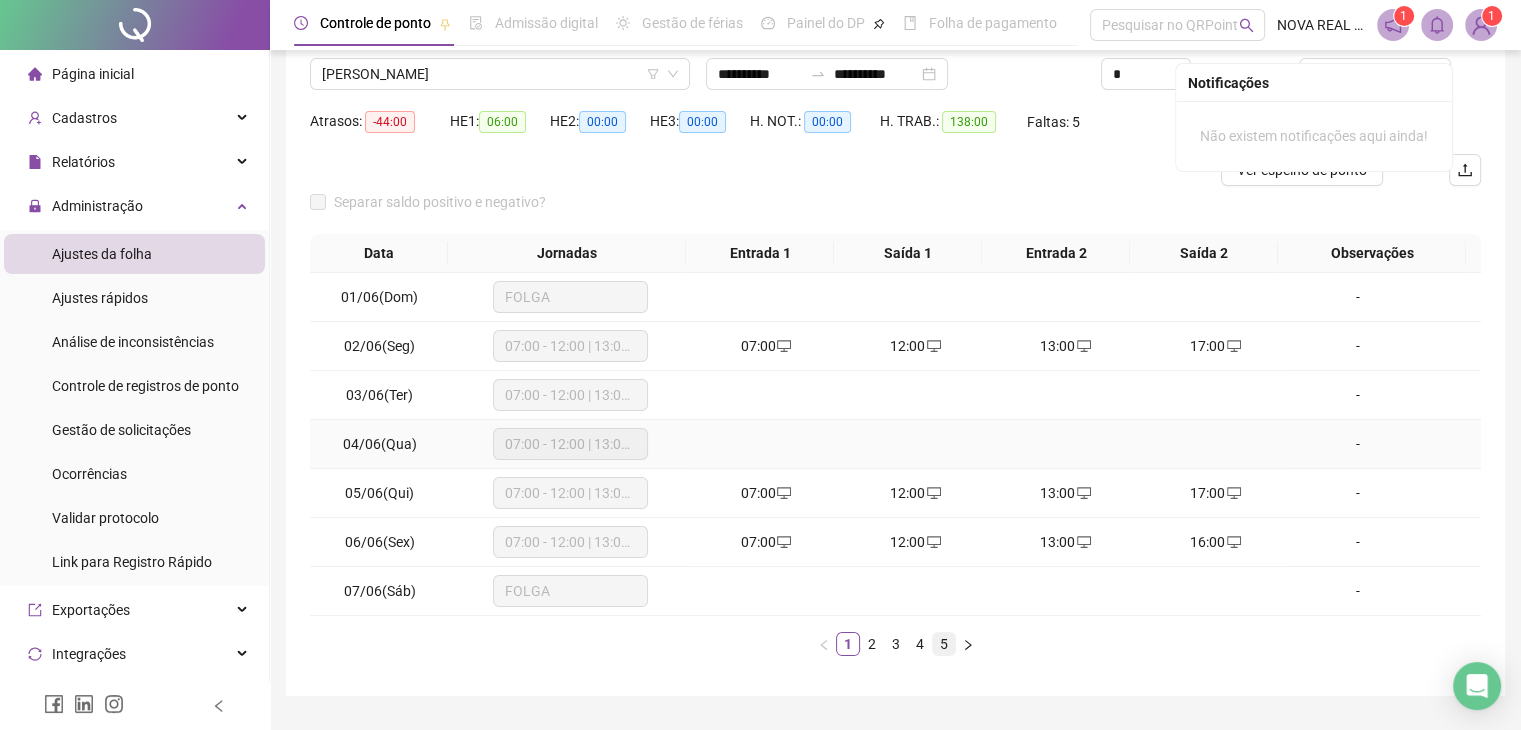 scroll, scrollTop: 200, scrollLeft: 0, axis: vertical 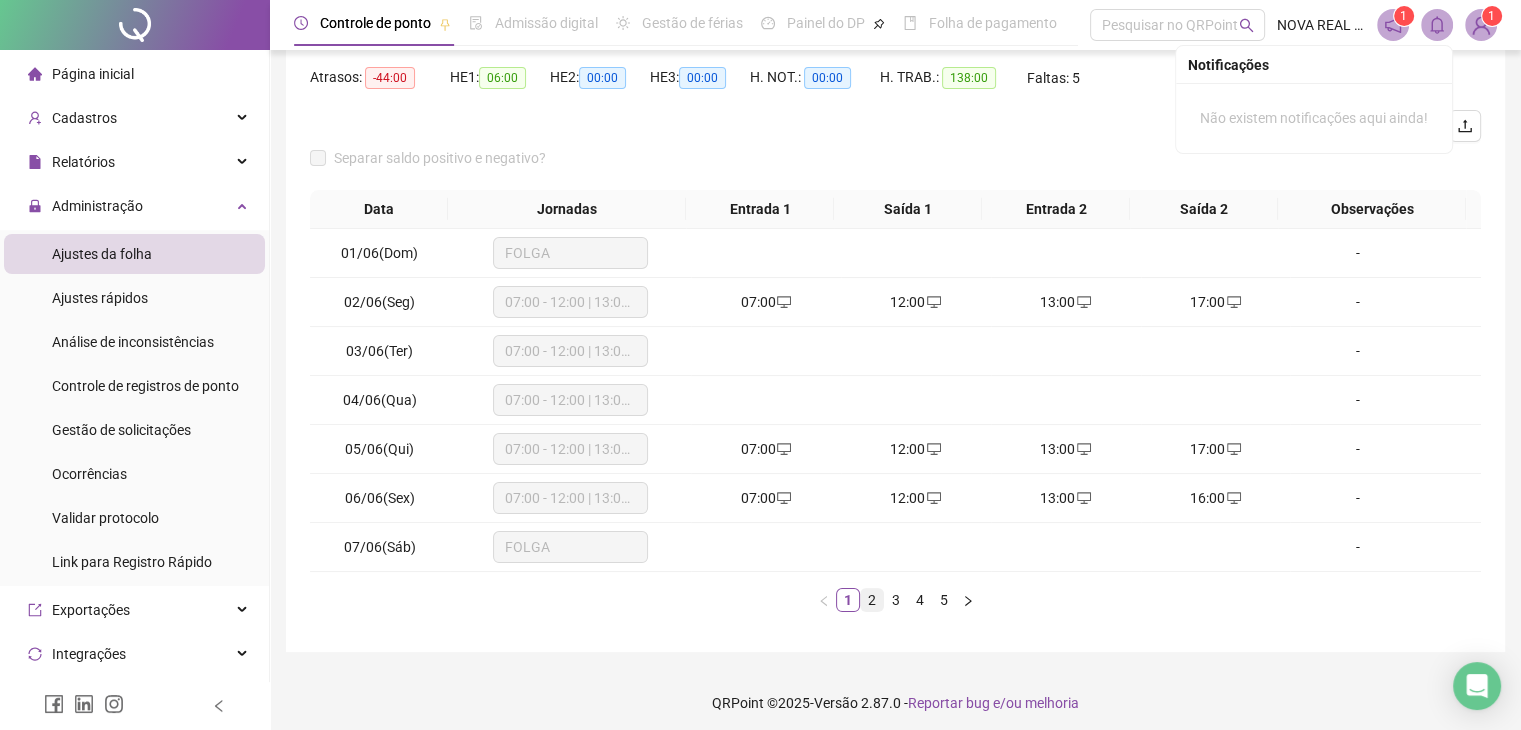 click on "2" at bounding box center [872, 600] 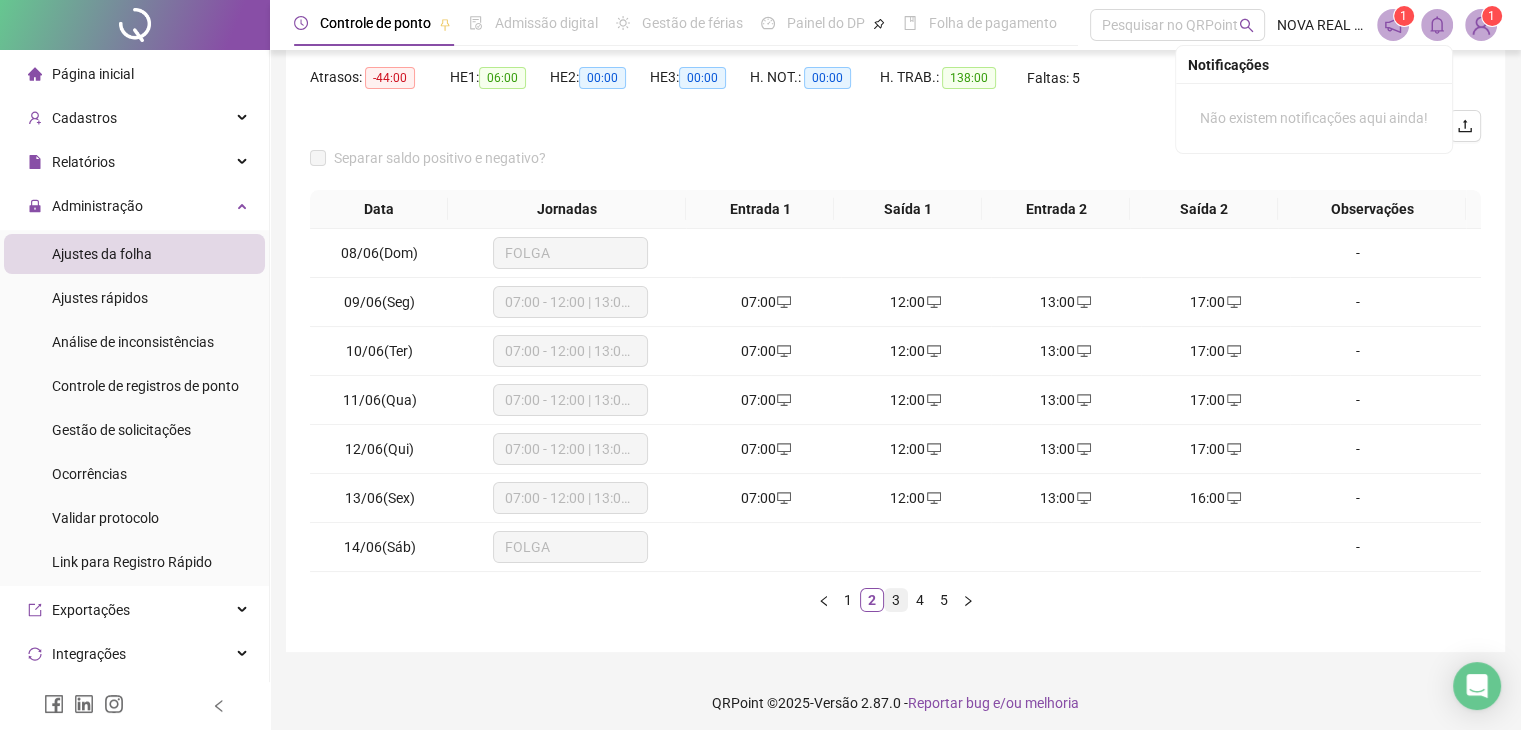 click on "3" at bounding box center [896, 600] 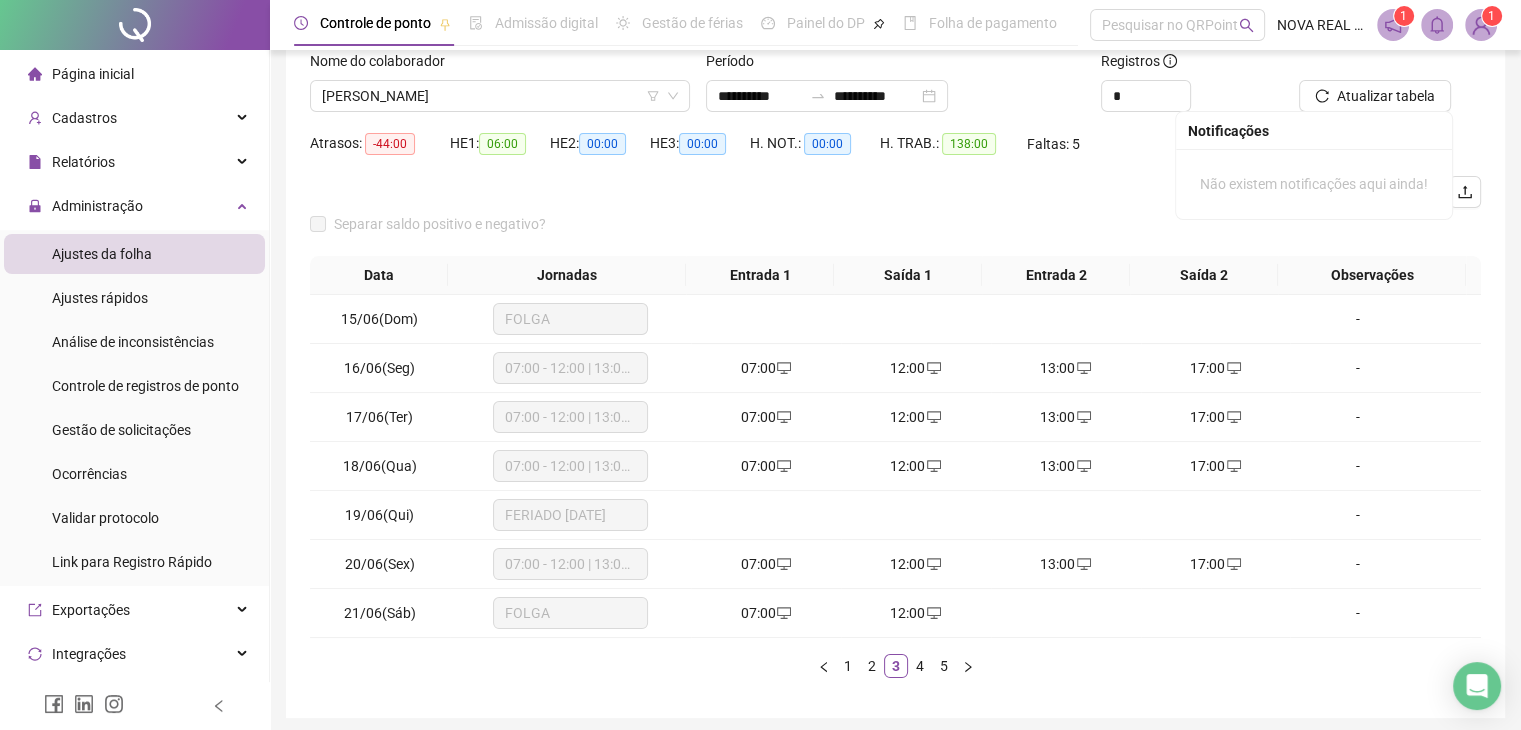 scroll, scrollTop: 100, scrollLeft: 0, axis: vertical 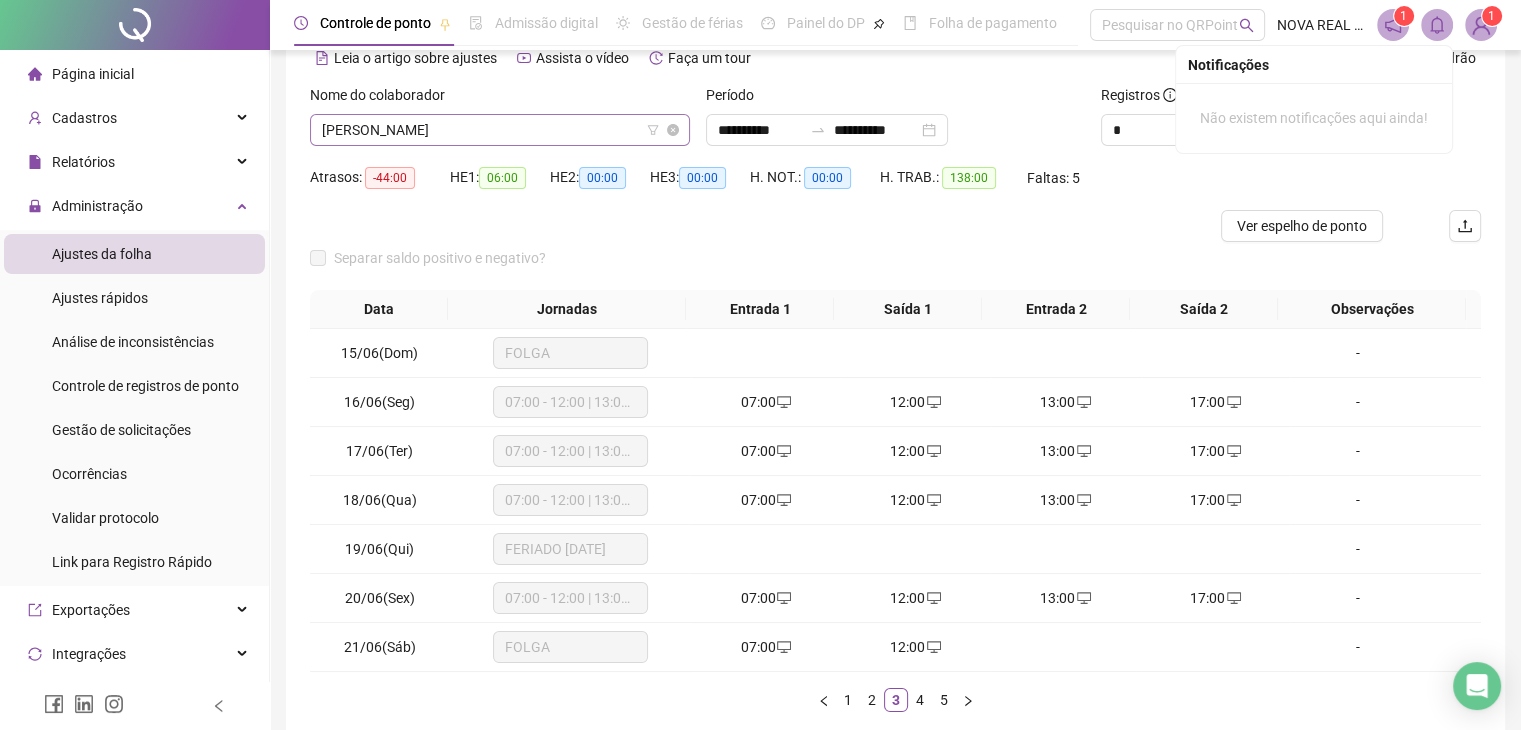click on "[PERSON_NAME]" at bounding box center [500, 130] 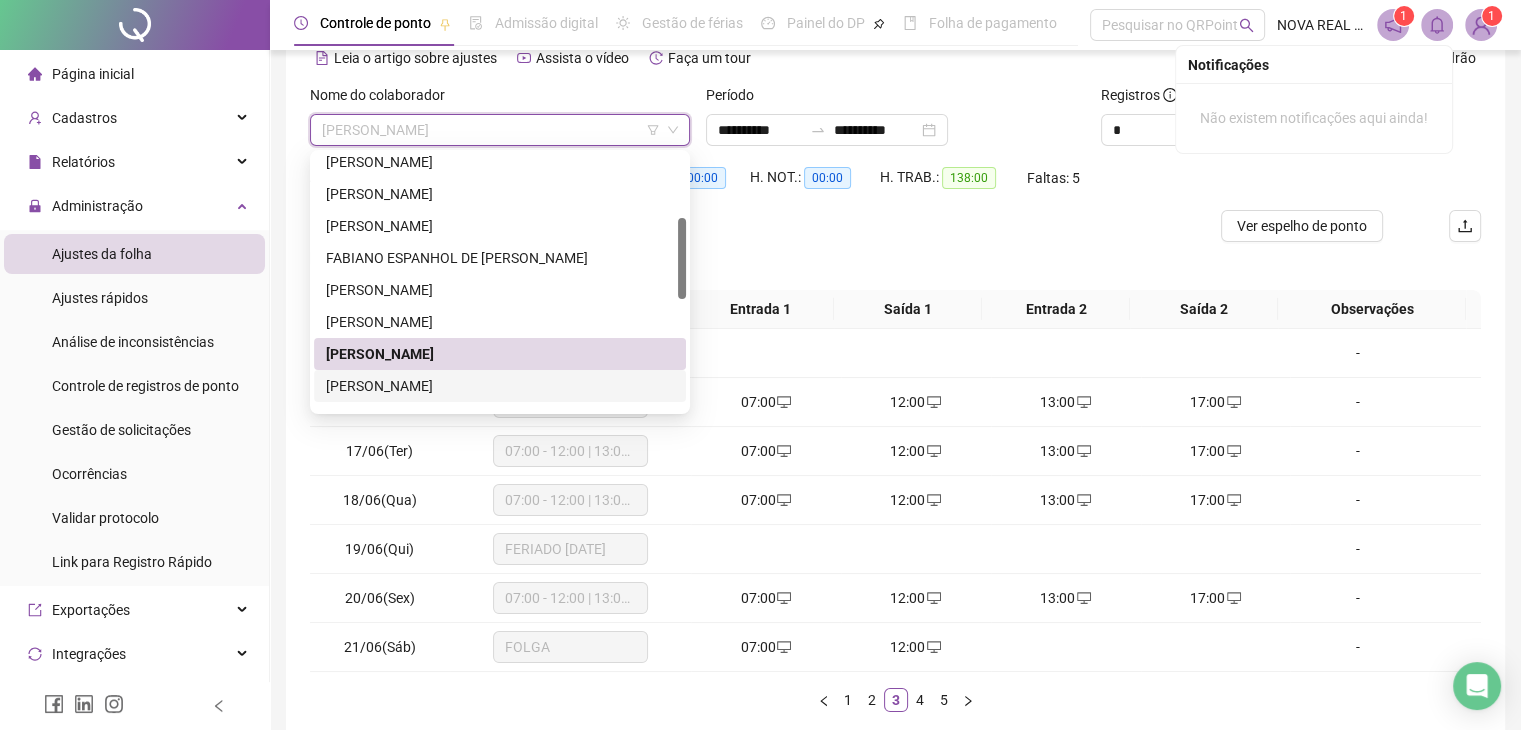 click on "[PERSON_NAME]" at bounding box center (500, 386) 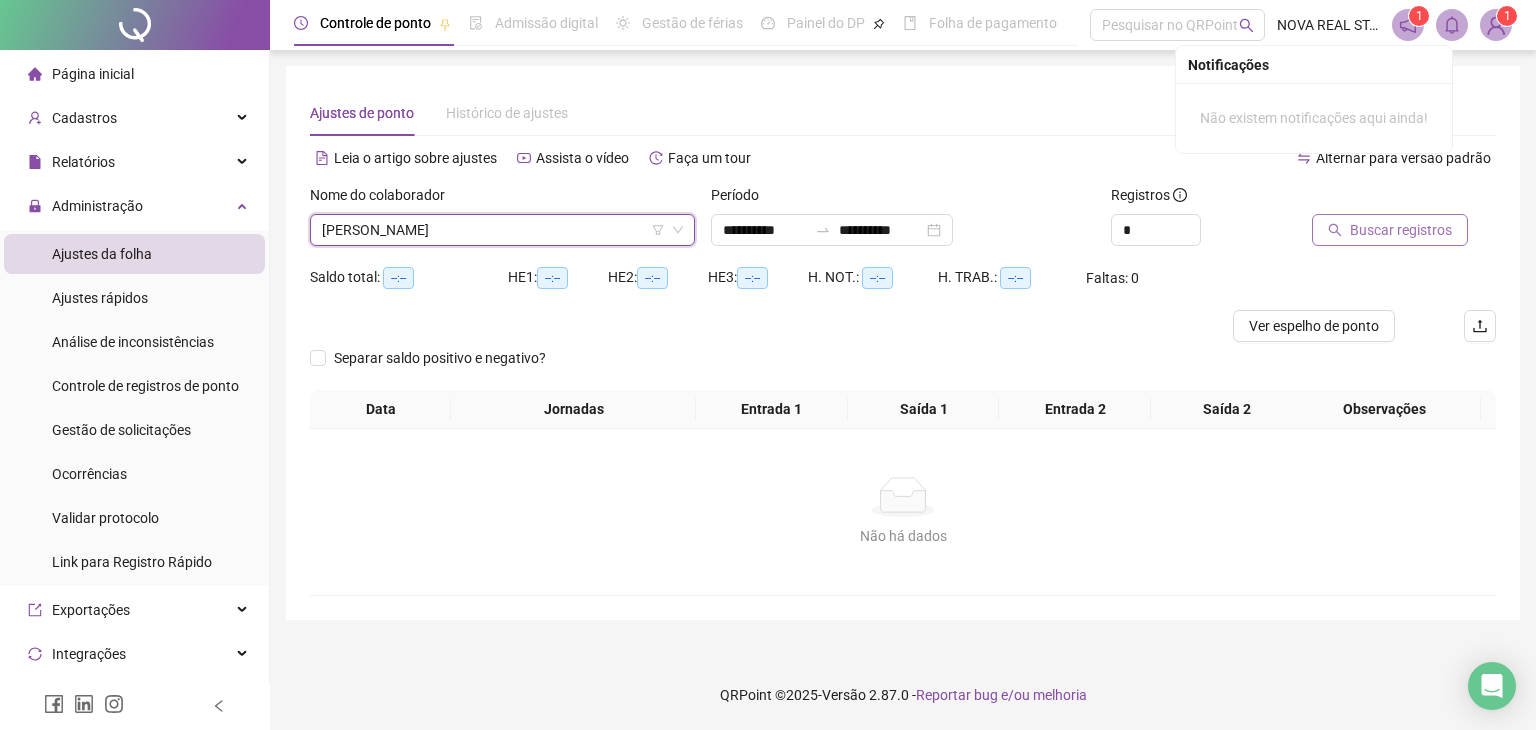 click on "Buscar registros" at bounding box center (1390, 230) 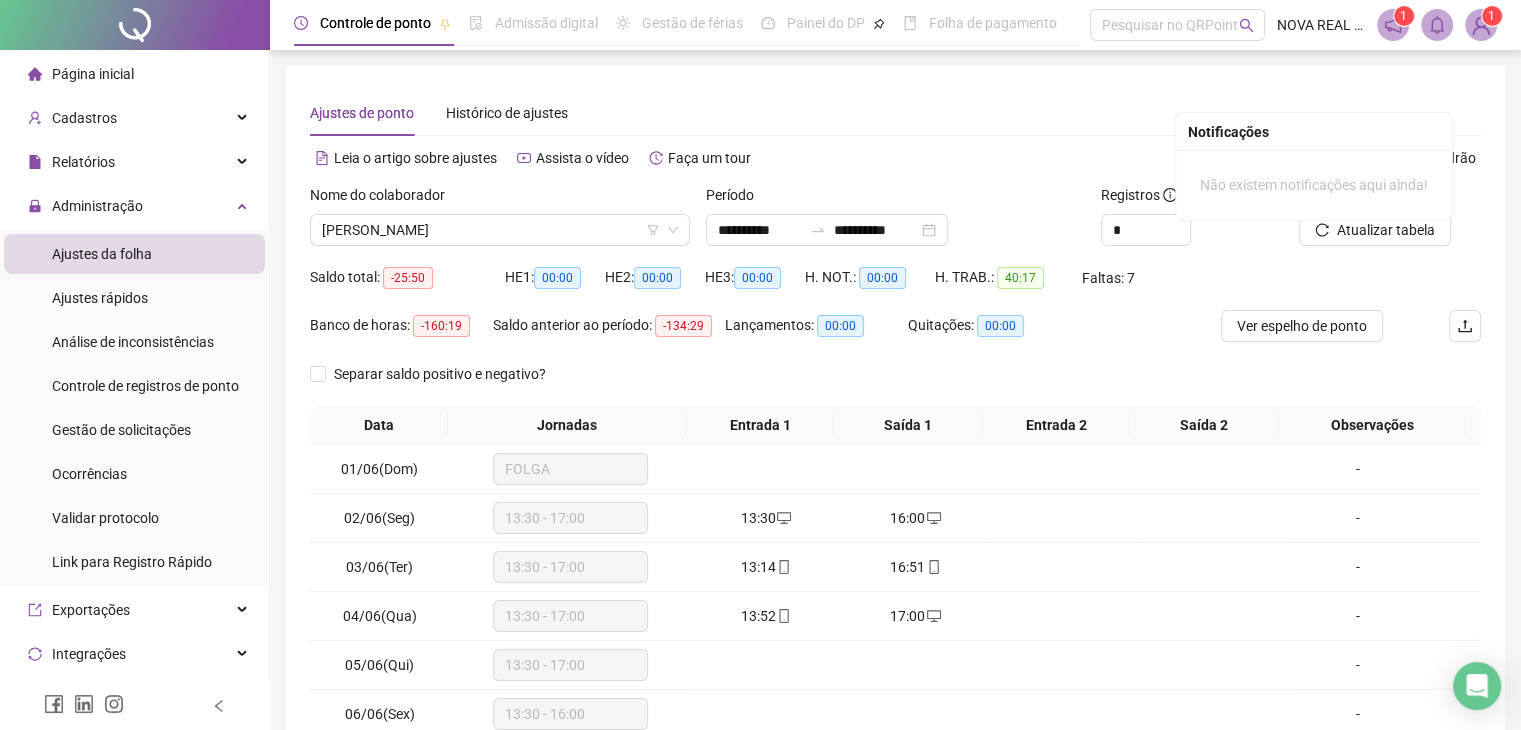 scroll, scrollTop: 100, scrollLeft: 0, axis: vertical 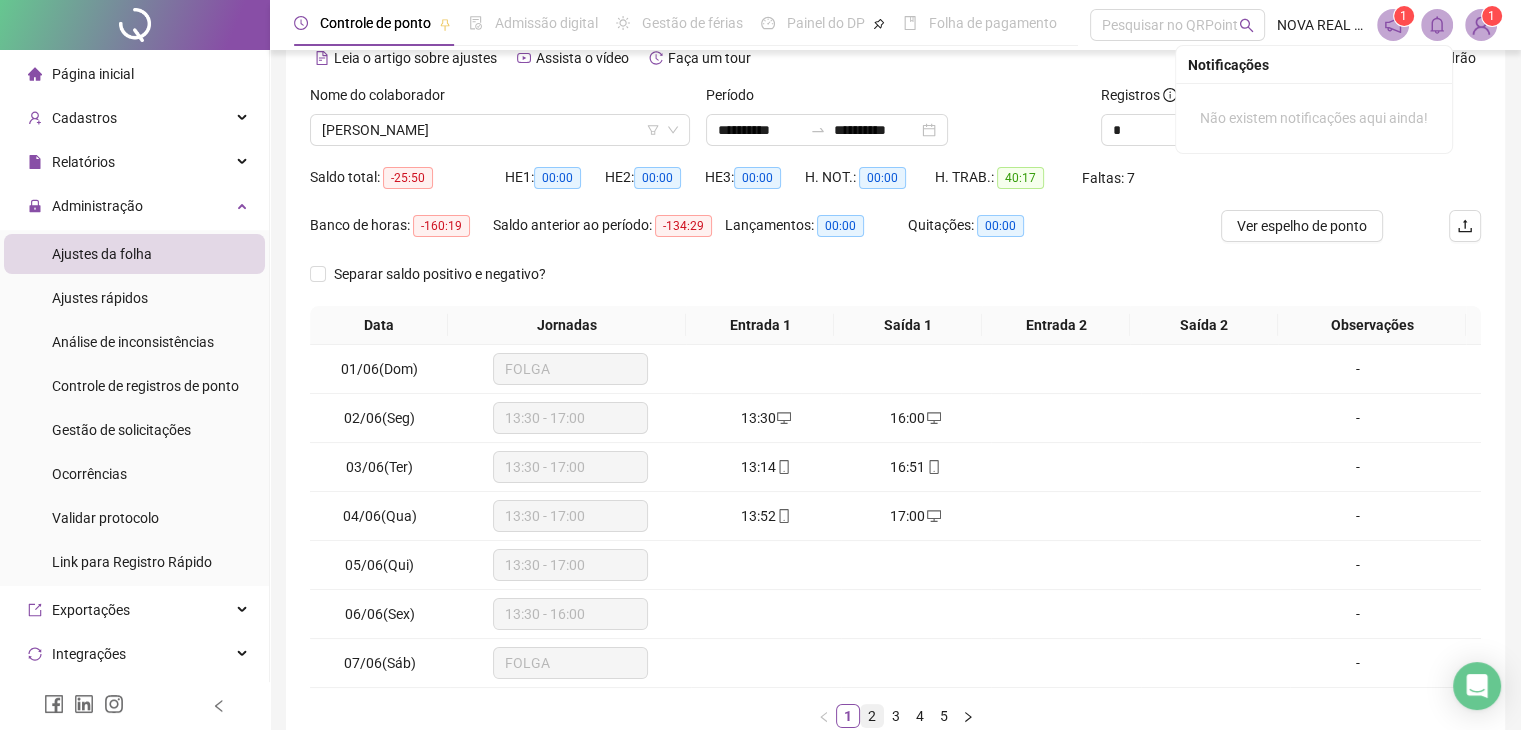 click on "2" at bounding box center [872, 716] 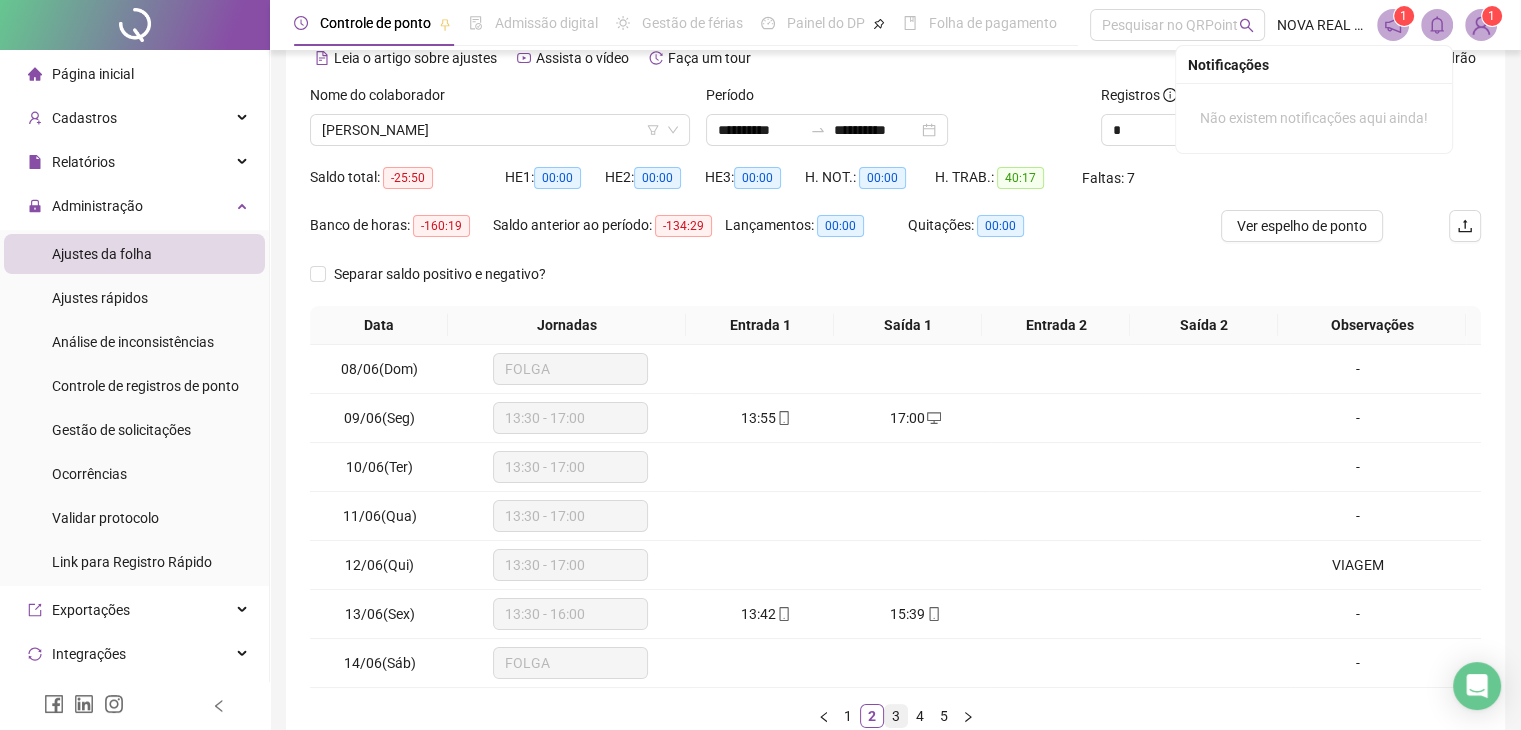 click on "3" at bounding box center (896, 716) 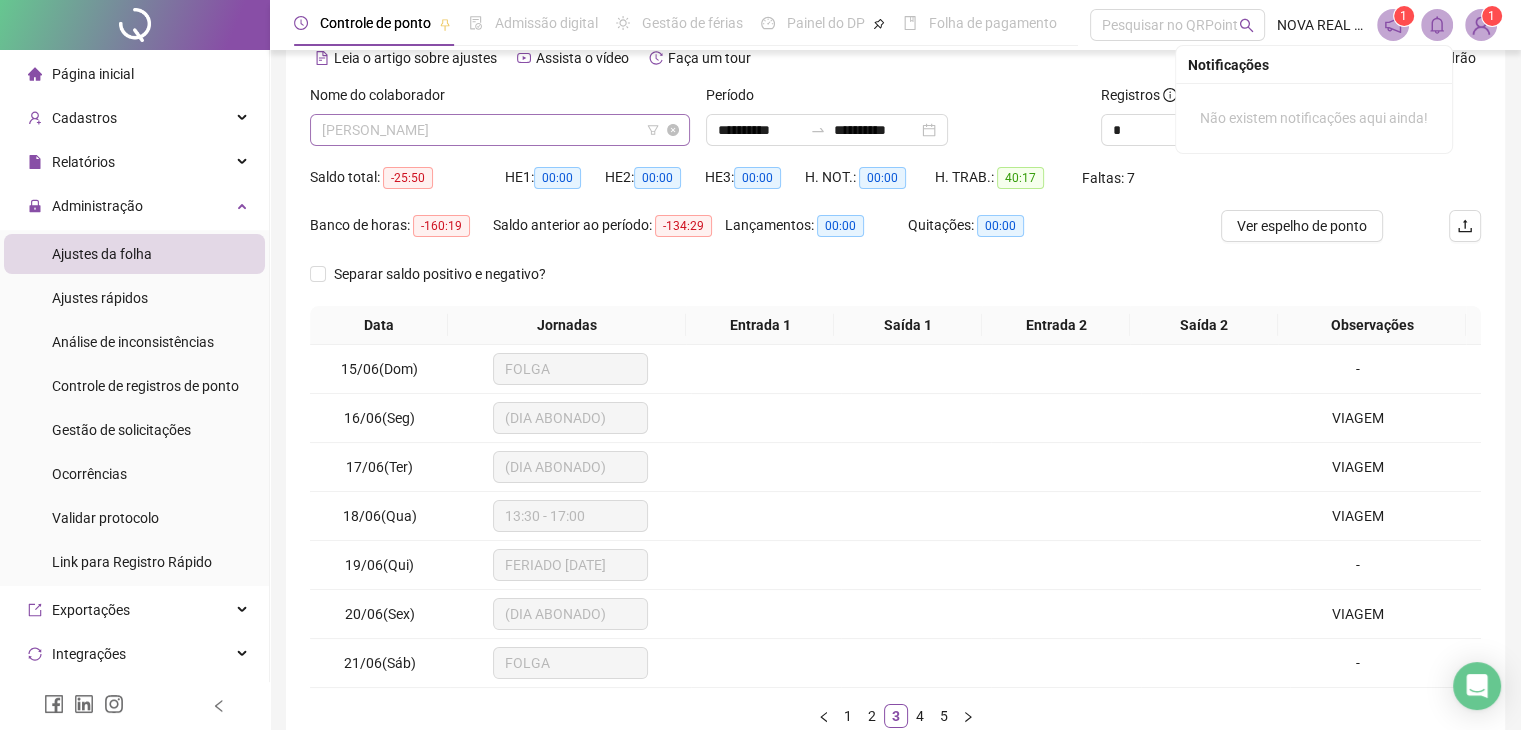 click on "[PERSON_NAME]" at bounding box center [500, 130] 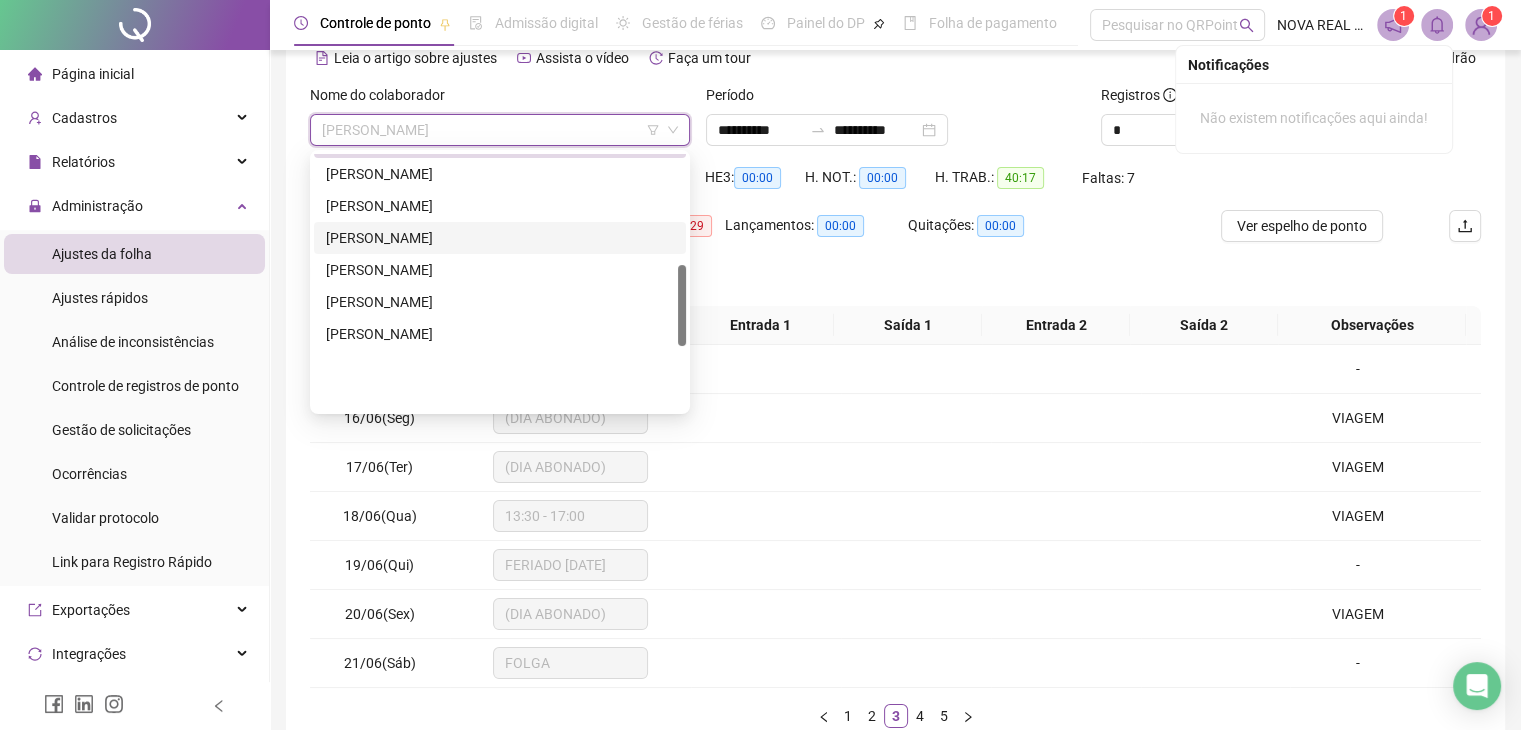 scroll, scrollTop: 344, scrollLeft: 0, axis: vertical 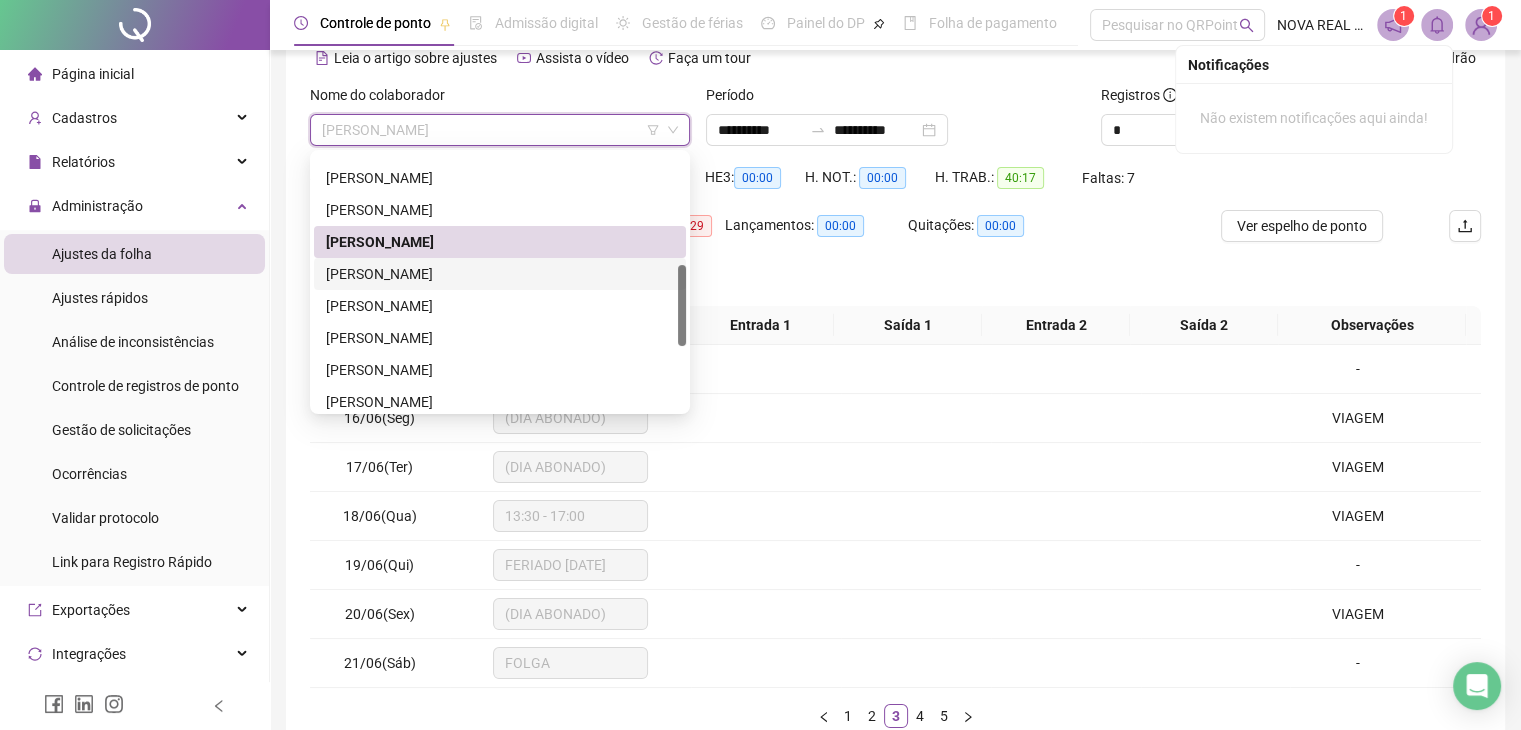 click on "[PERSON_NAME]" at bounding box center (500, 274) 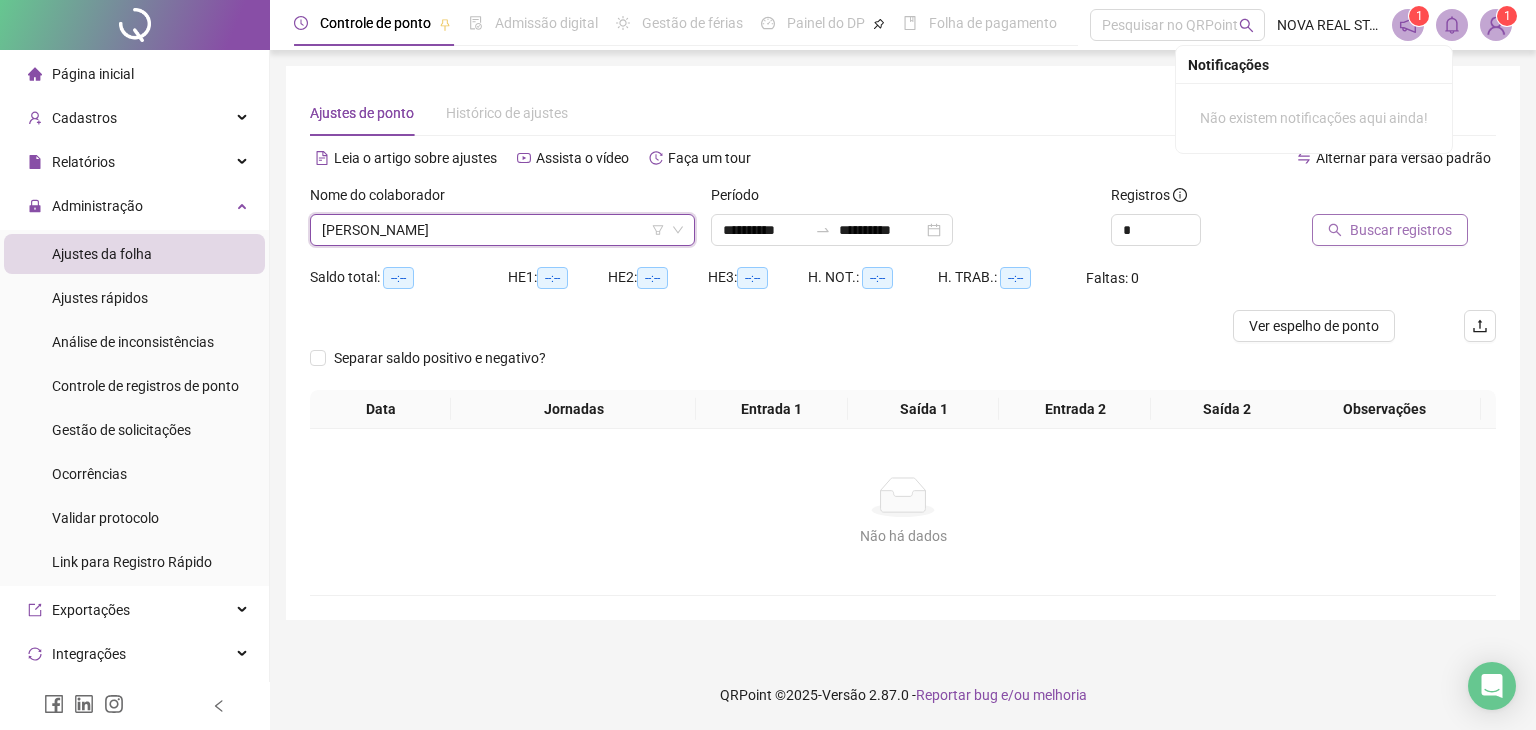 click on "Buscar registros" at bounding box center (1390, 230) 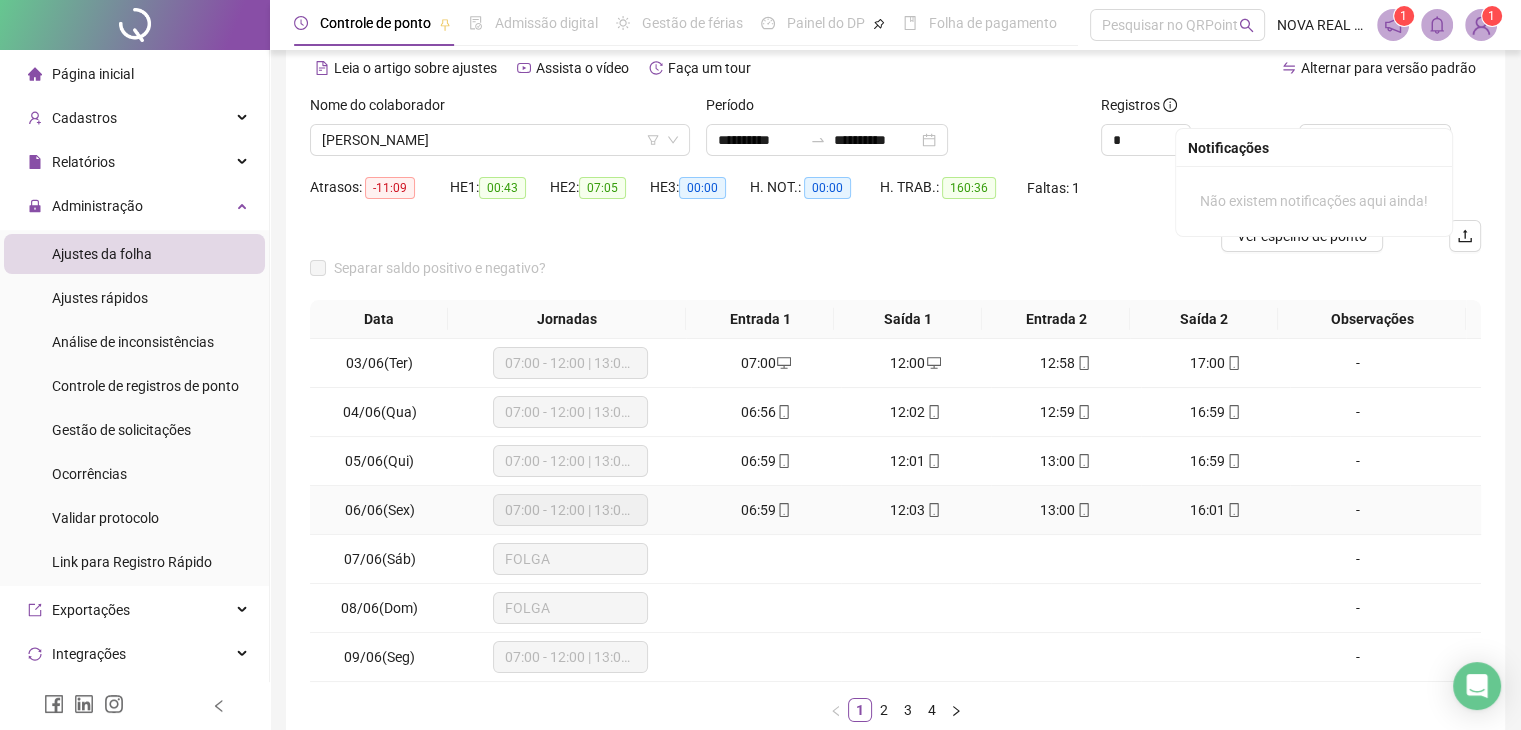 scroll, scrollTop: 200, scrollLeft: 0, axis: vertical 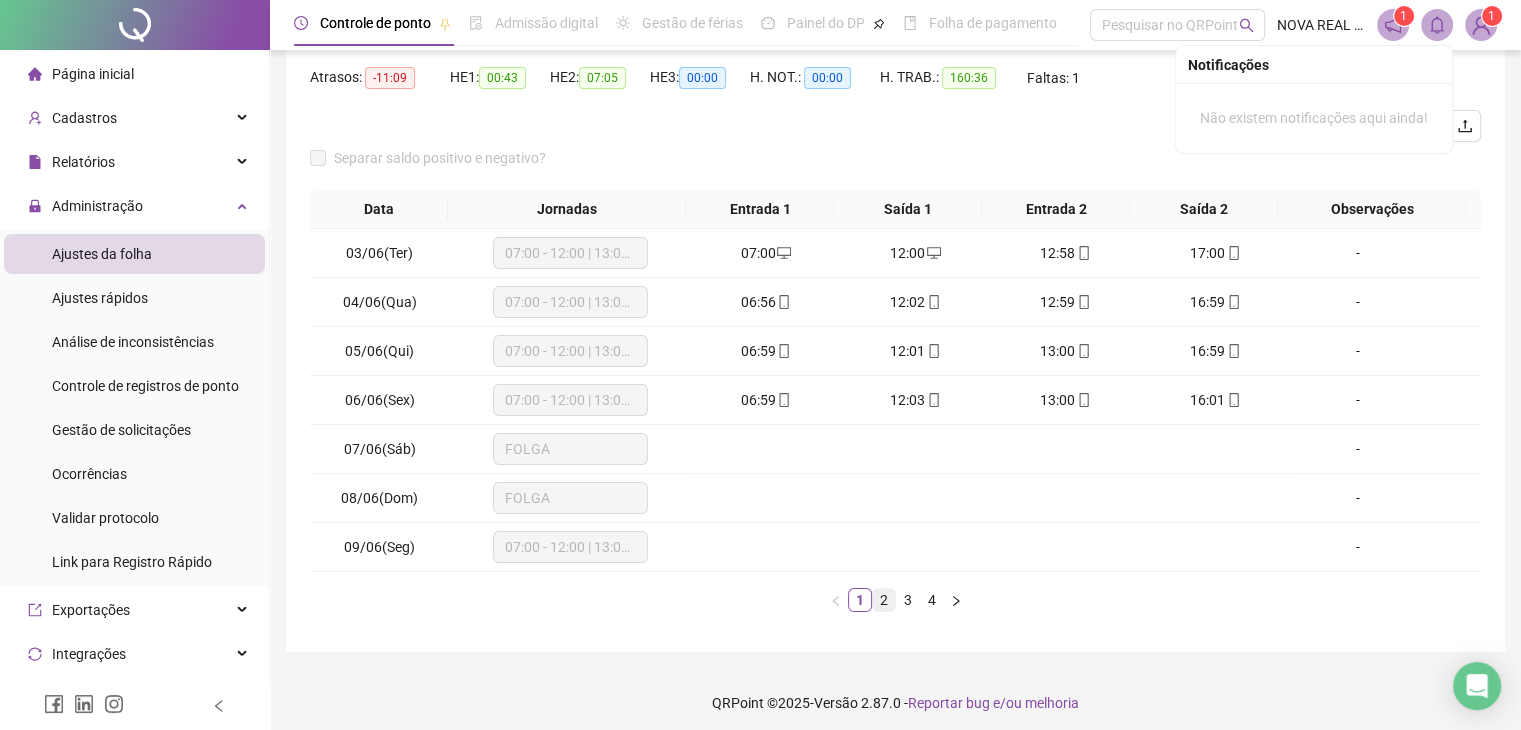 click on "2" at bounding box center (884, 600) 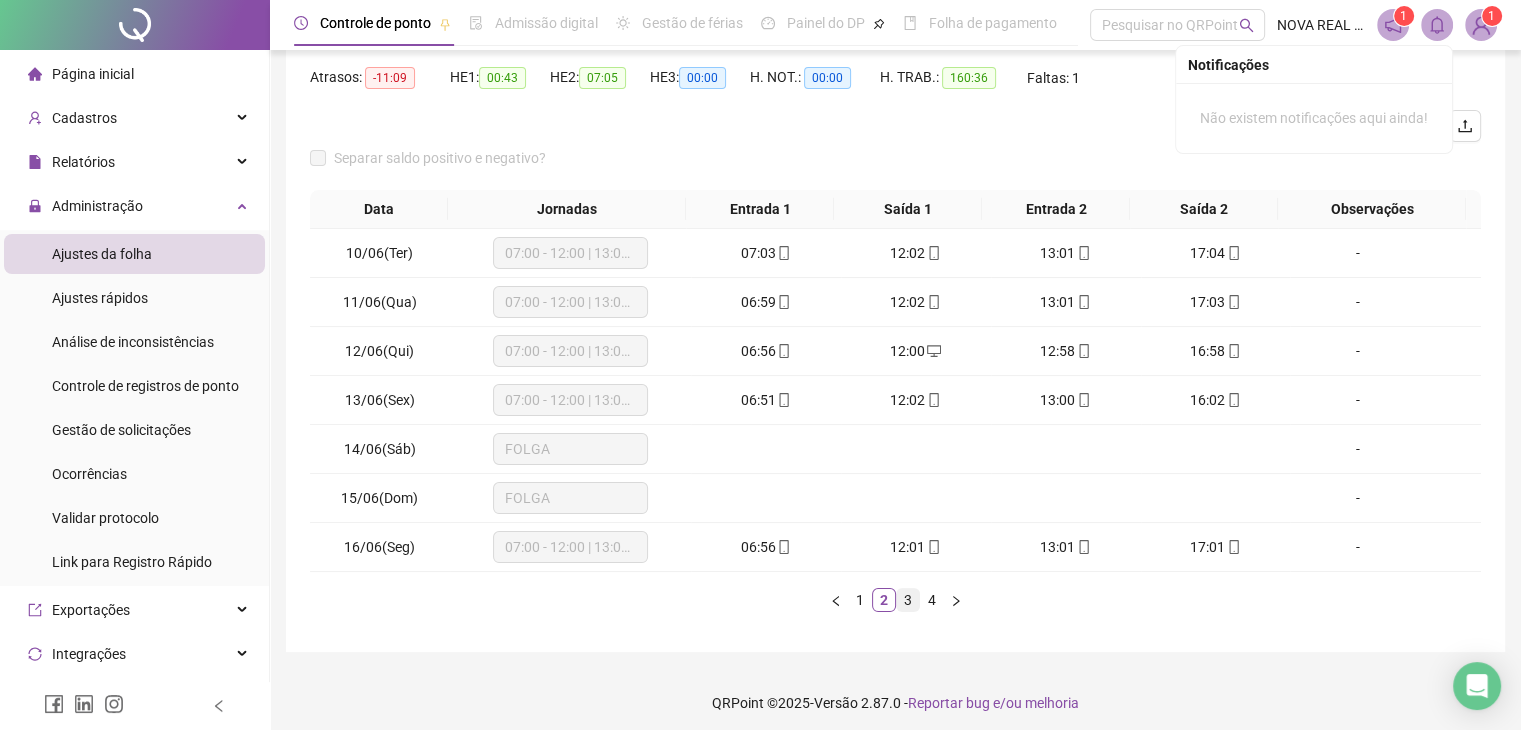 click on "3" at bounding box center (908, 600) 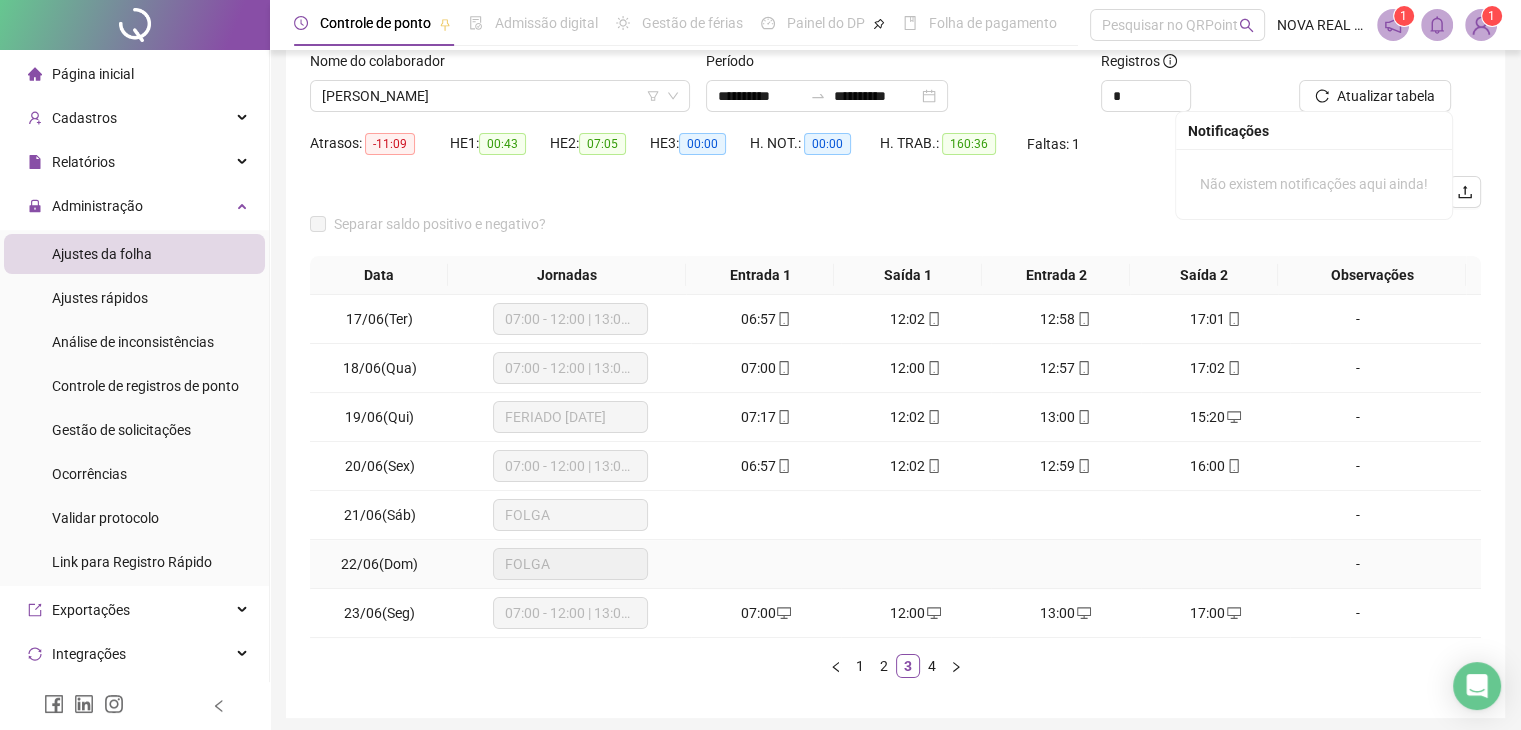 scroll, scrollTop: 100, scrollLeft: 0, axis: vertical 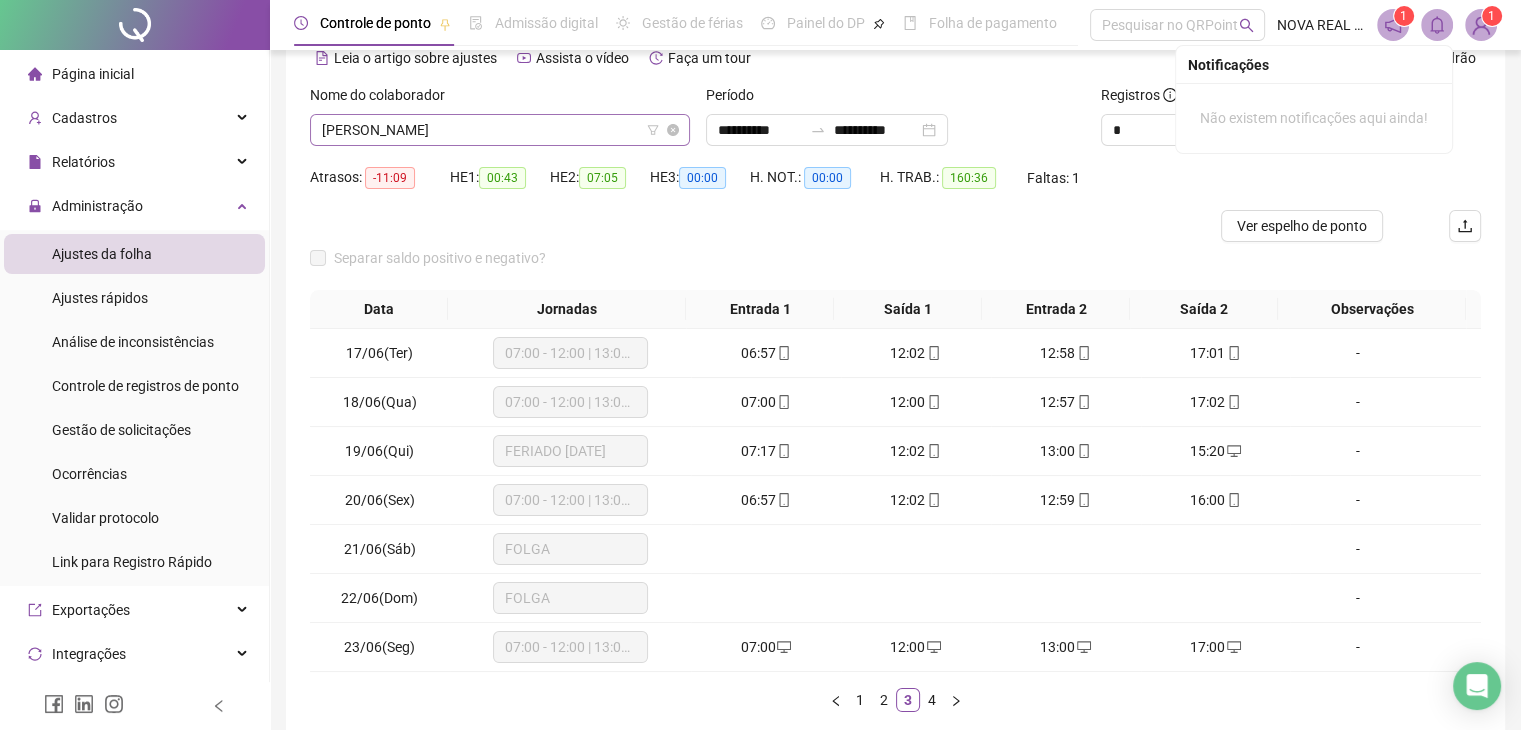 click on "[PERSON_NAME]" at bounding box center (500, 130) 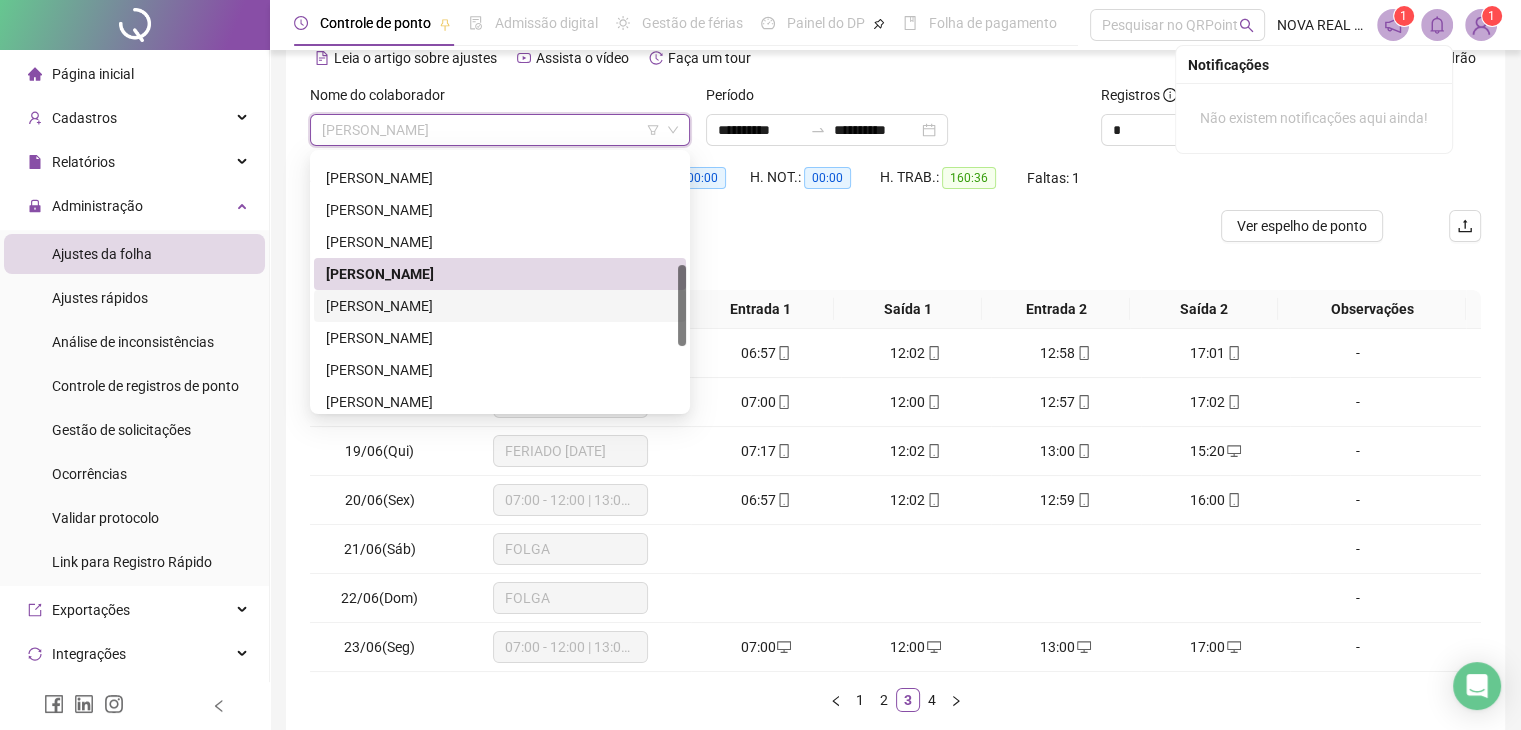 click on "[PERSON_NAME]" at bounding box center (500, 306) 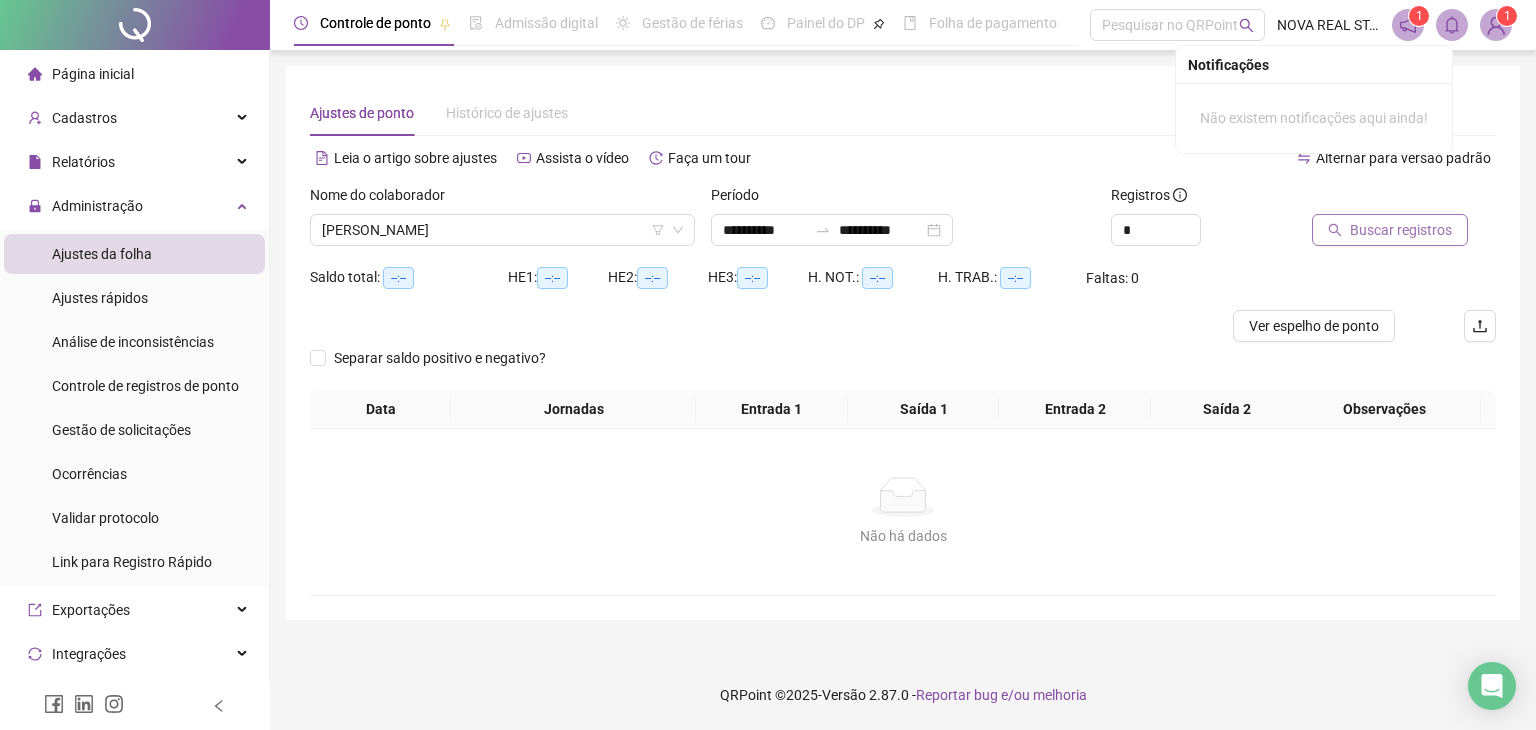 click on "Buscar registros" at bounding box center [1401, 230] 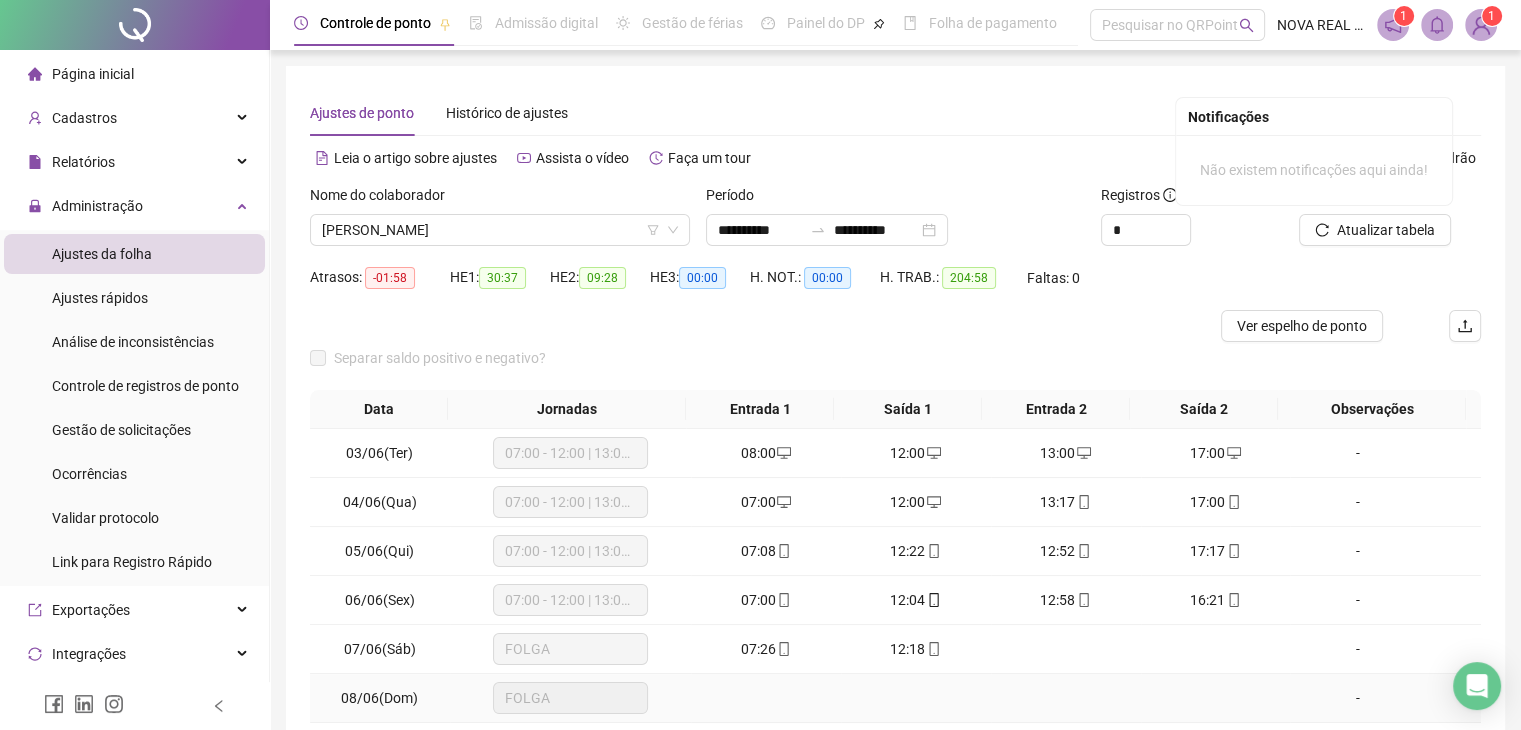 scroll, scrollTop: 100, scrollLeft: 0, axis: vertical 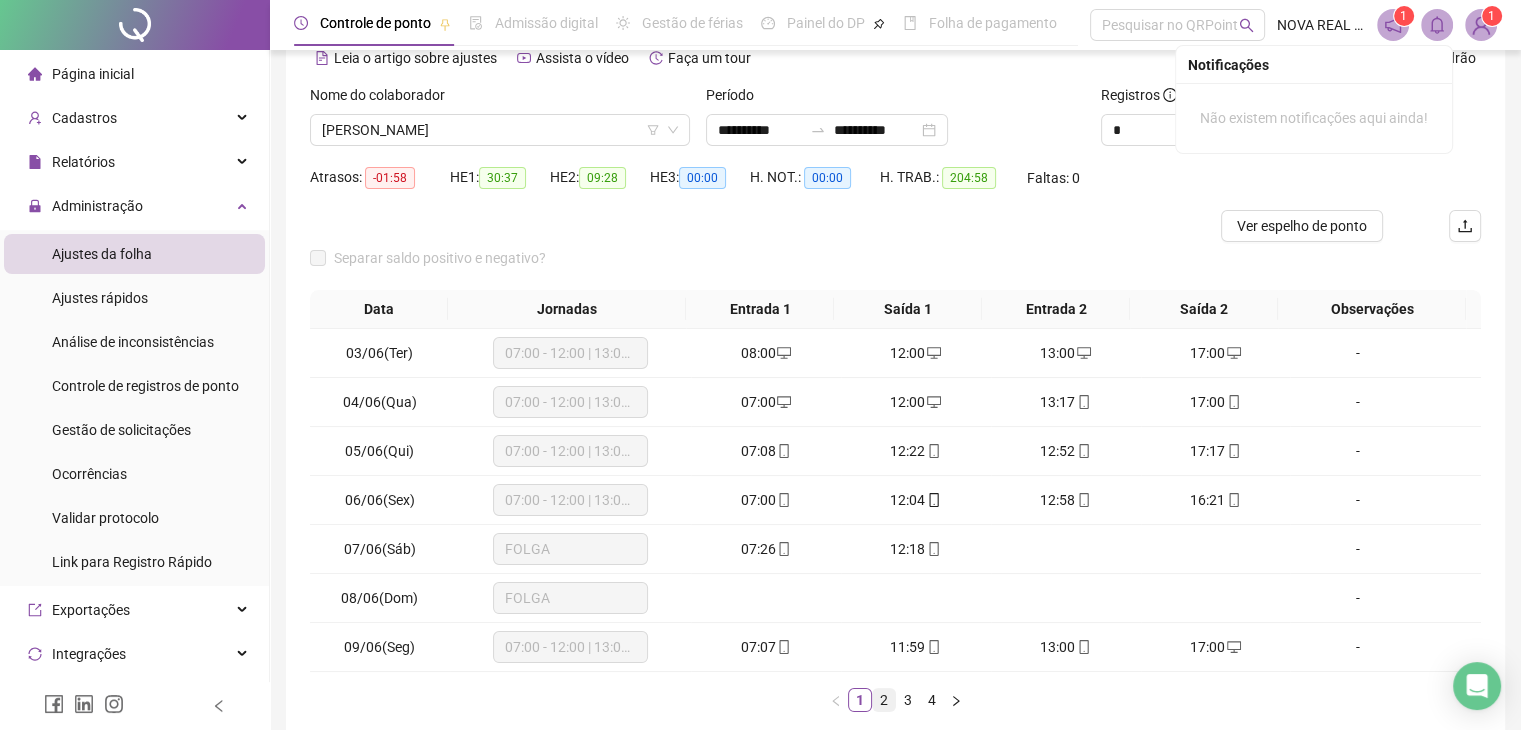 click on "2" at bounding box center (884, 700) 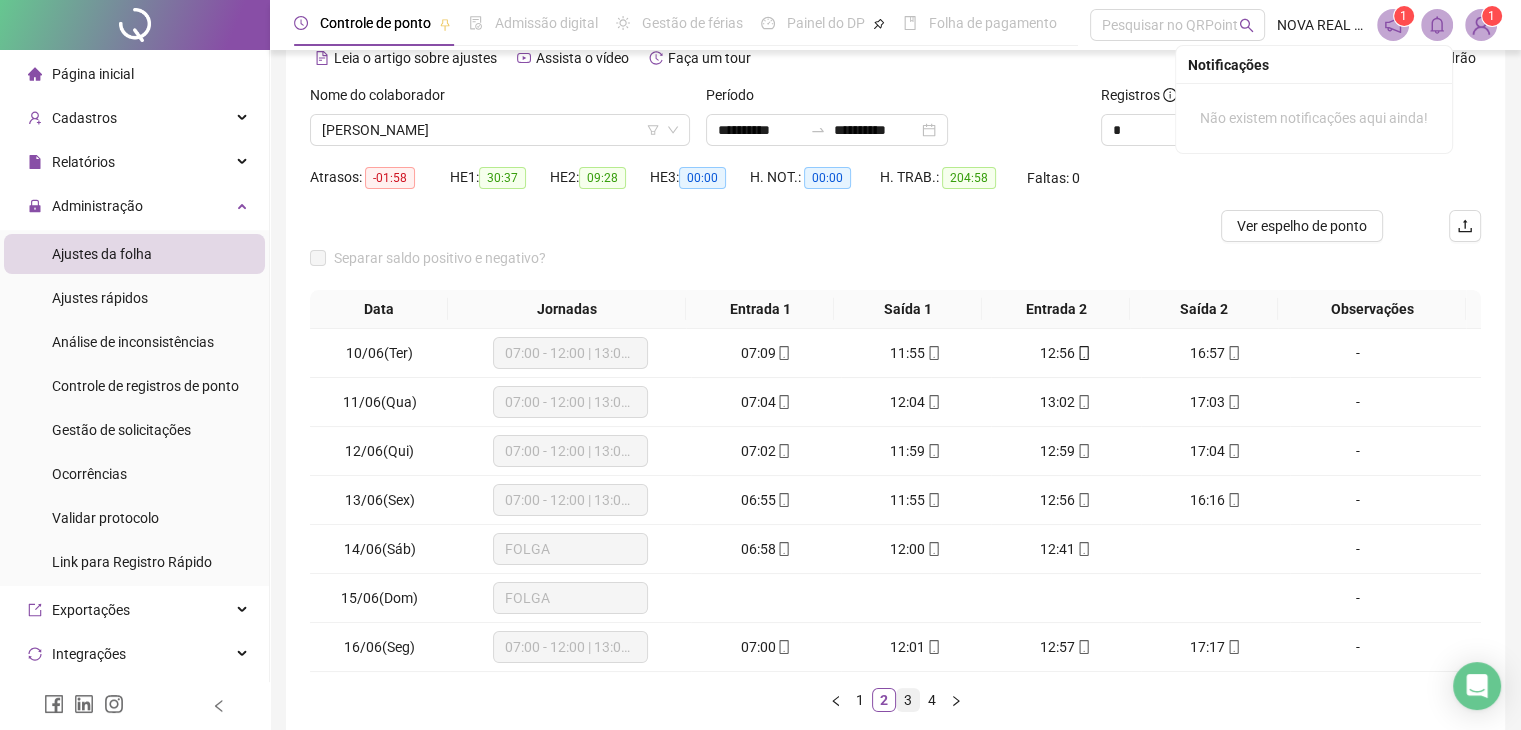 click on "3" at bounding box center (908, 700) 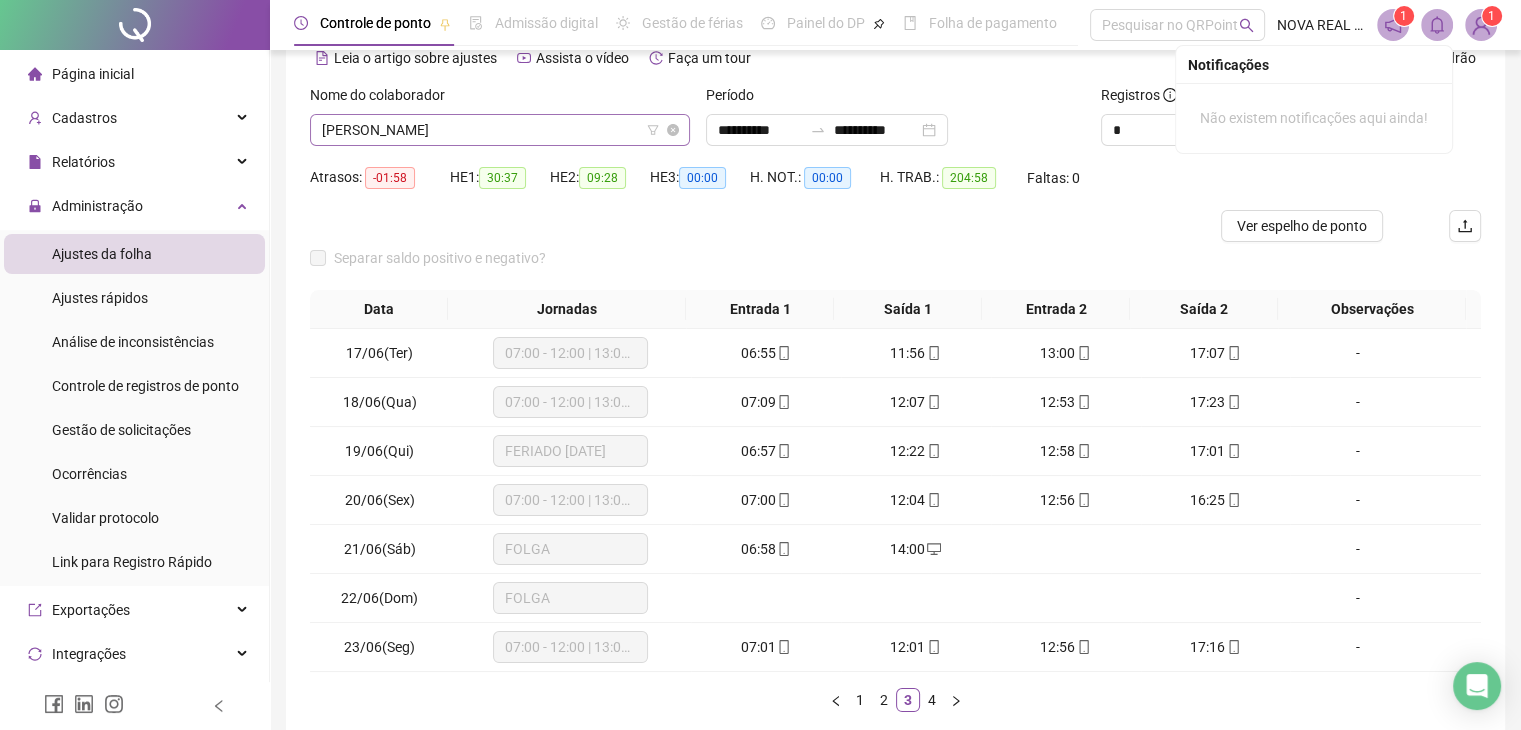 click on "[PERSON_NAME]" at bounding box center (500, 130) 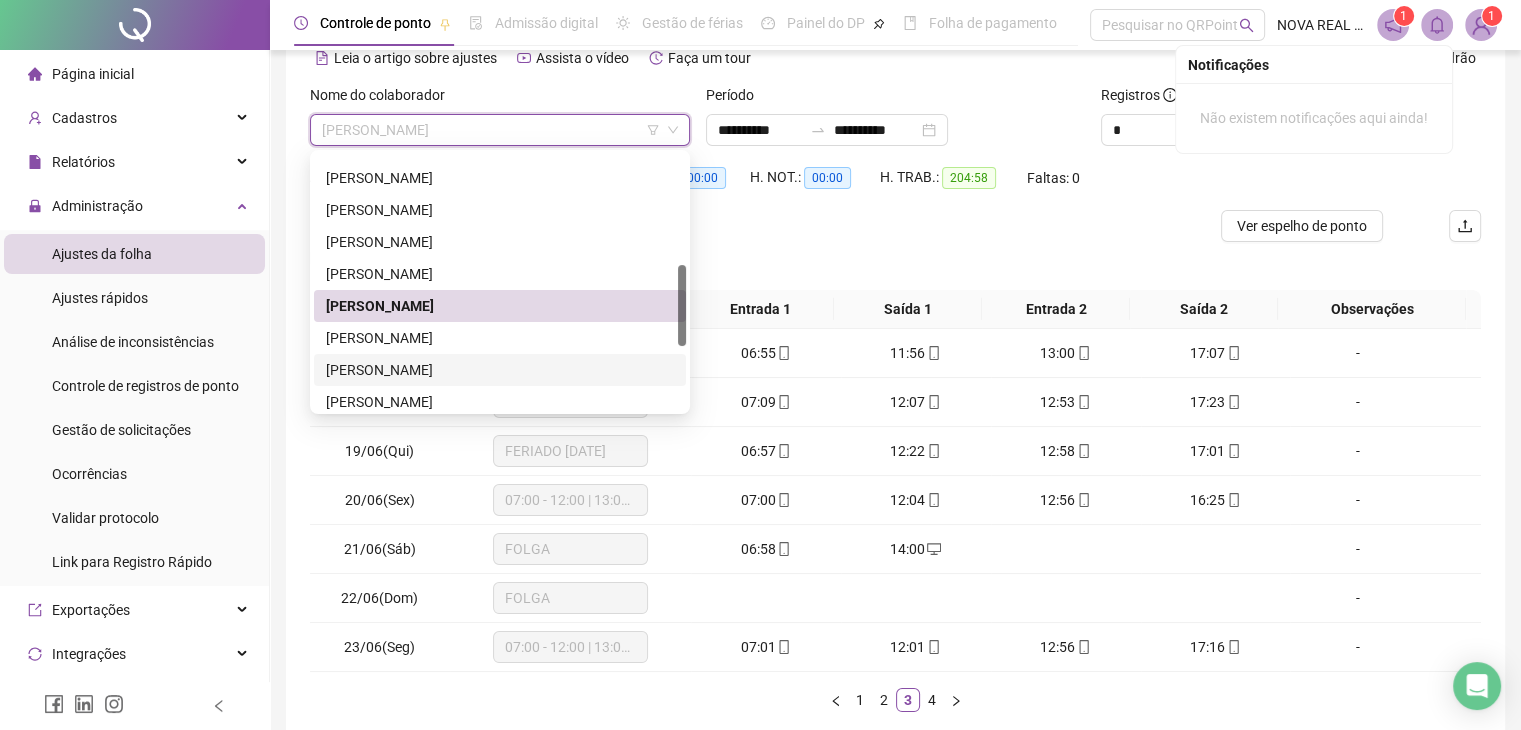 click on "[PERSON_NAME]" at bounding box center [500, 370] 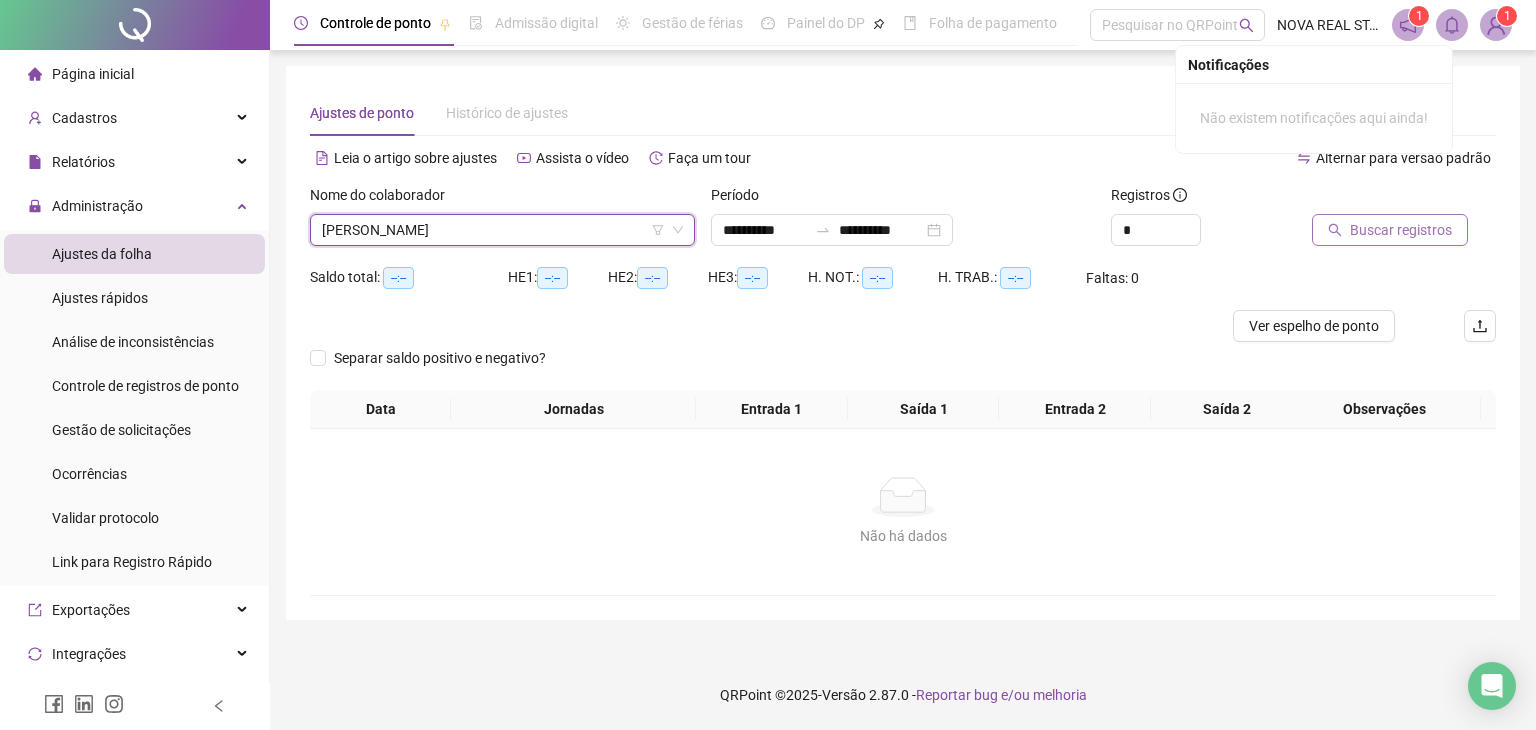 click on "Buscar registros" at bounding box center [1401, 230] 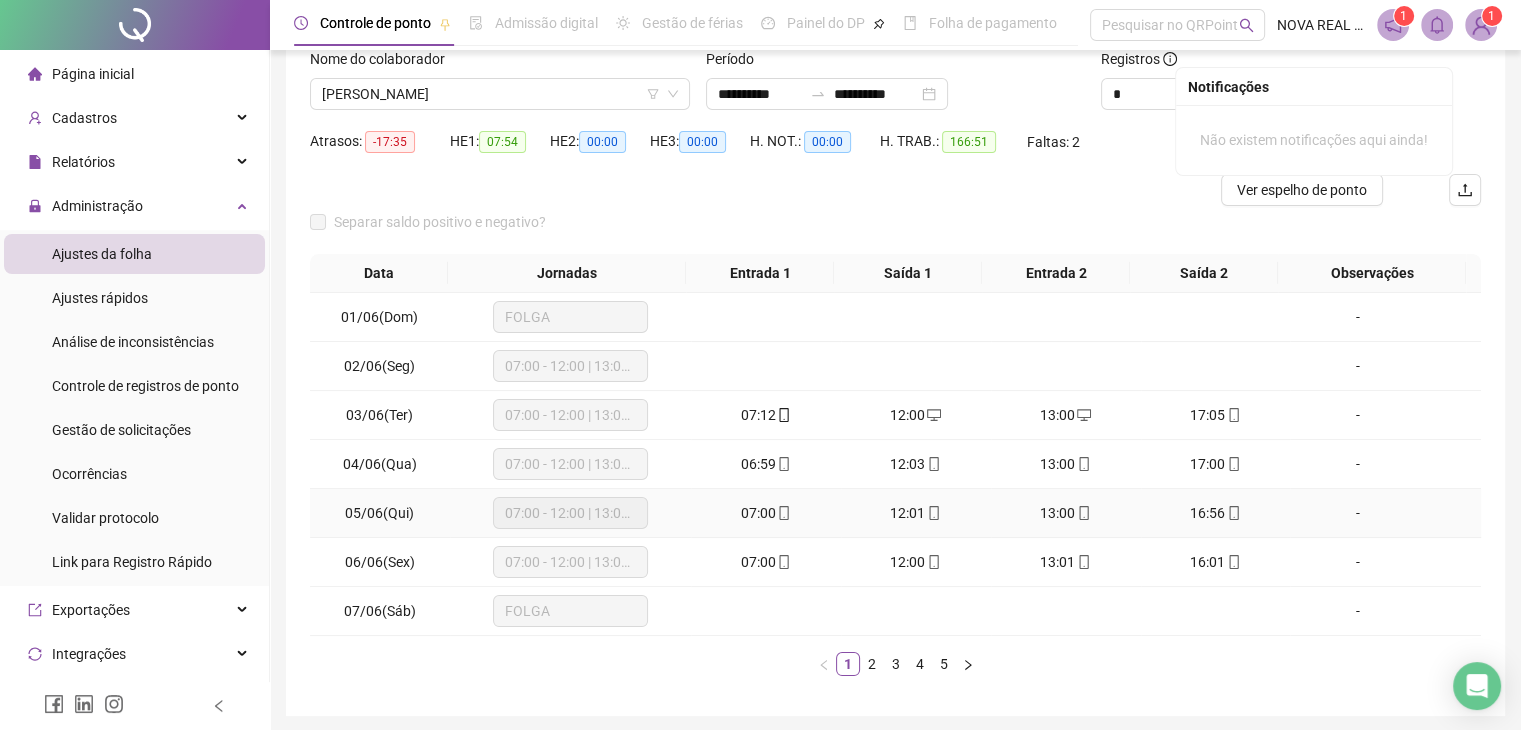 scroll, scrollTop: 200, scrollLeft: 0, axis: vertical 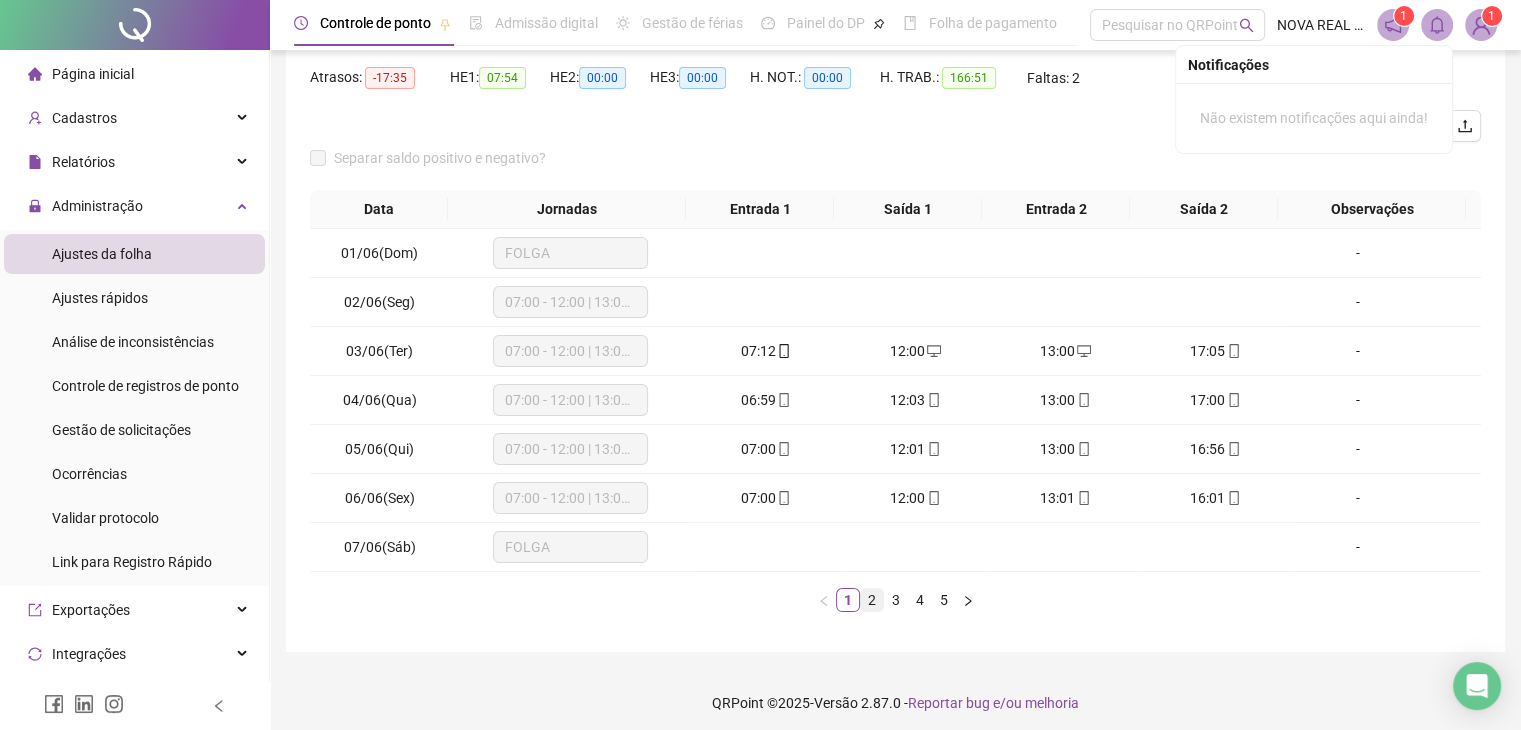 click on "2" at bounding box center (872, 600) 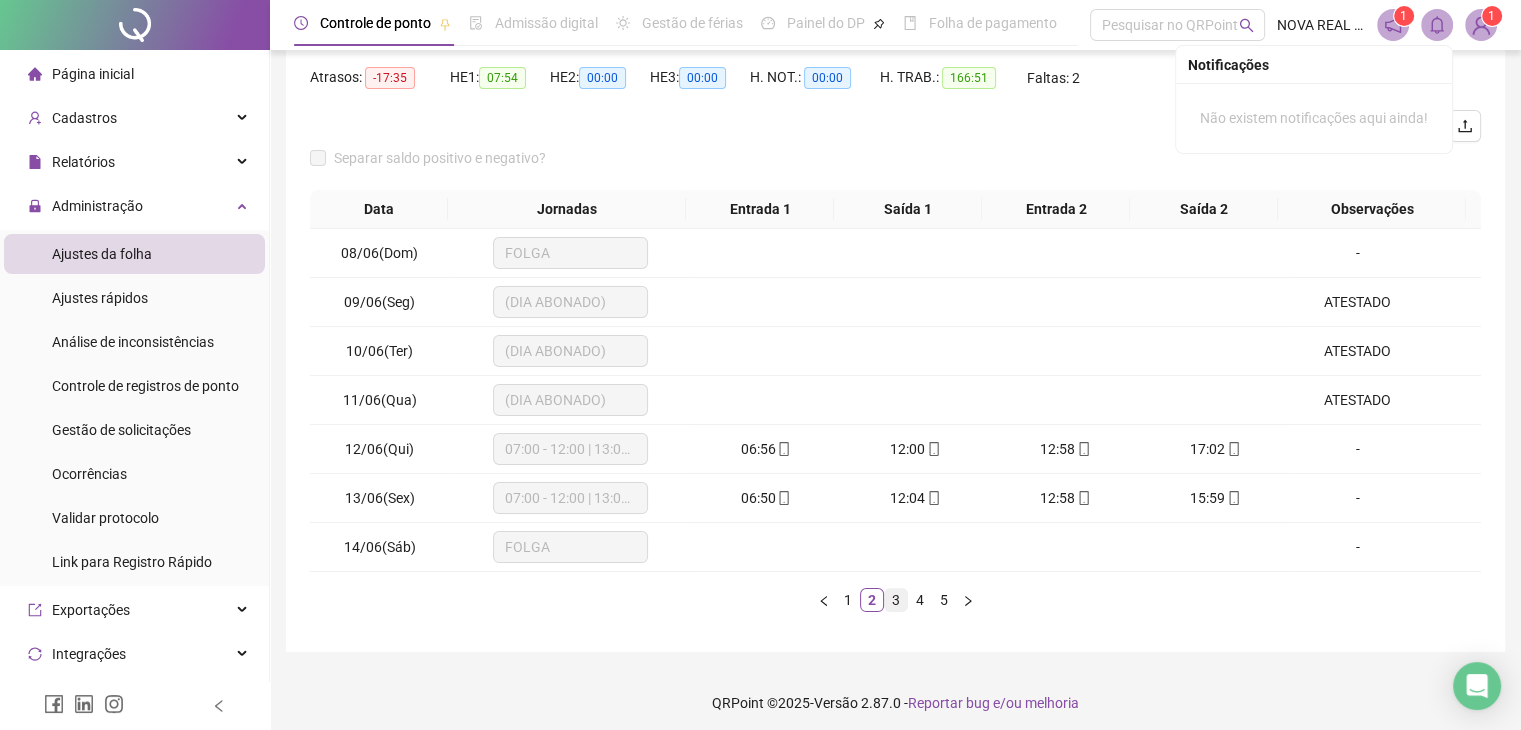 click on "3" at bounding box center [896, 600] 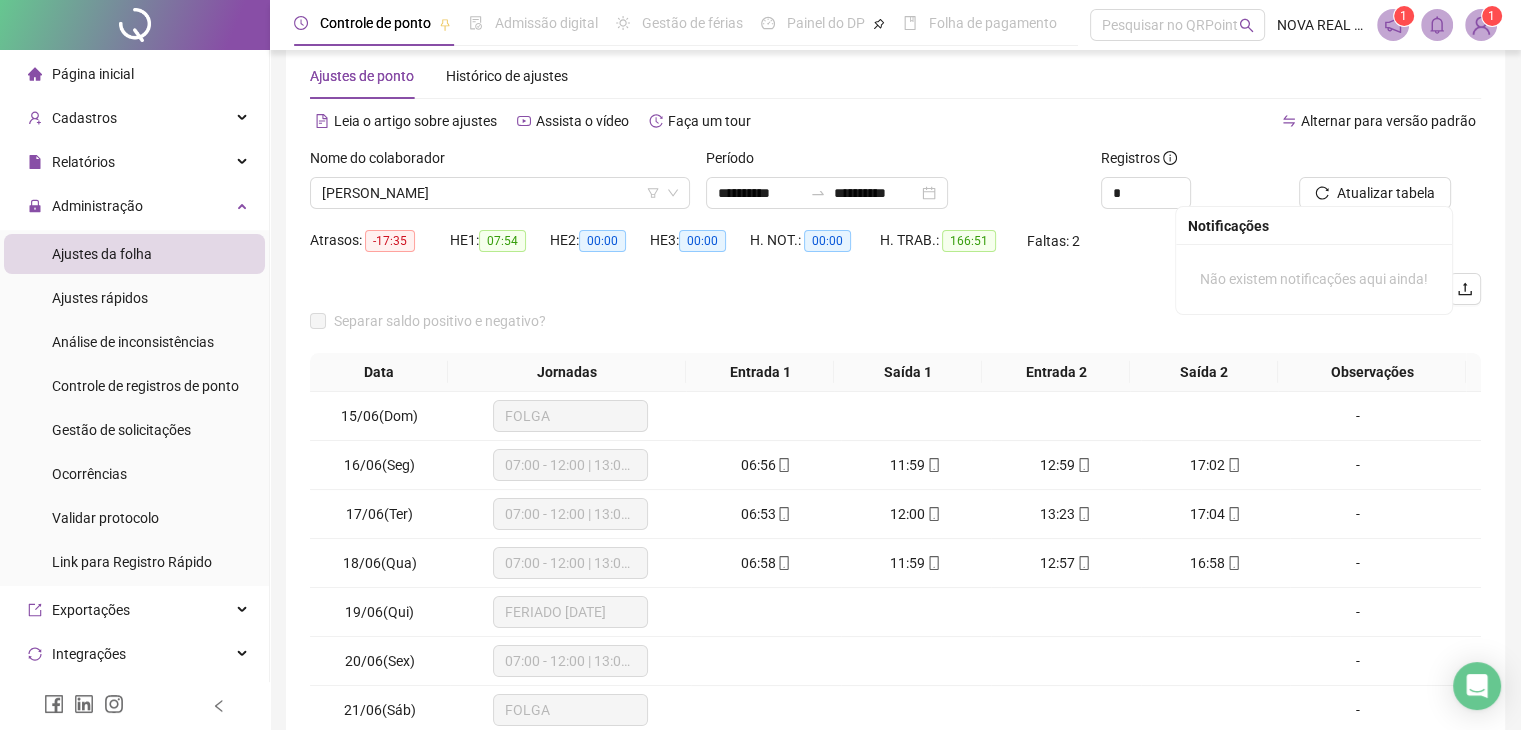scroll, scrollTop: 0, scrollLeft: 0, axis: both 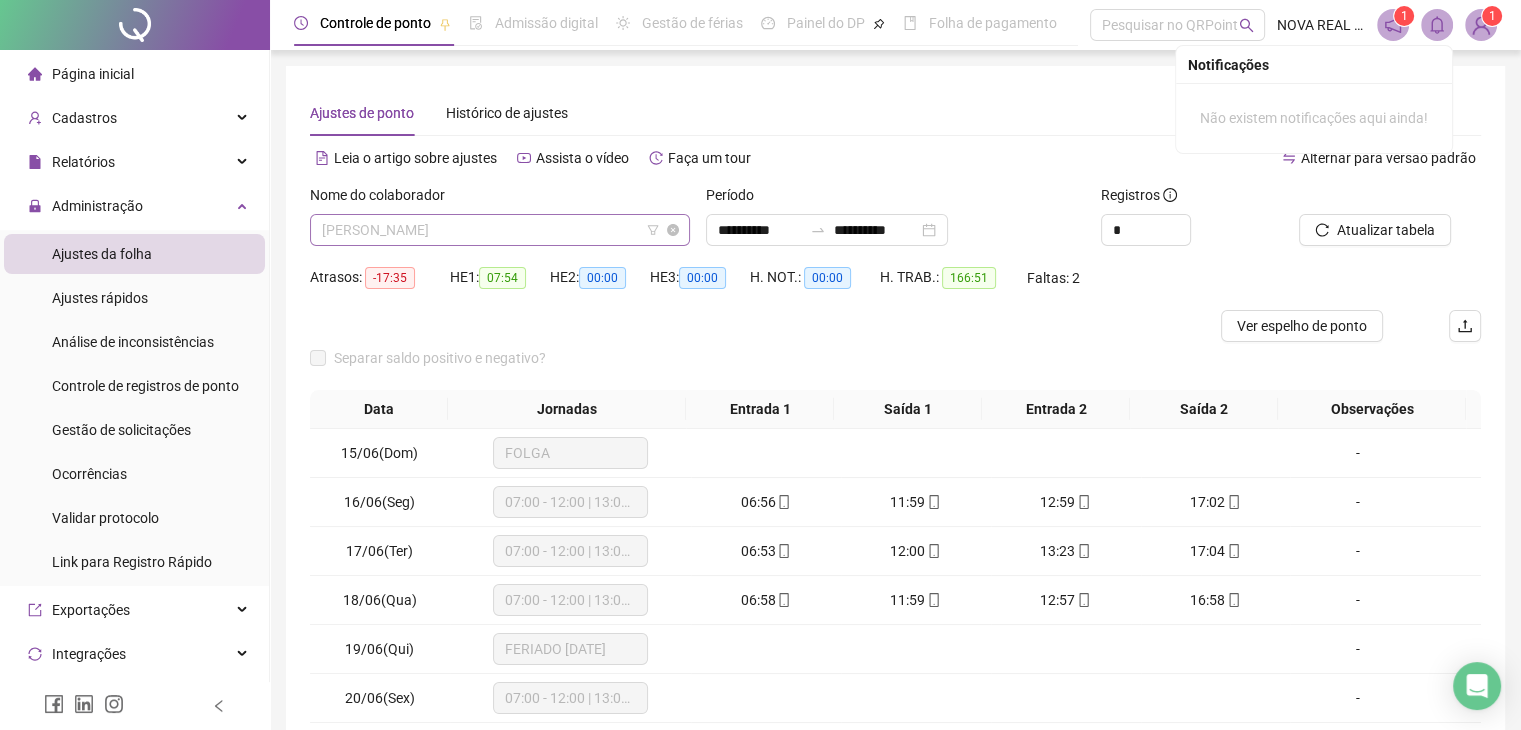 click on "[PERSON_NAME]" at bounding box center (500, 230) 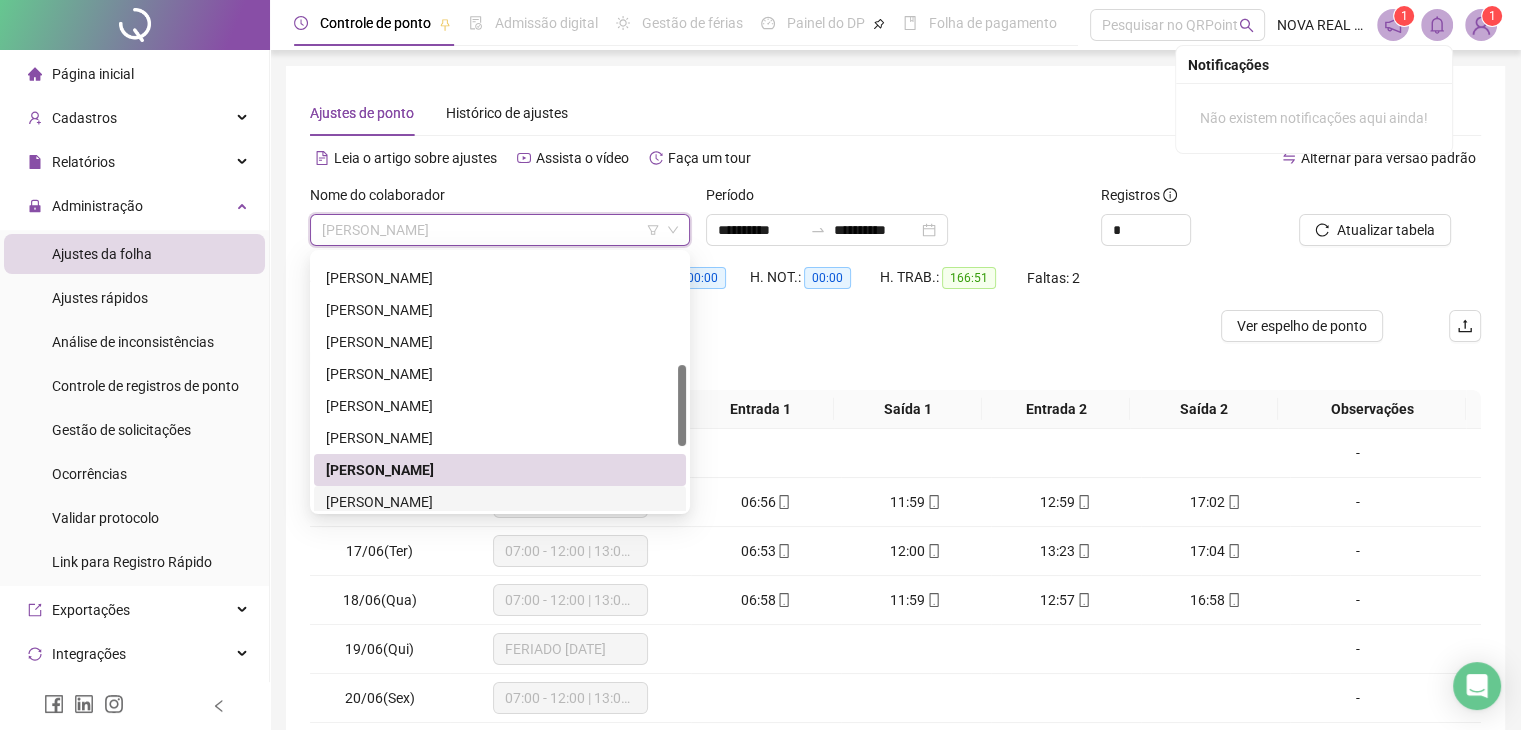 click on "[PERSON_NAME]" at bounding box center [500, 502] 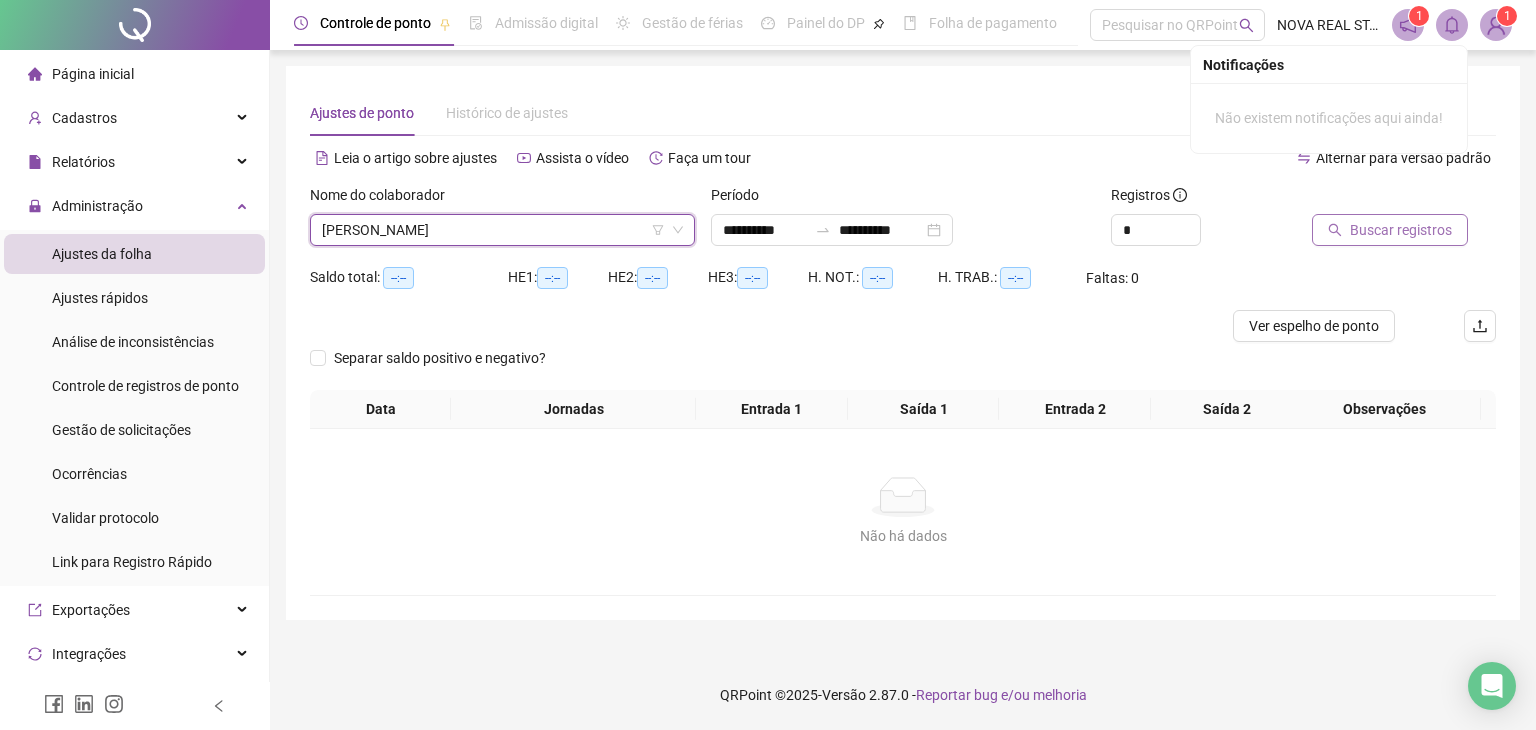 click on "Buscar registros" at bounding box center [1401, 230] 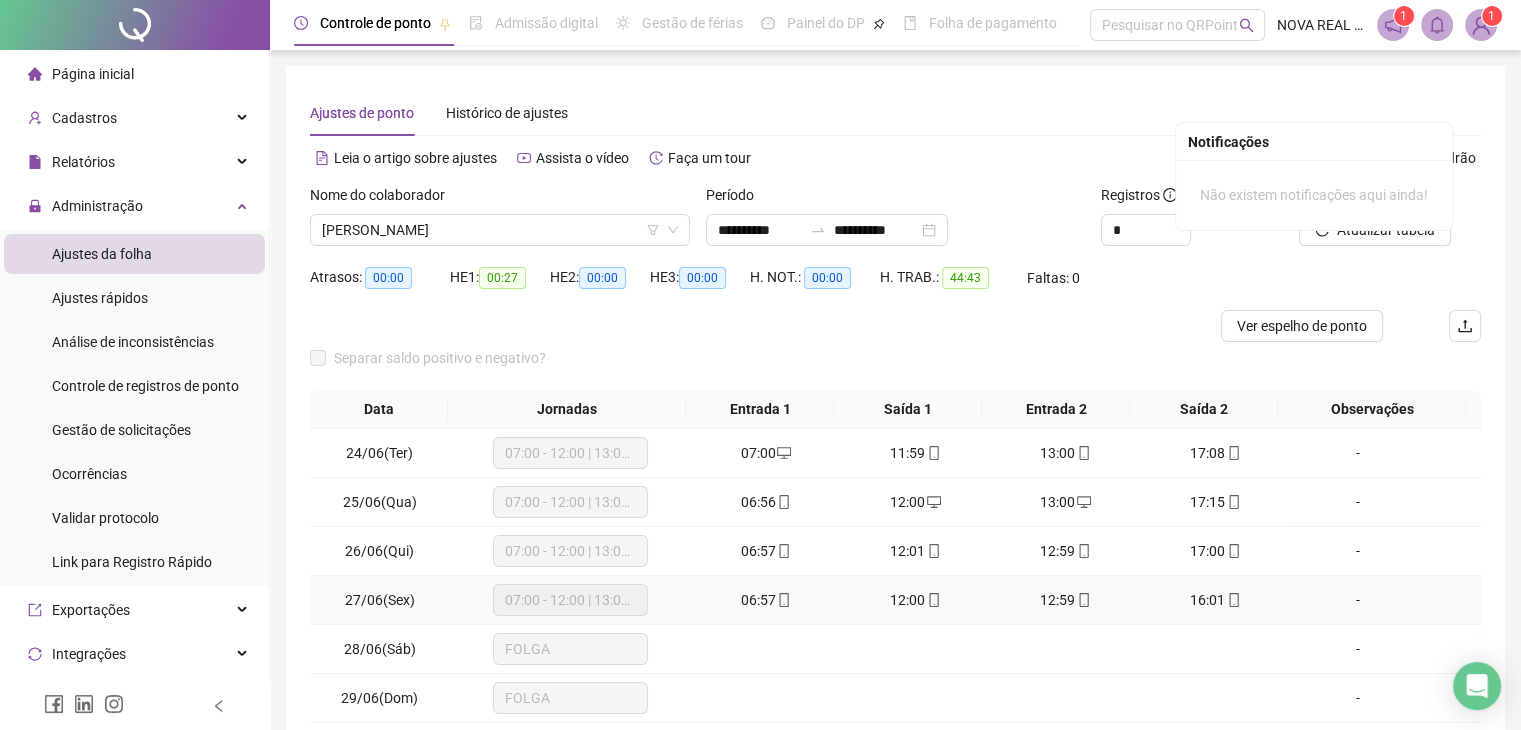 scroll, scrollTop: 100, scrollLeft: 0, axis: vertical 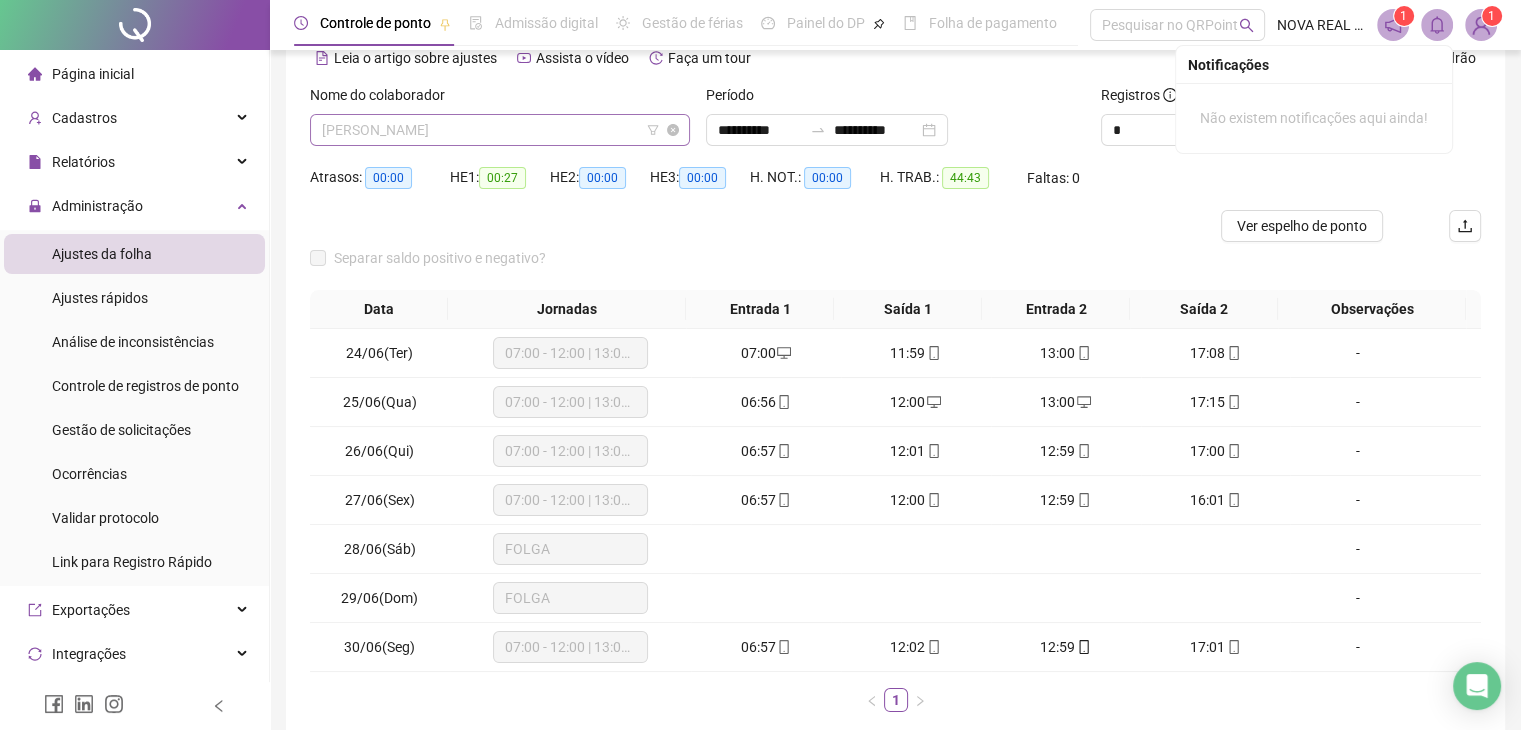 click on "[PERSON_NAME]" at bounding box center [500, 130] 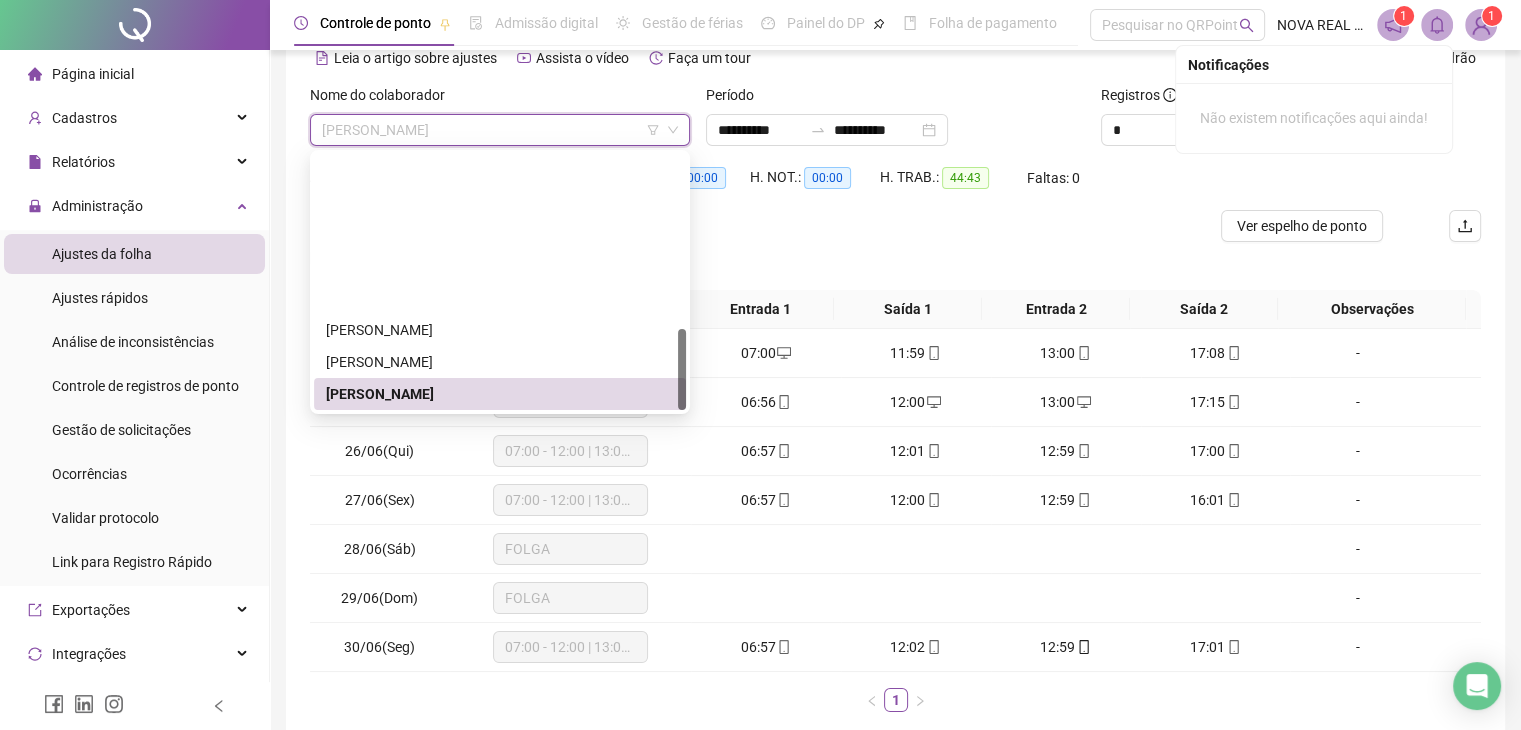 scroll, scrollTop: 544, scrollLeft: 0, axis: vertical 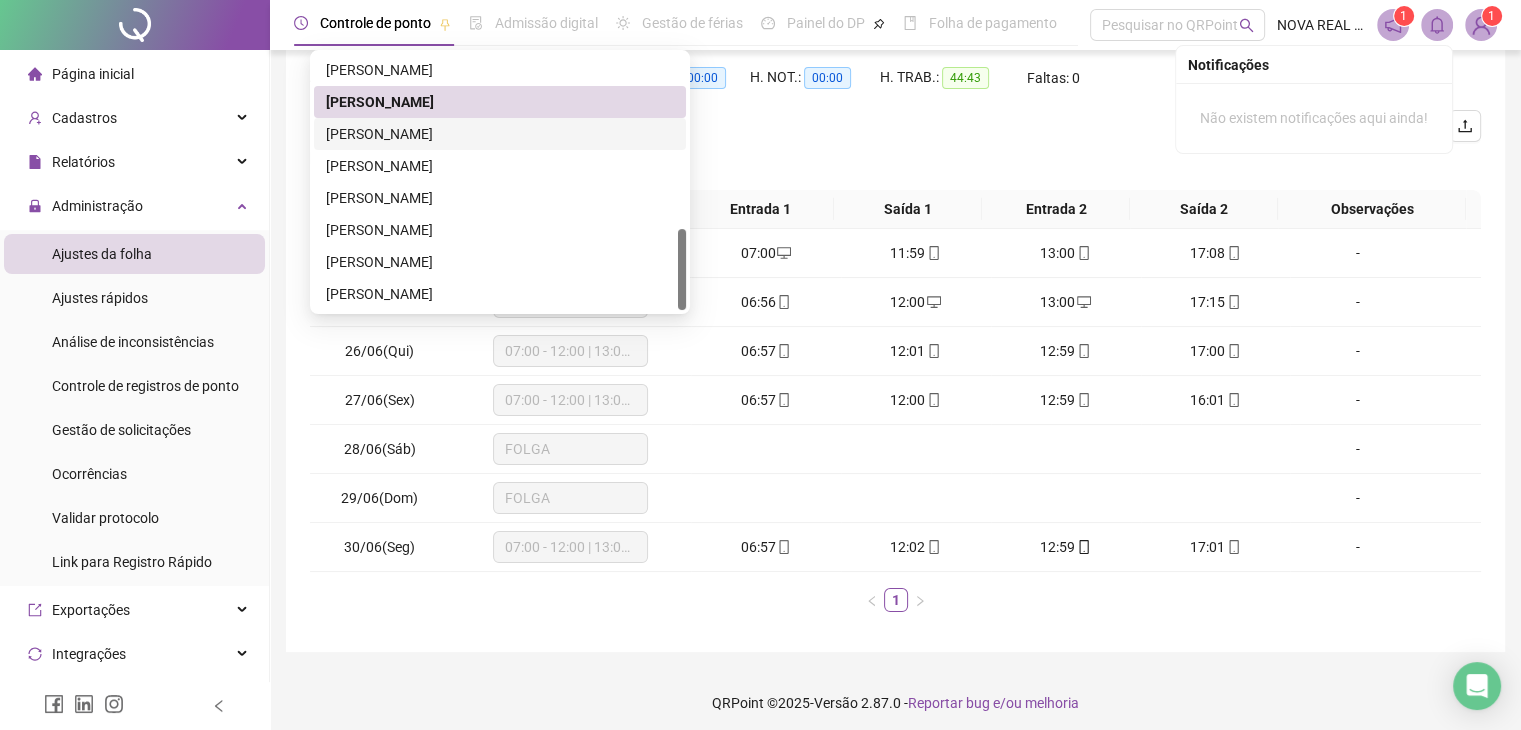 click on "[PERSON_NAME]" at bounding box center [500, 134] 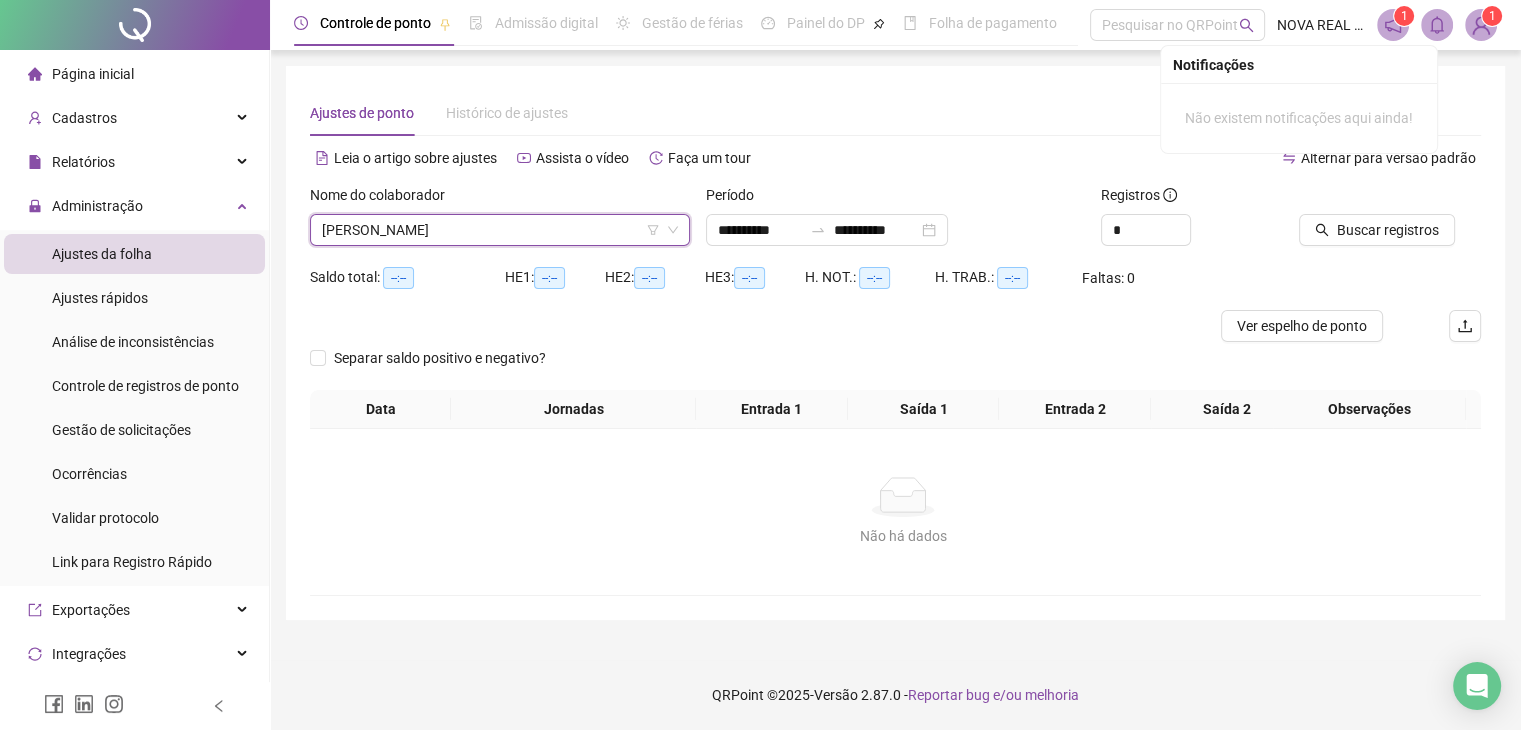 scroll, scrollTop: 0, scrollLeft: 0, axis: both 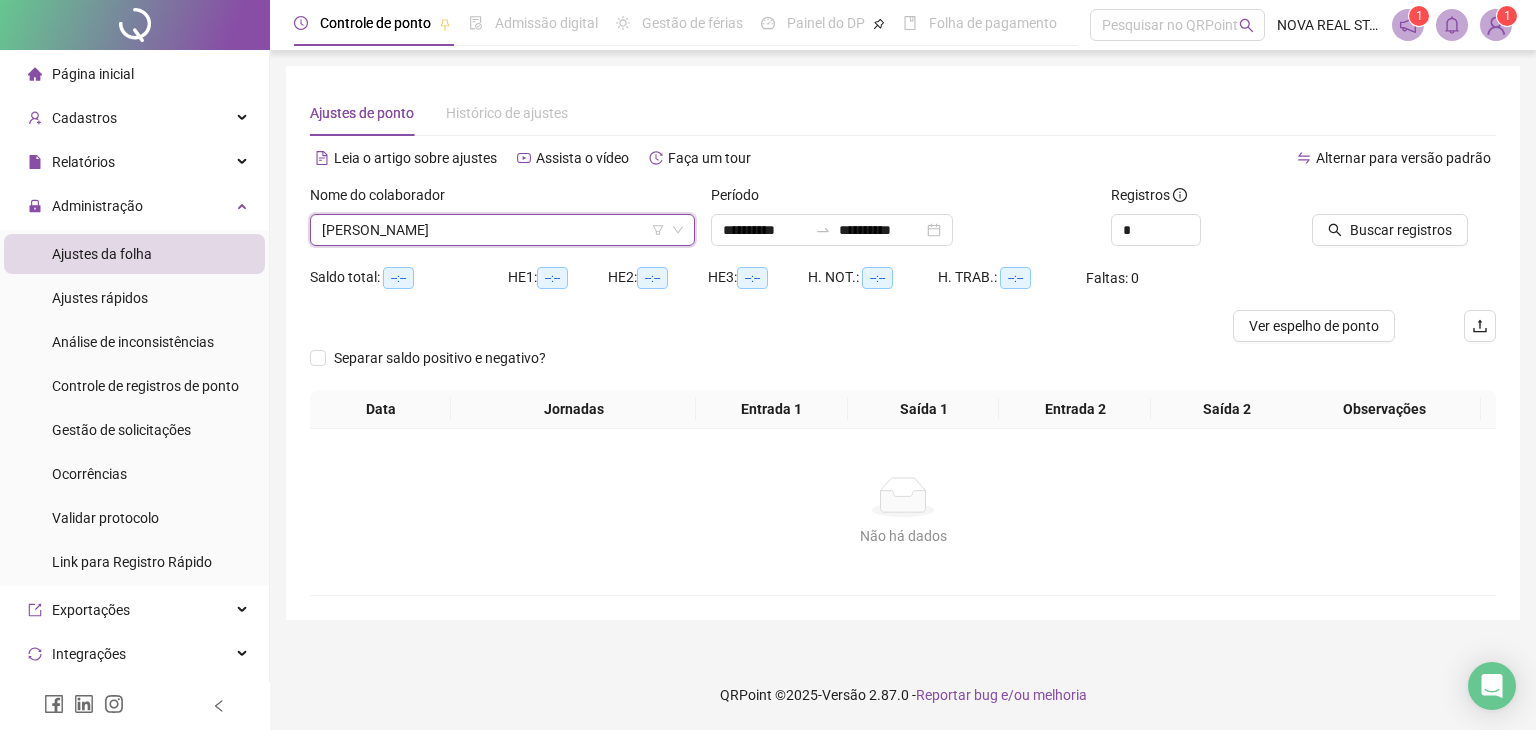 click on "Buscar registros" at bounding box center (1404, 223) 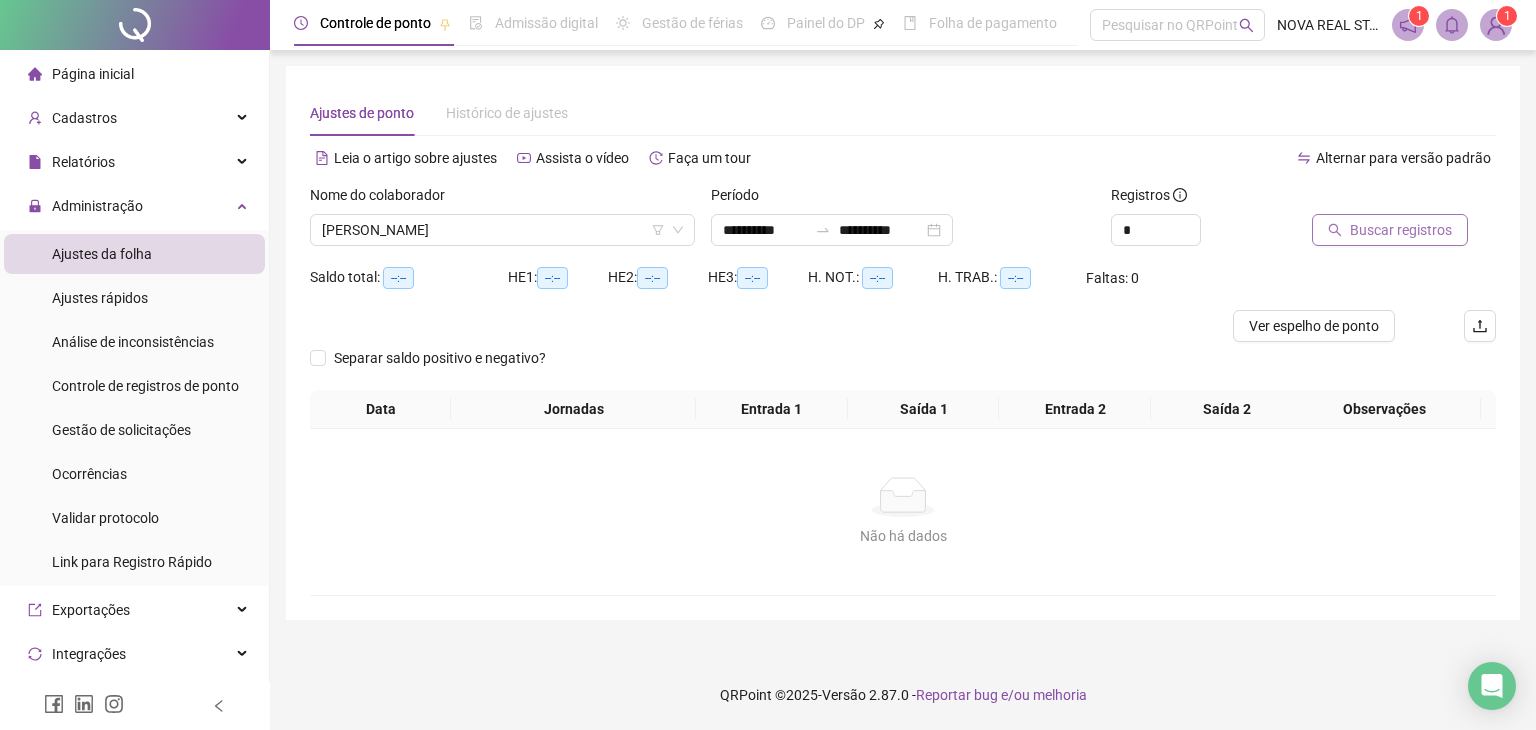 click on "Buscar registros" at bounding box center [1401, 230] 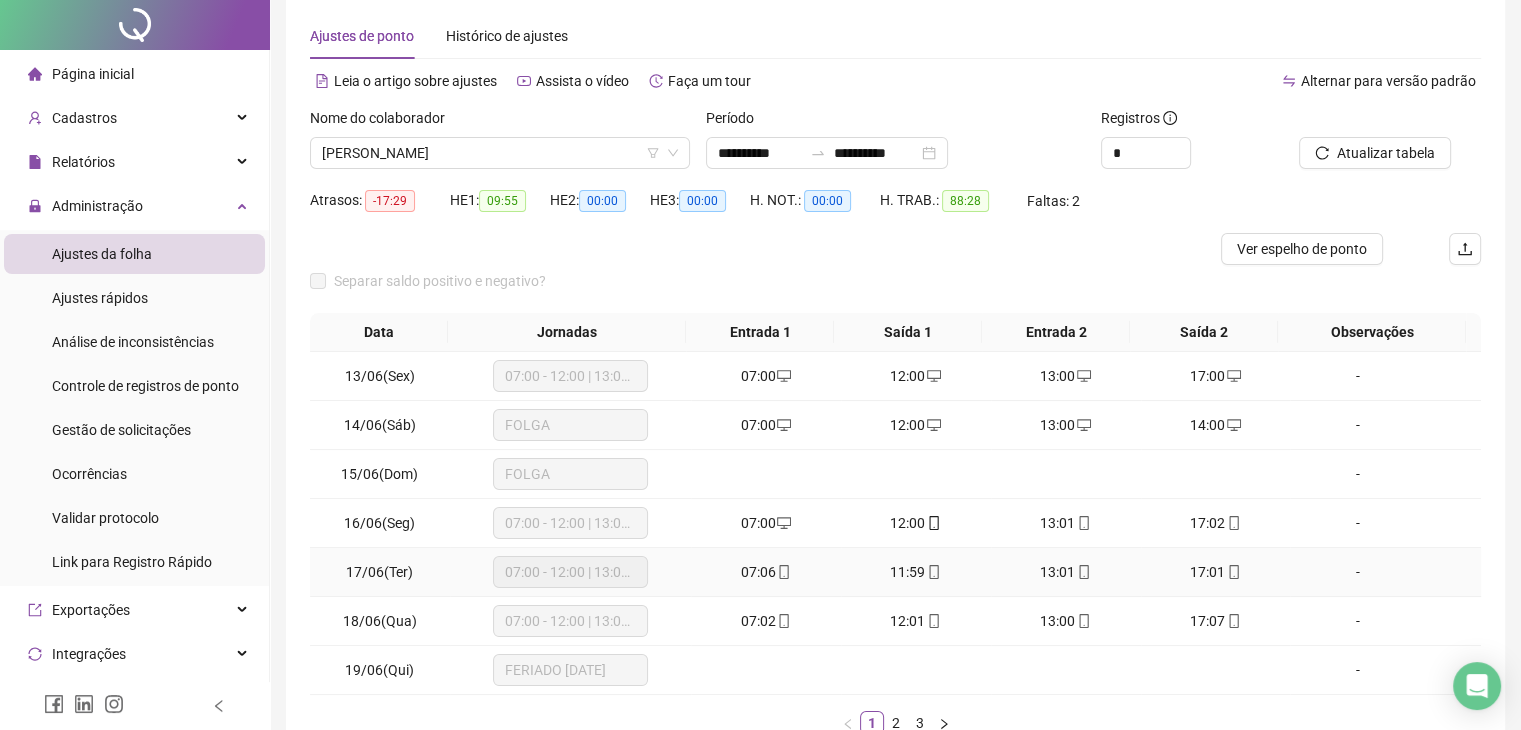 scroll, scrollTop: 100, scrollLeft: 0, axis: vertical 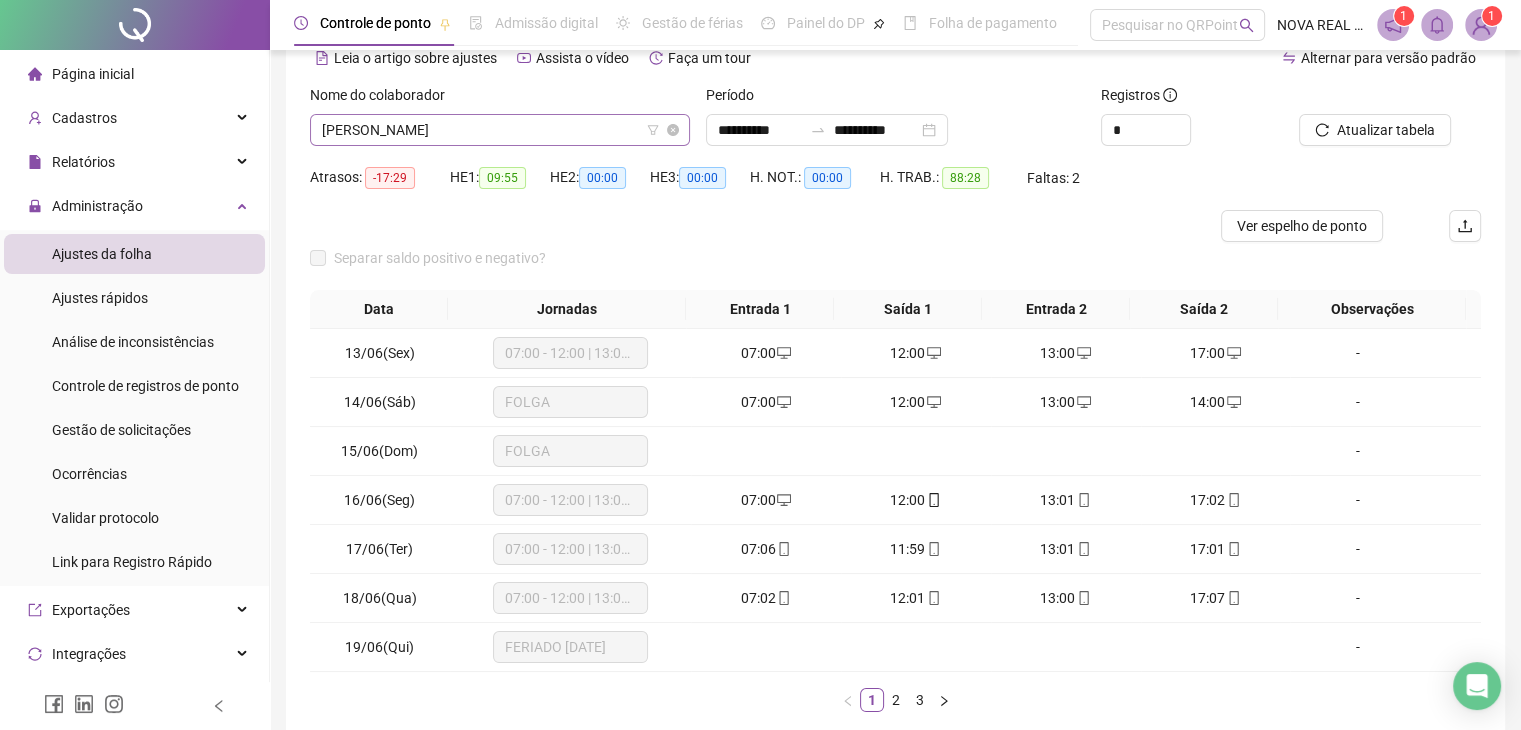 click on "[PERSON_NAME]" at bounding box center [500, 130] 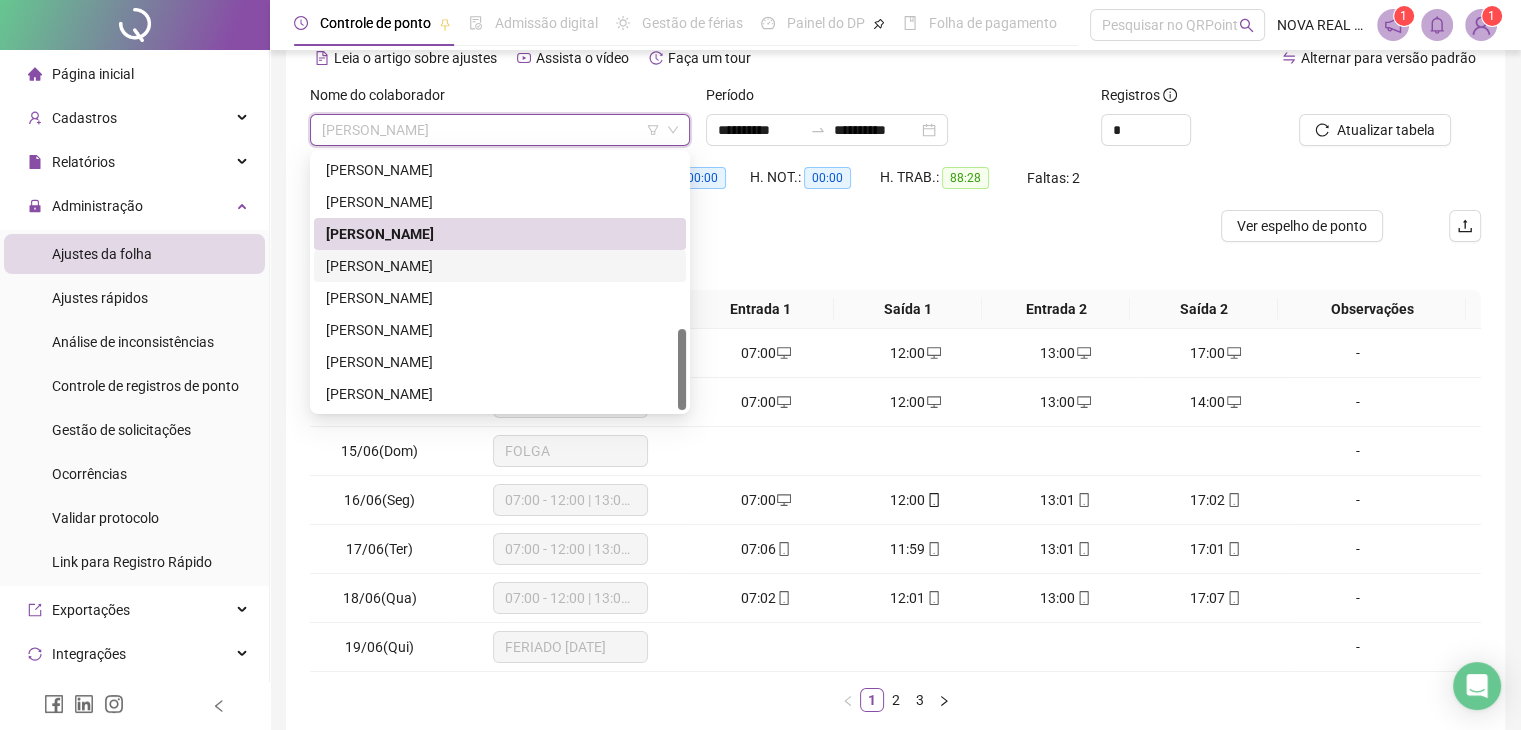click on "[PERSON_NAME]" at bounding box center (500, 266) 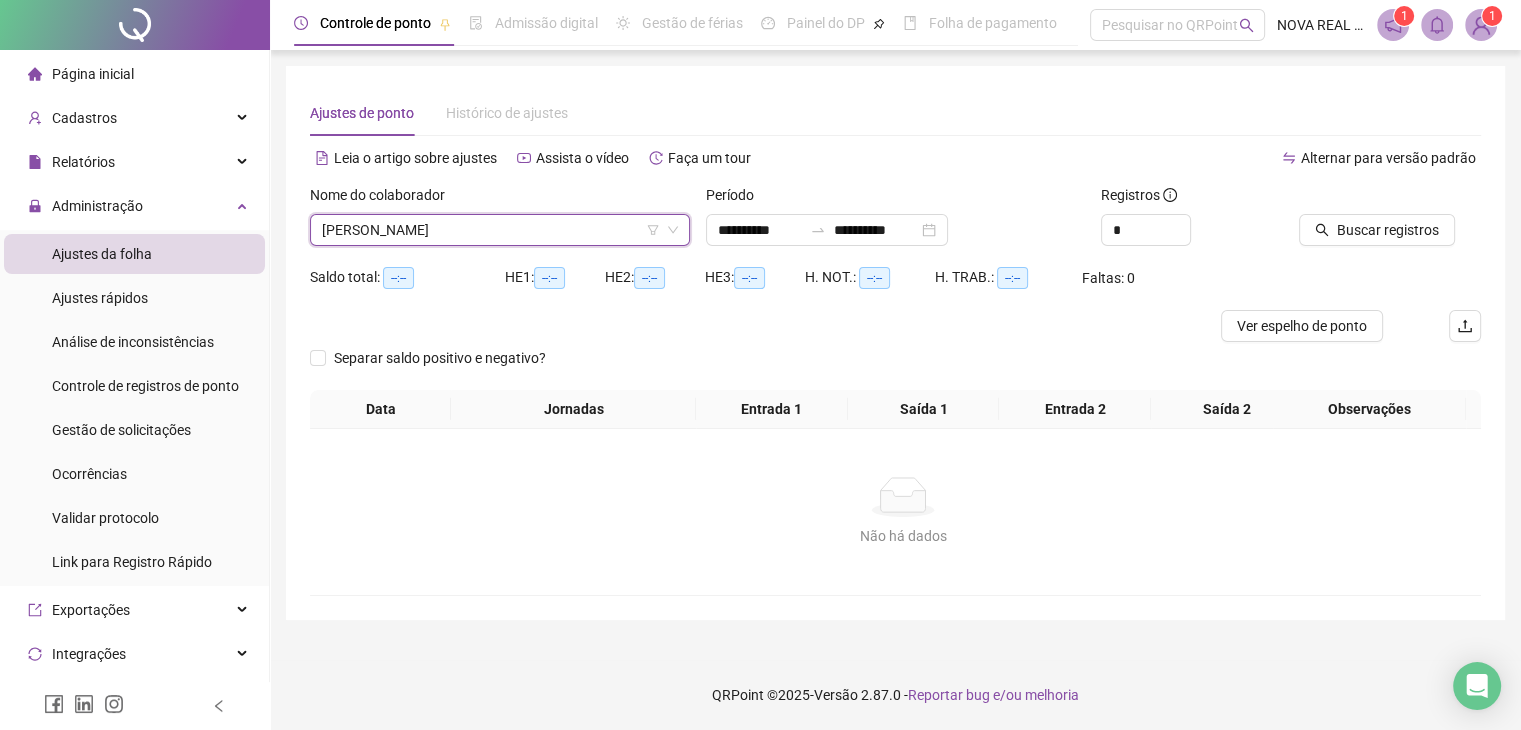 scroll, scrollTop: 0, scrollLeft: 0, axis: both 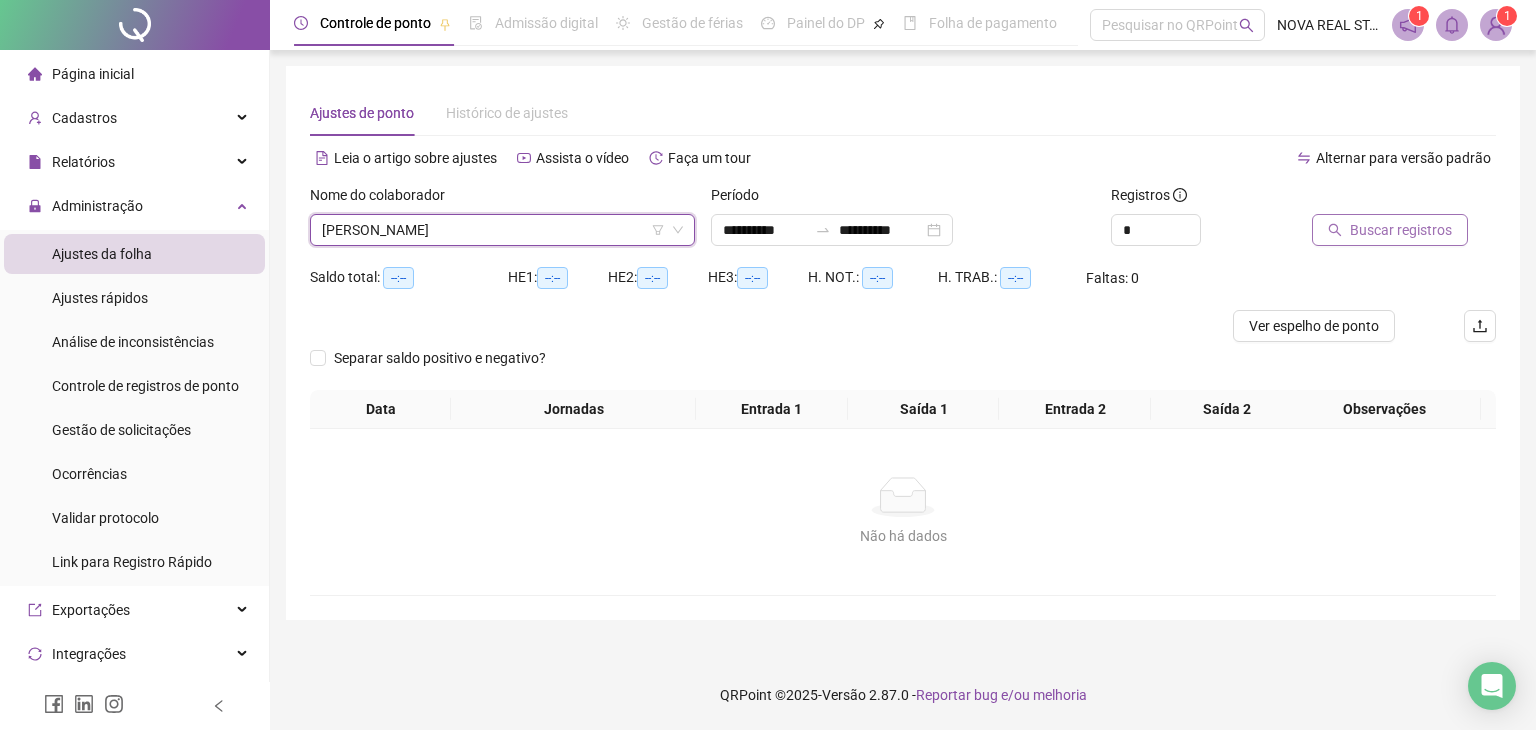 click on "Buscar registros" at bounding box center (1401, 230) 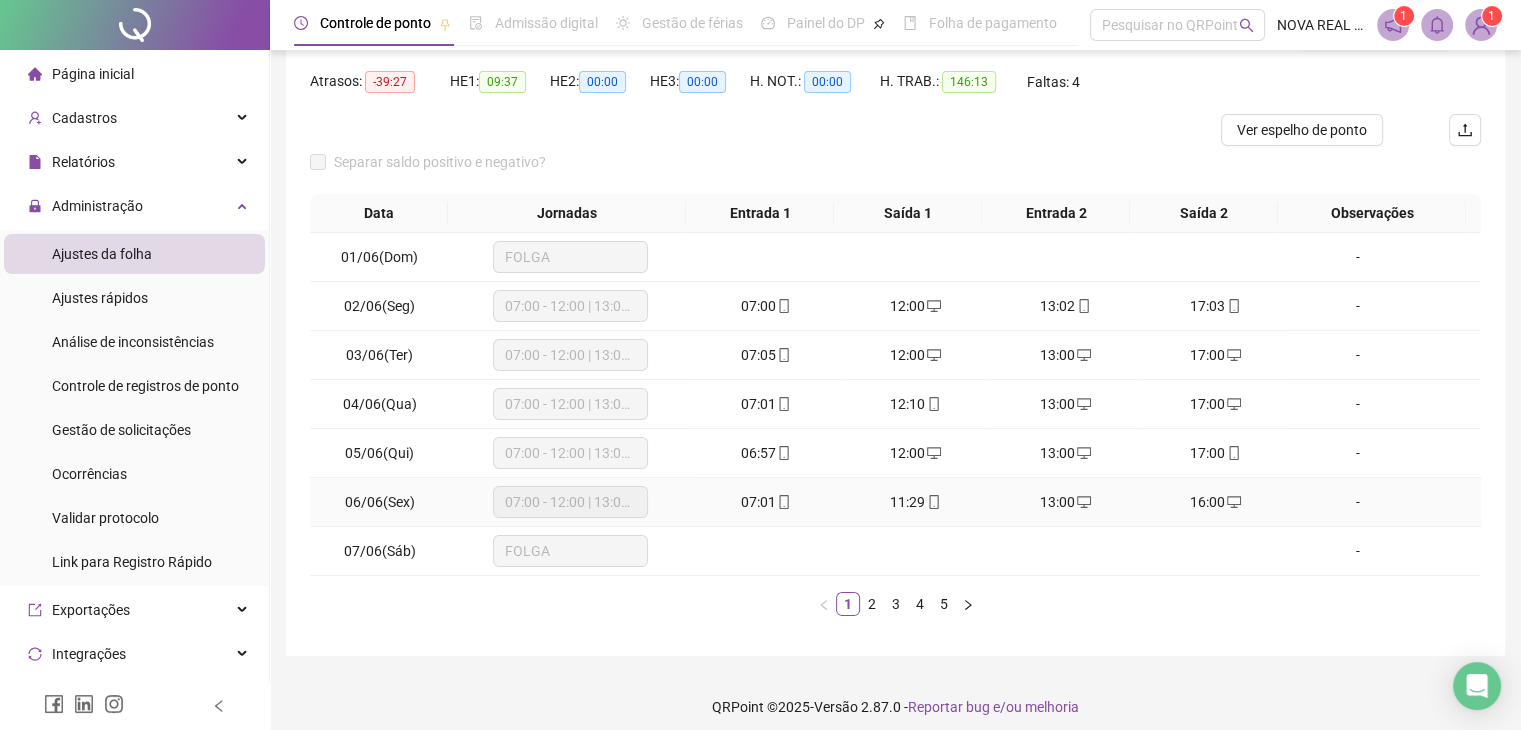 scroll, scrollTop: 200, scrollLeft: 0, axis: vertical 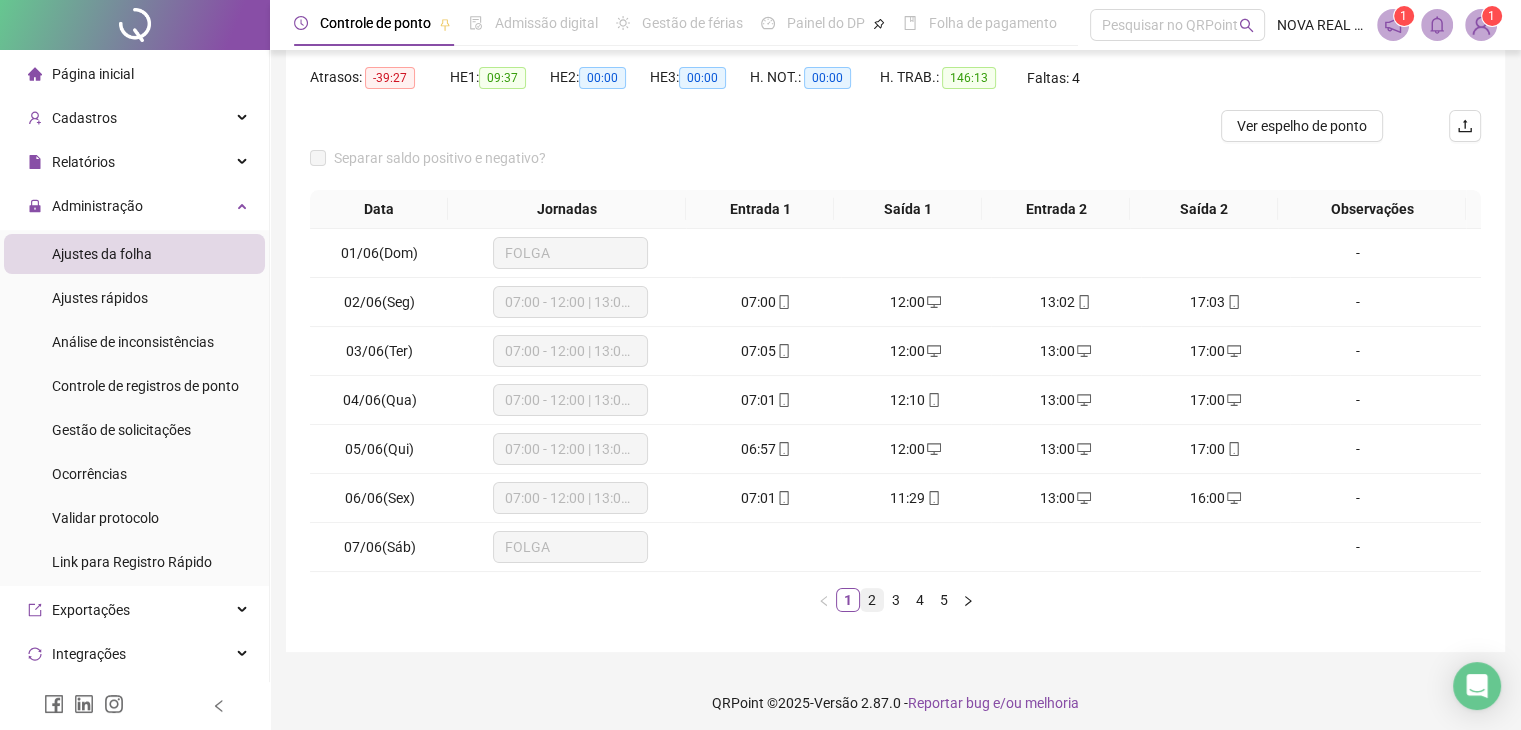 click on "2" at bounding box center [872, 600] 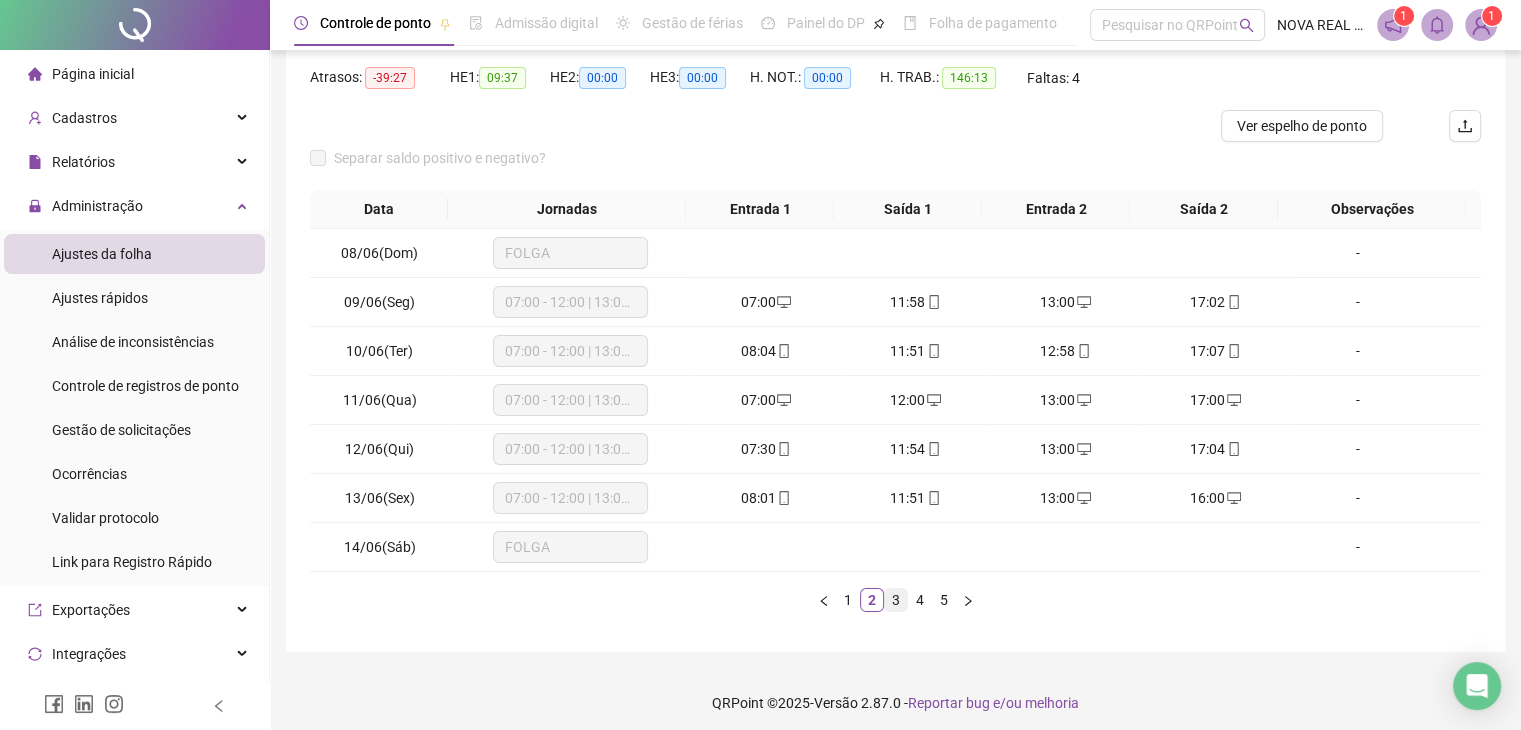 click on "3" at bounding box center [896, 600] 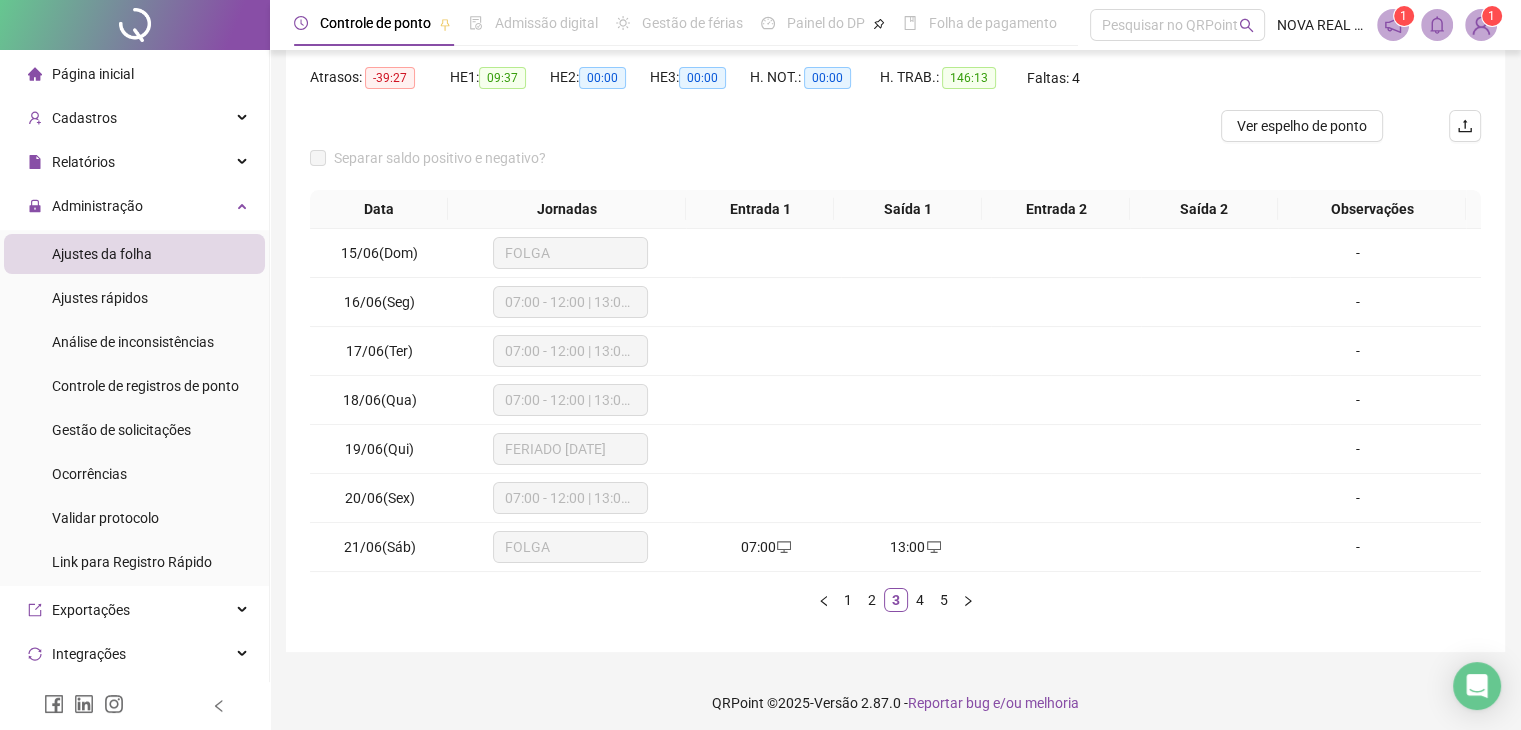 scroll, scrollTop: 100, scrollLeft: 0, axis: vertical 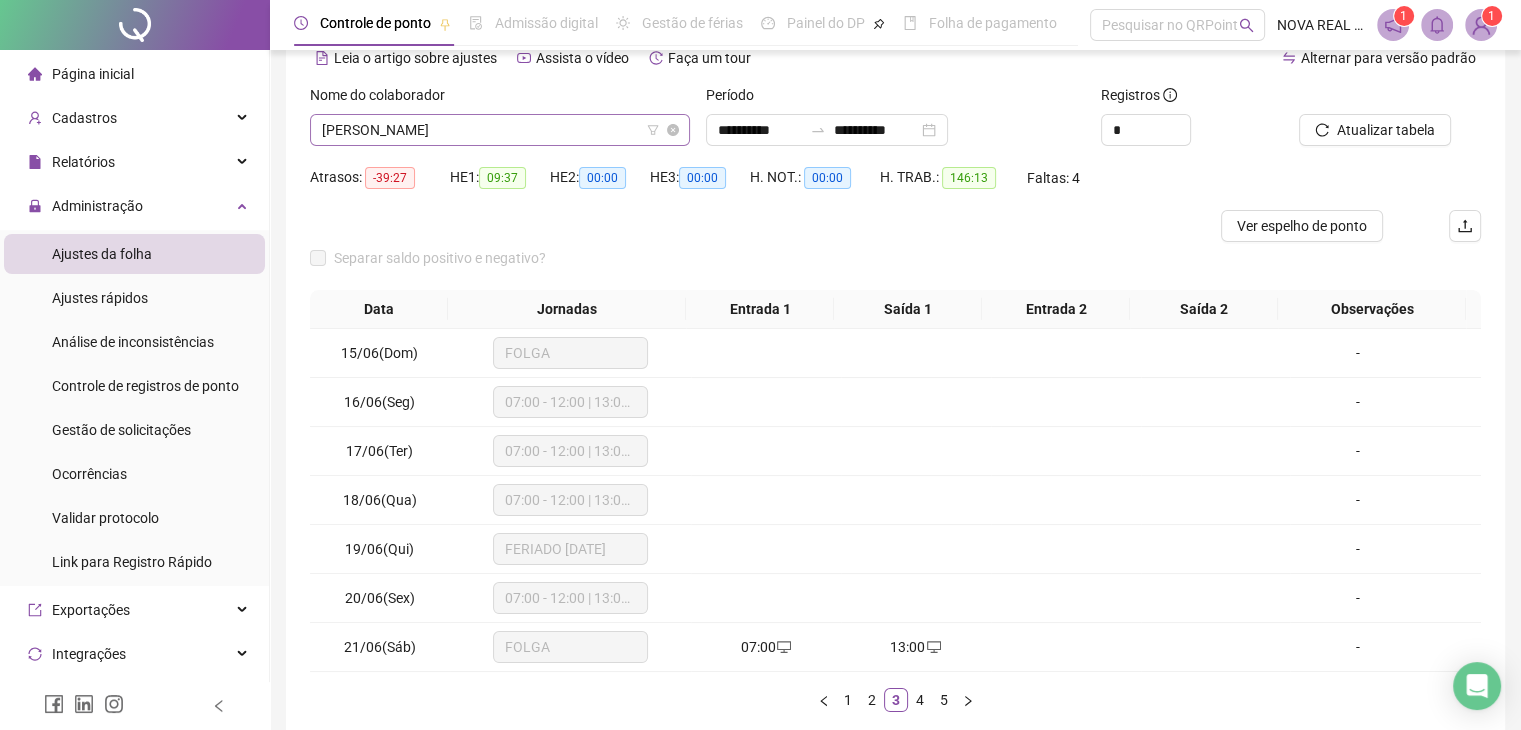 click on "[PERSON_NAME]" at bounding box center [500, 130] 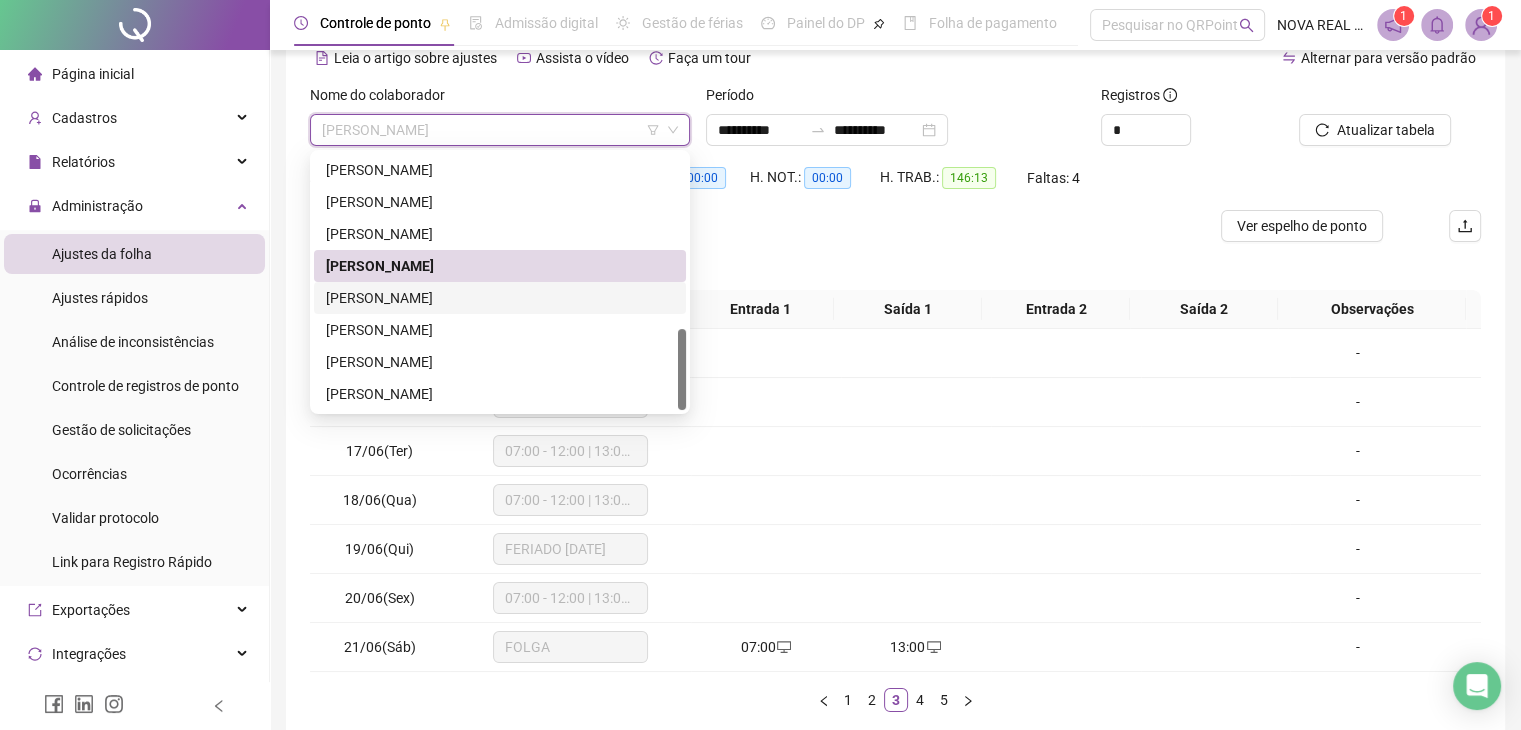 click on "[PERSON_NAME]" at bounding box center [500, 298] 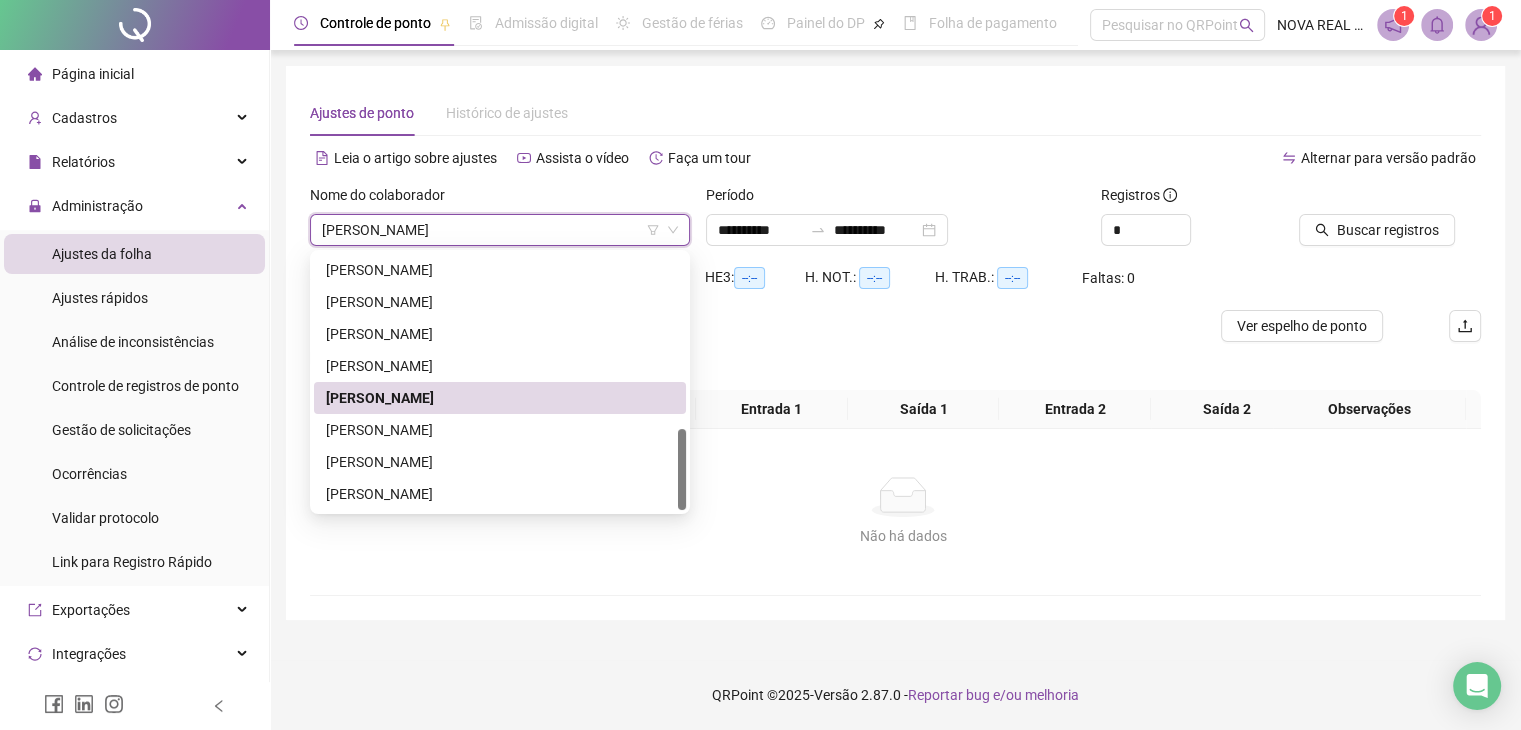 scroll, scrollTop: 0, scrollLeft: 0, axis: both 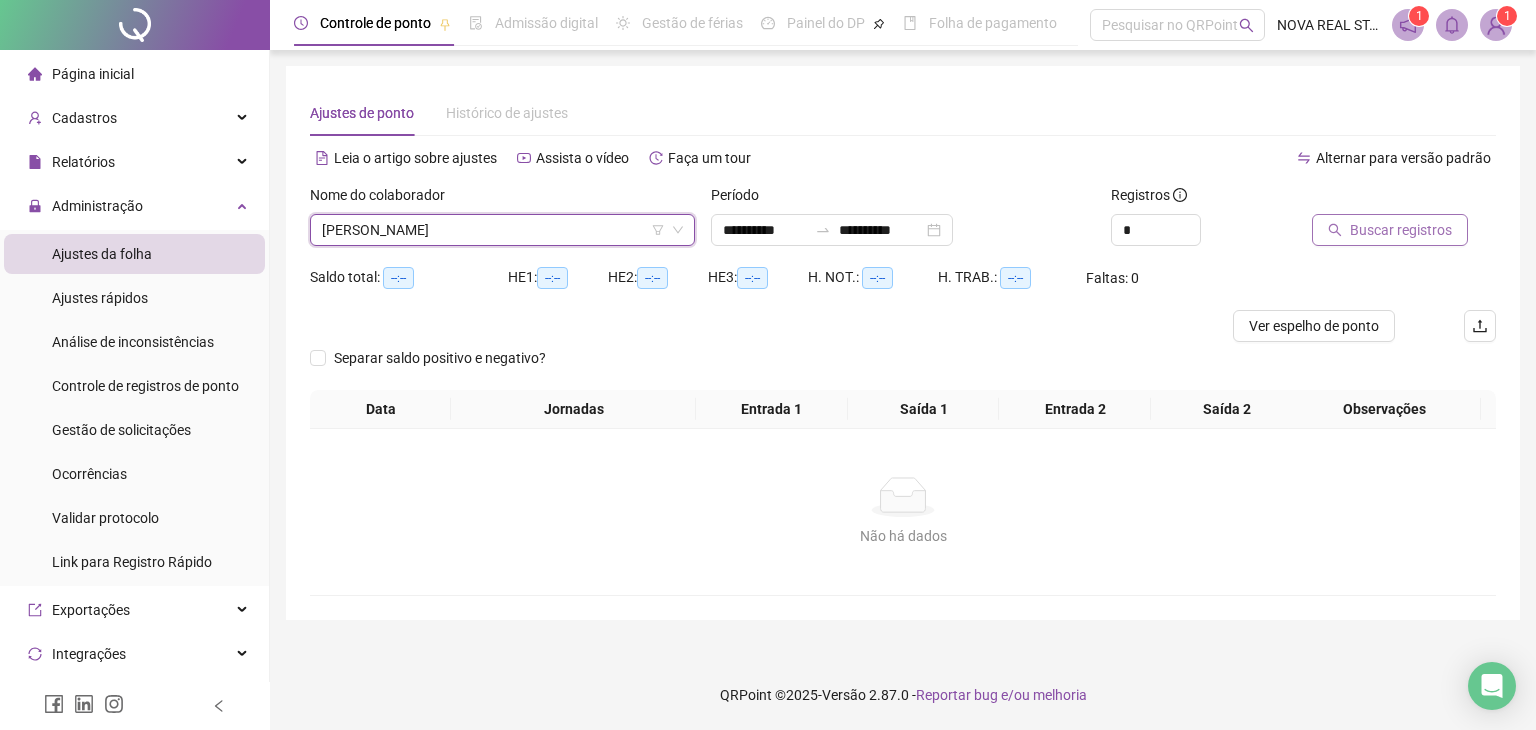 click on "Buscar registros" at bounding box center (1401, 230) 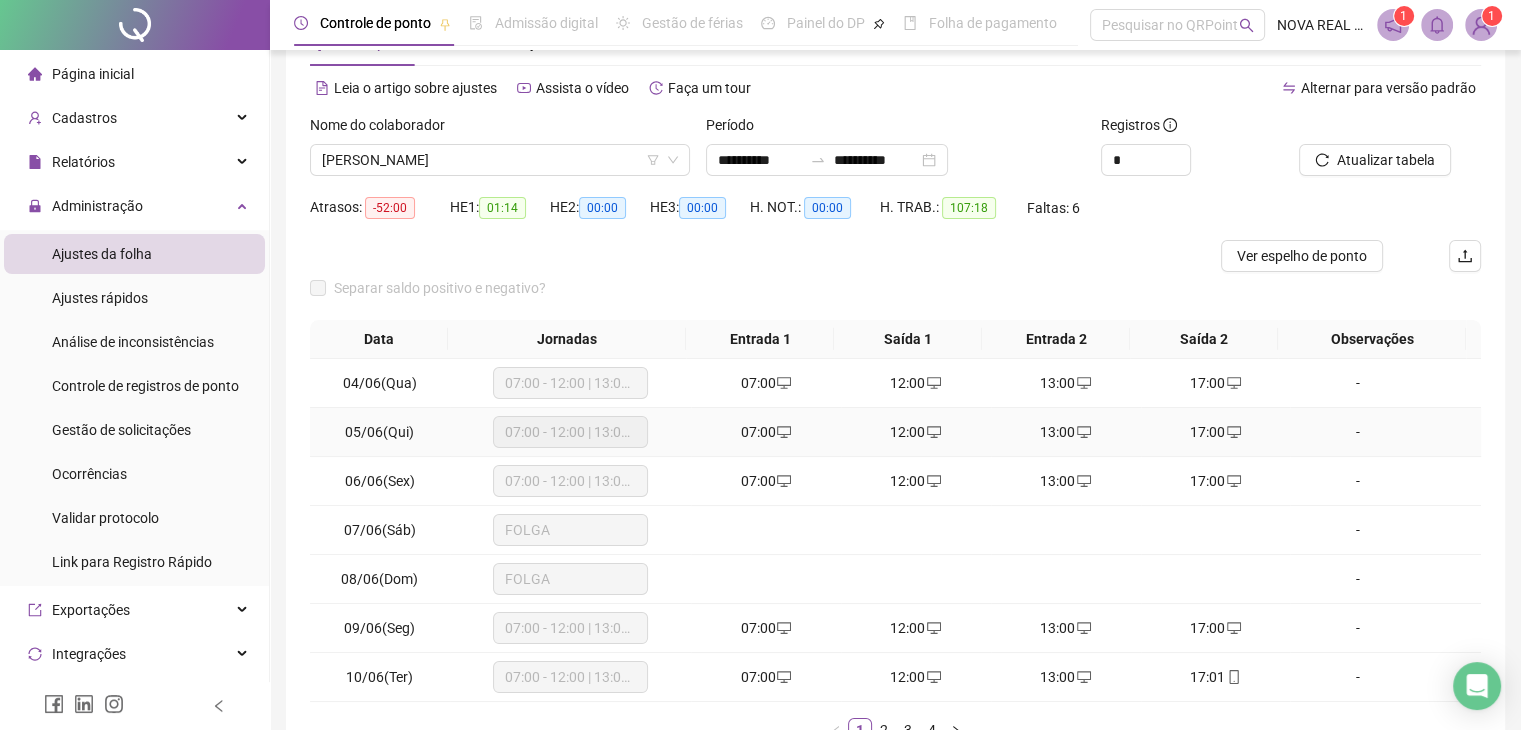 scroll, scrollTop: 100, scrollLeft: 0, axis: vertical 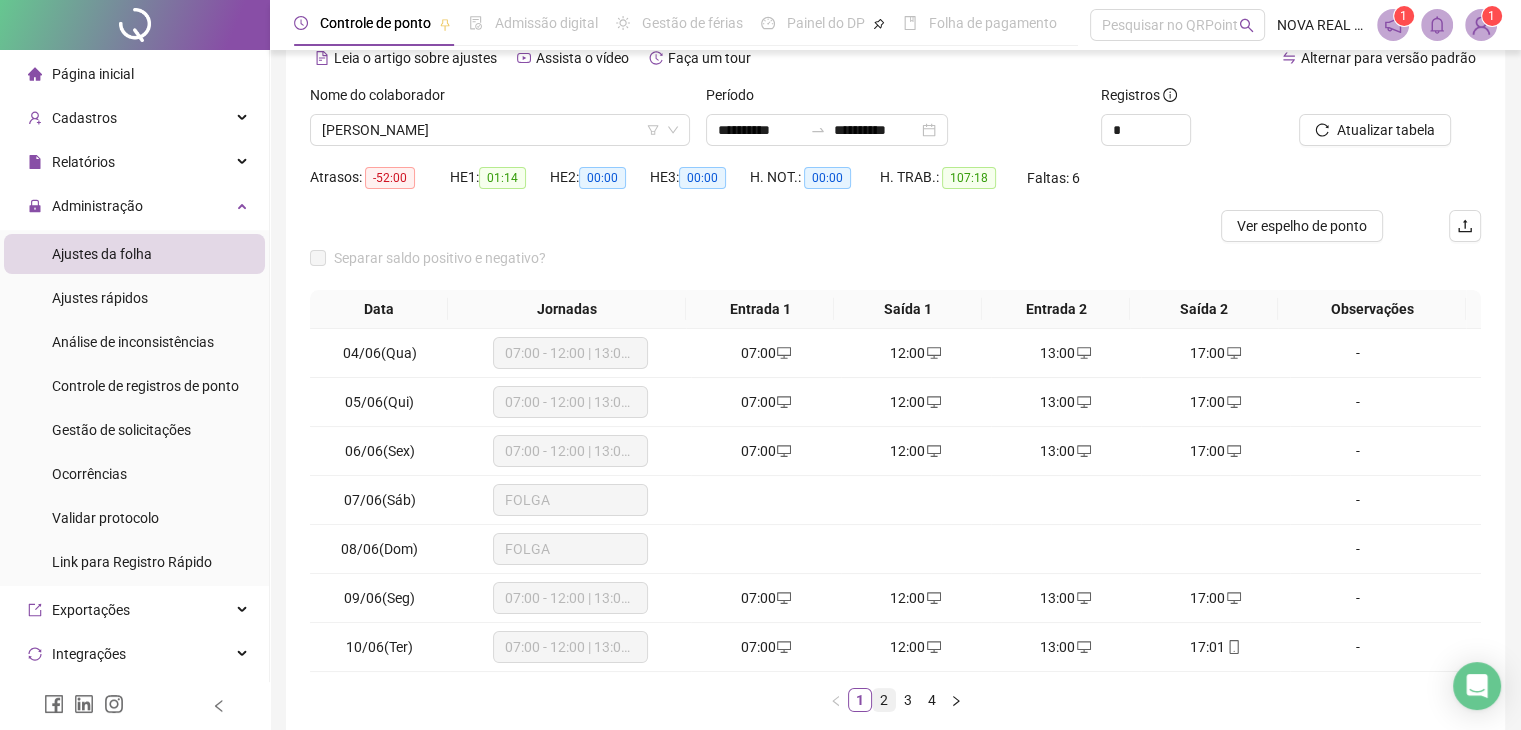 click on "2" at bounding box center [884, 700] 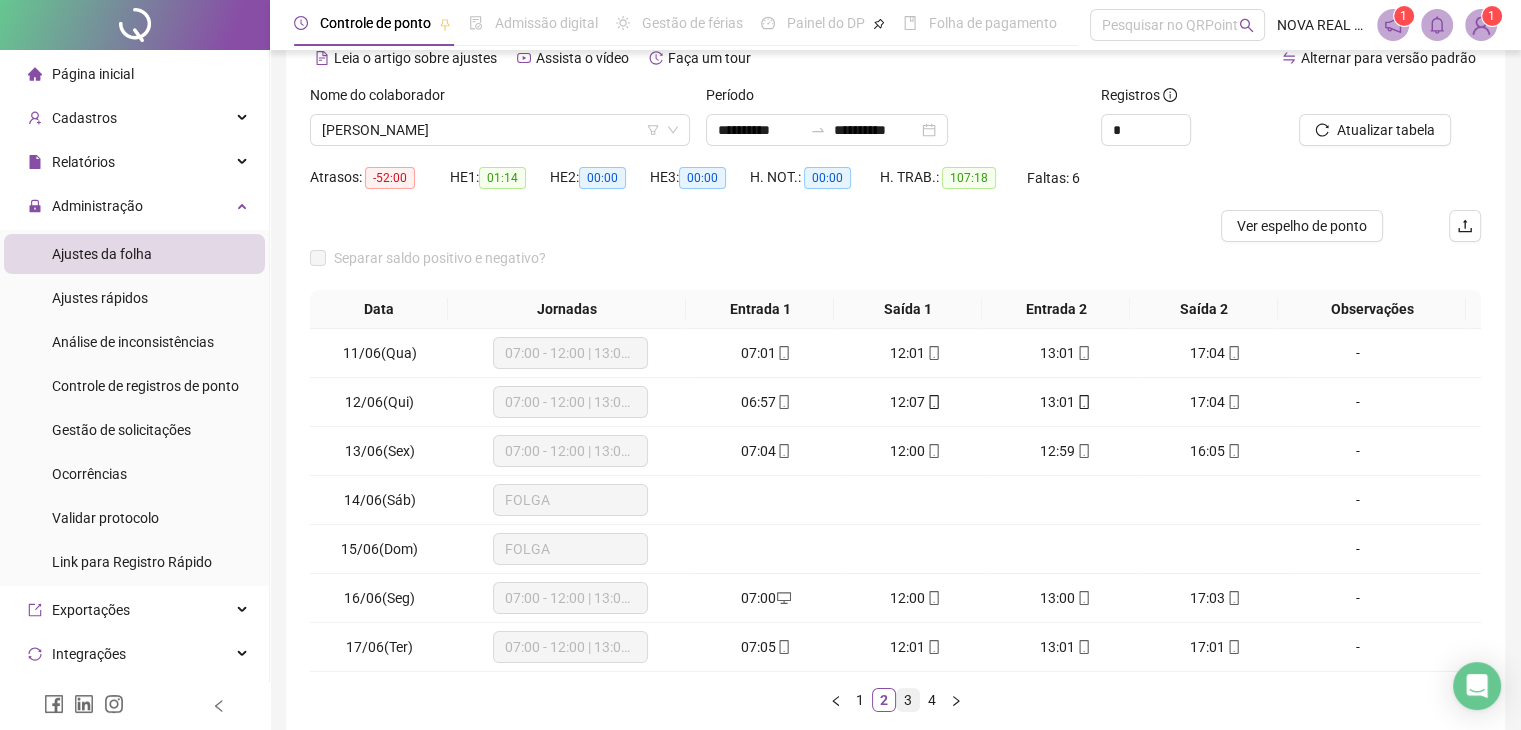 click on "3" at bounding box center [908, 700] 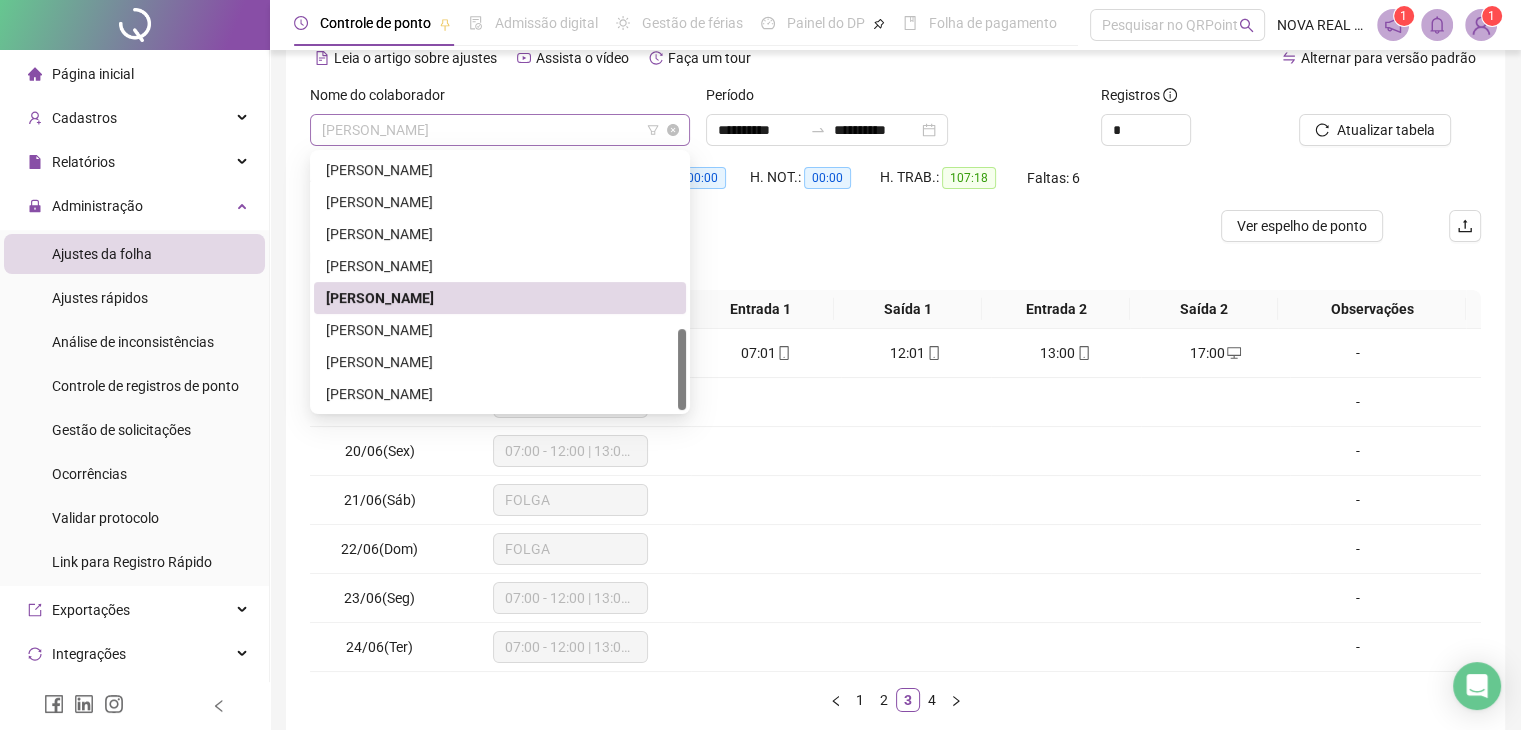 click on "[PERSON_NAME]" at bounding box center [500, 130] 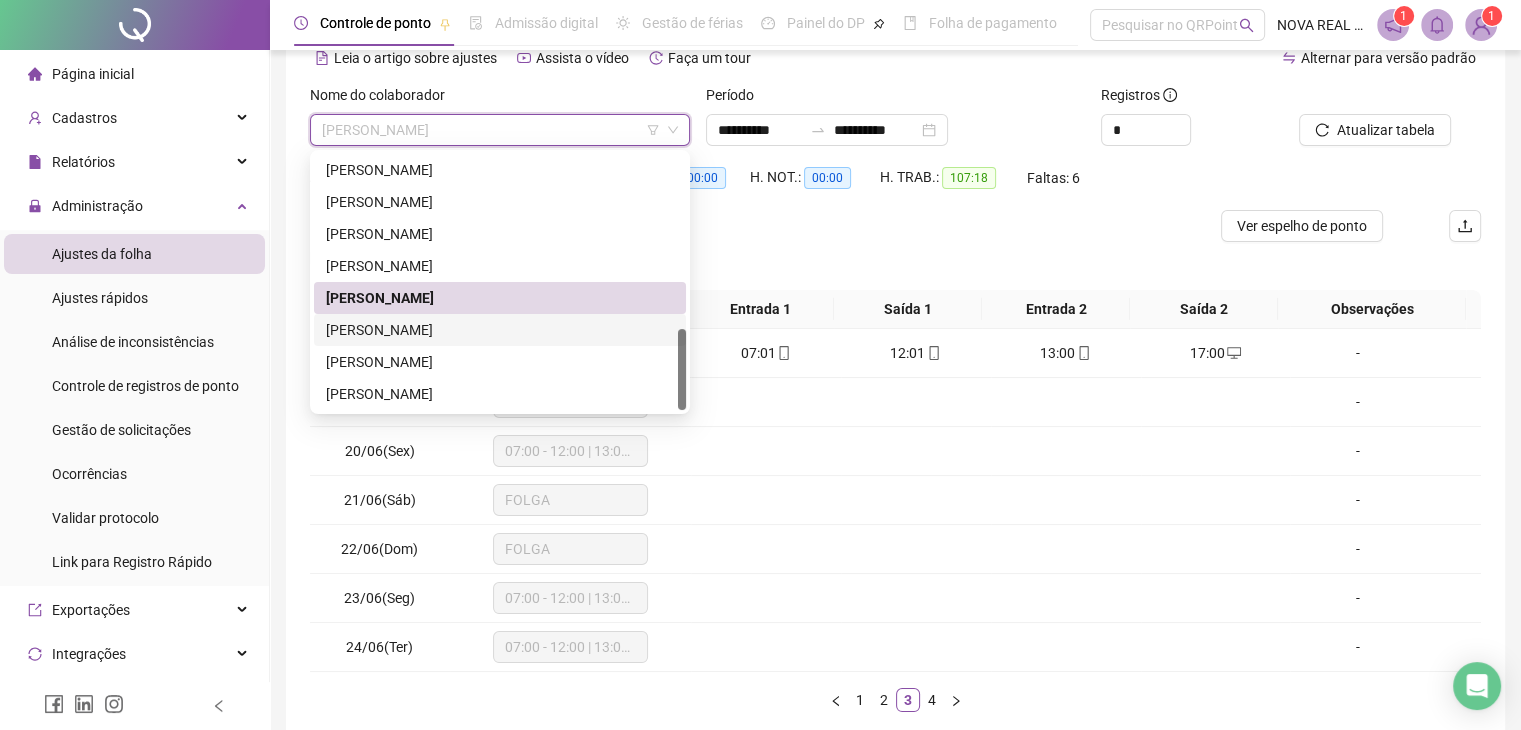 click on "[PERSON_NAME]" at bounding box center (500, 330) 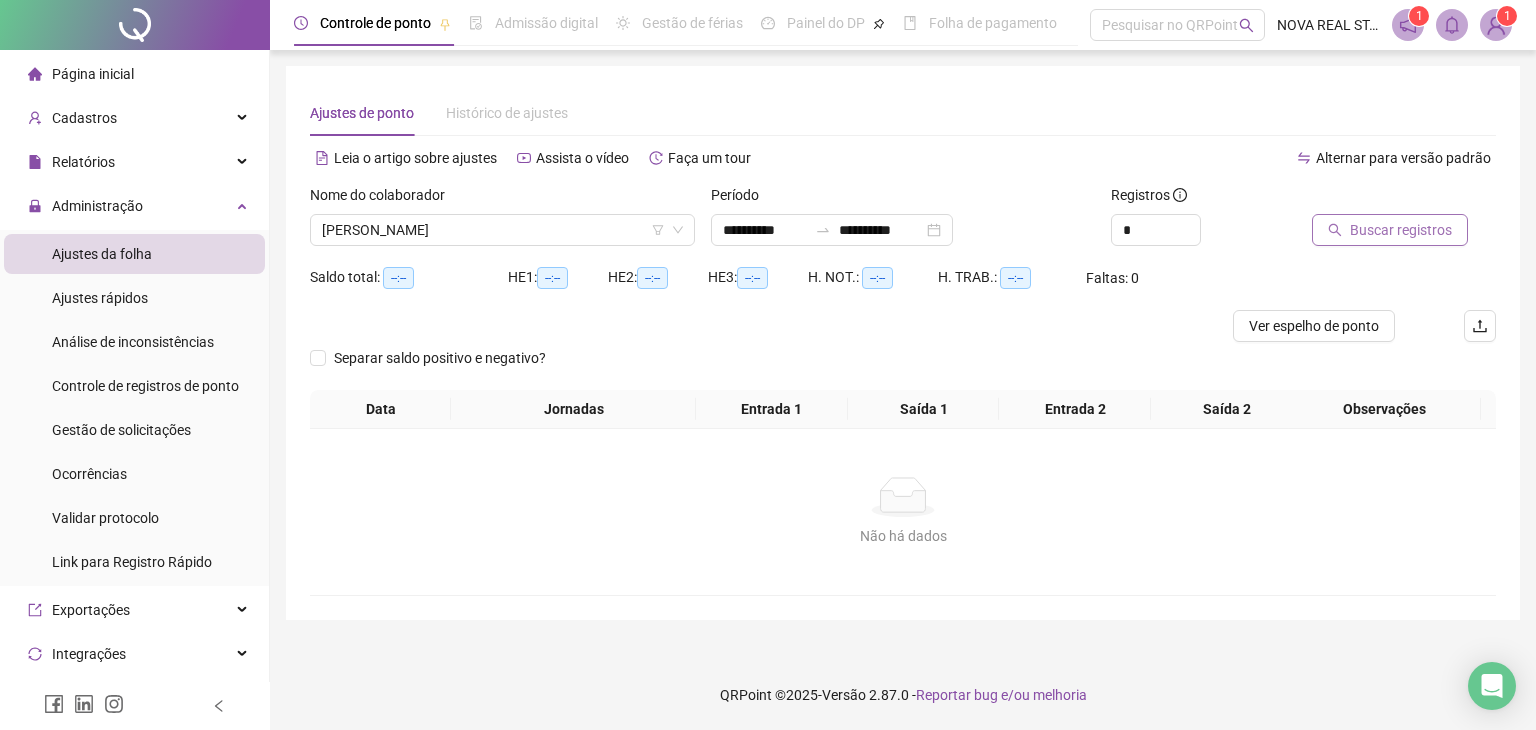 click on "Buscar registros" at bounding box center (1401, 230) 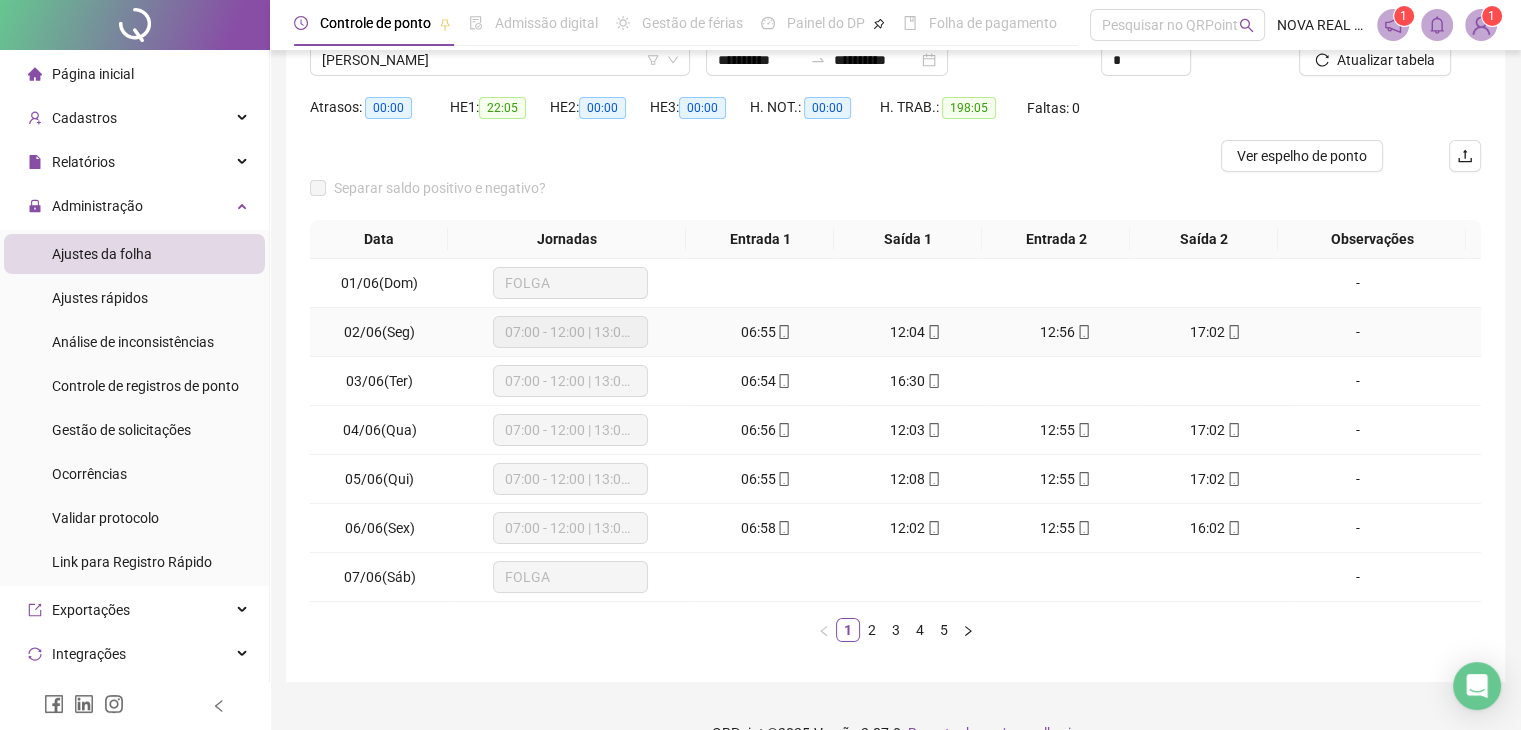 scroll, scrollTop: 200, scrollLeft: 0, axis: vertical 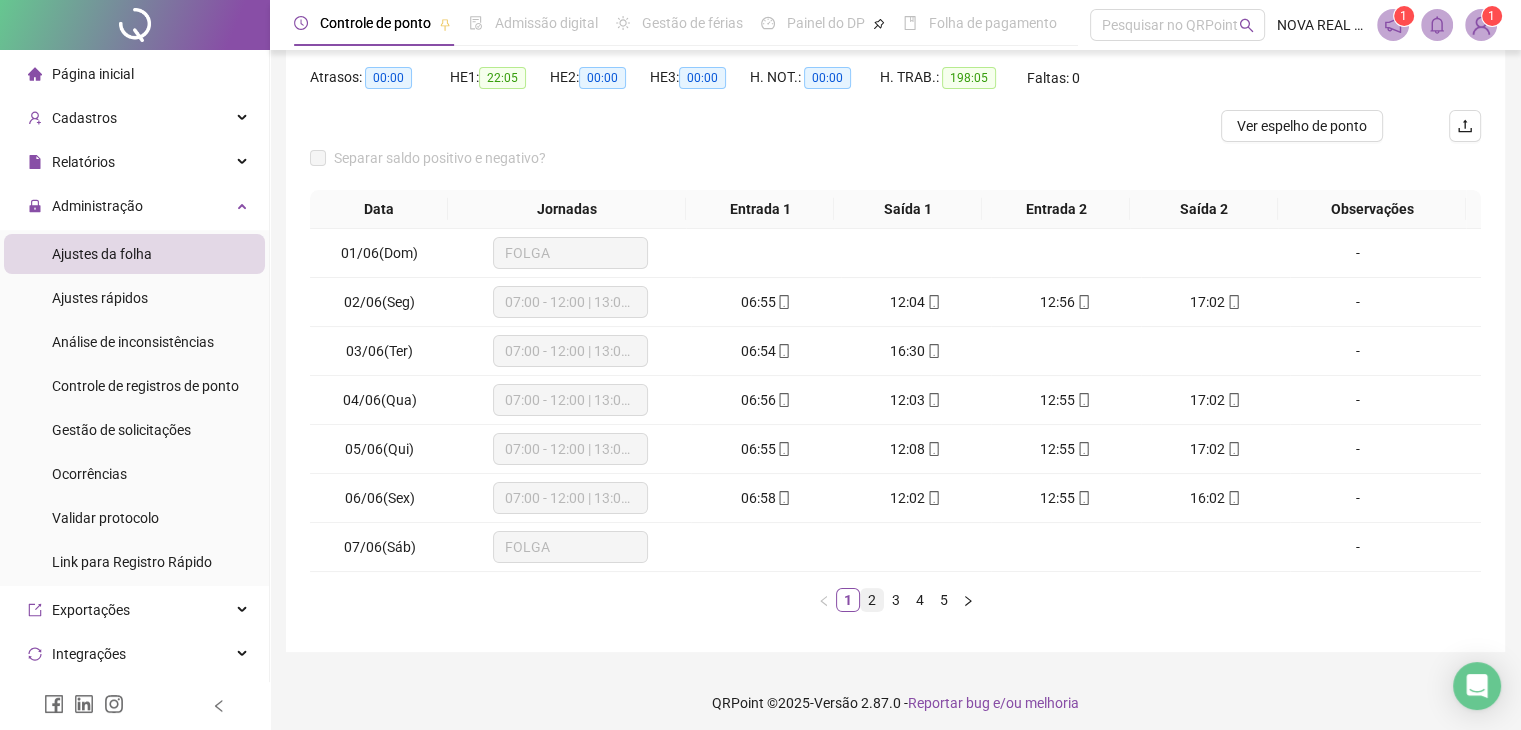click on "2" at bounding box center (872, 600) 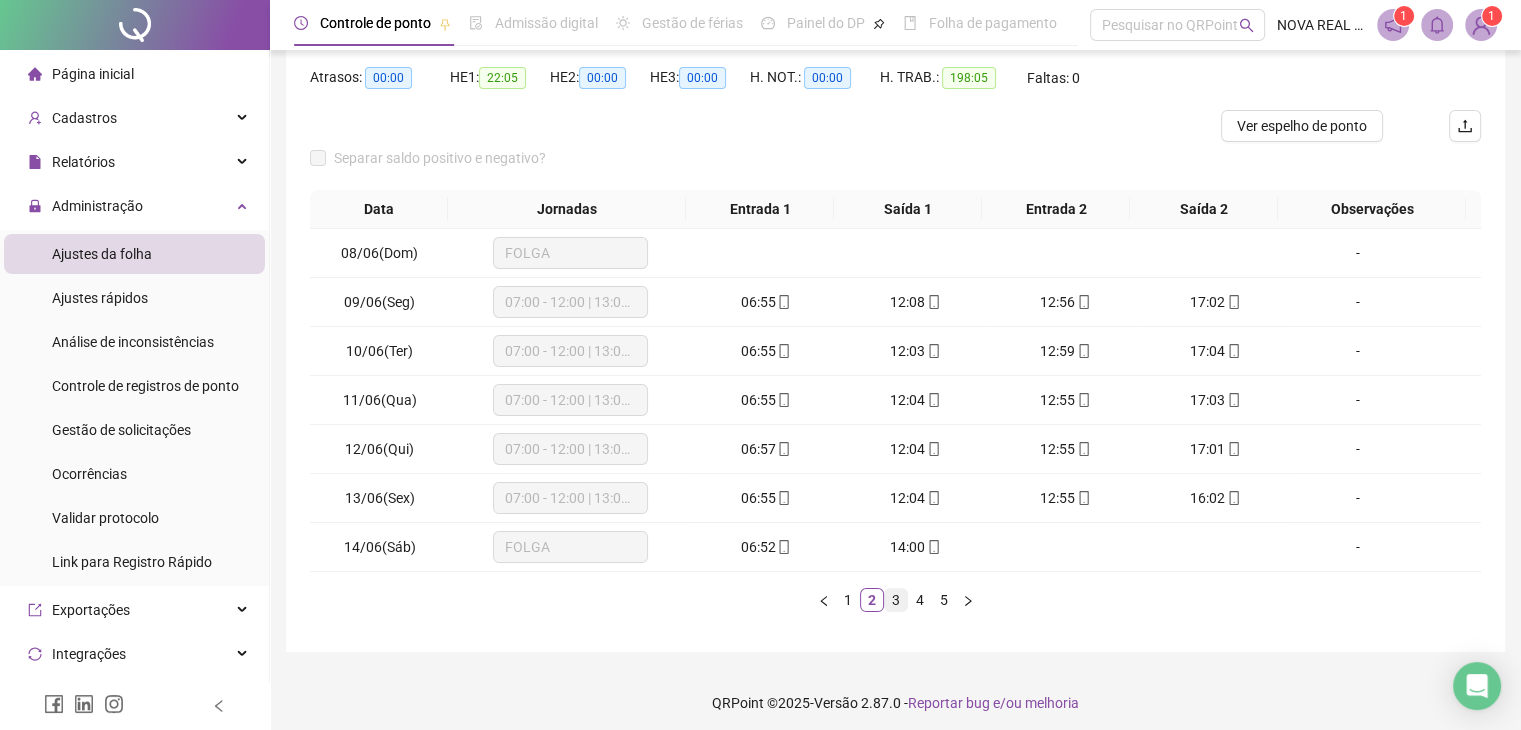 click on "3" at bounding box center (896, 600) 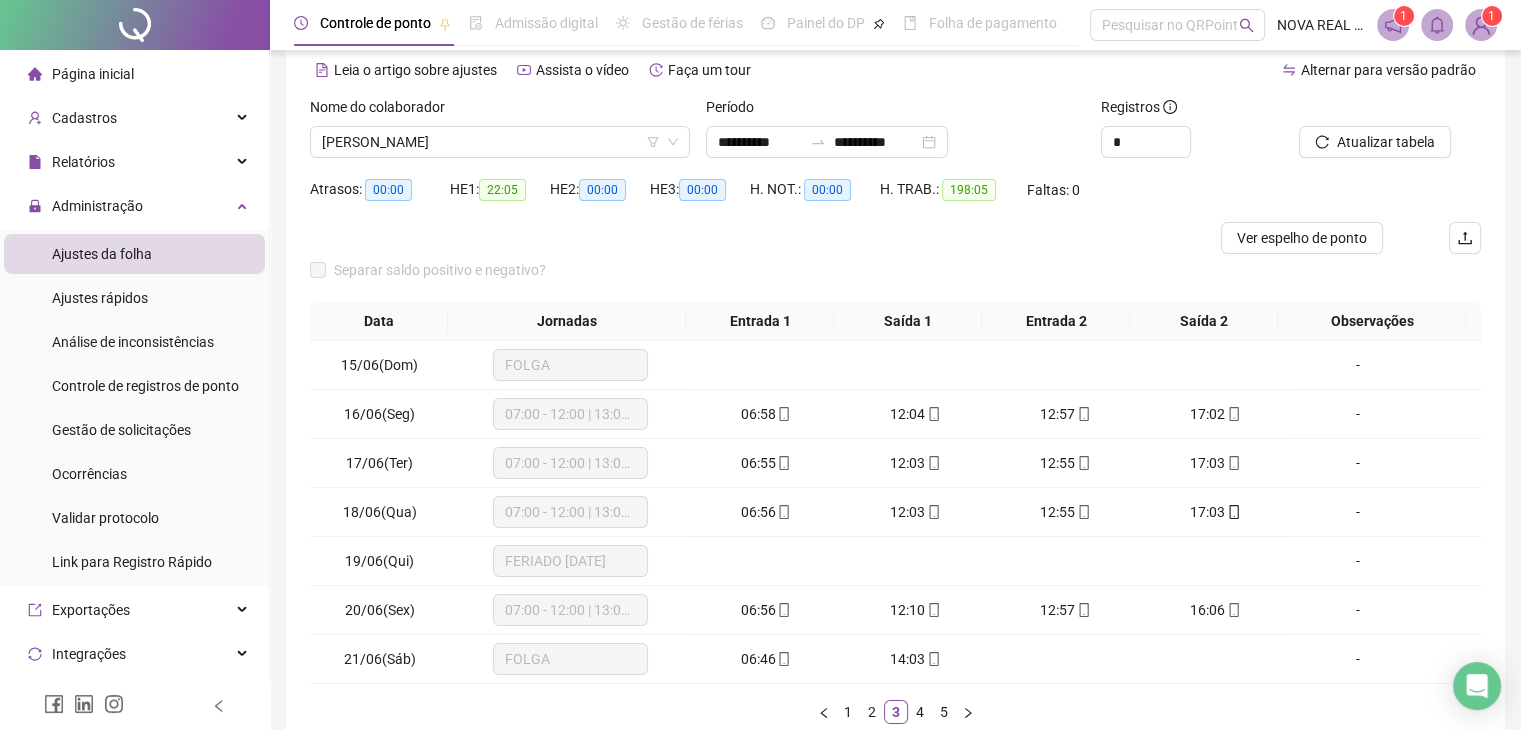 scroll, scrollTop: 0, scrollLeft: 0, axis: both 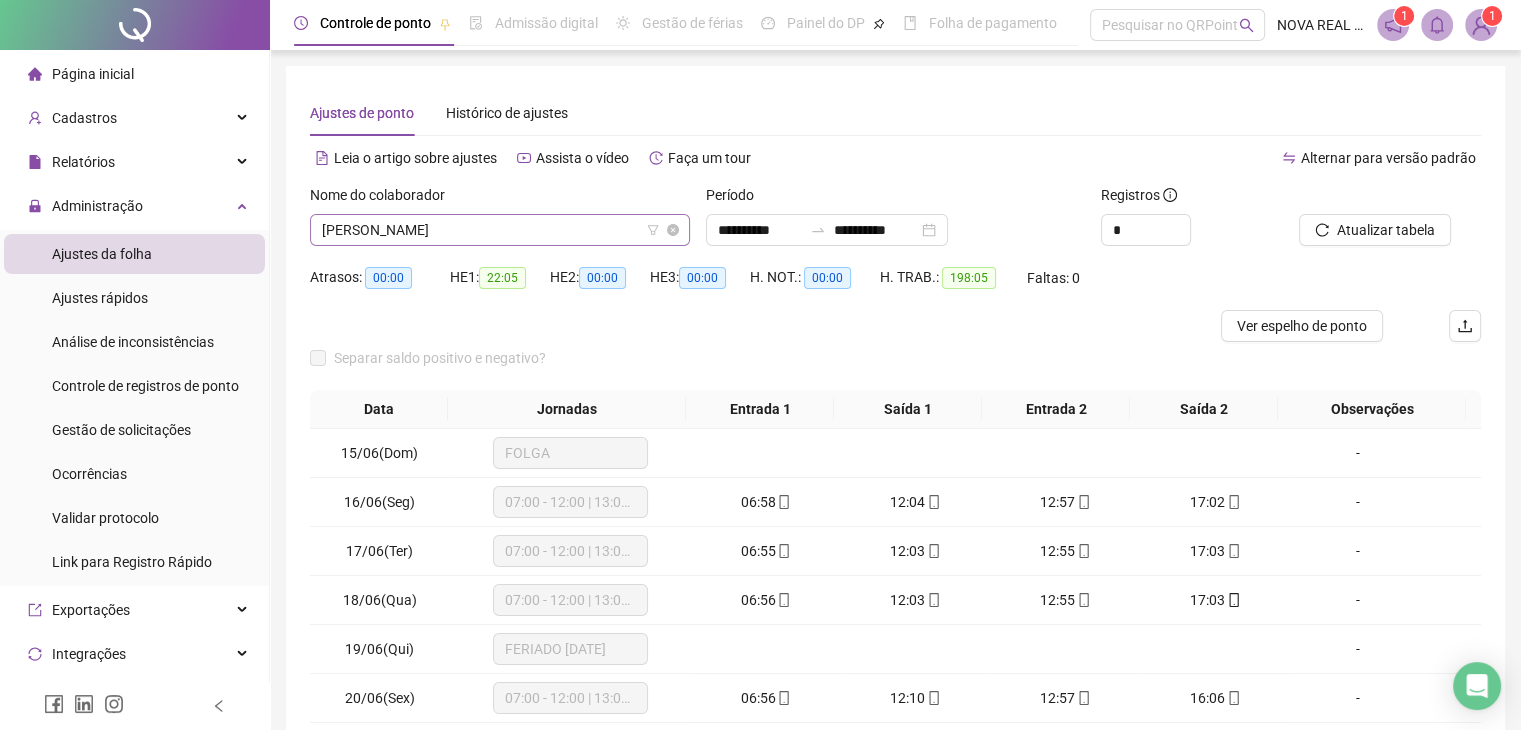 click on "[PERSON_NAME]" at bounding box center (500, 230) 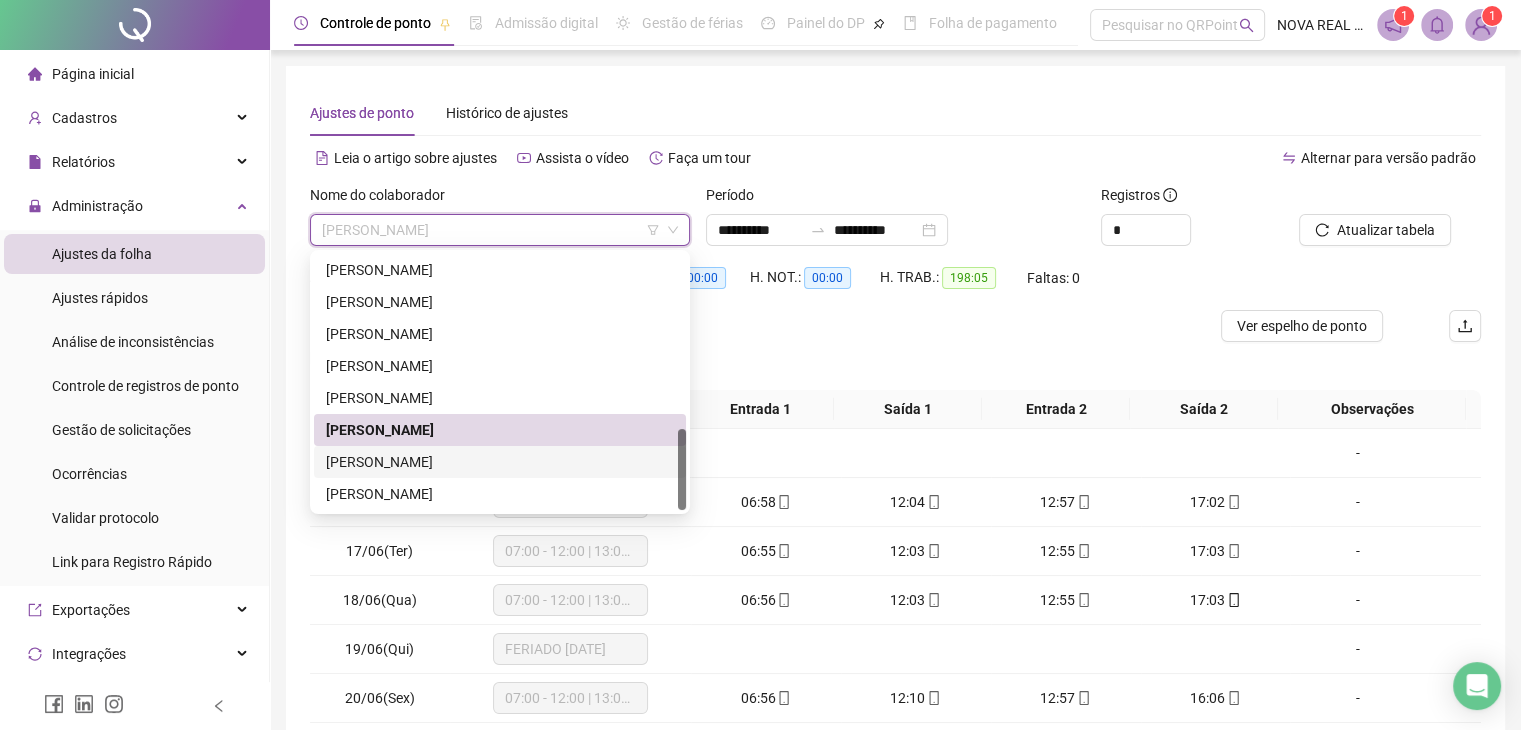 click on "[PERSON_NAME]" at bounding box center (500, 462) 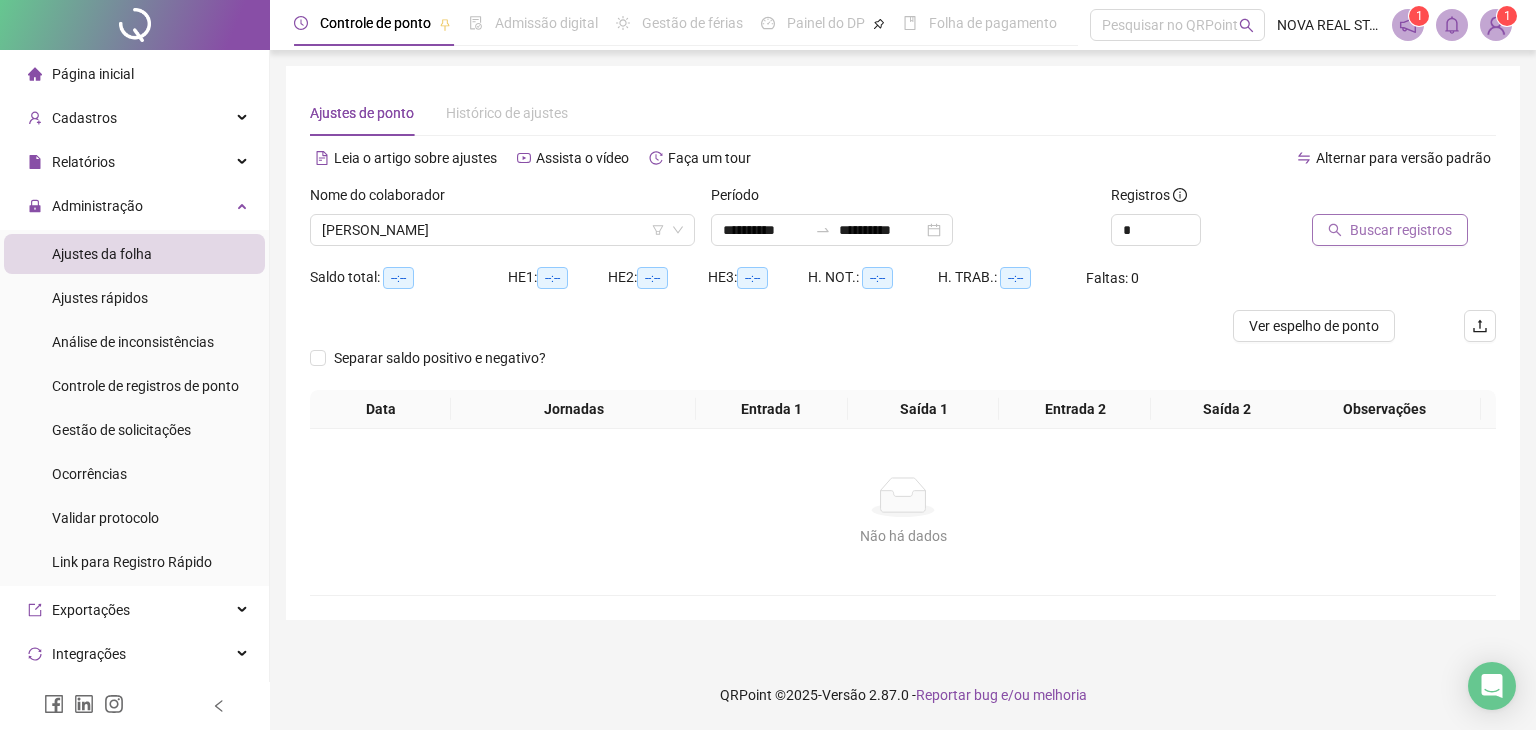 click on "Buscar registros" at bounding box center [1401, 230] 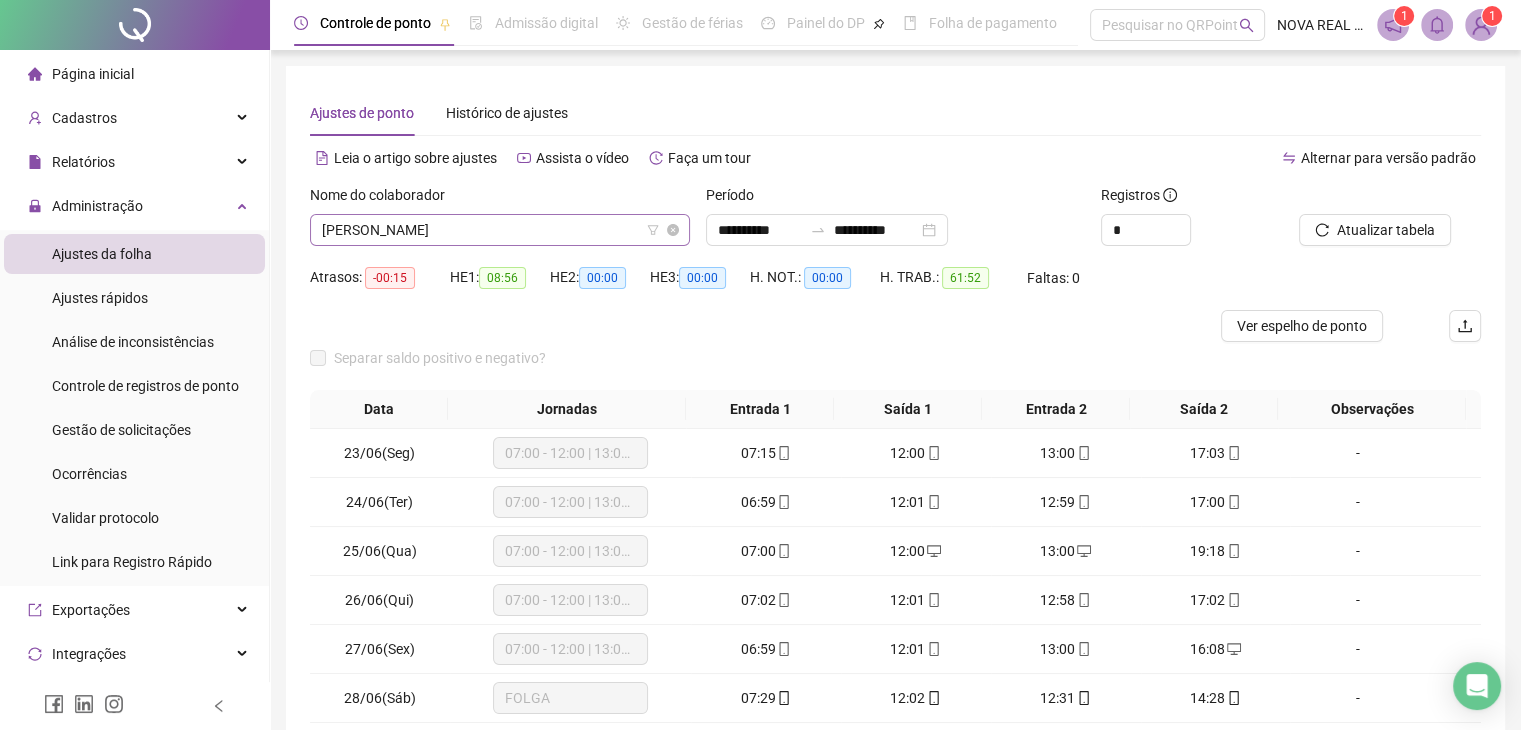 click on "[PERSON_NAME]" at bounding box center (500, 230) 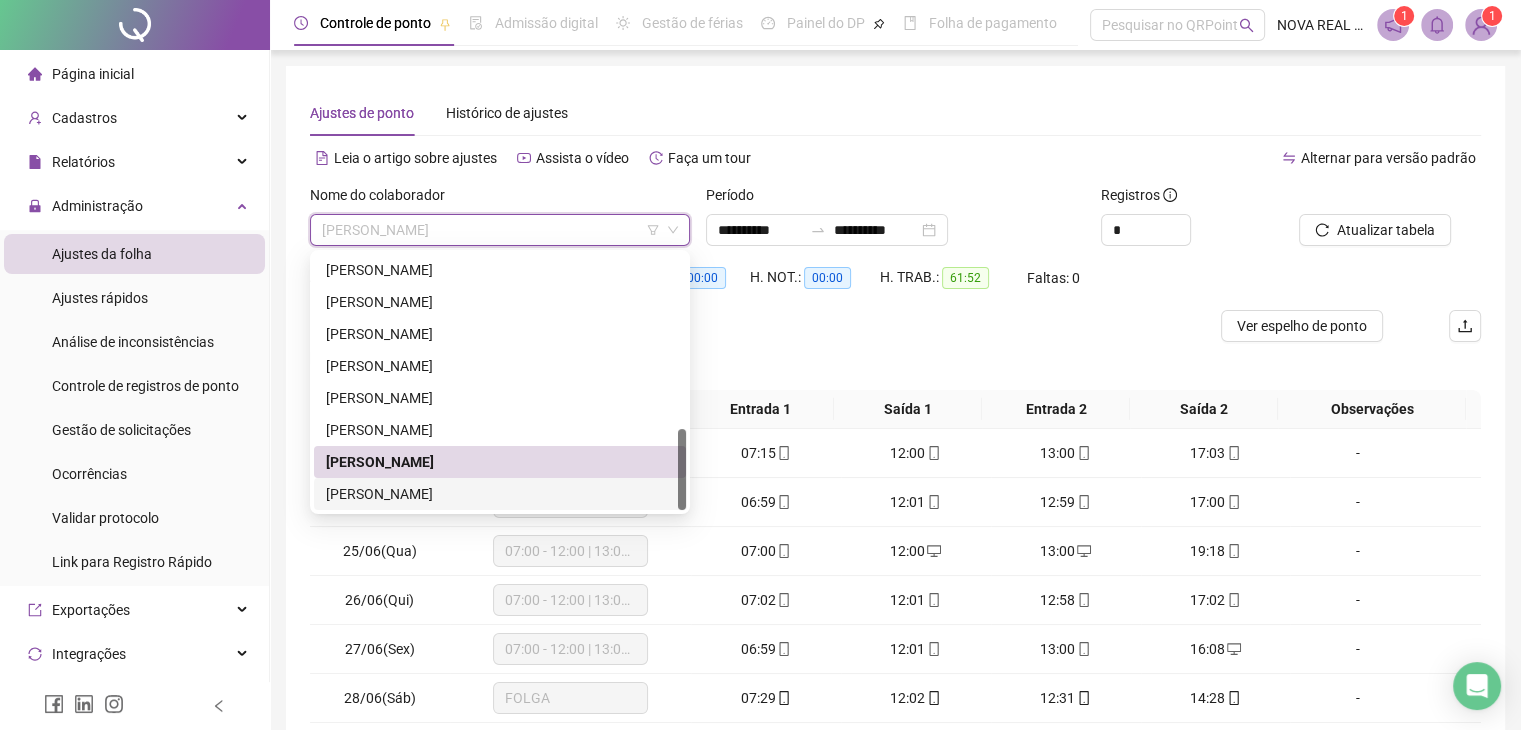 click on "[PERSON_NAME]" at bounding box center (500, 494) 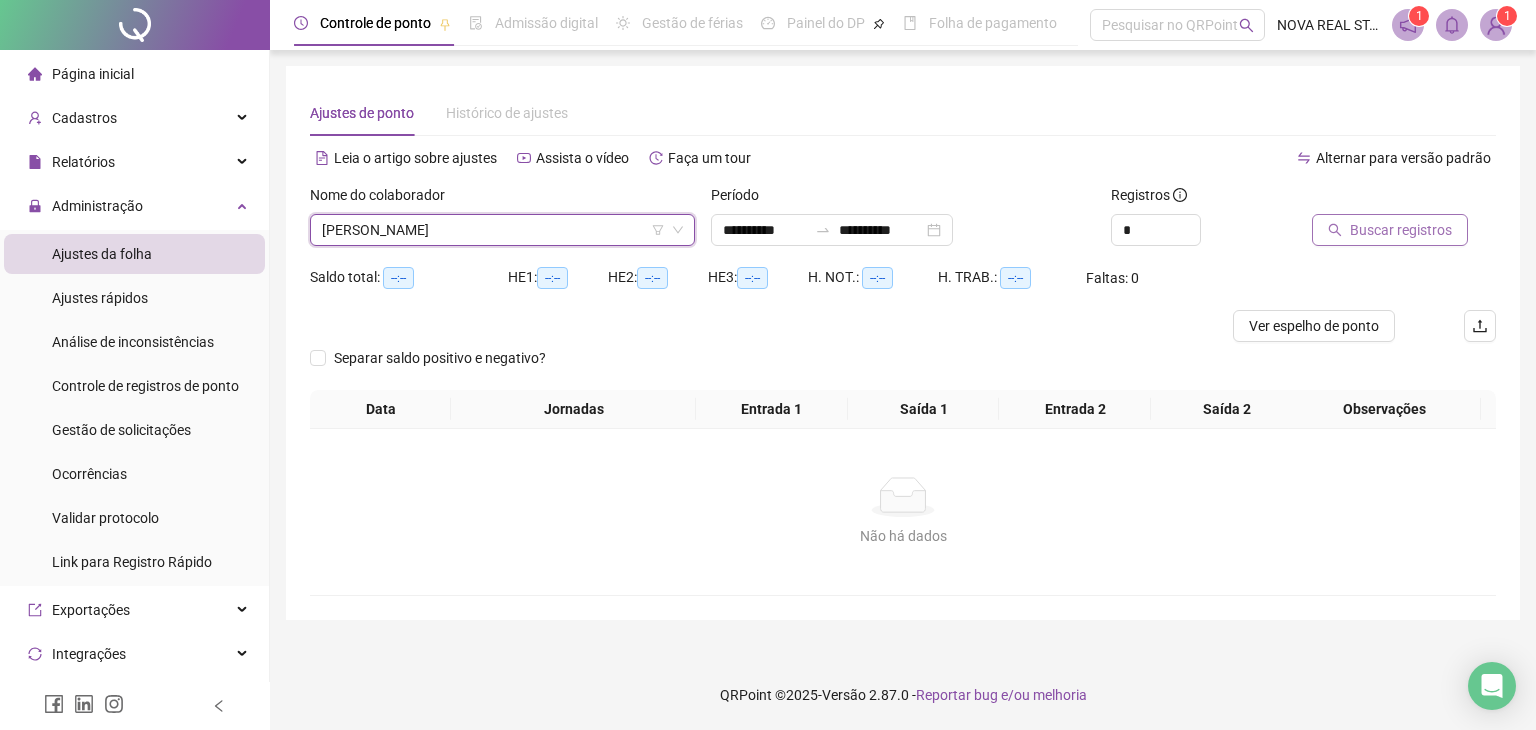 click on "Buscar registros" at bounding box center [1401, 230] 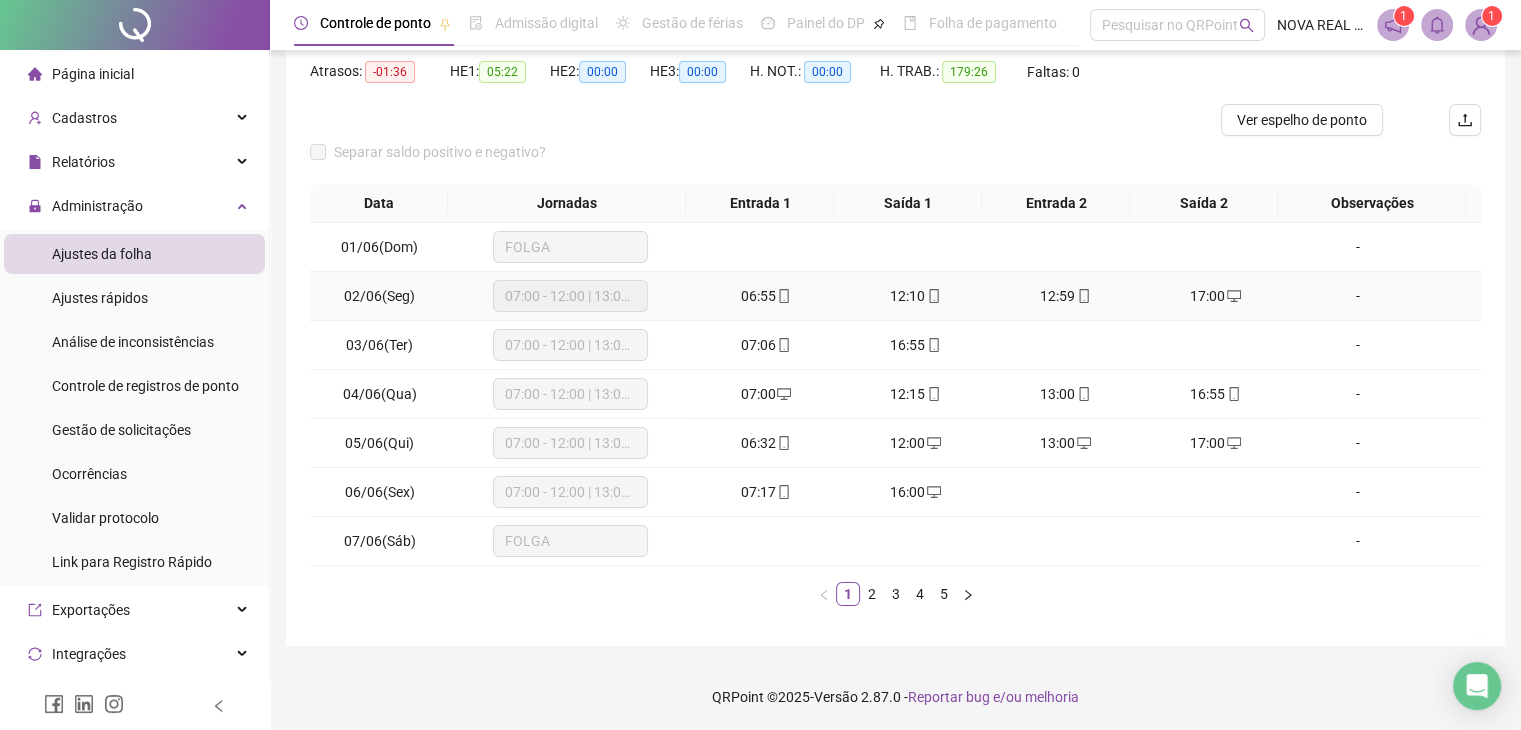 scroll, scrollTop: 207, scrollLeft: 0, axis: vertical 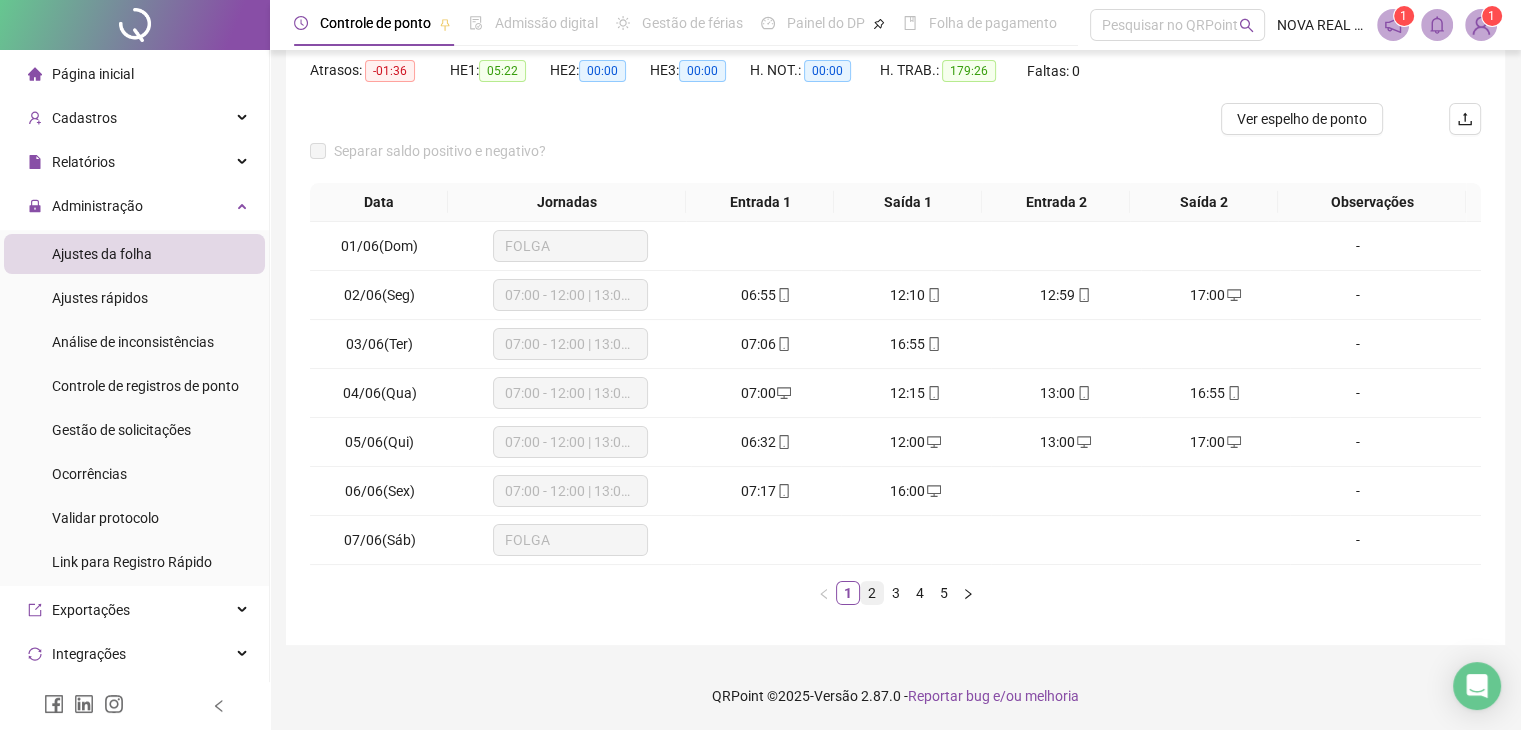 click on "2" at bounding box center (872, 593) 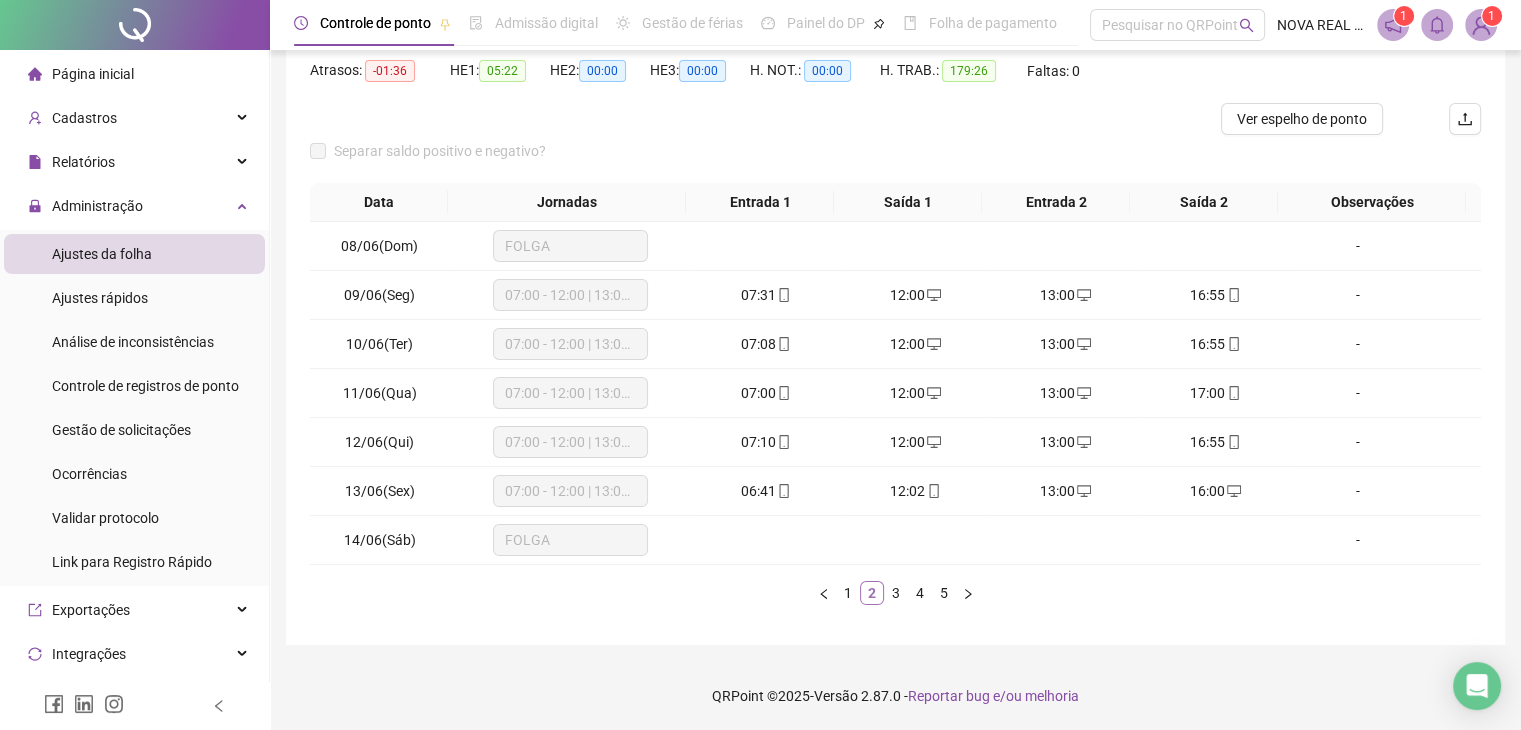 click on "2" at bounding box center [872, 593] 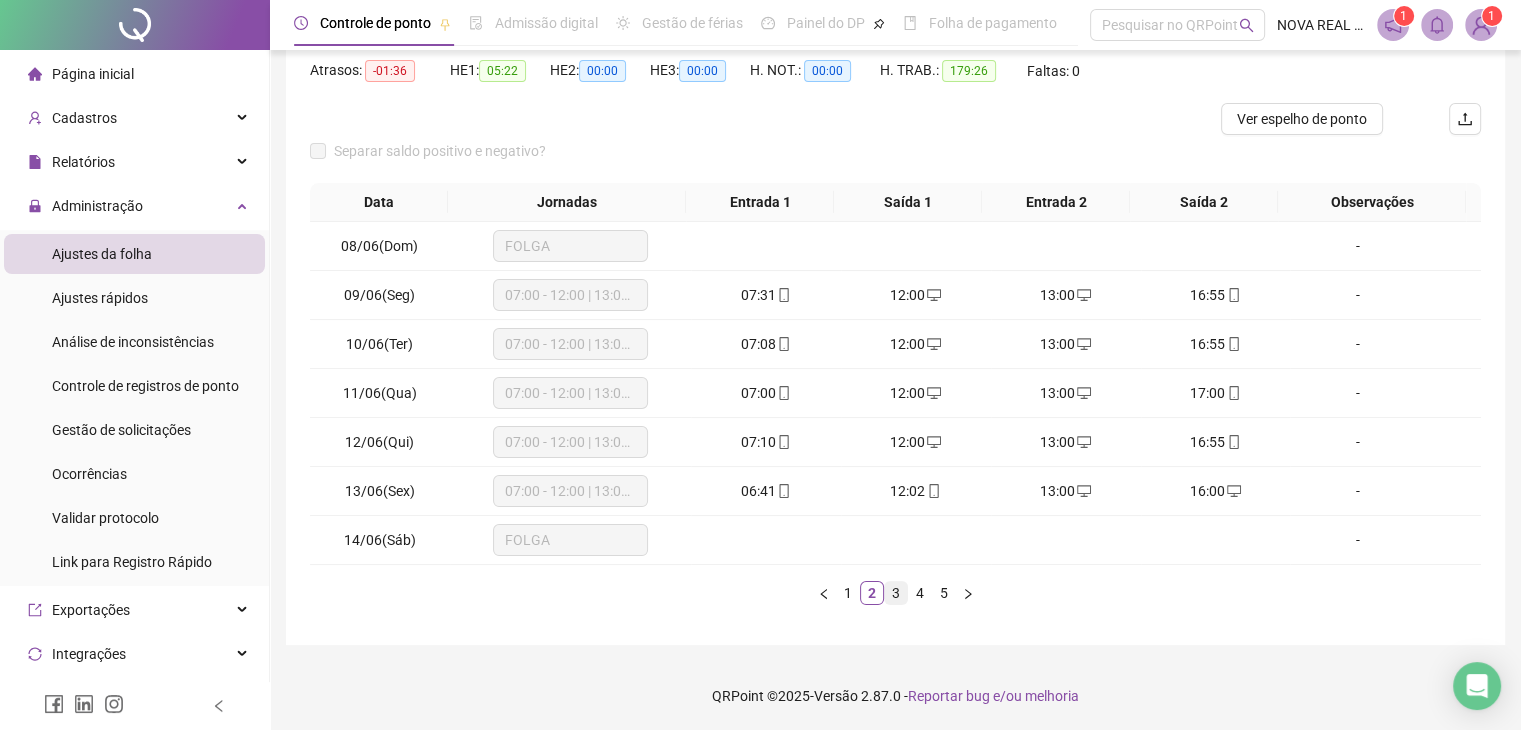 click on "3" at bounding box center (896, 593) 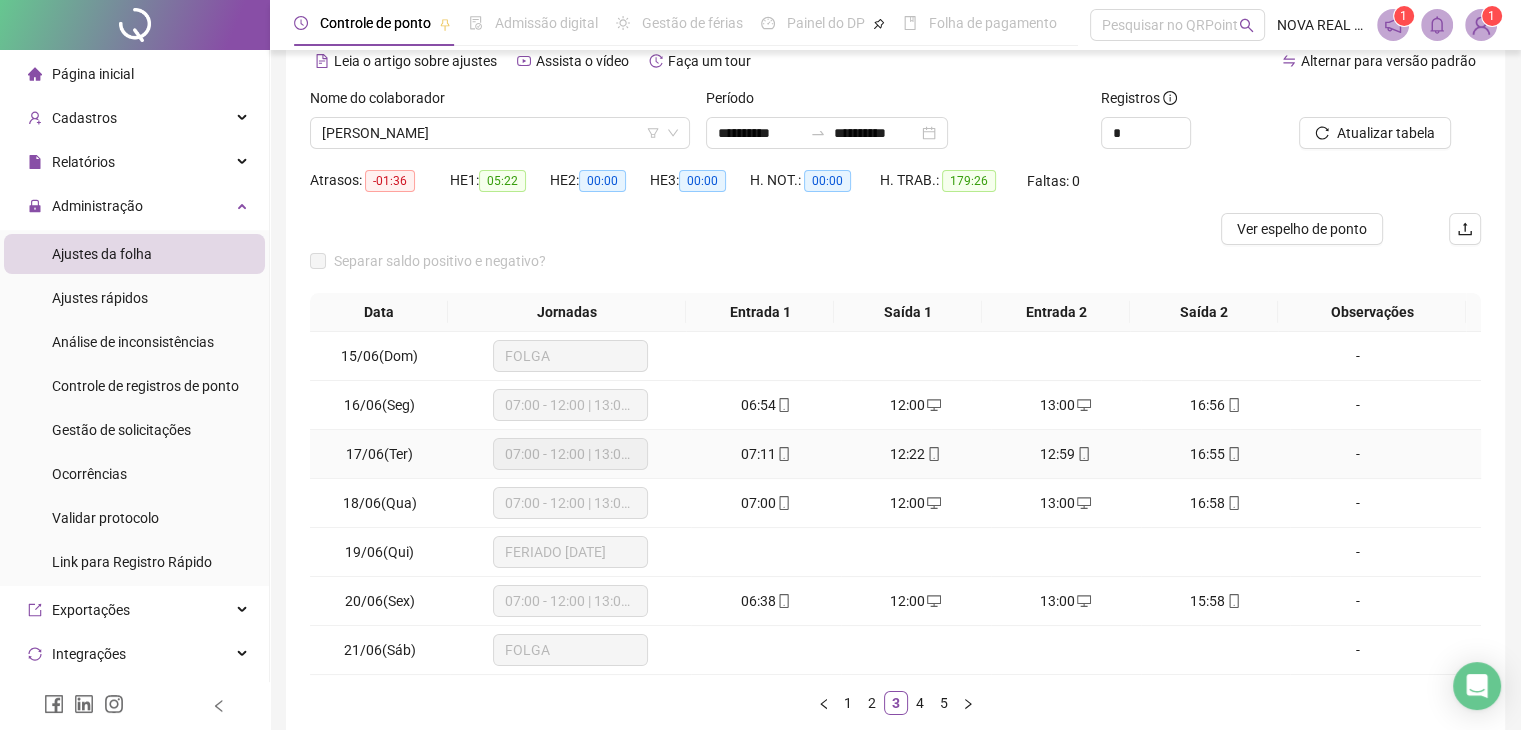 scroll, scrollTop: 0, scrollLeft: 0, axis: both 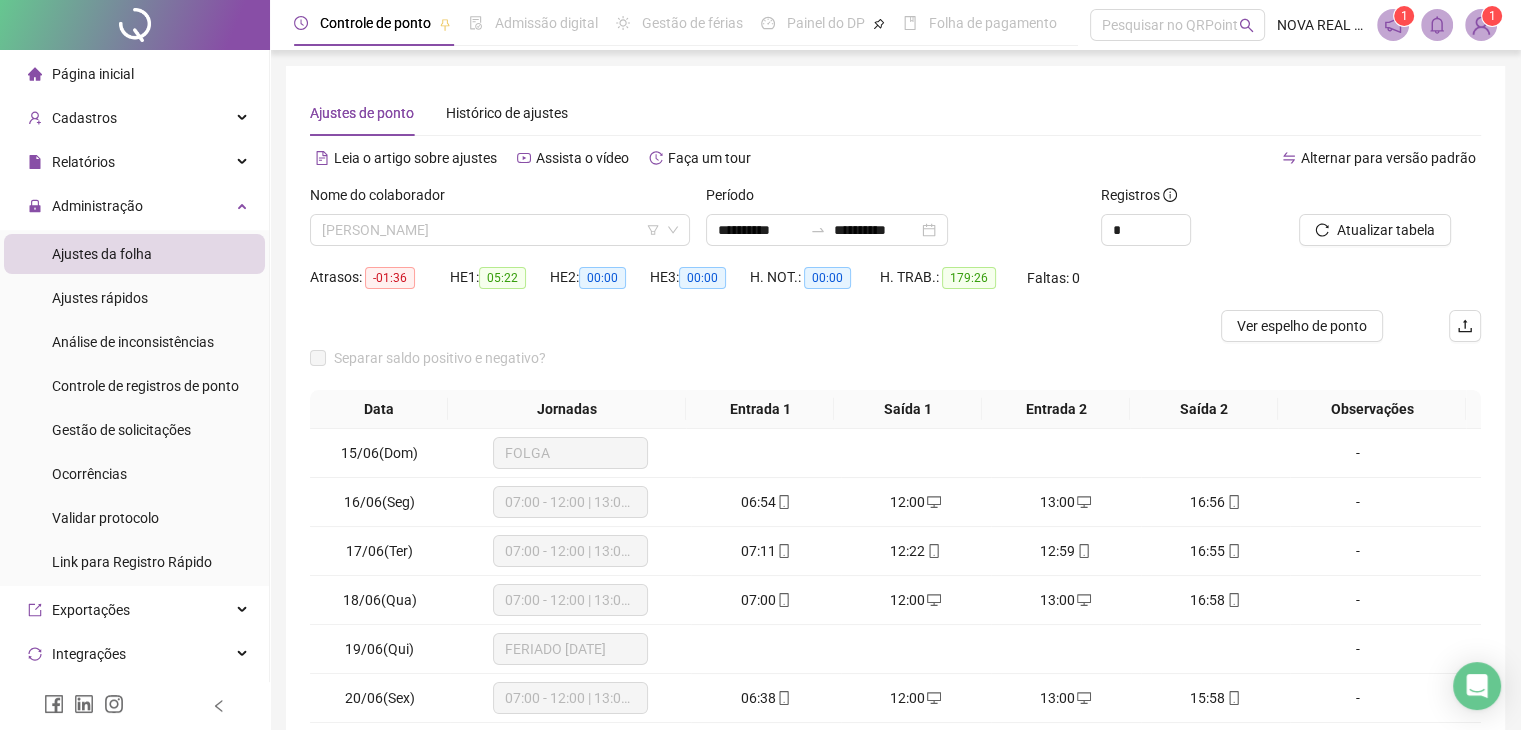 drag, startPoint x: 468, startPoint y: 237, endPoint x: 473, endPoint y: 259, distance: 22.561028 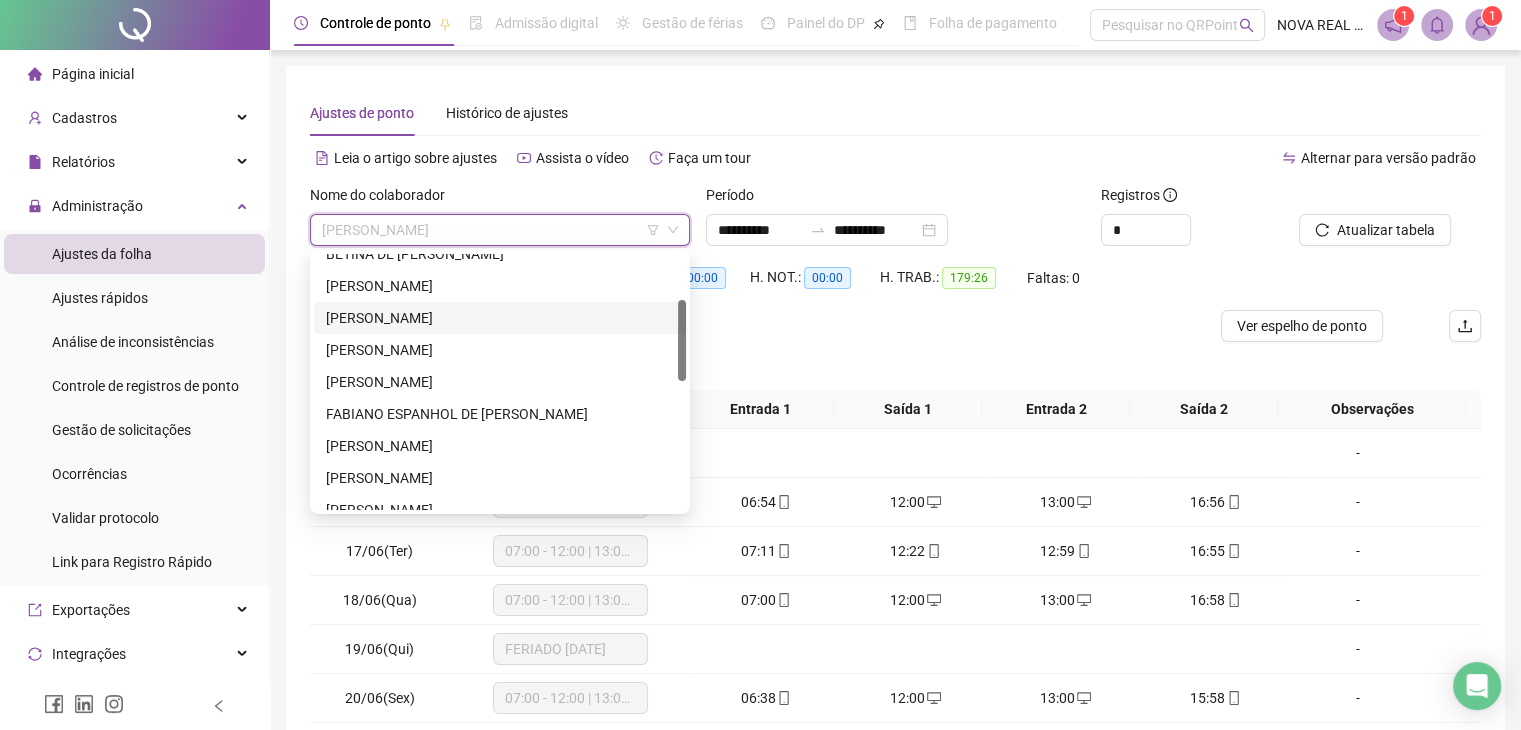 scroll, scrollTop: 0, scrollLeft: 0, axis: both 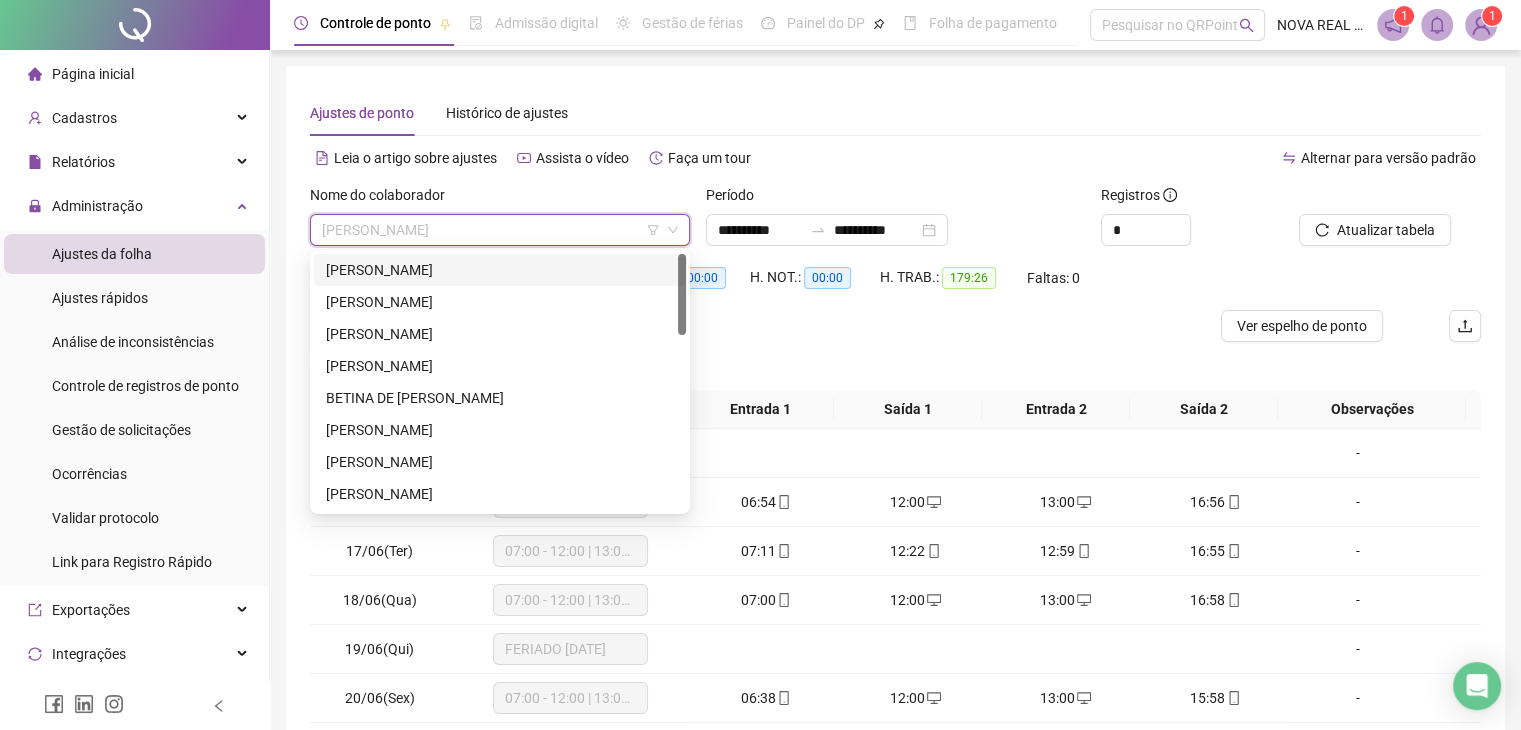 click on "[PERSON_NAME]" at bounding box center [500, 270] 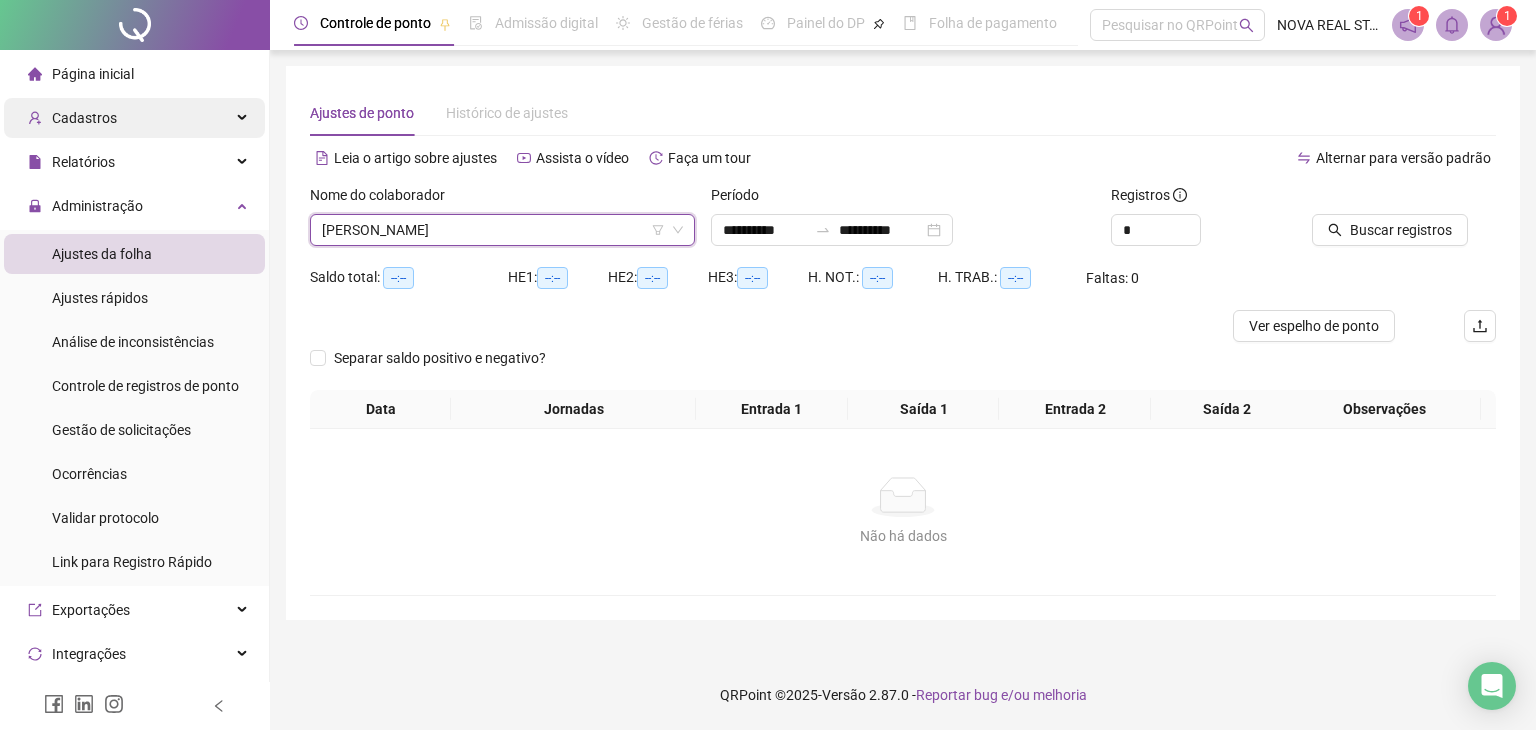 click on "Cadastros" at bounding box center (84, 118) 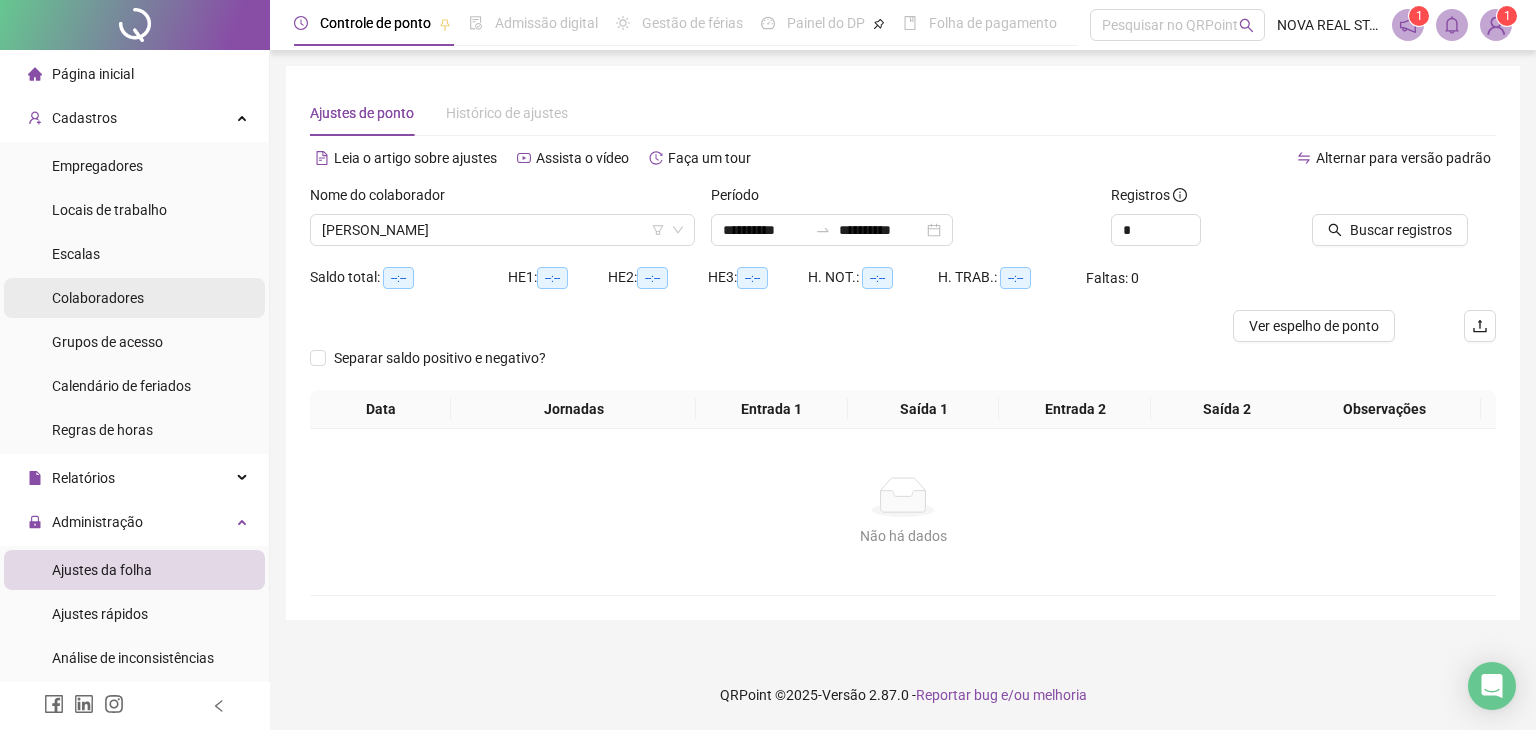 click on "Colaboradores" at bounding box center (98, 298) 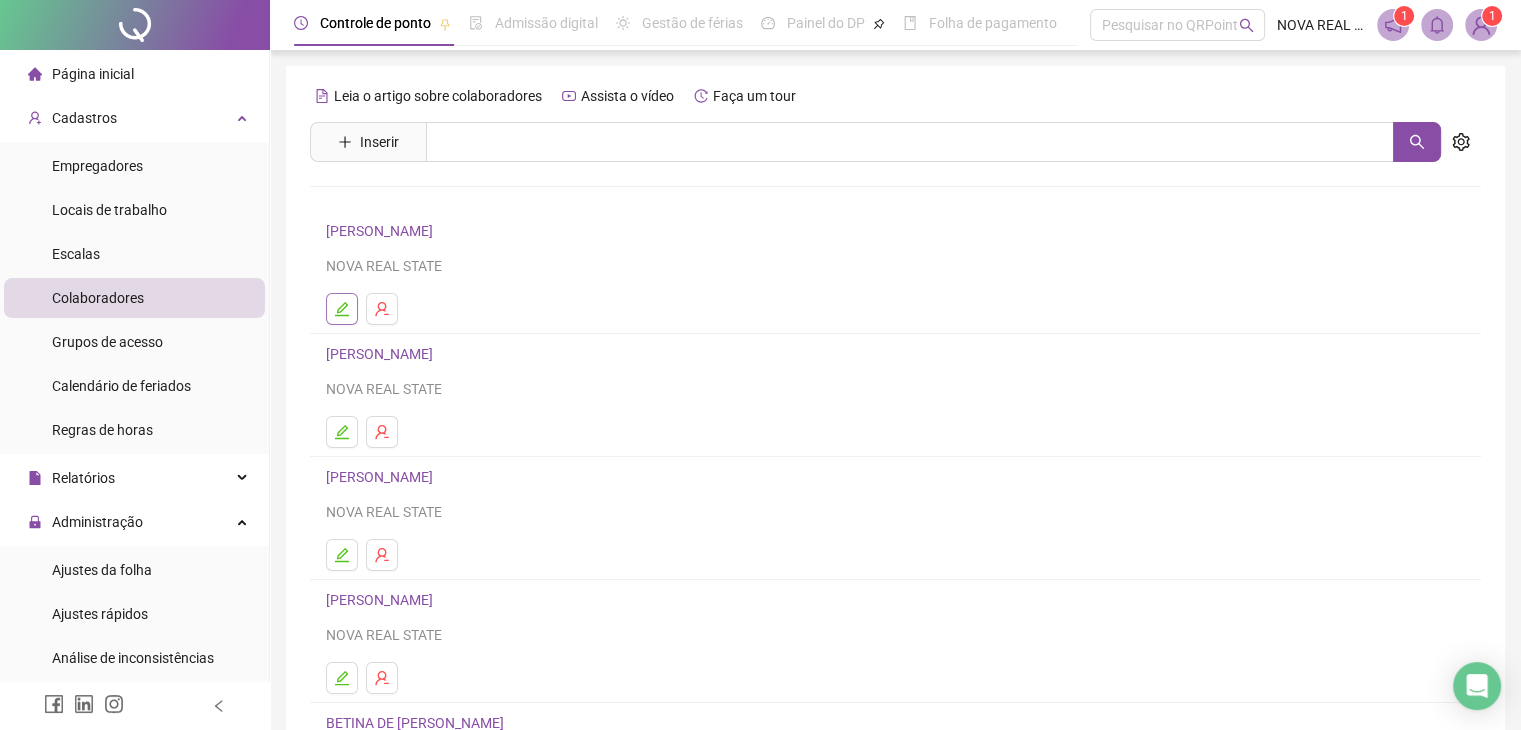 click 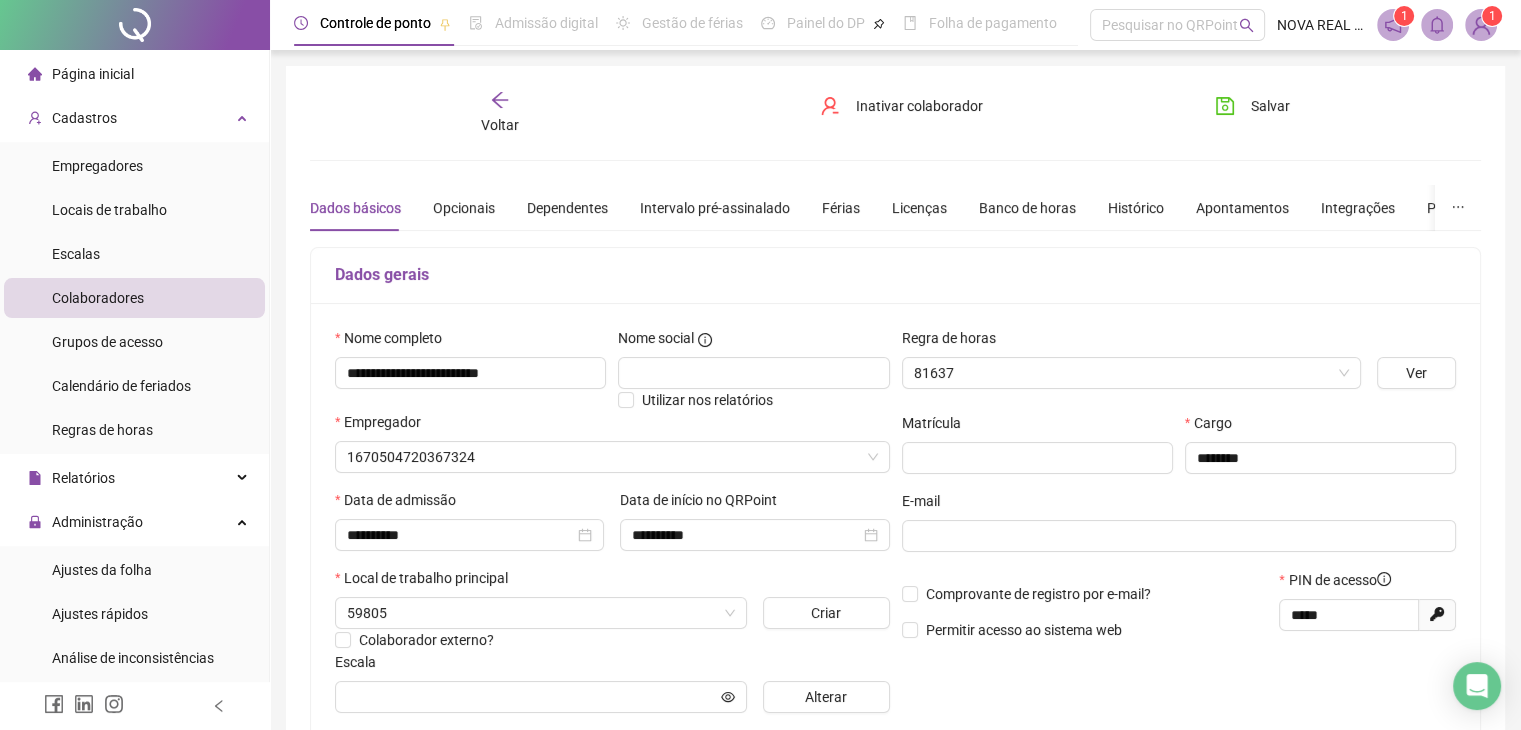 type on "****" 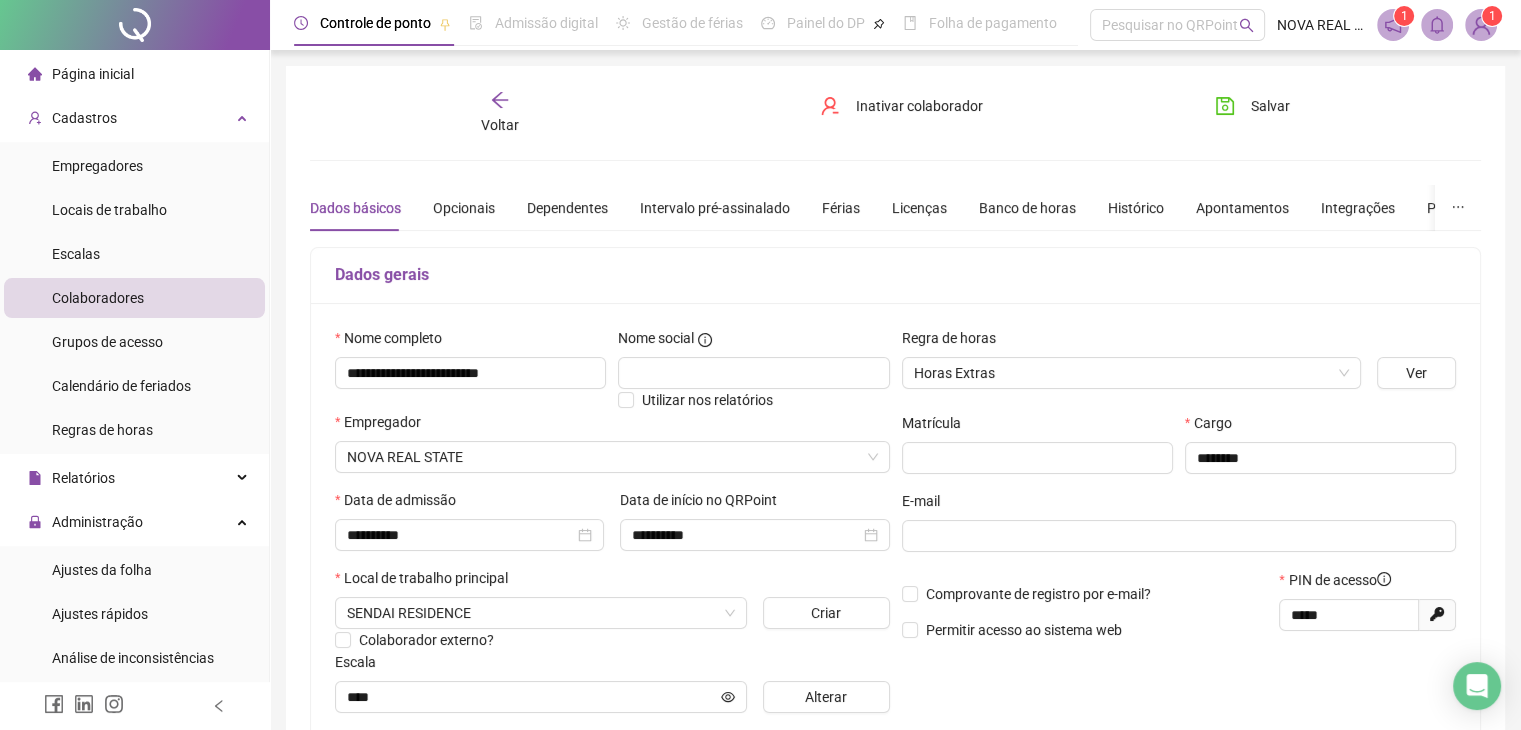 click on "Voltar" at bounding box center (500, 125) 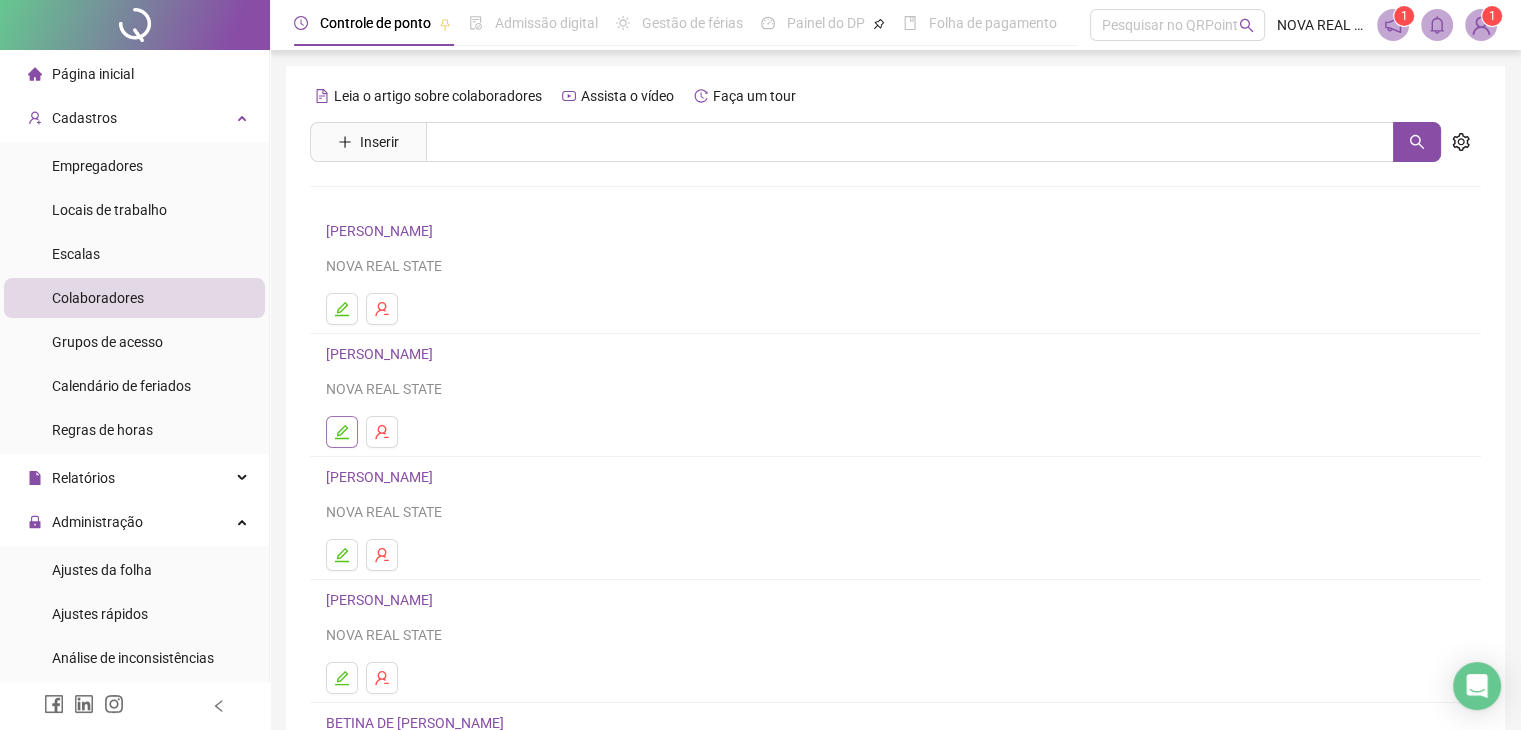 click at bounding box center (342, 432) 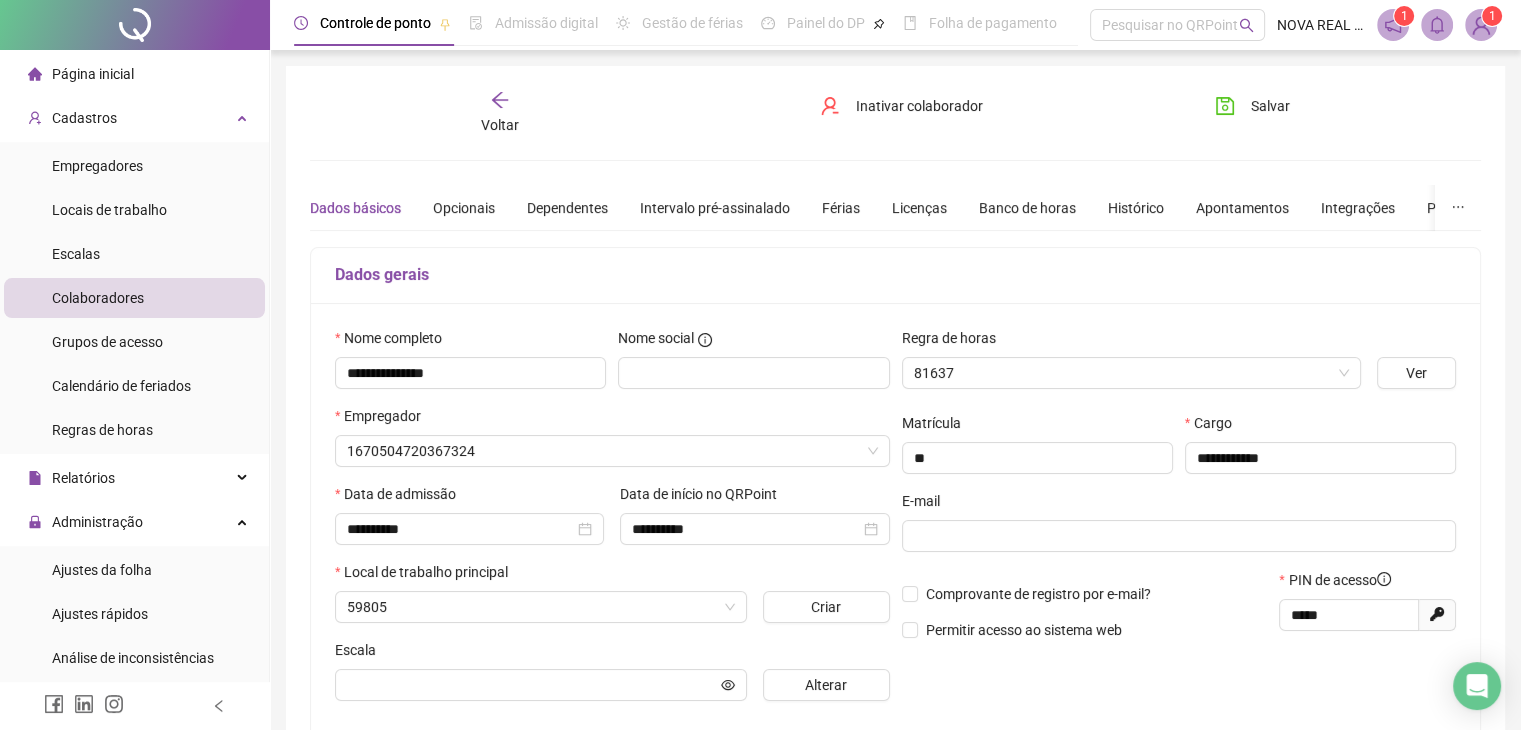 type on "****" 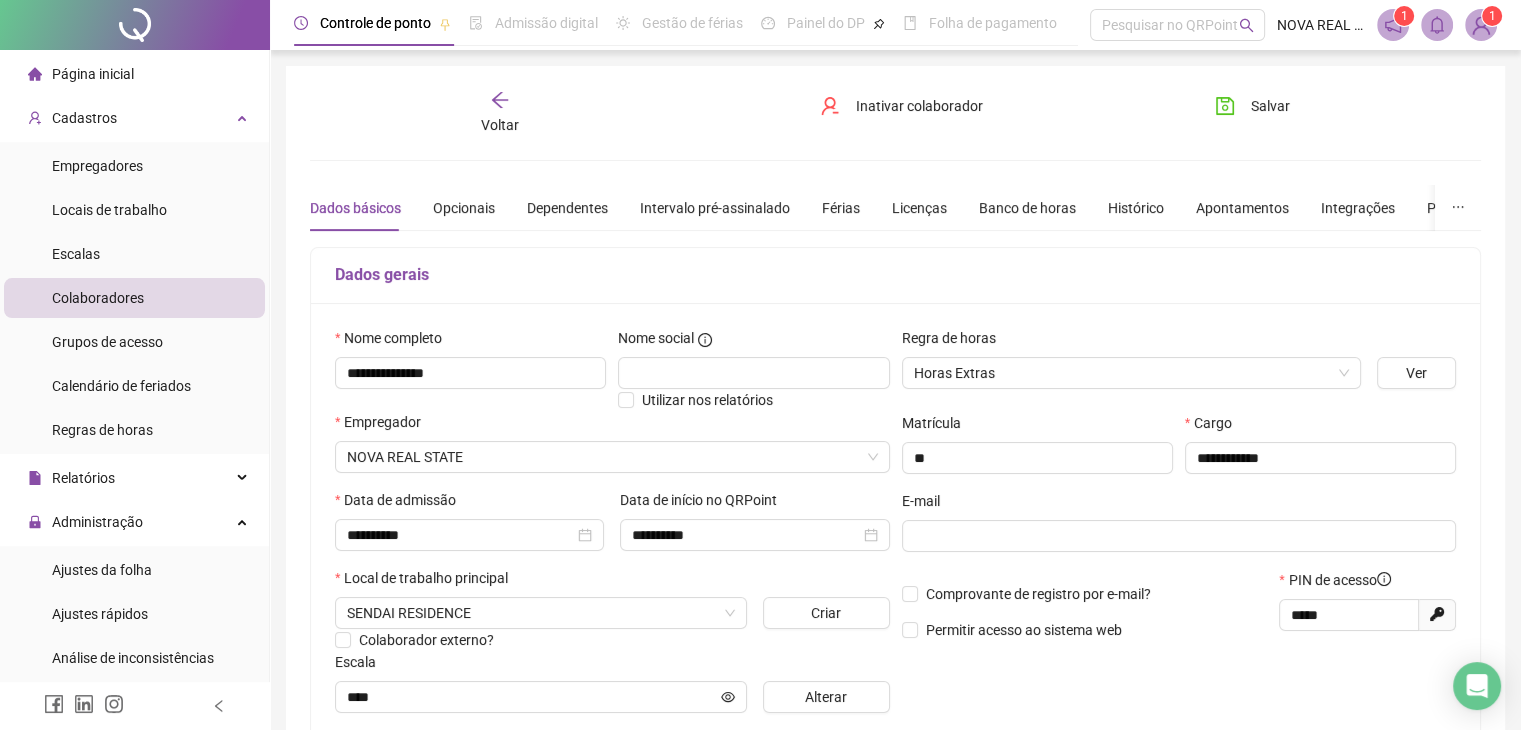click on "Voltar" at bounding box center (500, 113) 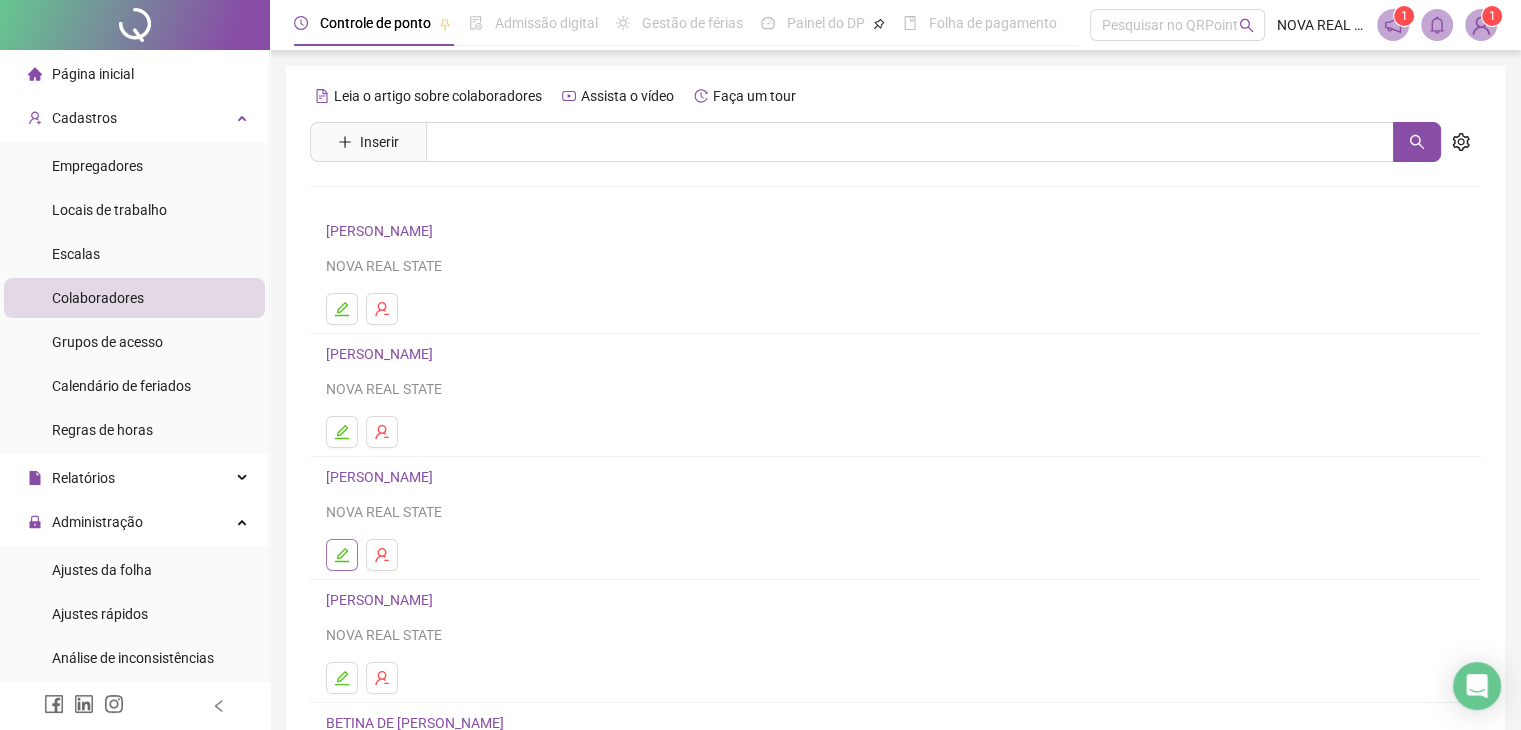 click 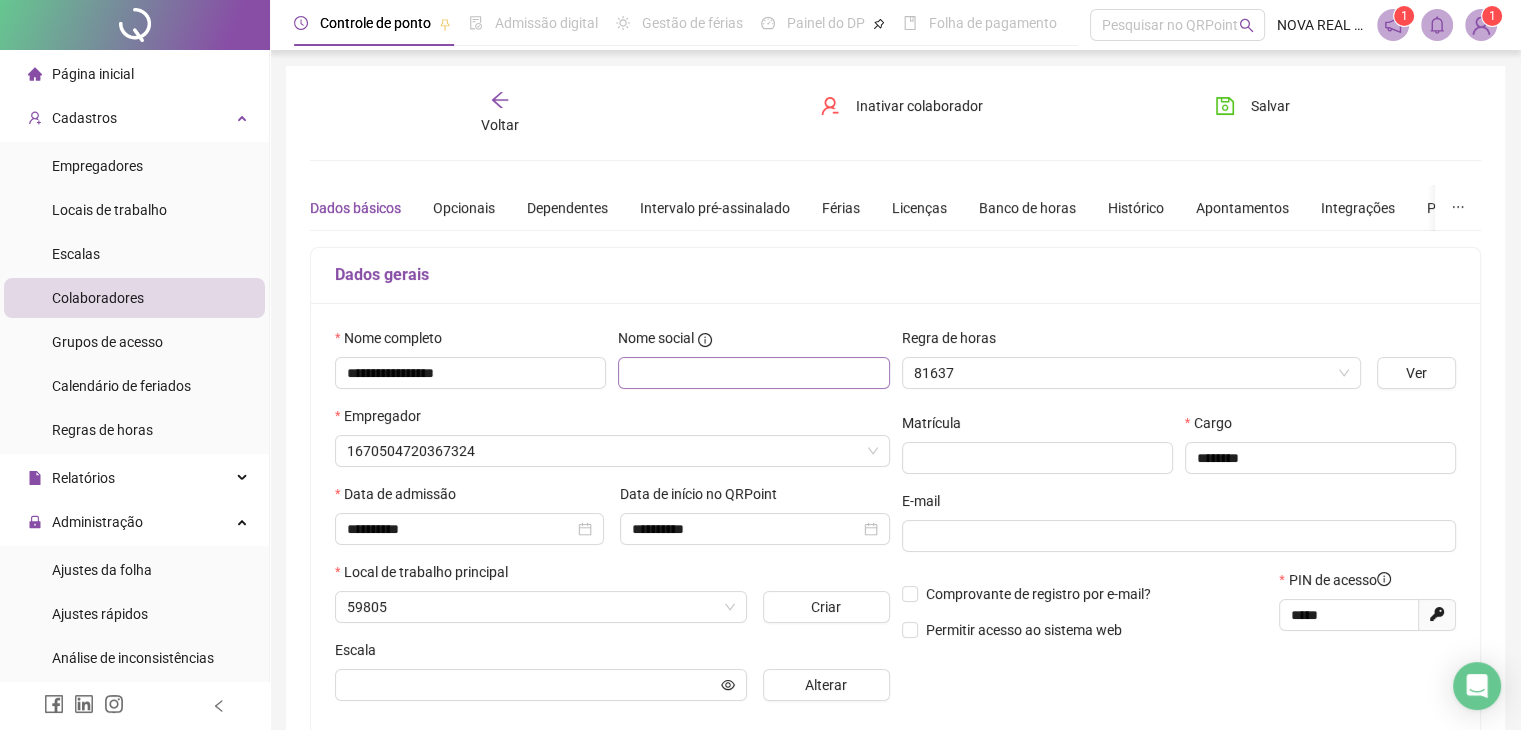 type on "****" 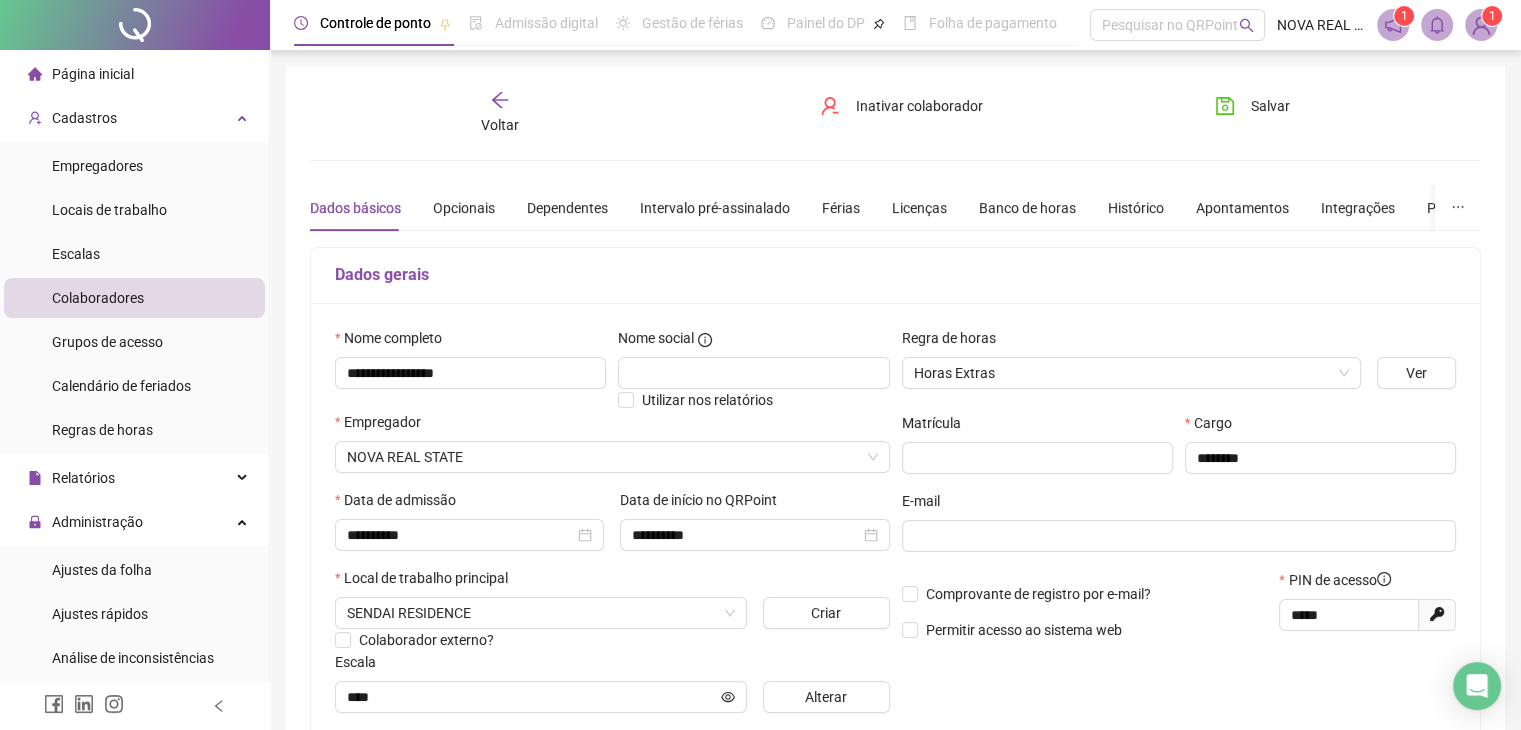 click on "Voltar" at bounding box center [500, 125] 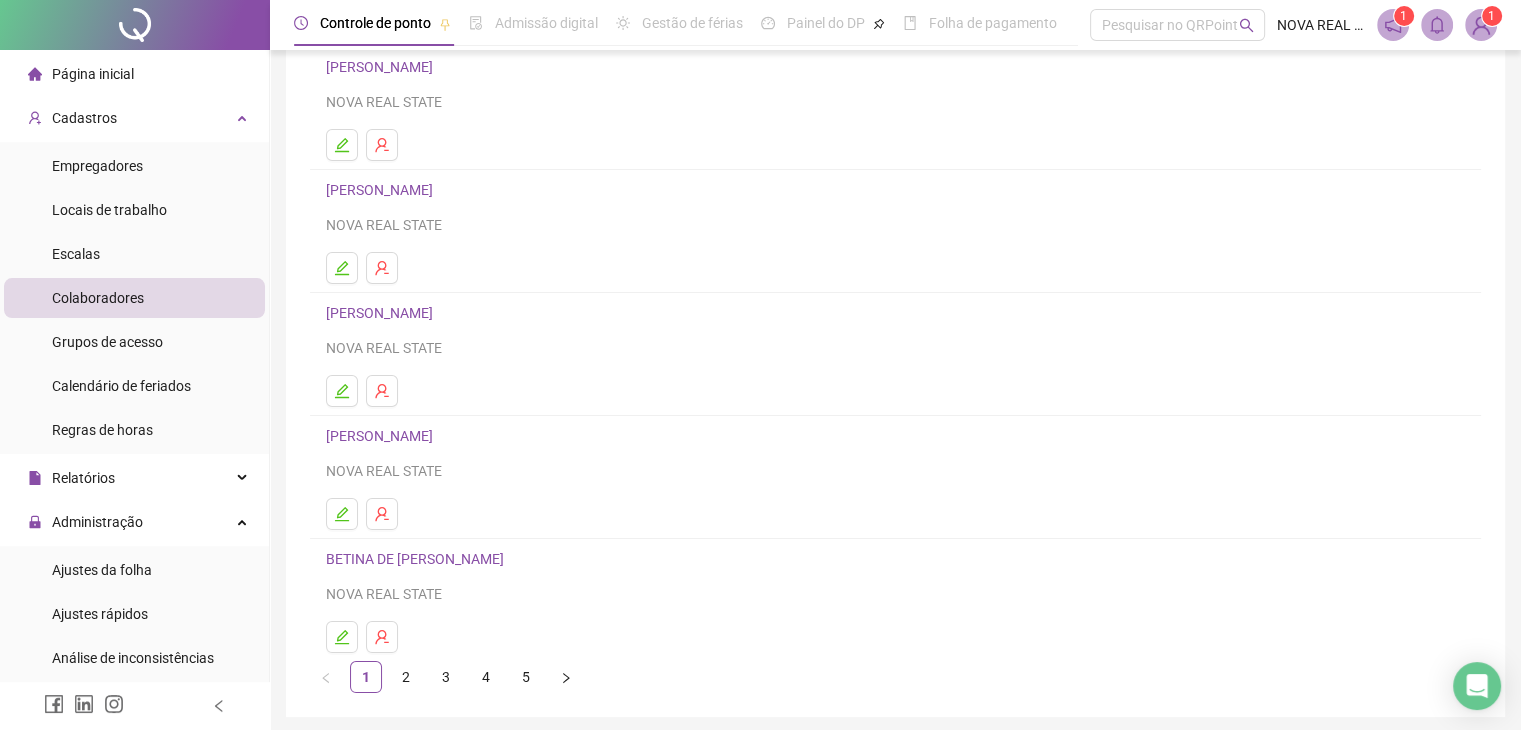 scroll, scrollTop: 200, scrollLeft: 0, axis: vertical 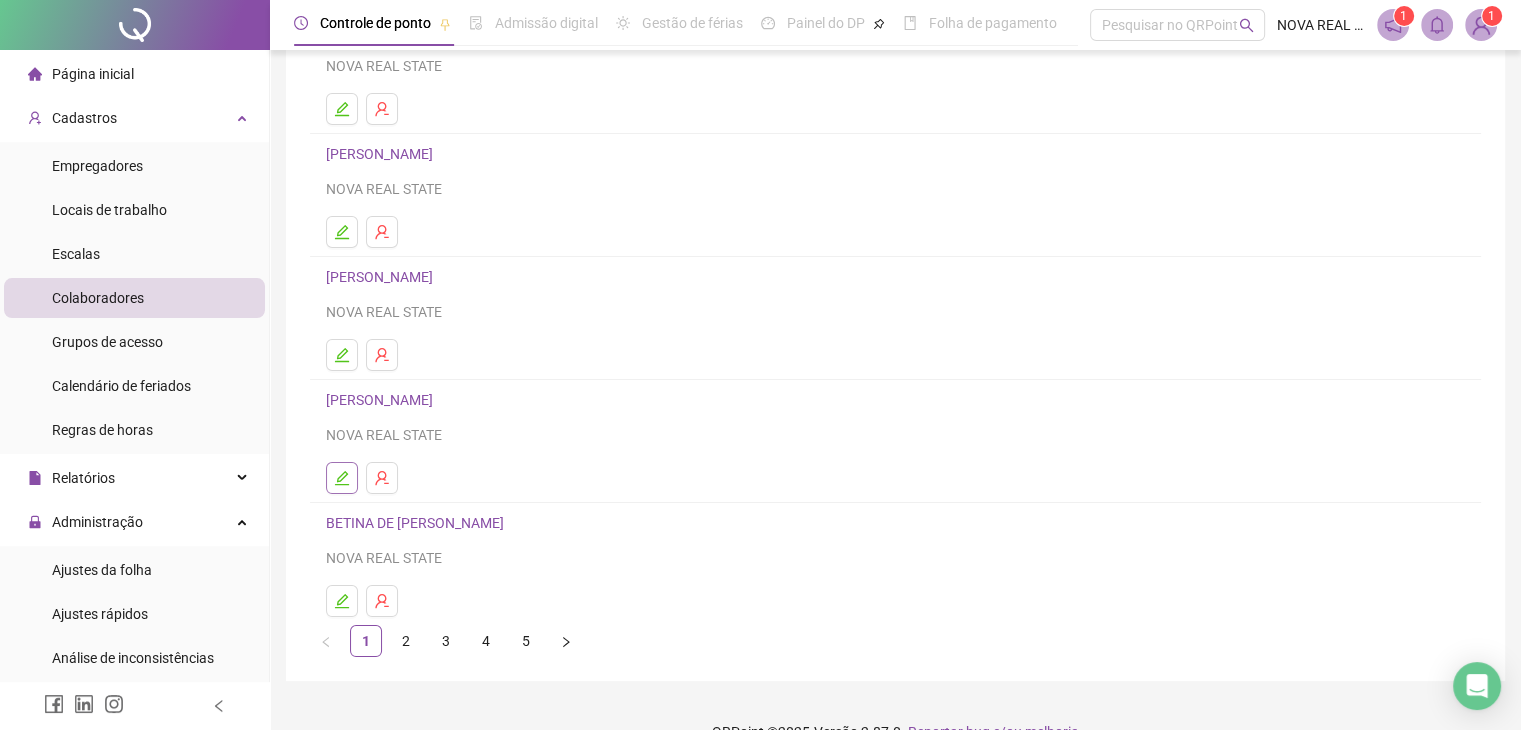 click 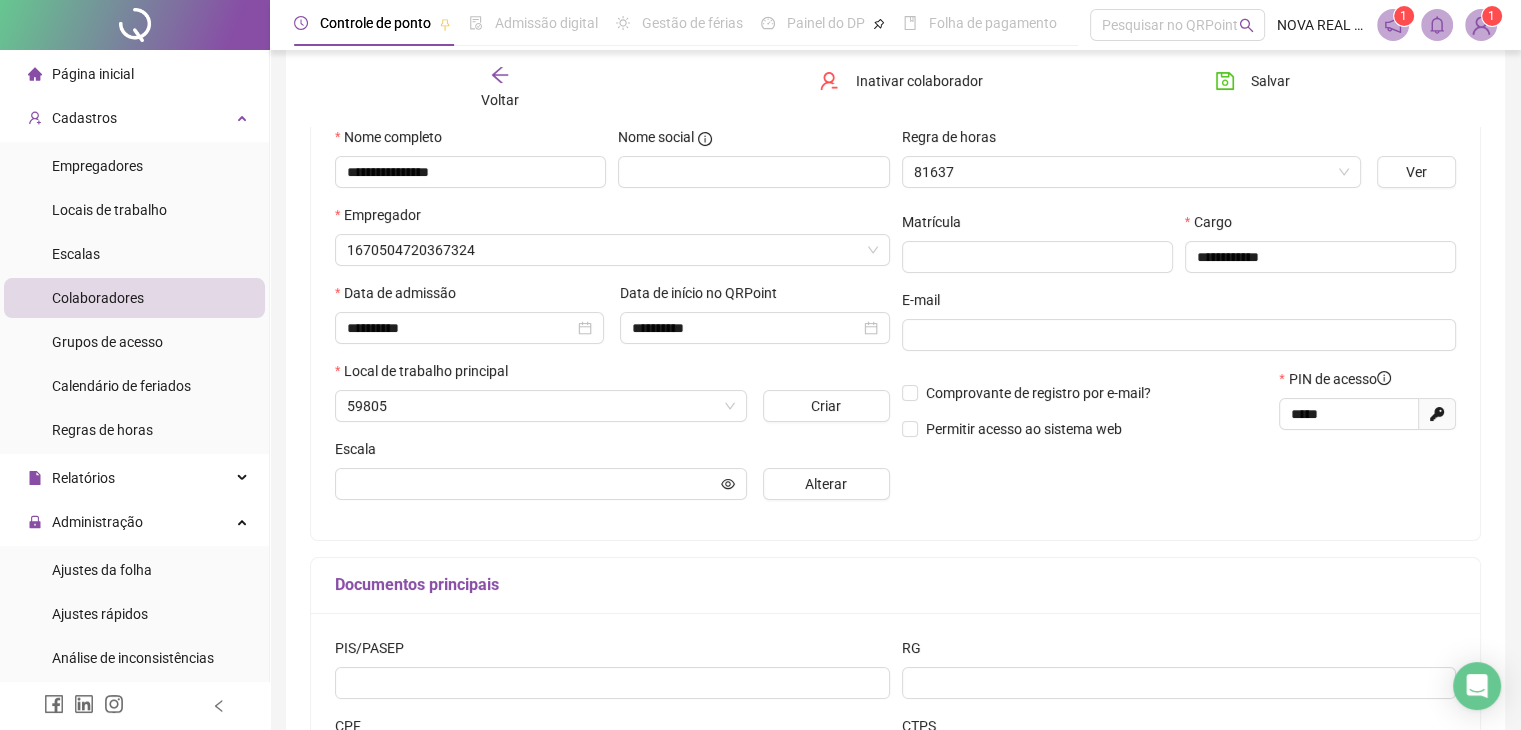 scroll, scrollTop: 210, scrollLeft: 0, axis: vertical 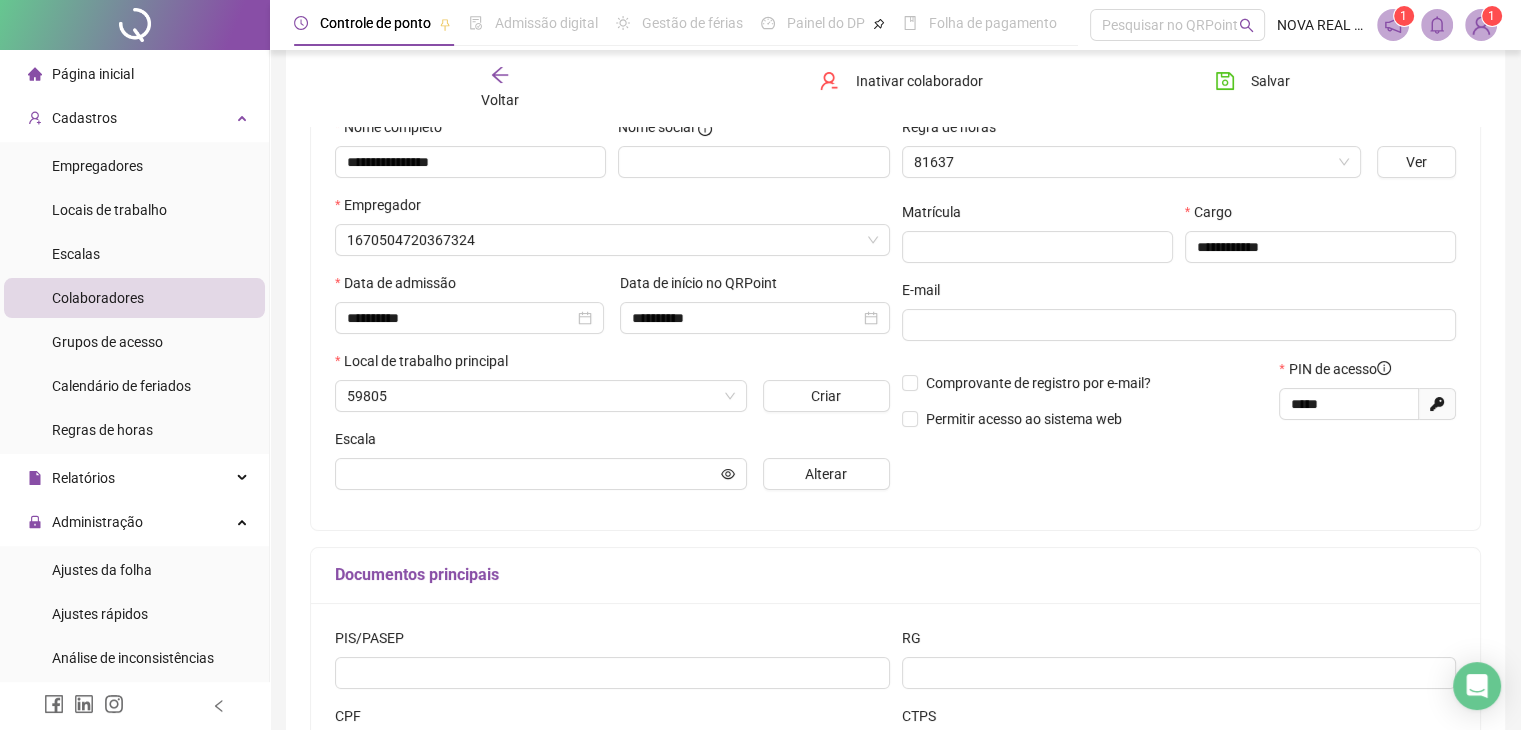 type on "****" 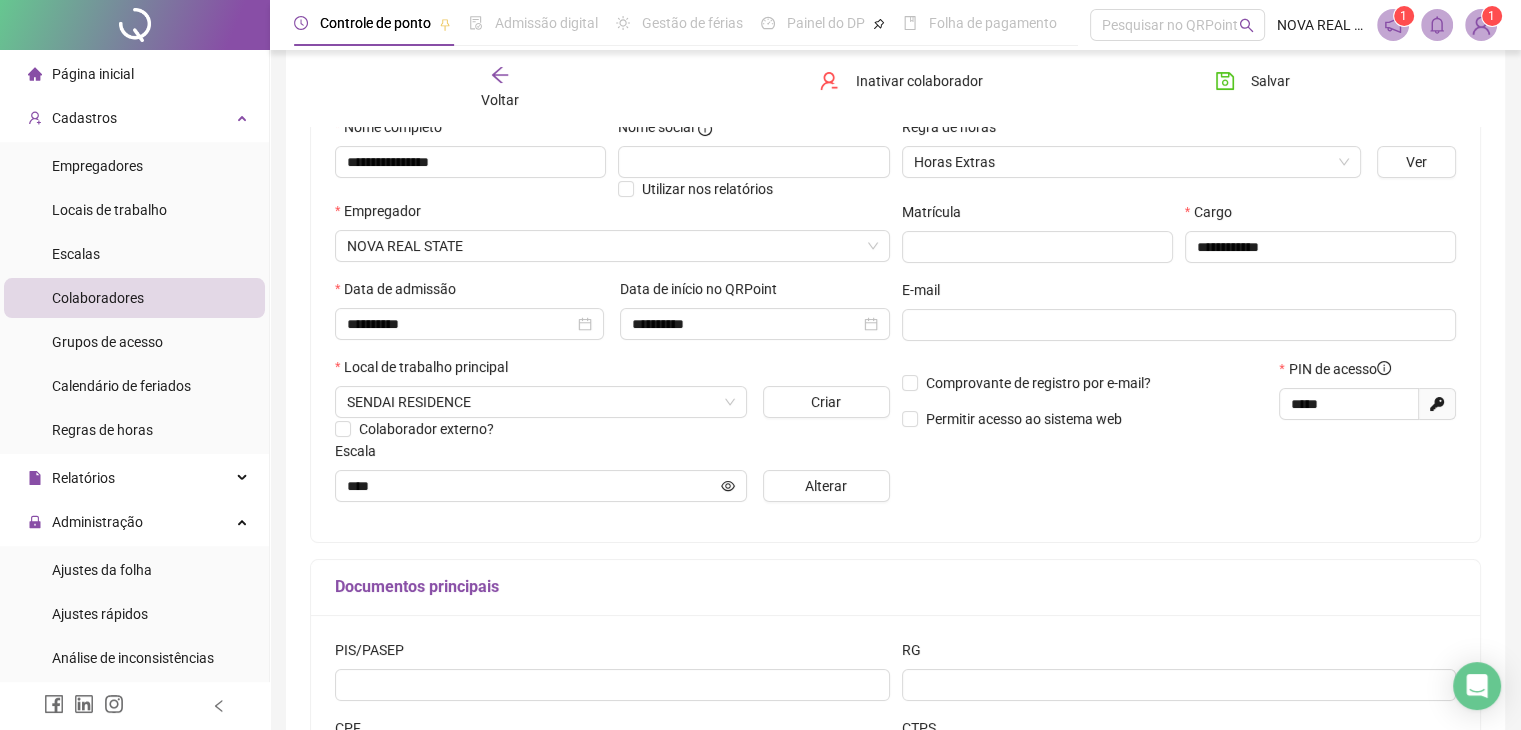 click on "Voltar" at bounding box center (500, 88) 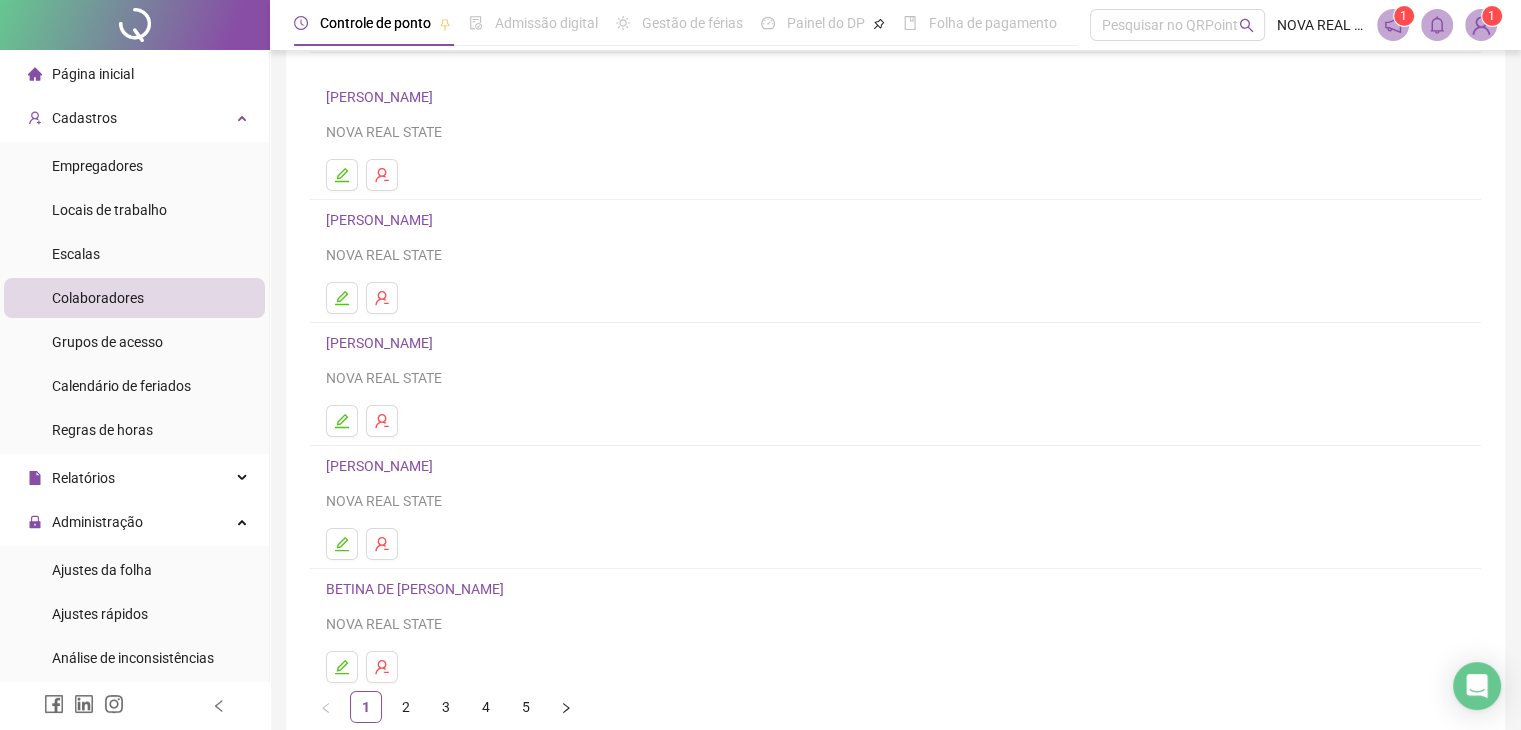 scroll, scrollTop: 200, scrollLeft: 0, axis: vertical 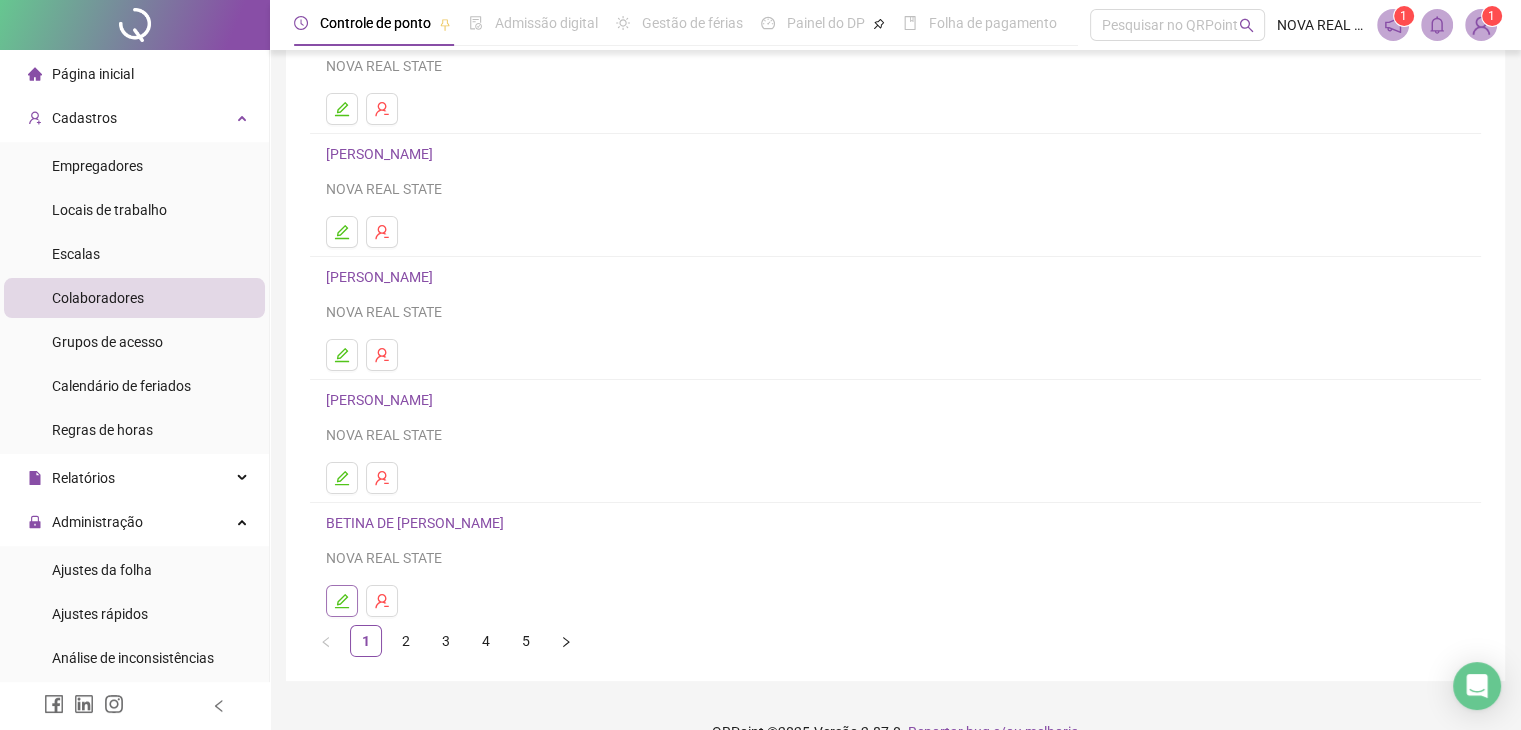 click at bounding box center (342, 601) 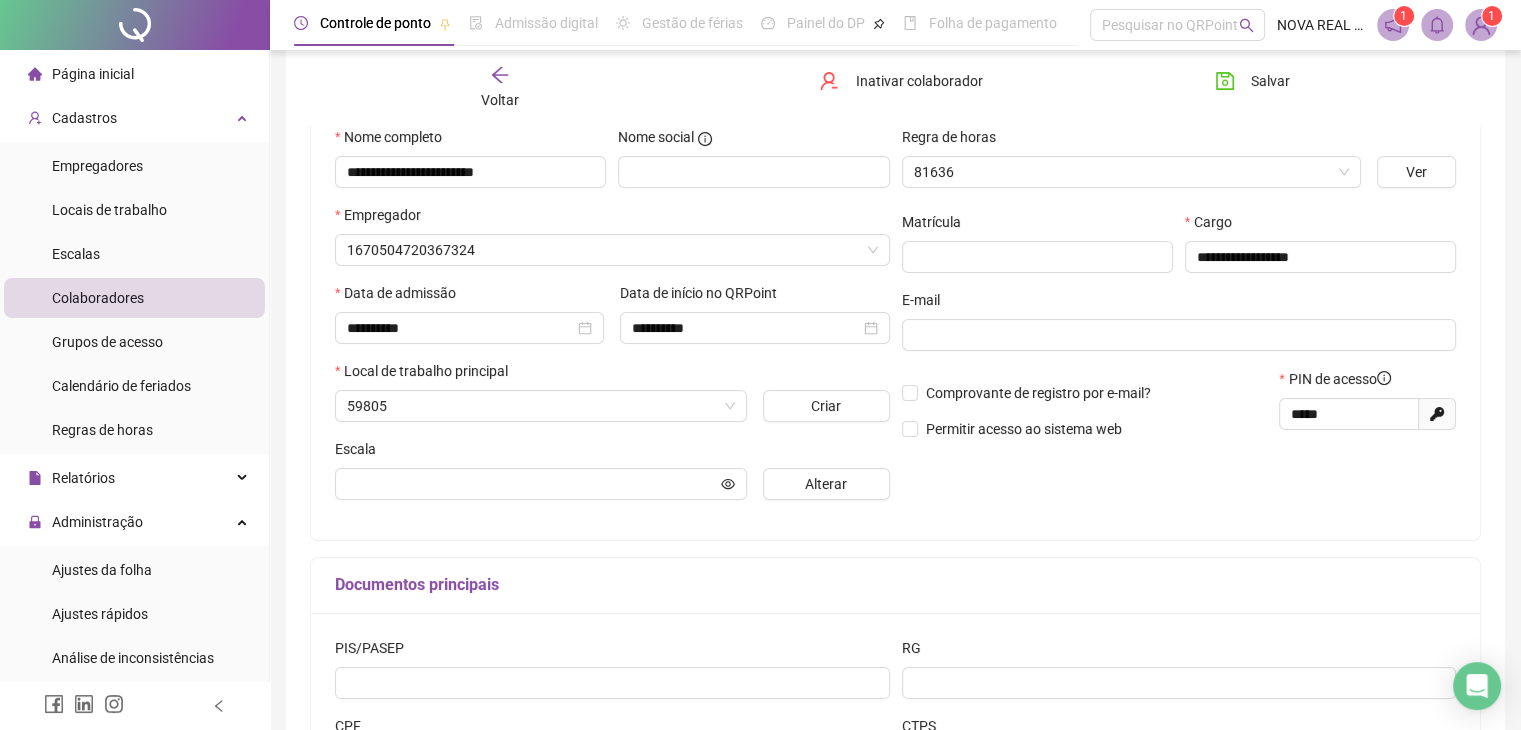 scroll, scrollTop: 210, scrollLeft: 0, axis: vertical 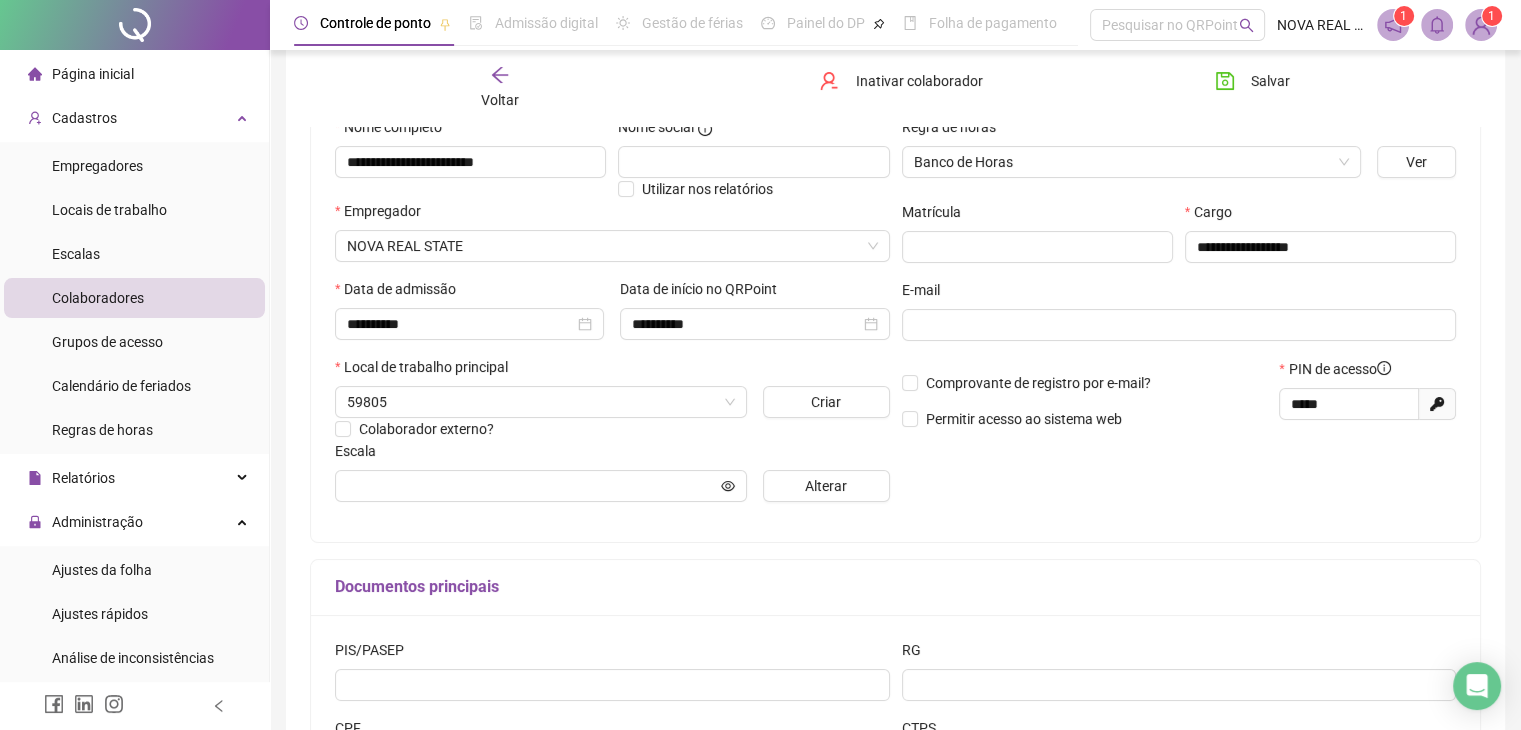 type on "**********" 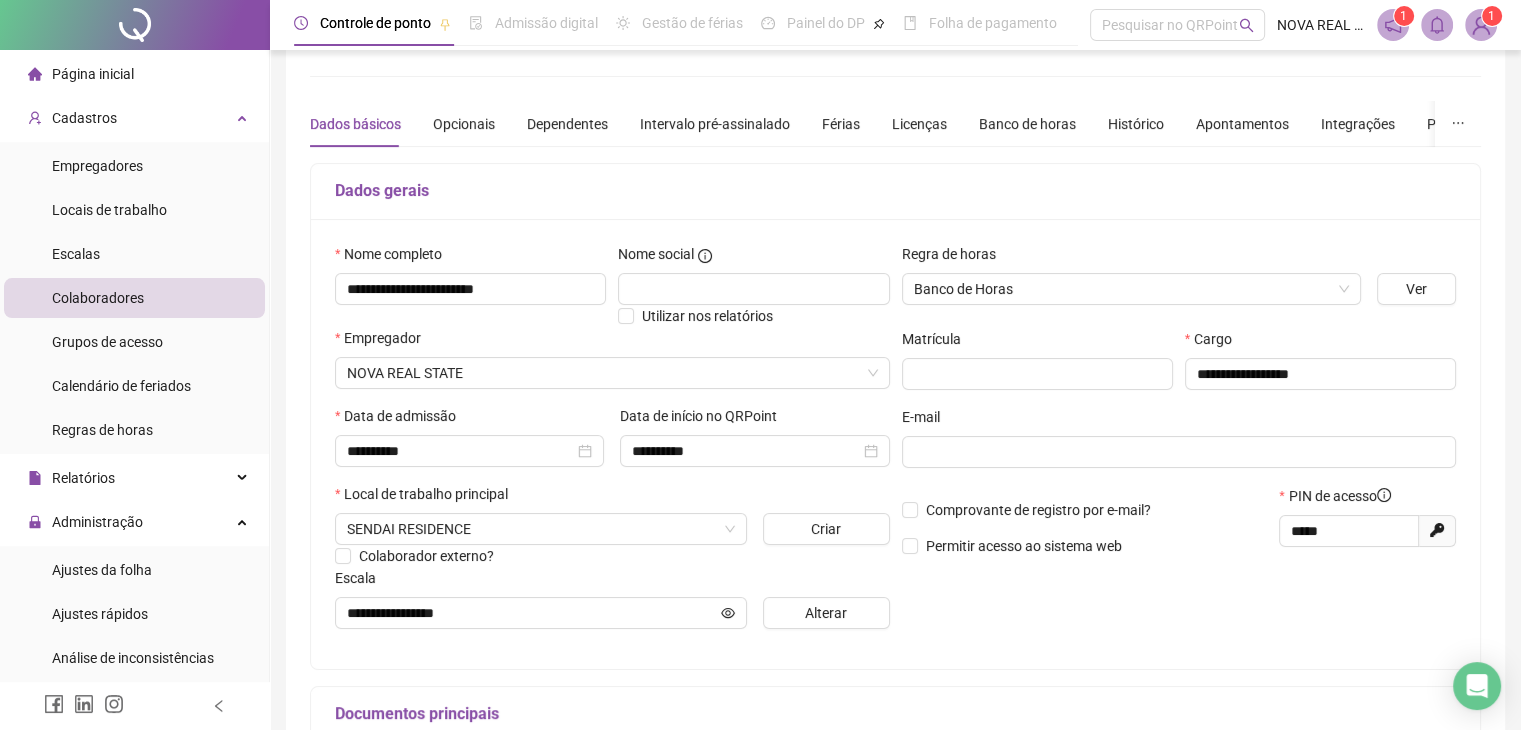 scroll, scrollTop: 10, scrollLeft: 0, axis: vertical 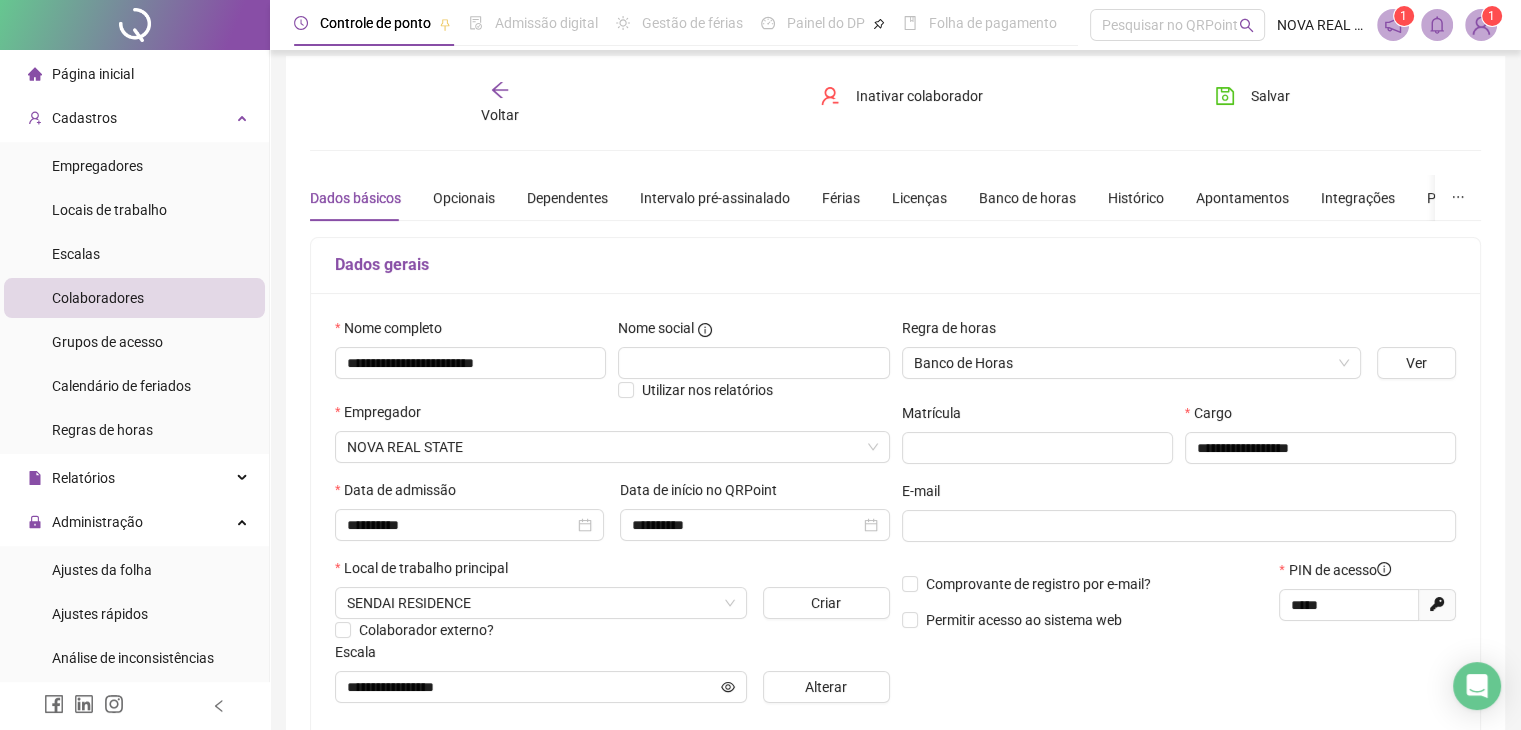 click on "Voltar" at bounding box center [500, 115] 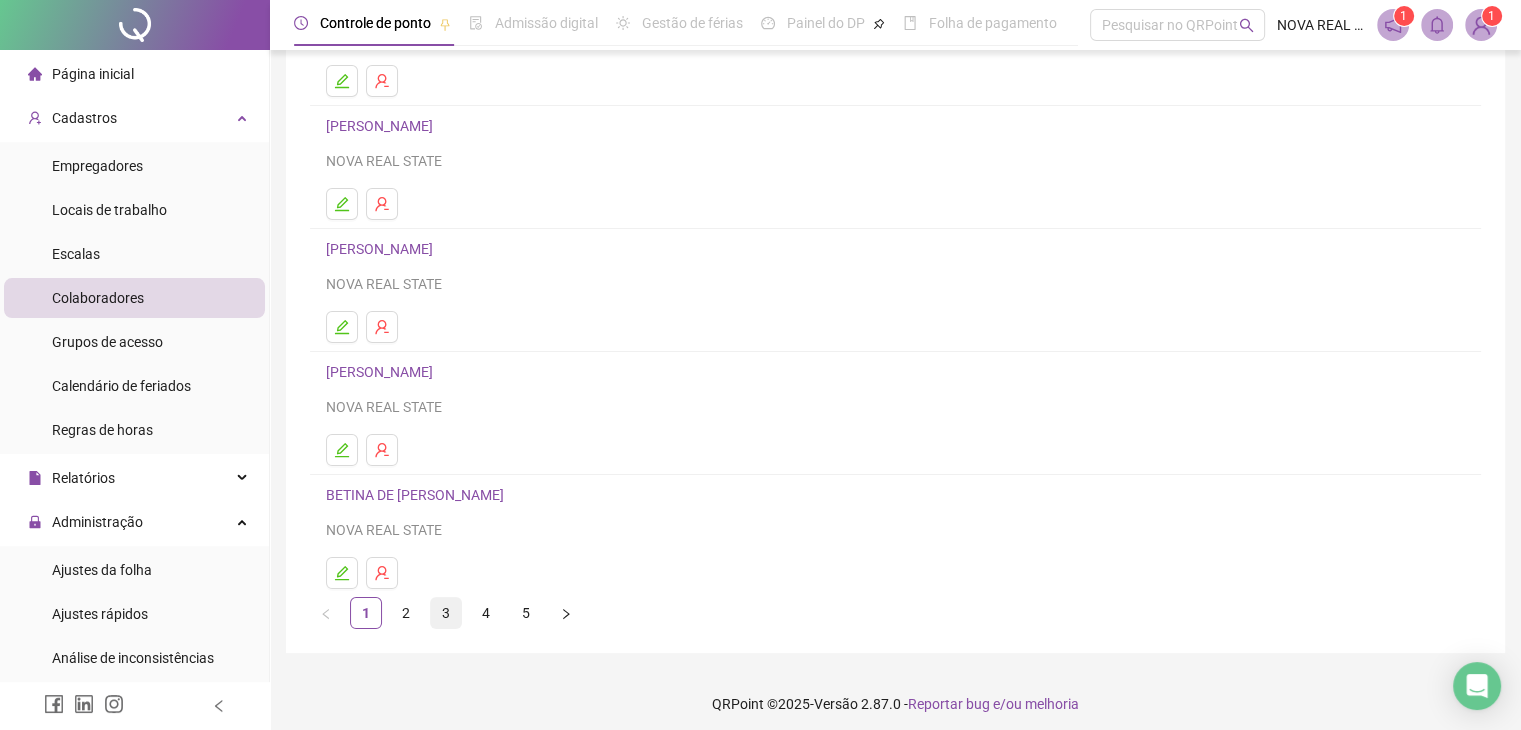 scroll, scrollTop: 236, scrollLeft: 0, axis: vertical 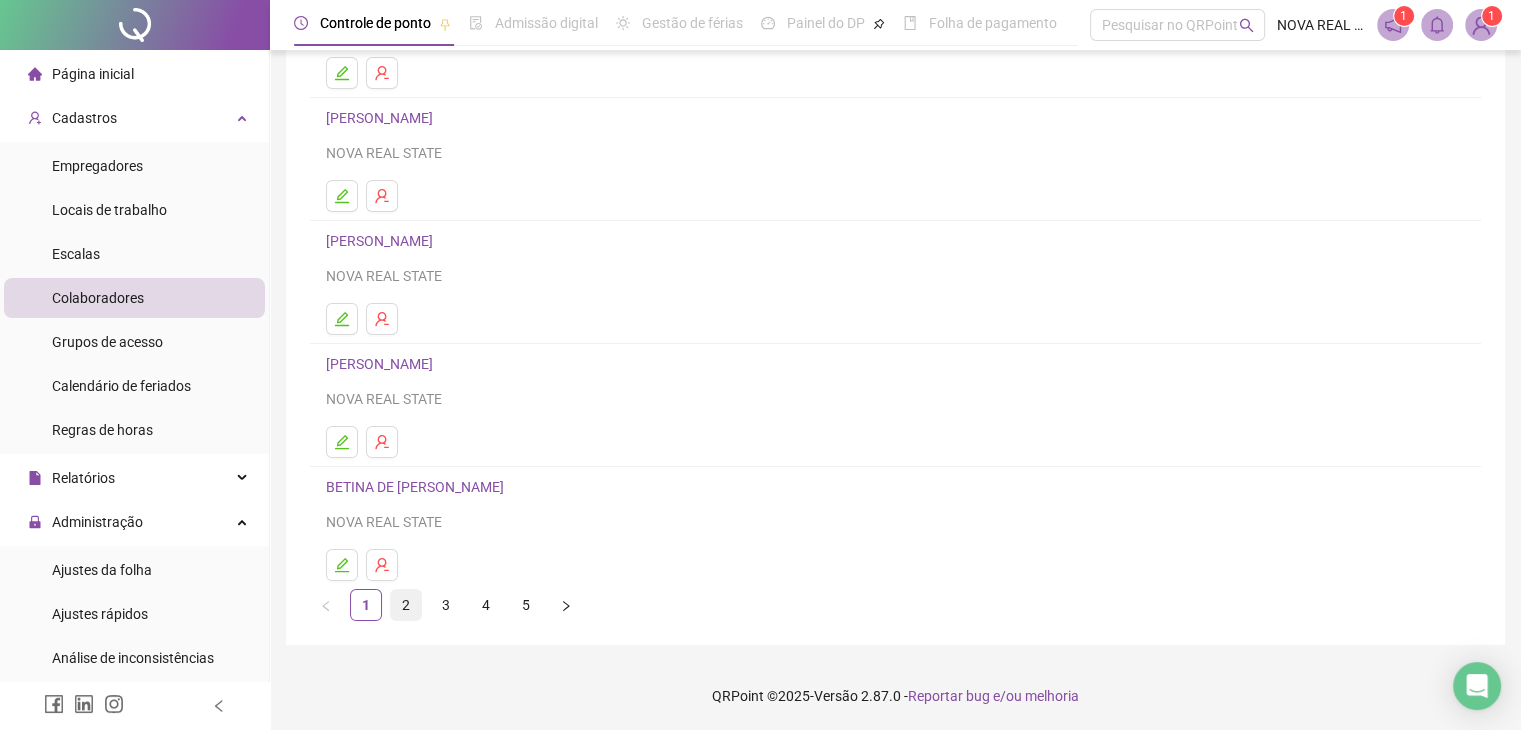 click on "2" at bounding box center (406, 605) 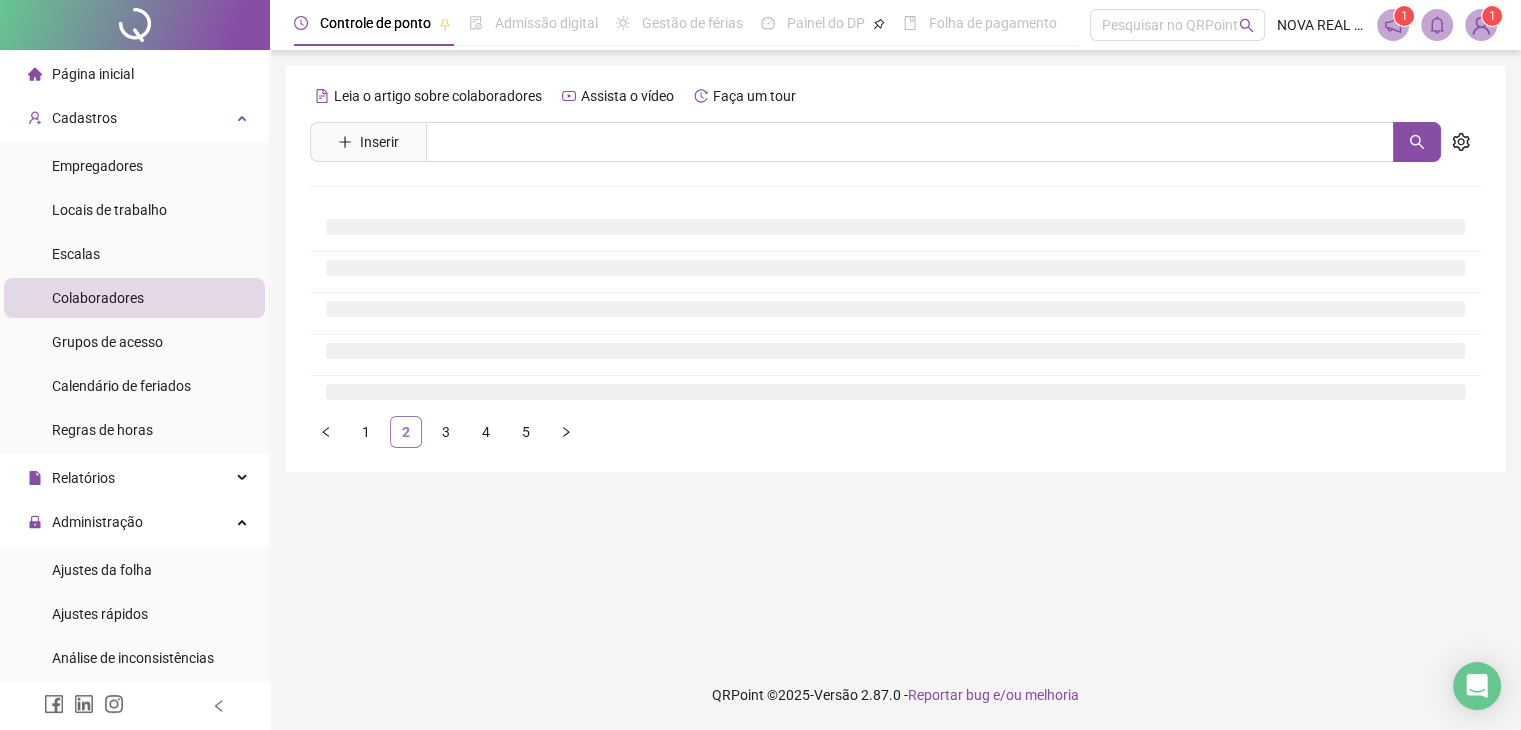 scroll, scrollTop: 0, scrollLeft: 0, axis: both 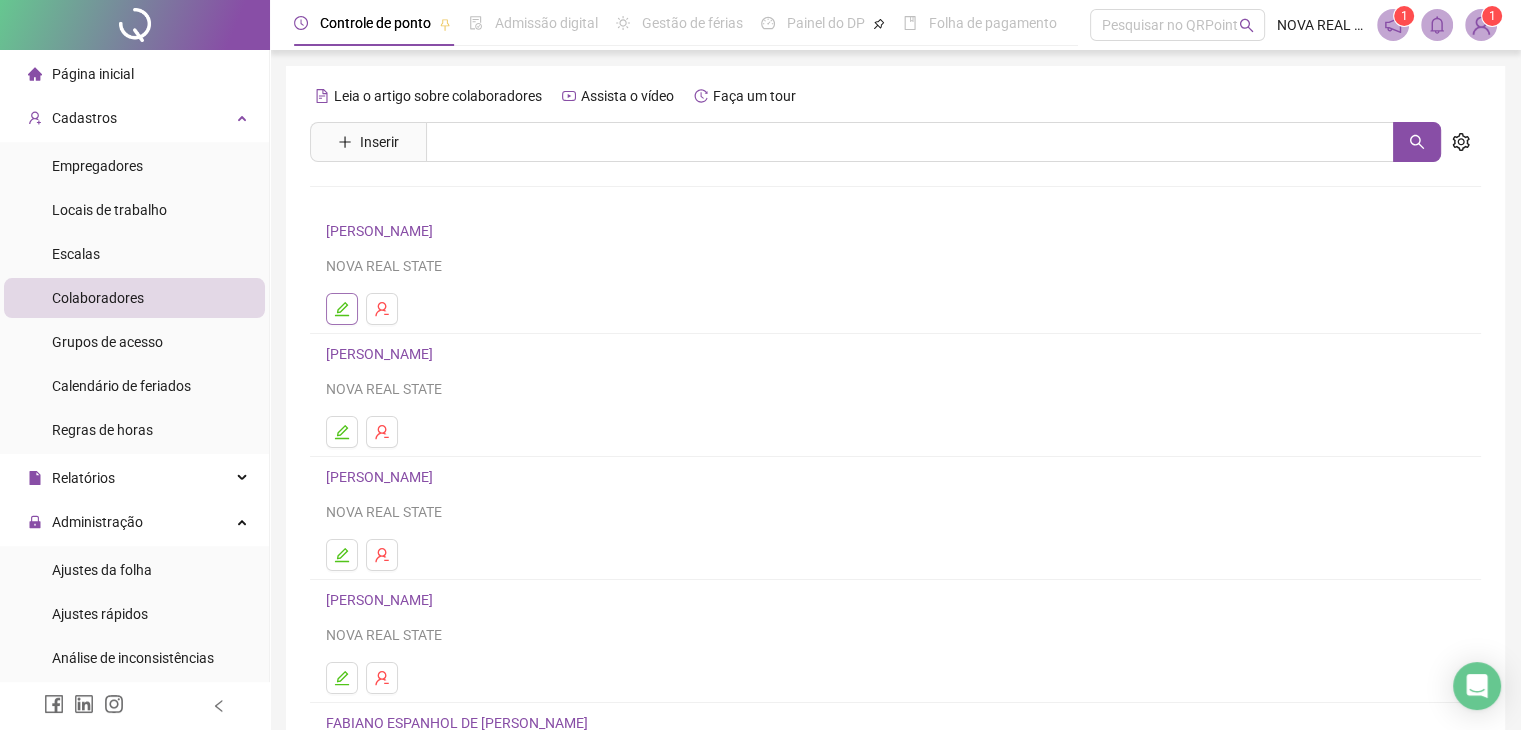 click 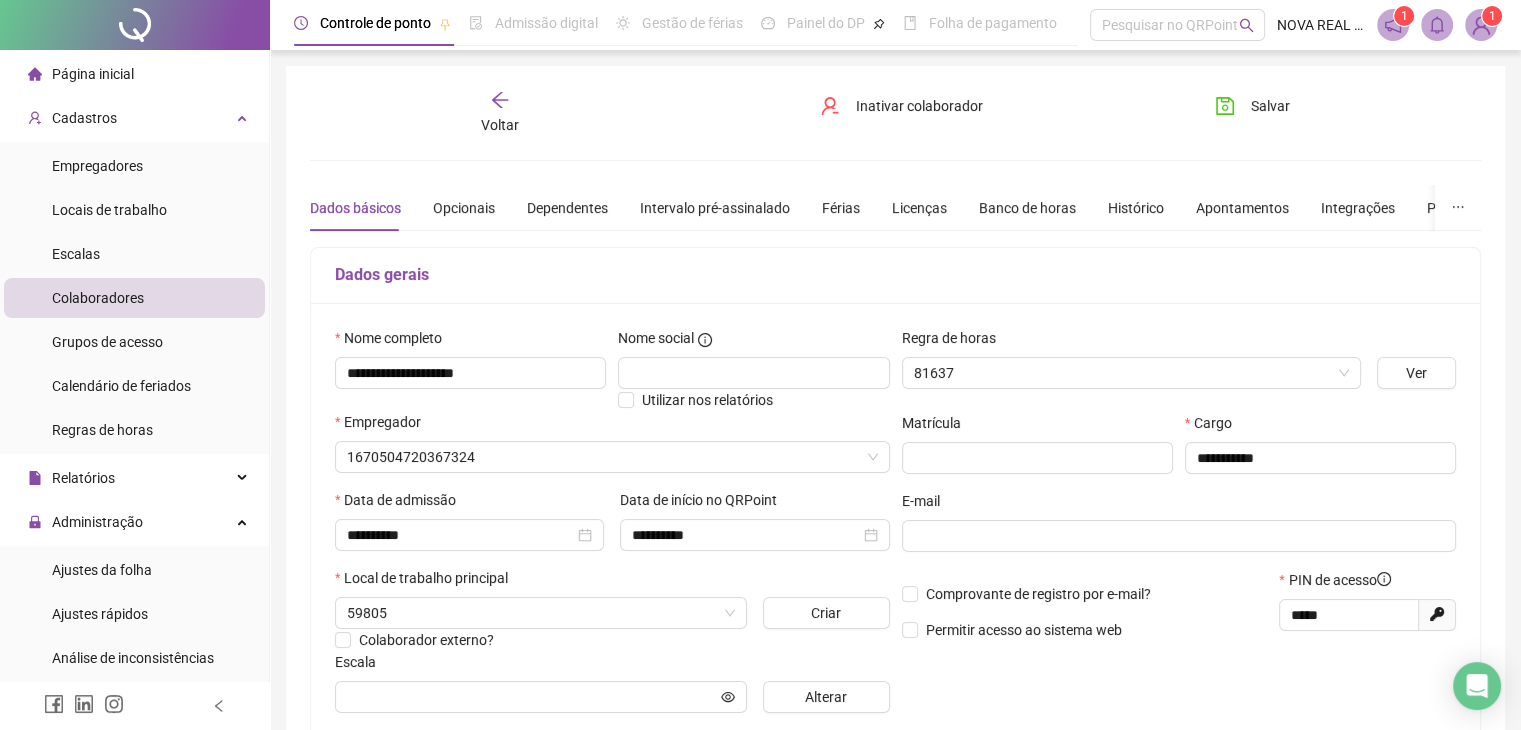 type on "****" 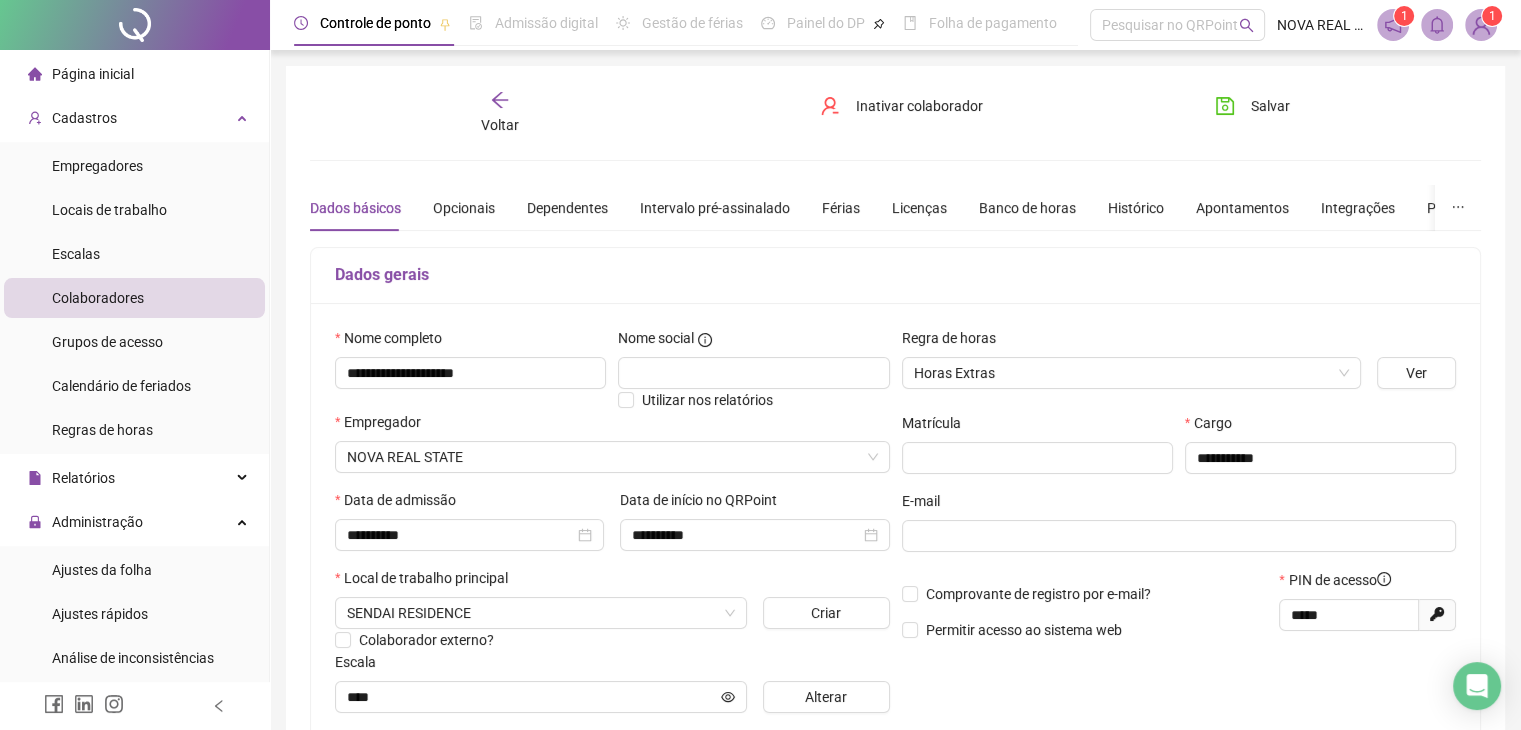 click on "Voltar" at bounding box center [500, 113] 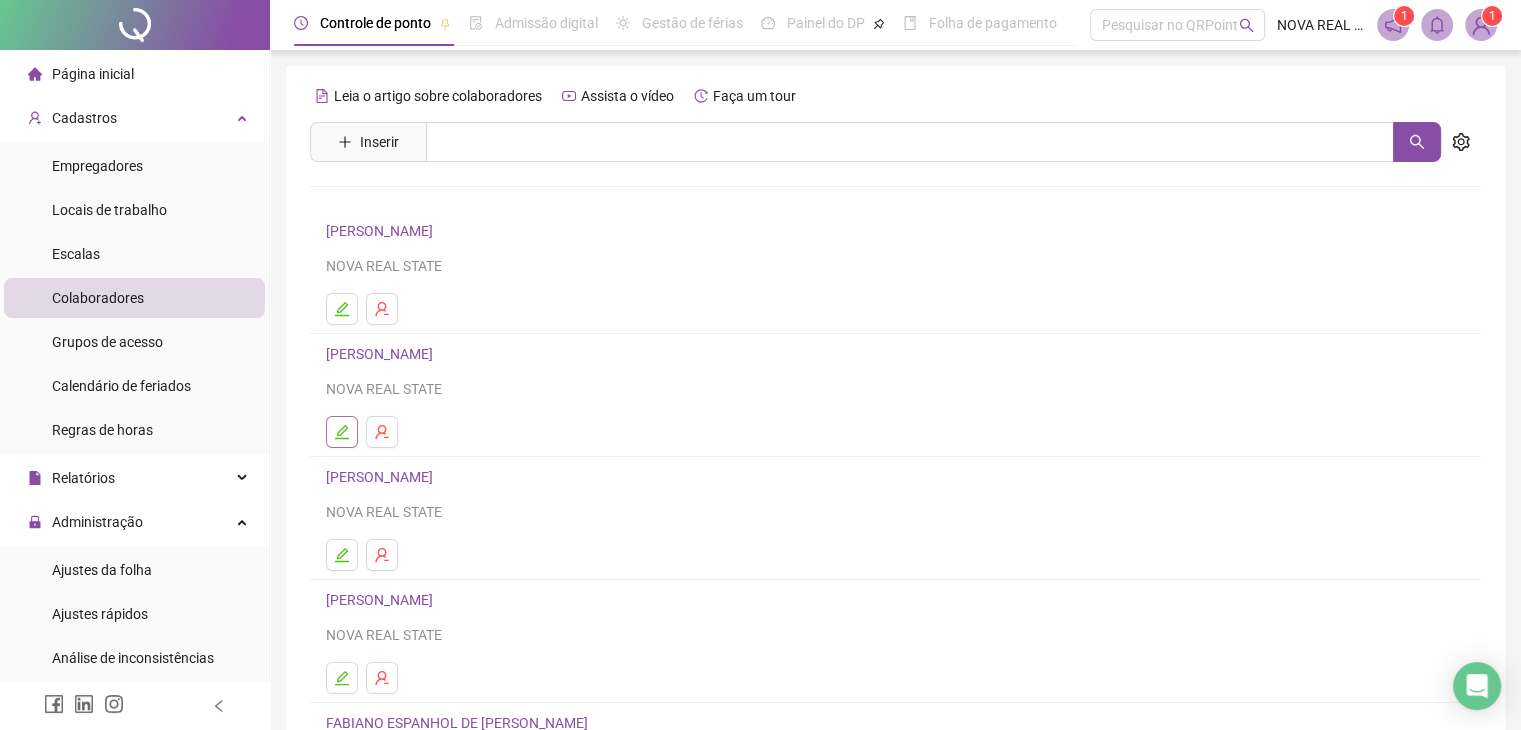 click at bounding box center [342, 432] 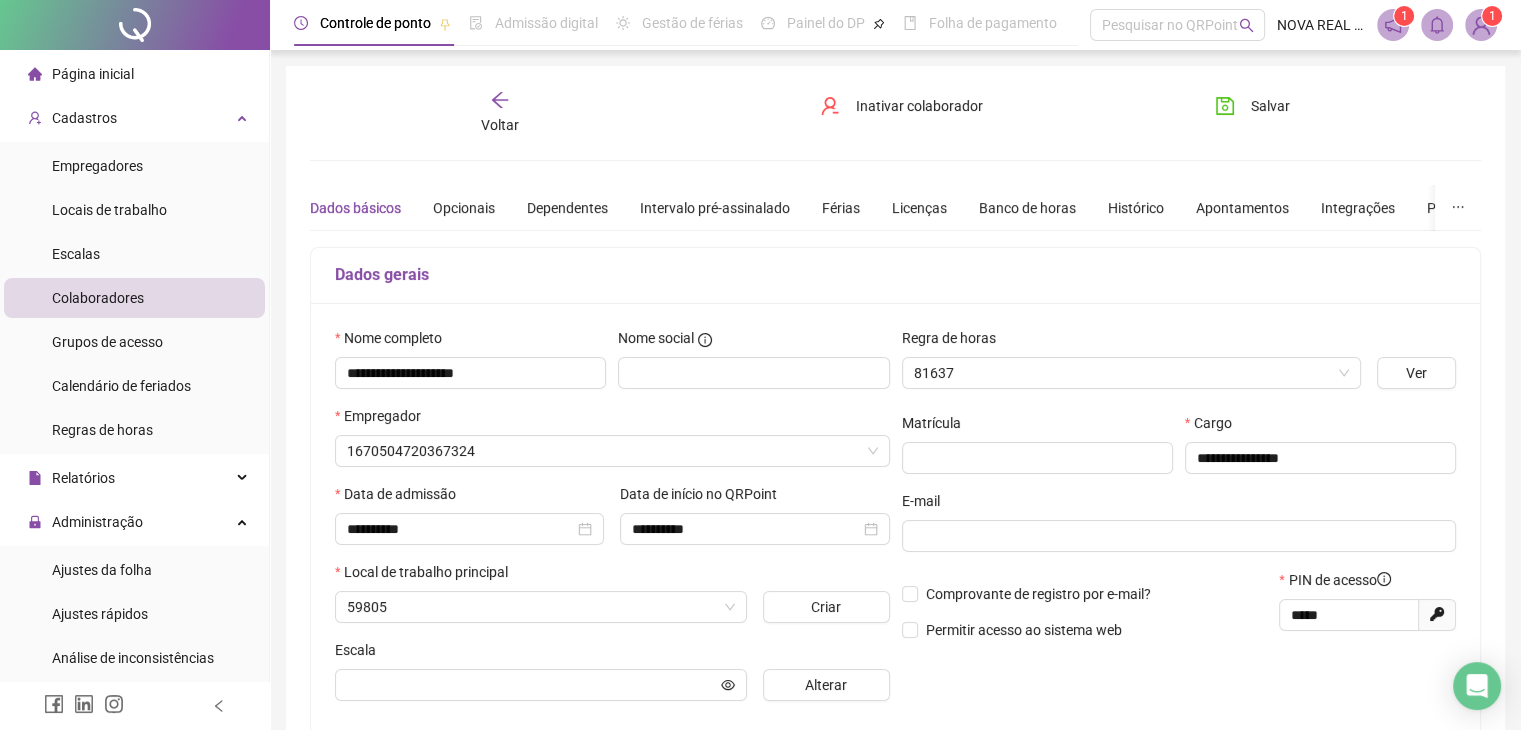 type on "****" 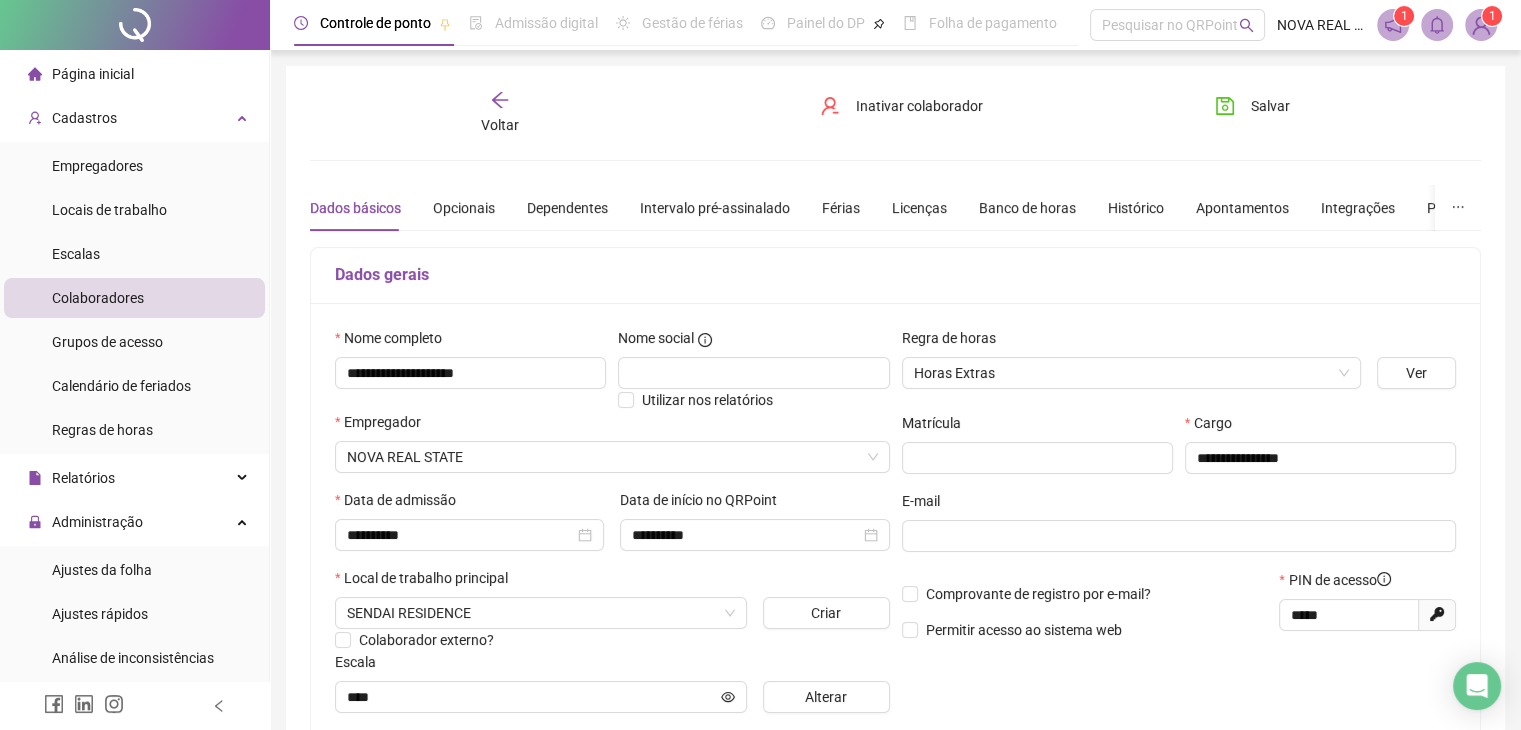 click on "Voltar" at bounding box center [500, 113] 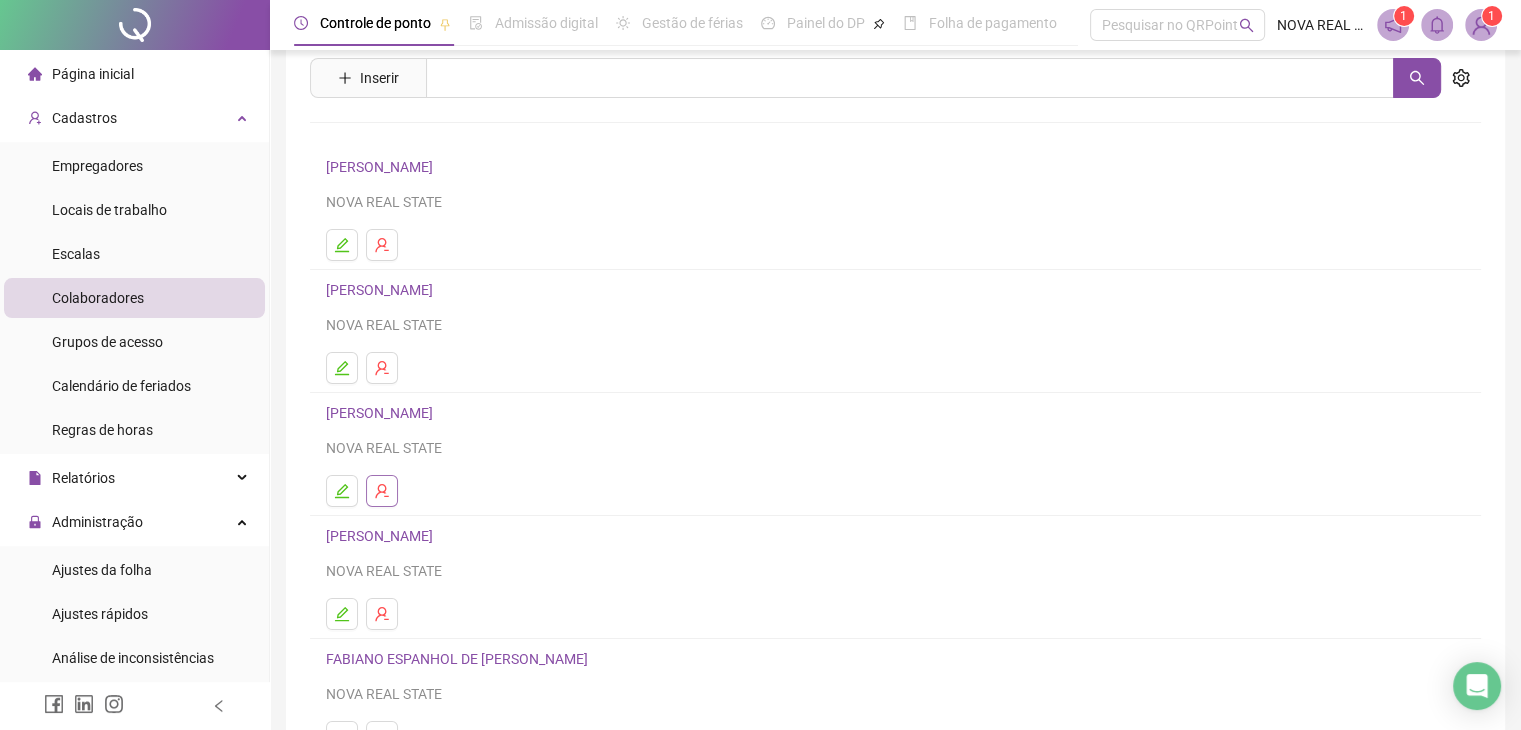 scroll, scrollTop: 100, scrollLeft: 0, axis: vertical 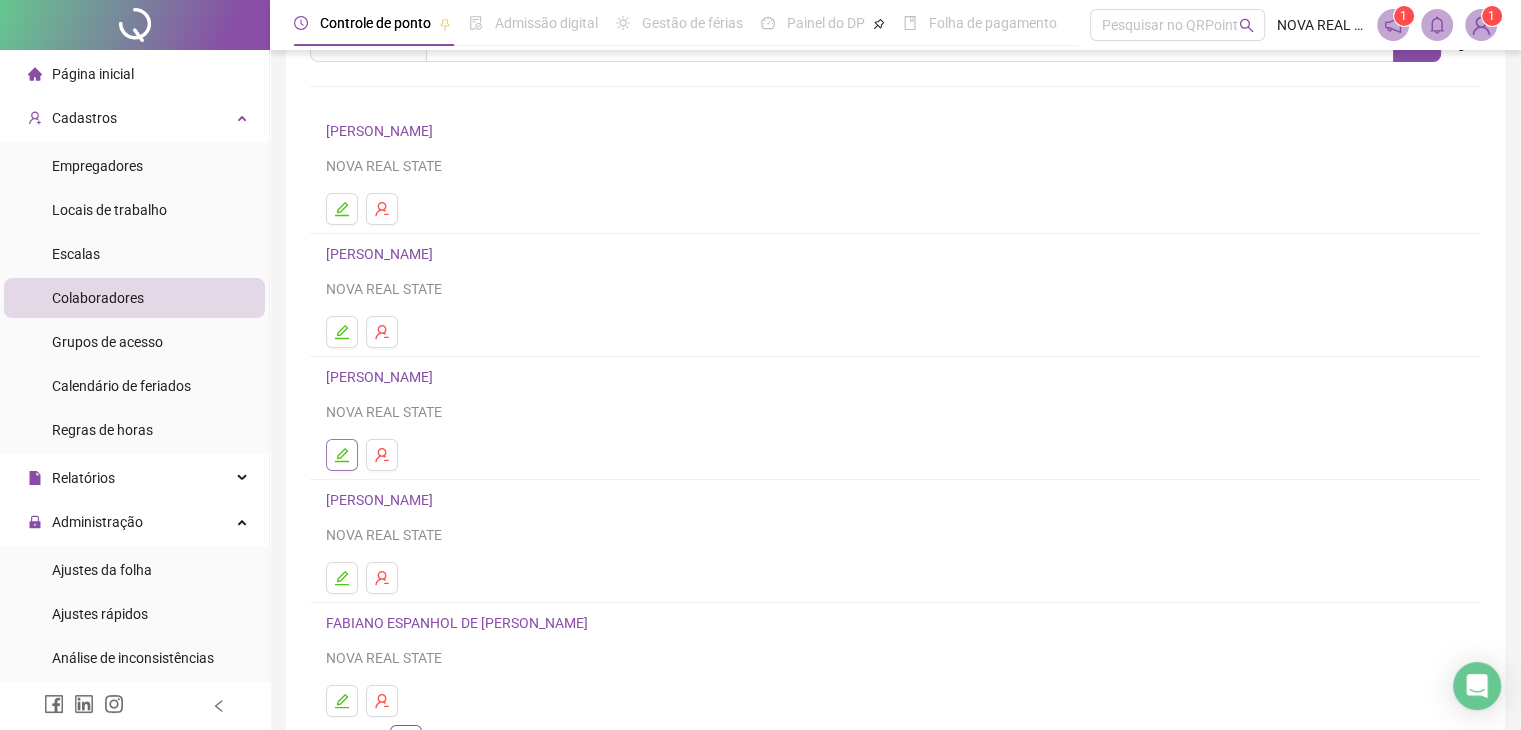 click 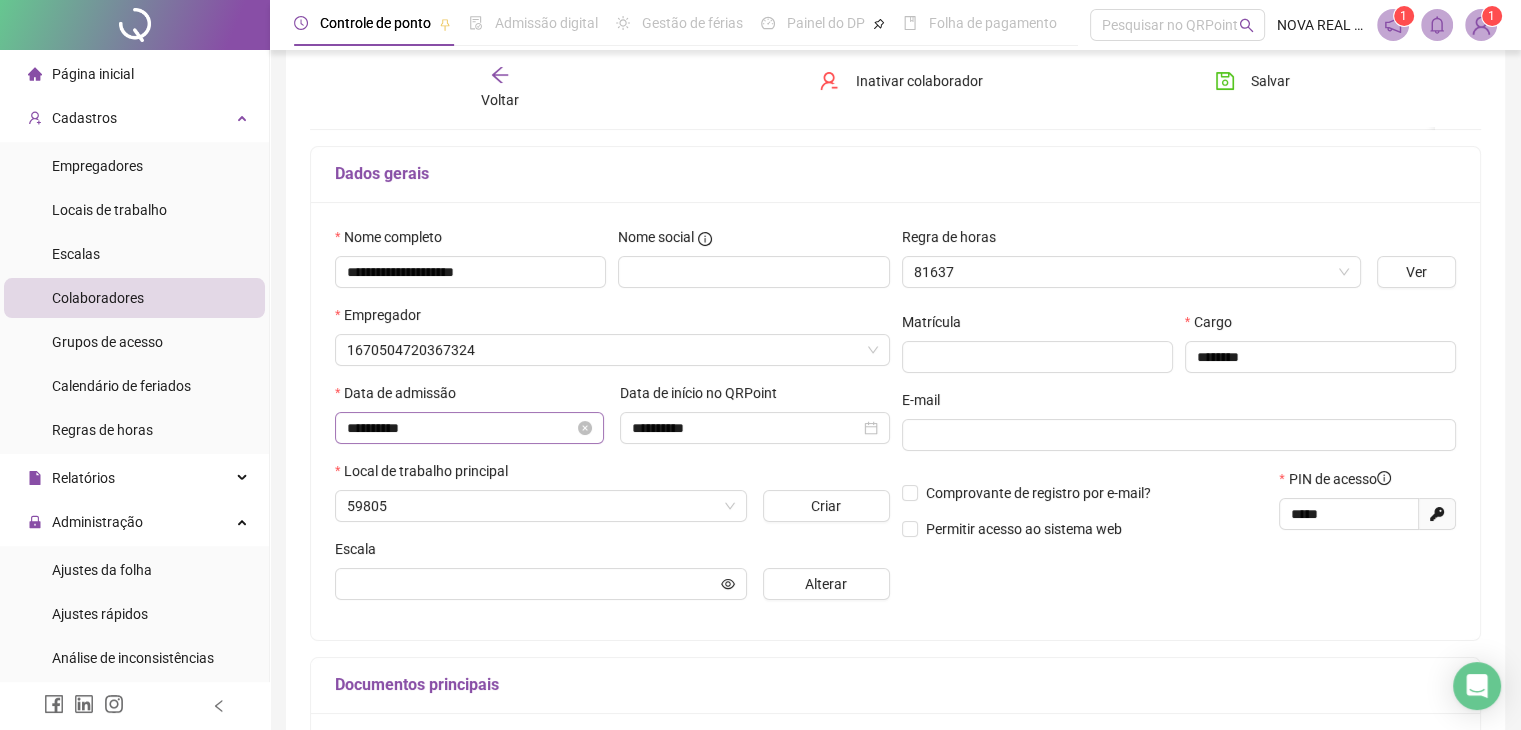 scroll, scrollTop: 110, scrollLeft: 0, axis: vertical 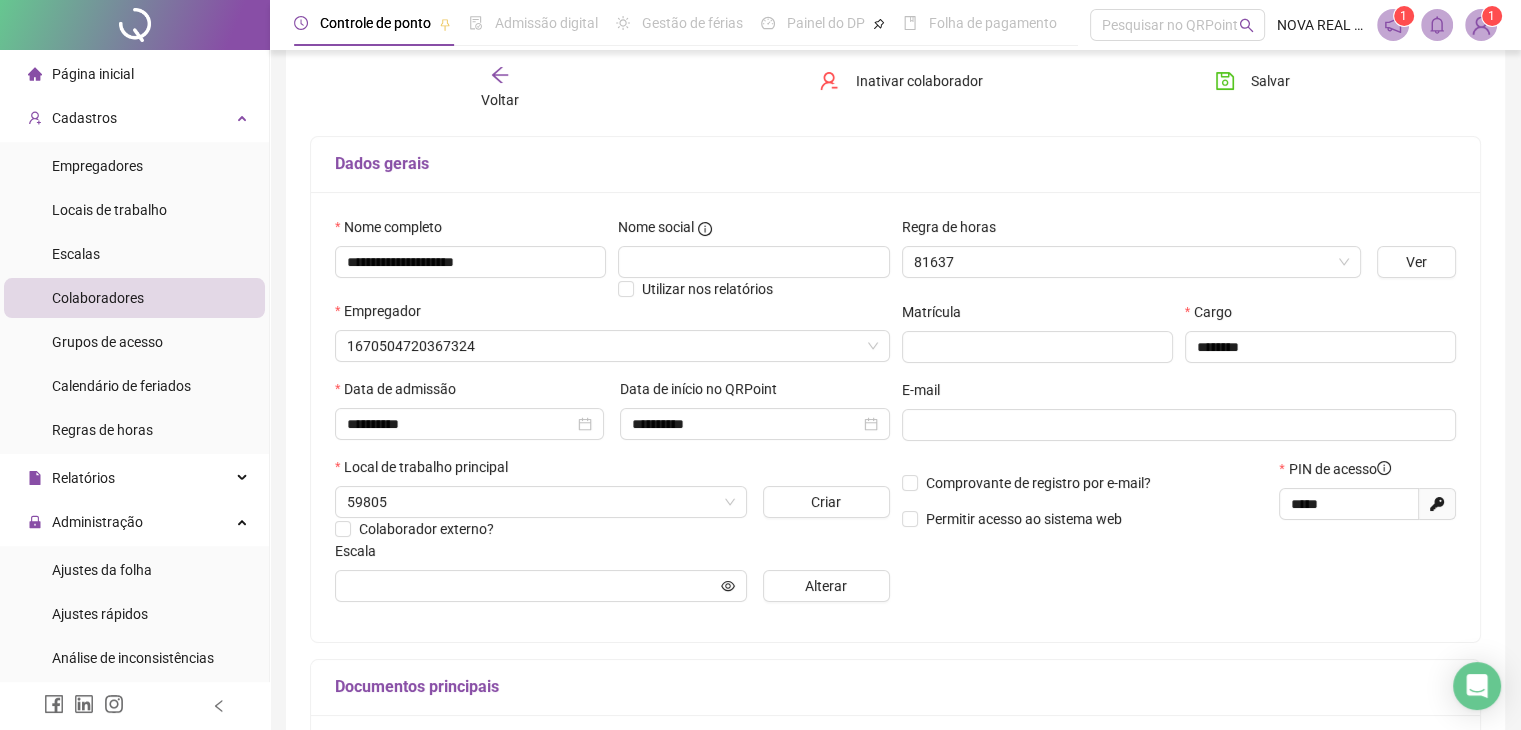 type on "****" 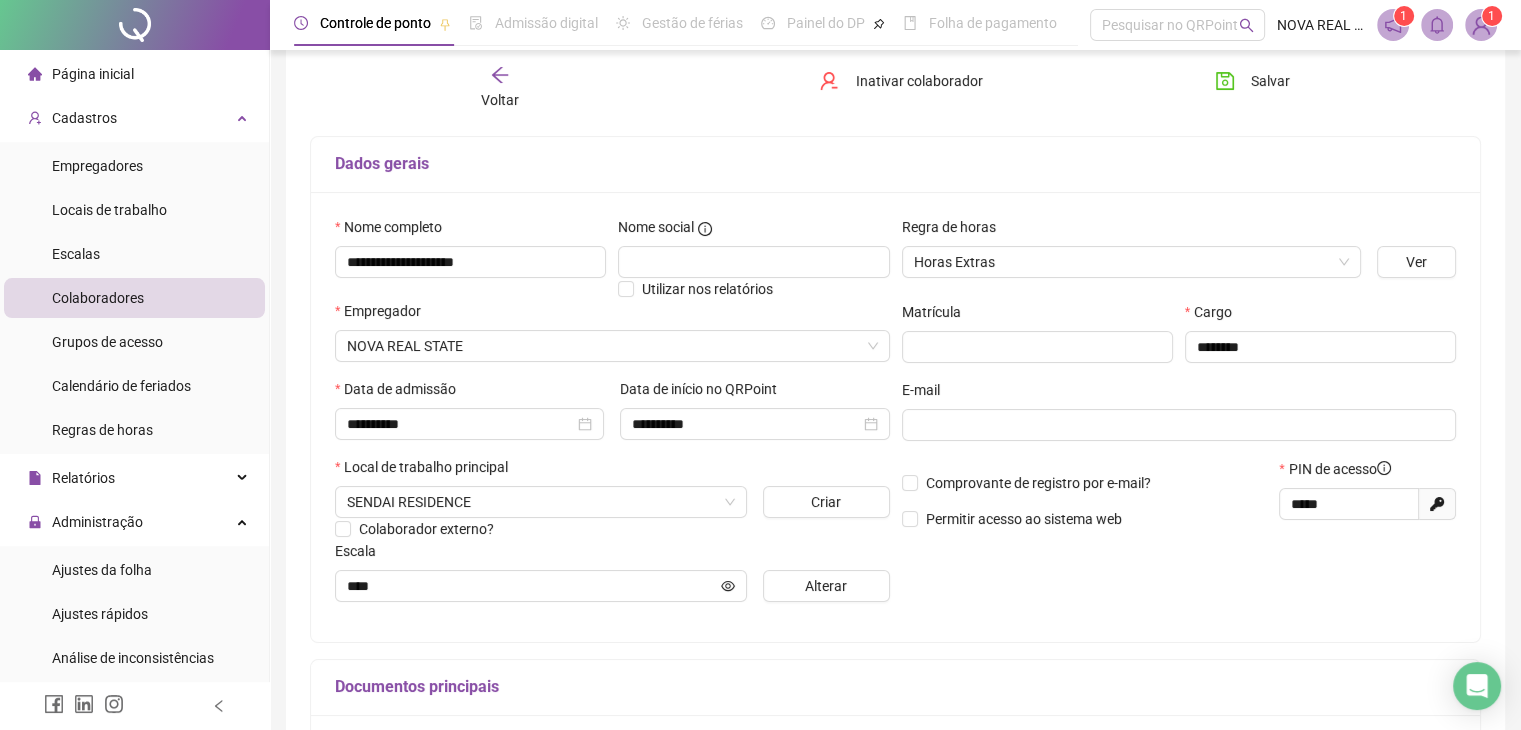 click on "Voltar Inativar colaborador [PERSON_NAME]" at bounding box center [895, 88] 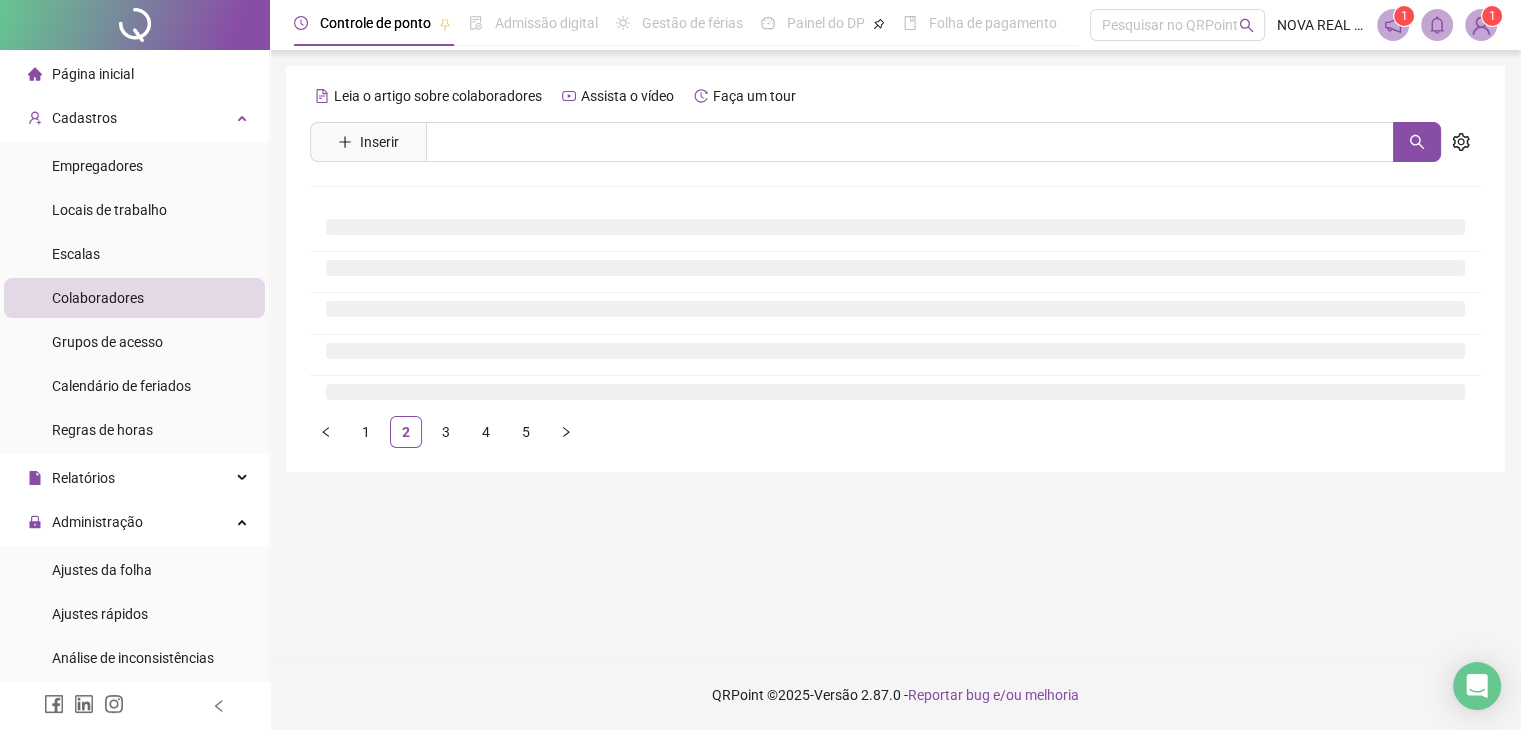 scroll, scrollTop: 0, scrollLeft: 0, axis: both 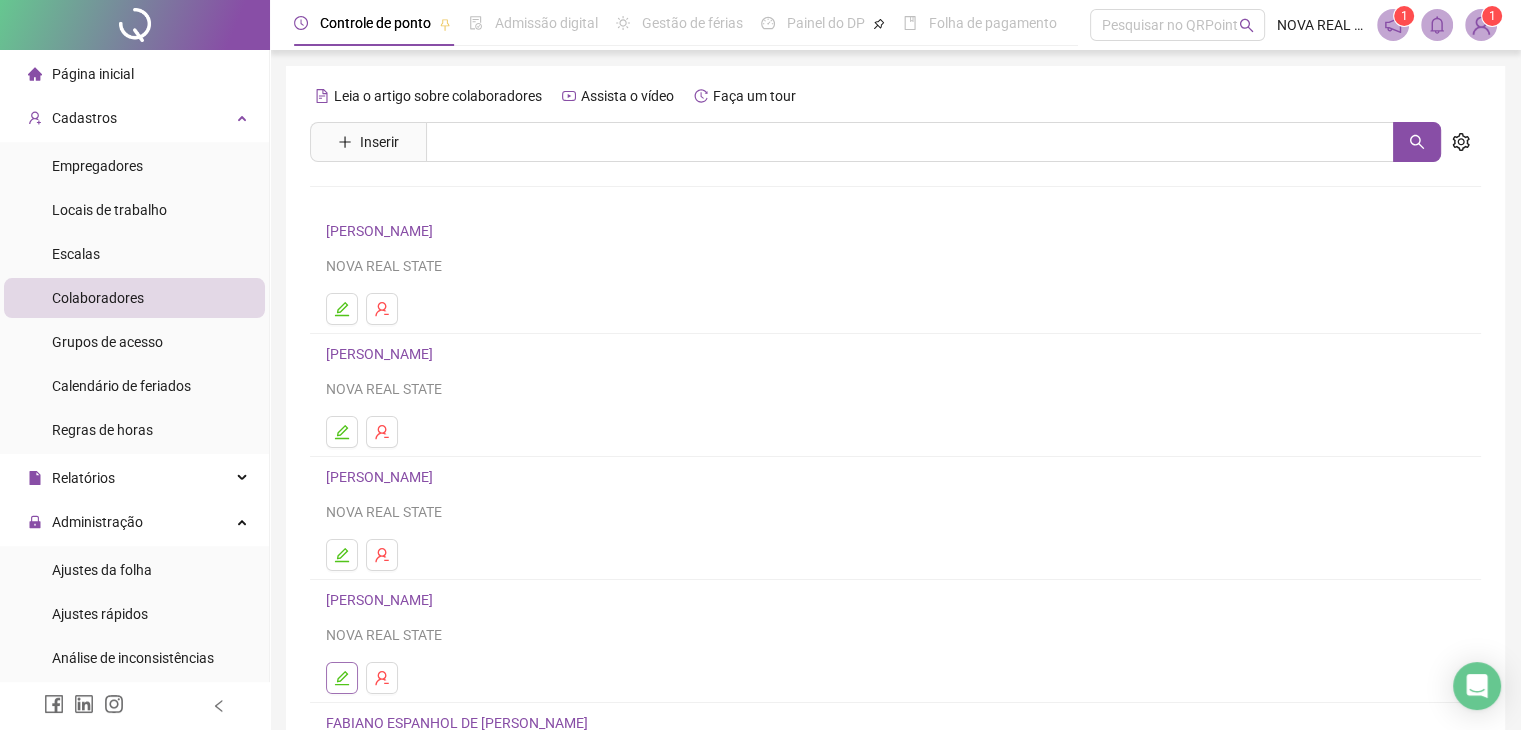 click at bounding box center (342, 678) 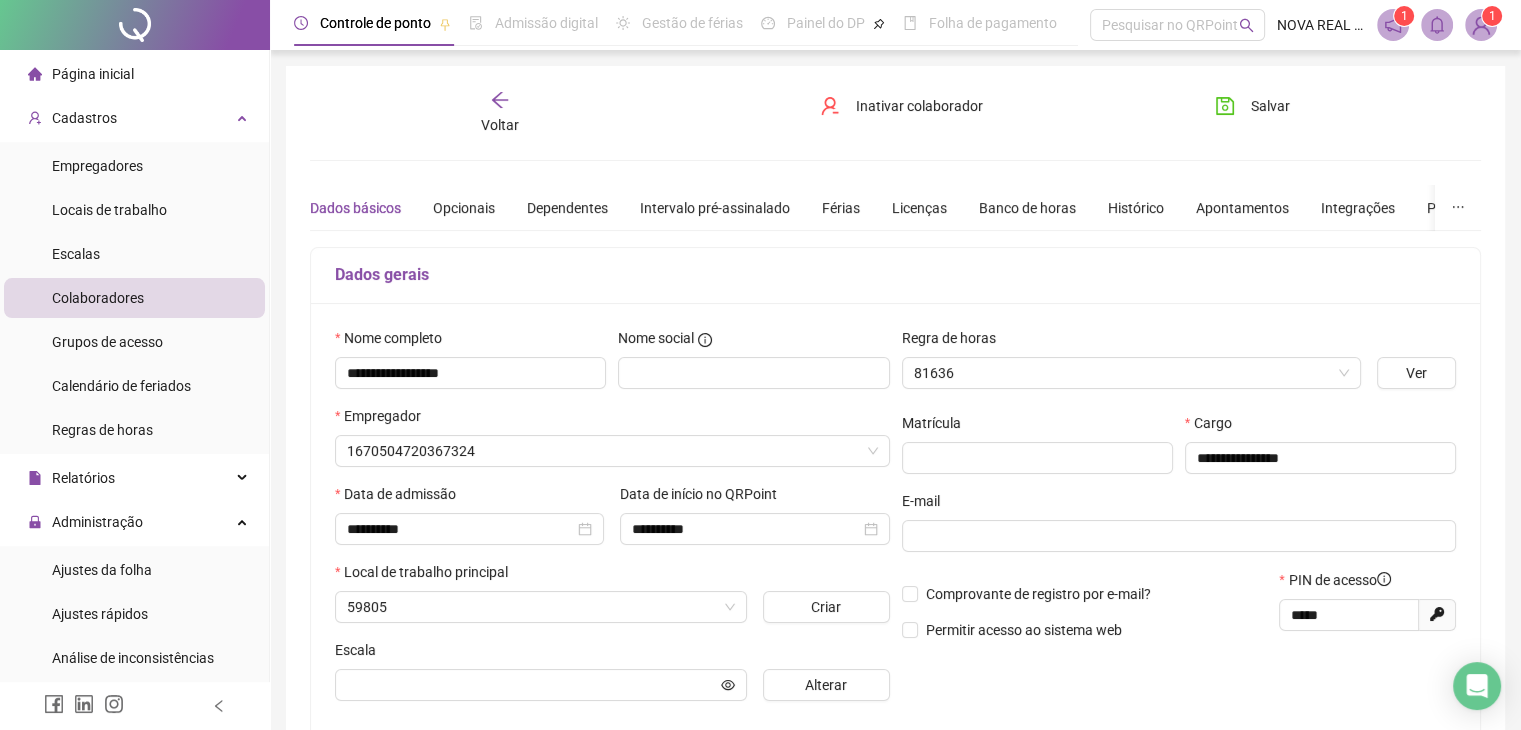 type on "****" 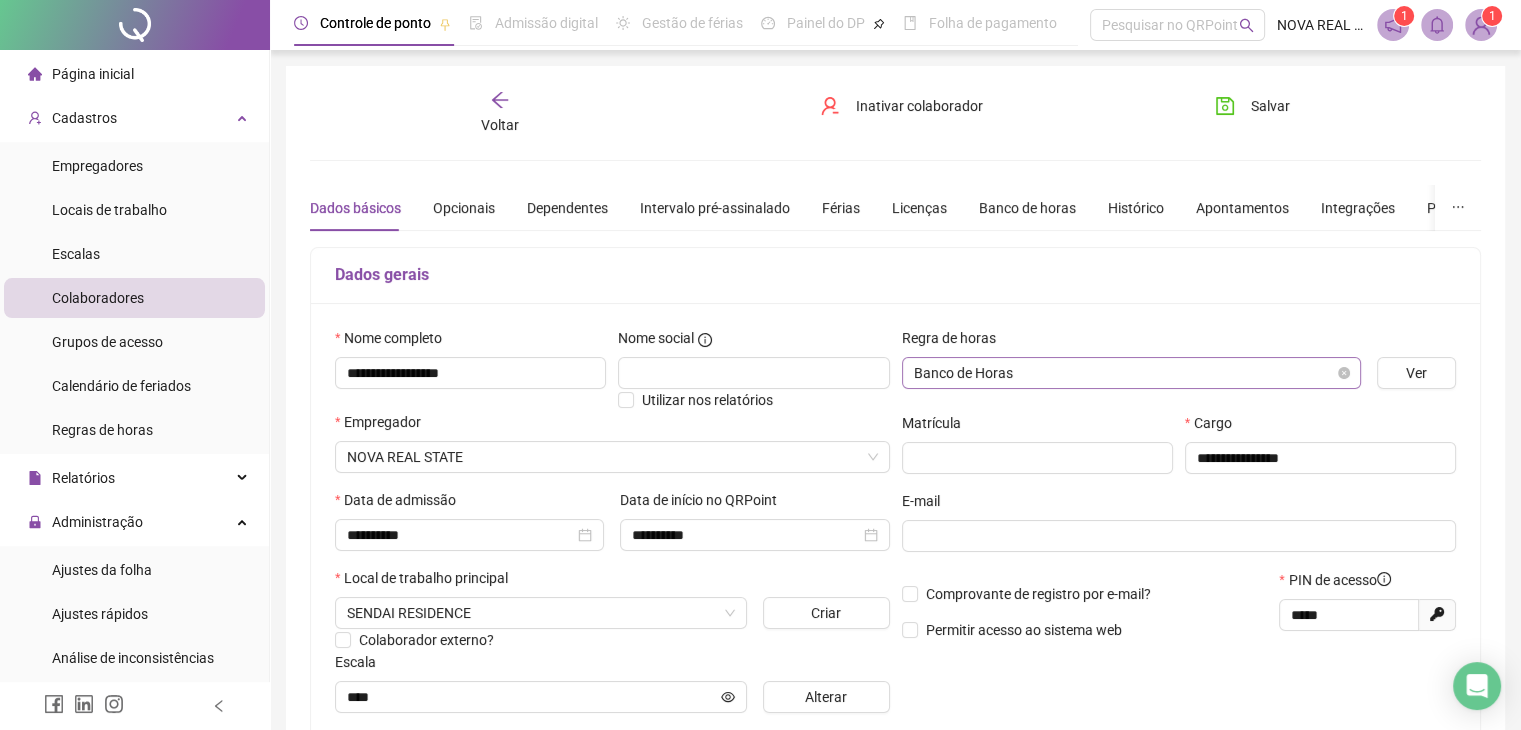 click on "Banco de Horas" at bounding box center [1131, 373] 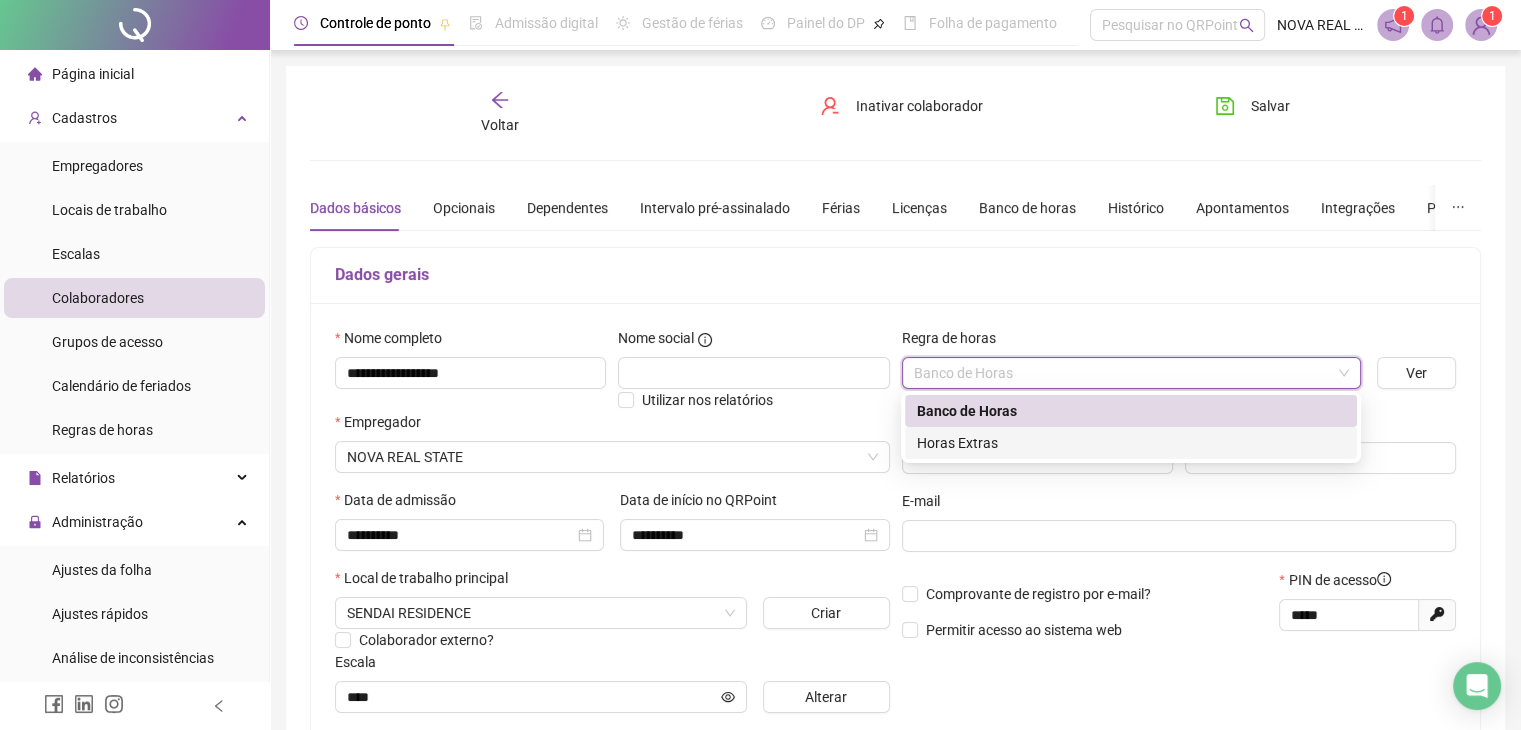 click on "Horas Extras" at bounding box center [1131, 443] 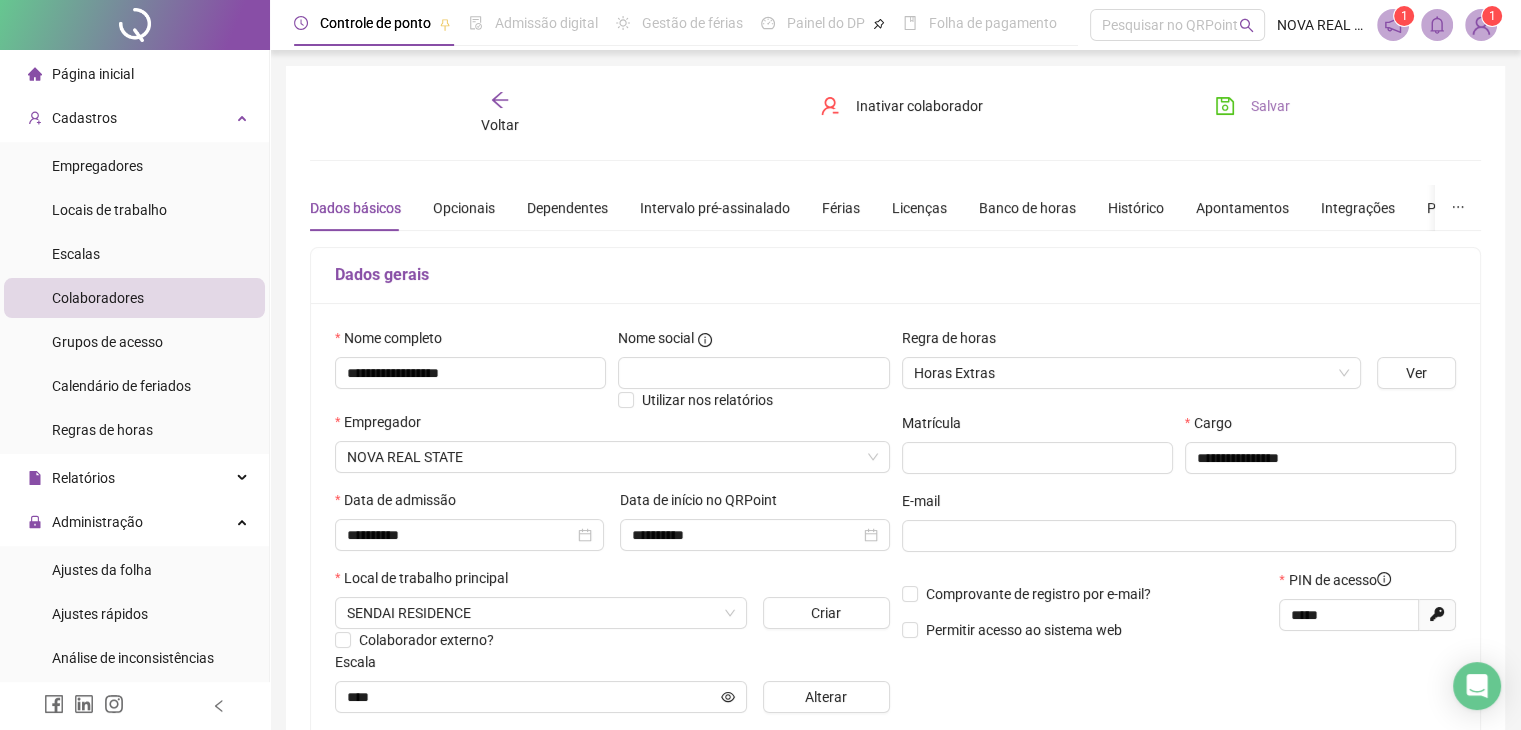 click on "Salvar" at bounding box center [1270, 106] 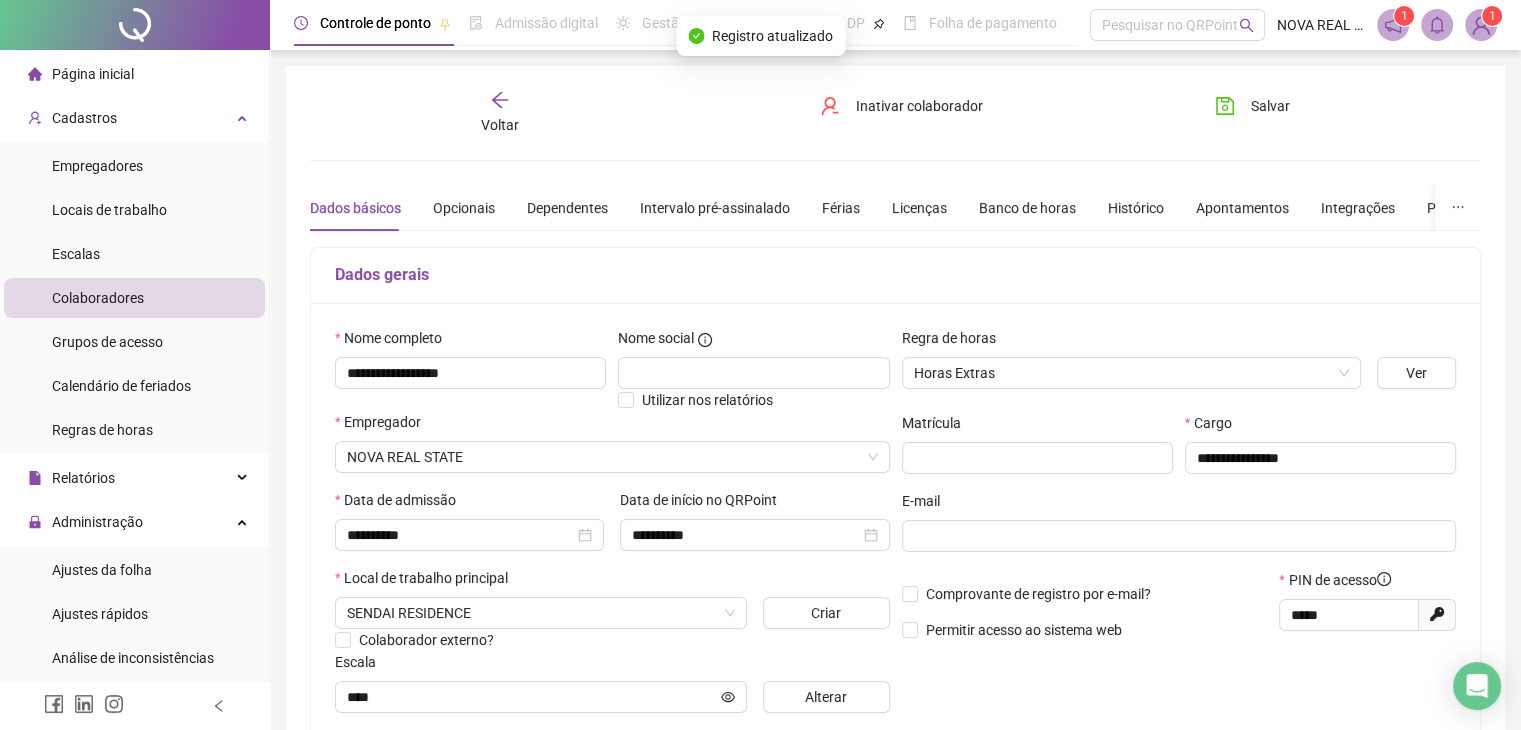 click on "Voltar" at bounding box center (500, 113) 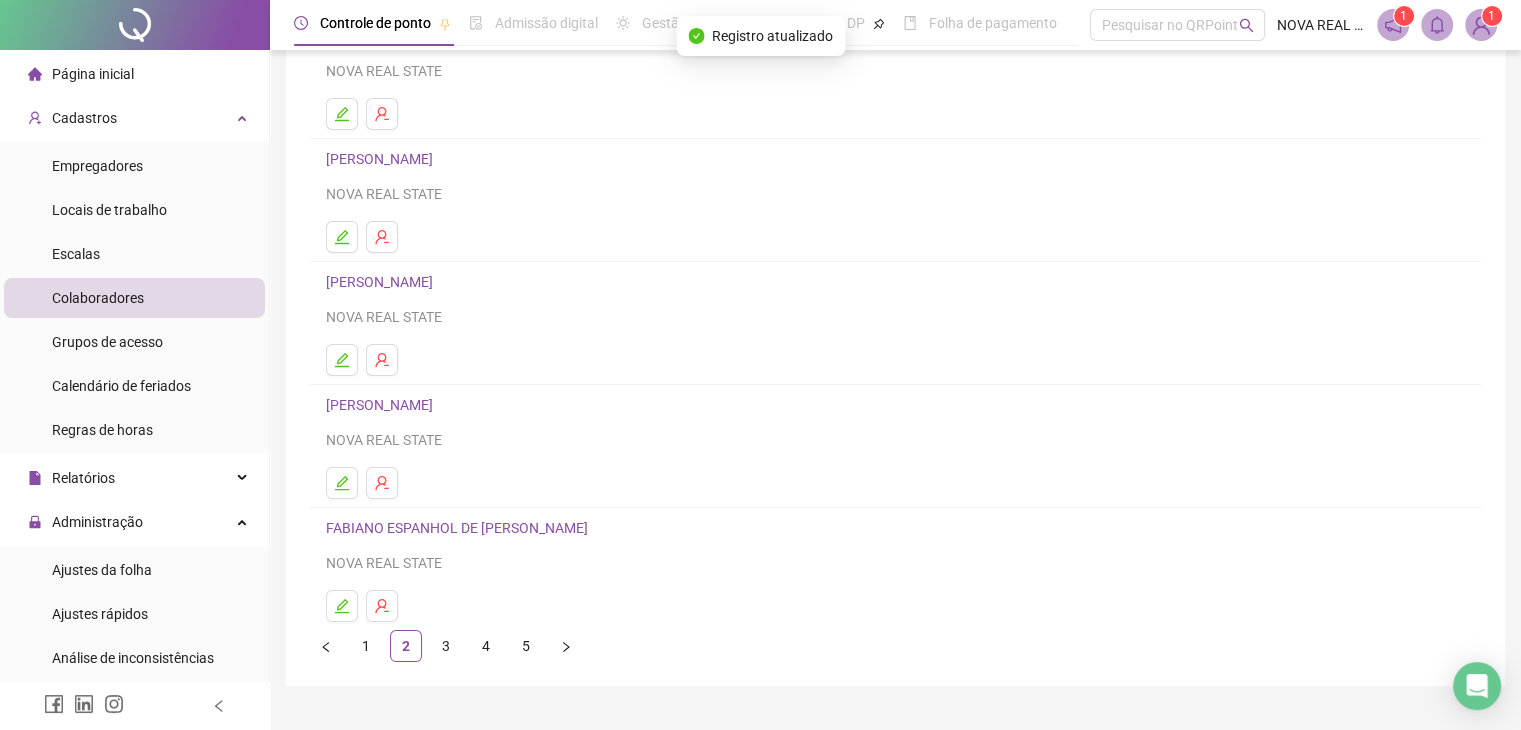 scroll, scrollTop: 236, scrollLeft: 0, axis: vertical 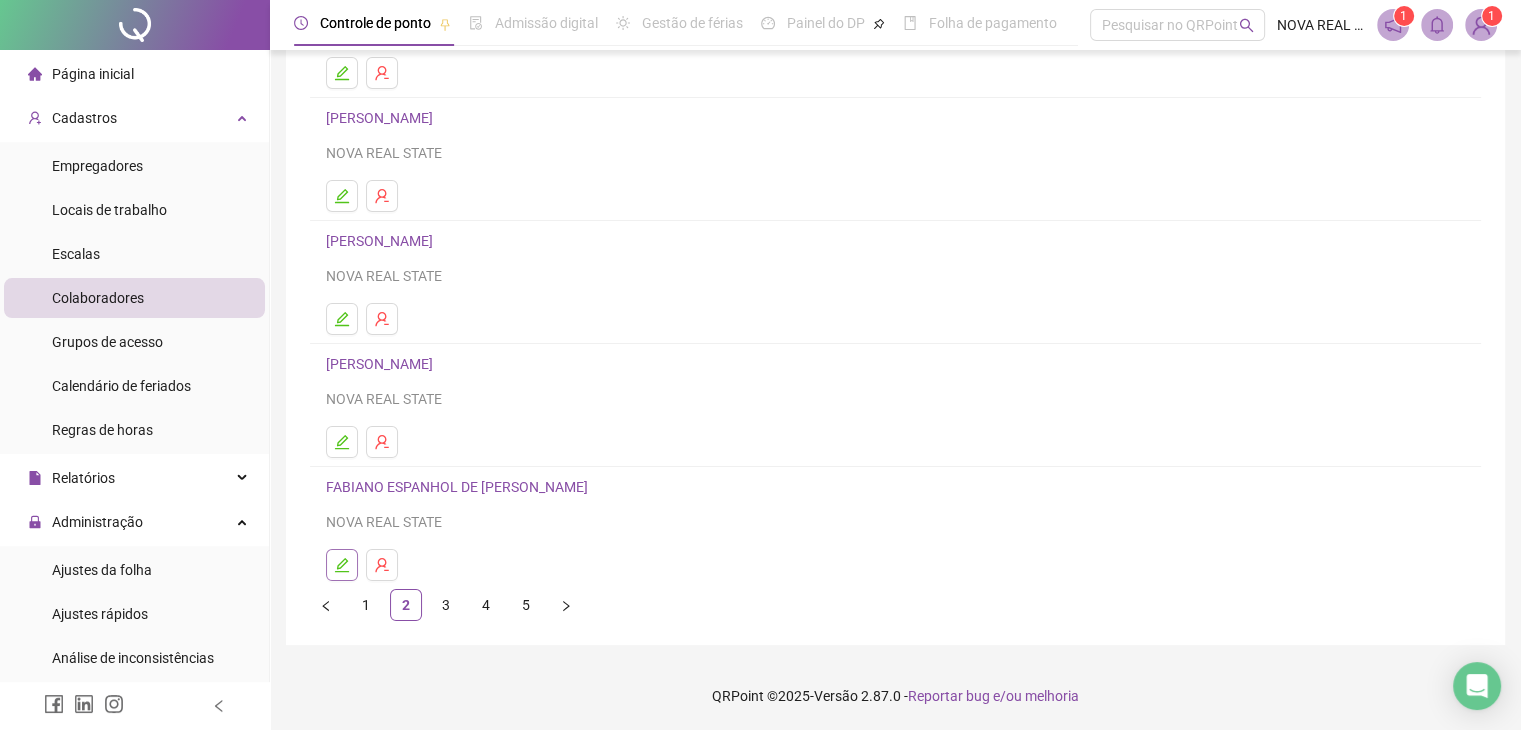 click at bounding box center (342, 565) 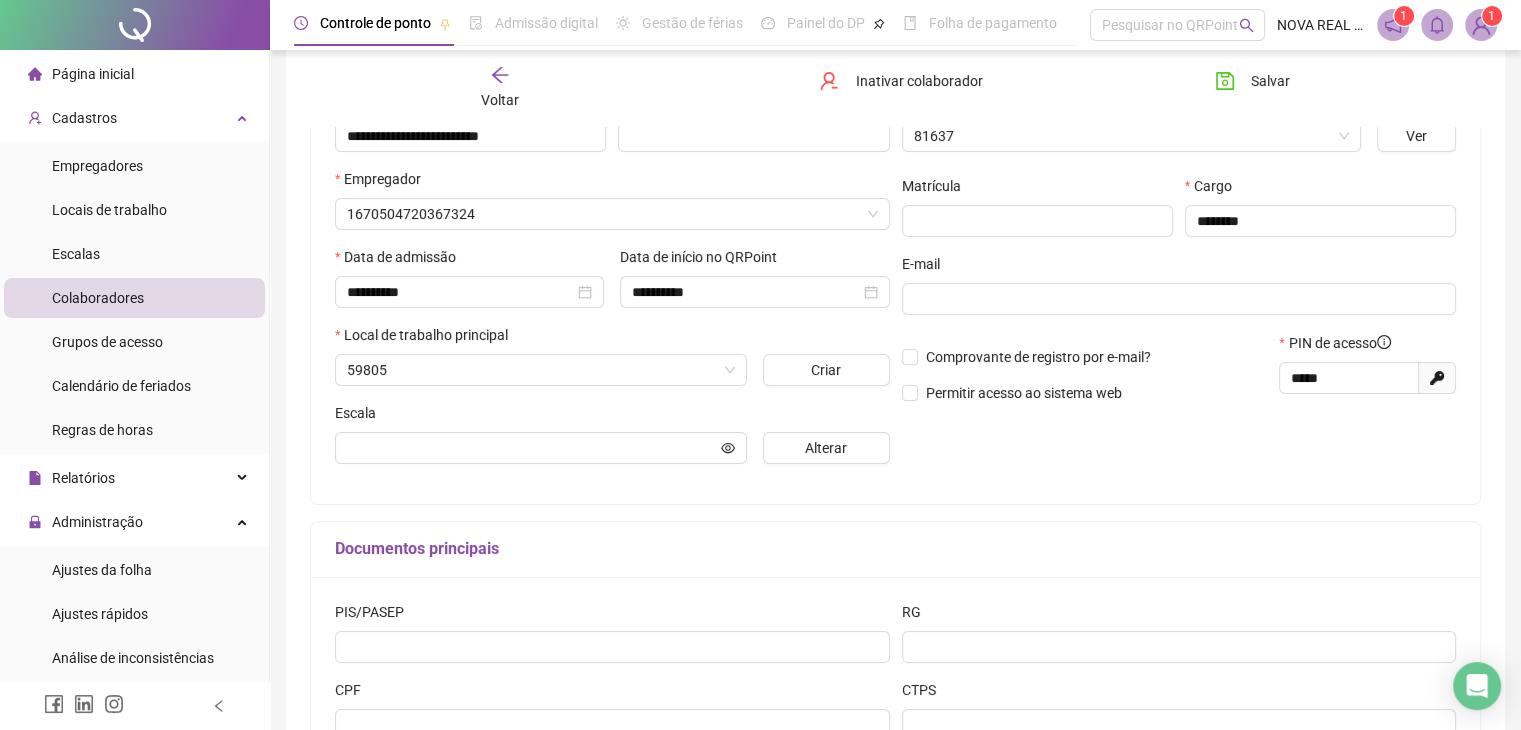 scroll, scrollTop: 247, scrollLeft: 0, axis: vertical 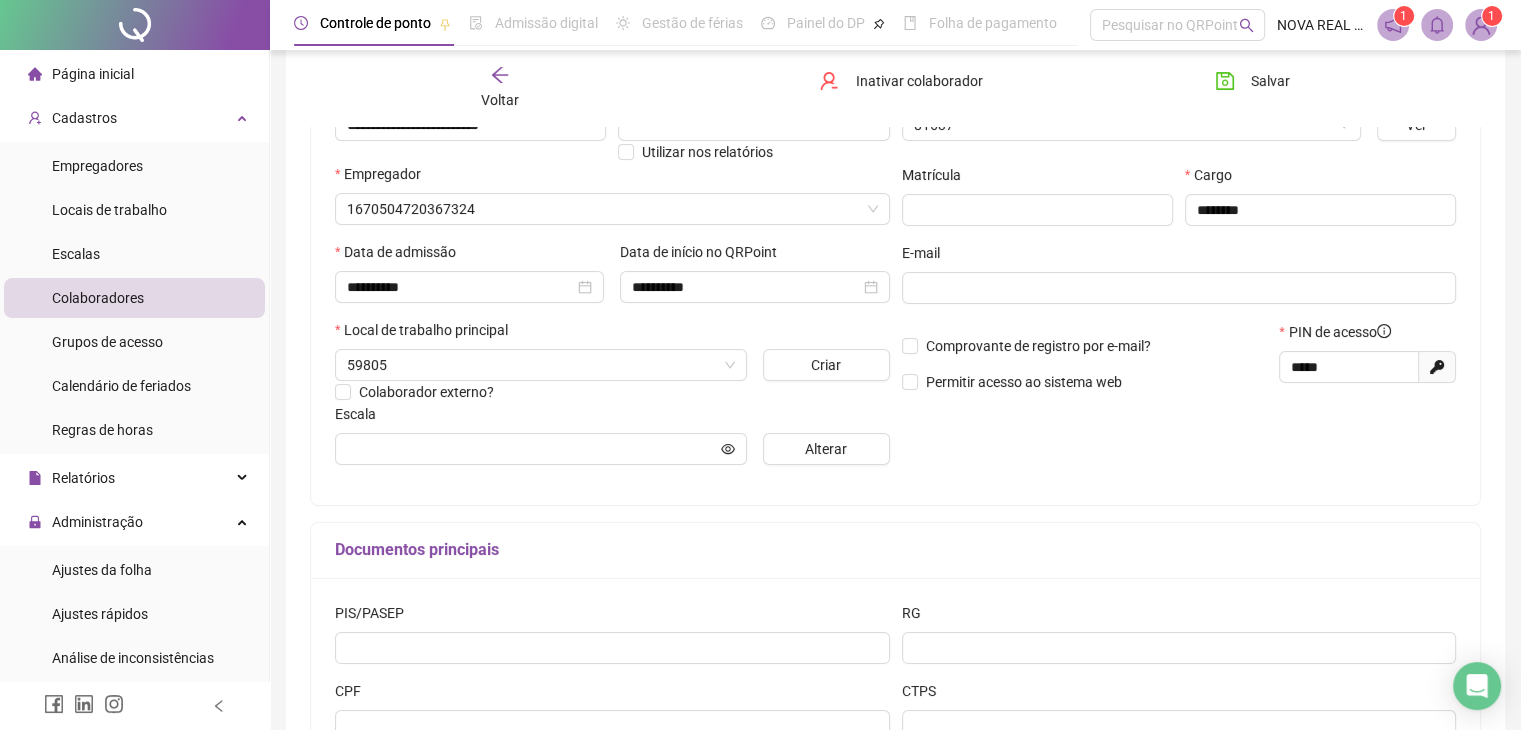 type on "****" 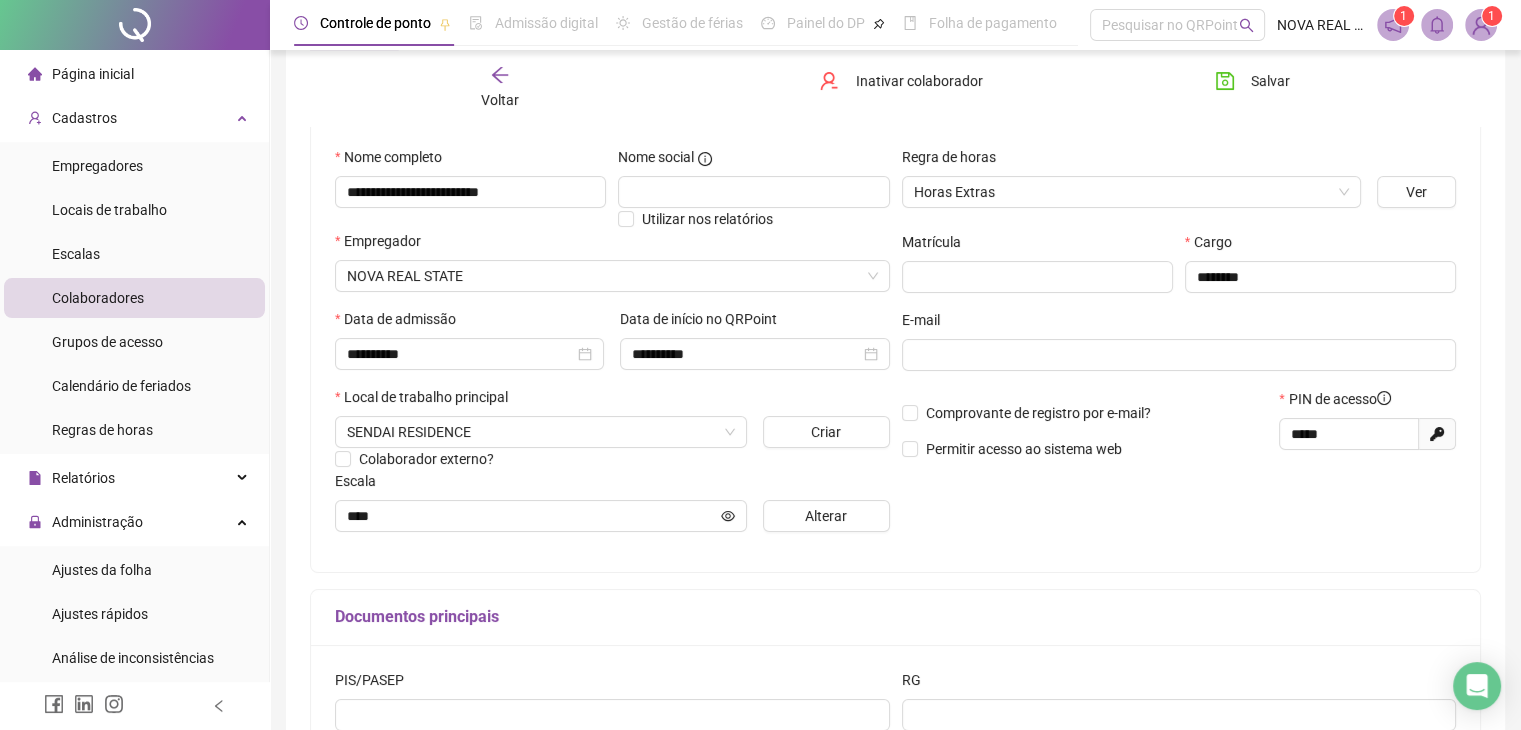 scroll, scrollTop: 147, scrollLeft: 0, axis: vertical 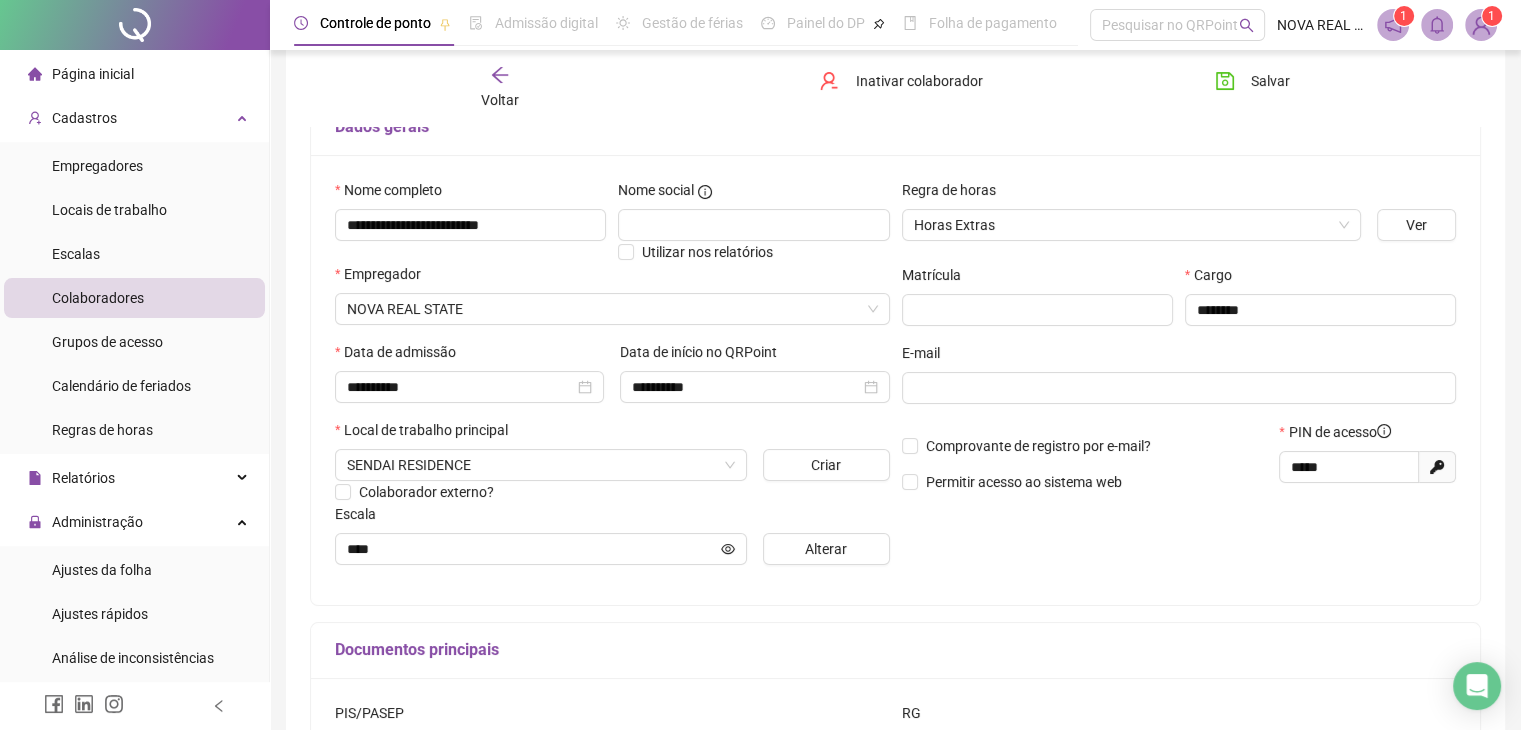 click 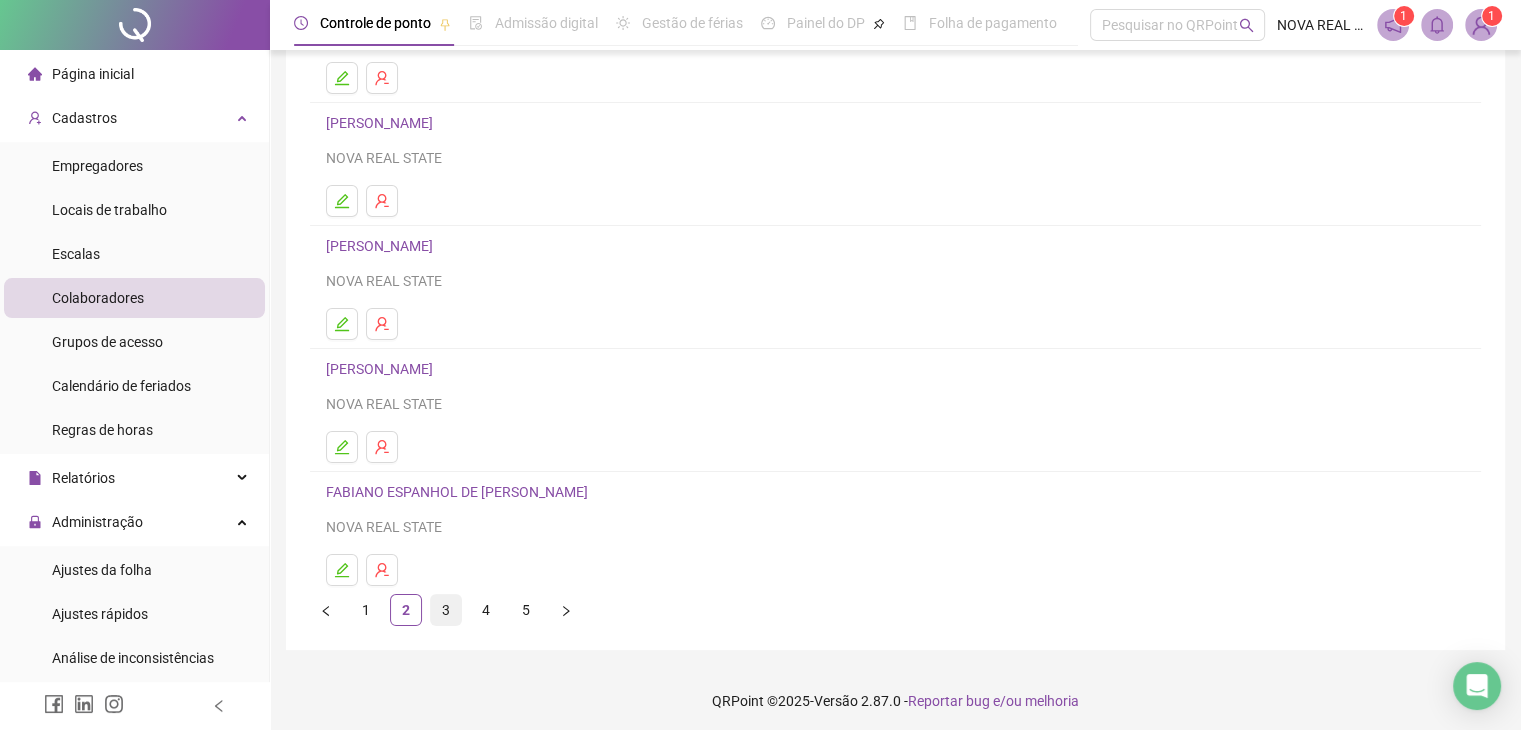 scroll, scrollTop: 236, scrollLeft: 0, axis: vertical 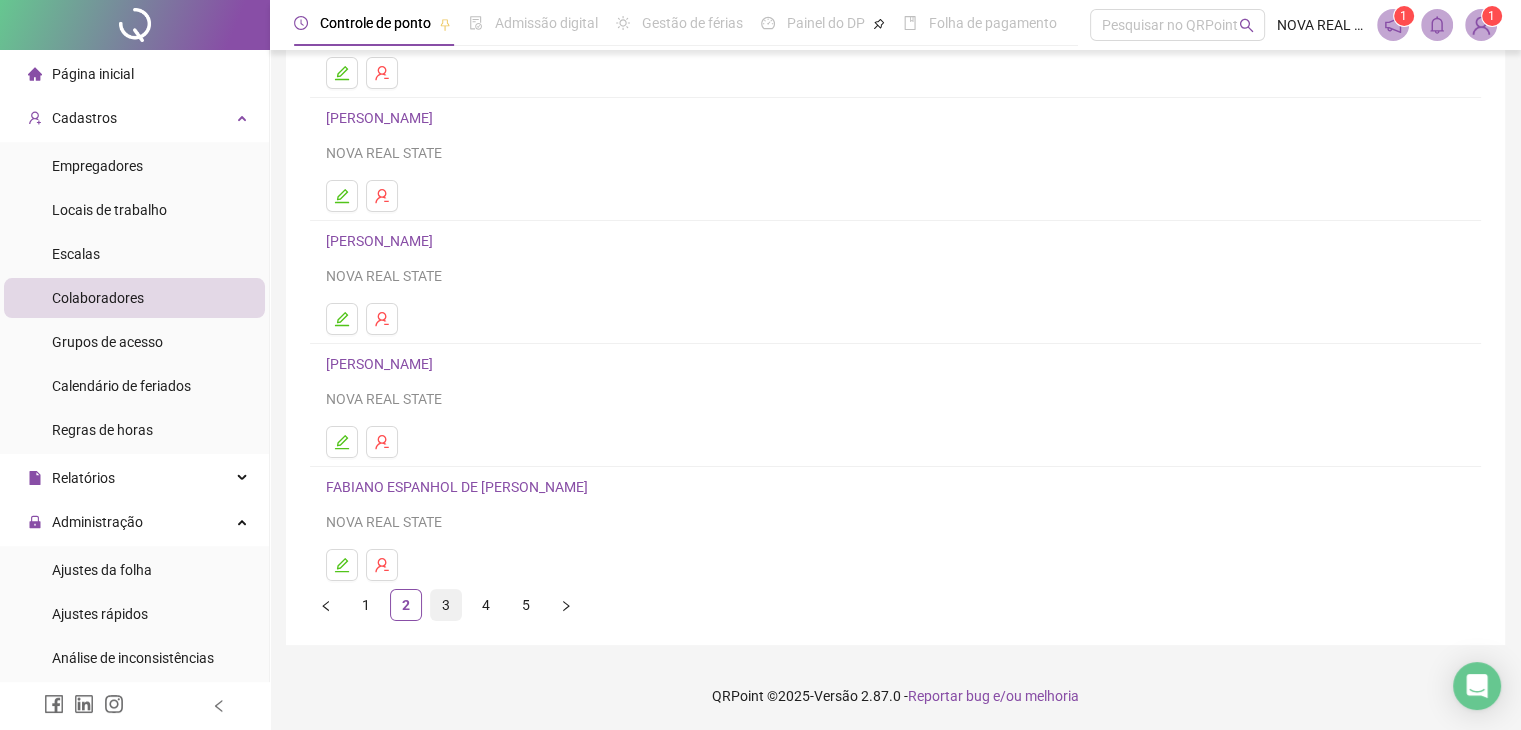 click on "3" at bounding box center (446, 605) 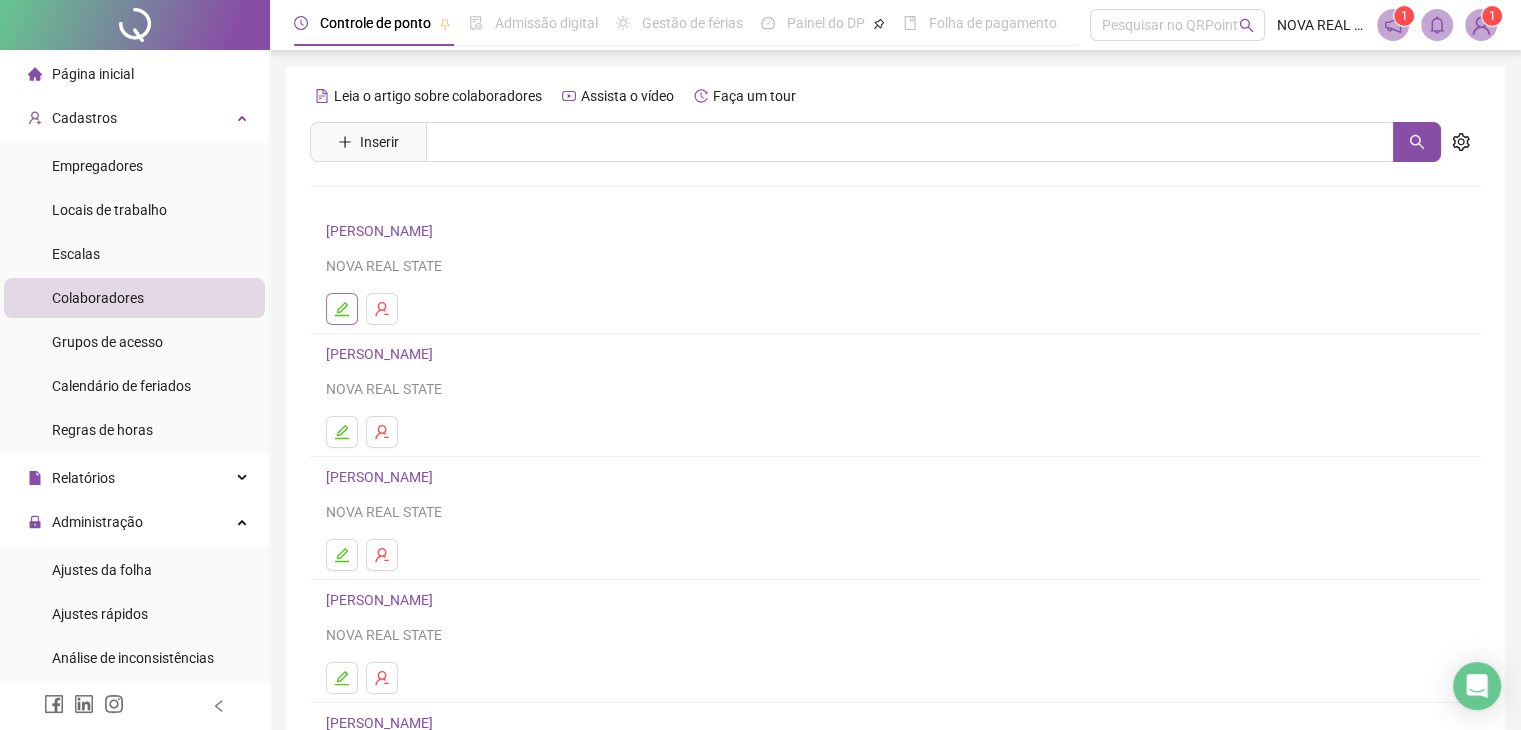 click 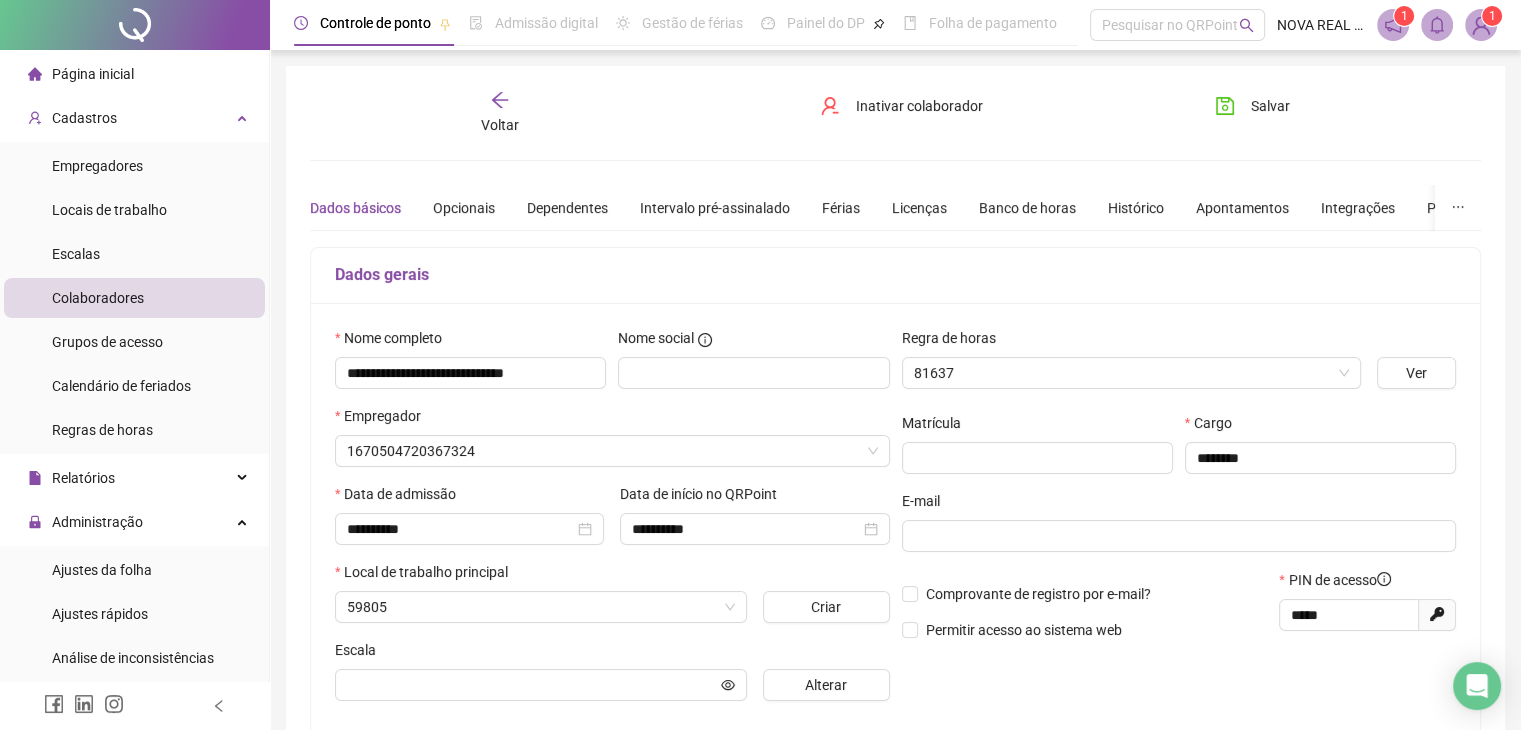 type on "****" 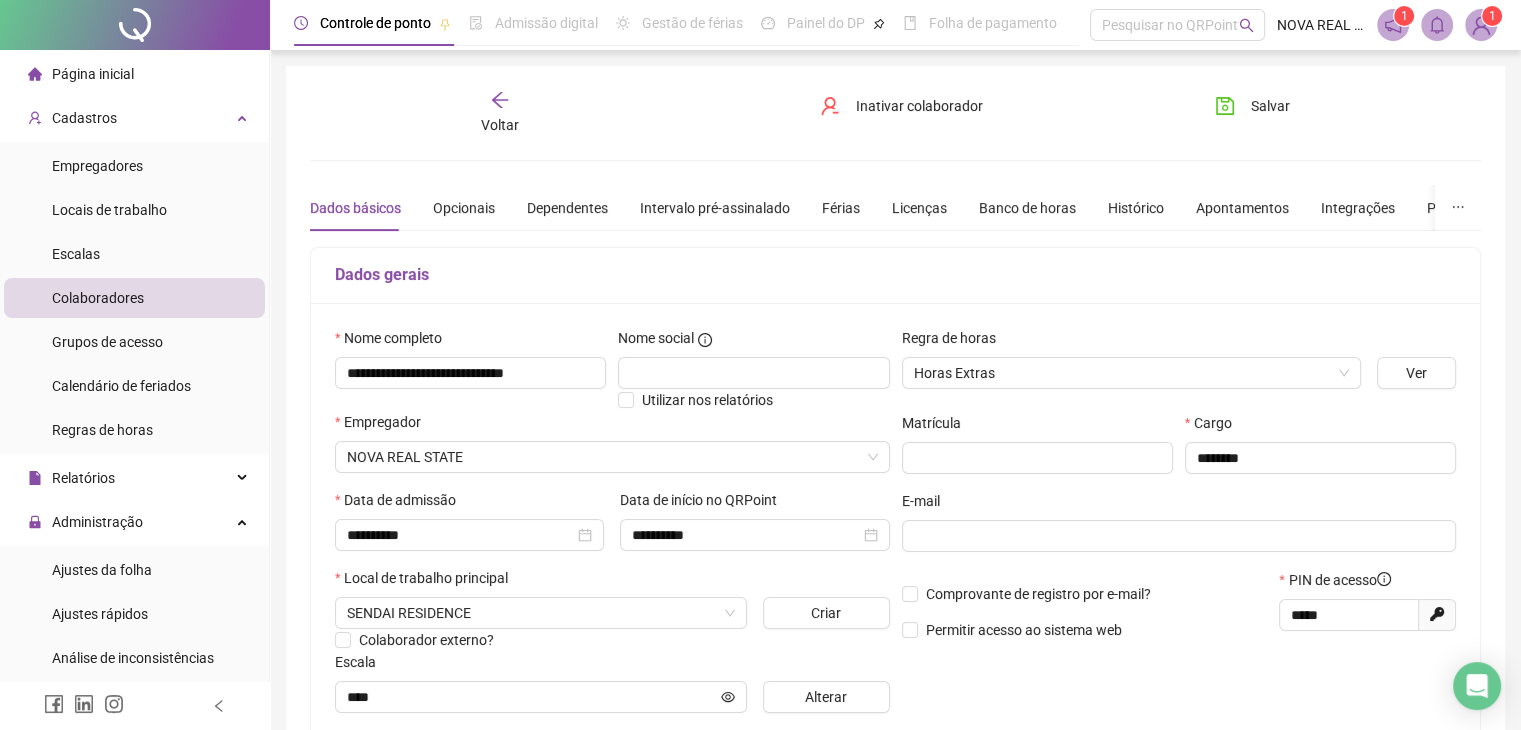click on "Voltar" at bounding box center (500, 125) 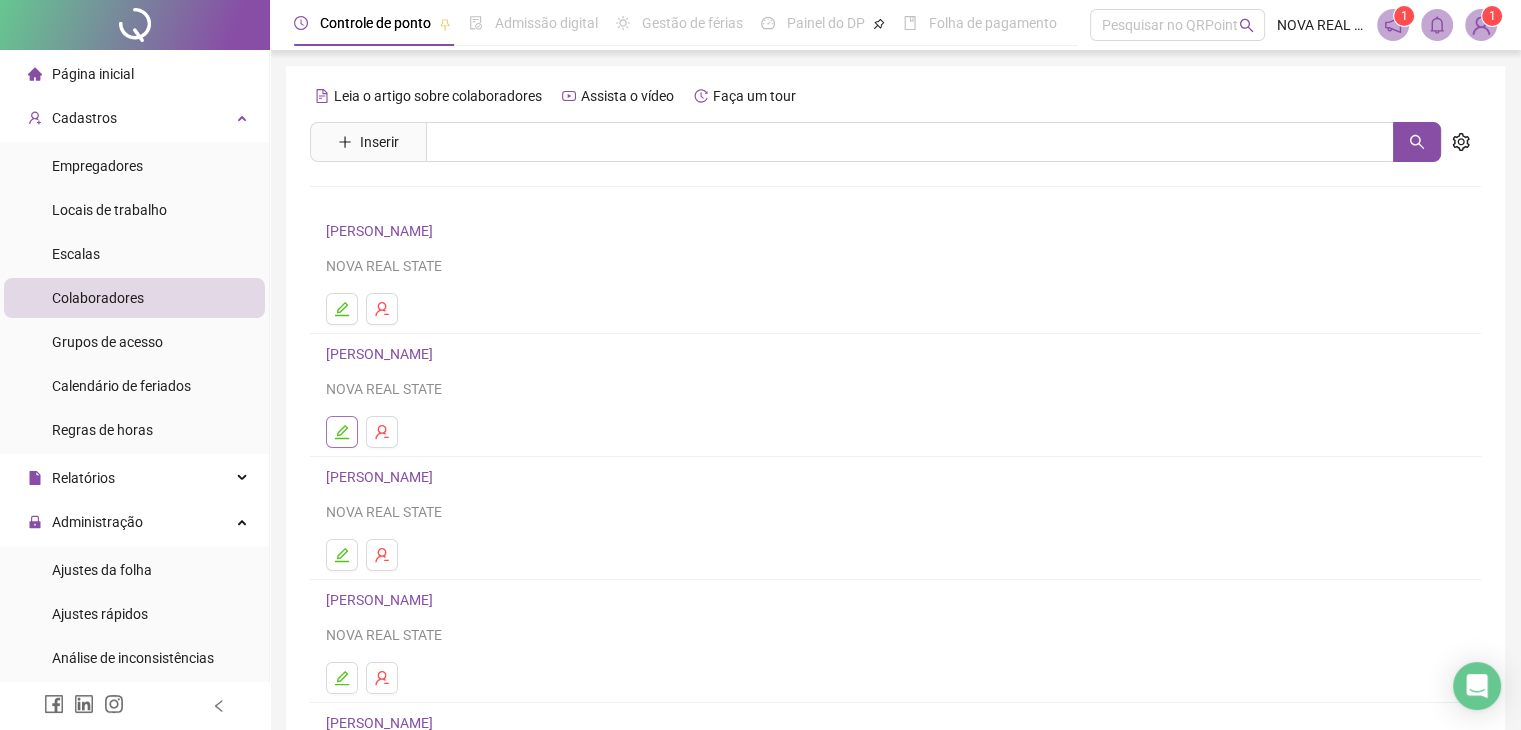 click 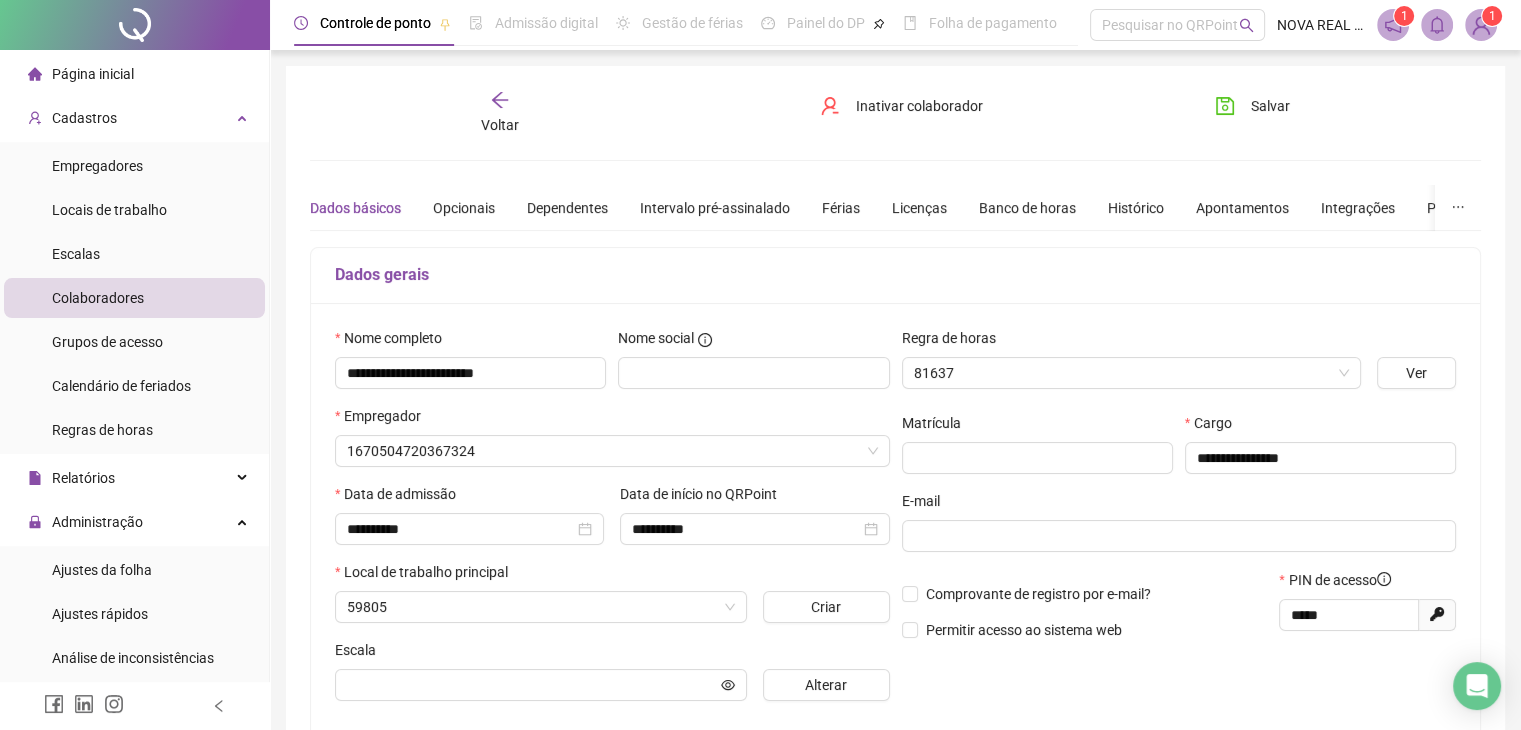 type on "****" 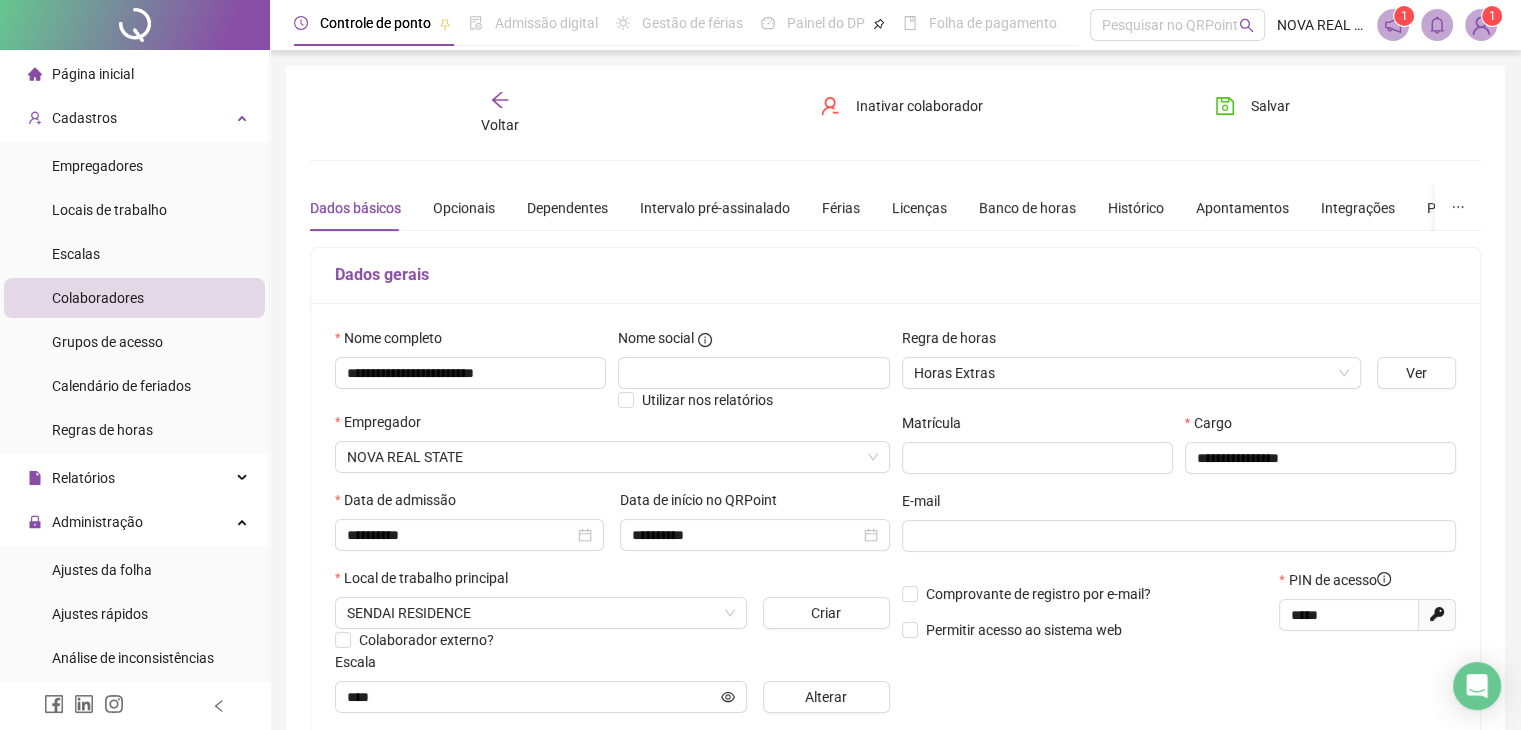 click on "Voltar" at bounding box center [500, 125] 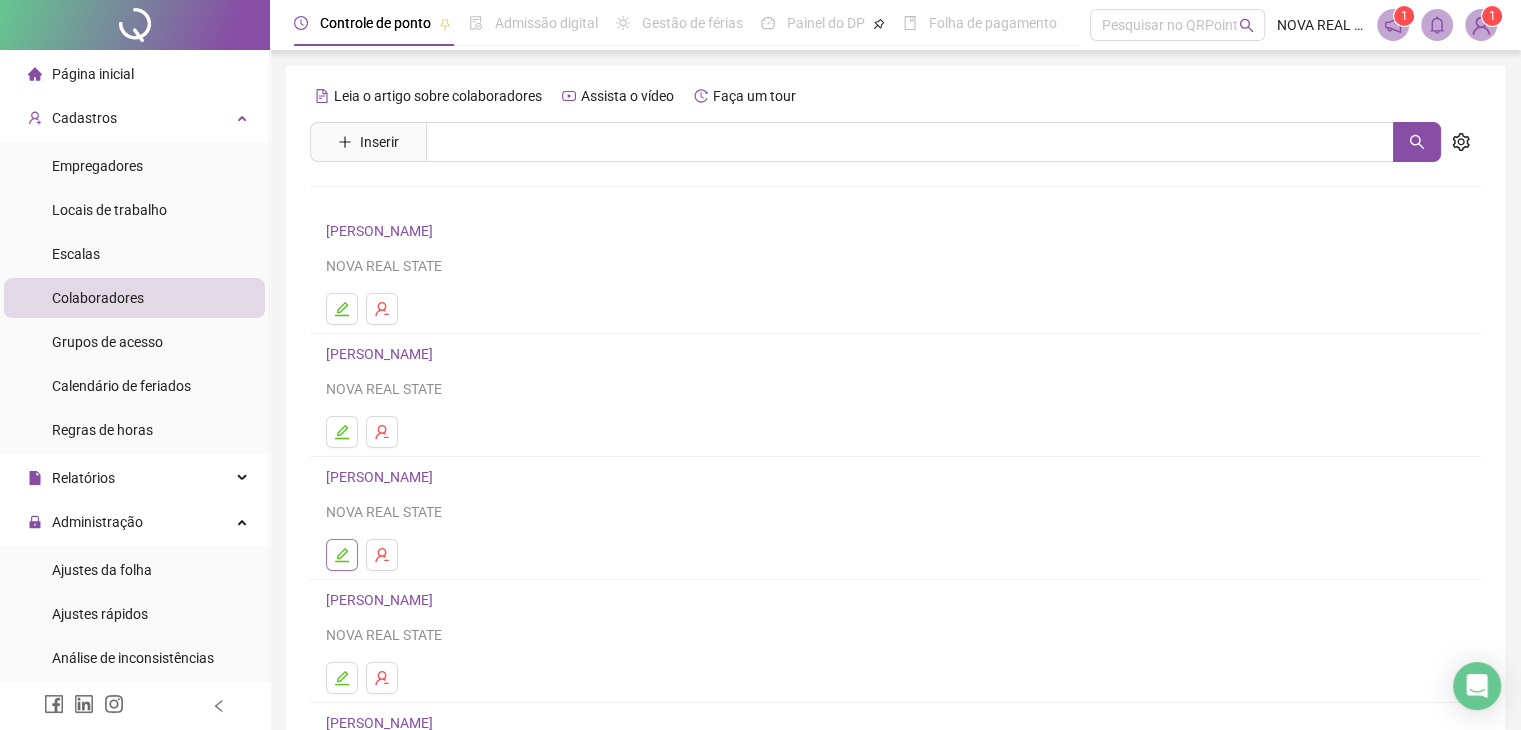 click 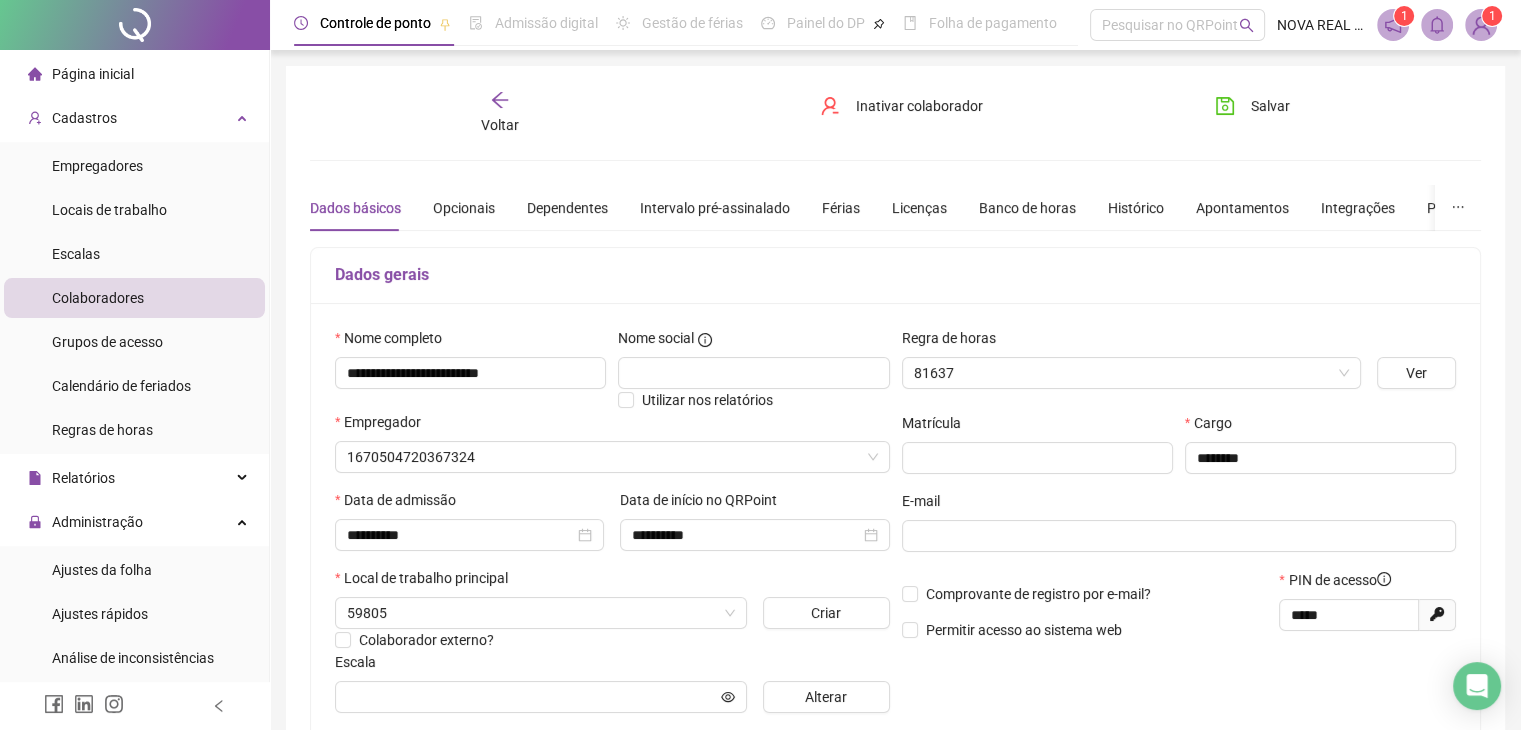 type on "****" 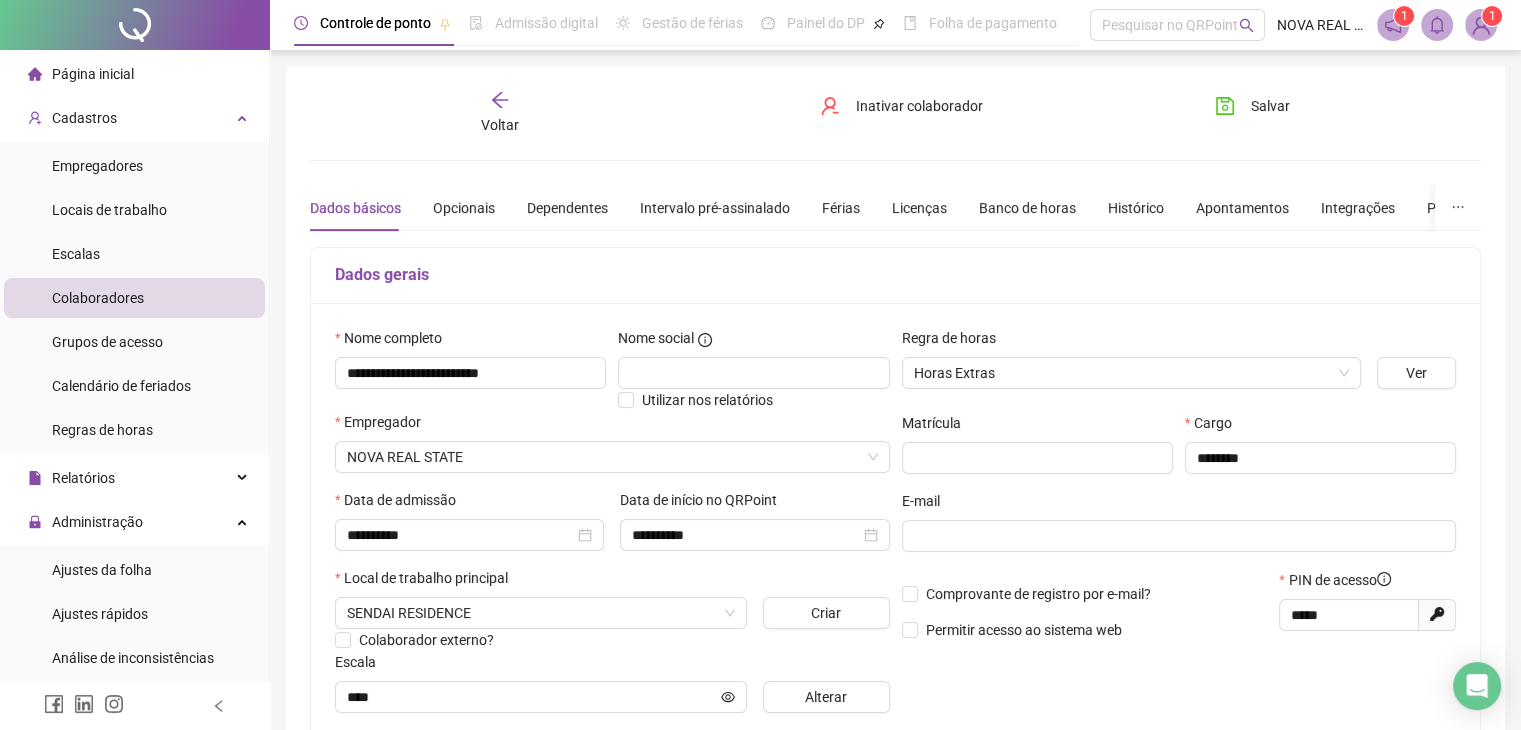 click on "Voltar" at bounding box center [500, 125] 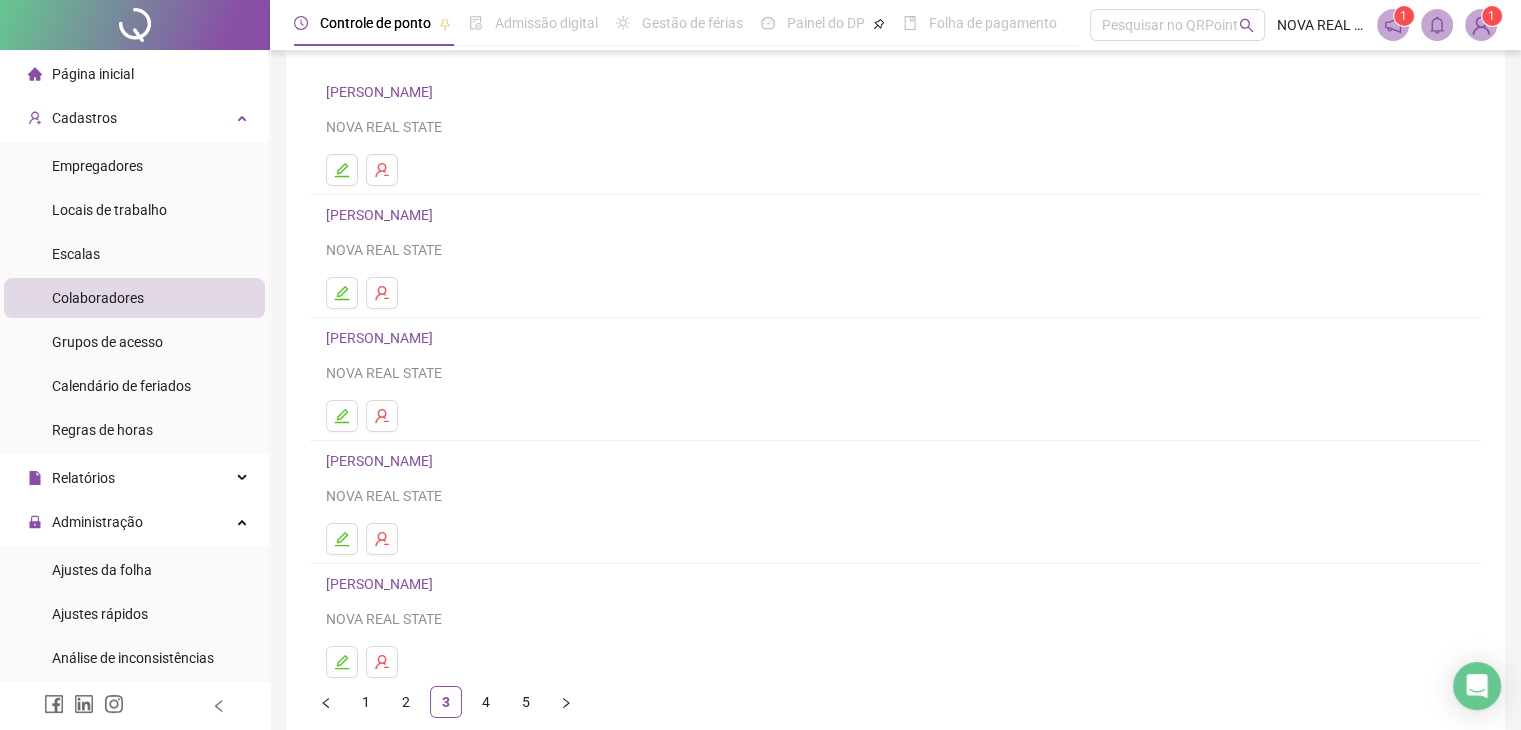 scroll, scrollTop: 200, scrollLeft: 0, axis: vertical 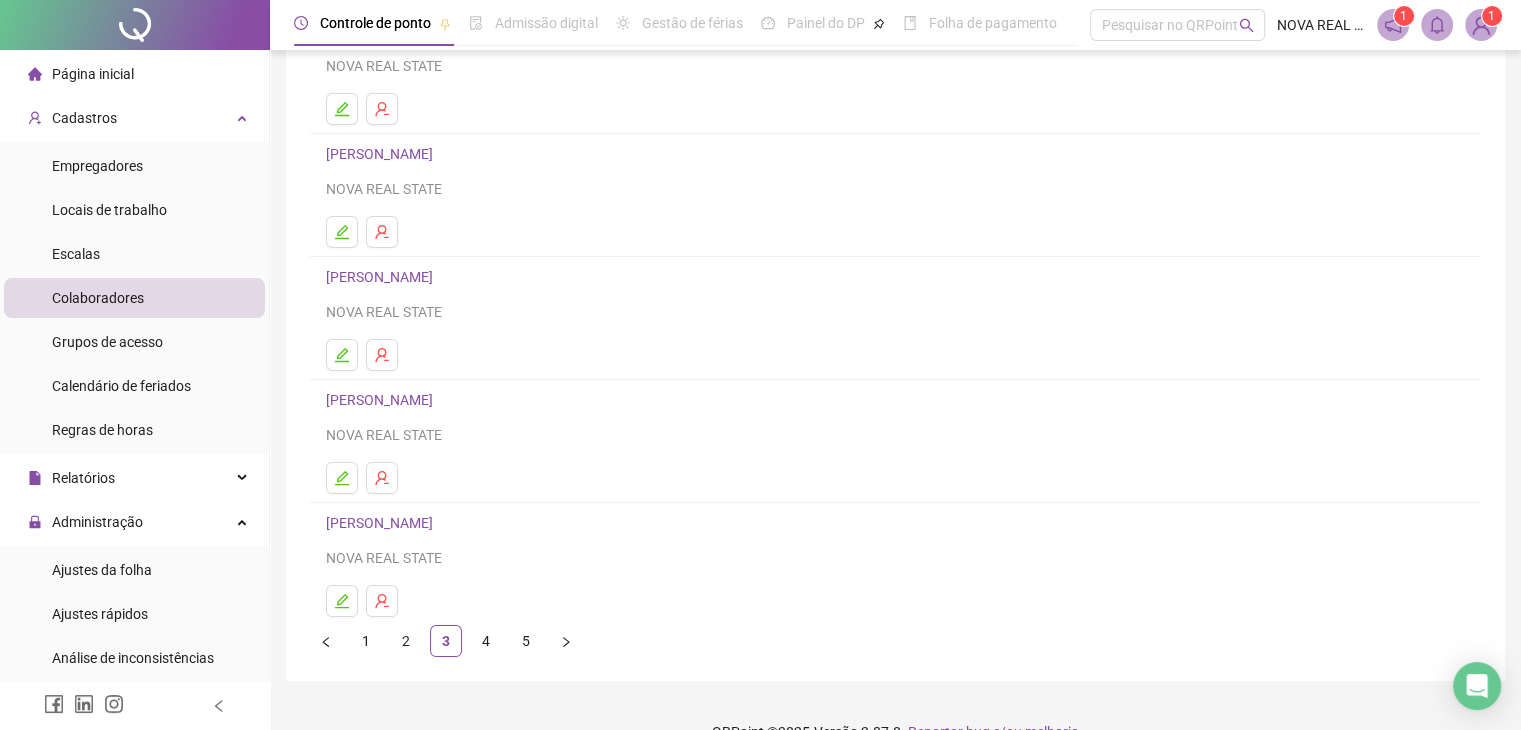 click at bounding box center [370, 601] 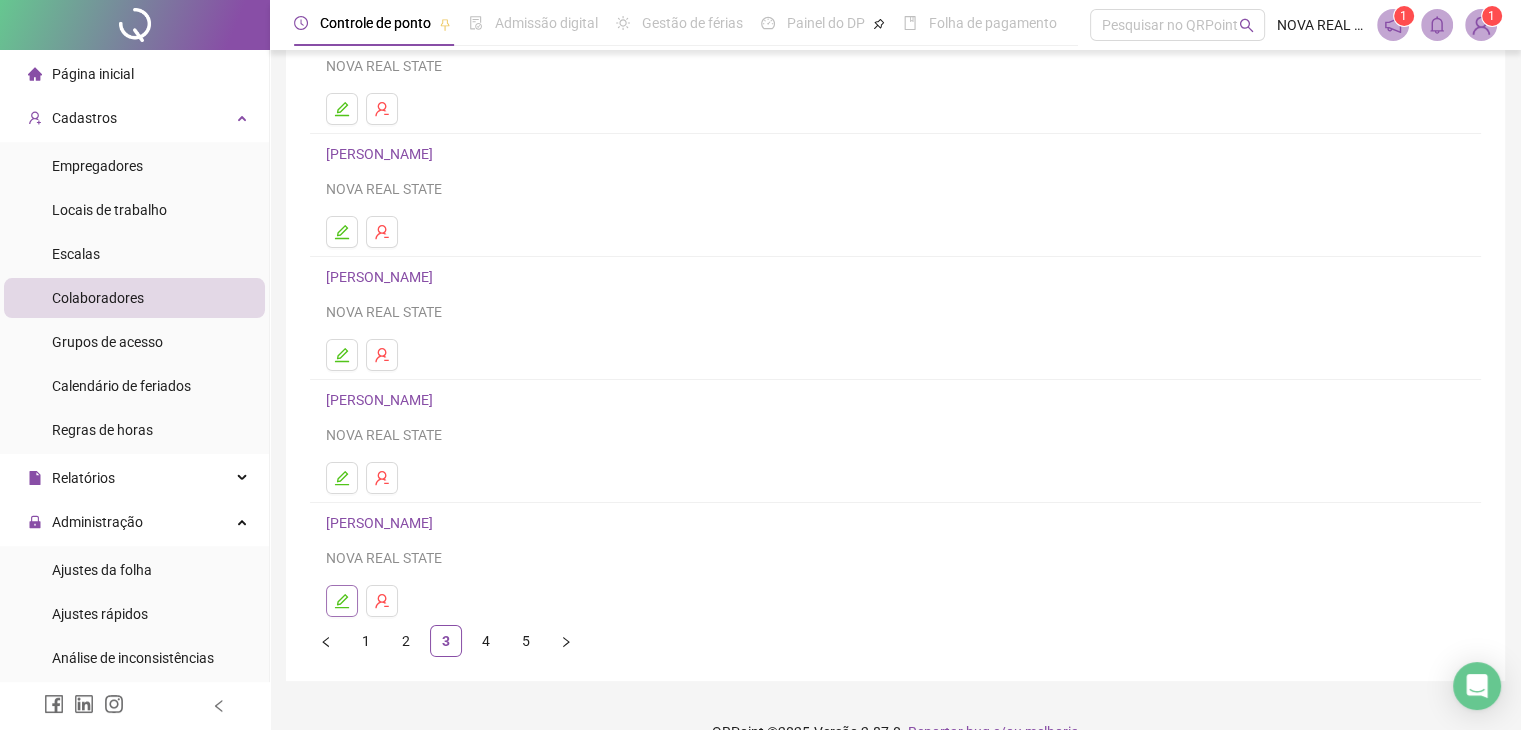click 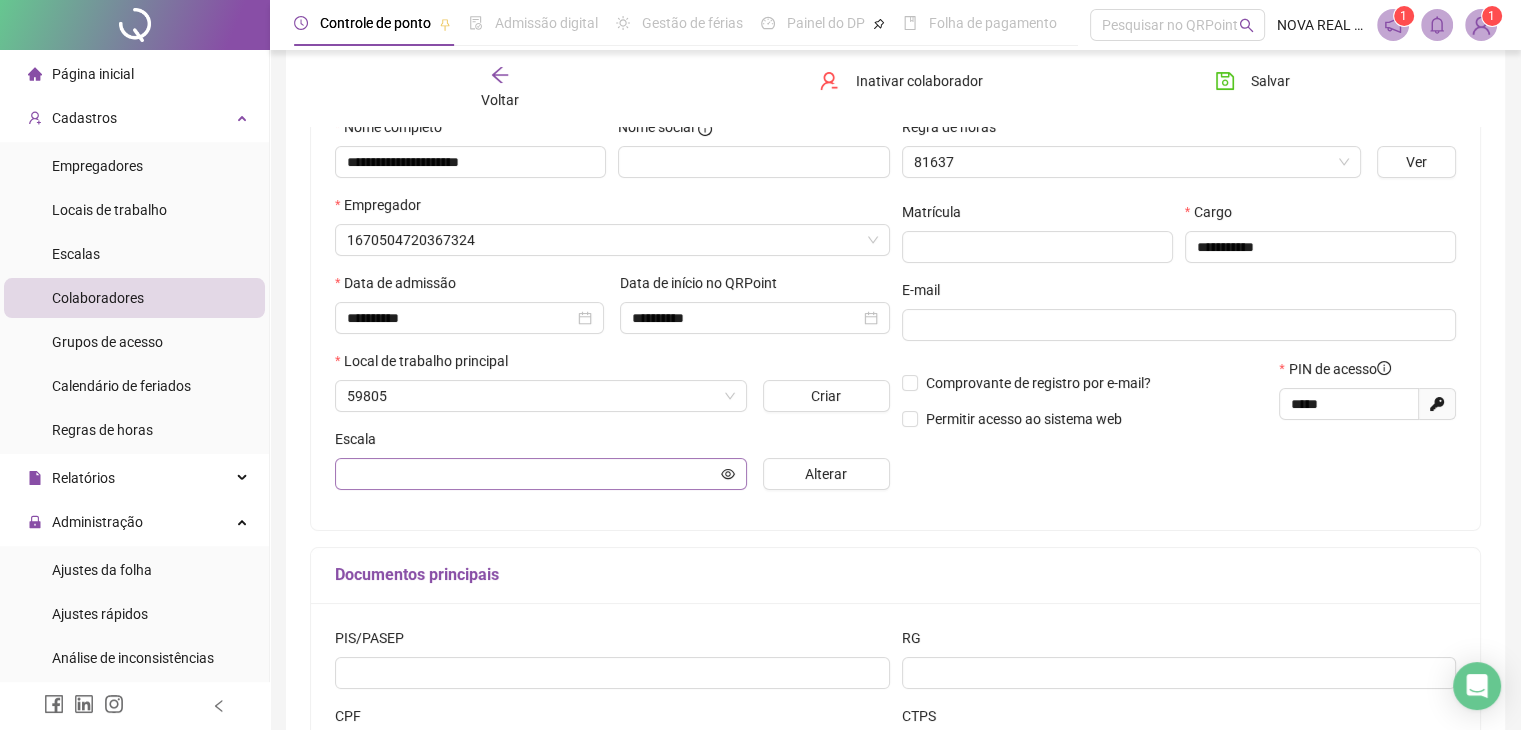 type on "****" 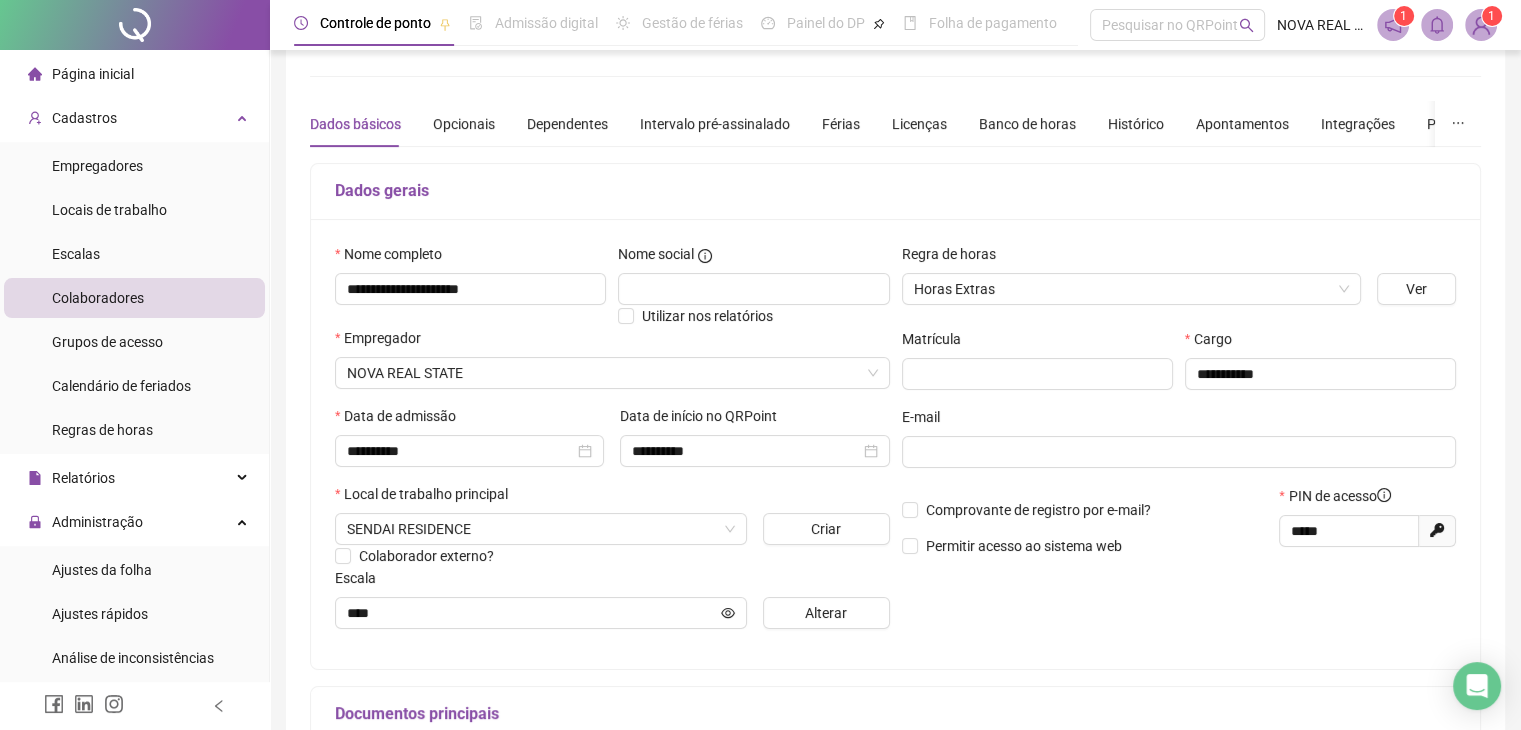 scroll, scrollTop: 0, scrollLeft: 0, axis: both 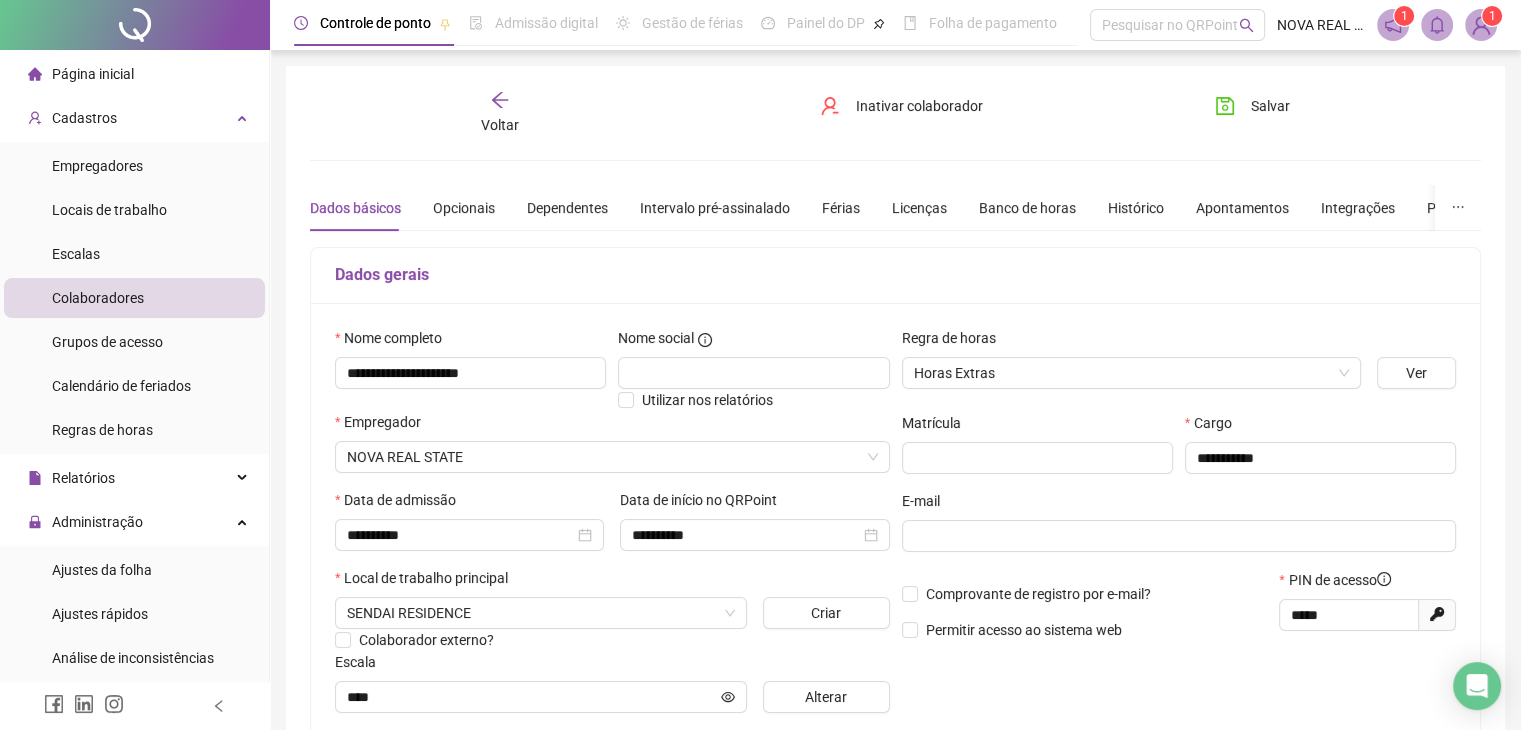 click on "**********" at bounding box center [895, 560] 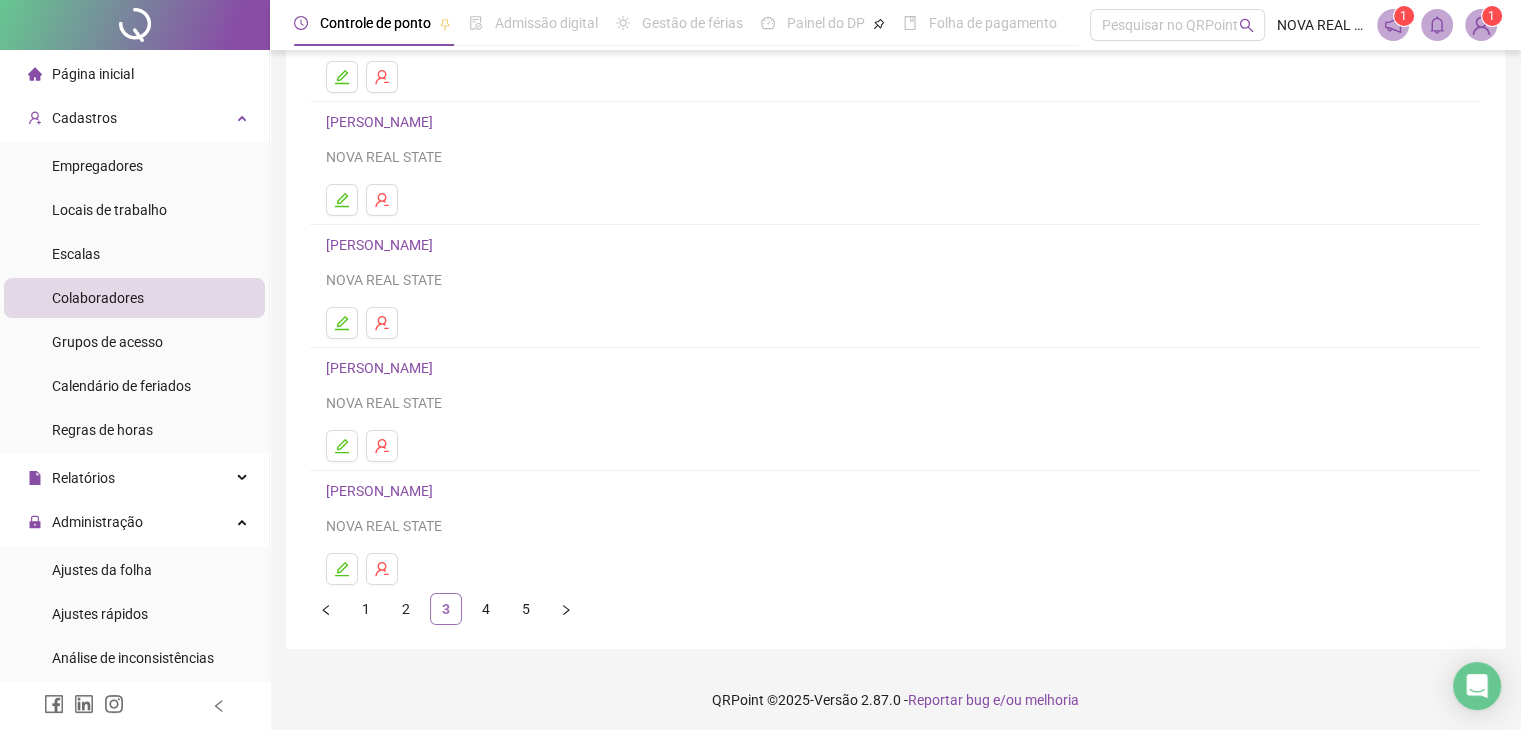 scroll, scrollTop: 236, scrollLeft: 0, axis: vertical 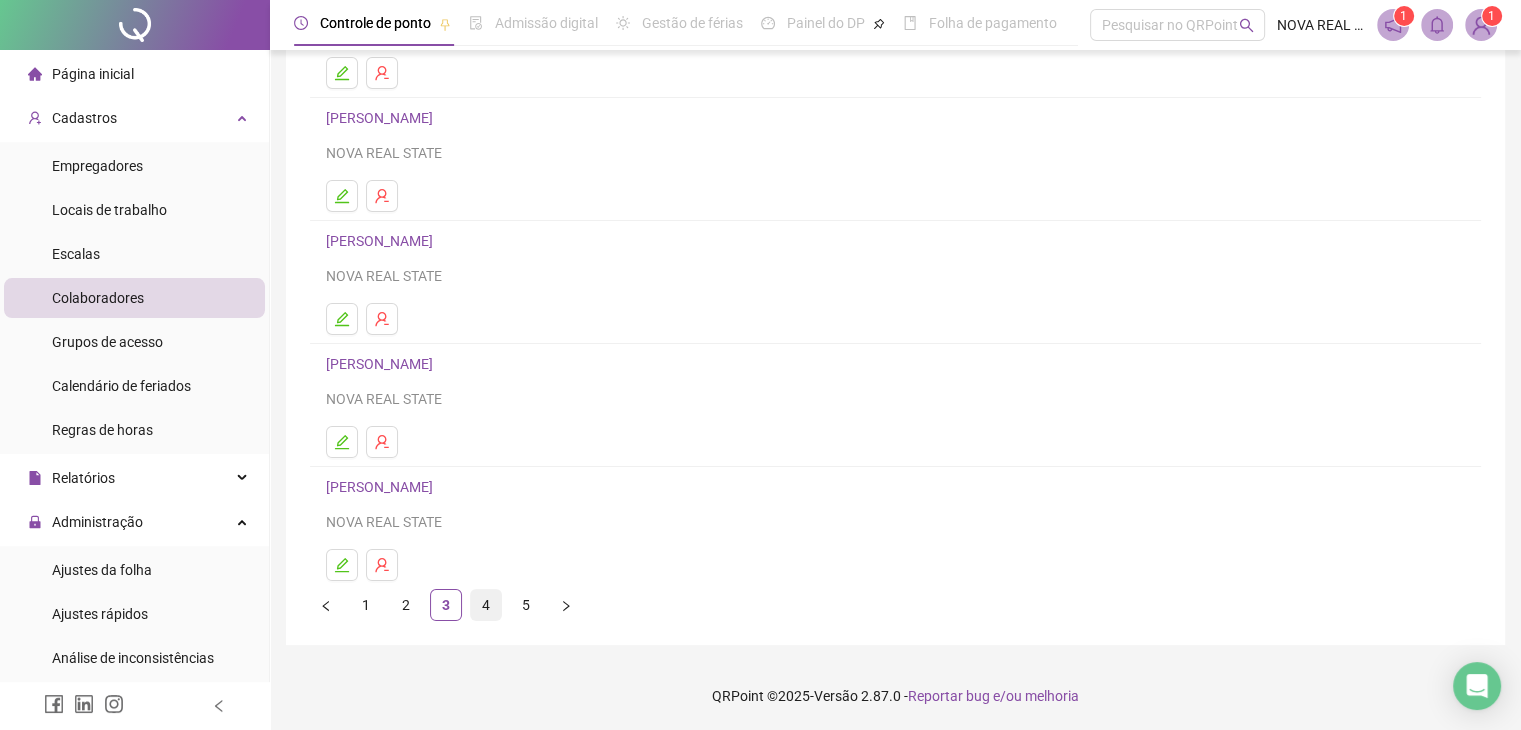click on "4" at bounding box center [486, 605] 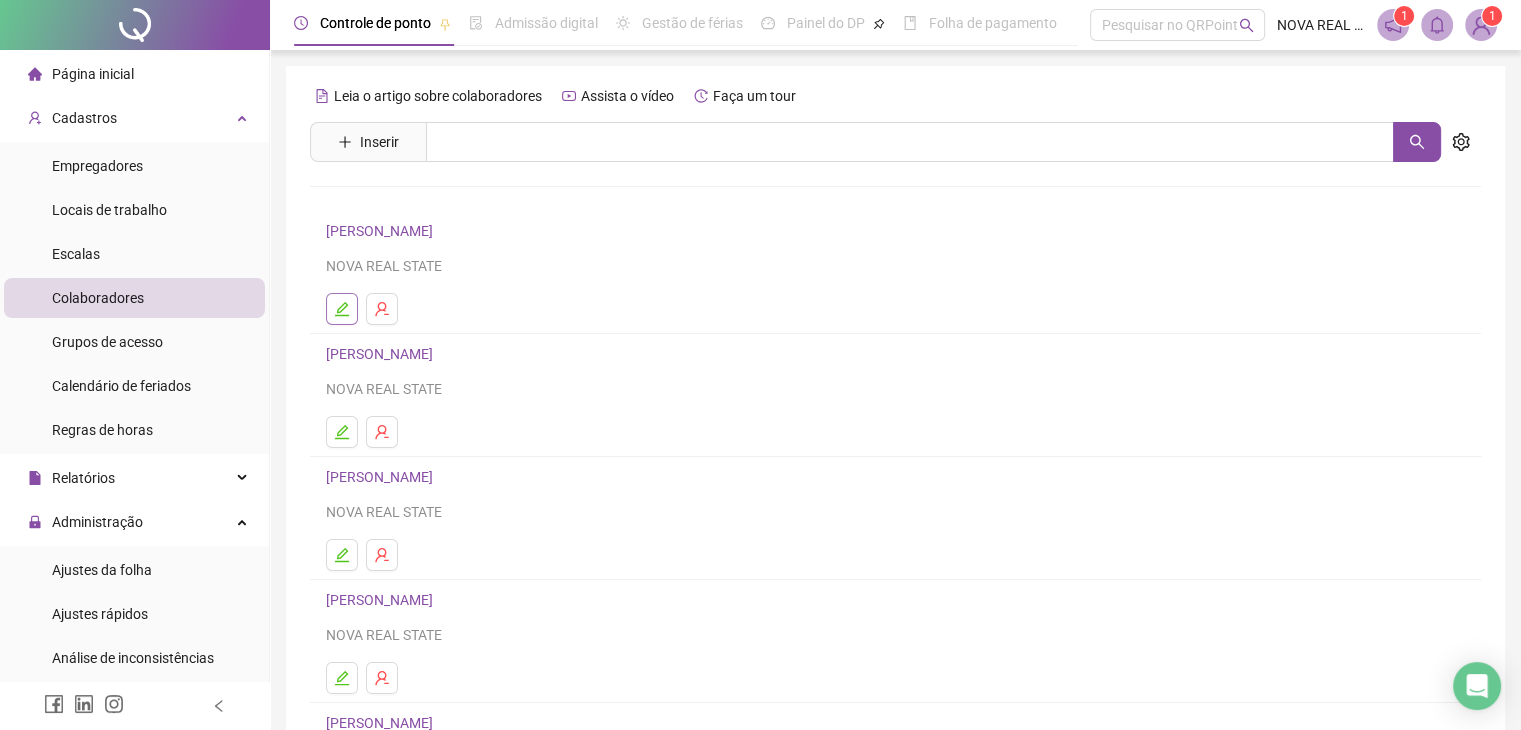 click at bounding box center (342, 309) 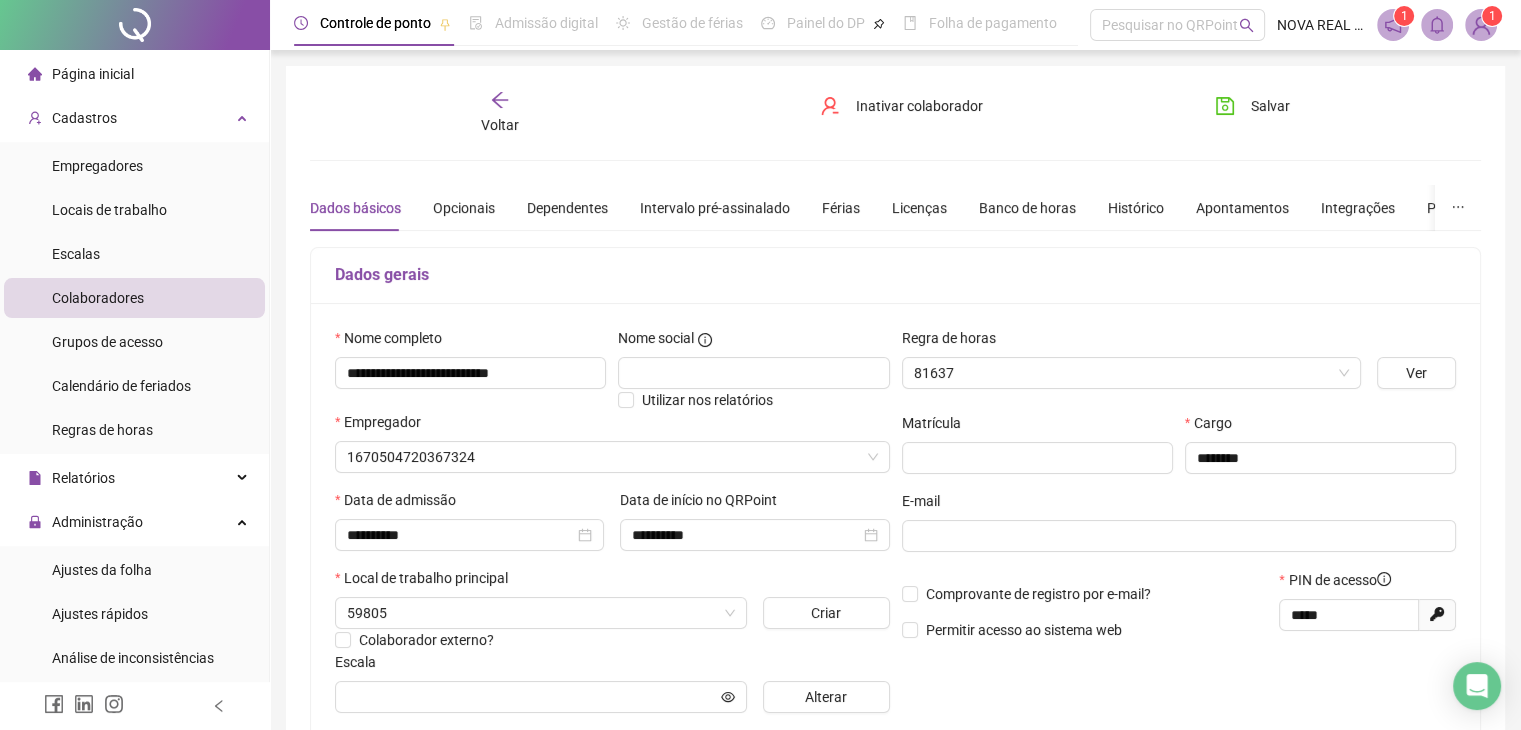 type on "****" 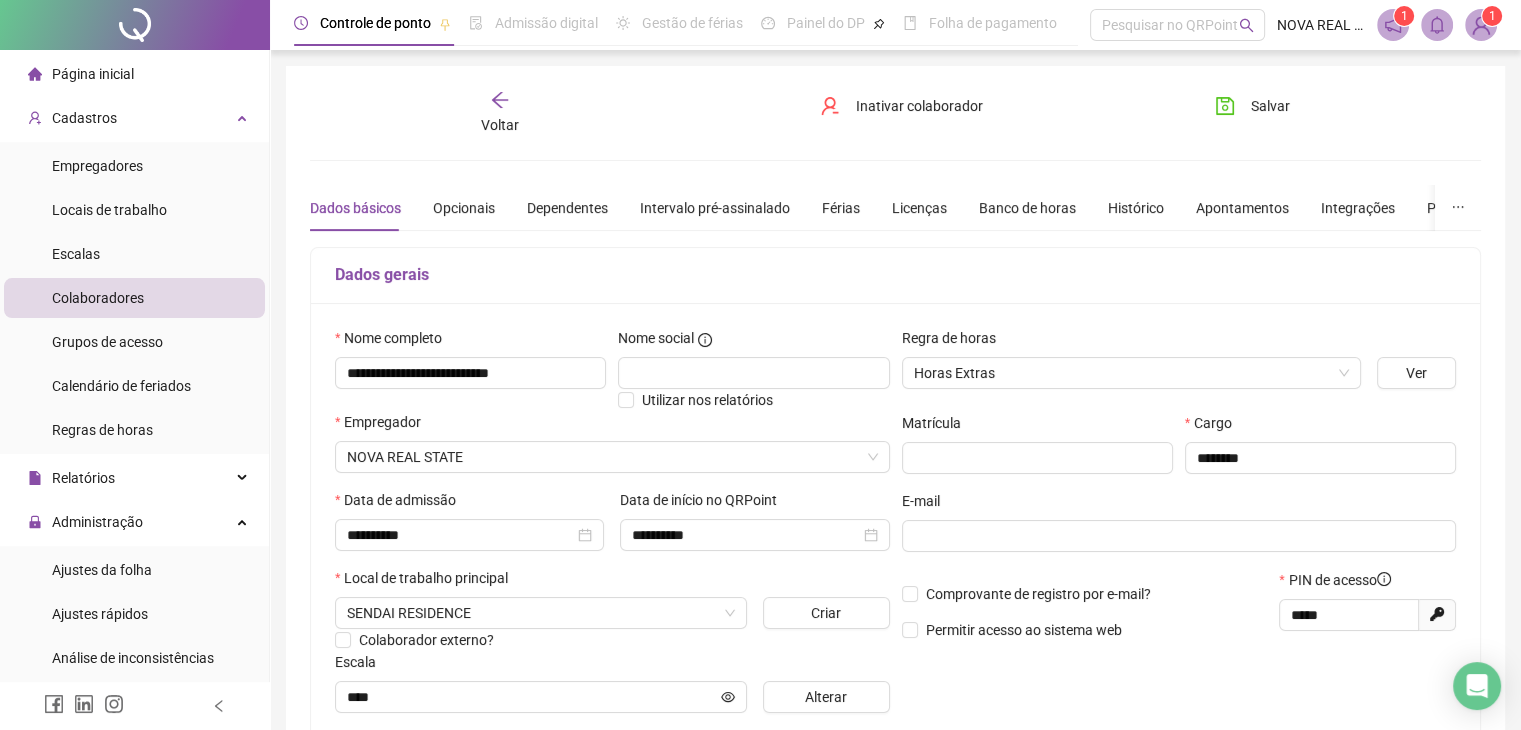 click 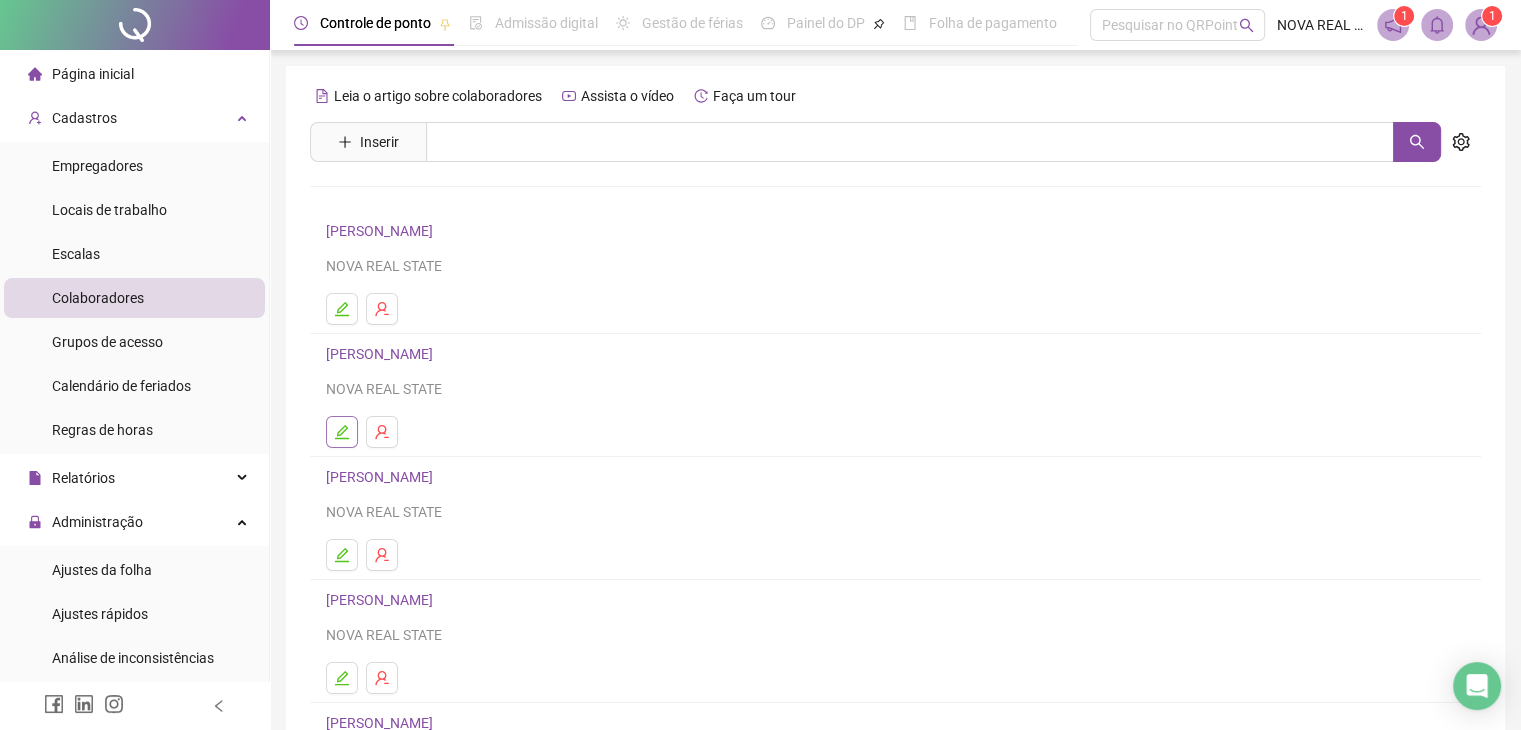 click at bounding box center (342, 432) 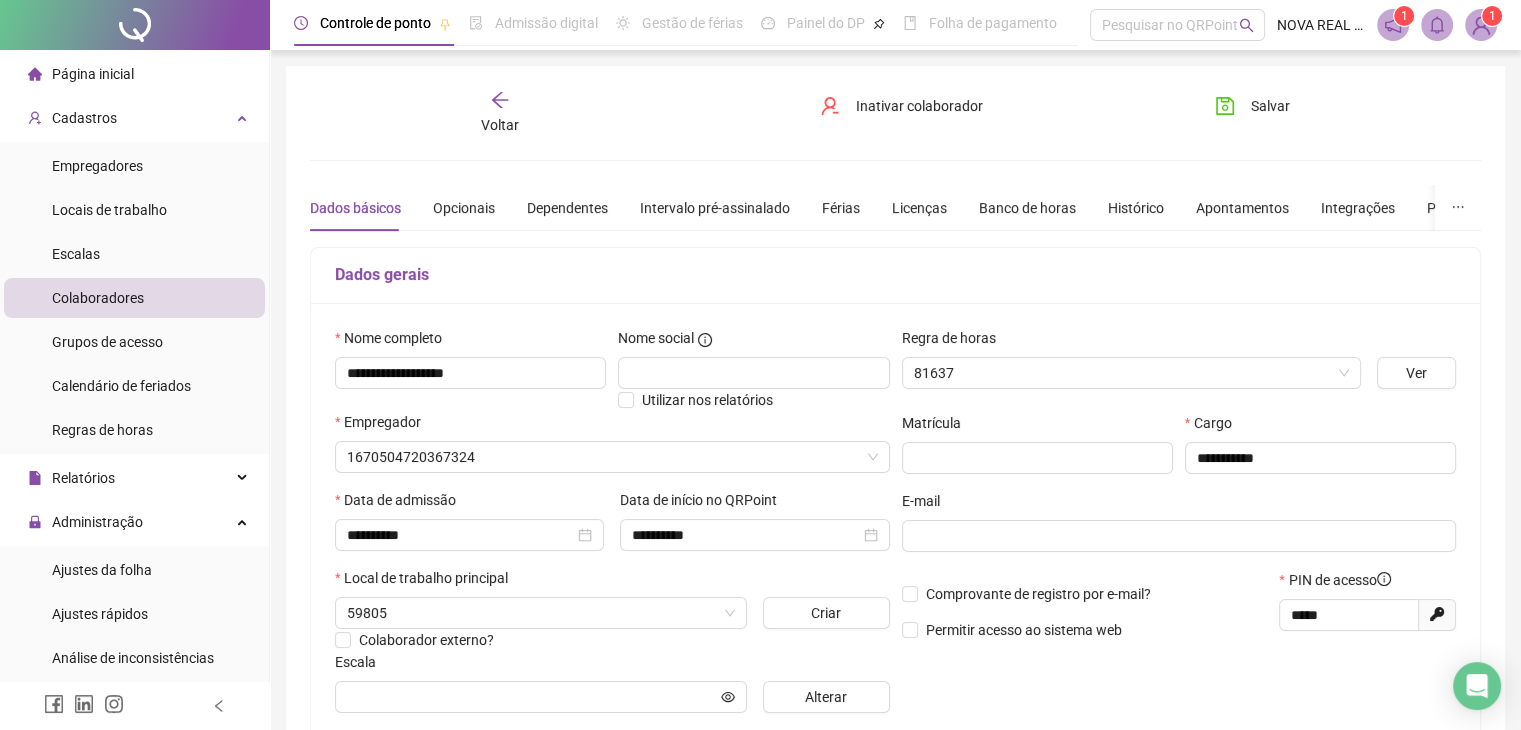 type on "****" 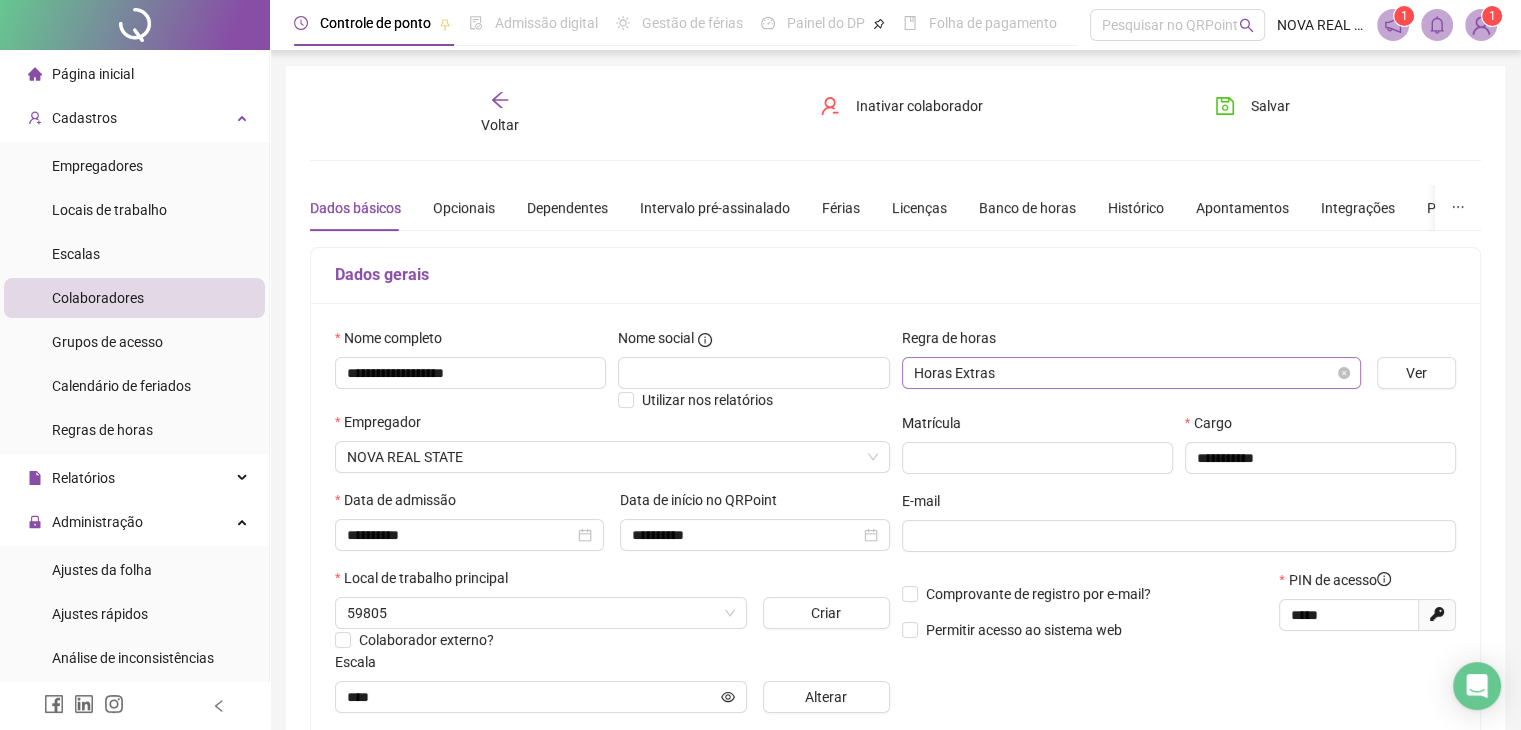 click on "Horas Extras" at bounding box center (1131, 373) 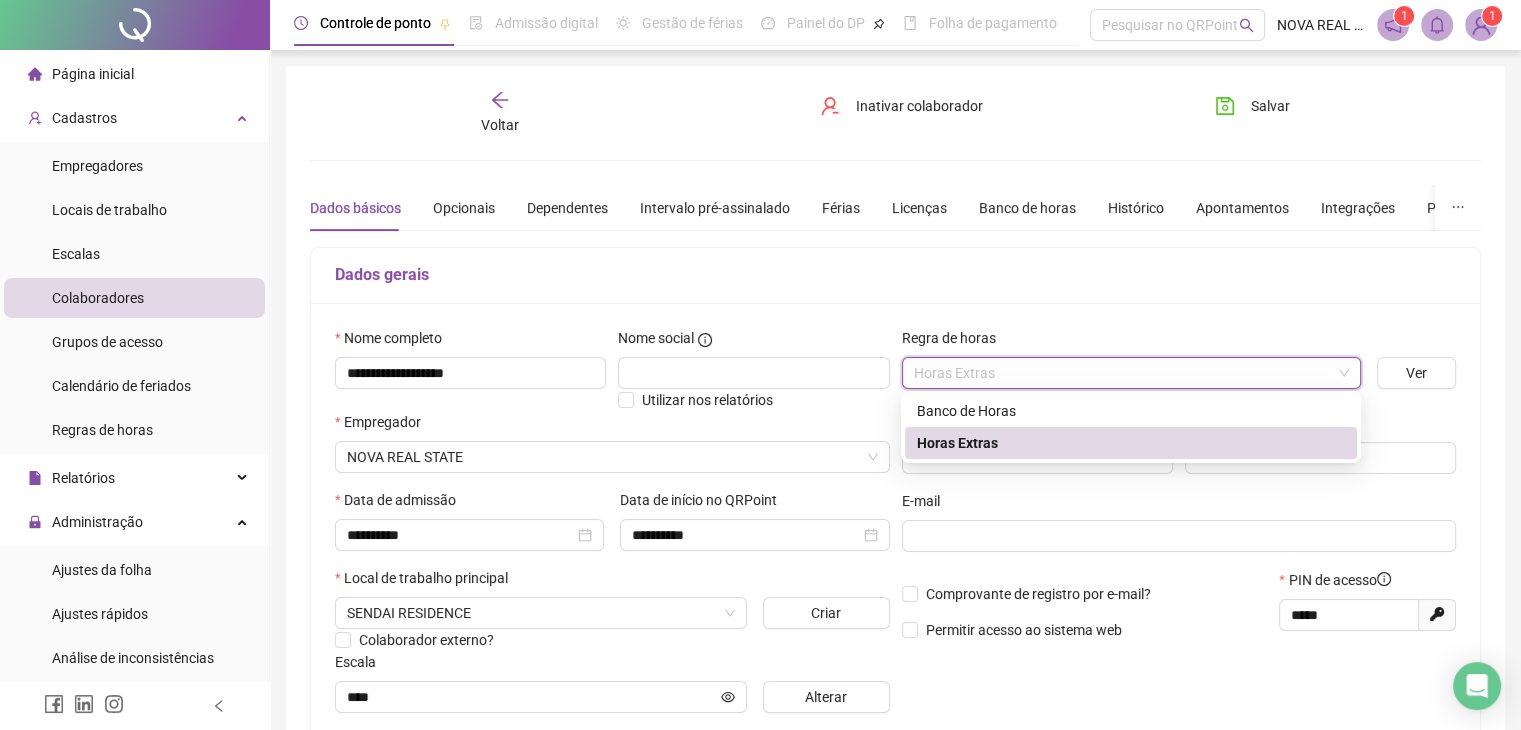 click on "Horas Extras" at bounding box center (1131, 443) 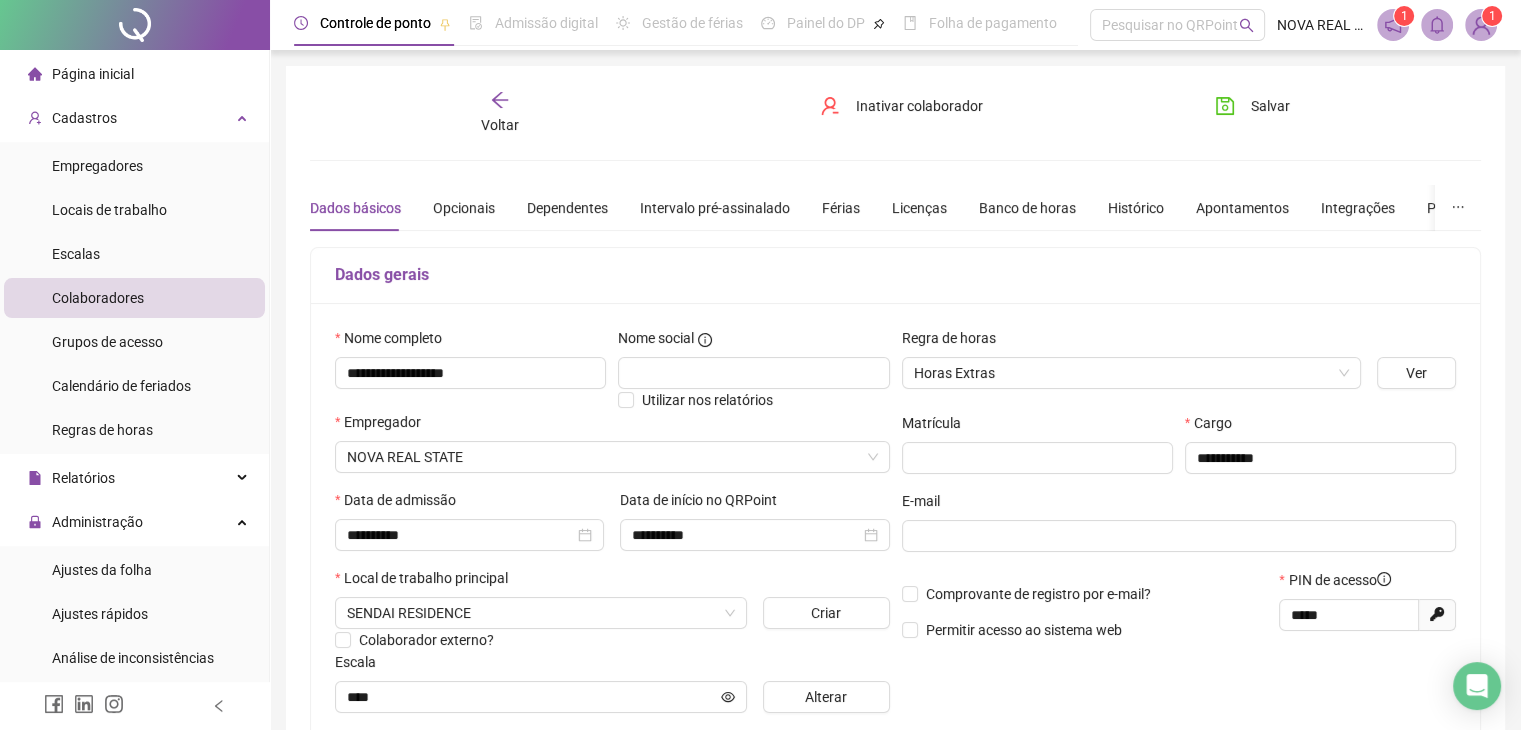 click on "Voltar" at bounding box center [500, 113] 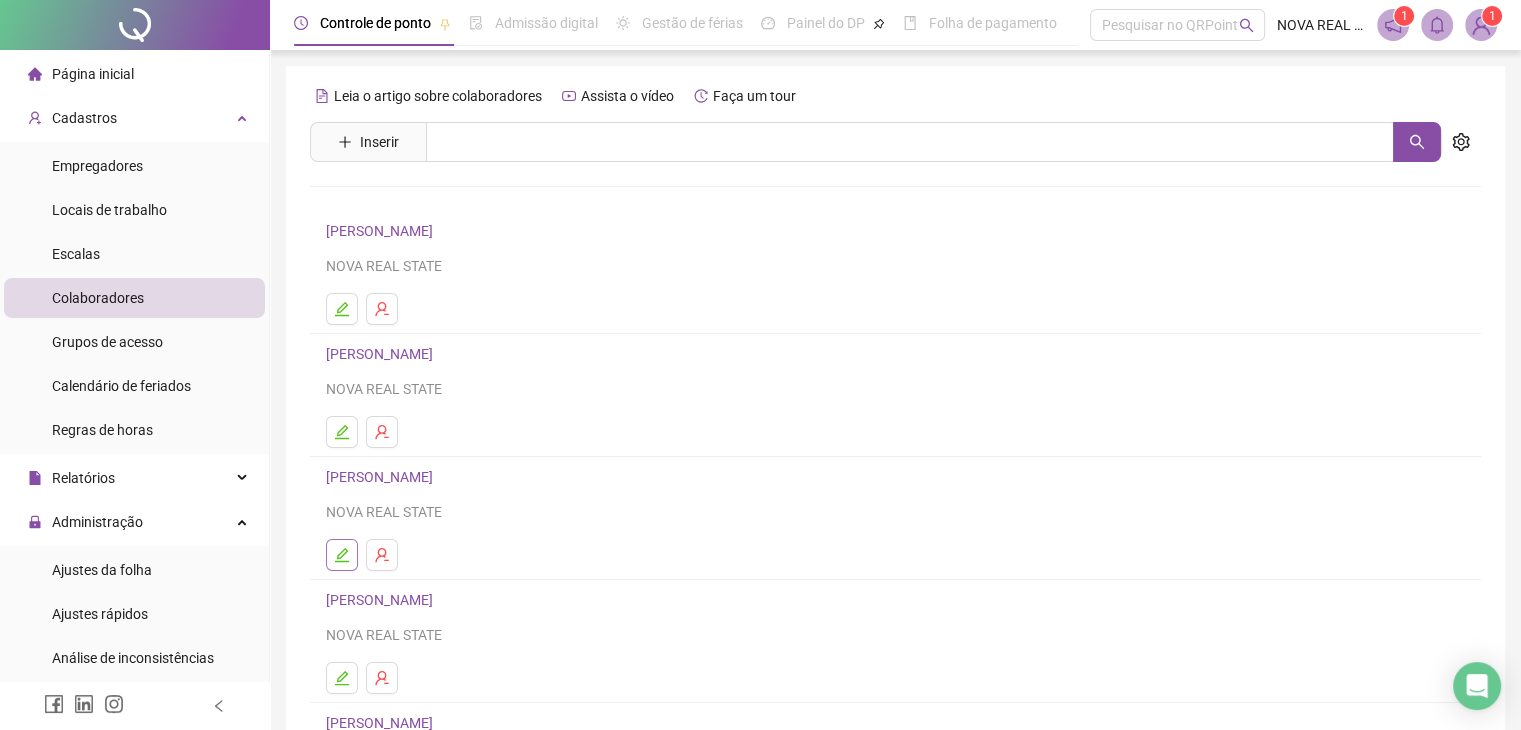 click 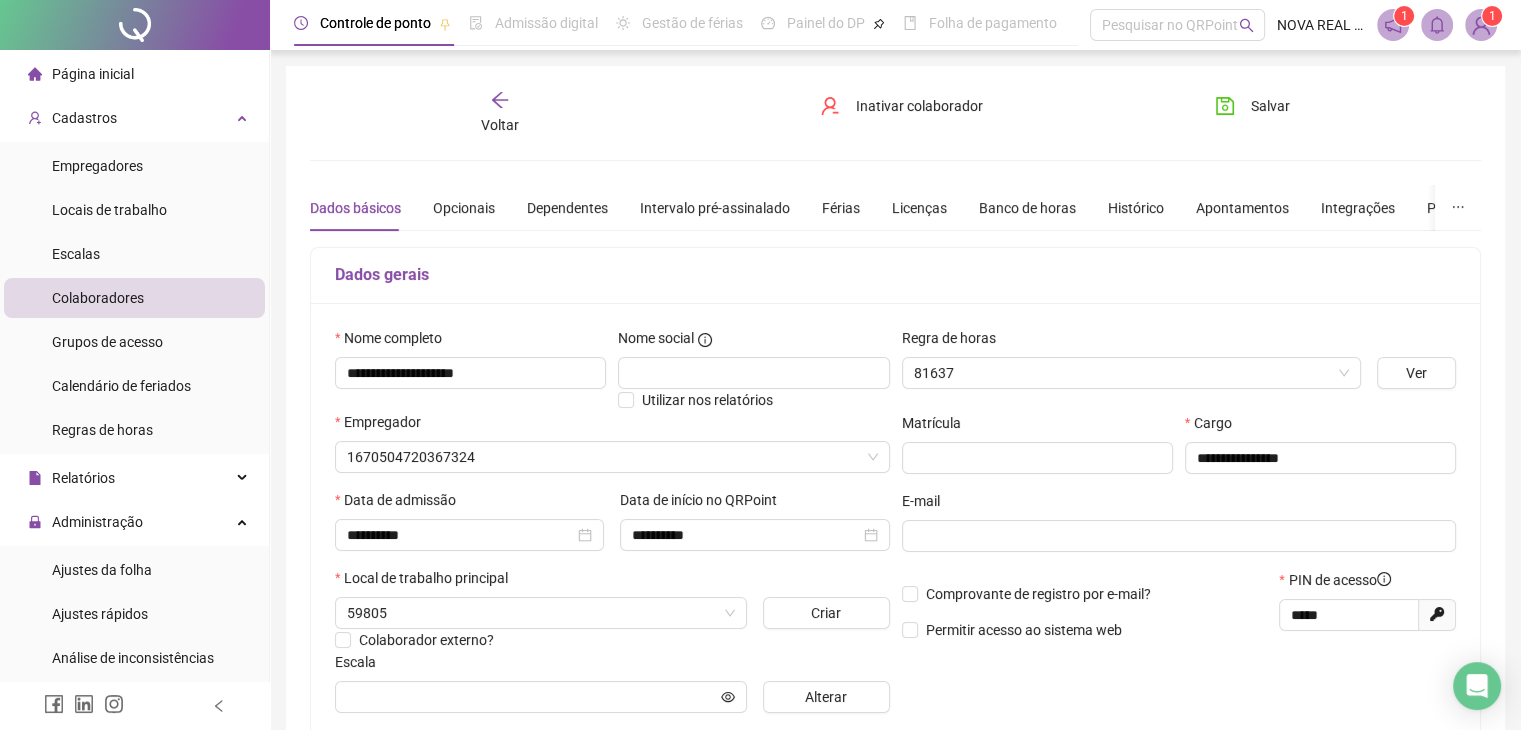 type on "****" 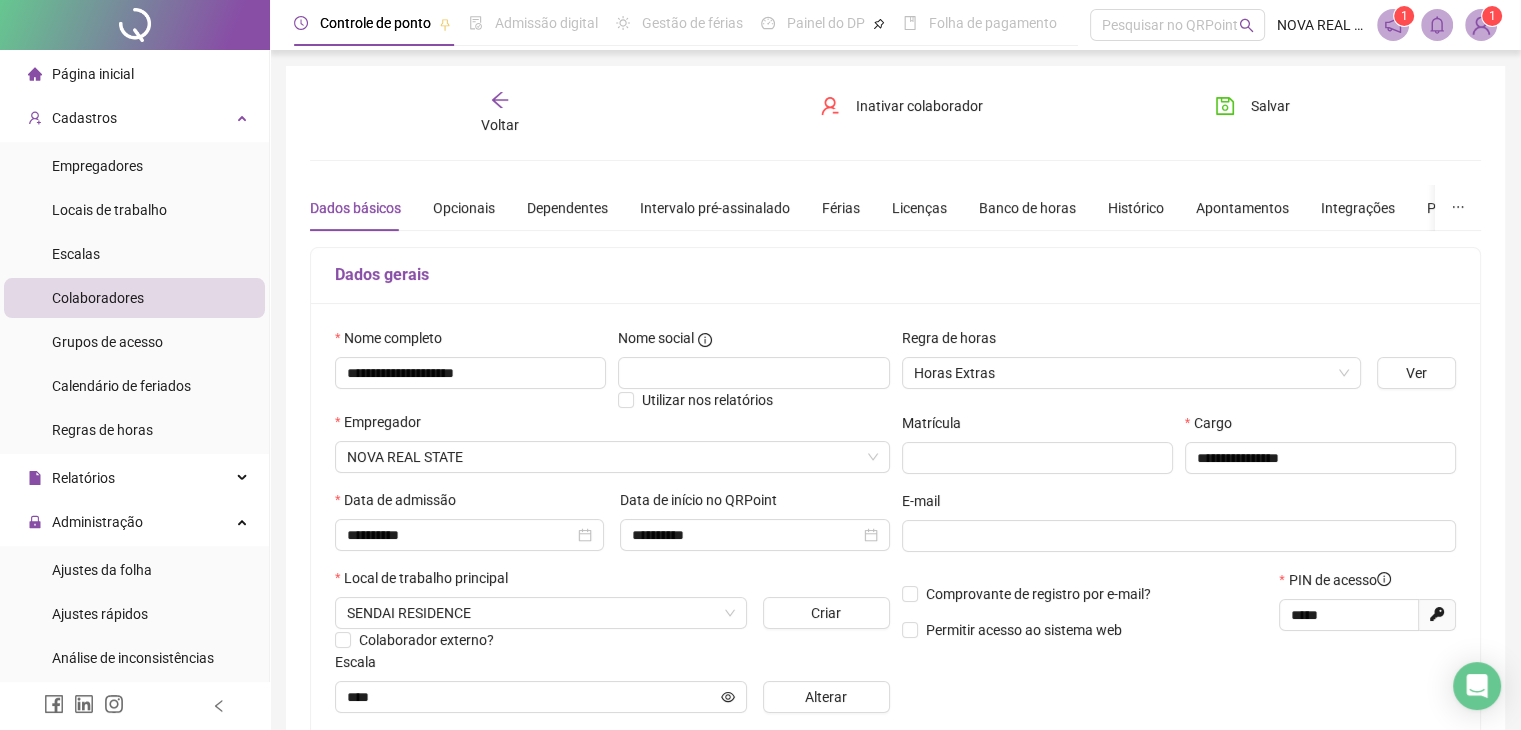 click on "Voltar" at bounding box center (500, 113) 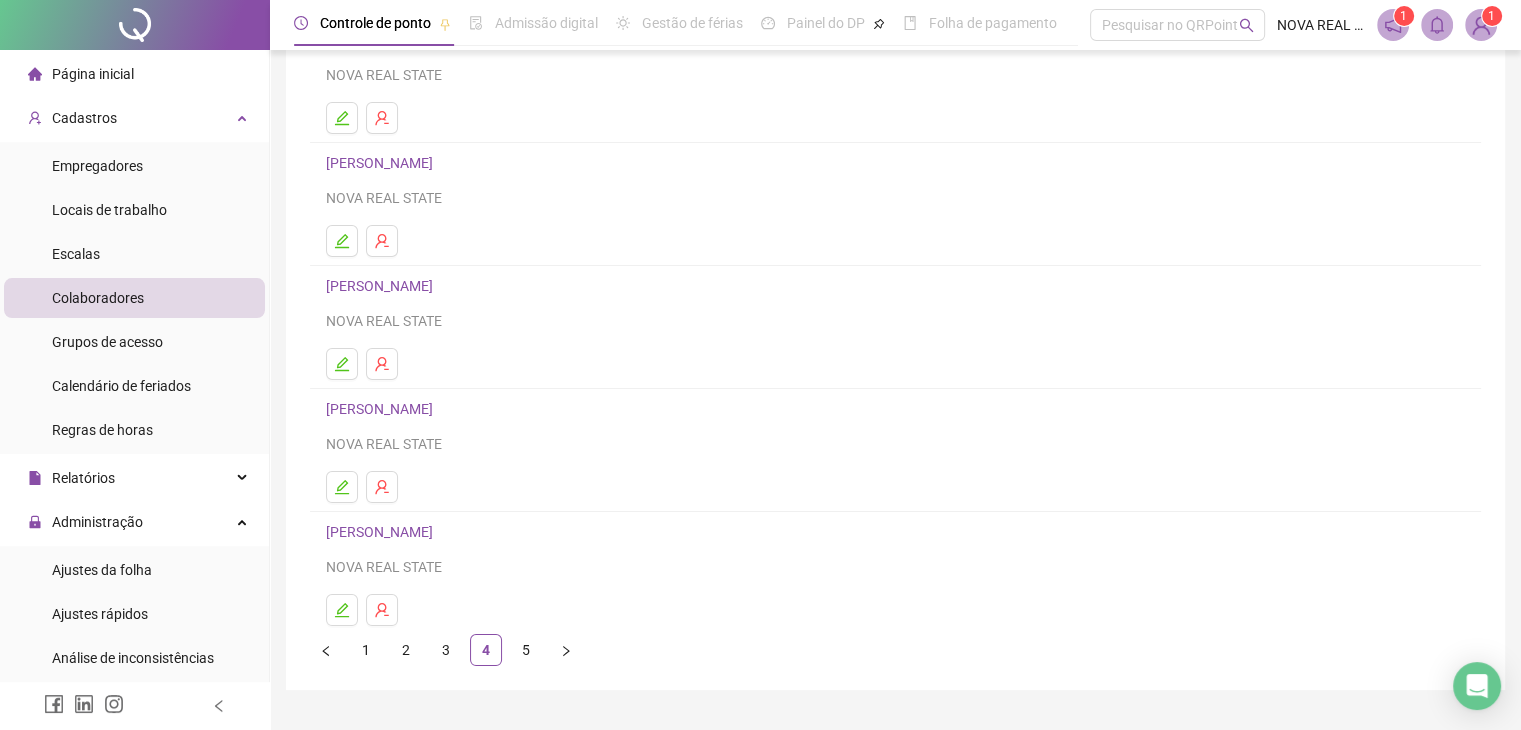 scroll, scrollTop: 200, scrollLeft: 0, axis: vertical 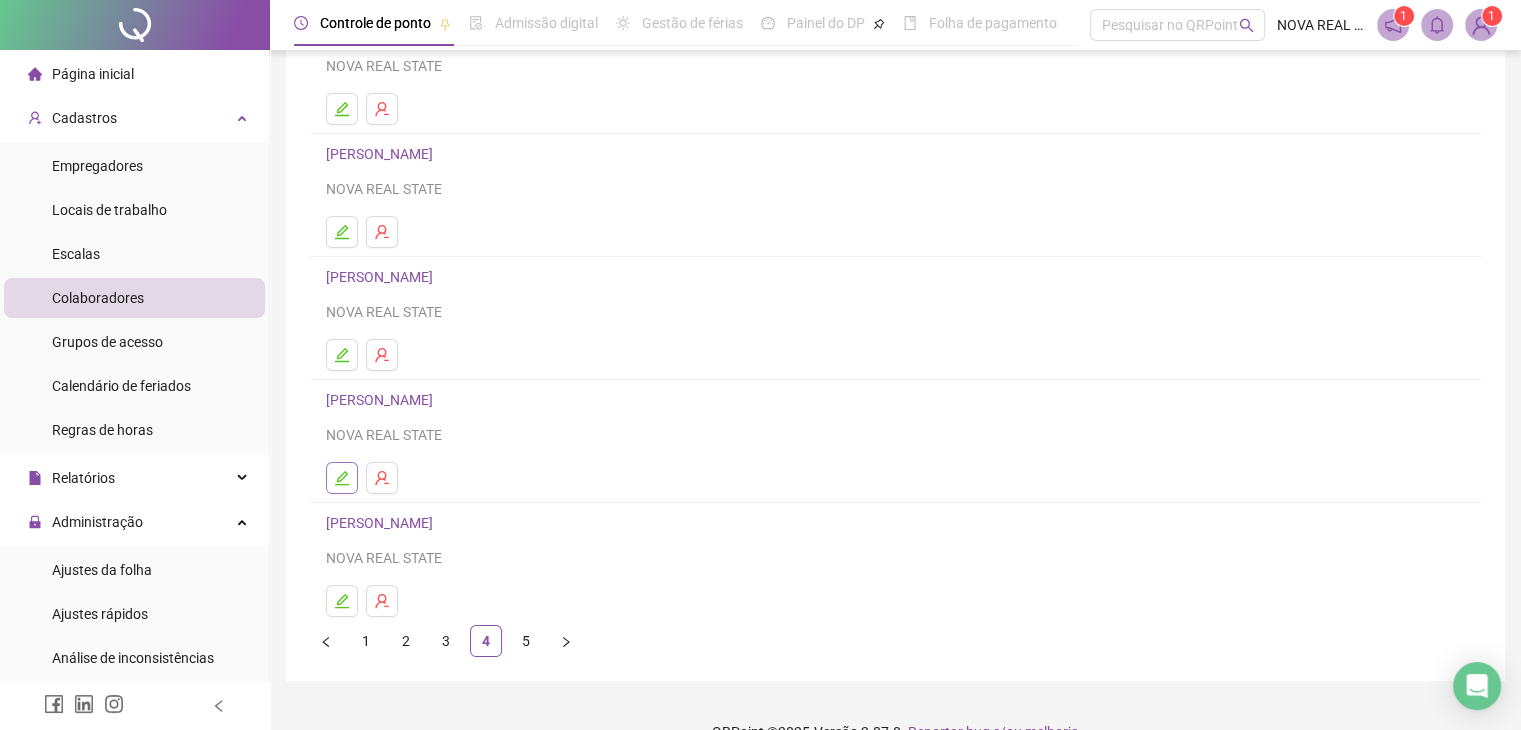 click 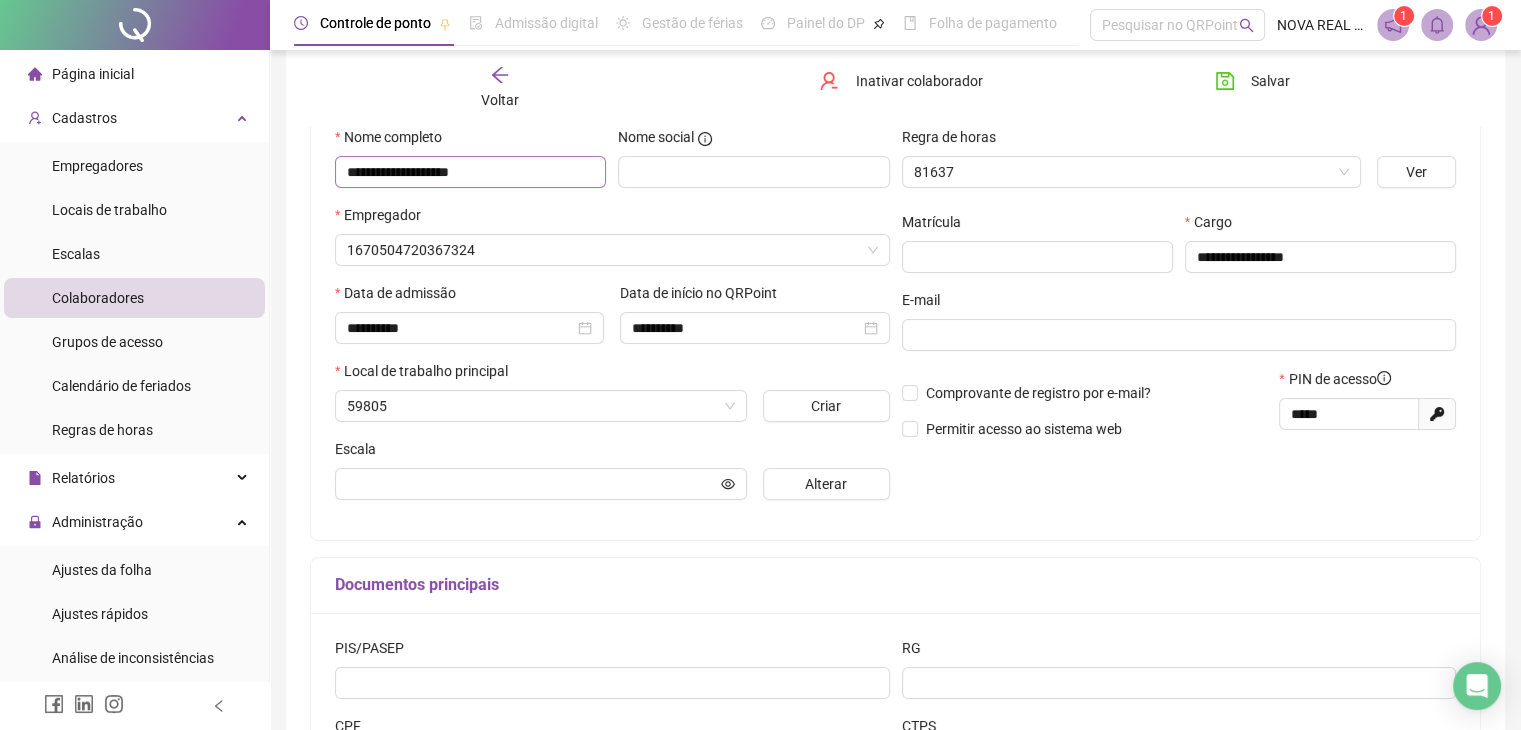 scroll, scrollTop: 210, scrollLeft: 0, axis: vertical 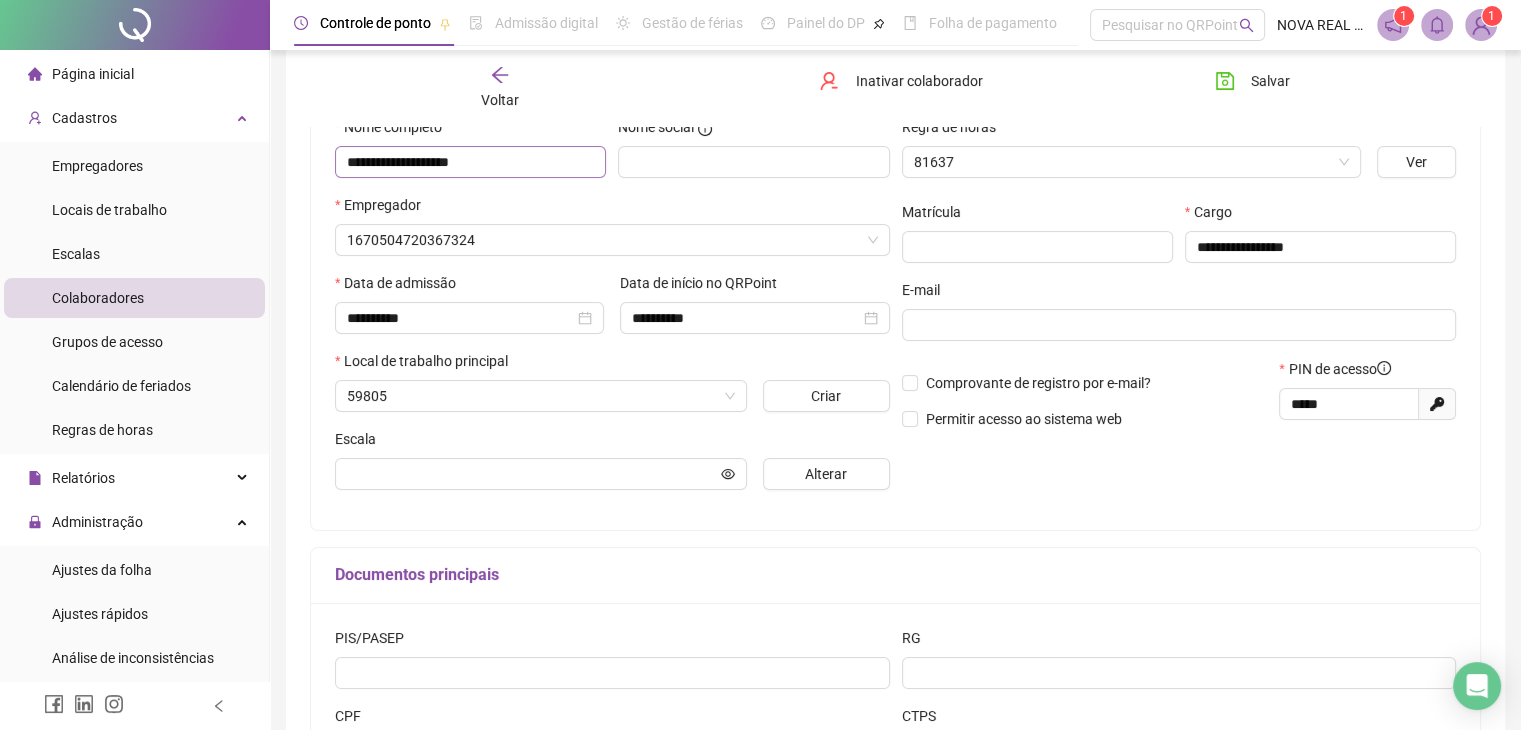 type on "****" 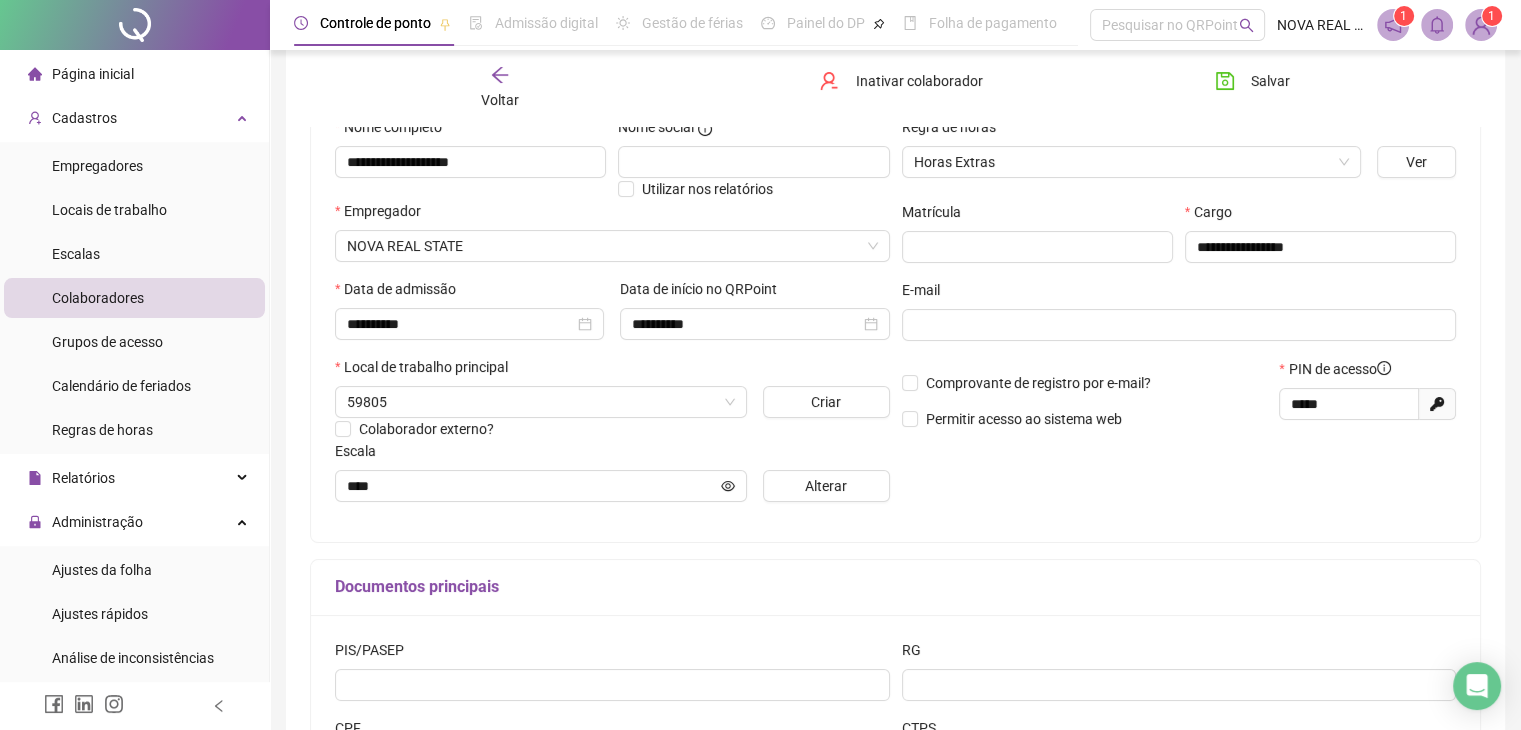 click on "Voltar" at bounding box center (500, 100) 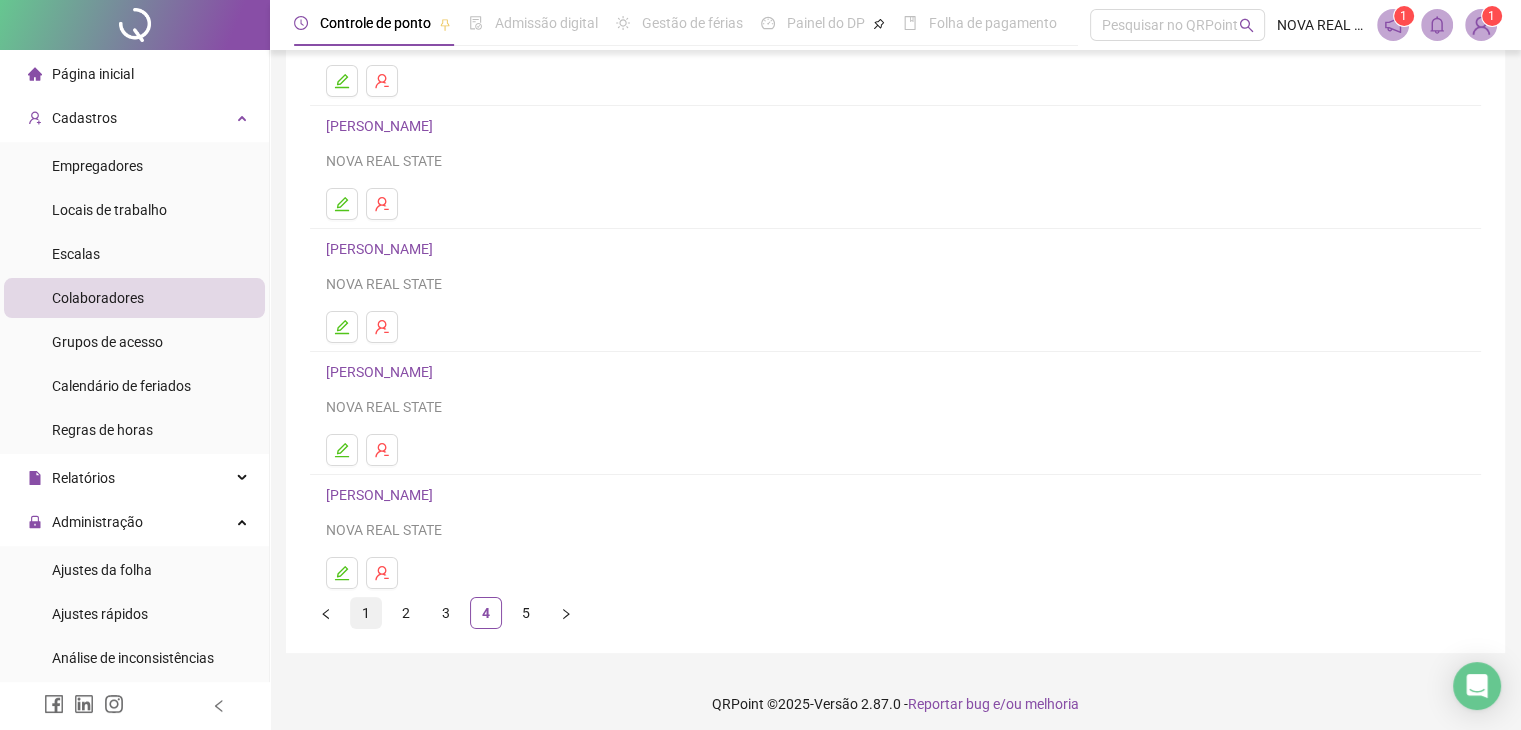 scroll, scrollTop: 236, scrollLeft: 0, axis: vertical 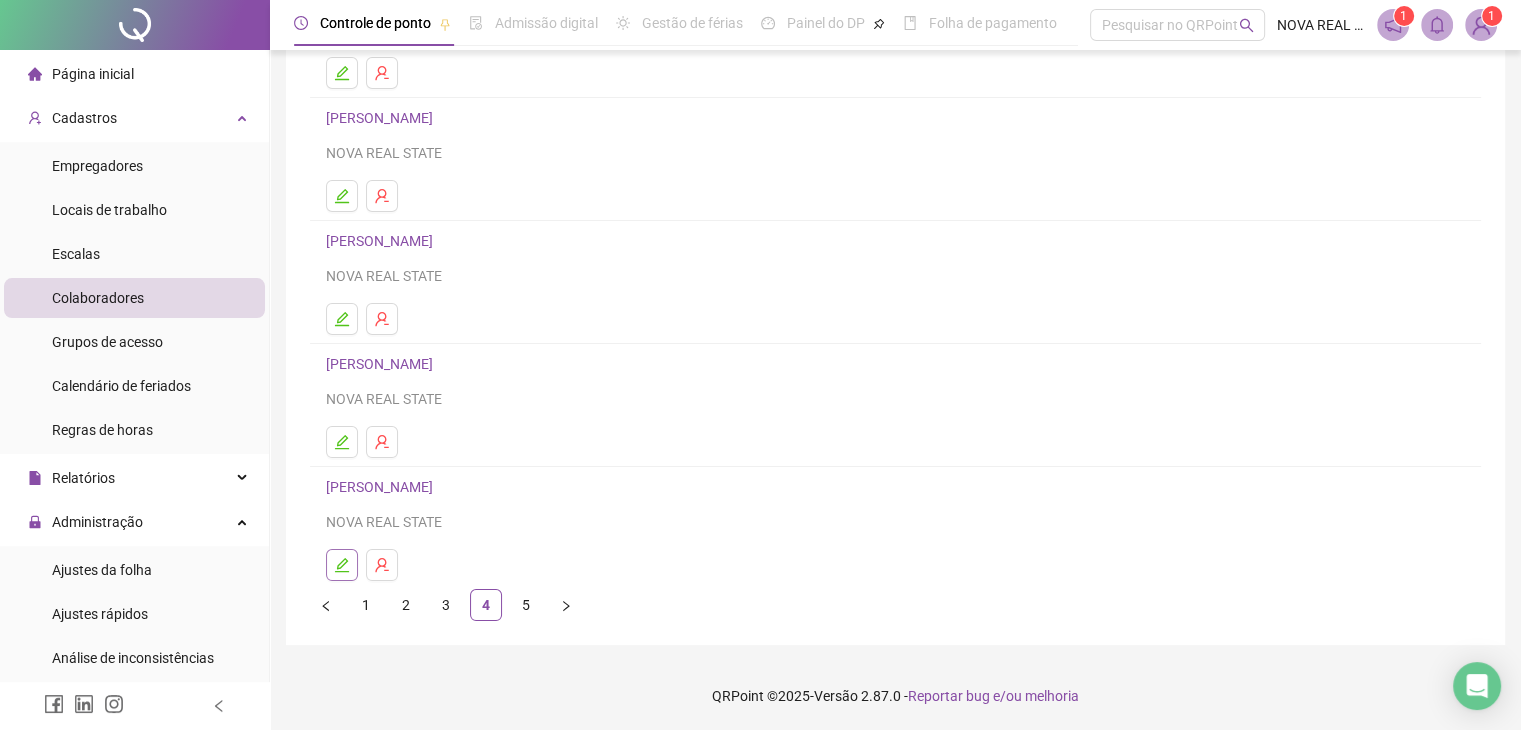 click 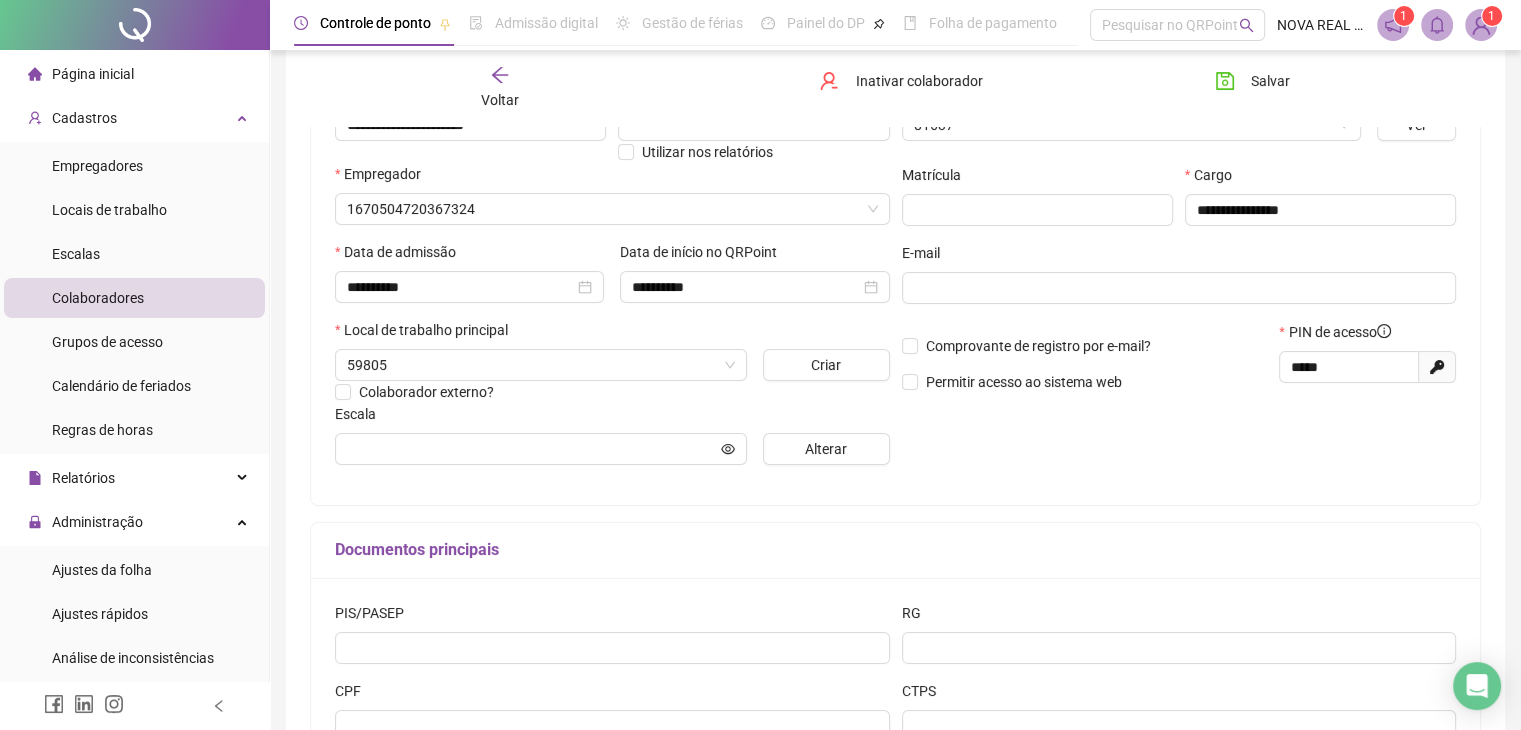 type on "****" 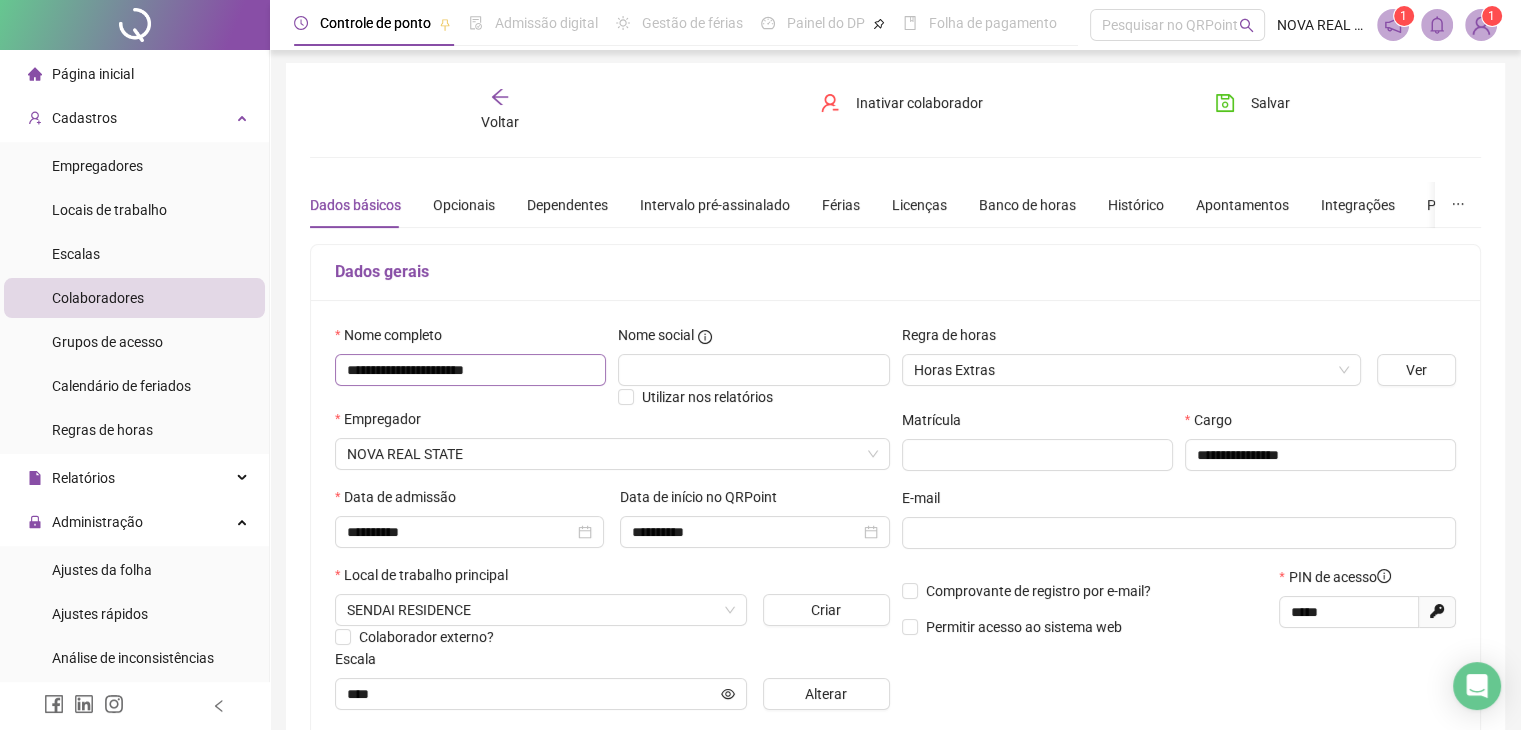 scroll, scrollTop: 0, scrollLeft: 0, axis: both 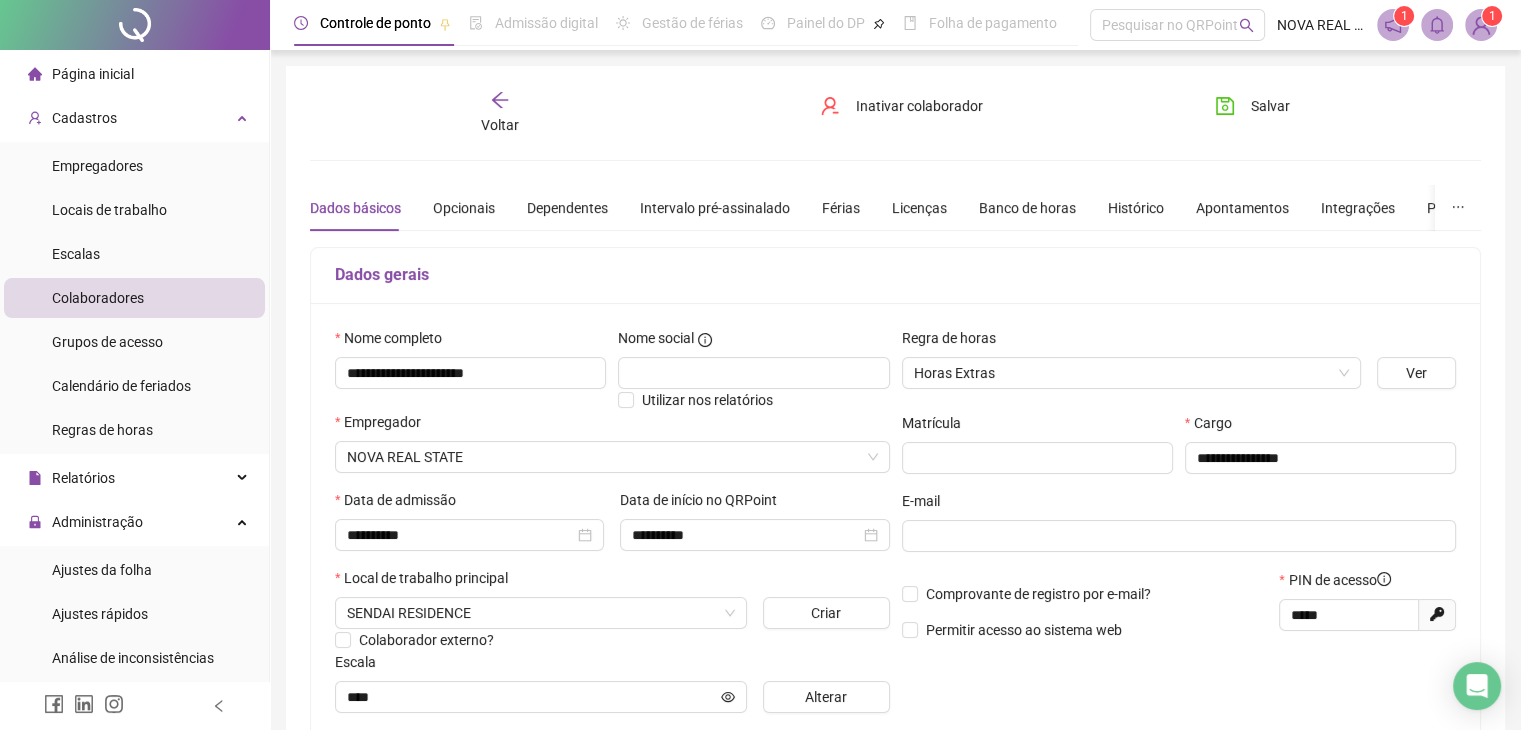 click on "Voltar" at bounding box center [500, 113] 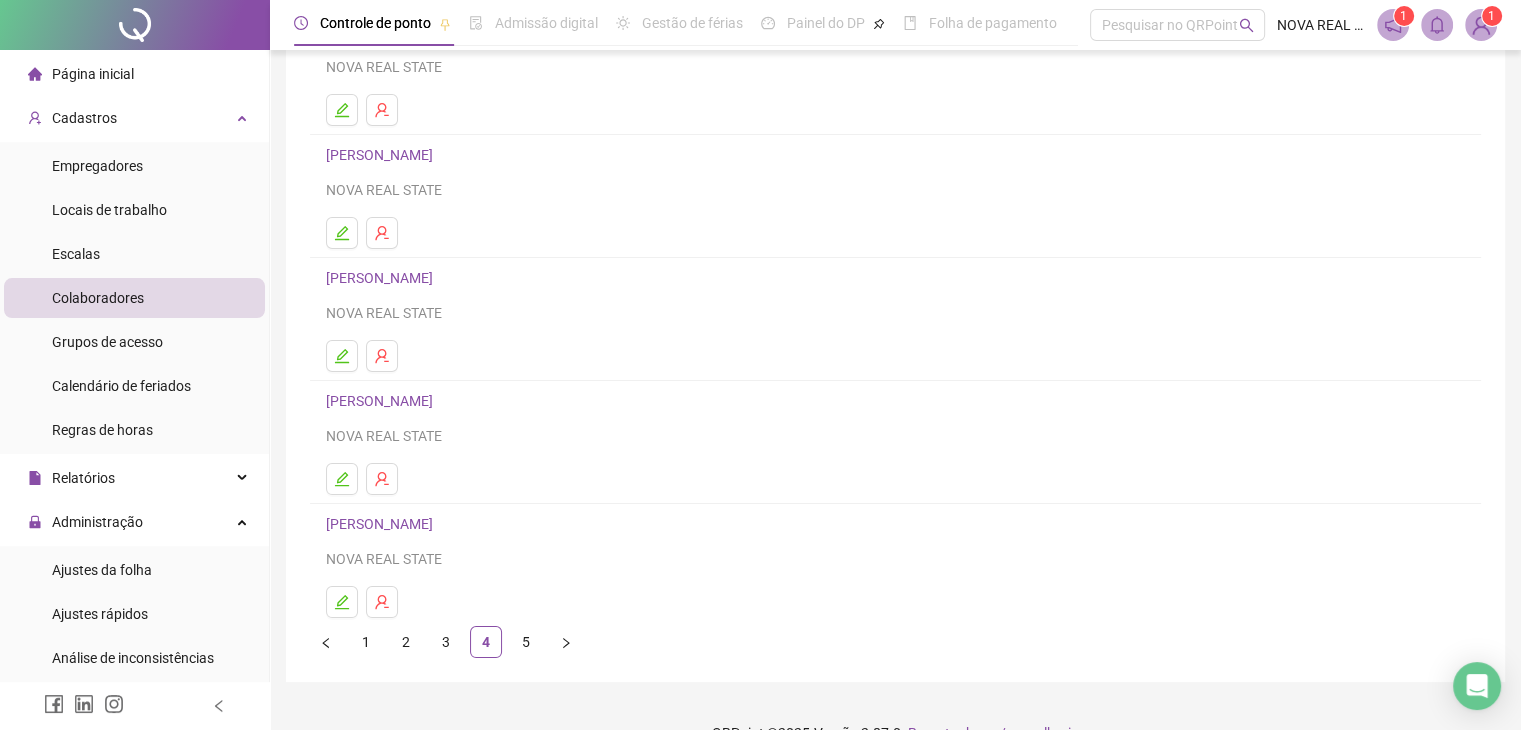 scroll, scrollTop: 236, scrollLeft: 0, axis: vertical 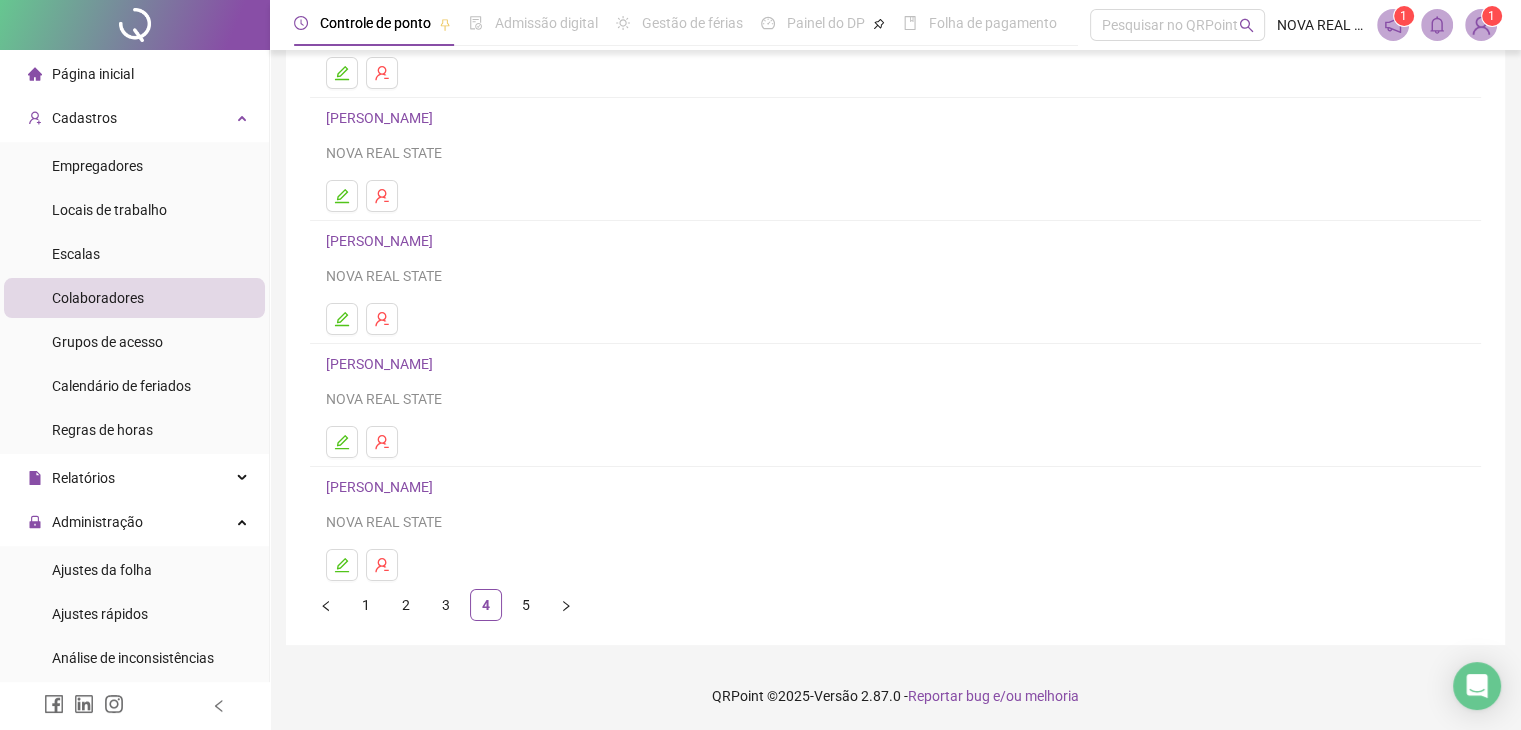 click on "1 2 3 4 5" at bounding box center (895, 605) 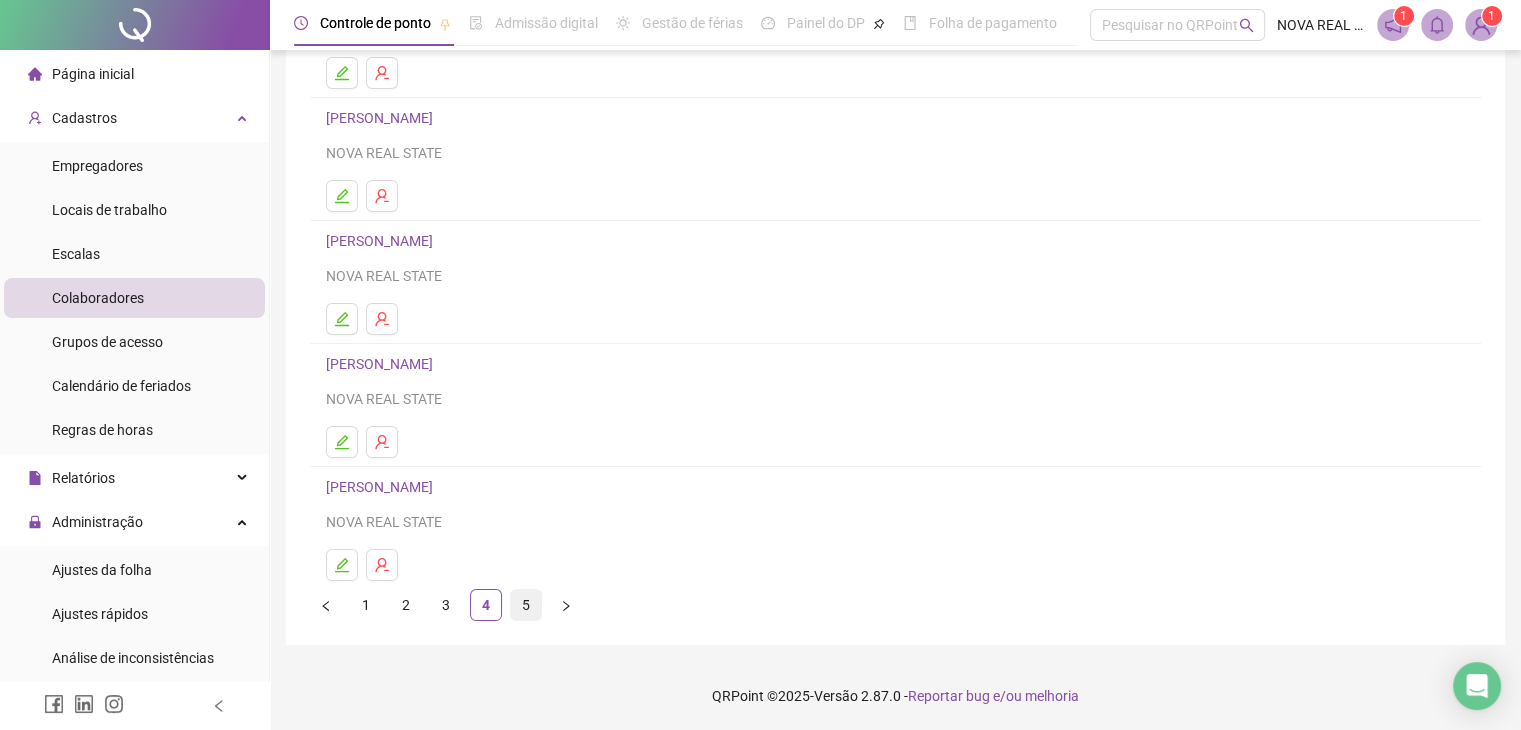click on "5" at bounding box center [526, 605] 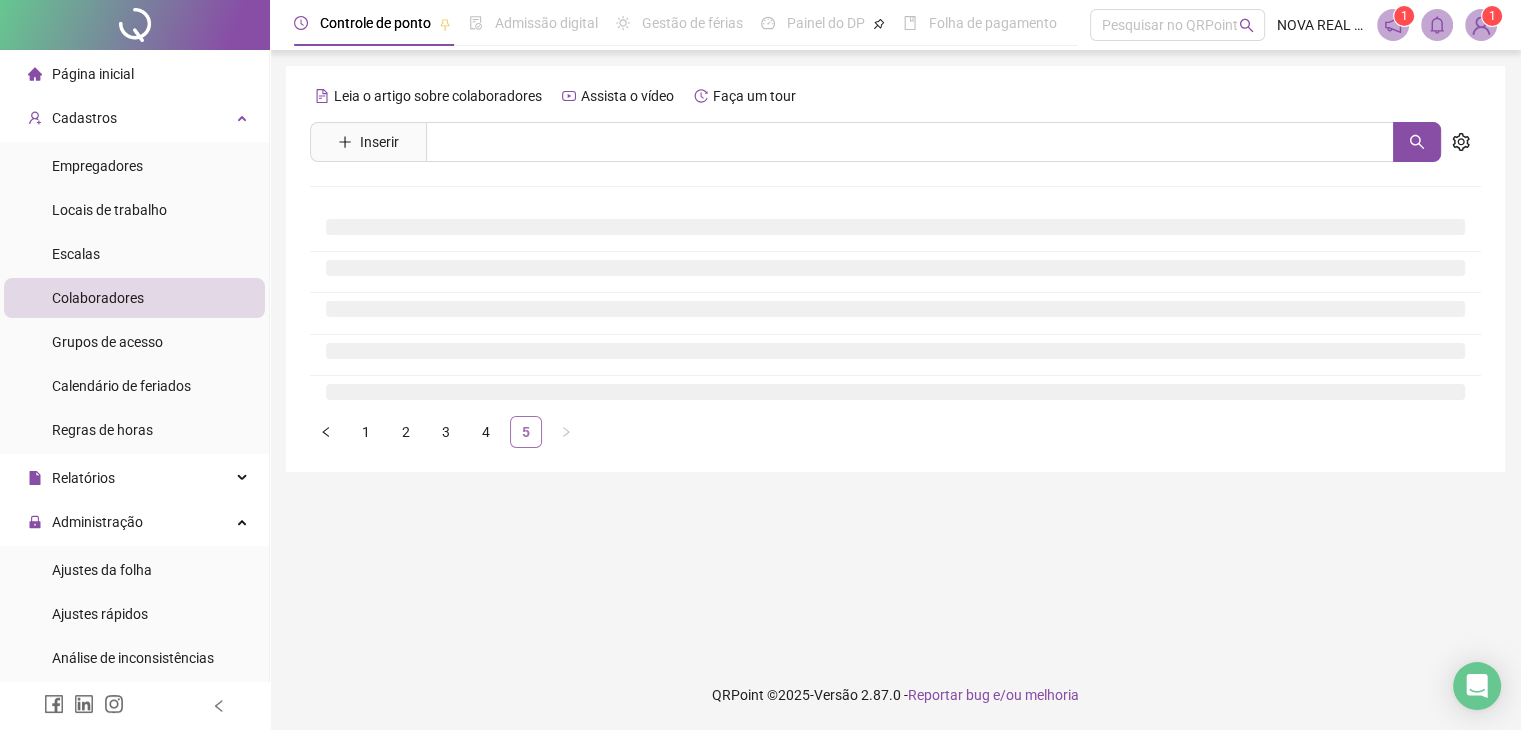 scroll, scrollTop: 0, scrollLeft: 0, axis: both 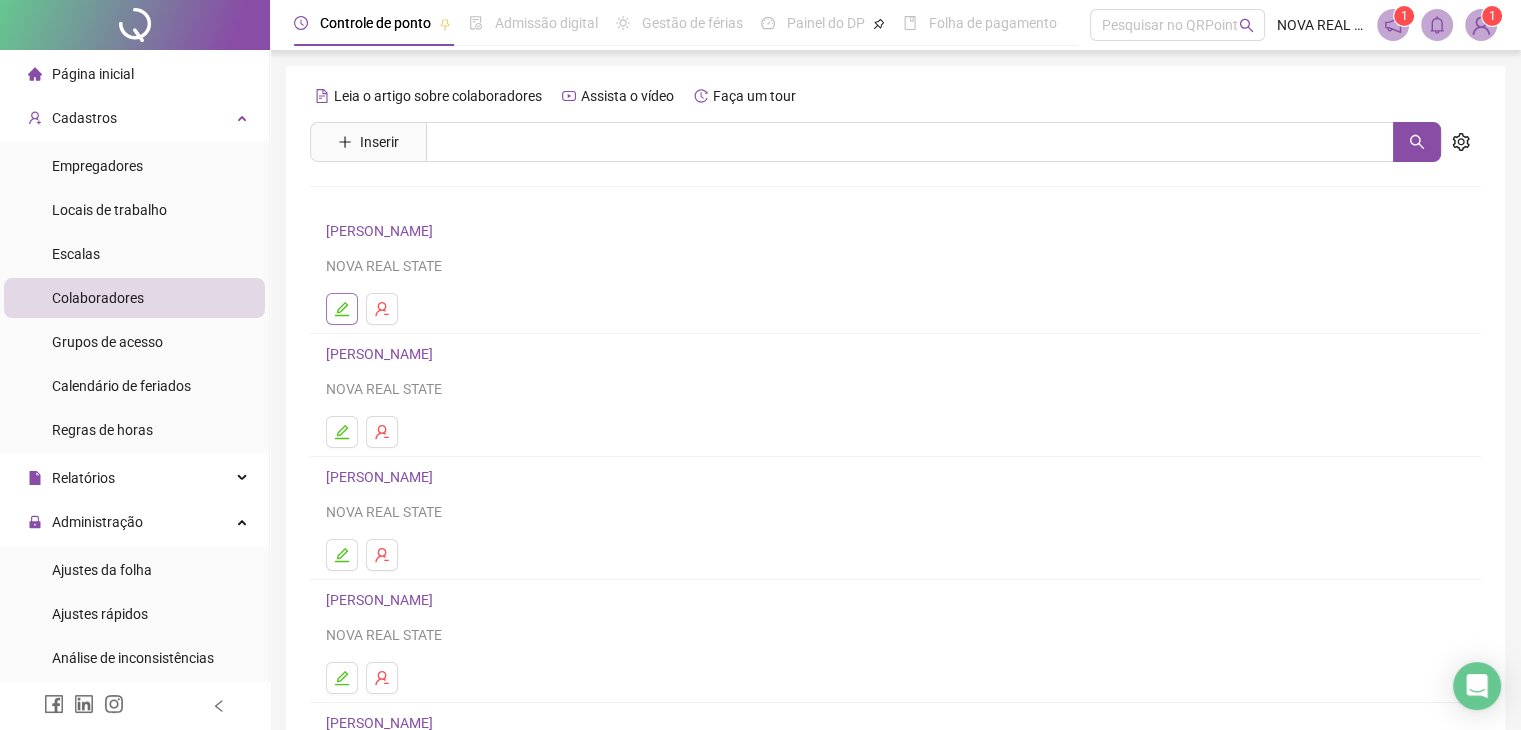 click 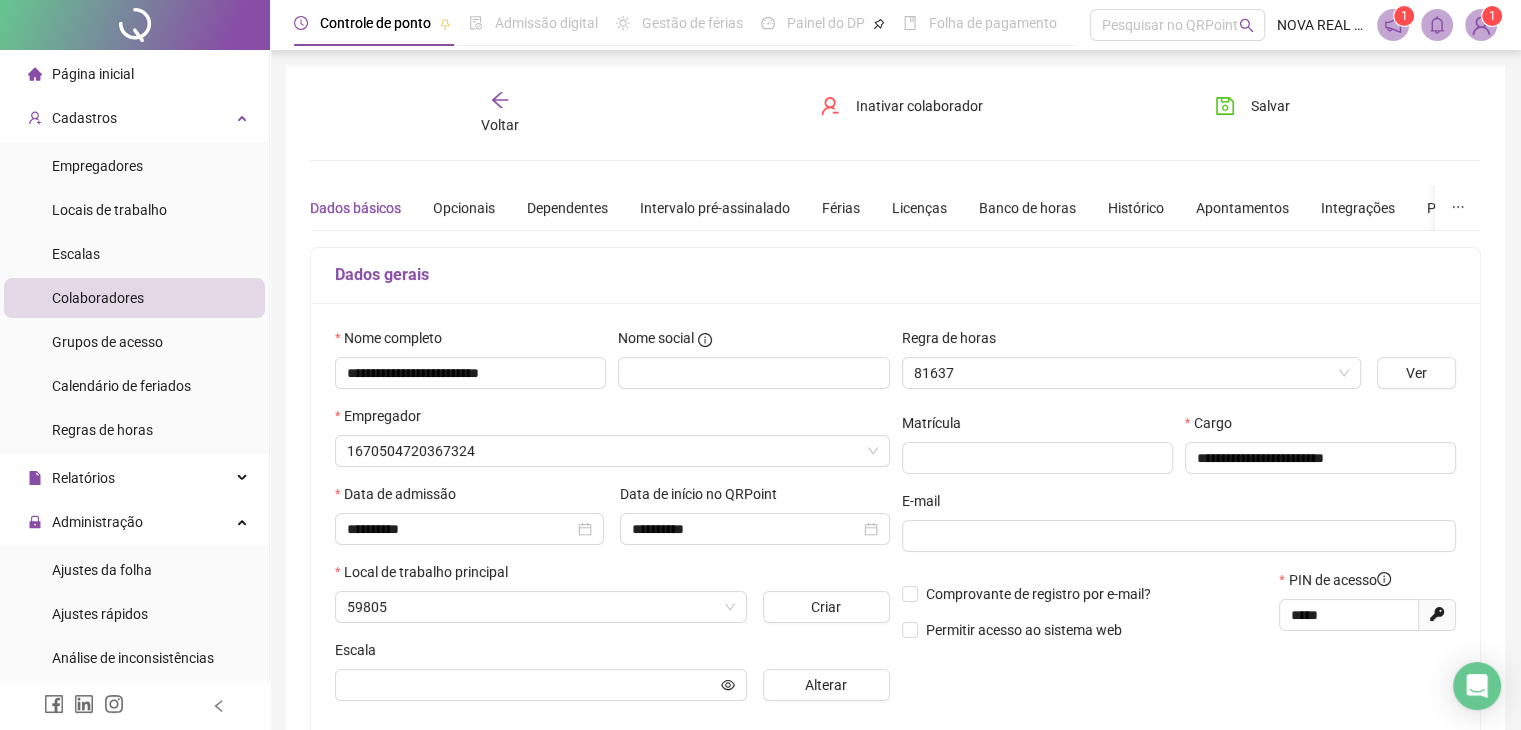 type on "****" 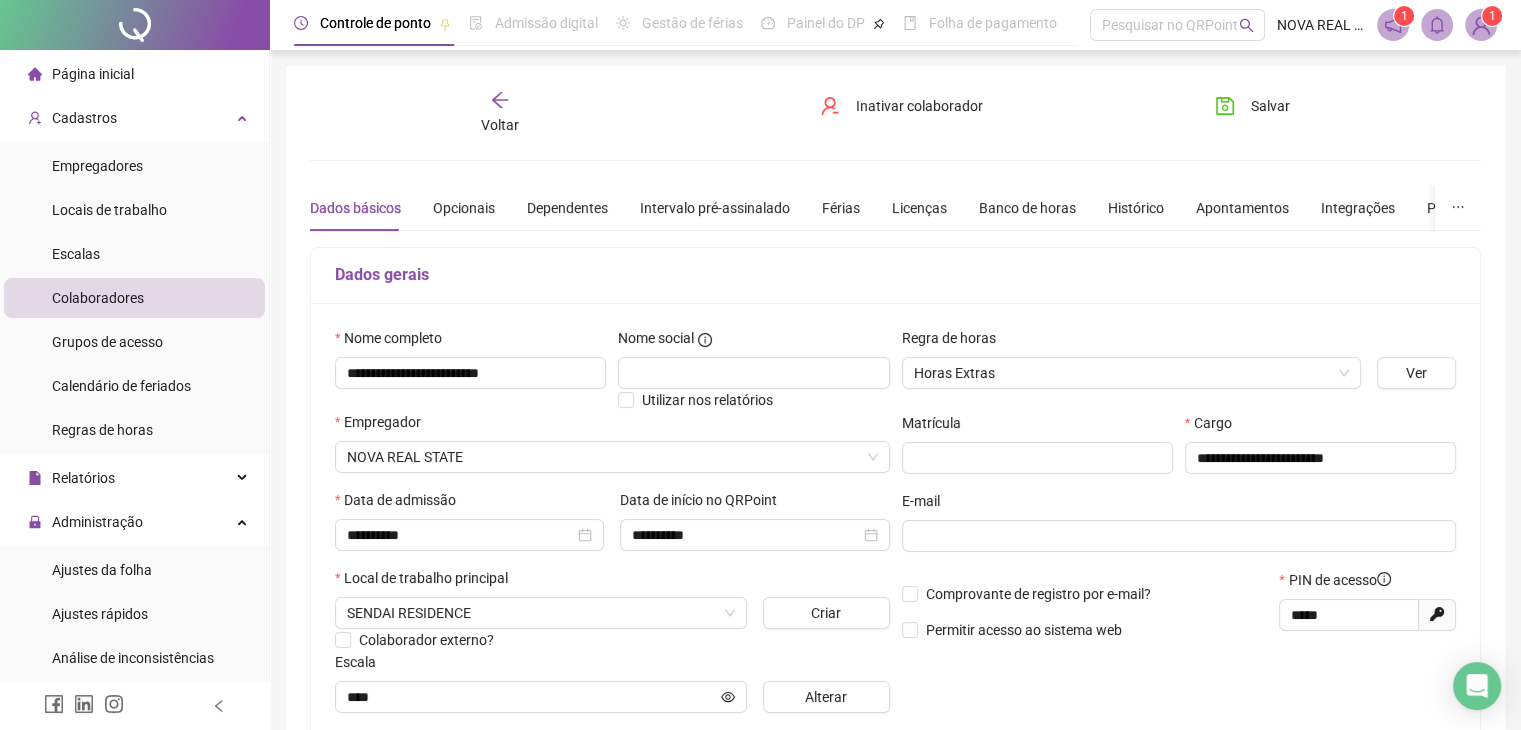 click 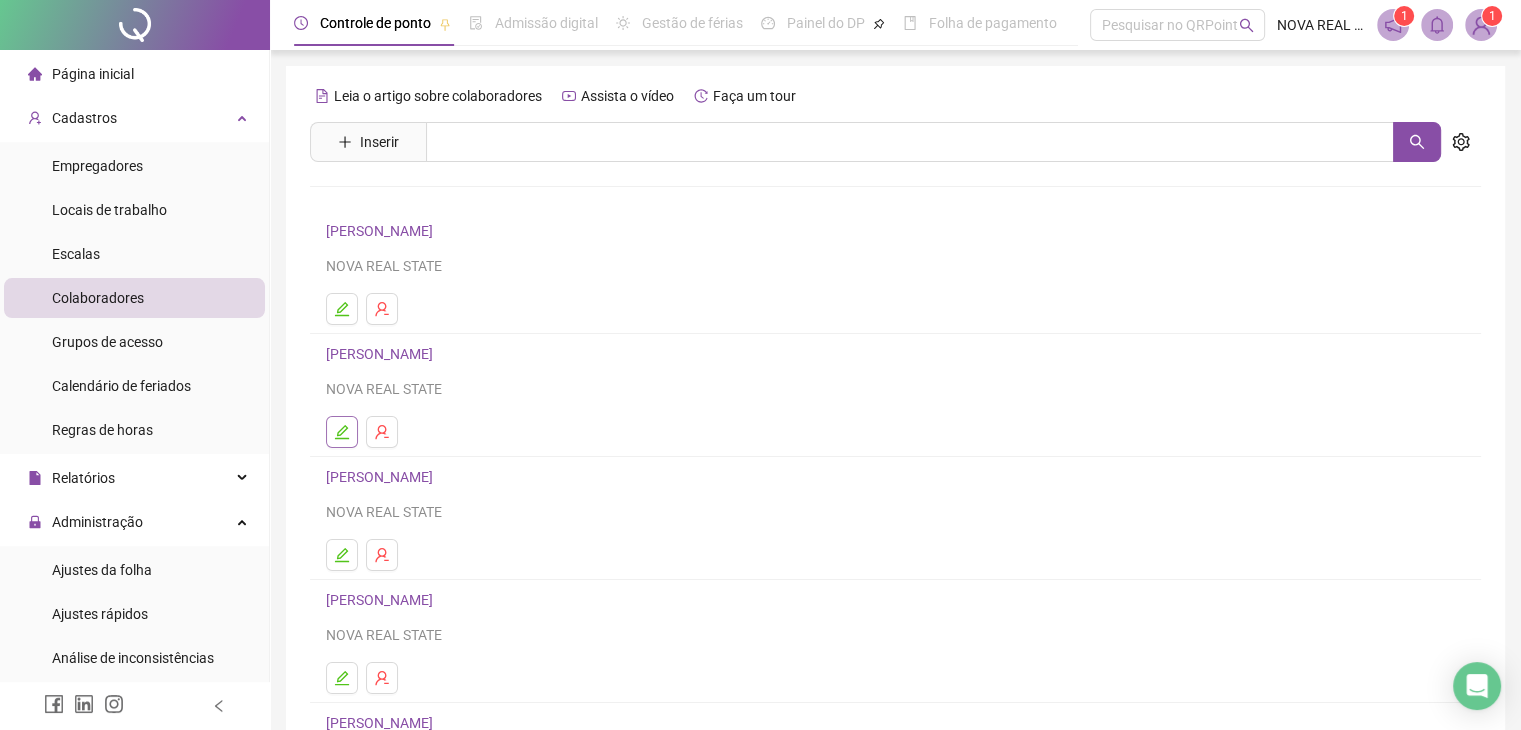 click 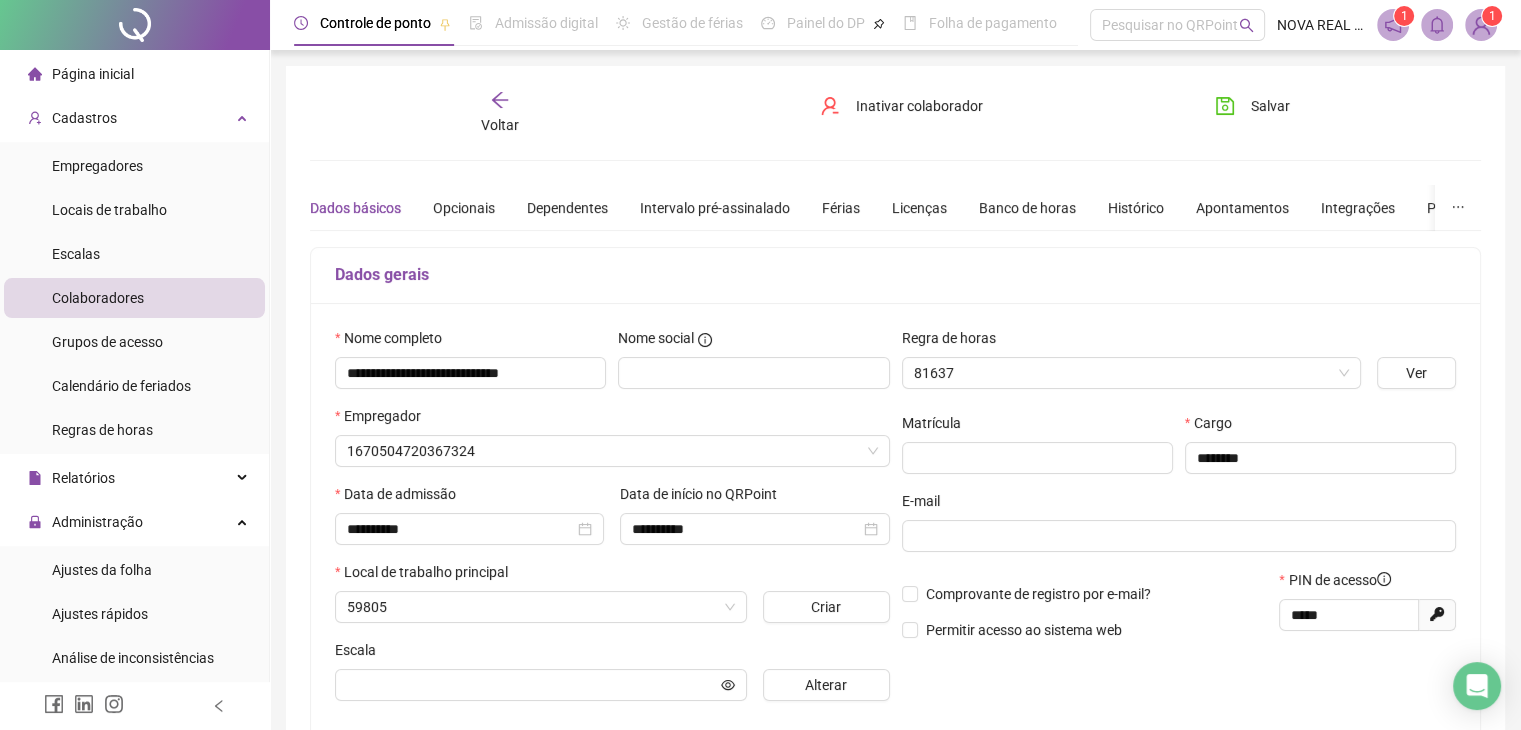 type on "****" 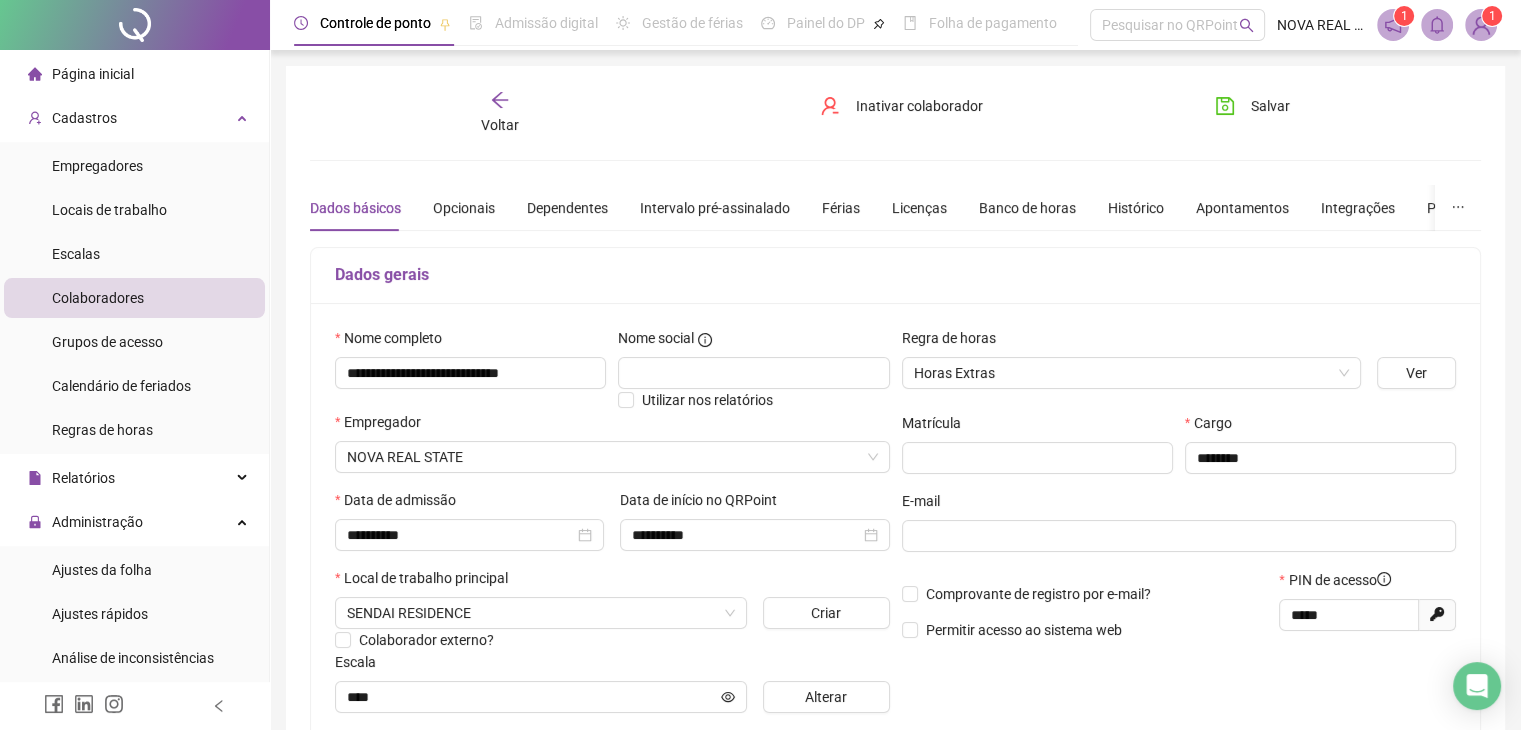 click on "Voltar" at bounding box center [500, 113] 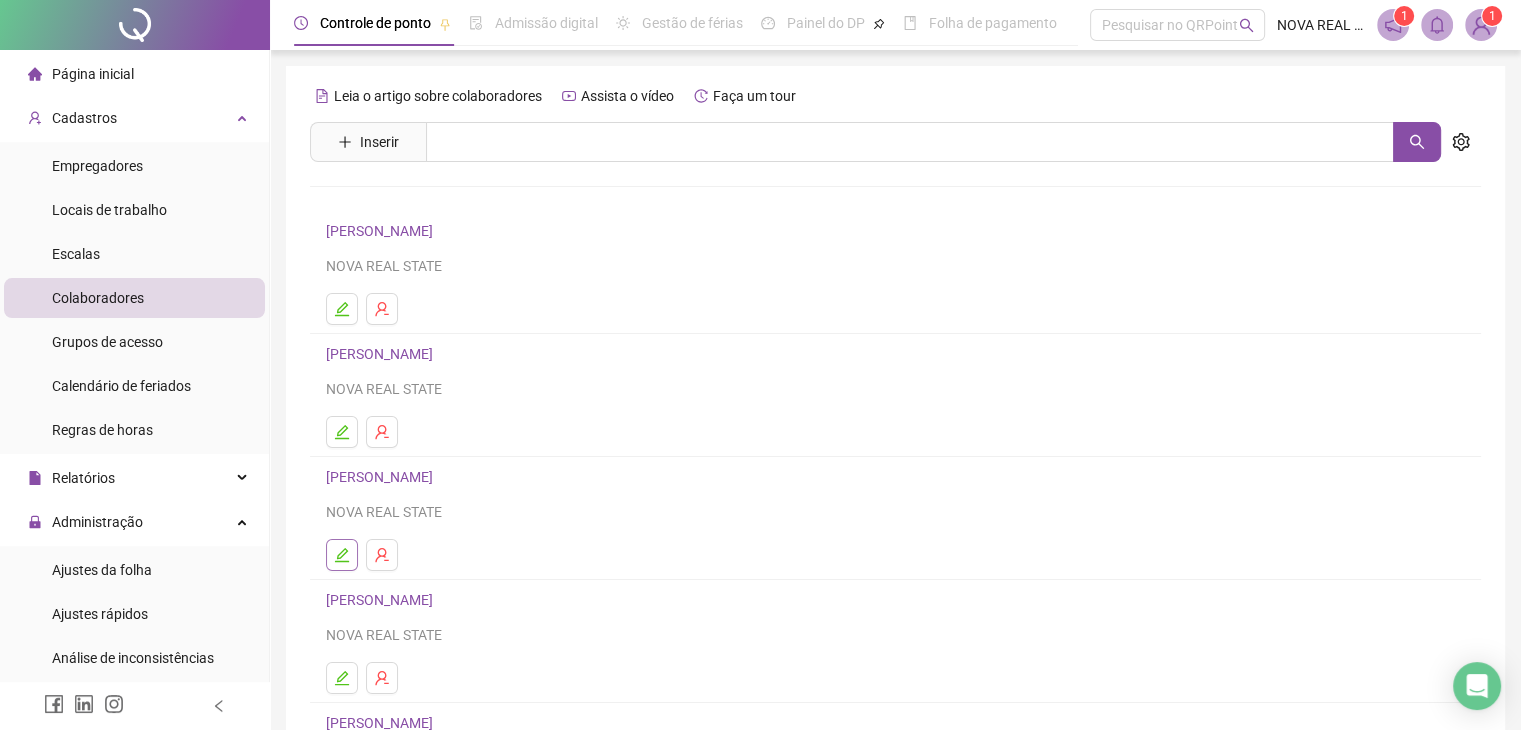 click 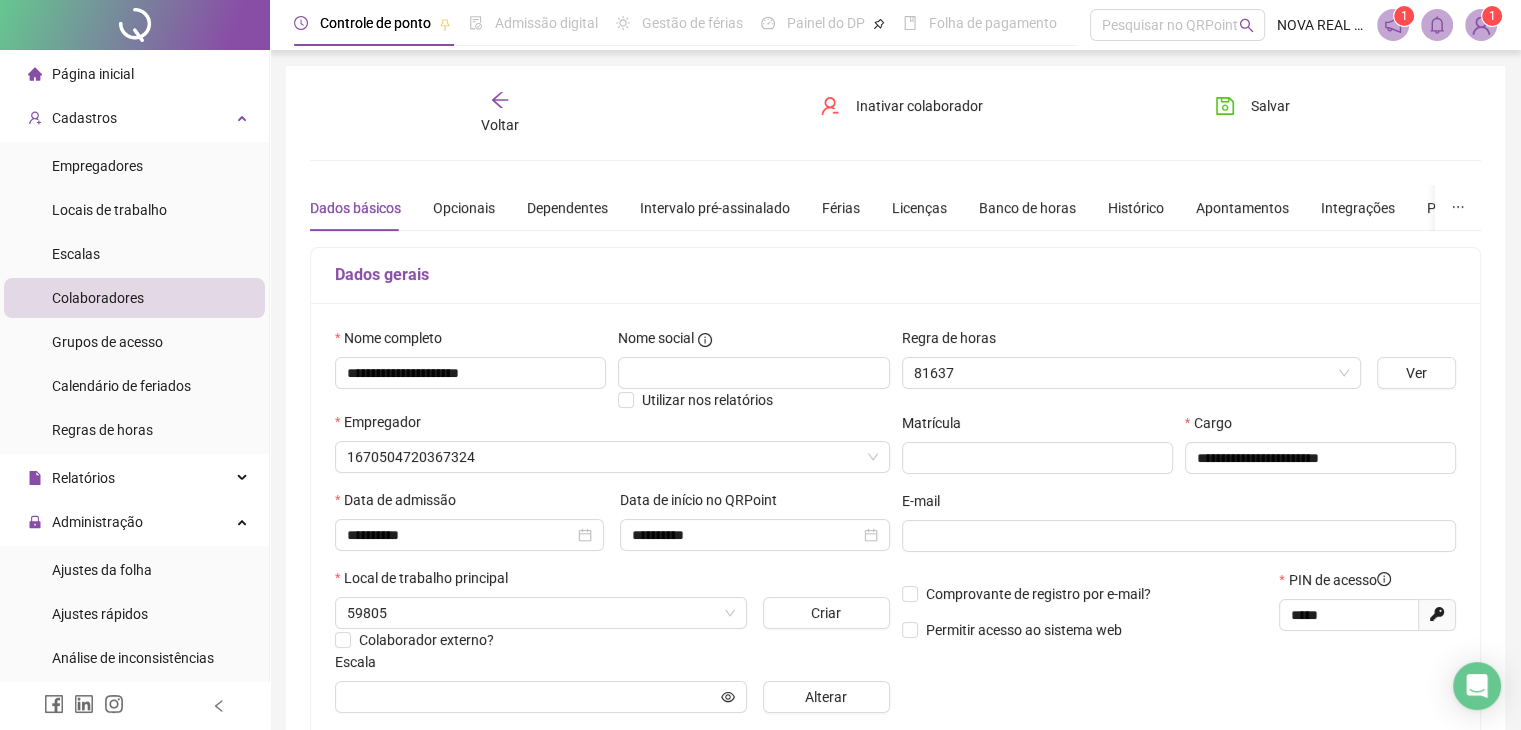 type on "****" 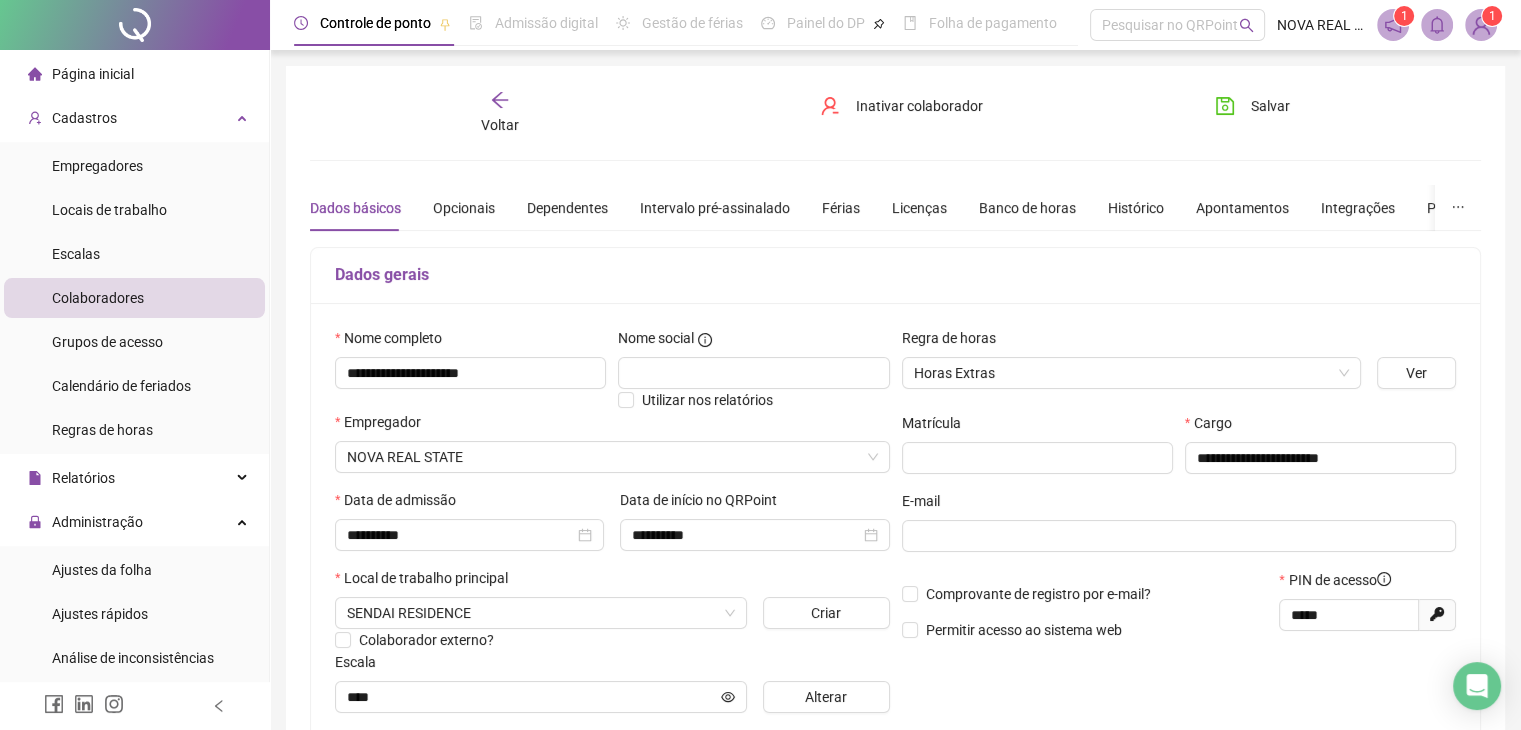 click on "Voltar" at bounding box center (500, 113) 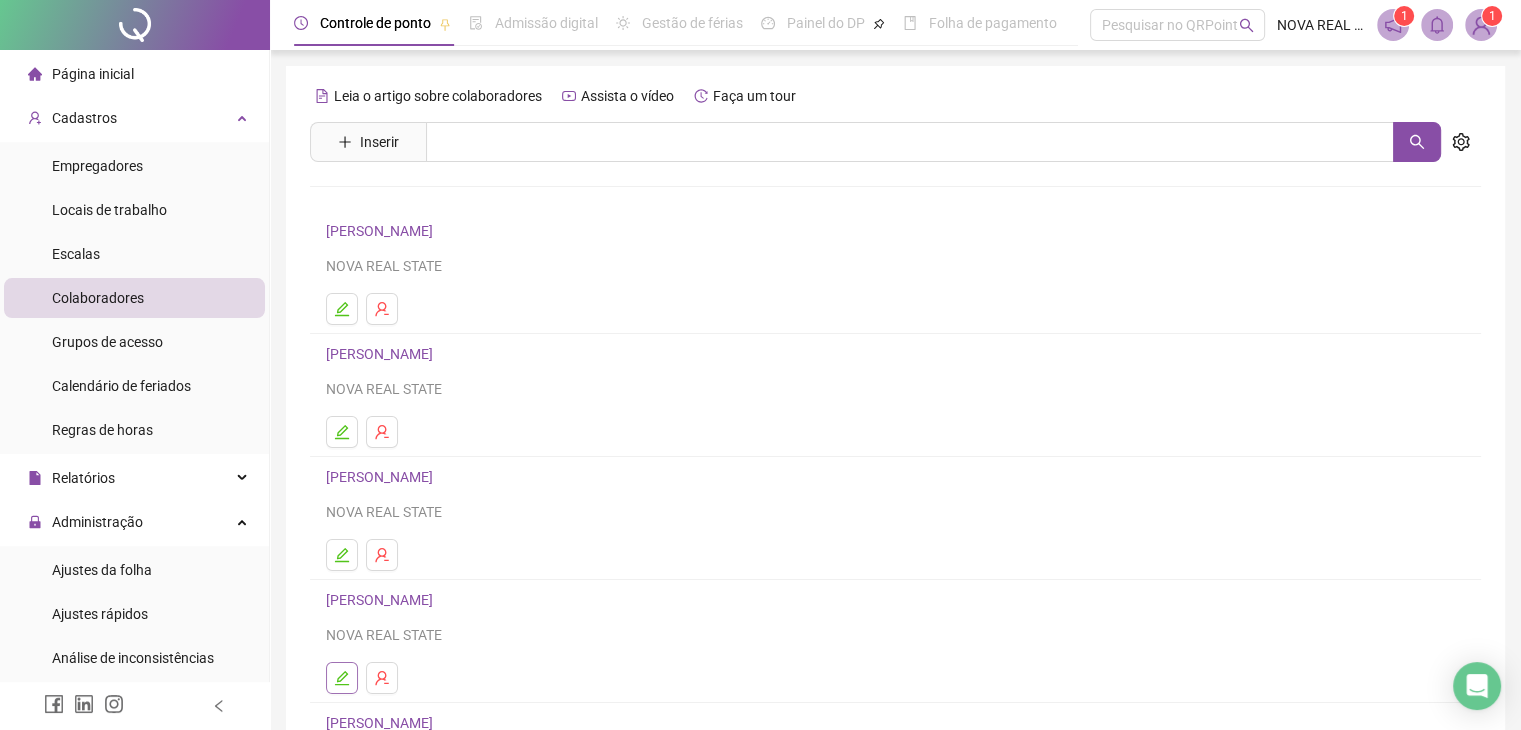 click 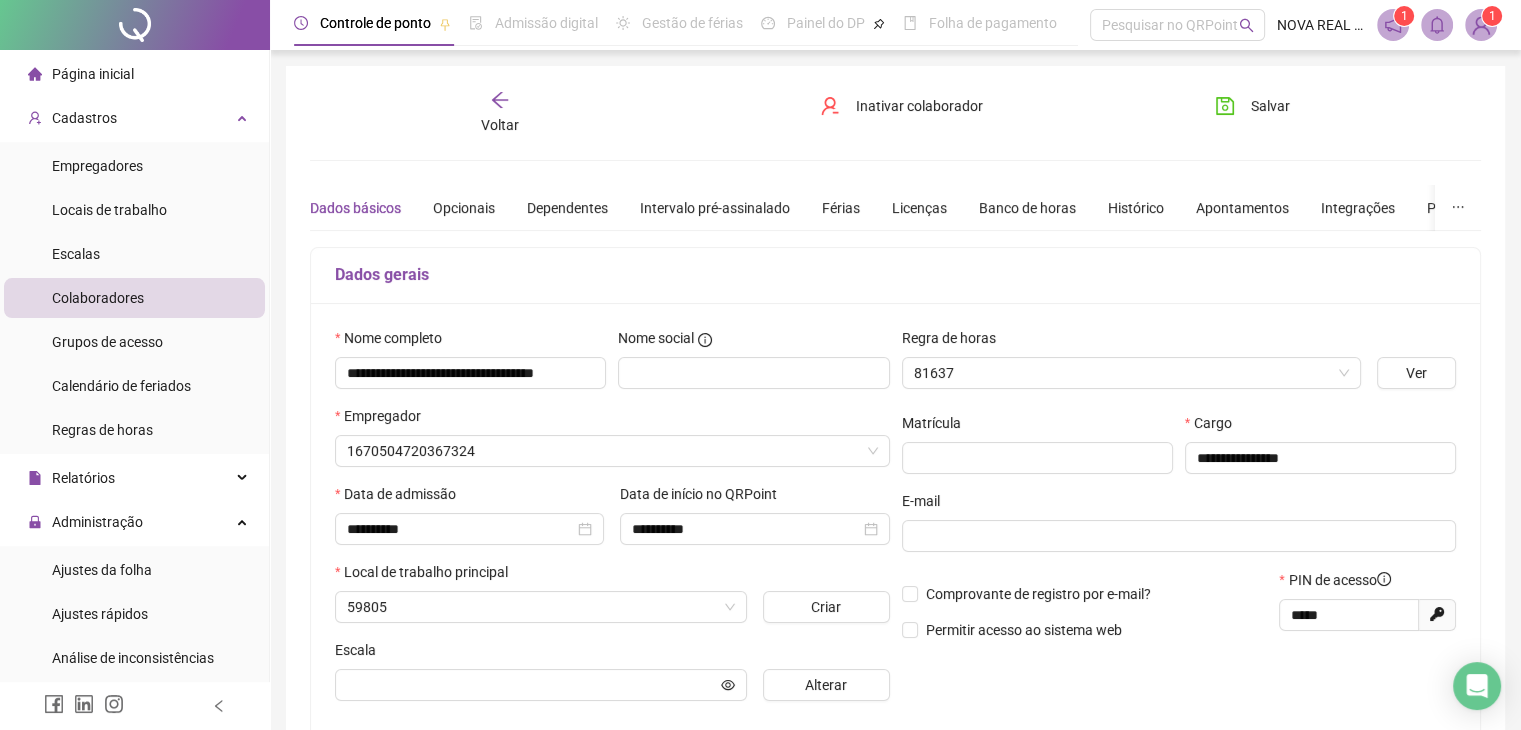 type on "****" 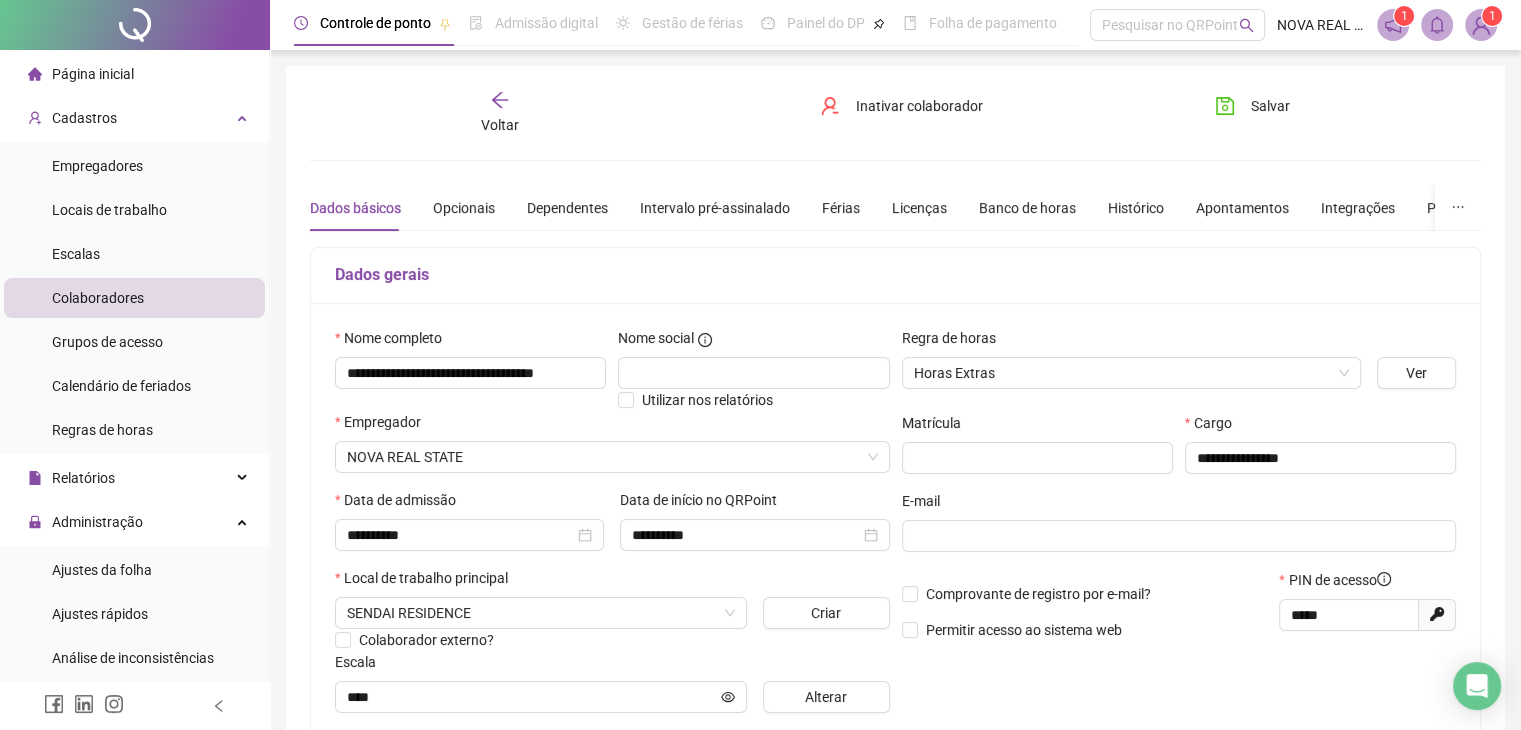 click on "Voltar" at bounding box center [500, 113] 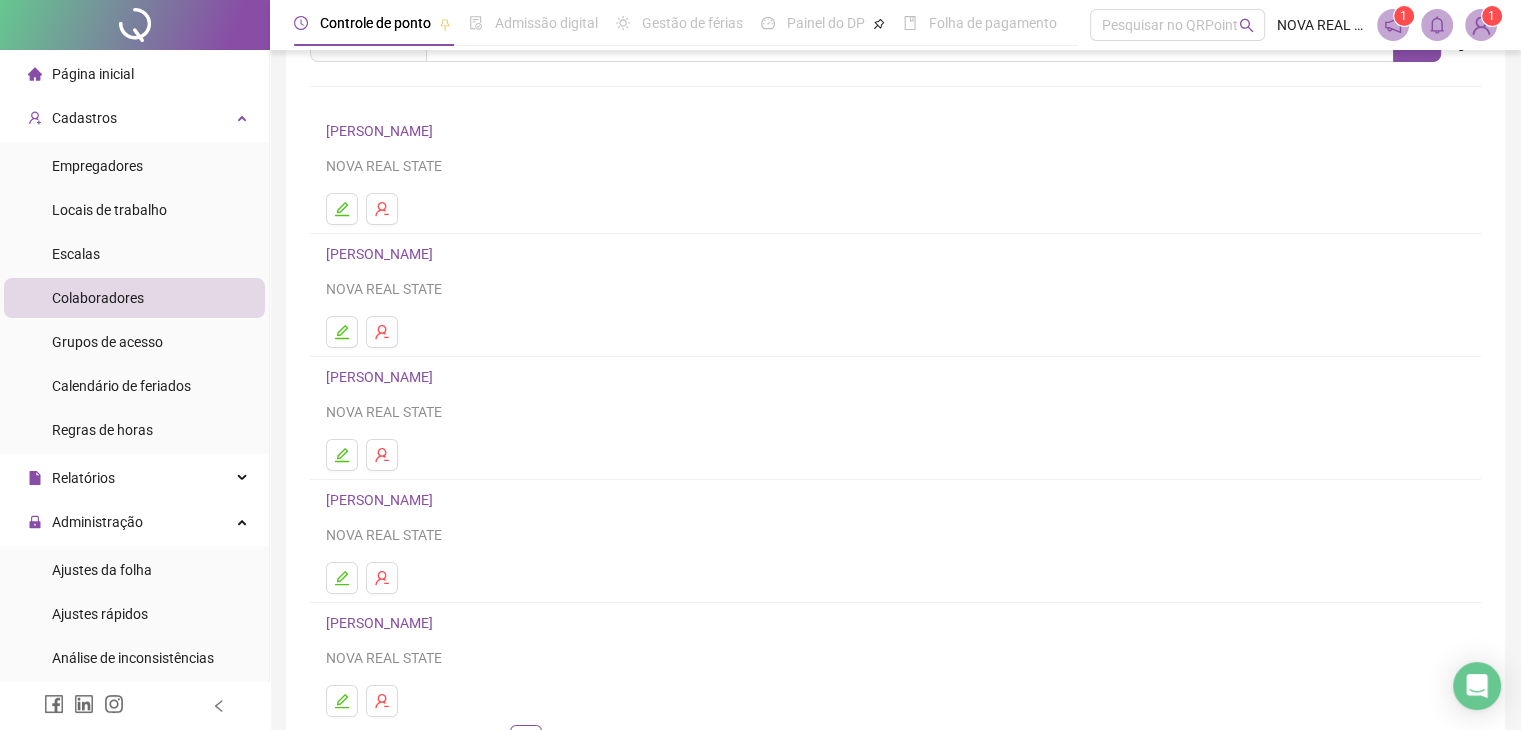 scroll, scrollTop: 236, scrollLeft: 0, axis: vertical 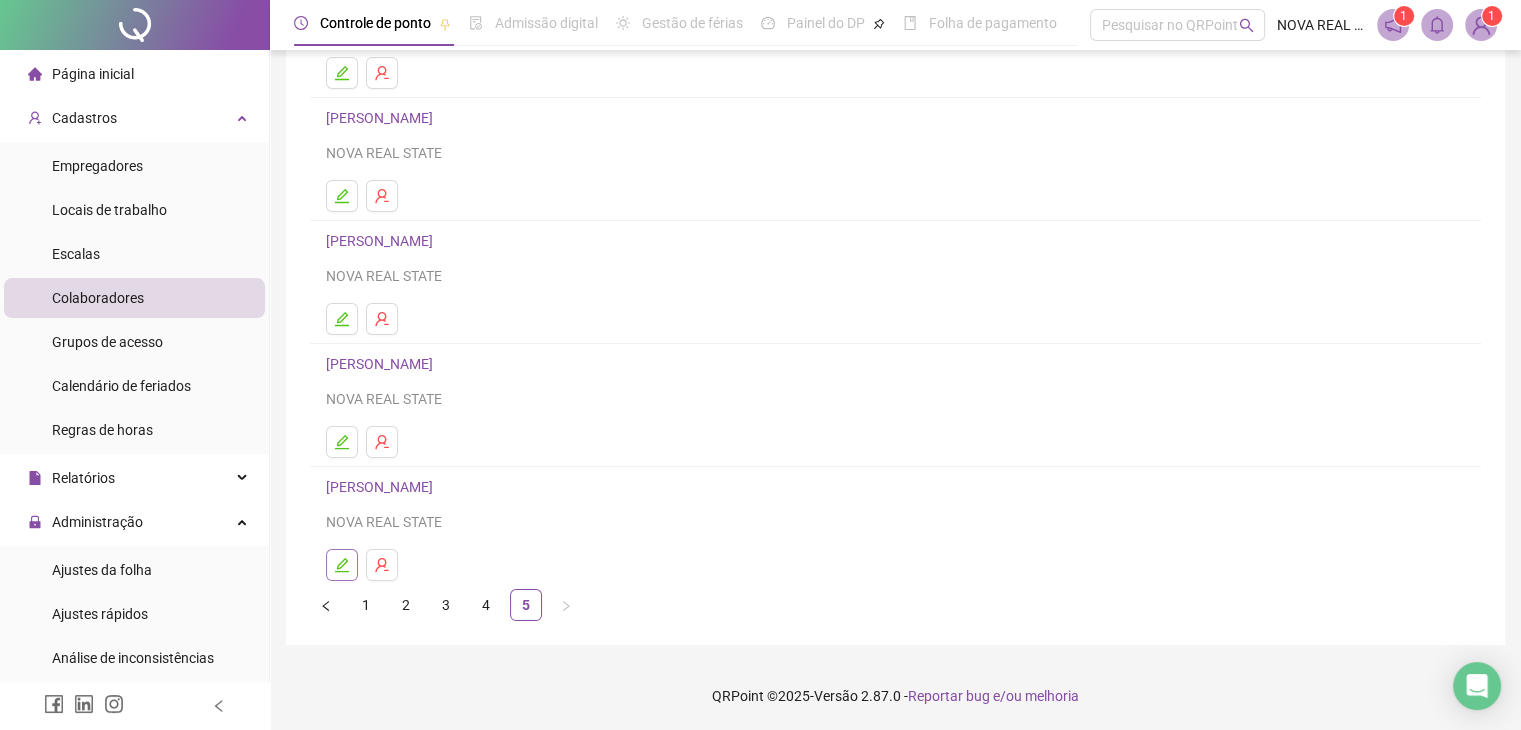 click at bounding box center [342, 565] 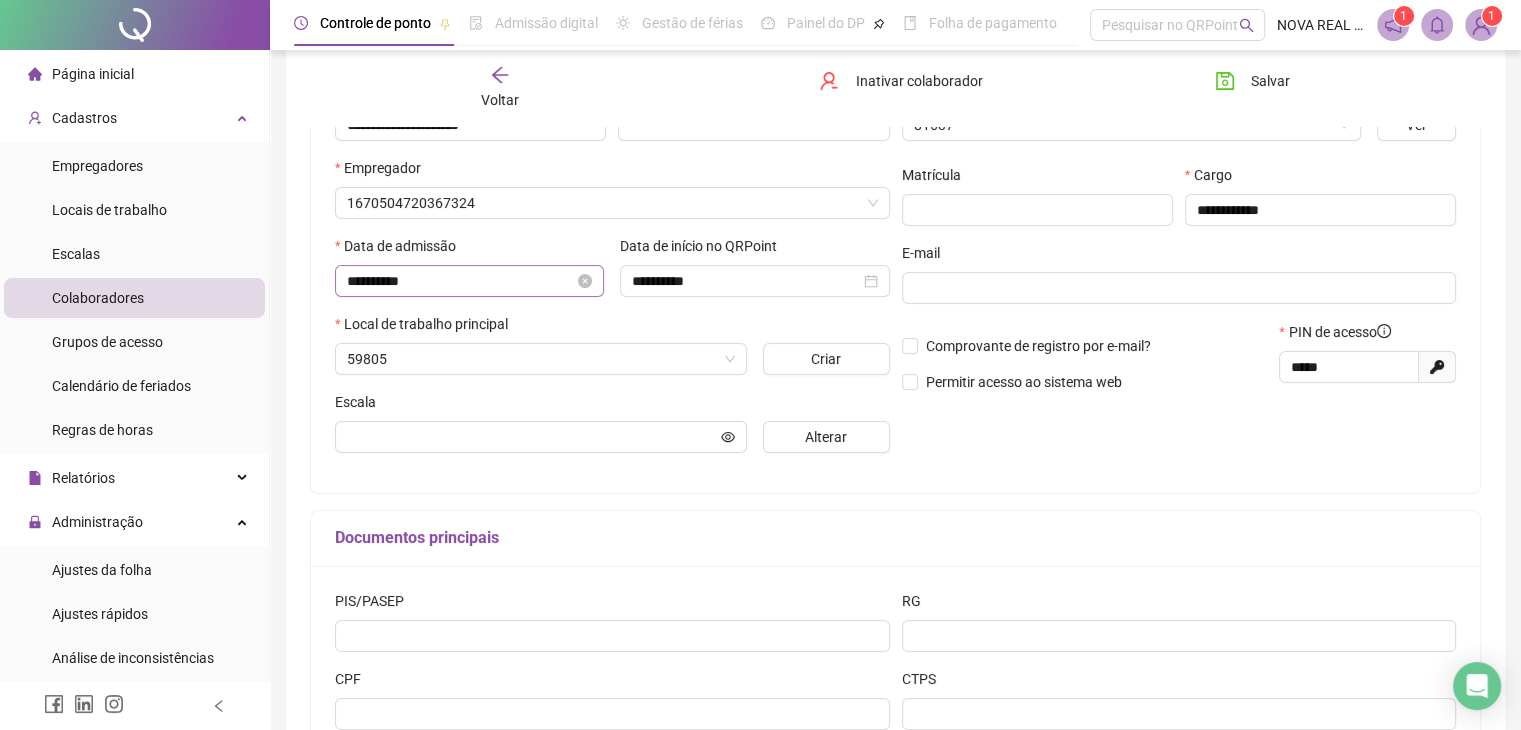 type on "****" 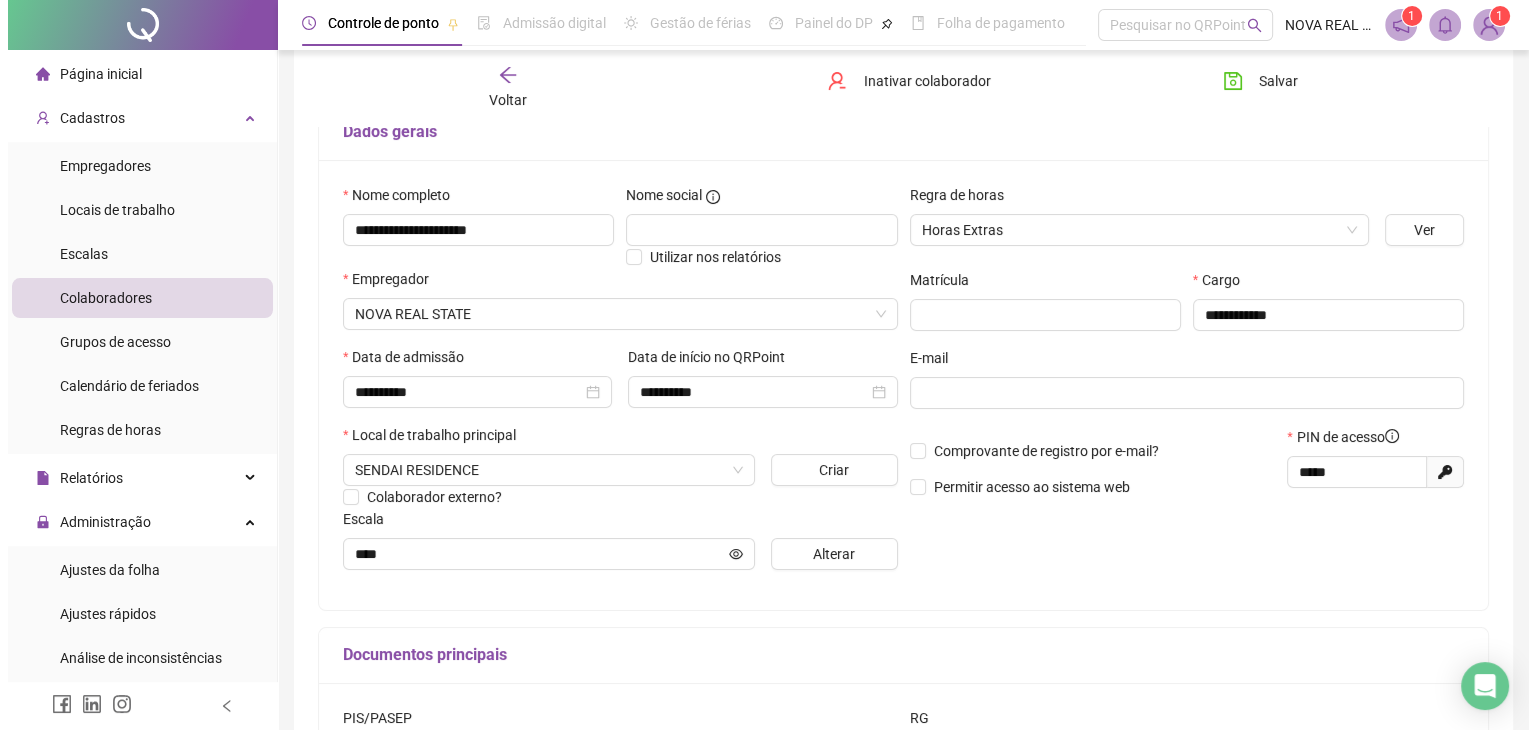 scroll, scrollTop: 0, scrollLeft: 0, axis: both 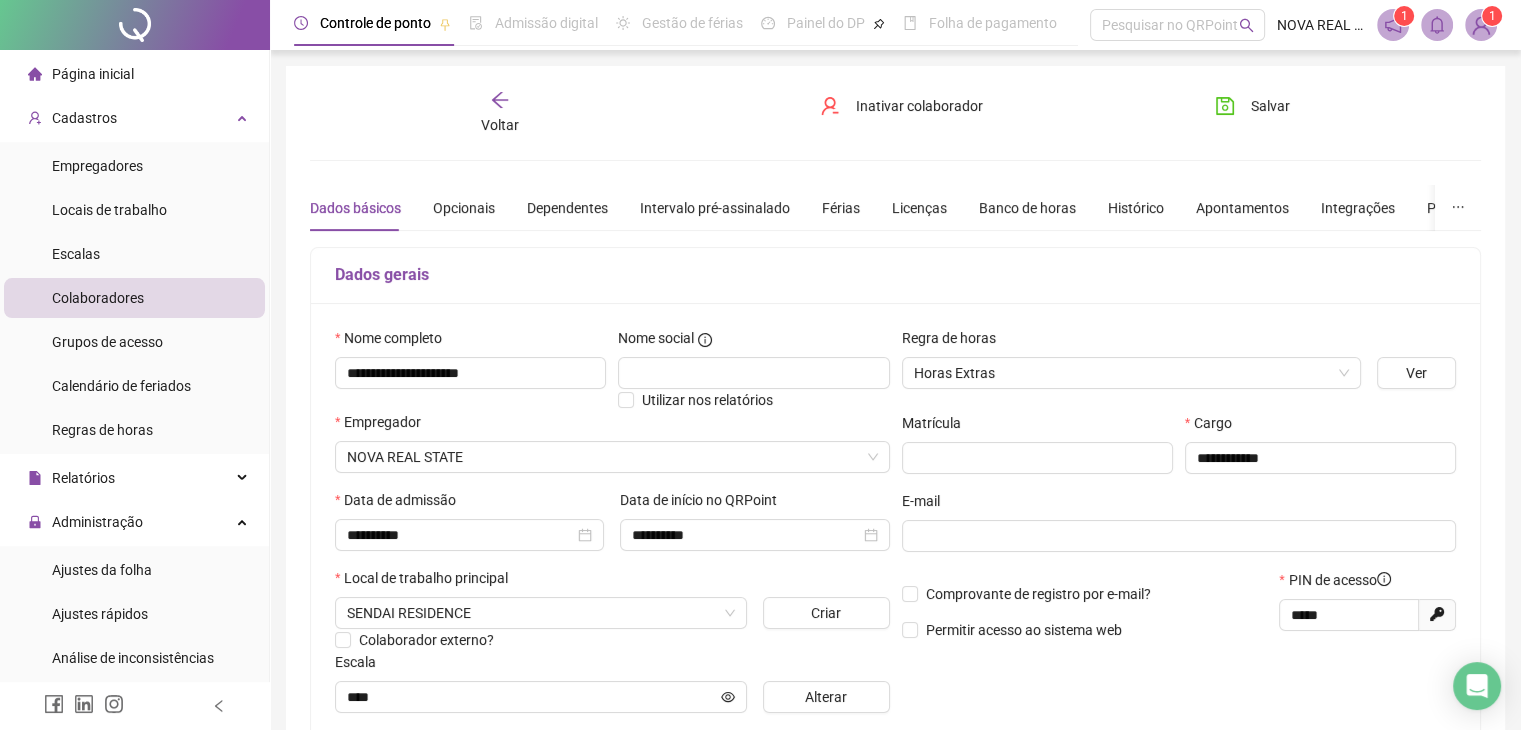 click 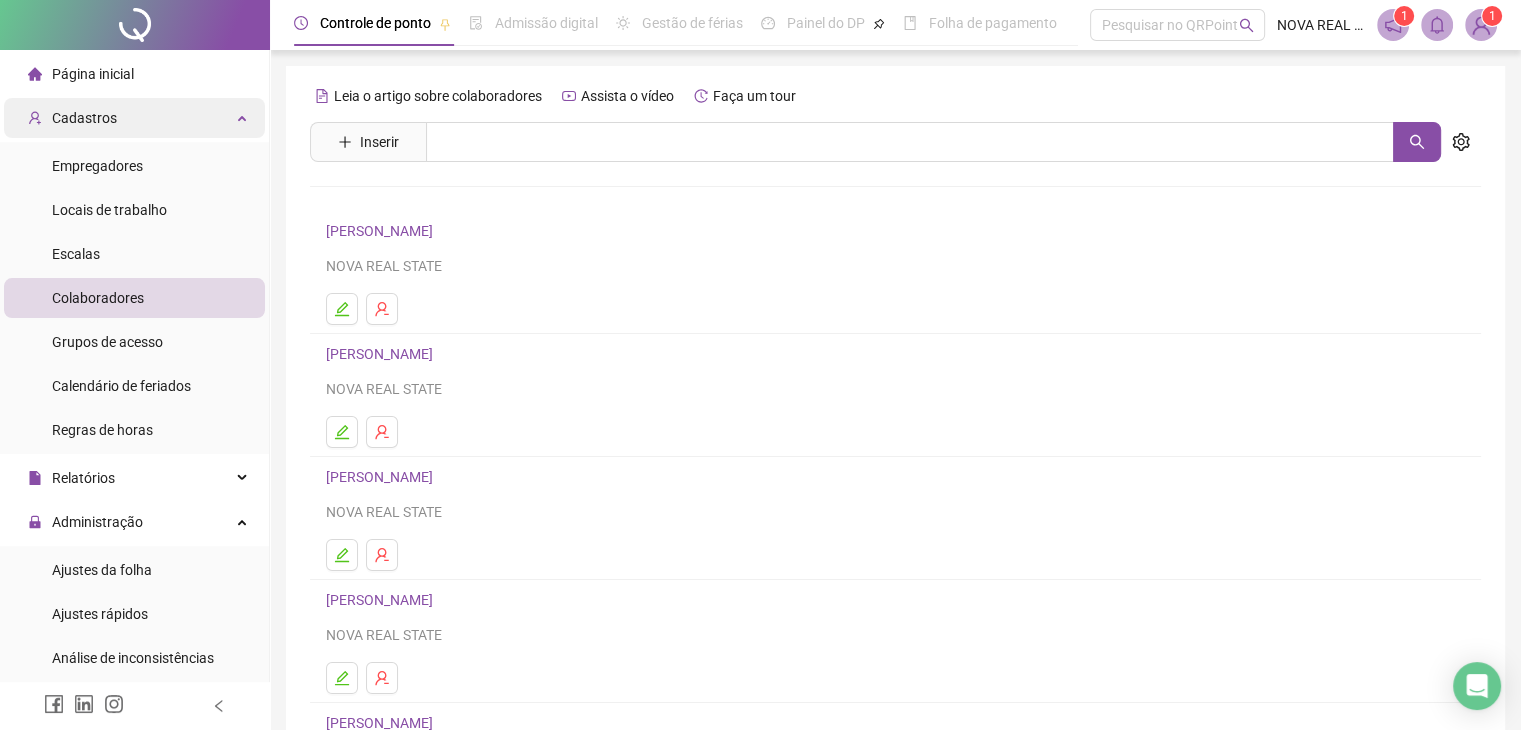 click on "Cadastros" at bounding box center [134, 118] 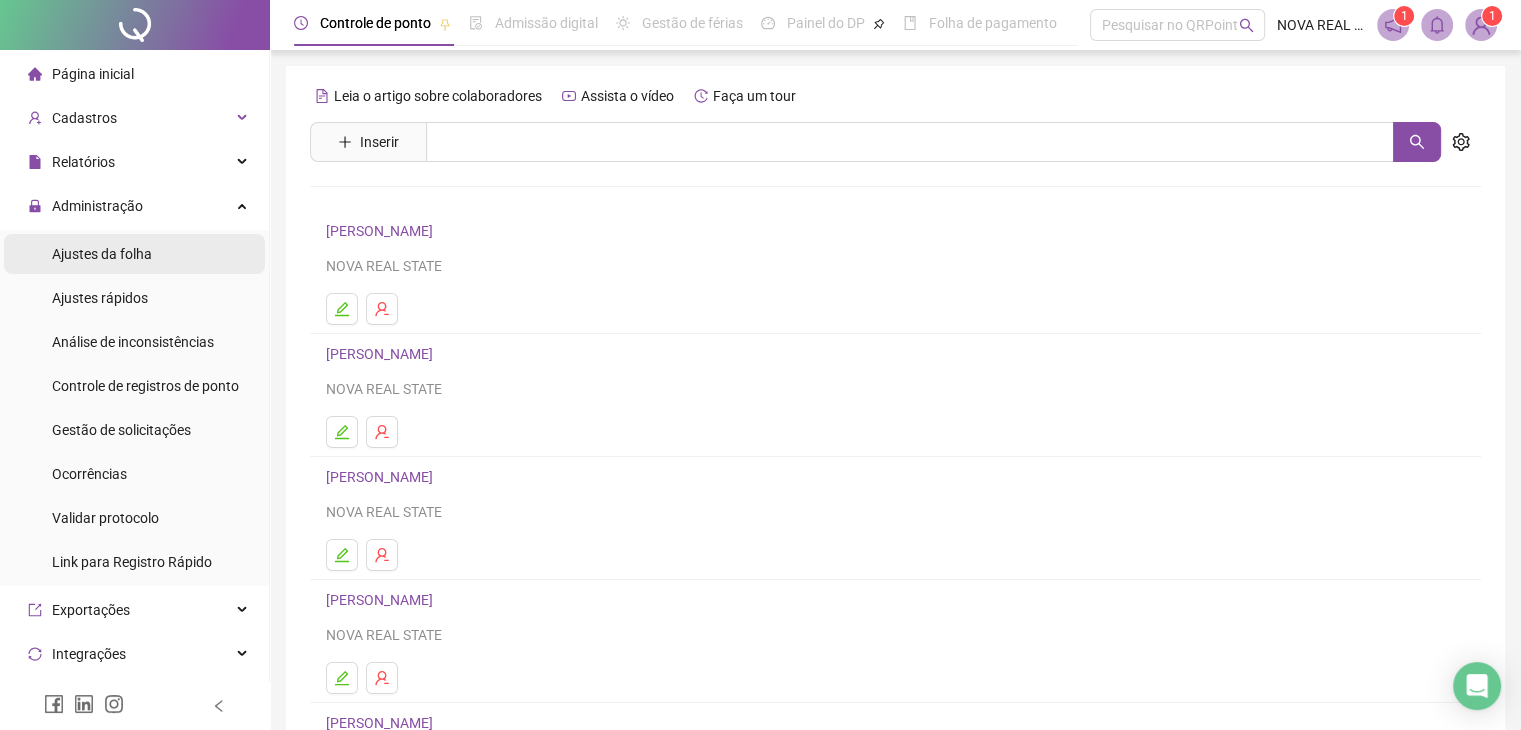 click on "Ajustes da folha" at bounding box center [102, 254] 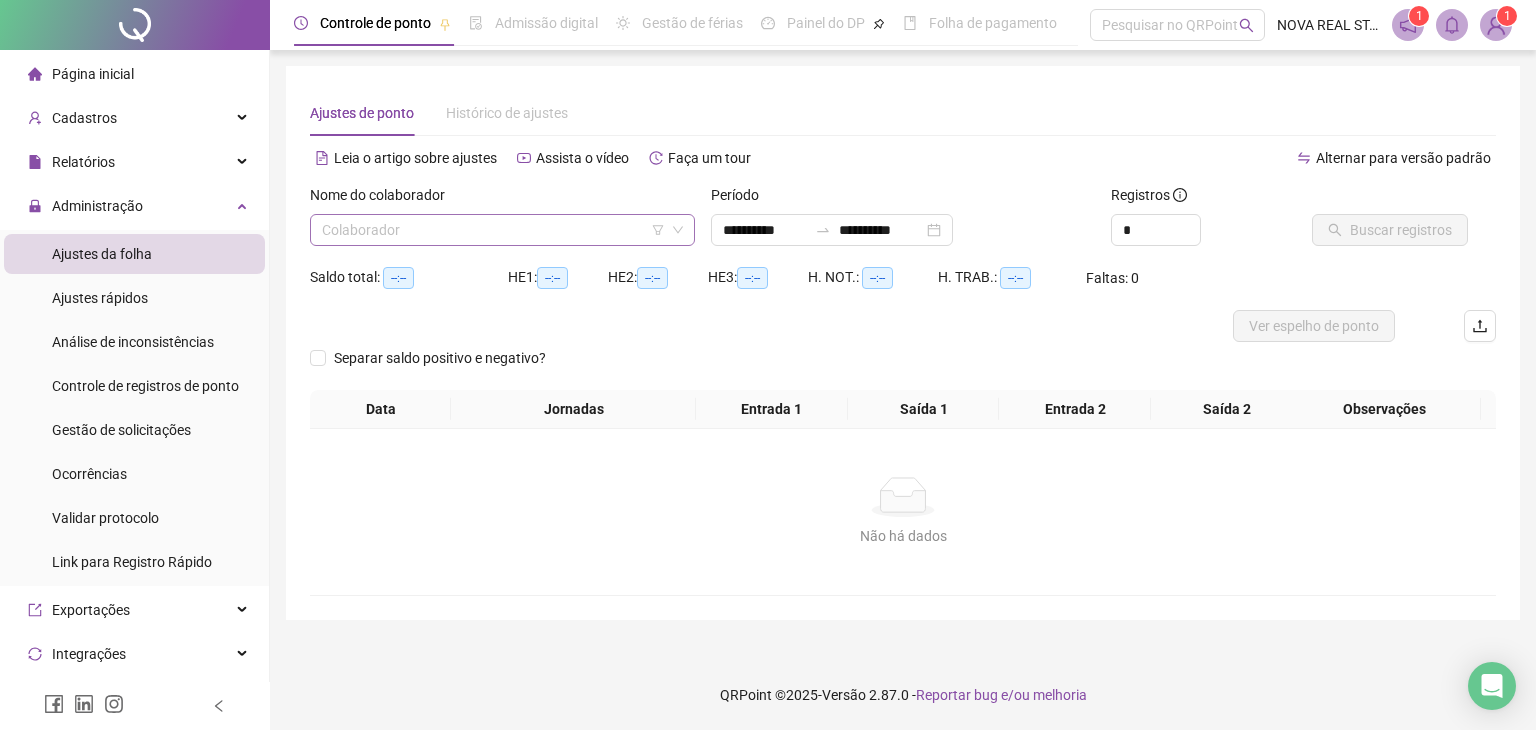 click at bounding box center (496, 230) 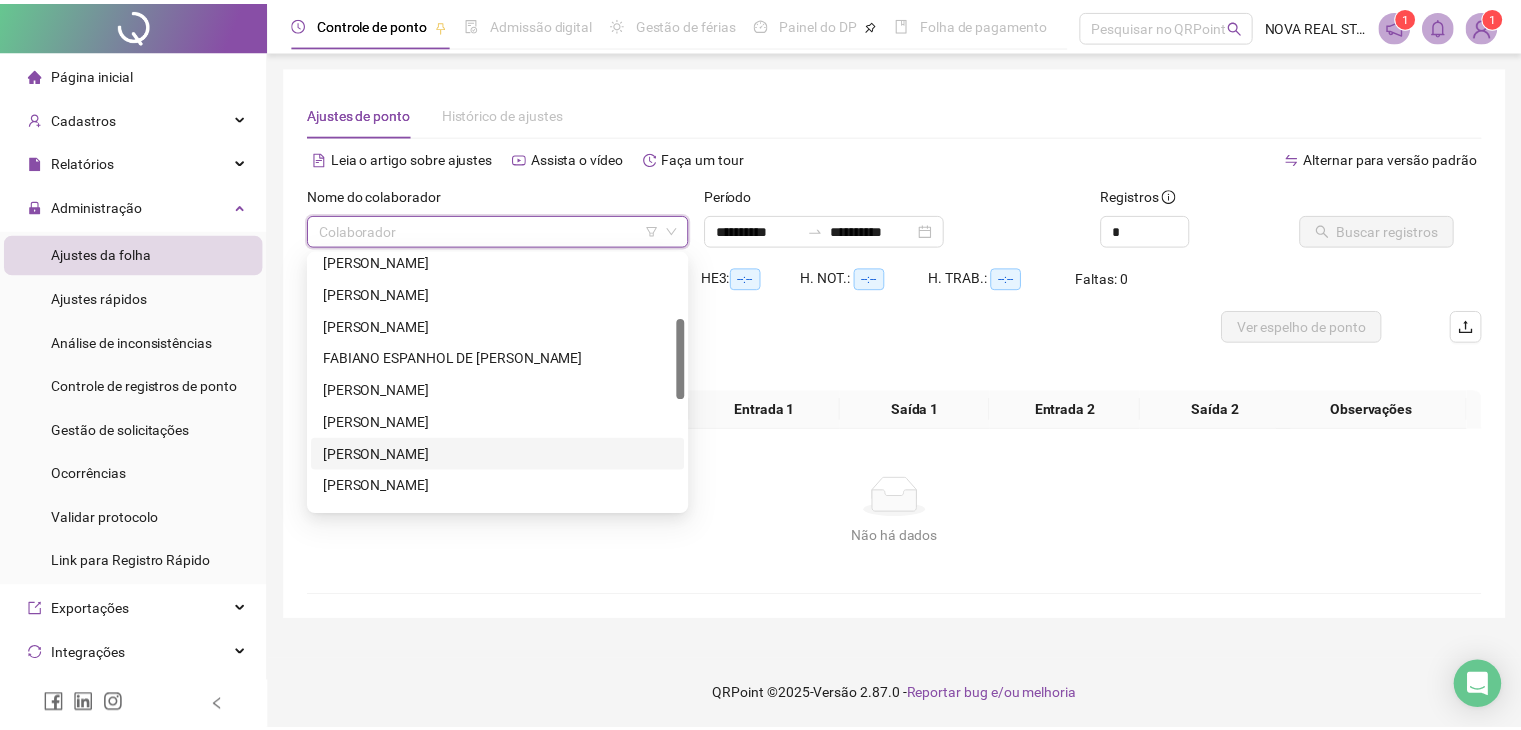 scroll, scrollTop: 300, scrollLeft: 0, axis: vertical 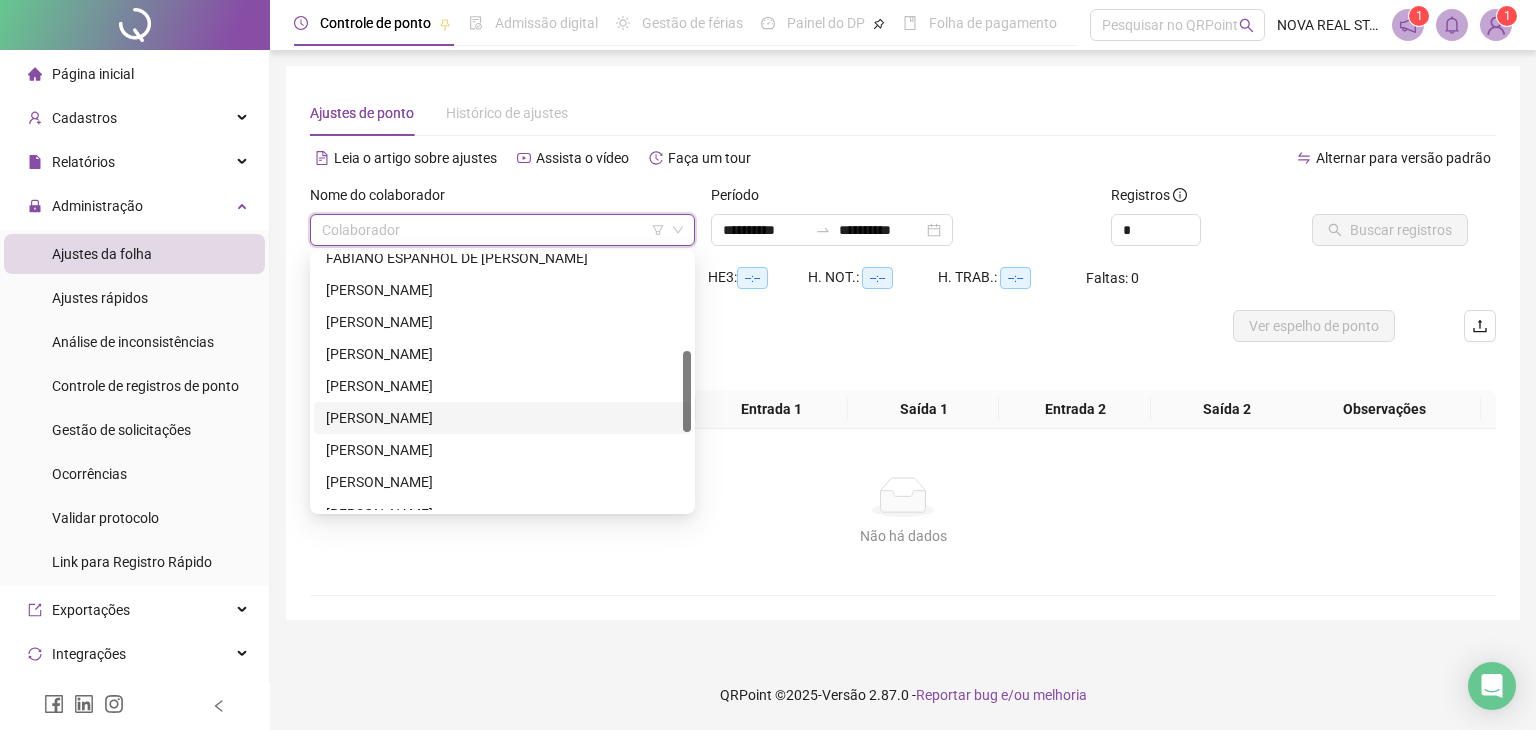 click on "[PERSON_NAME]" at bounding box center [502, 418] 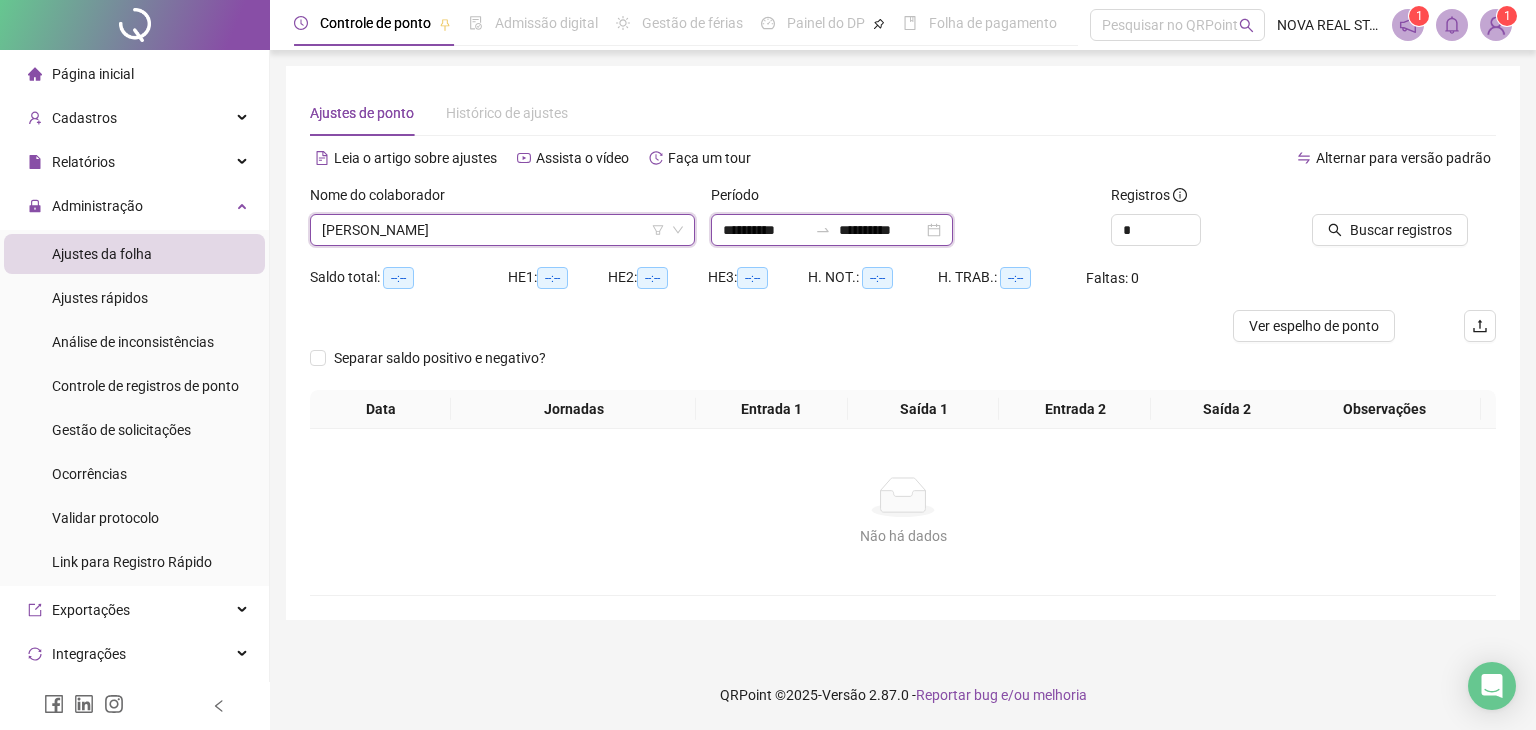 click on "**********" at bounding box center (765, 230) 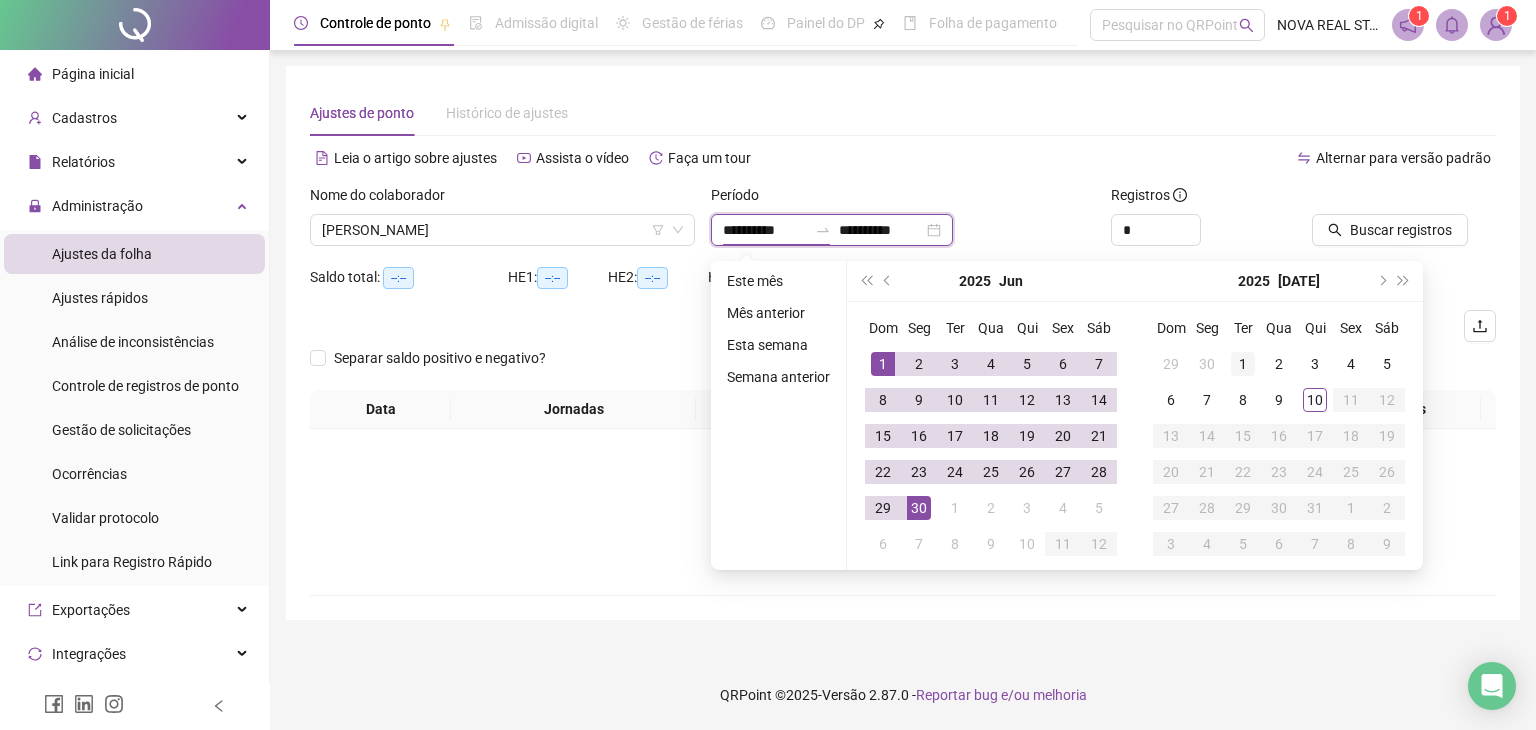 type on "**********" 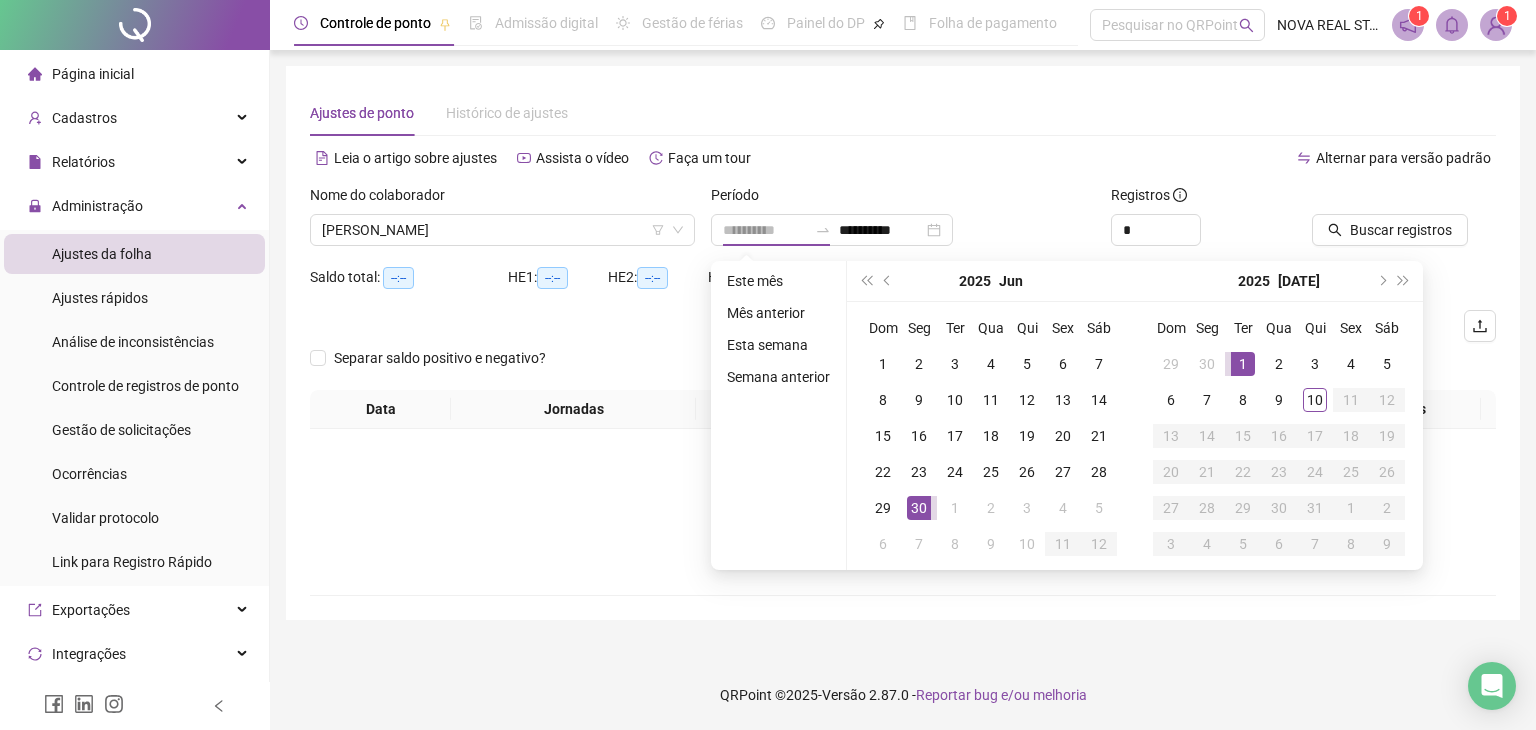 click on "1" at bounding box center [1243, 364] 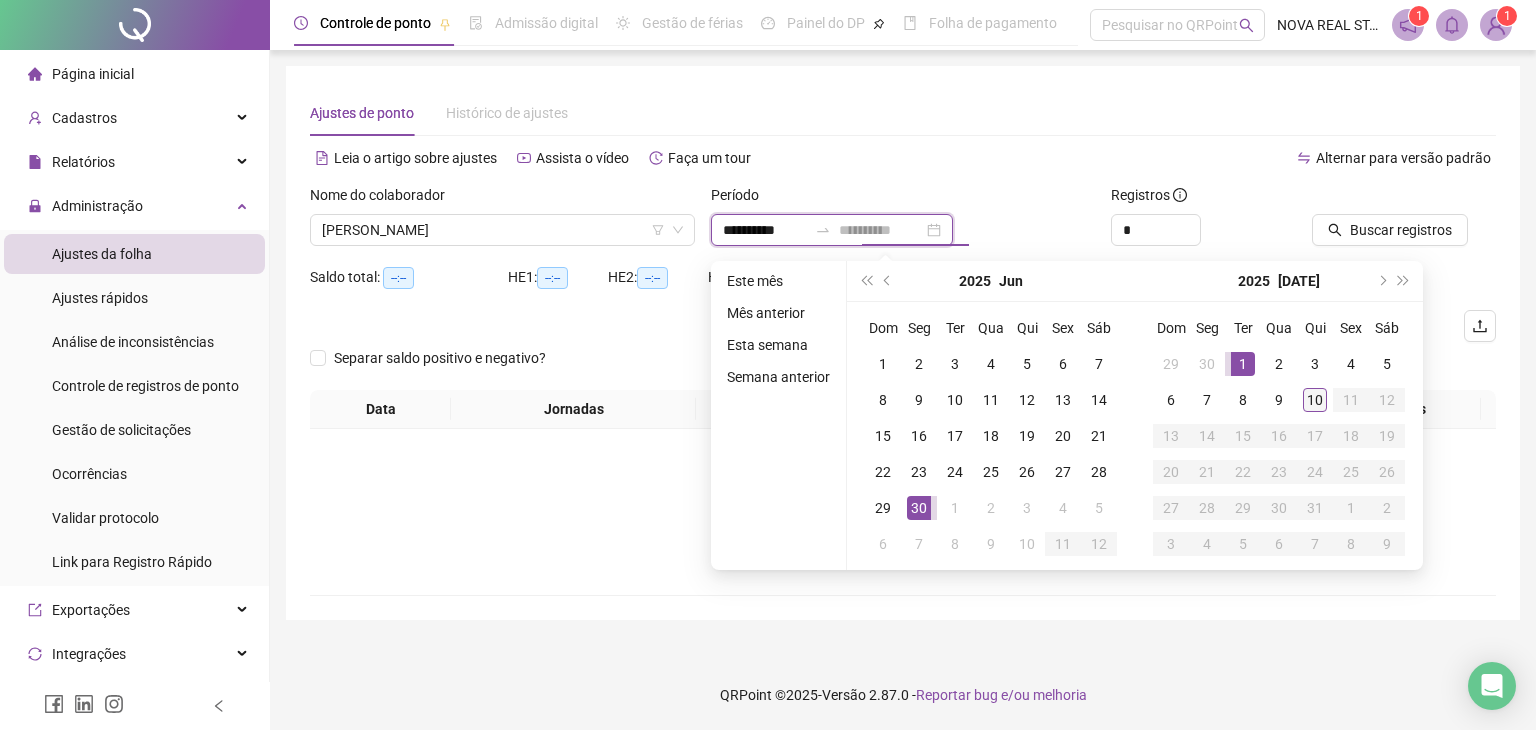 type on "**********" 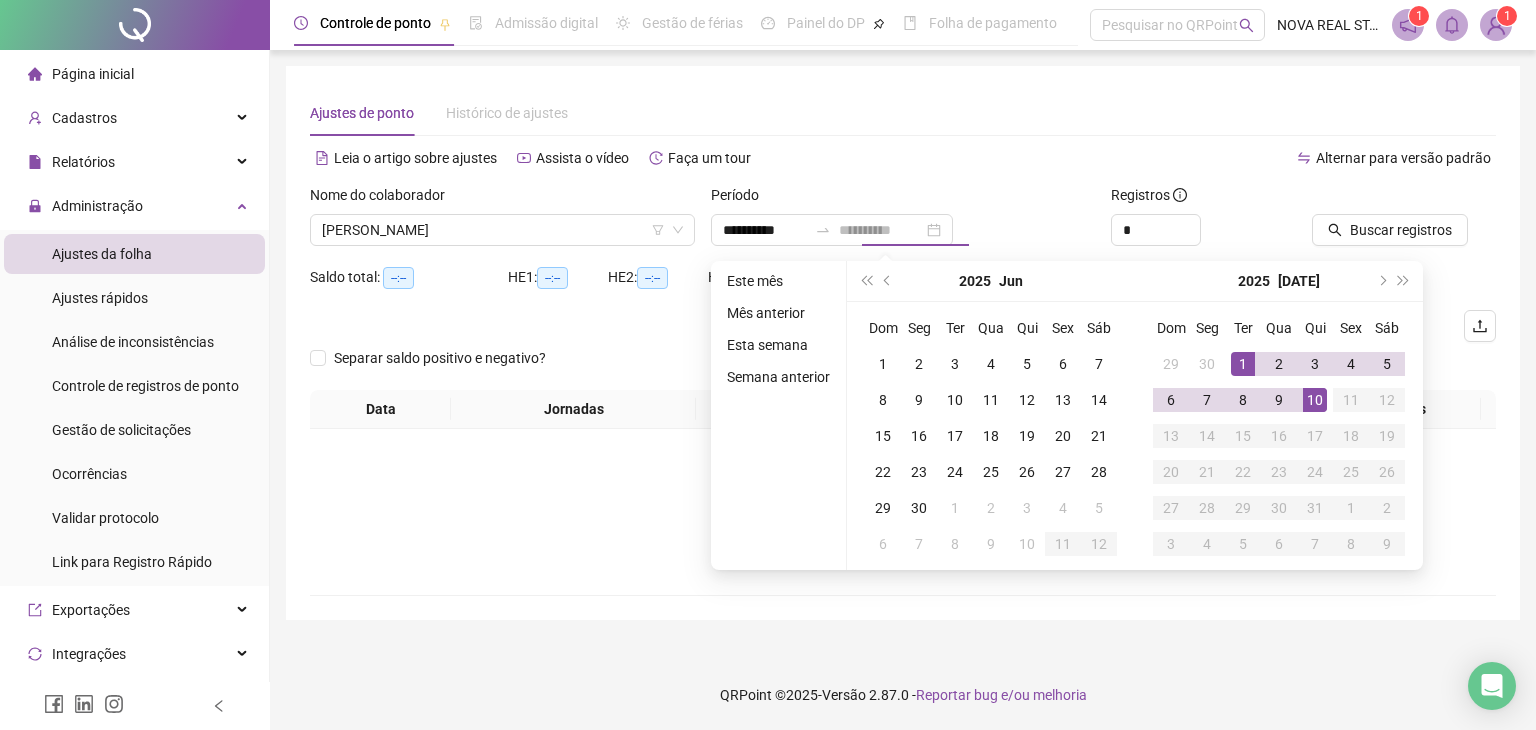 click on "10" at bounding box center (1315, 400) 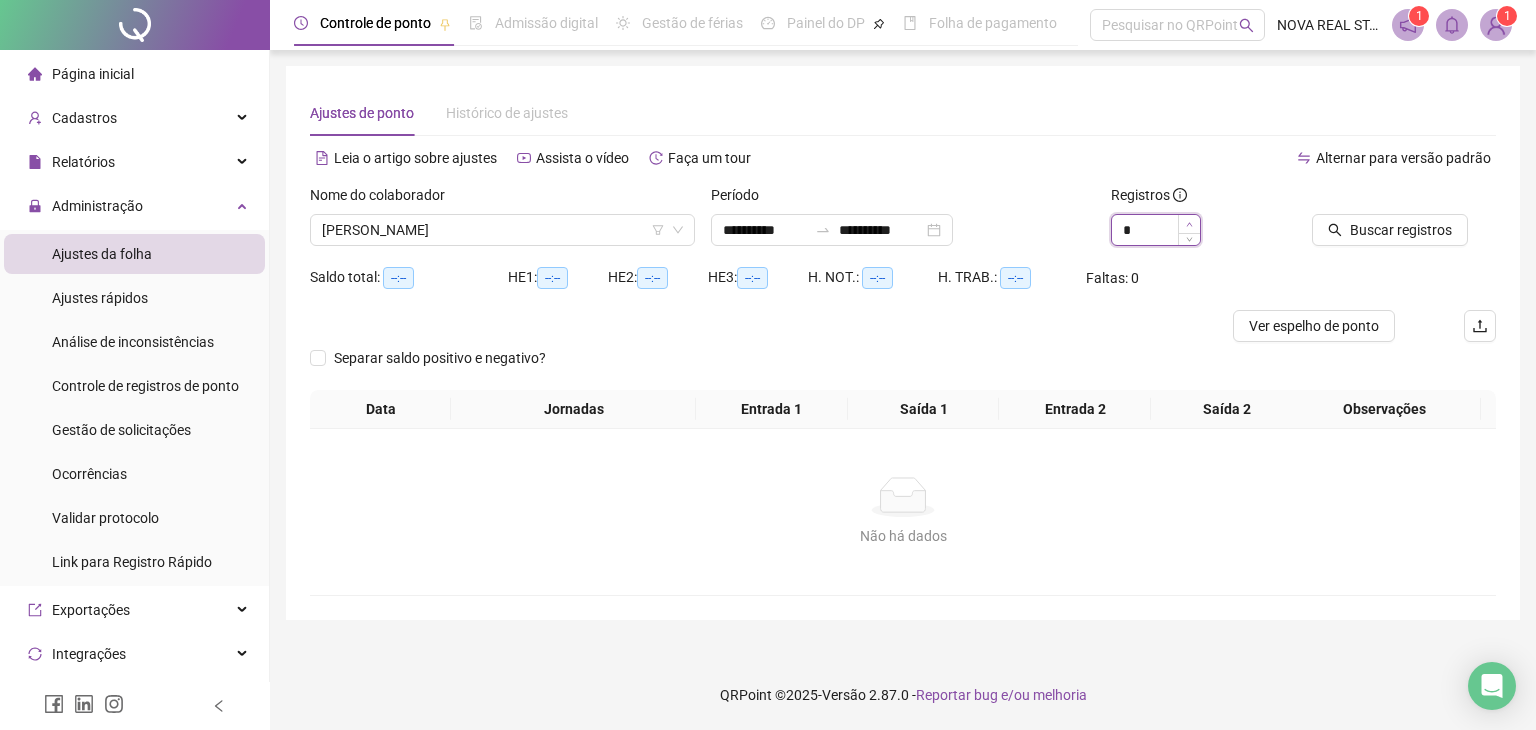 type on "*" 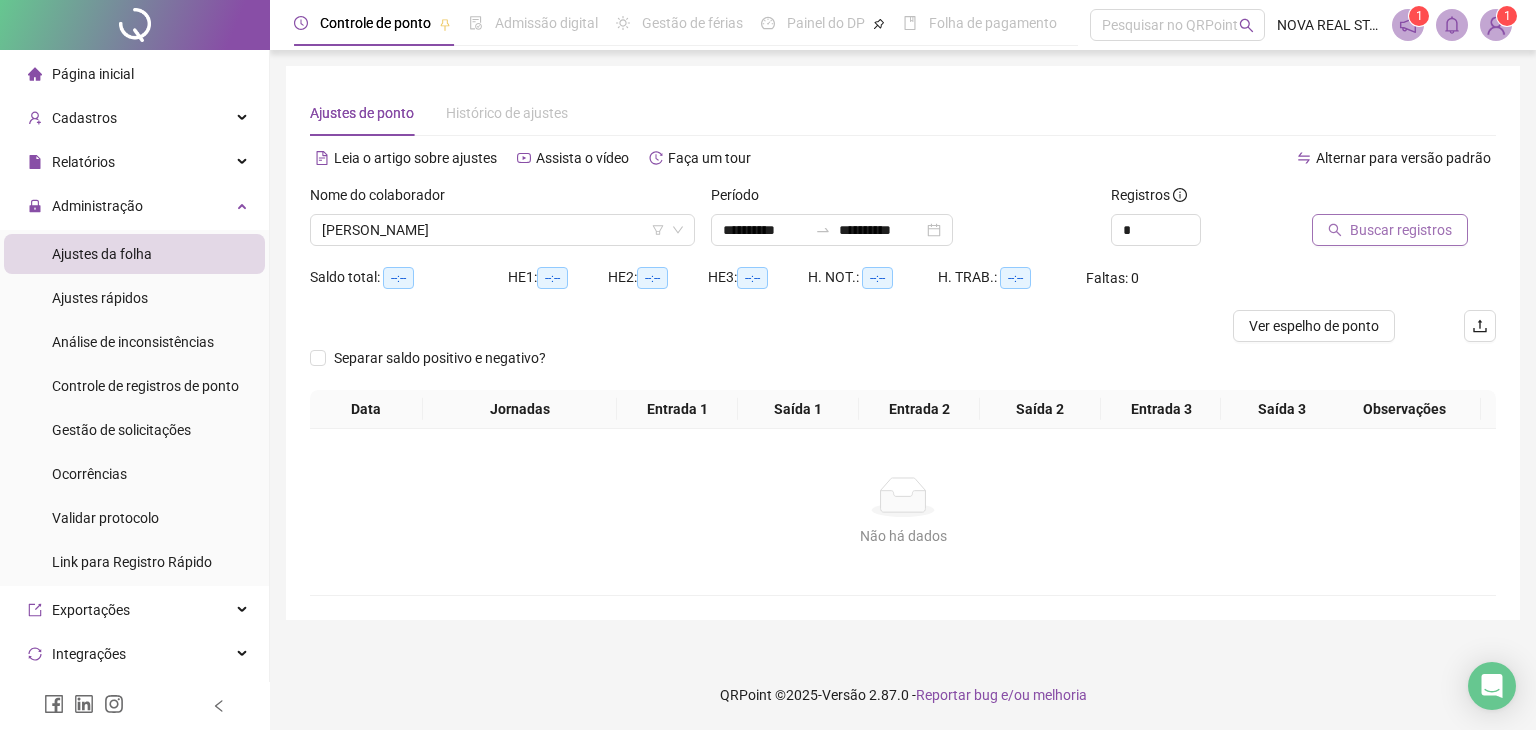 click on "Buscar registros" at bounding box center (1401, 230) 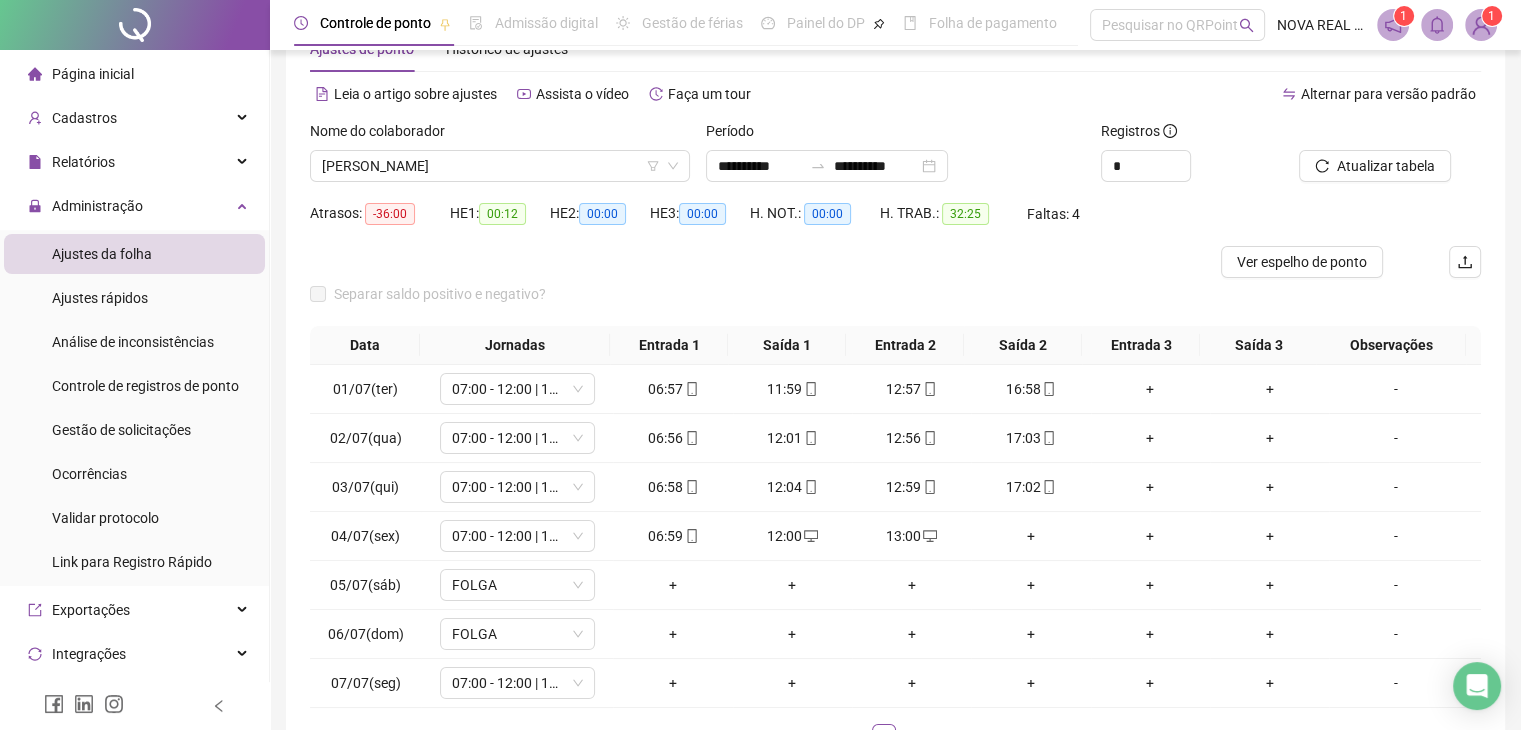 scroll, scrollTop: 100, scrollLeft: 0, axis: vertical 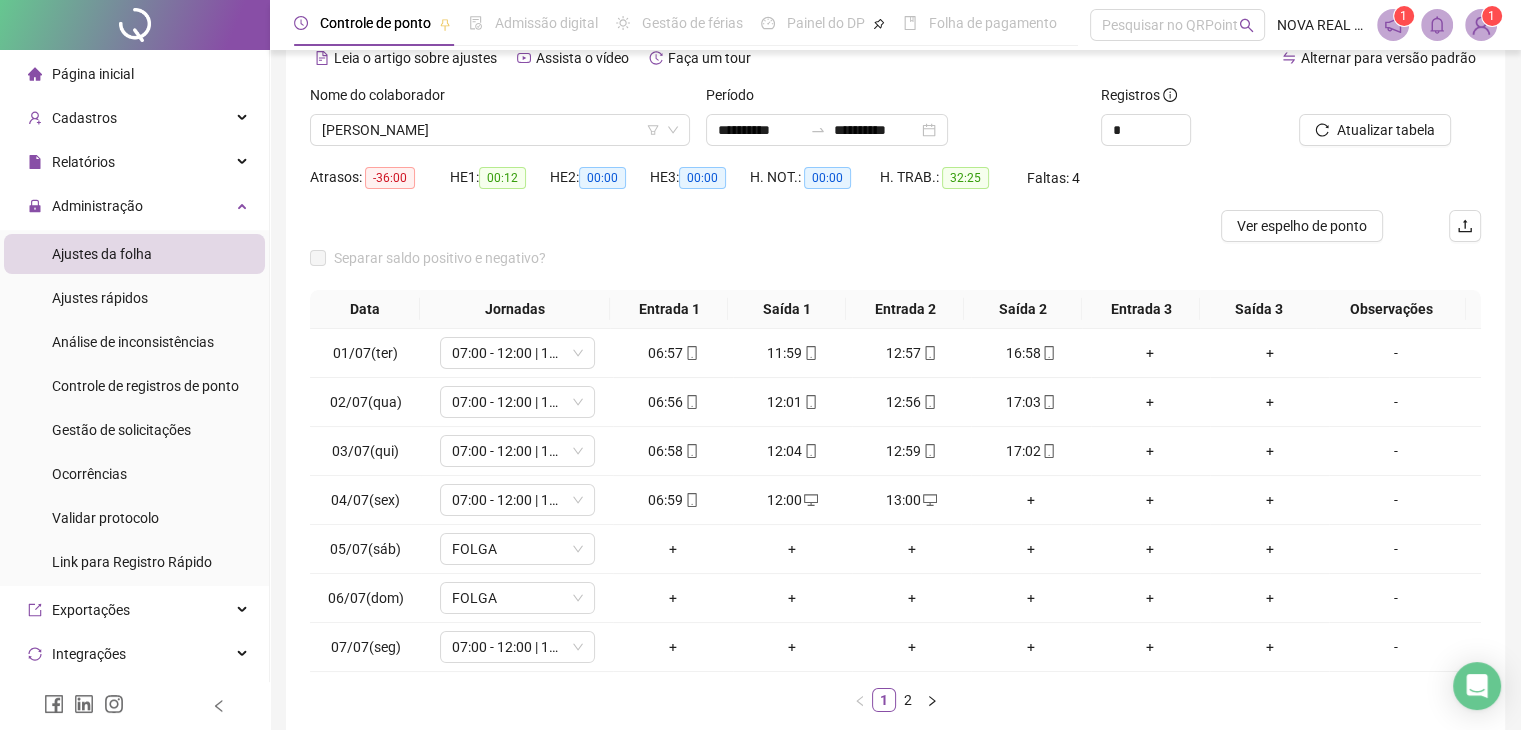click on "2" at bounding box center (908, 700) 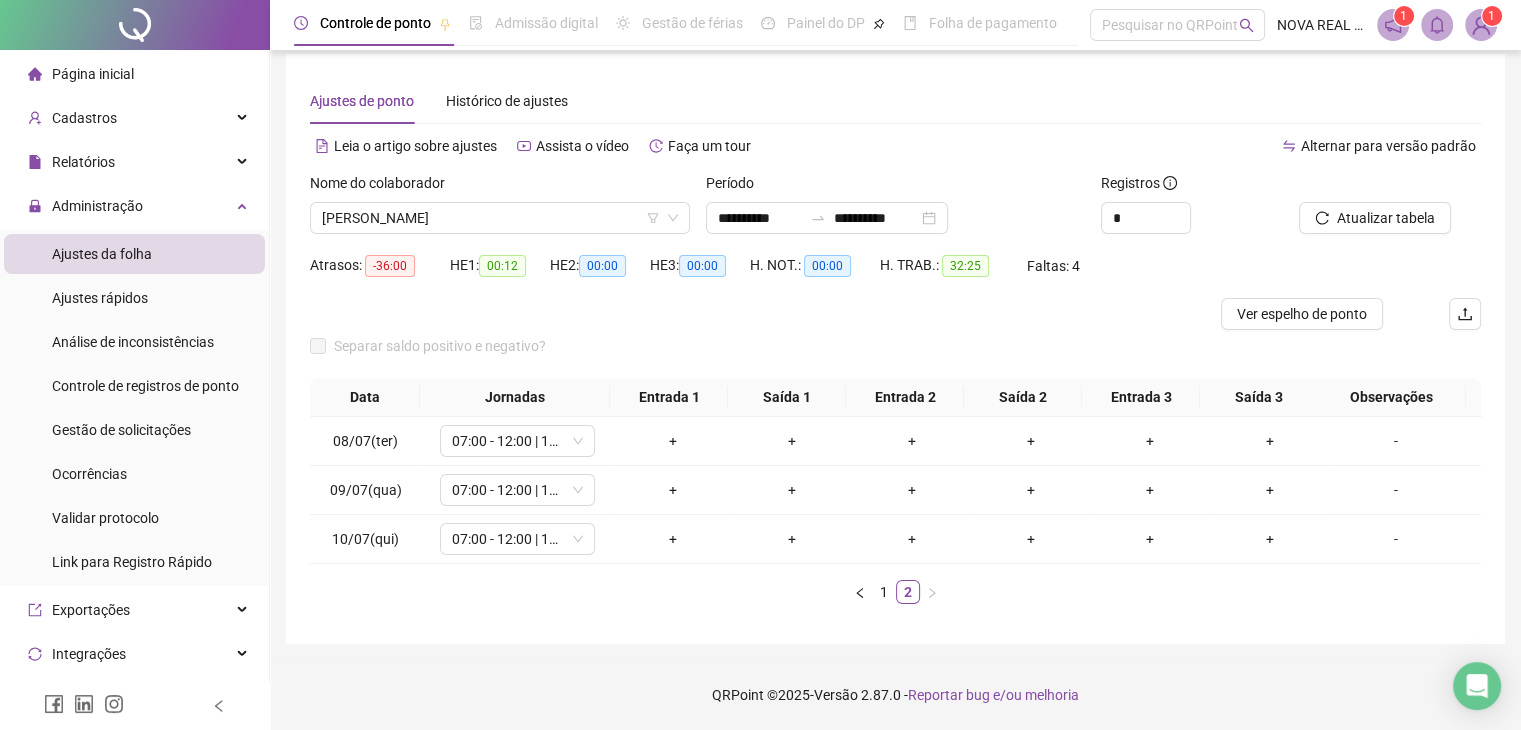scroll, scrollTop: 27, scrollLeft: 0, axis: vertical 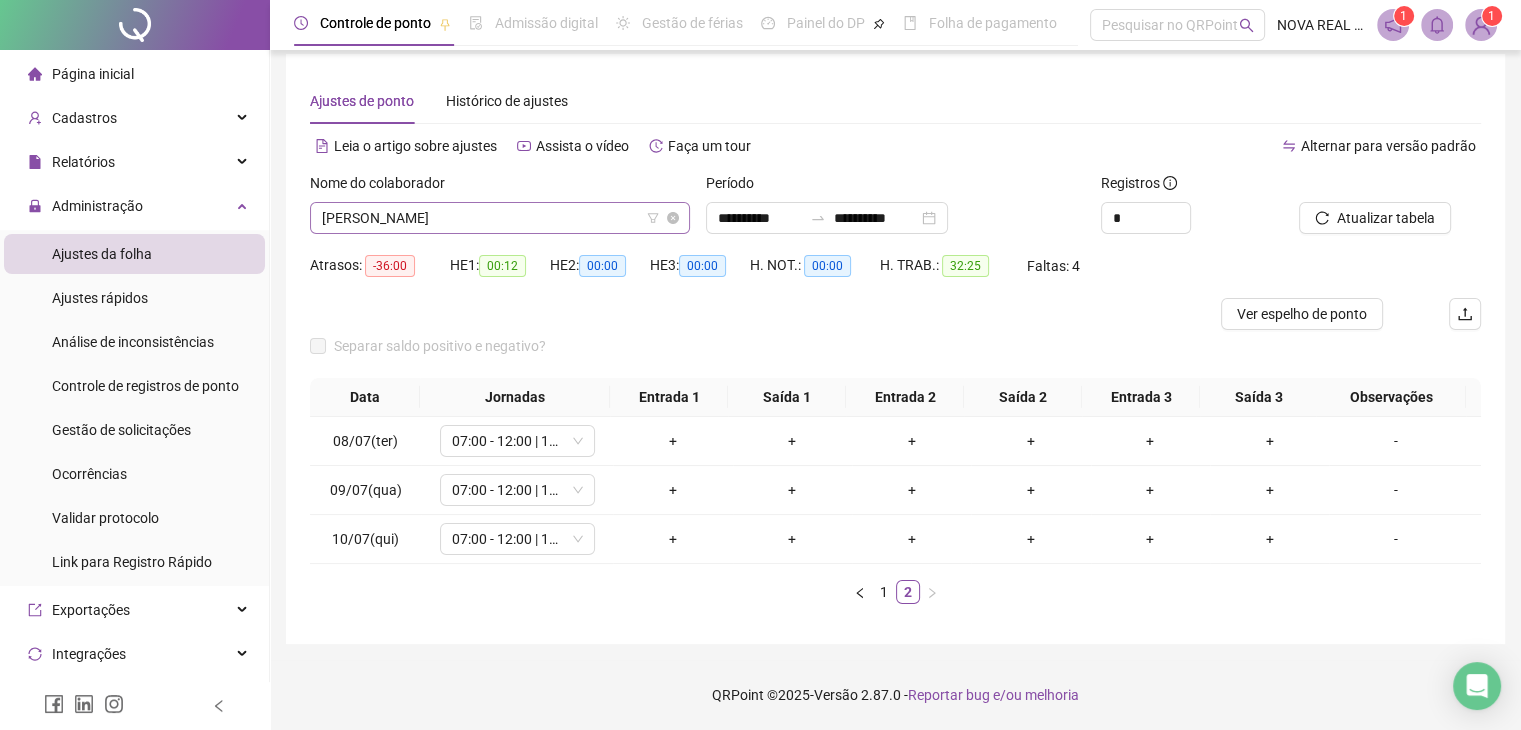 click on "[PERSON_NAME]" at bounding box center (500, 218) 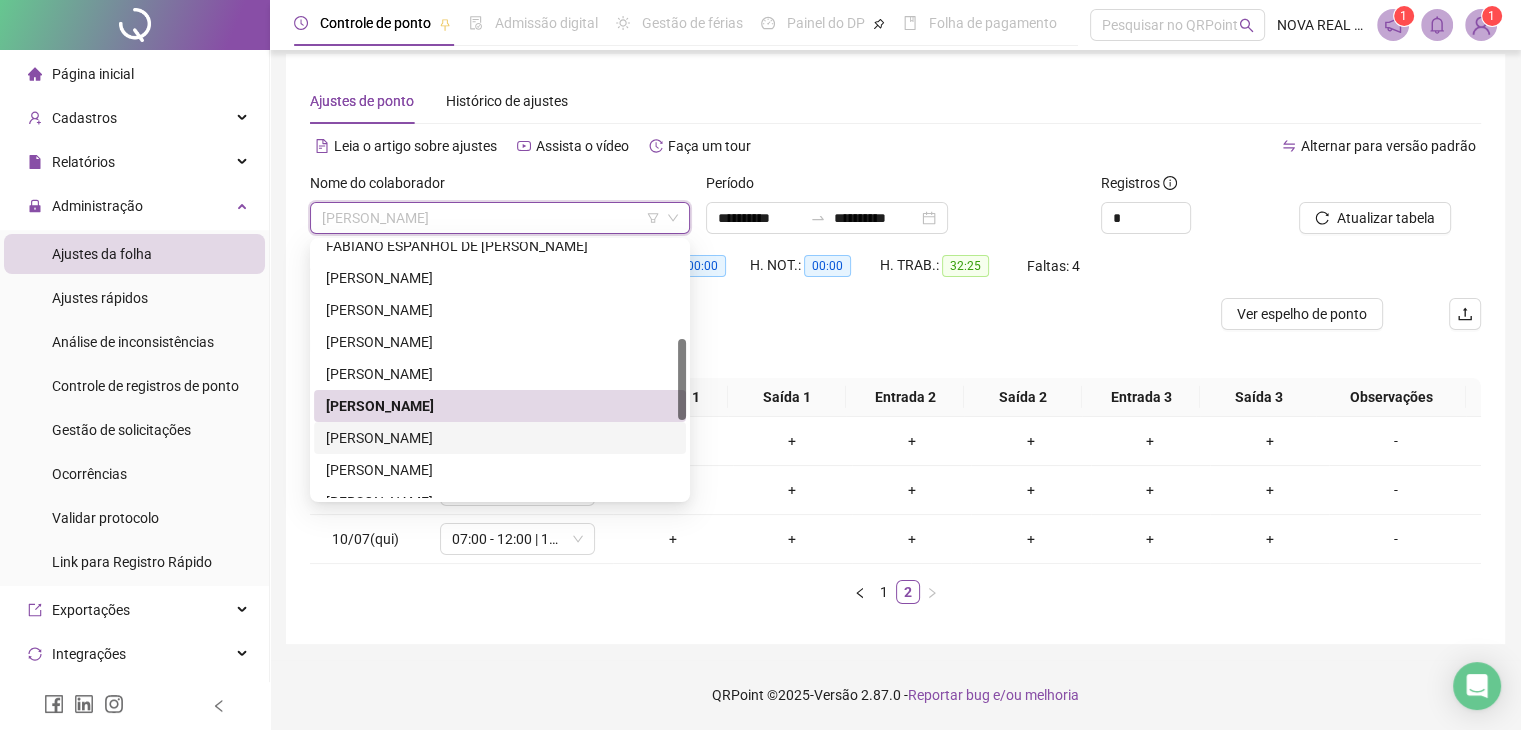 click on "[PERSON_NAME]" at bounding box center [500, 438] 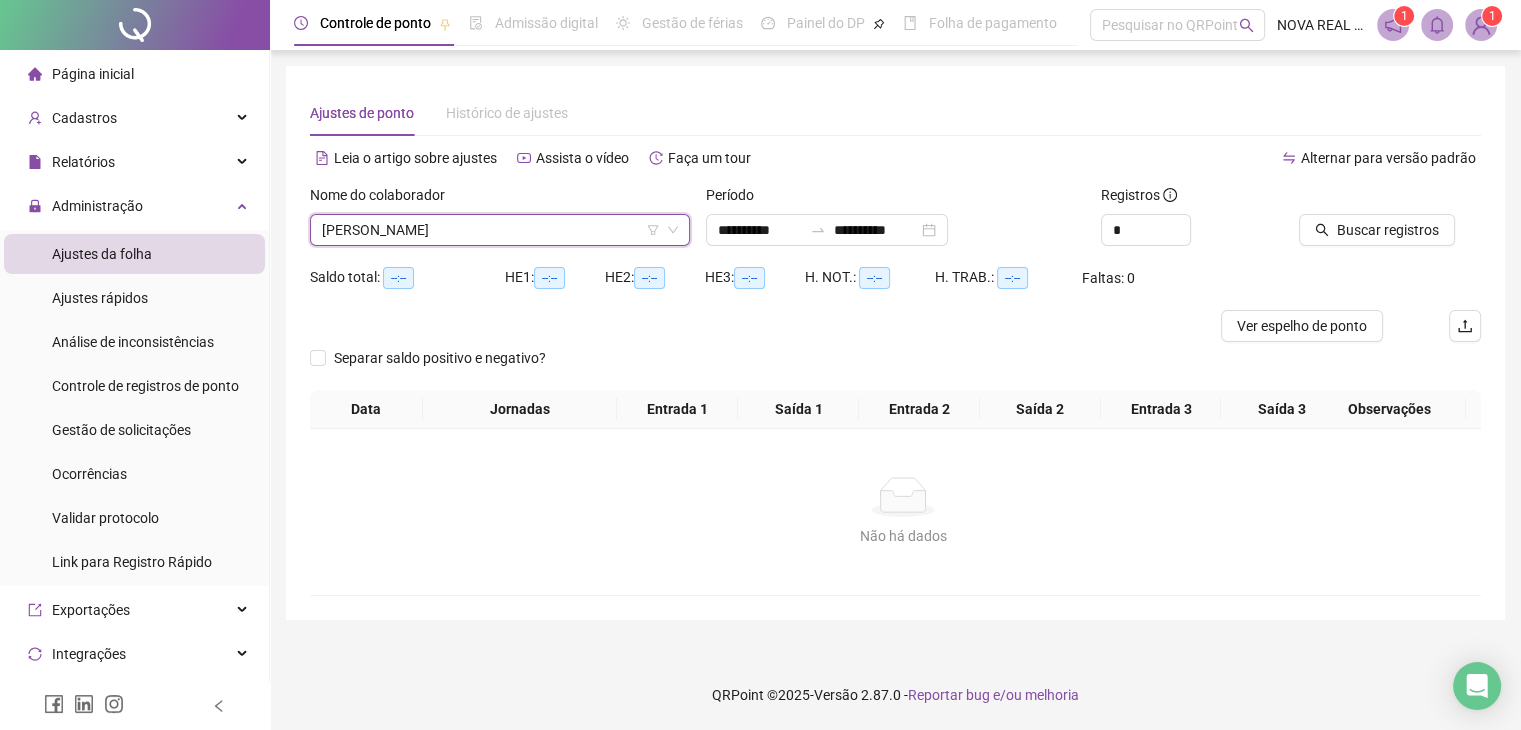scroll, scrollTop: 0, scrollLeft: 0, axis: both 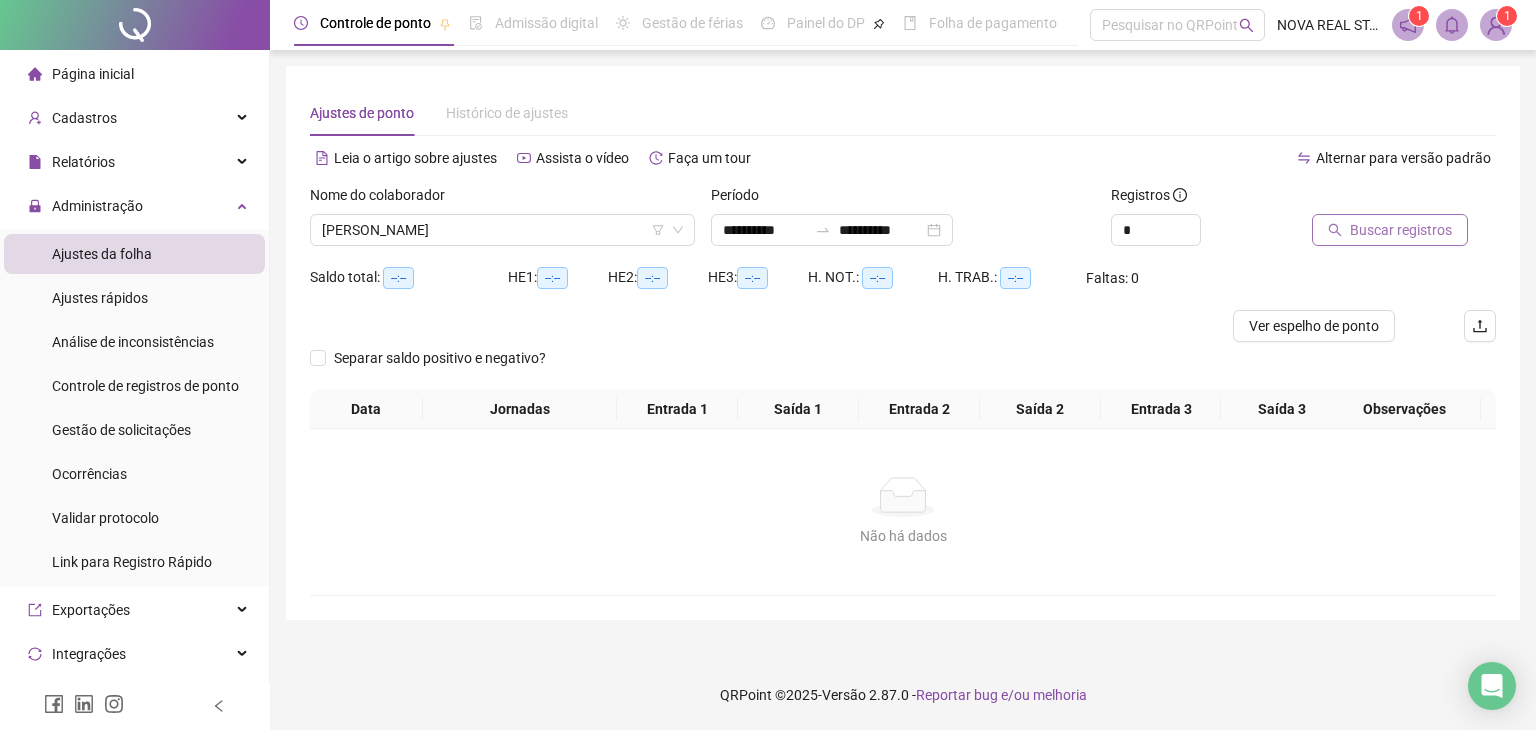click on "Buscar registros" at bounding box center [1390, 230] 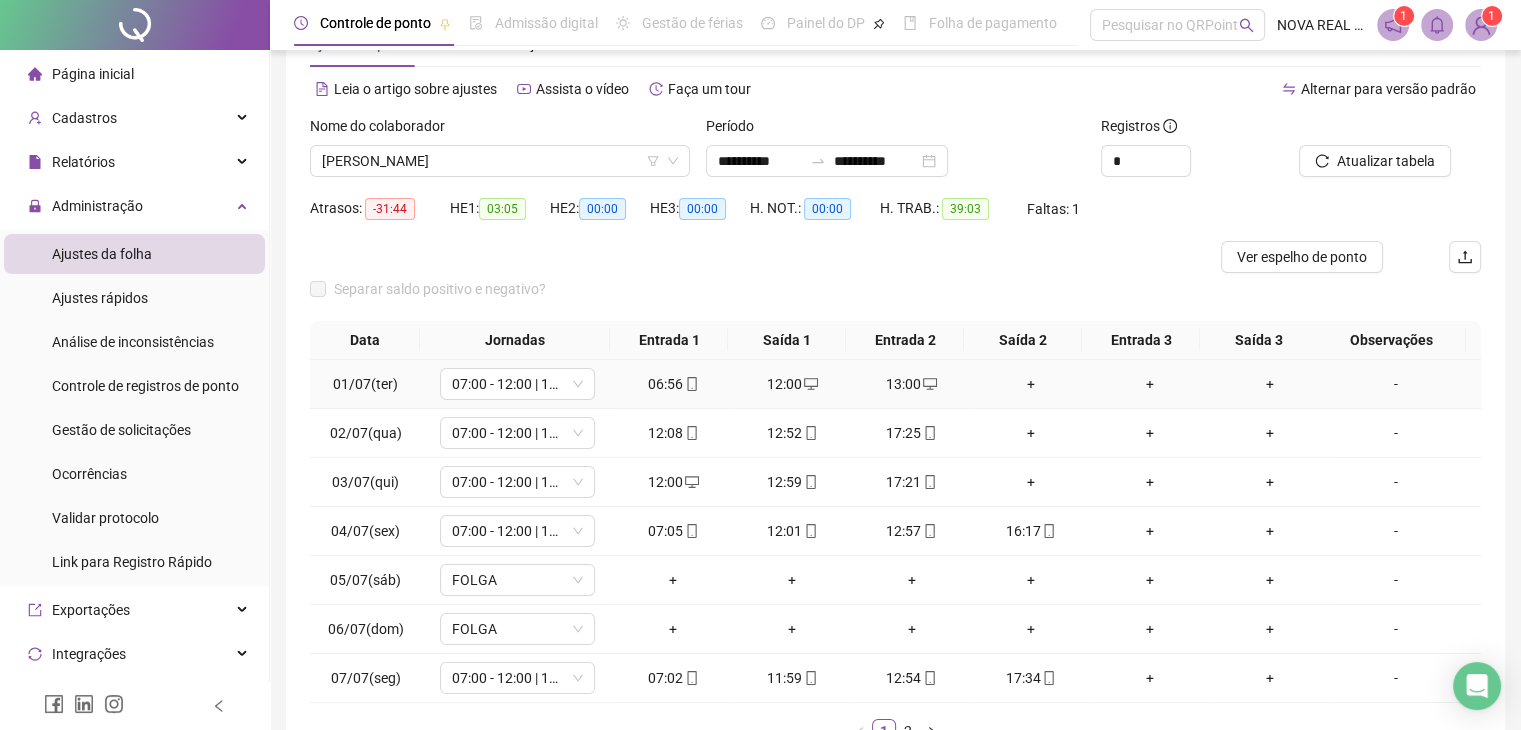 scroll, scrollTop: 100, scrollLeft: 0, axis: vertical 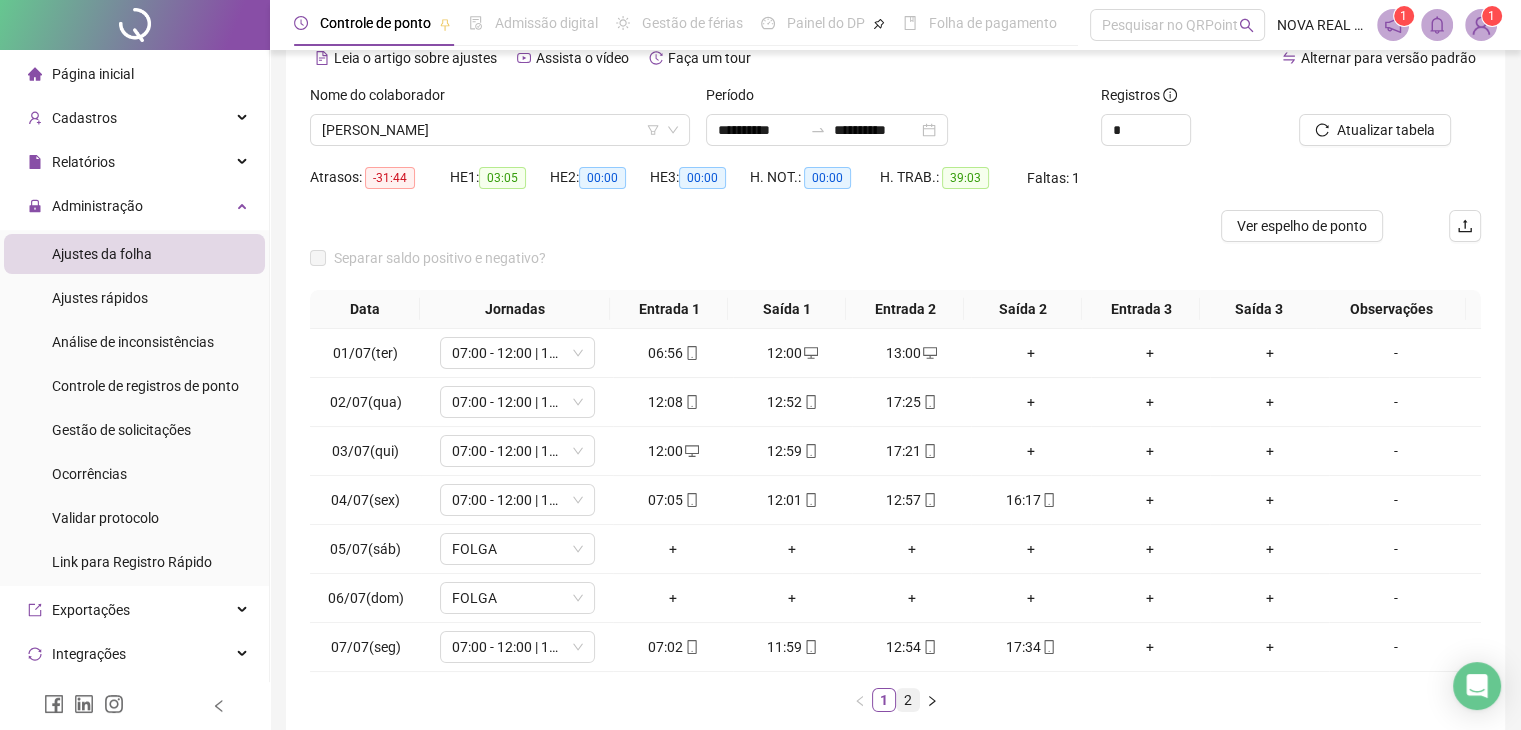 click on "2" at bounding box center [908, 700] 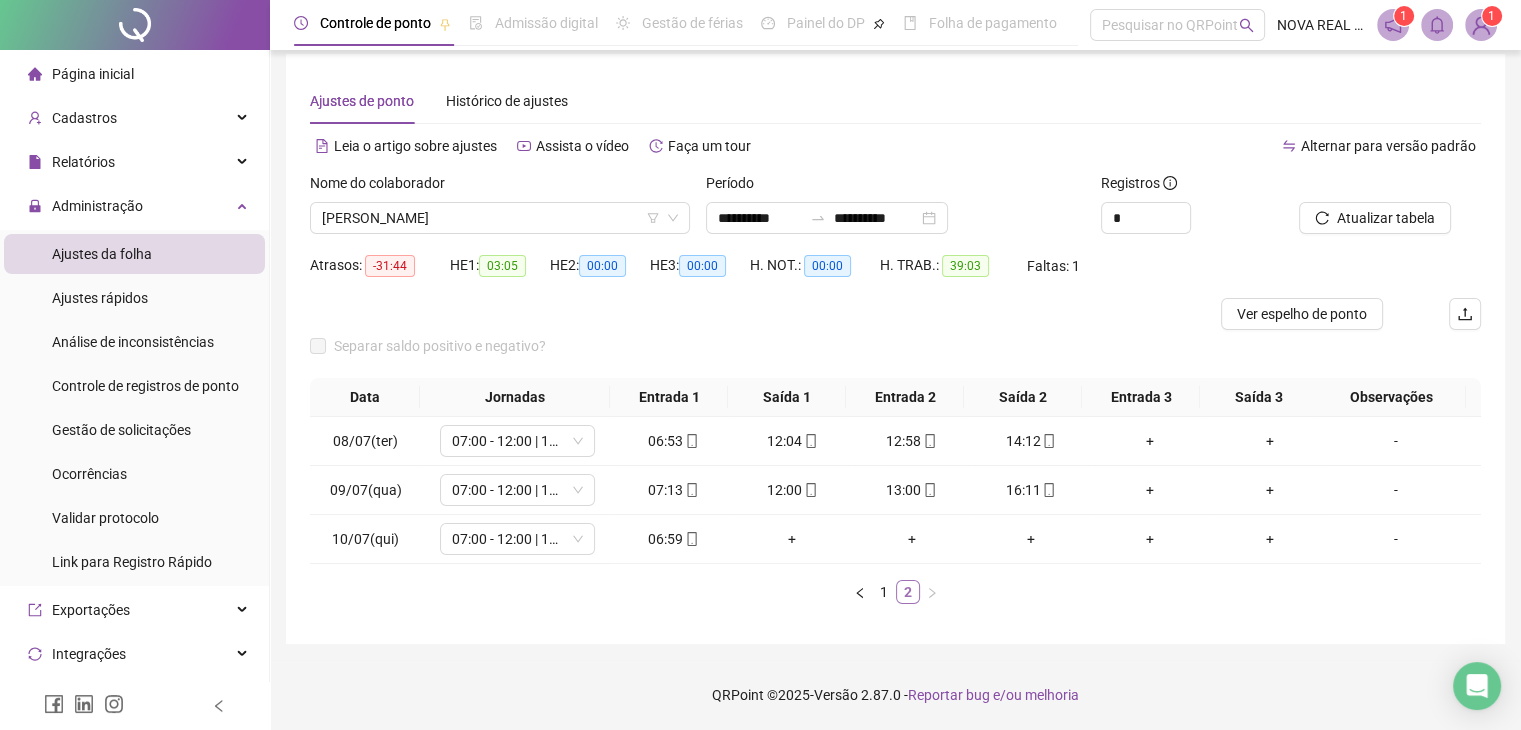 scroll, scrollTop: 27, scrollLeft: 0, axis: vertical 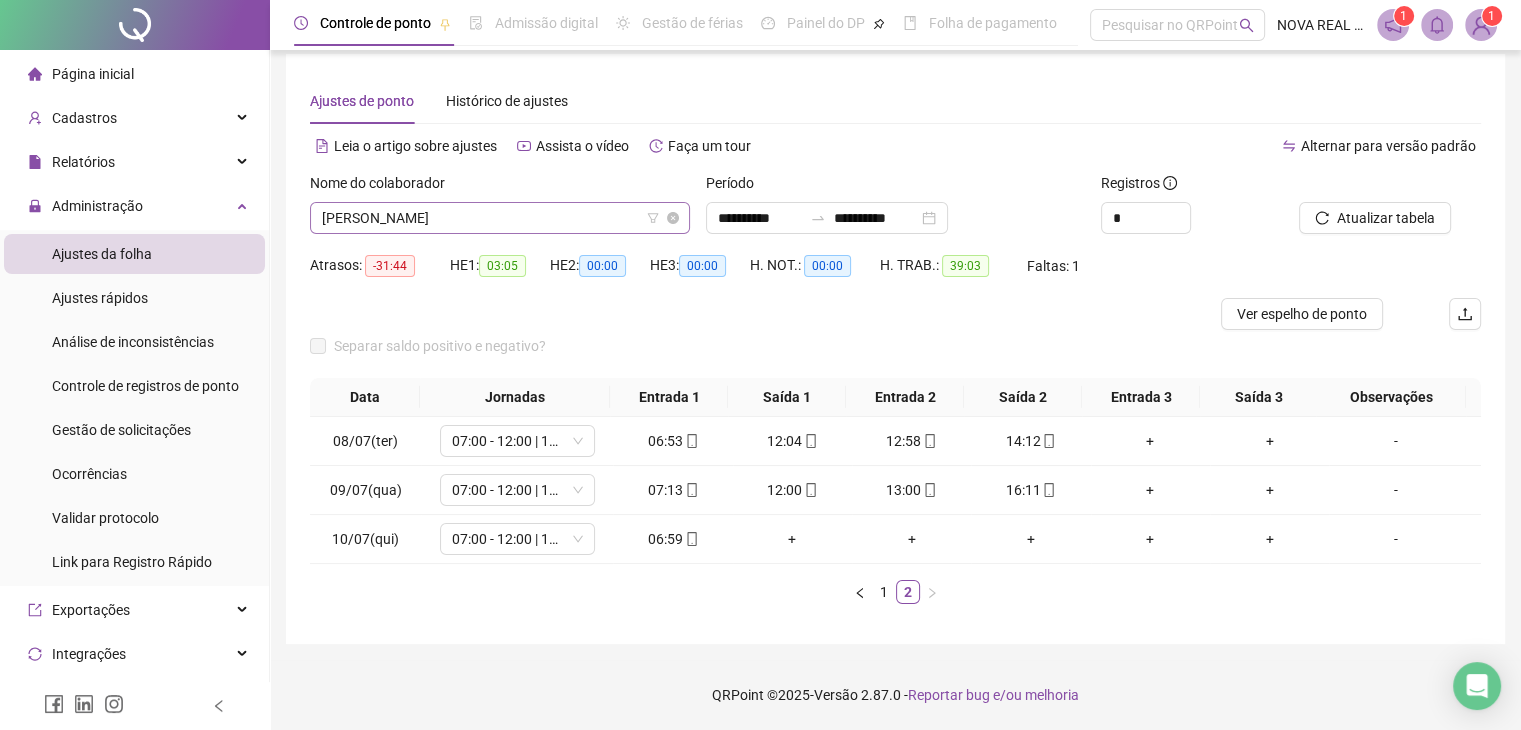click on "[PERSON_NAME]" at bounding box center [500, 218] 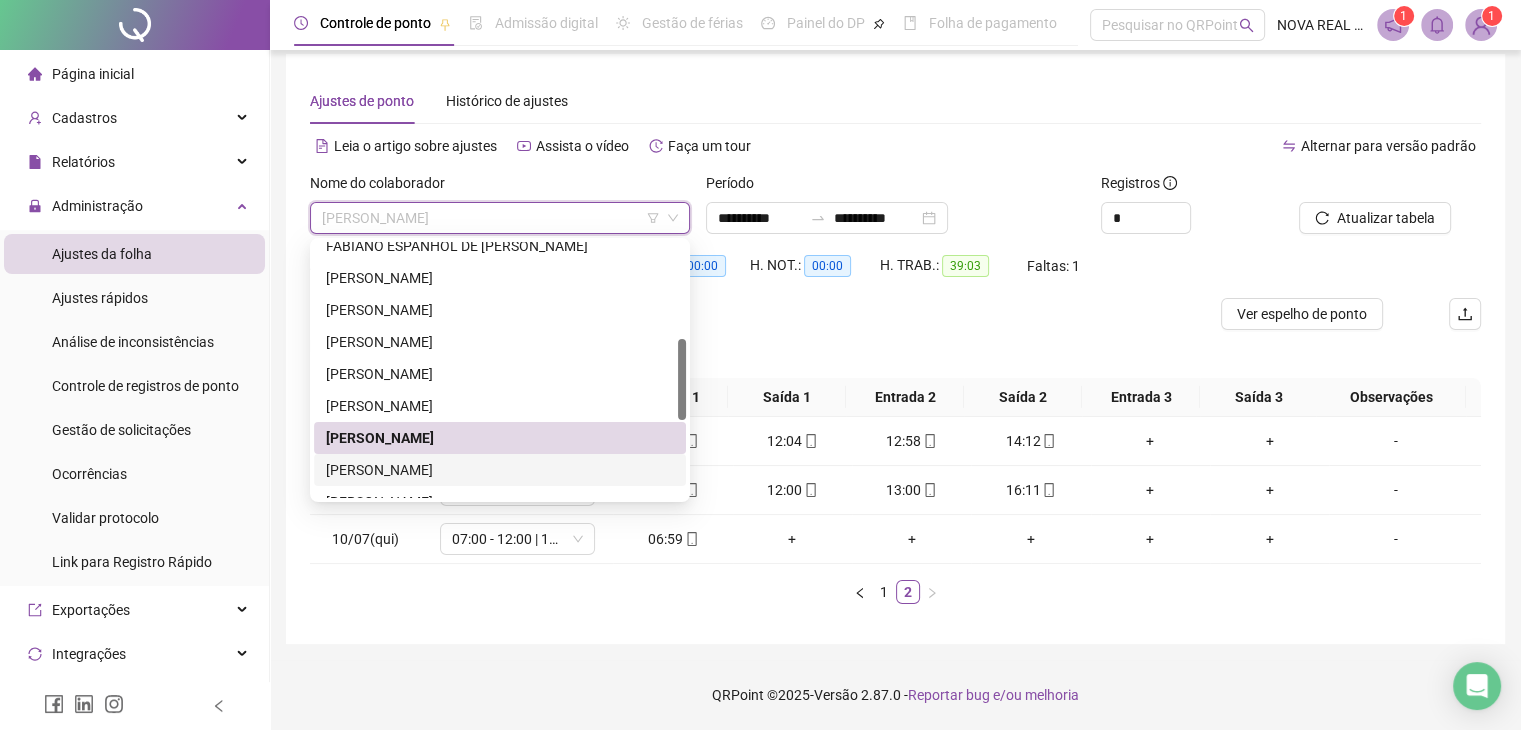 click on "[PERSON_NAME]" at bounding box center (500, 470) 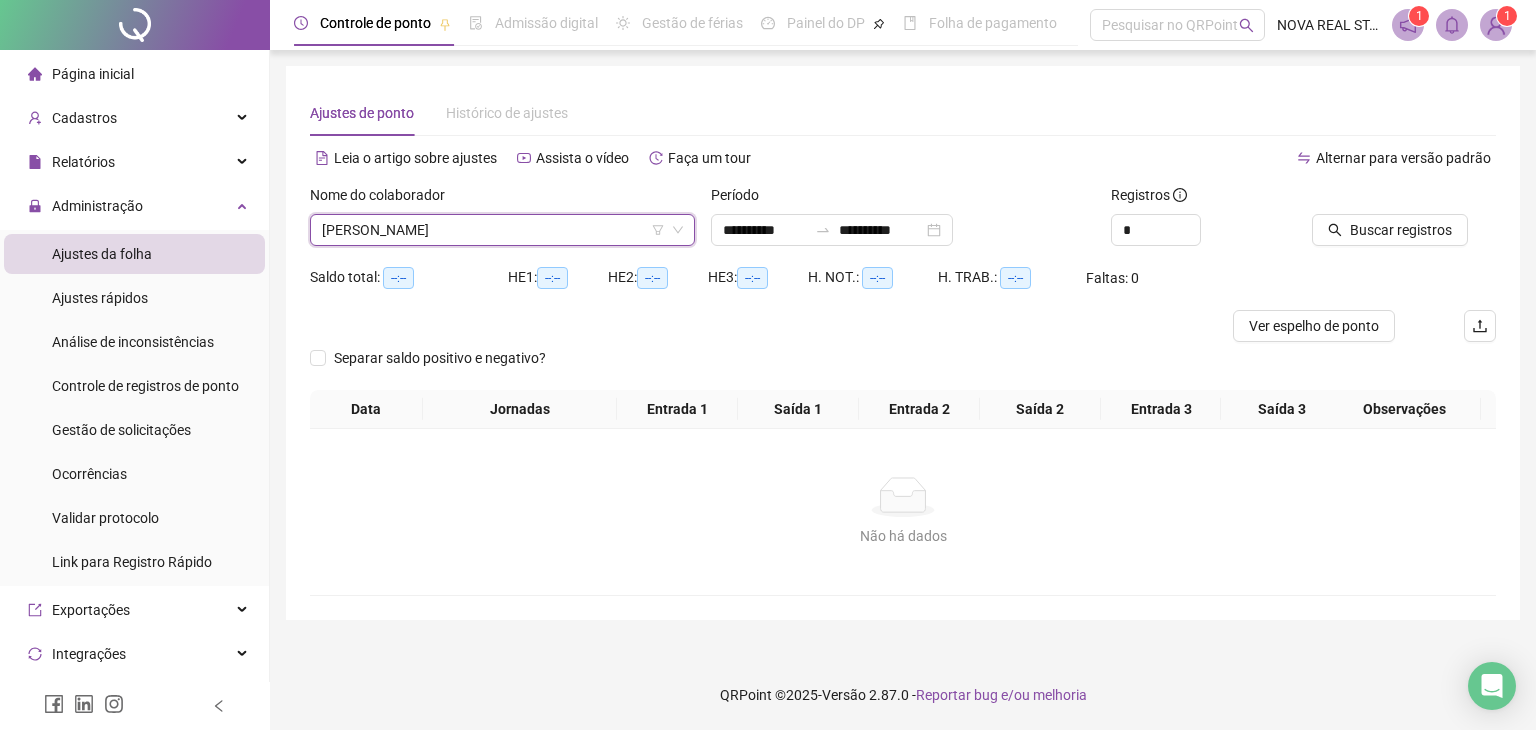 click at bounding box center (1379, 199) 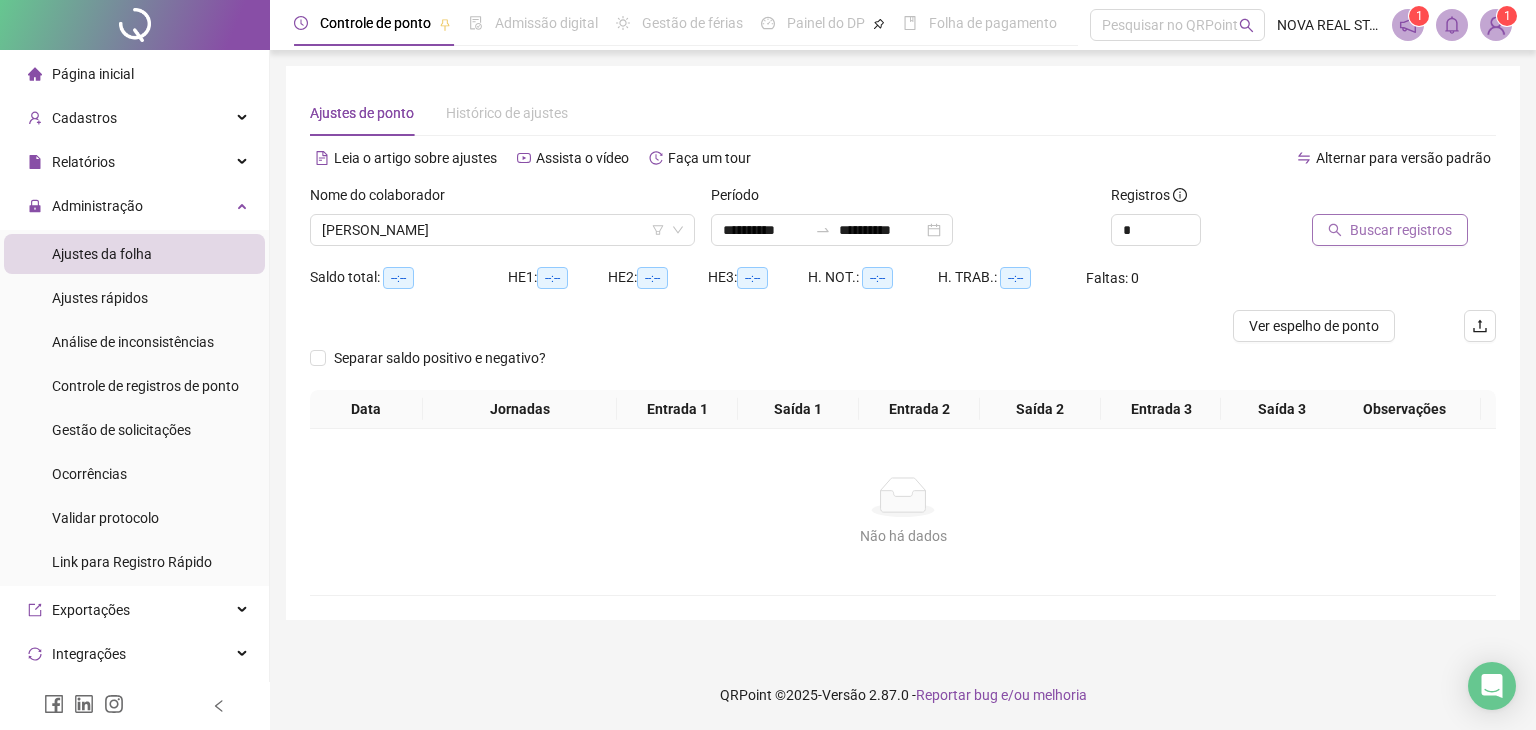 click on "Buscar registros" at bounding box center [1401, 230] 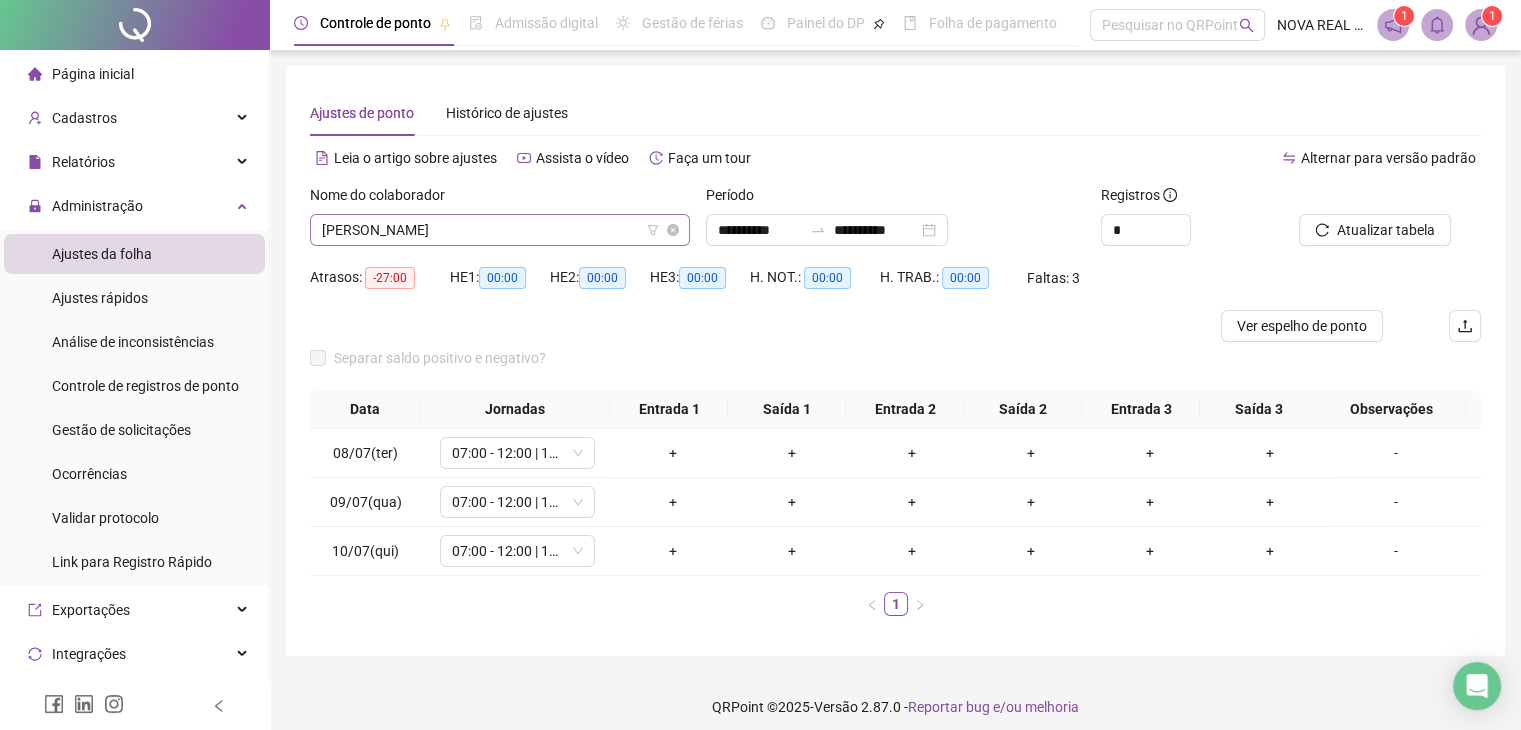 click on "[PERSON_NAME]" at bounding box center (500, 230) 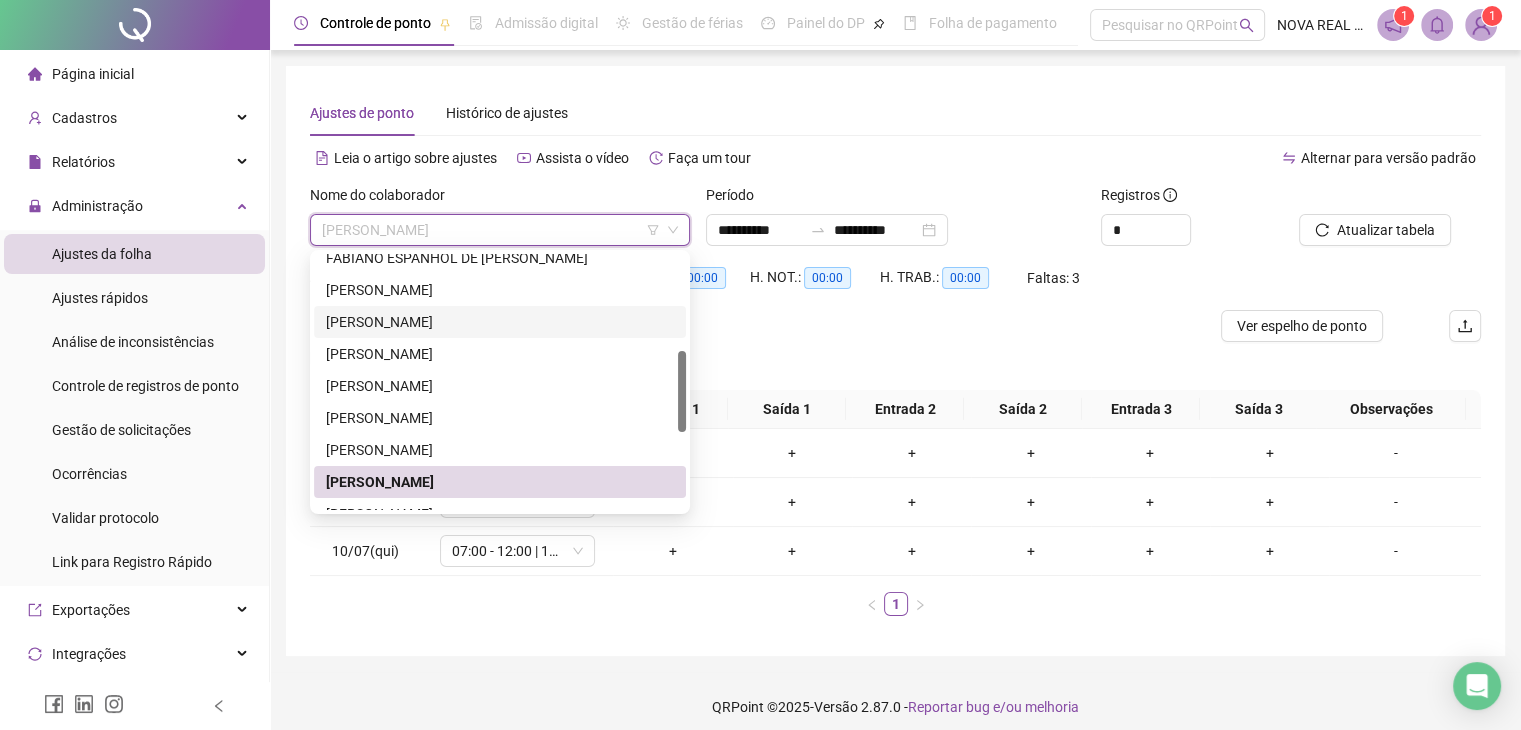 scroll, scrollTop: 500, scrollLeft: 0, axis: vertical 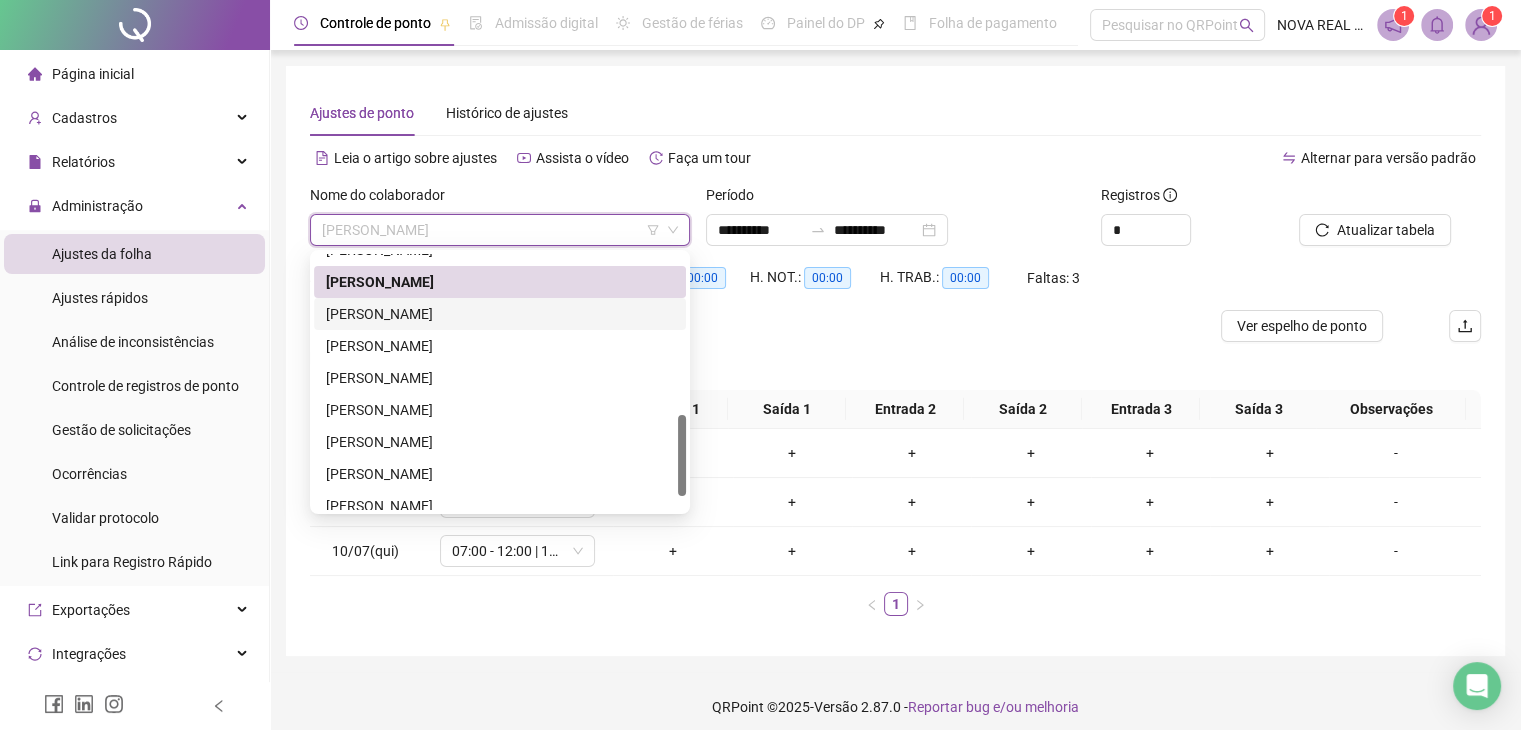 click on "[PERSON_NAME]" at bounding box center (500, 314) 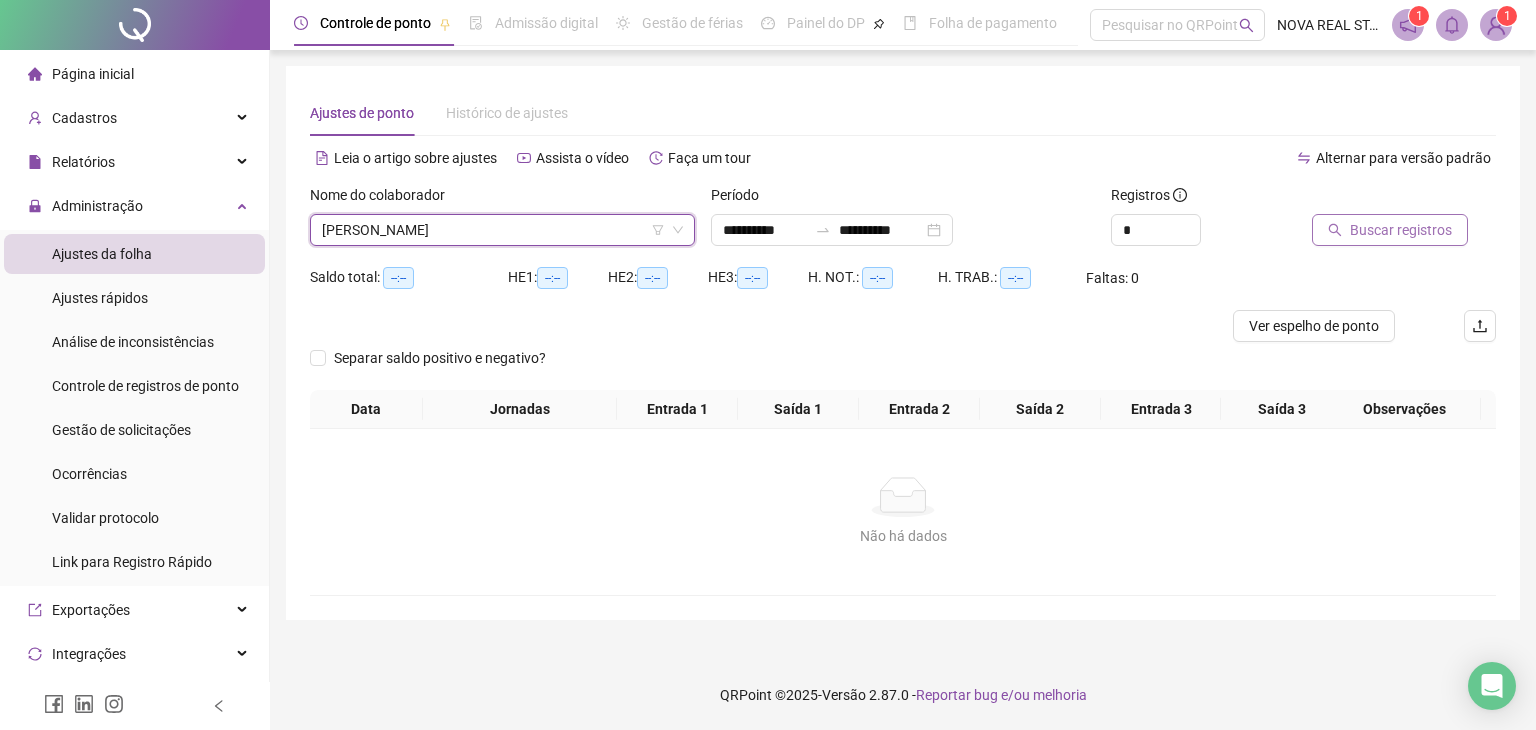 click on "Buscar registros" at bounding box center [1390, 230] 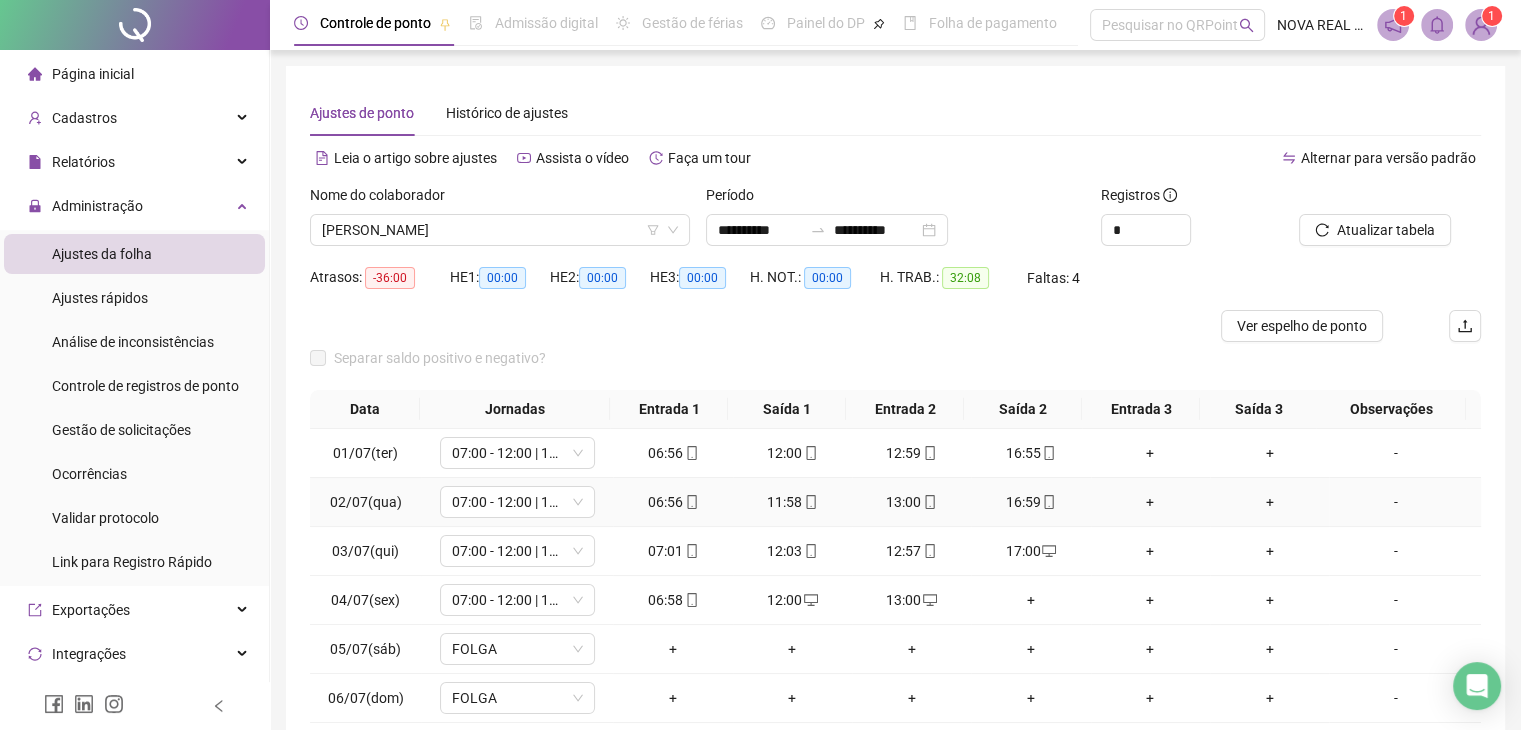 scroll, scrollTop: 100, scrollLeft: 0, axis: vertical 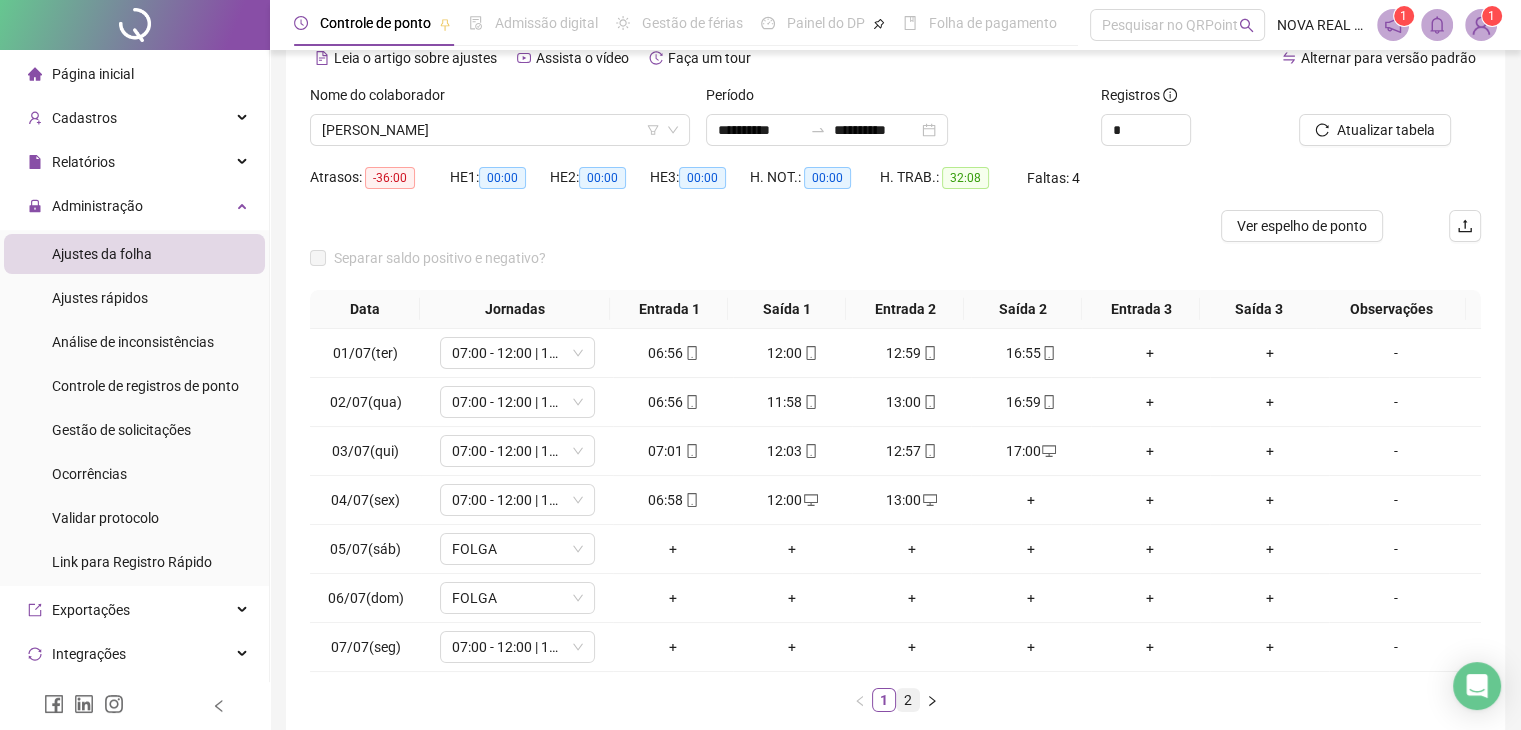 click on "2" at bounding box center (908, 700) 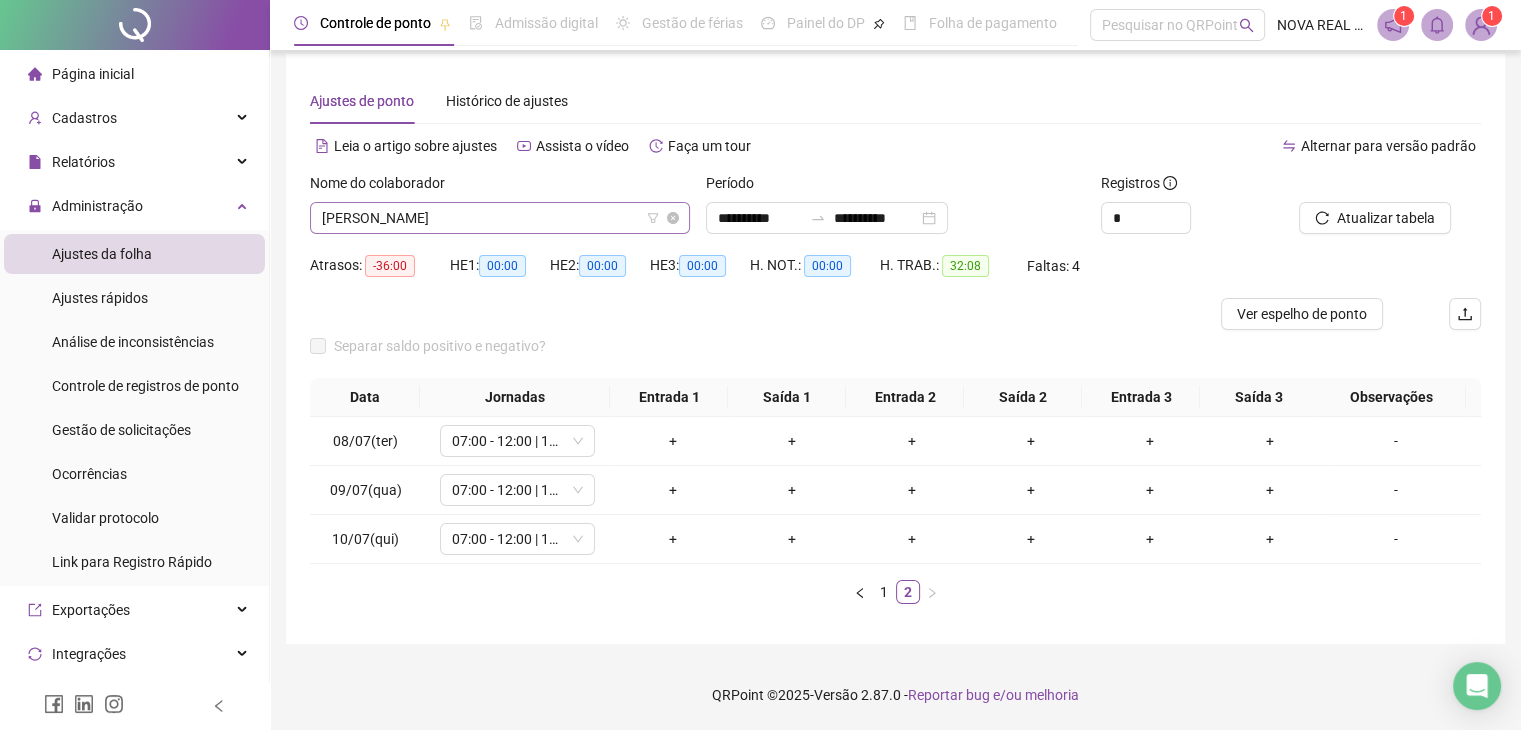 click on "[PERSON_NAME]" at bounding box center [500, 218] 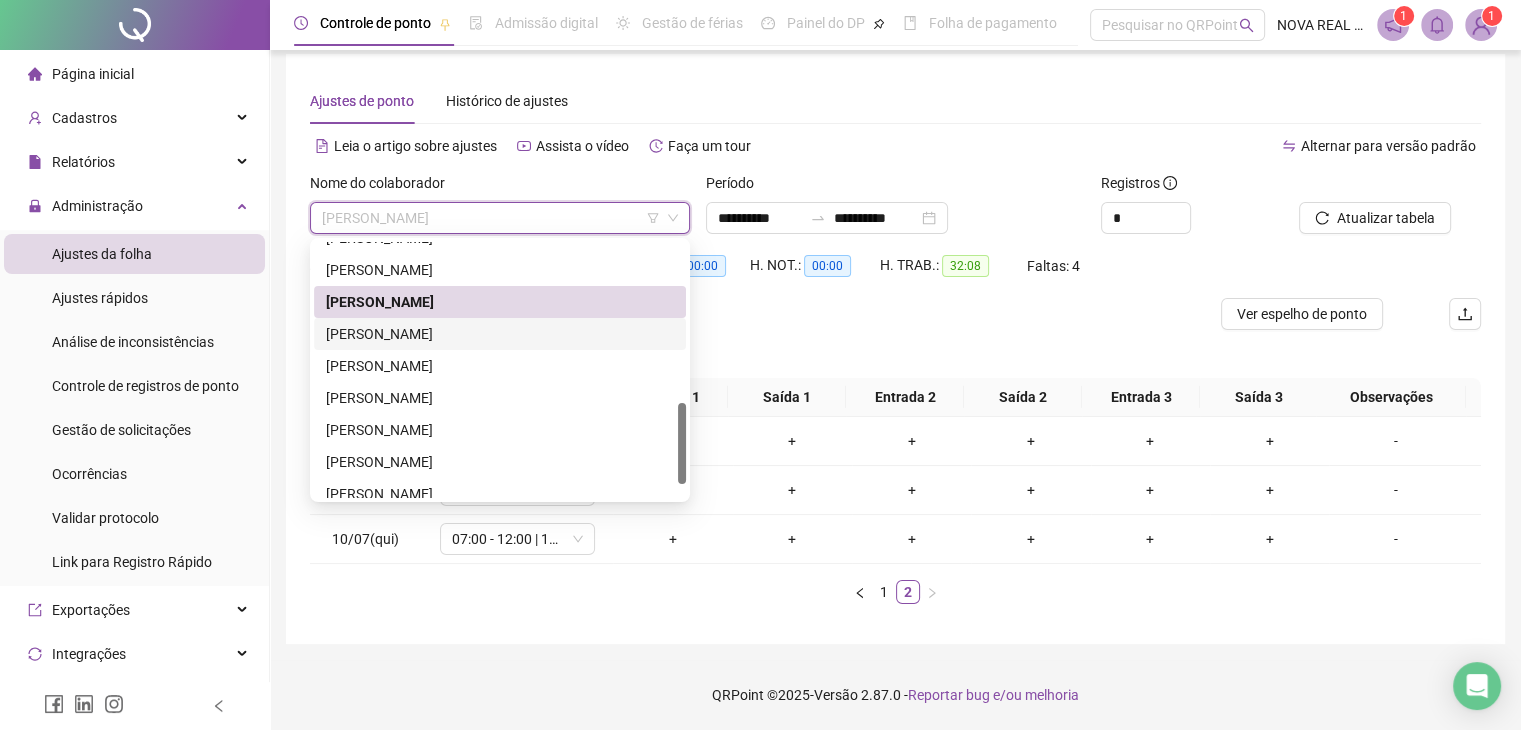 click on "[PERSON_NAME]" at bounding box center (500, 334) 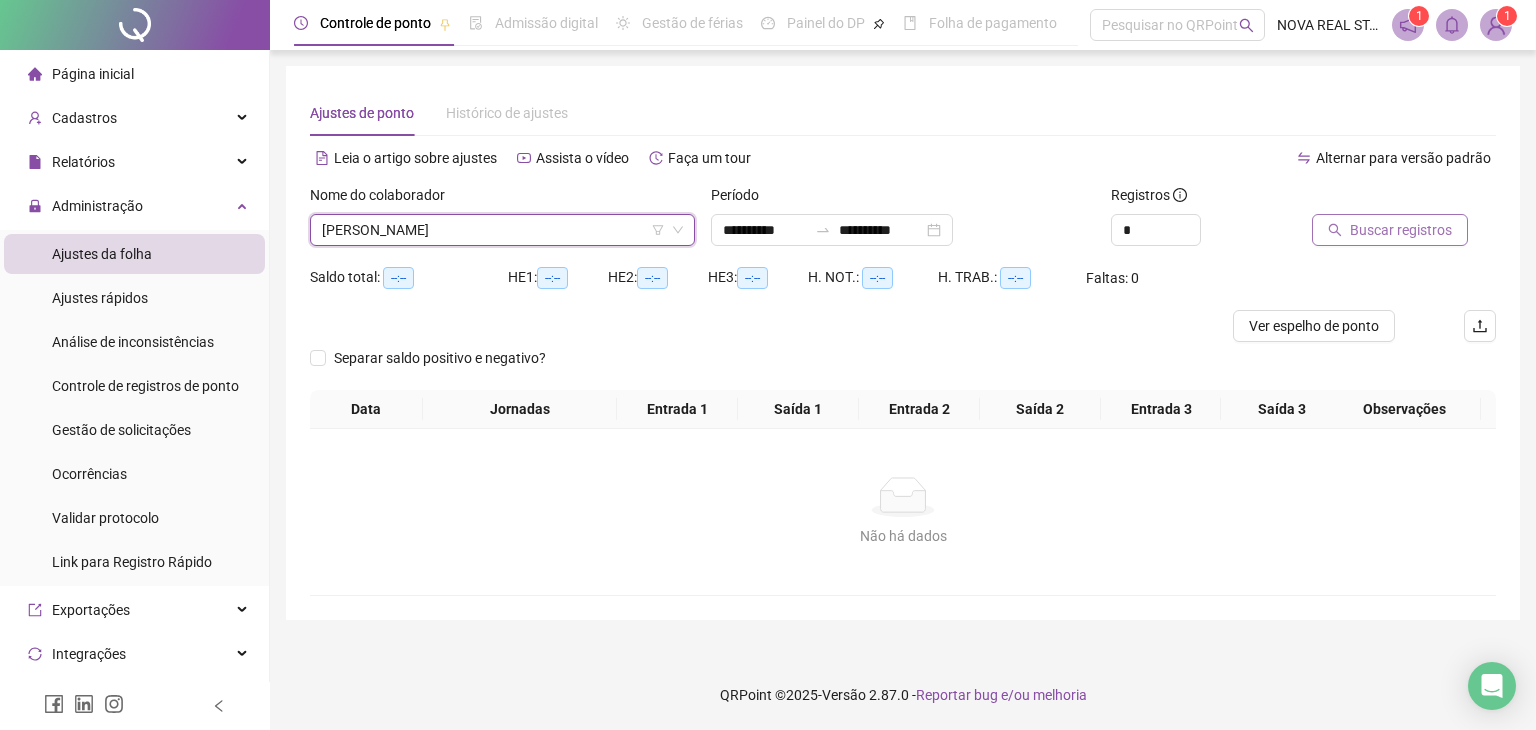 click on "Buscar registros" at bounding box center [1390, 230] 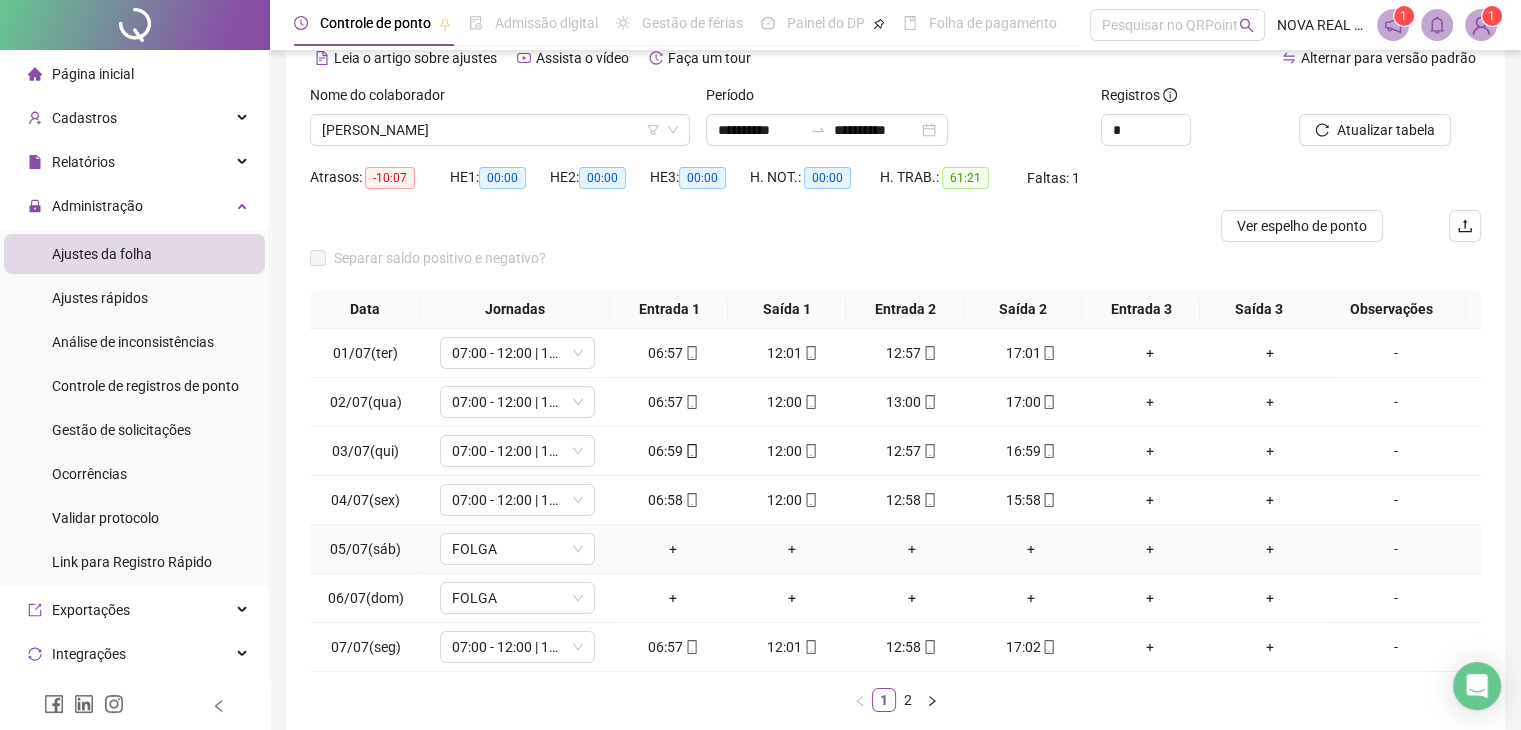 scroll, scrollTop: 200, scrollLeft: 0, axis: vertical 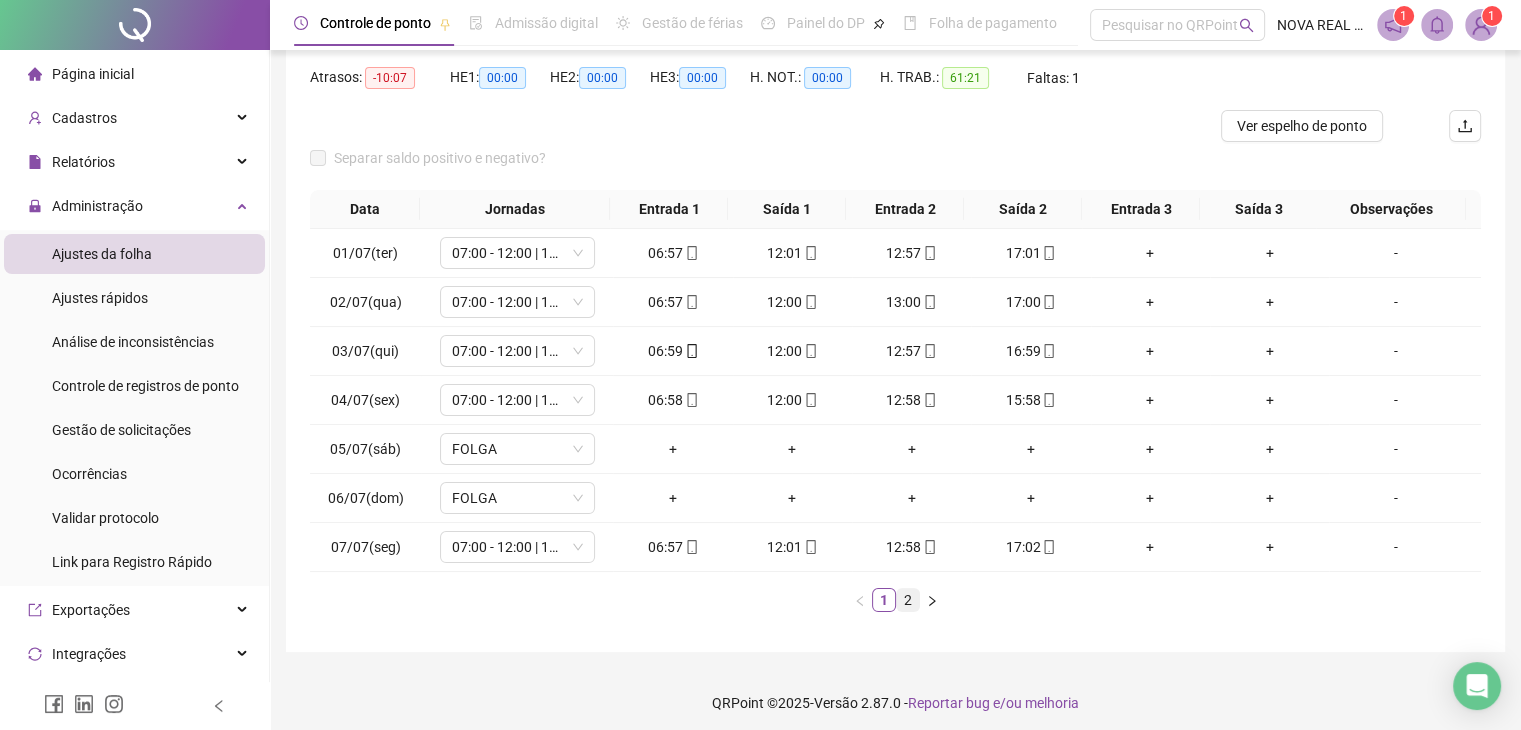 click on "2" at bounding box center (908, 600) 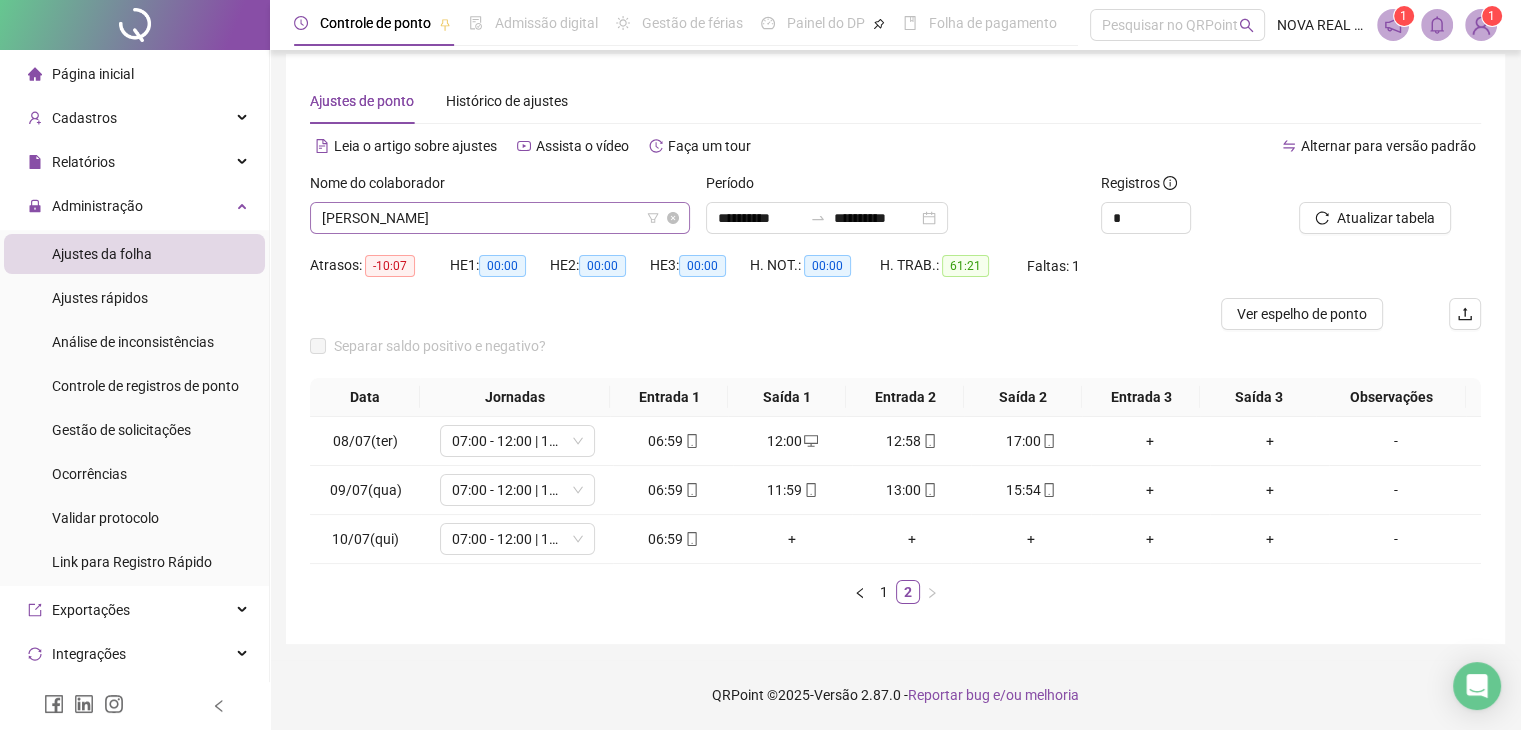 drag, startPoint x: 511, startPoint y: 201, endPoint x: 515, endPoint y: 213, distance: 12.649111 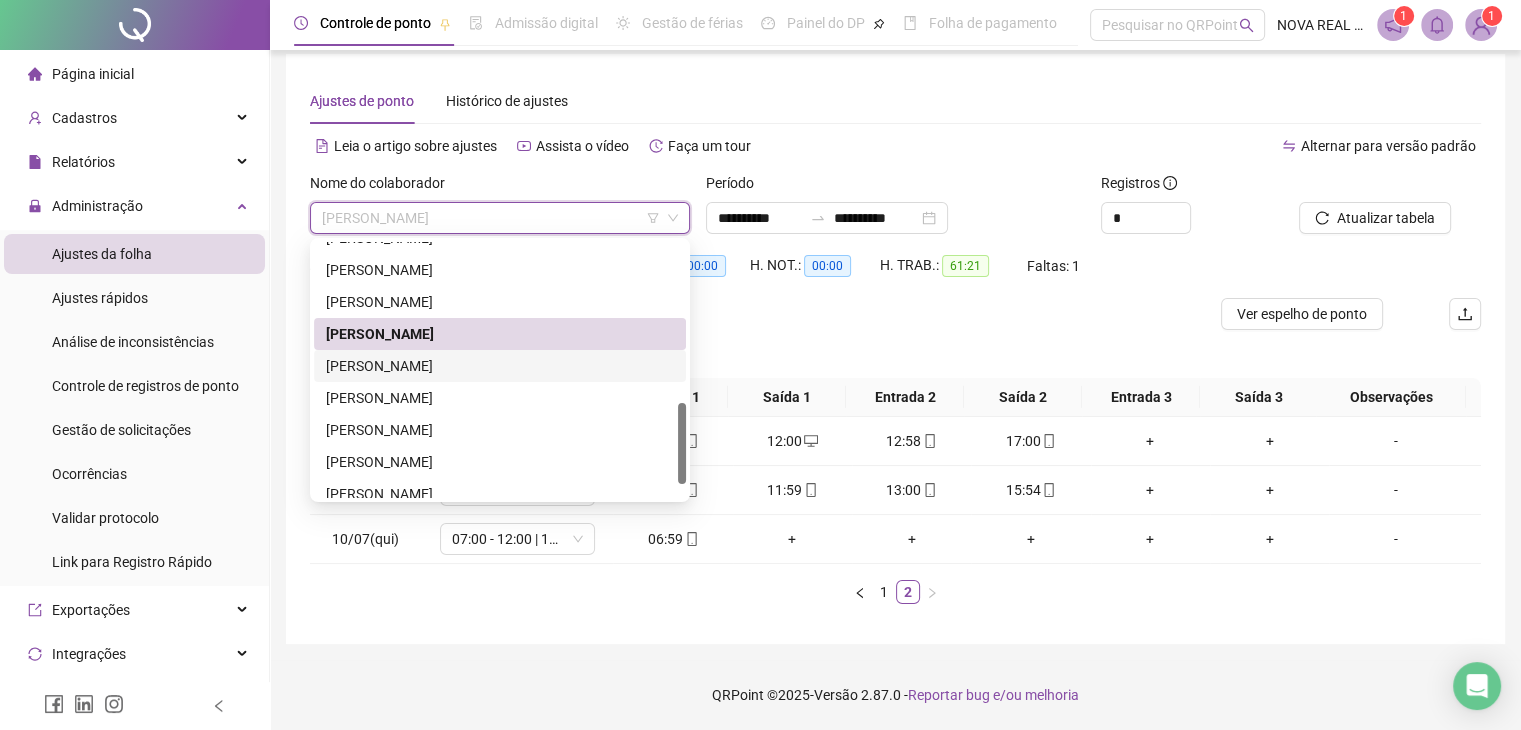 click on "[PERSON_NAME]" at bounding box center (500, 366) 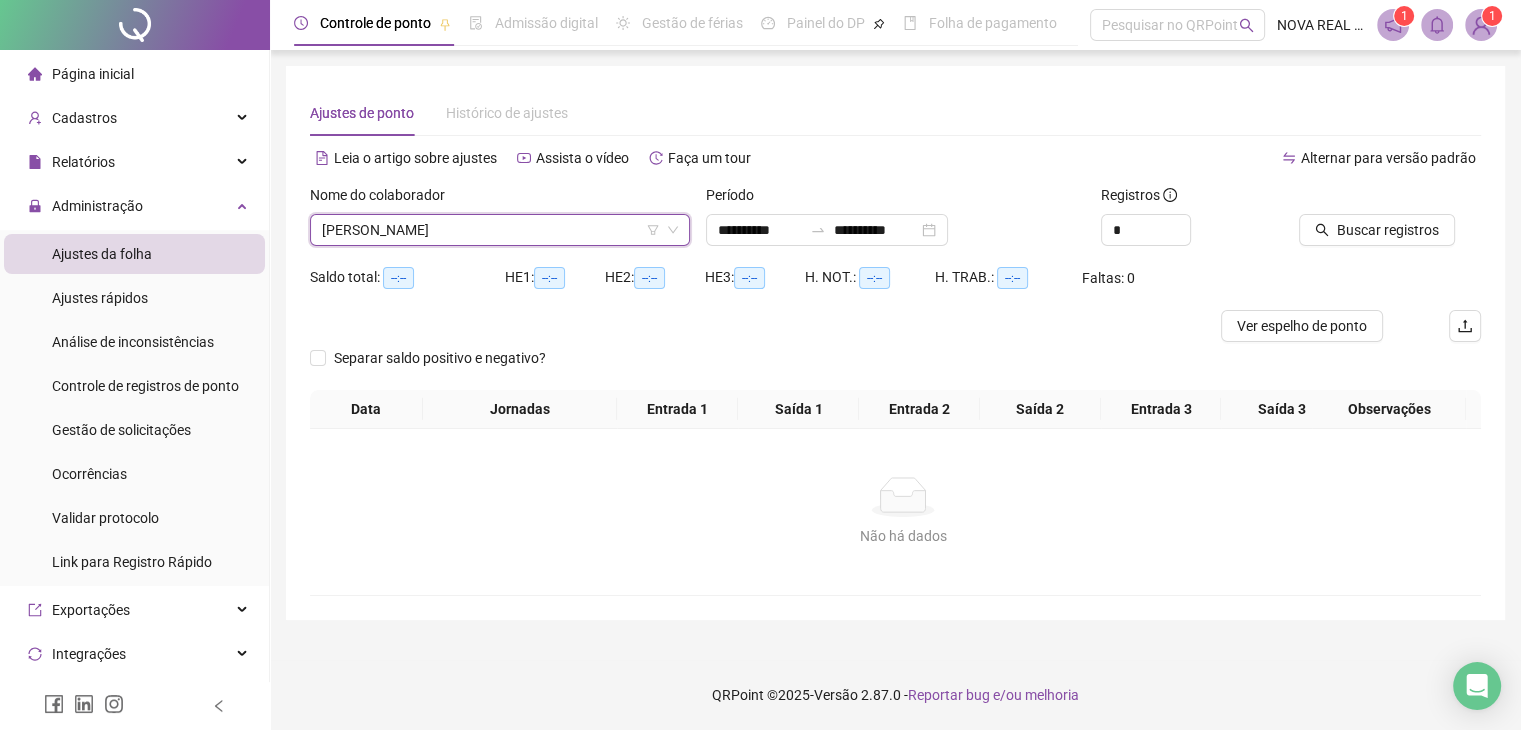 scroll, scrollTop: 0, scrollLeft: 0, axis: both 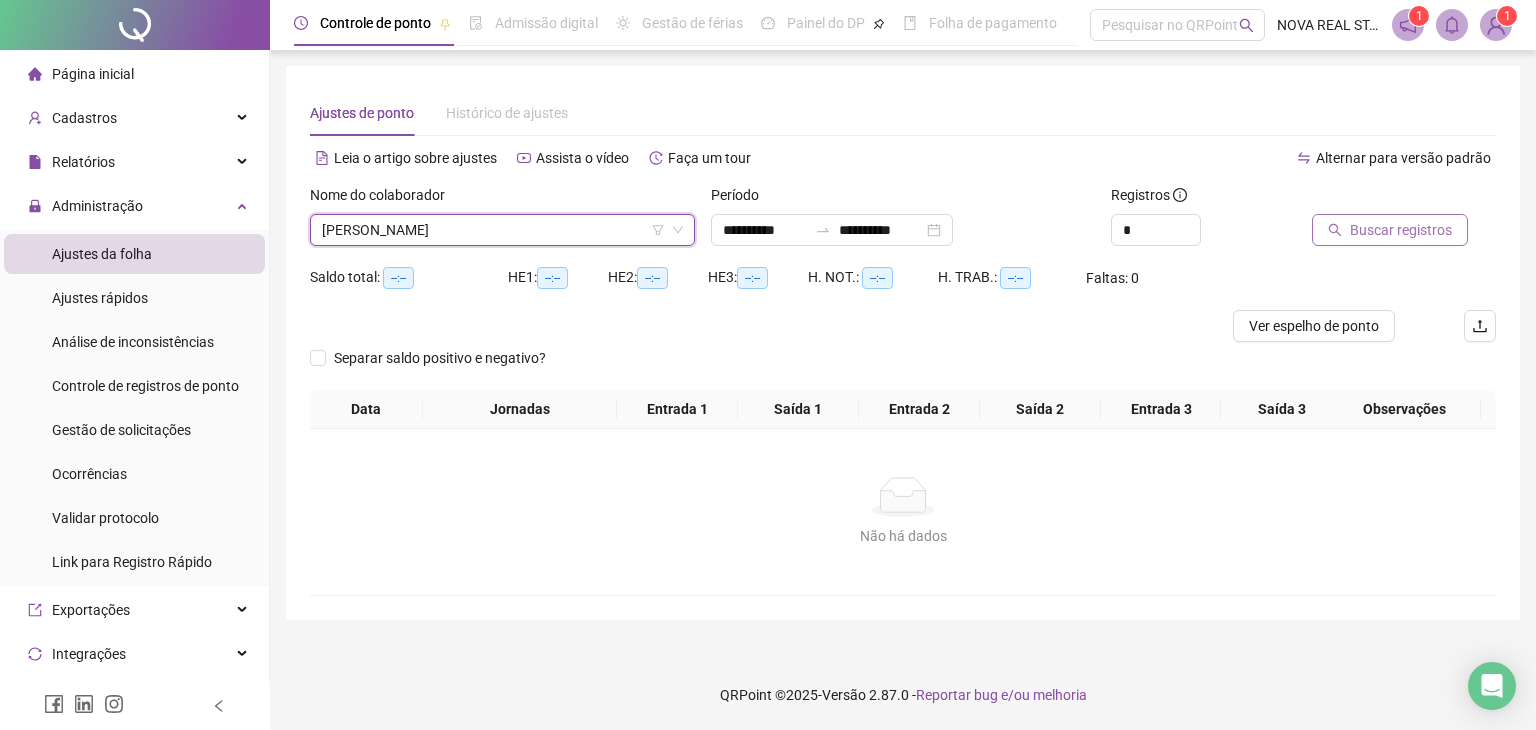 click 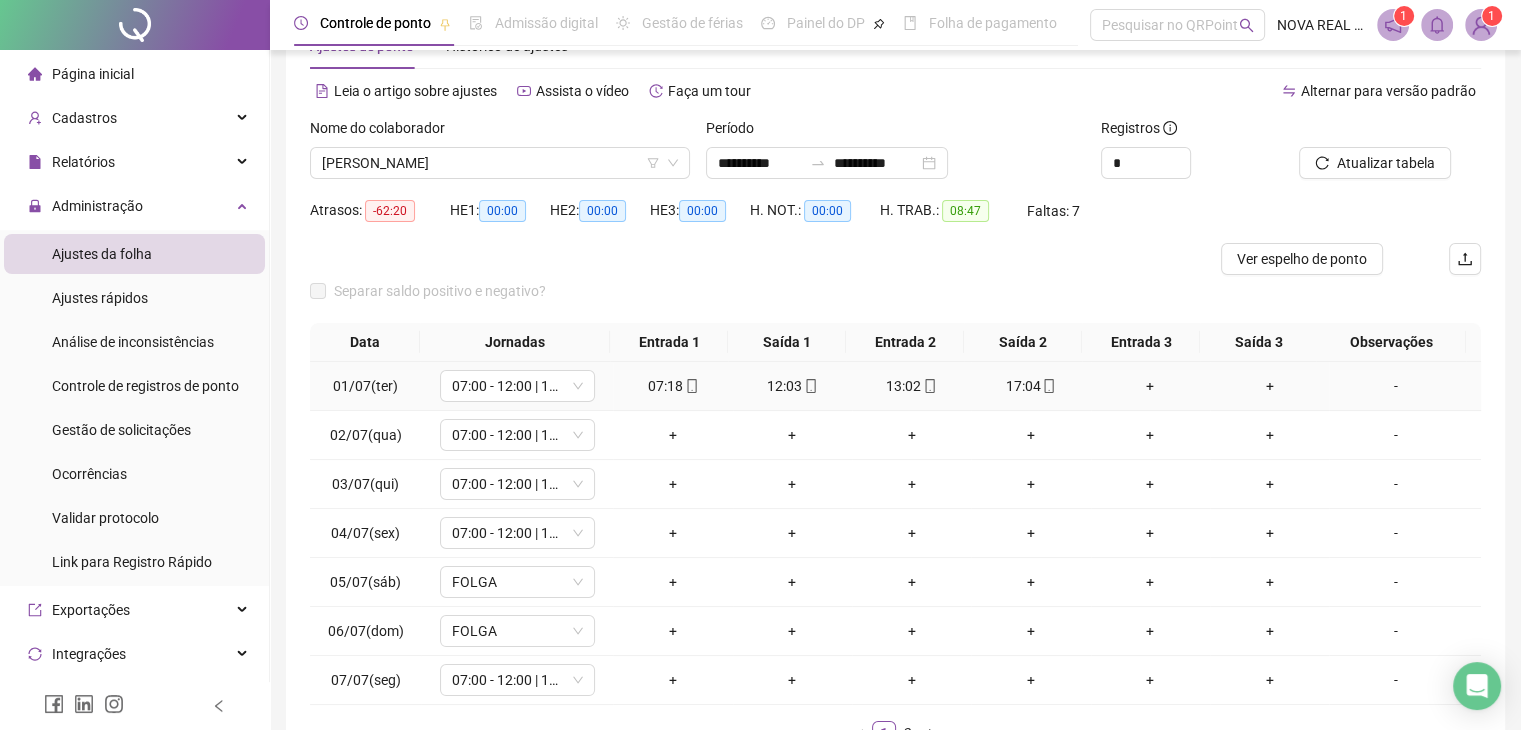 scroll, scrollTop: 100, scrollLeft: 0, axis: vertical 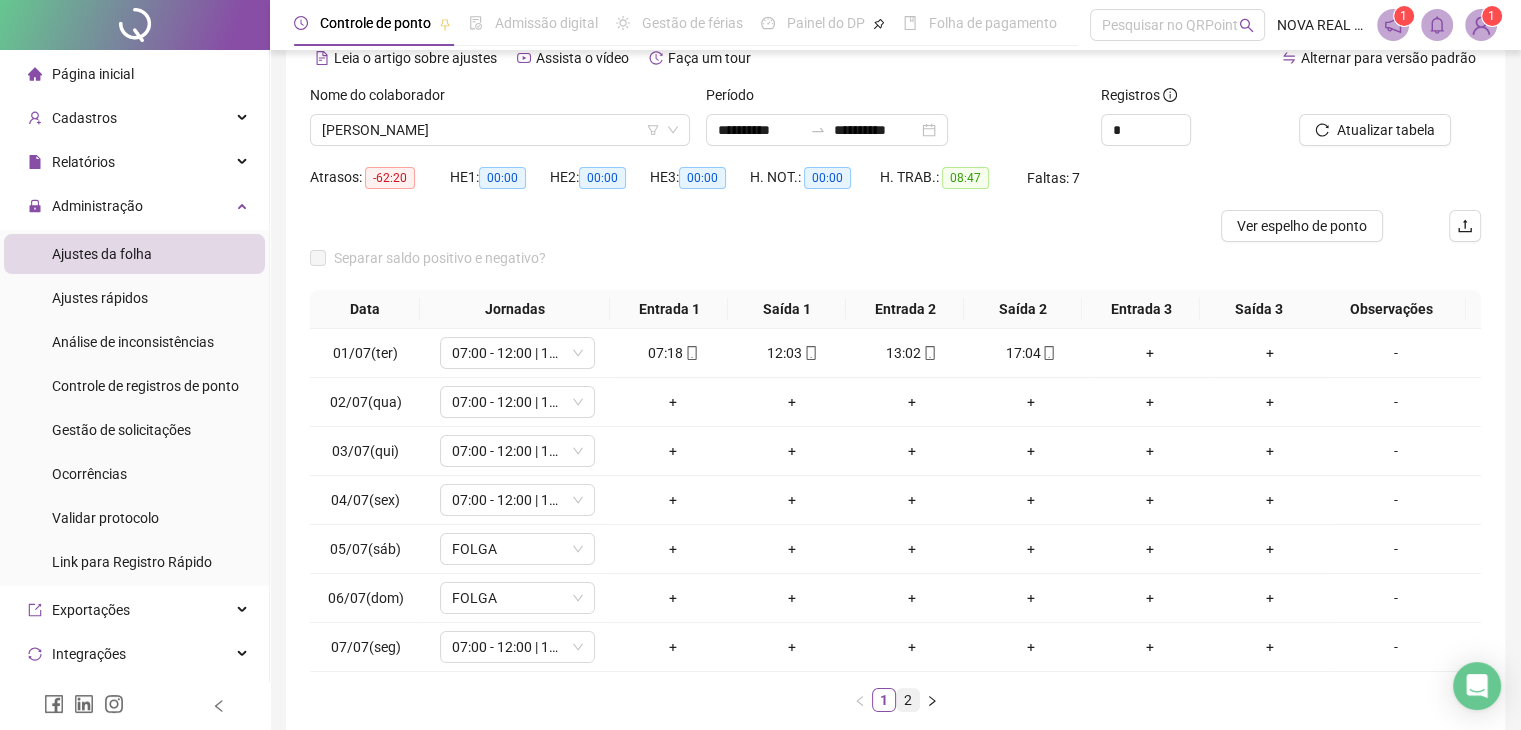 click on "2" at bounding box center (908, 700) 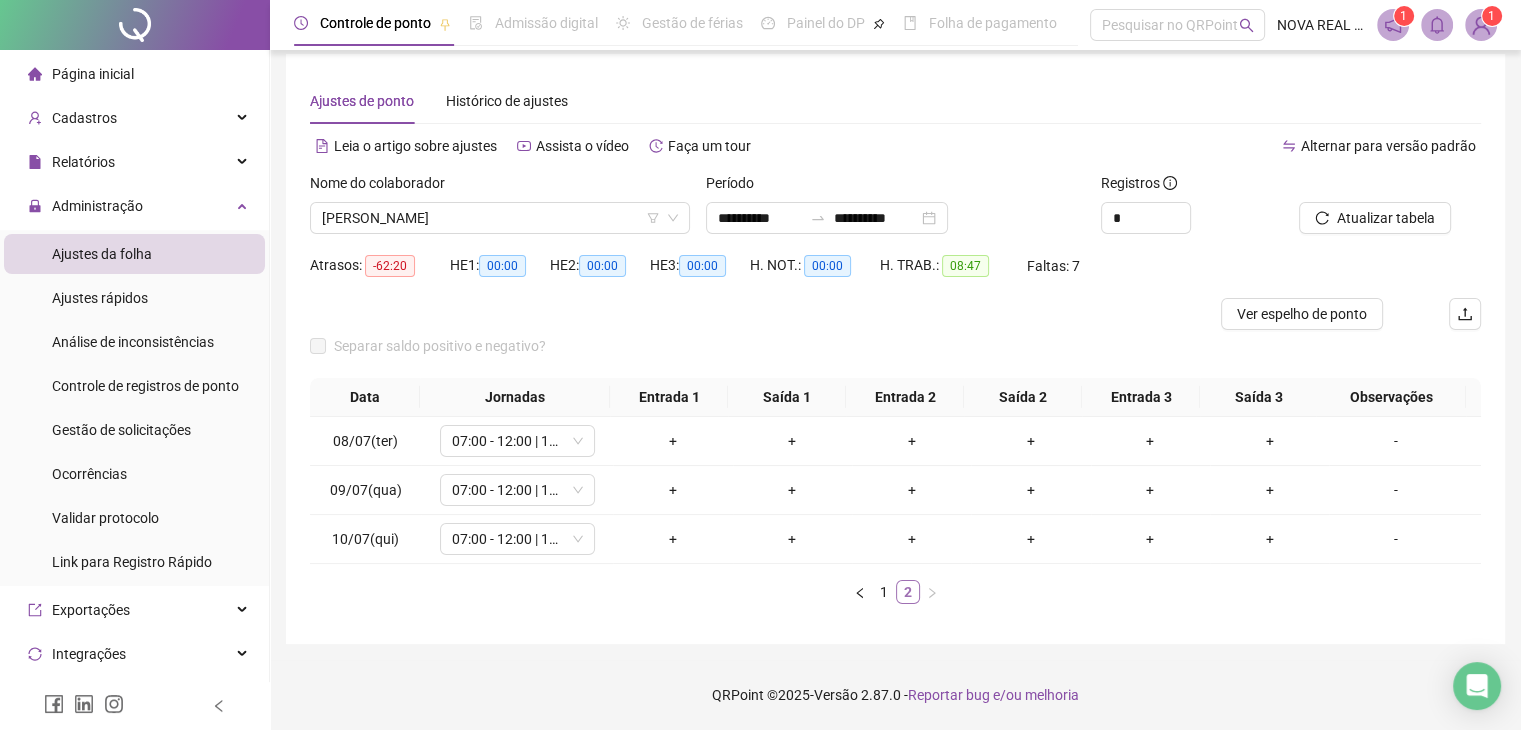 scroll, scrollTop: 27, scrollLeft: 0, axis: vertical 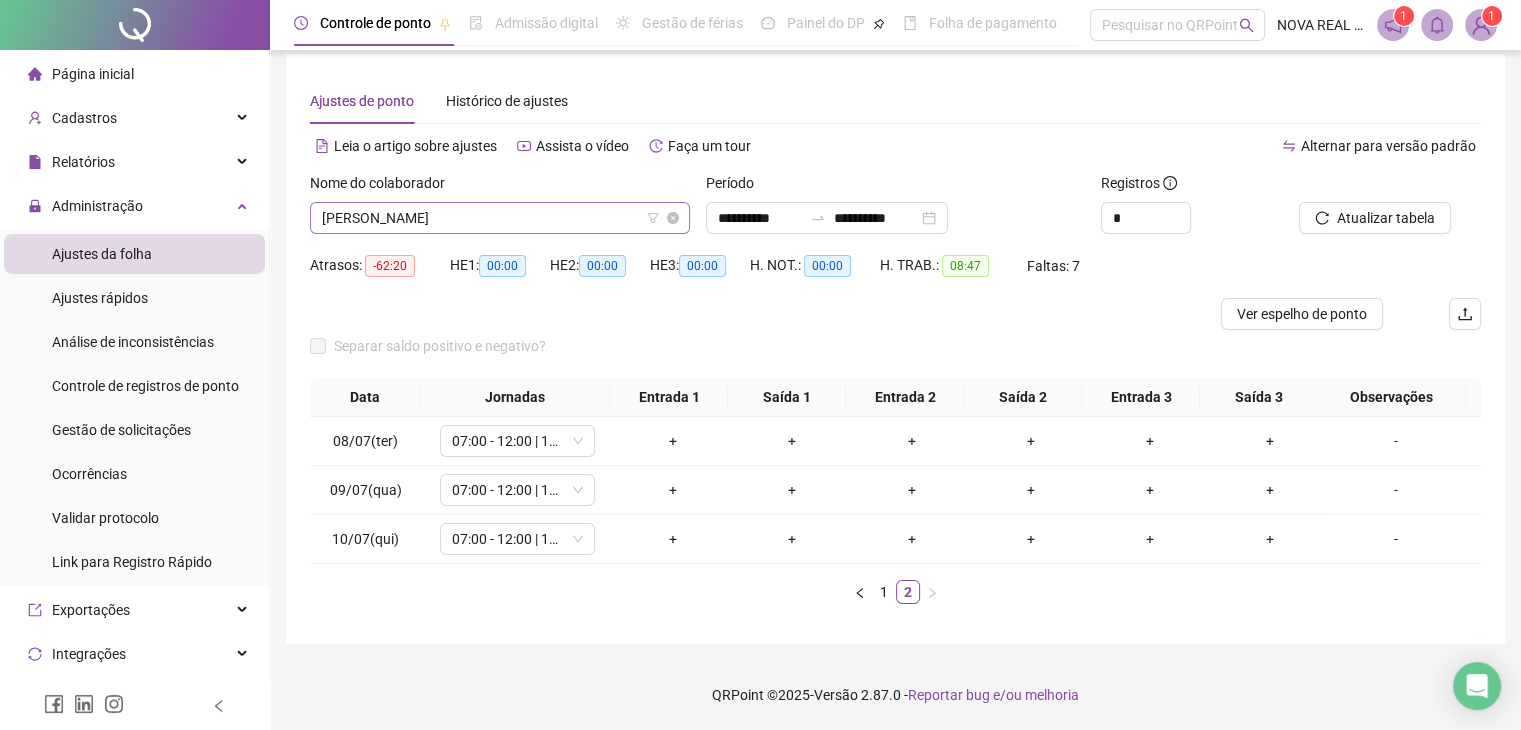 click on "[PERSON_NAME]" at bounding box center [500, 218] 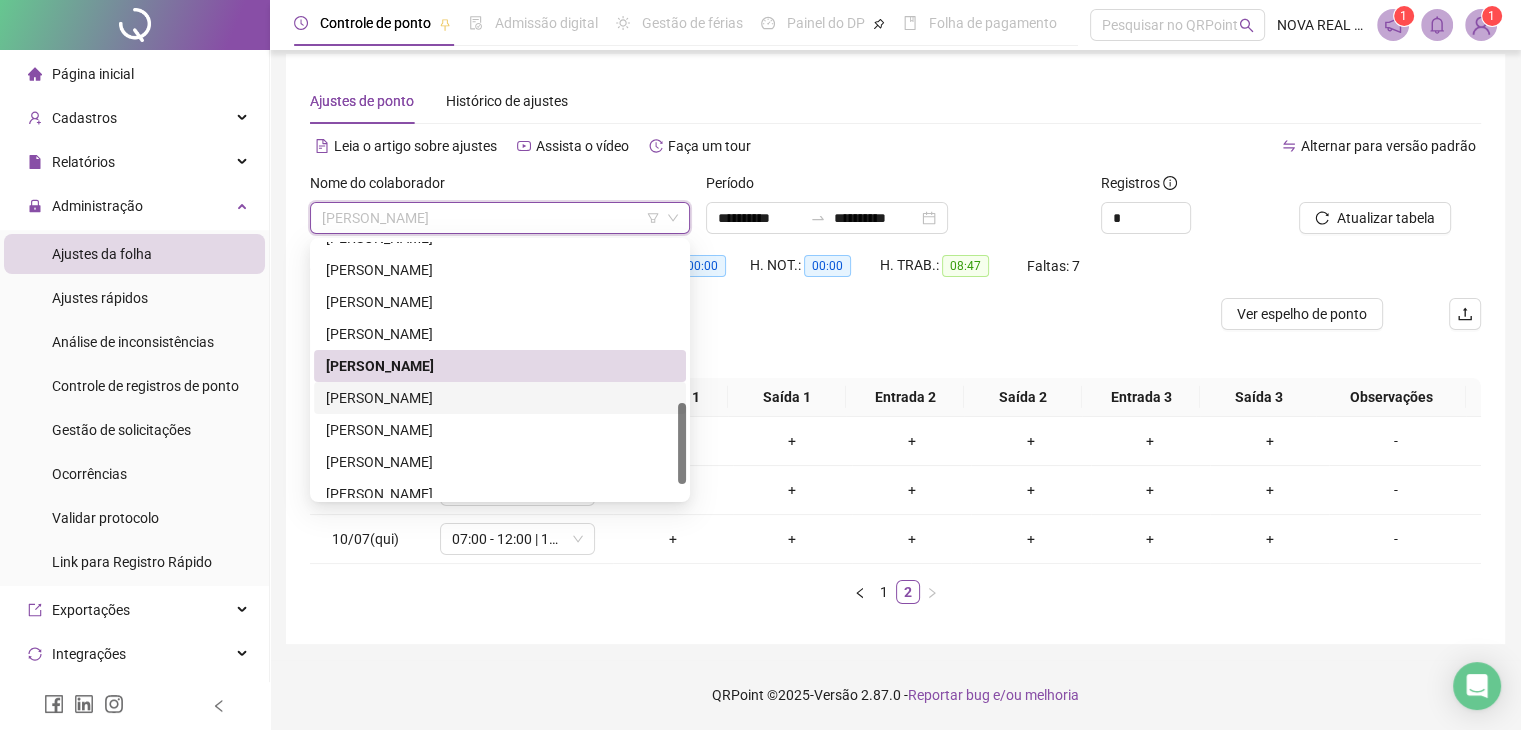 click on "[PERSON_NAME]" at bounding box center (500, 398) 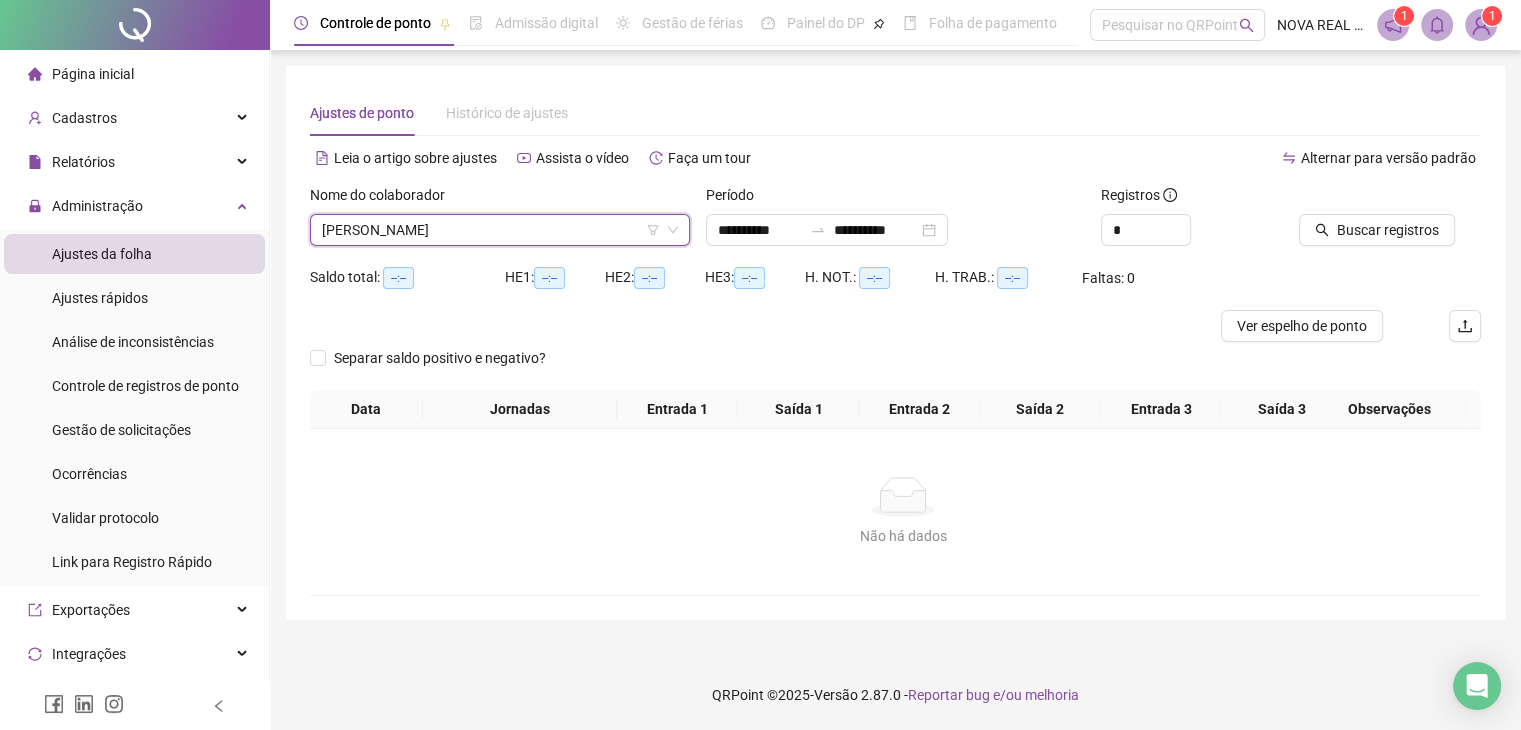scroll, scrollTop: 0, scrollLeft: 0, axis: both 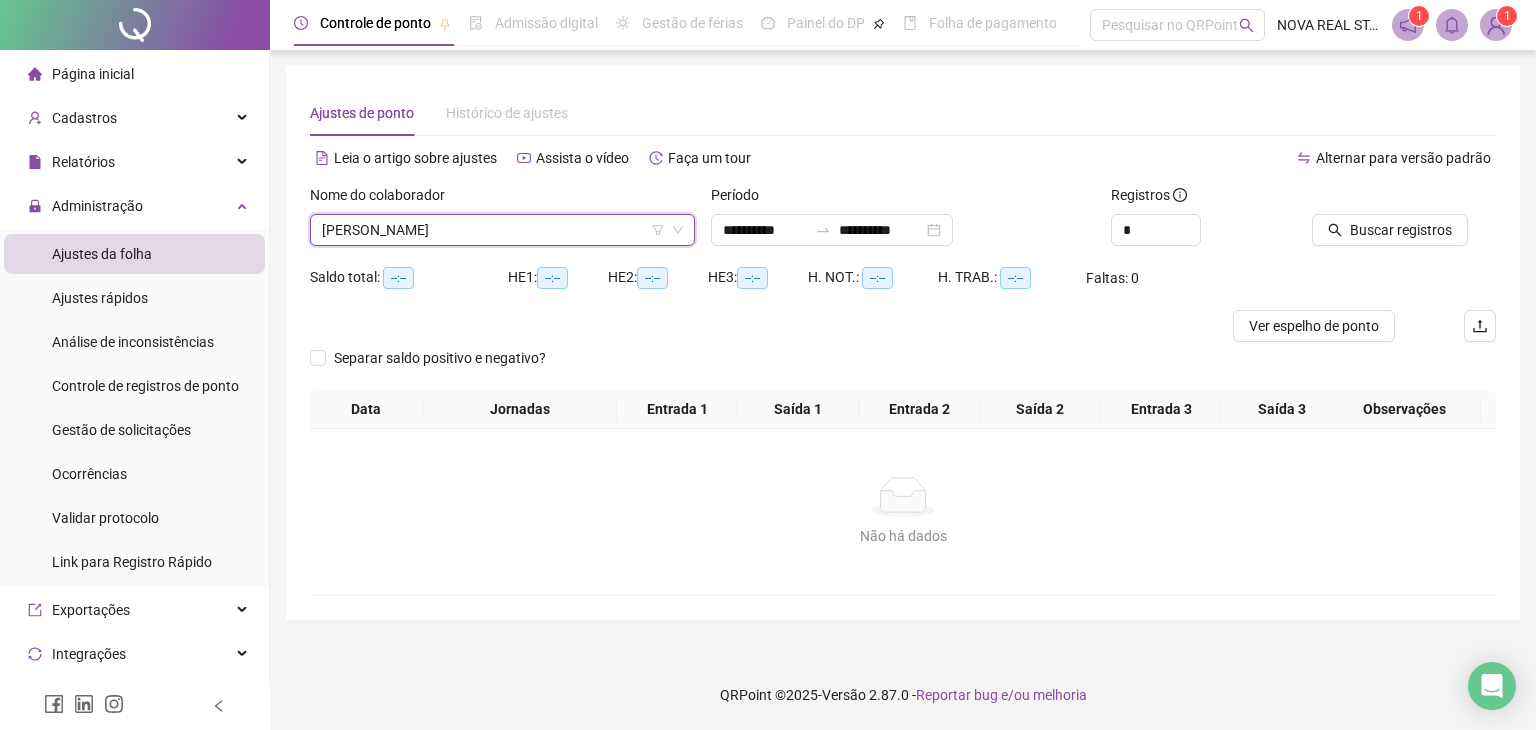 click at bounding box center (1379, 199) 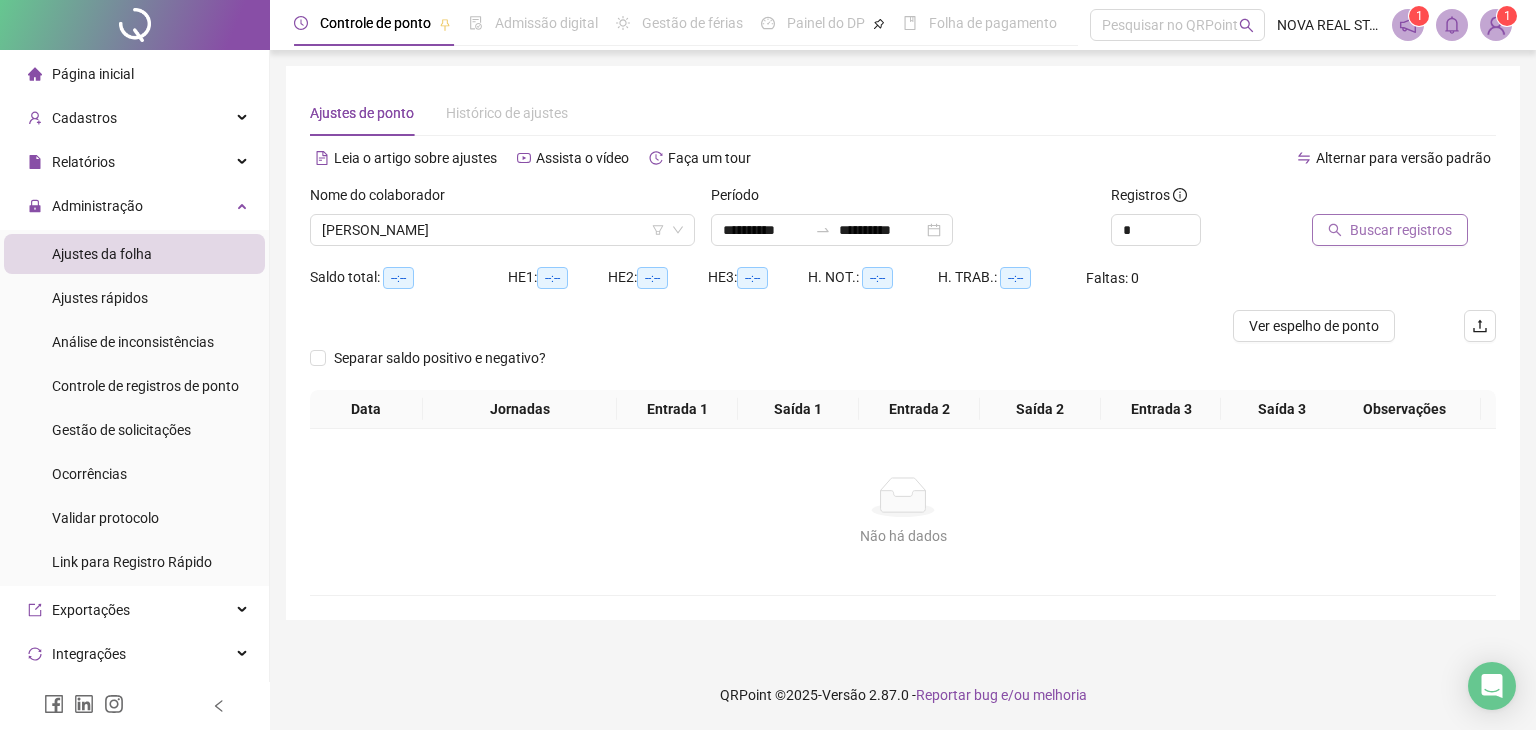 click on "Buscar registros" at bounding box center [1401, 230] 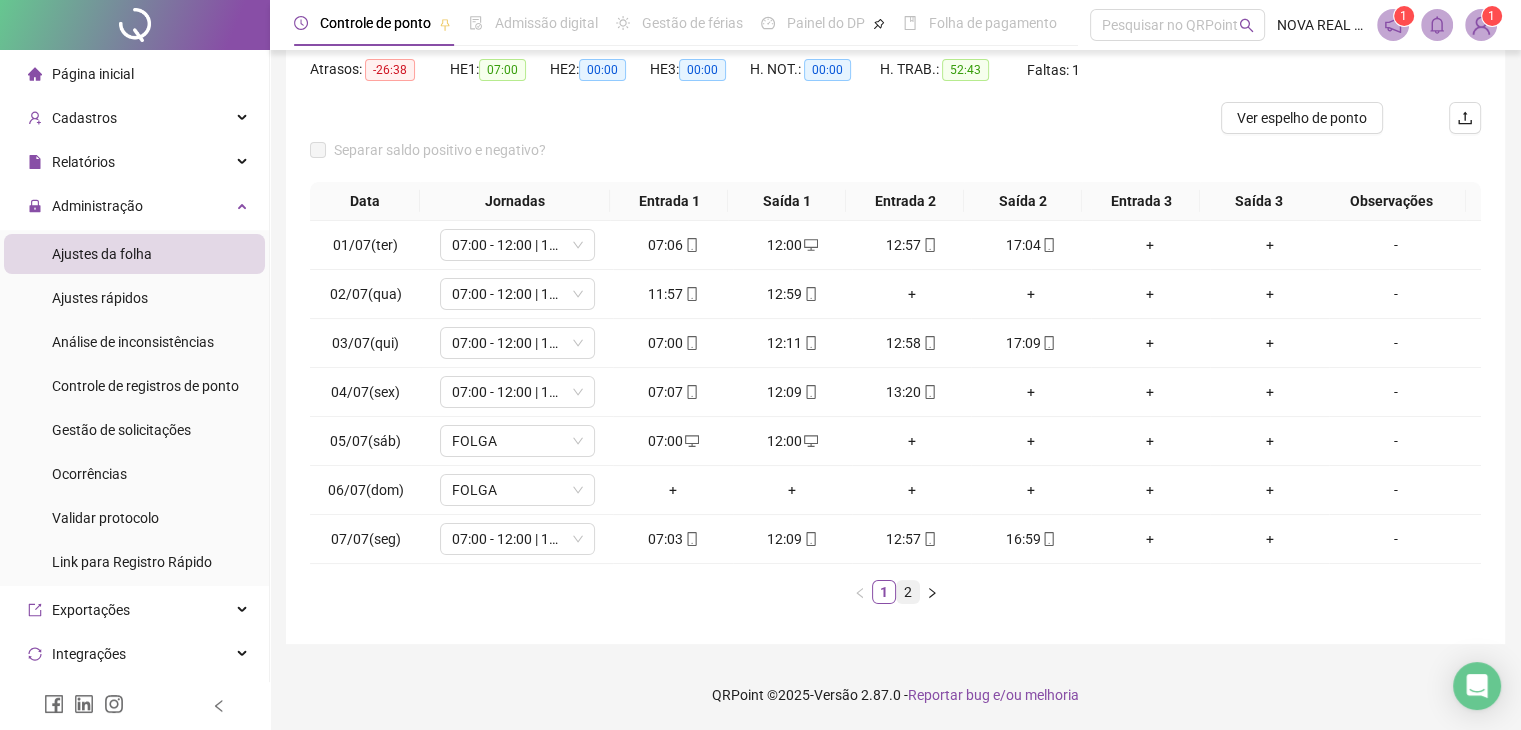 click on "2" at bounding box center [908, 592] 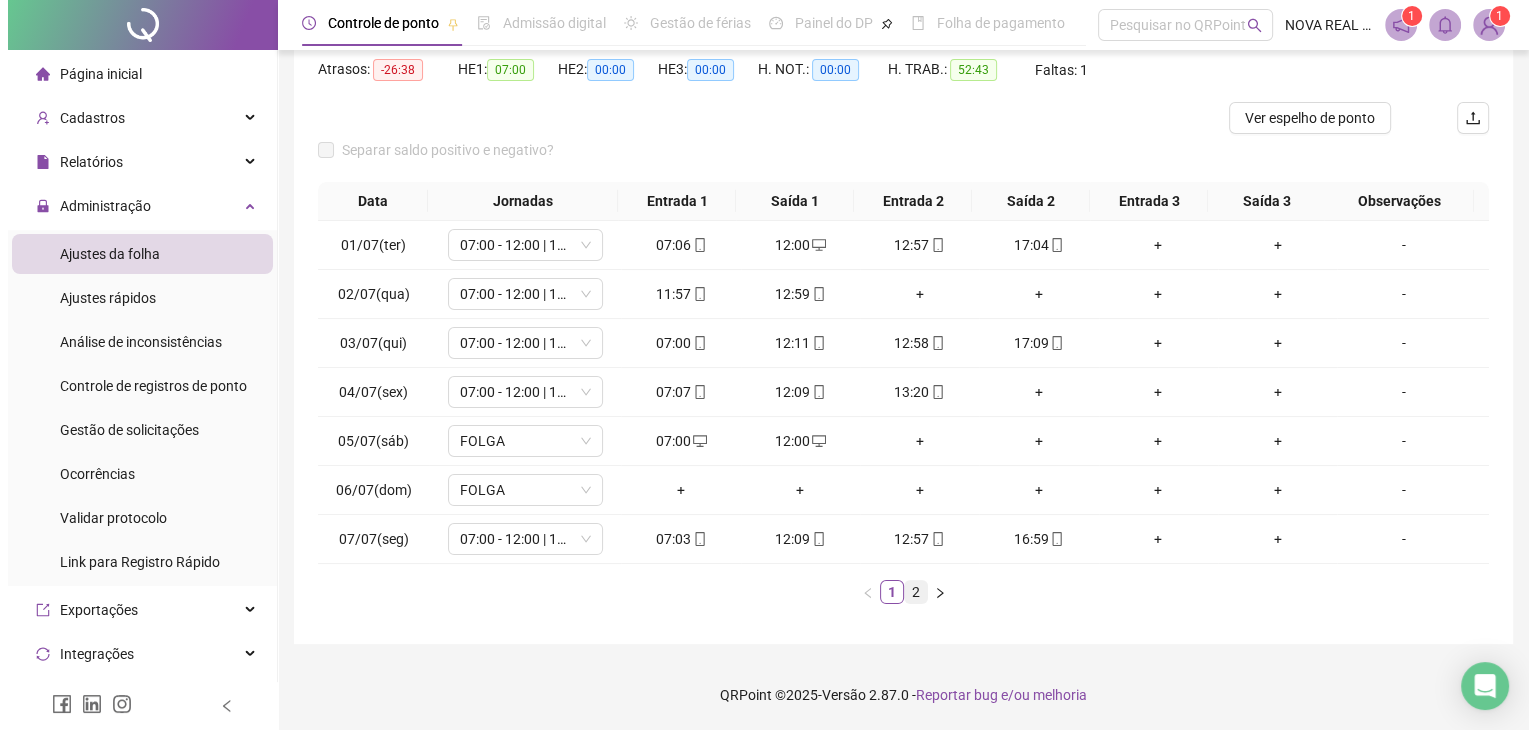 scroll, scrollTop: 27, scrollLeft: 0, axis: vertical 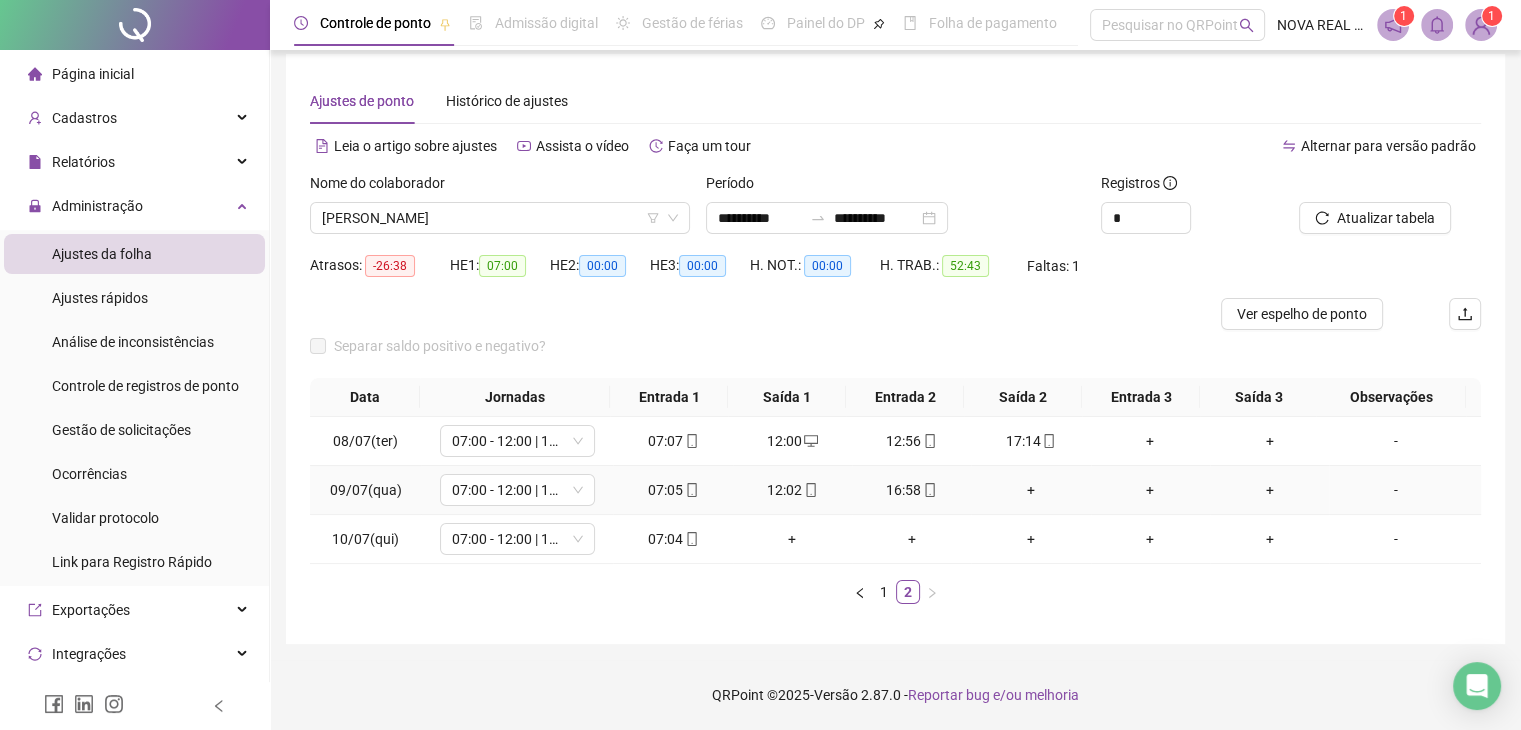 click on "+" at bounding box center (1030, 490) 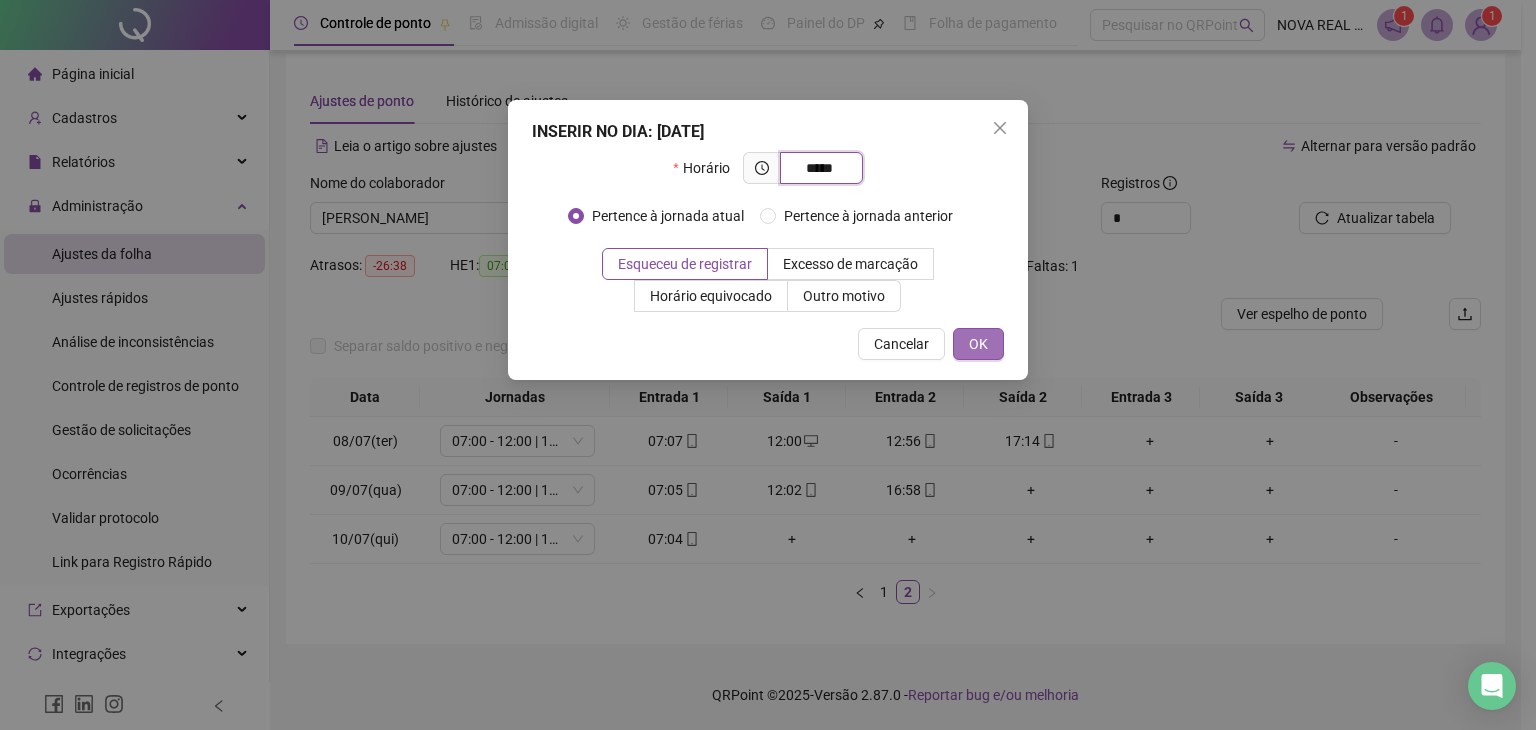 type on "*****" 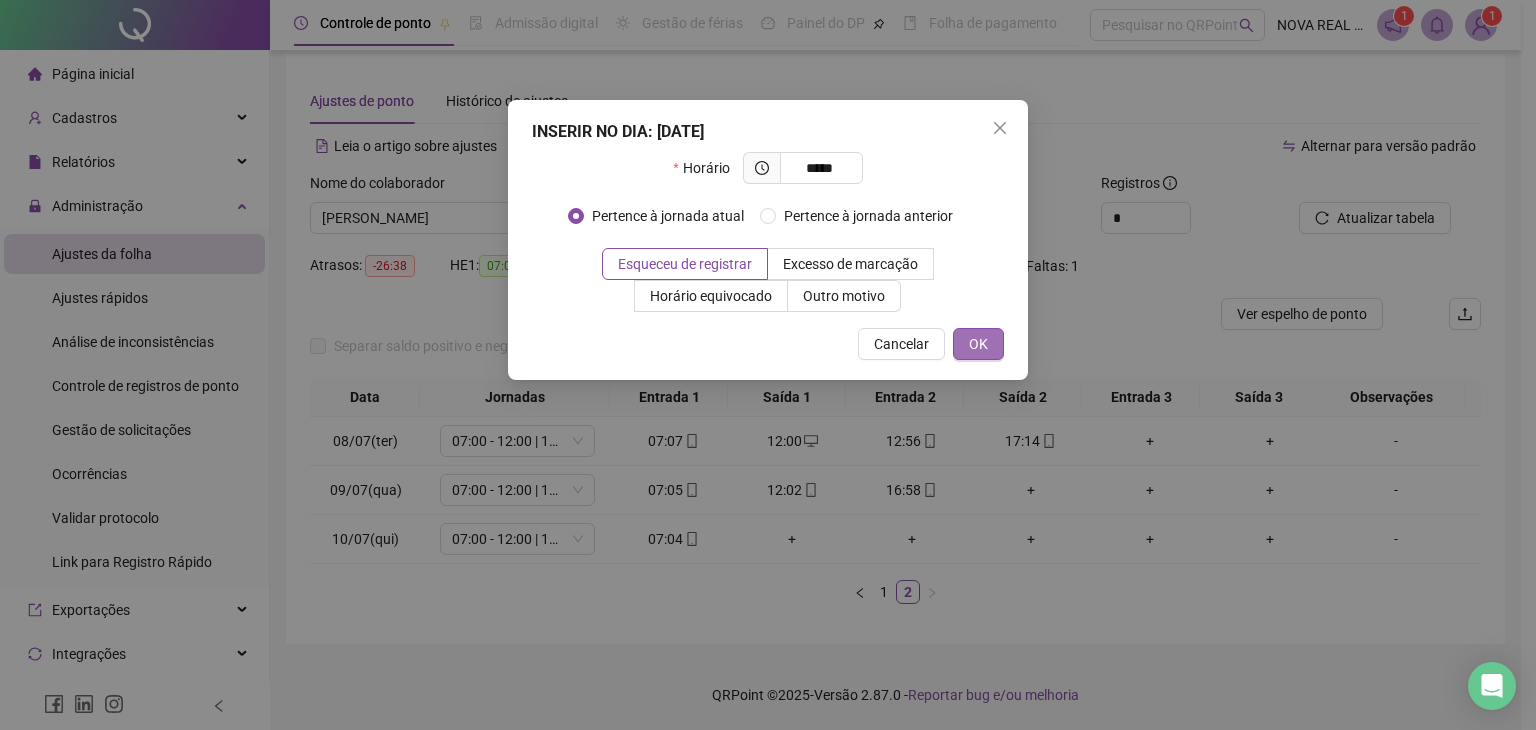 click on "OK" at bounding box center [978, 344] 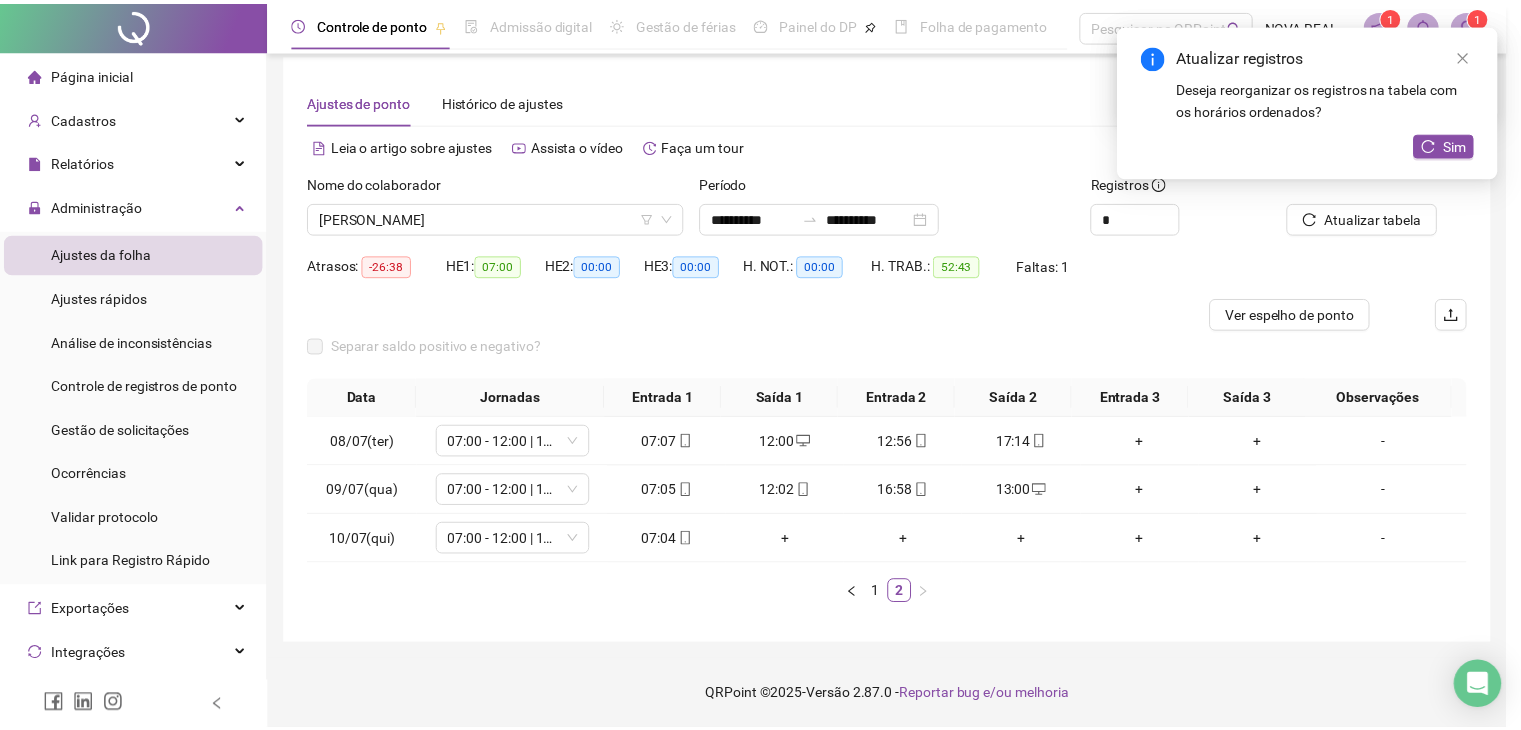 scroll, scrollTop: 12, scrollLeft: 0, axis: vertical 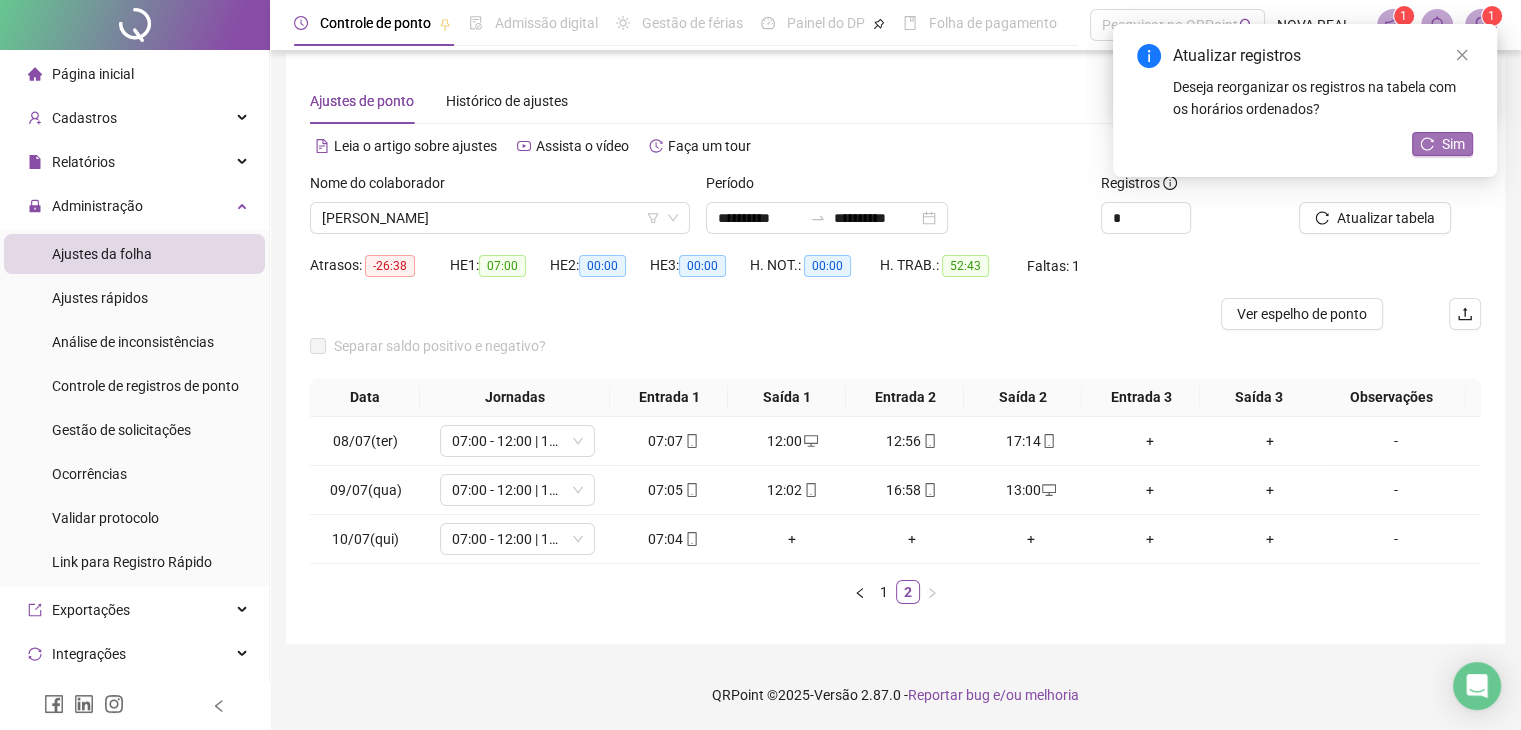 click on "Sim" at bounding box center [1442, 144] 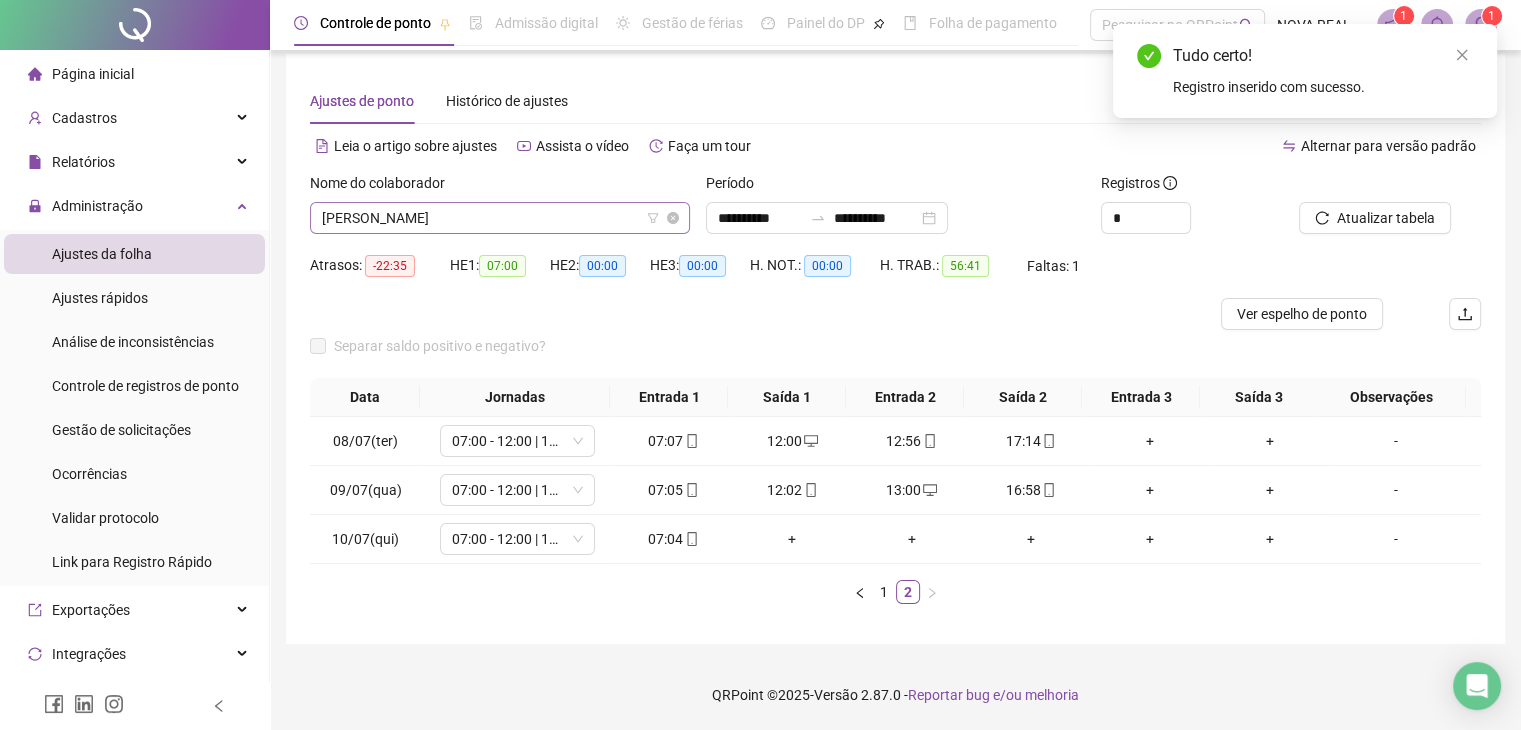 click on "[PERSON_NAME]" at bounding box center [500, 218] 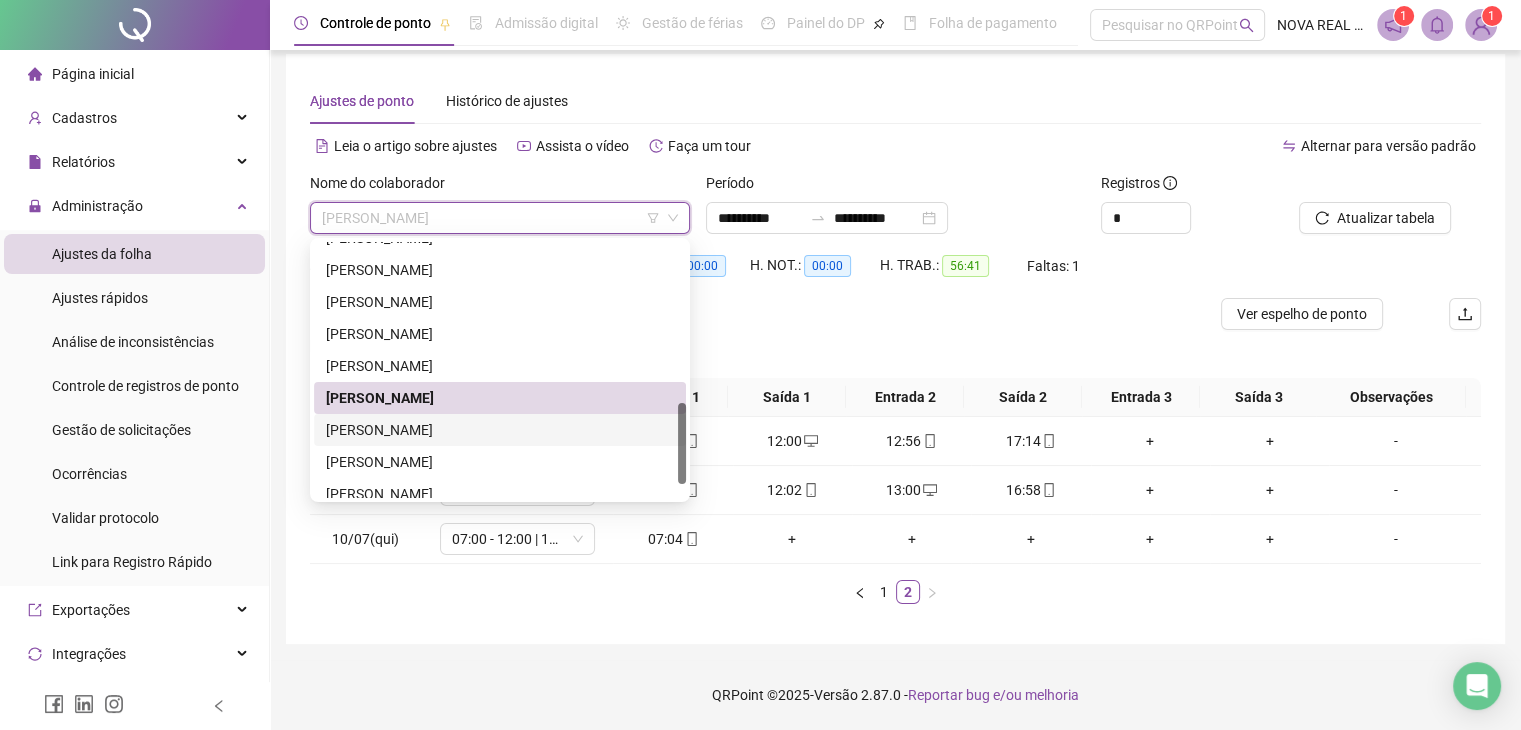 click on "[PERSON_NAME]" at bounding box center (500, 430) 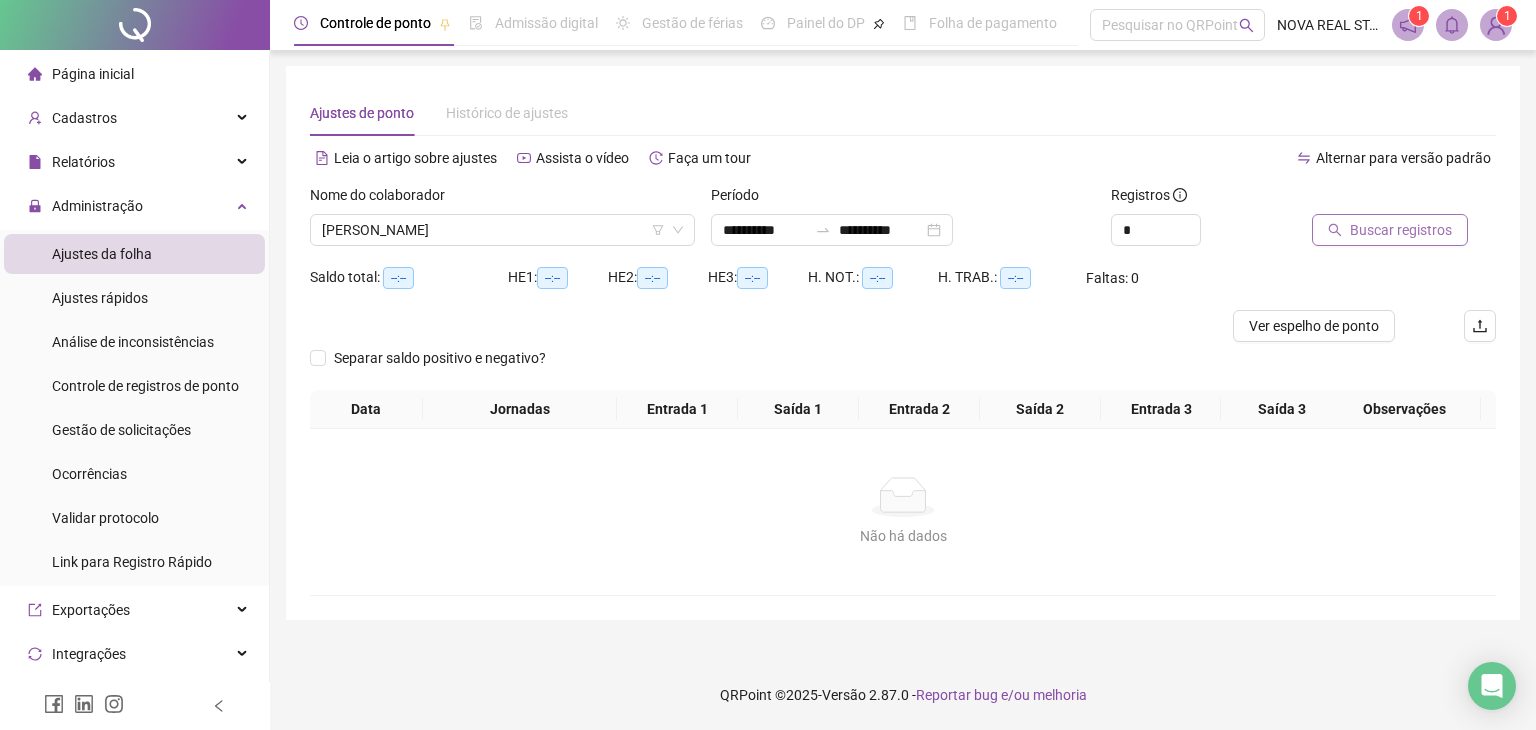 click on "Buscar registros" at bounding box center [1401, 230] 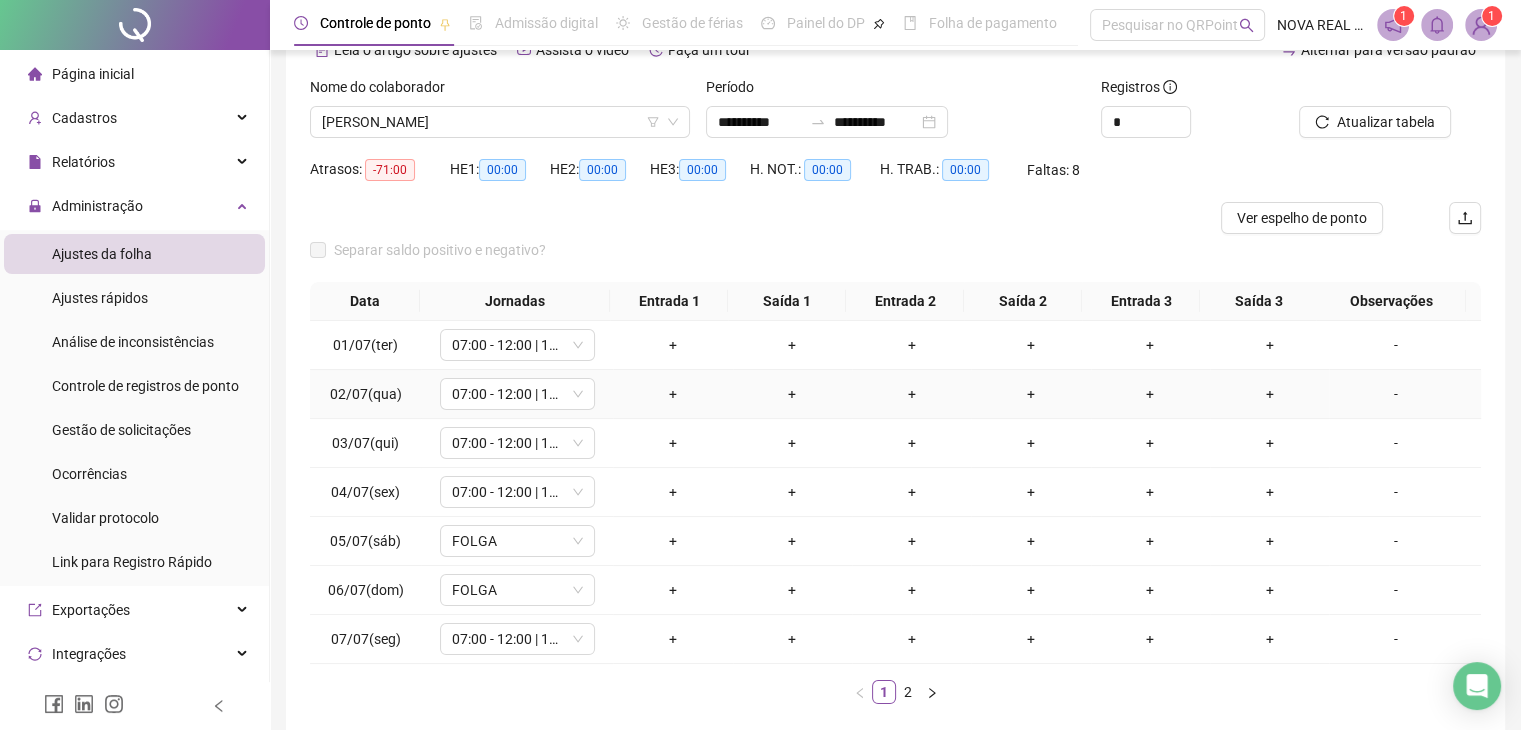 scroll, scrollTop: 22, scrollLeft: 0, axis: vertical 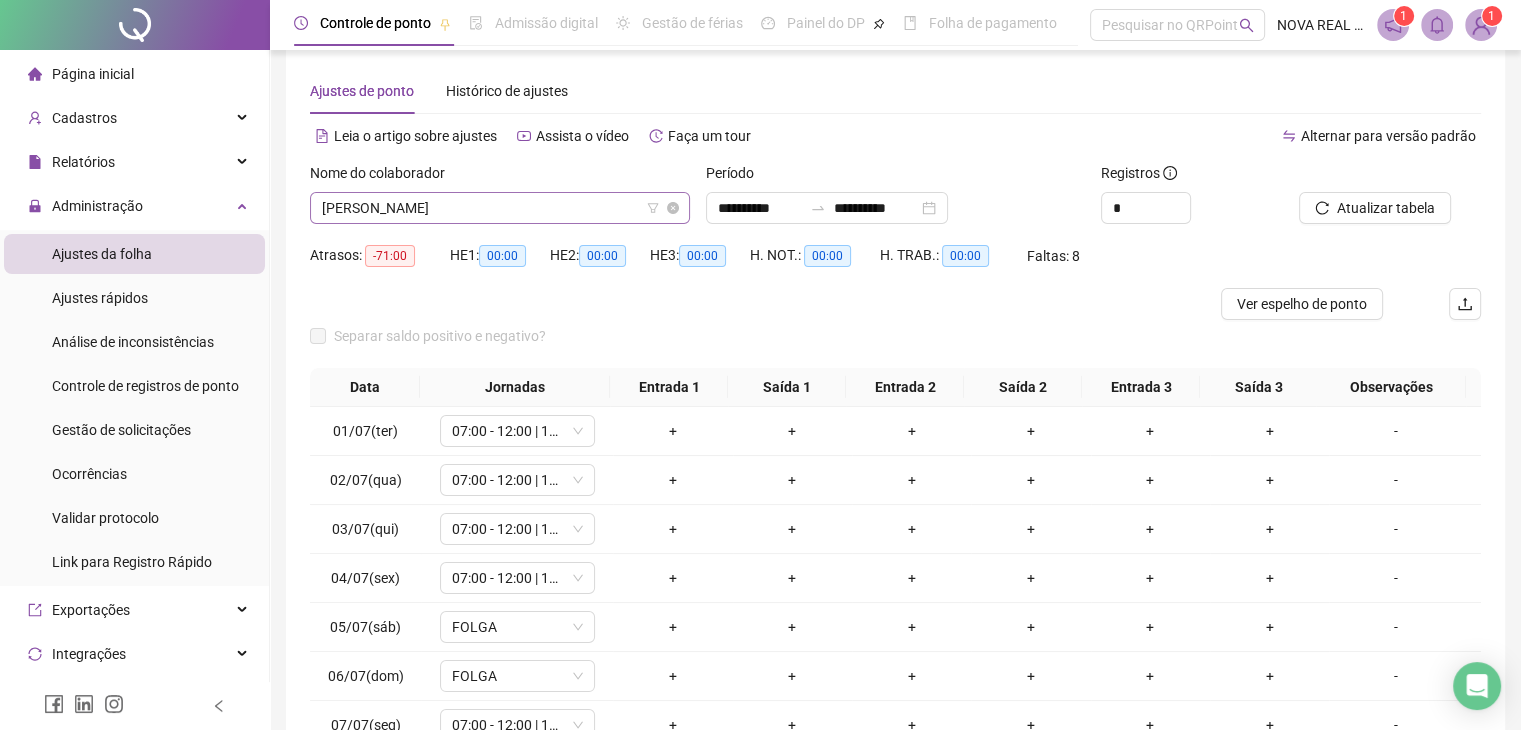 click on "[PERSON_NAME]" at bounding box center (500, 208) 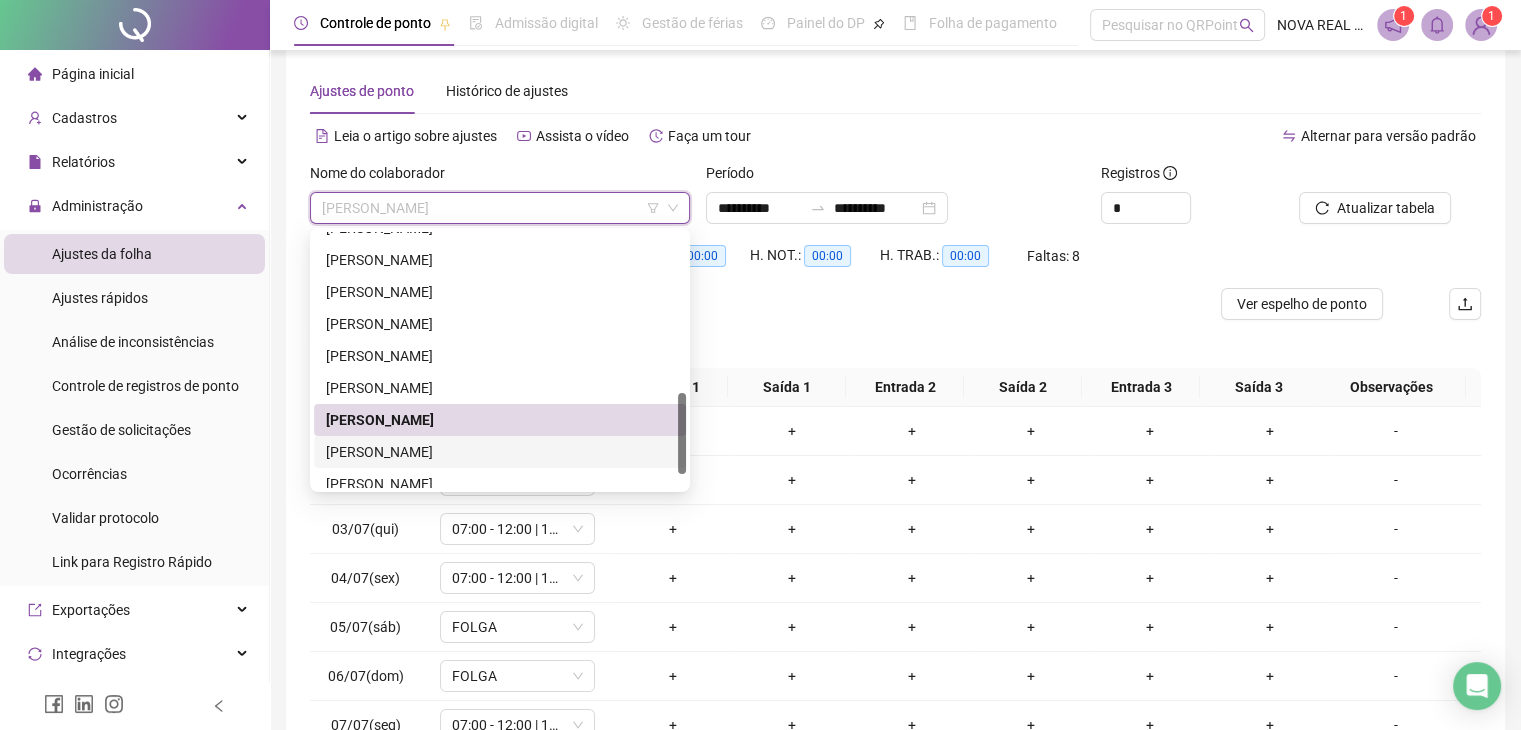 click on "[PERSON_NAME]" at bounding box center [500, 452] 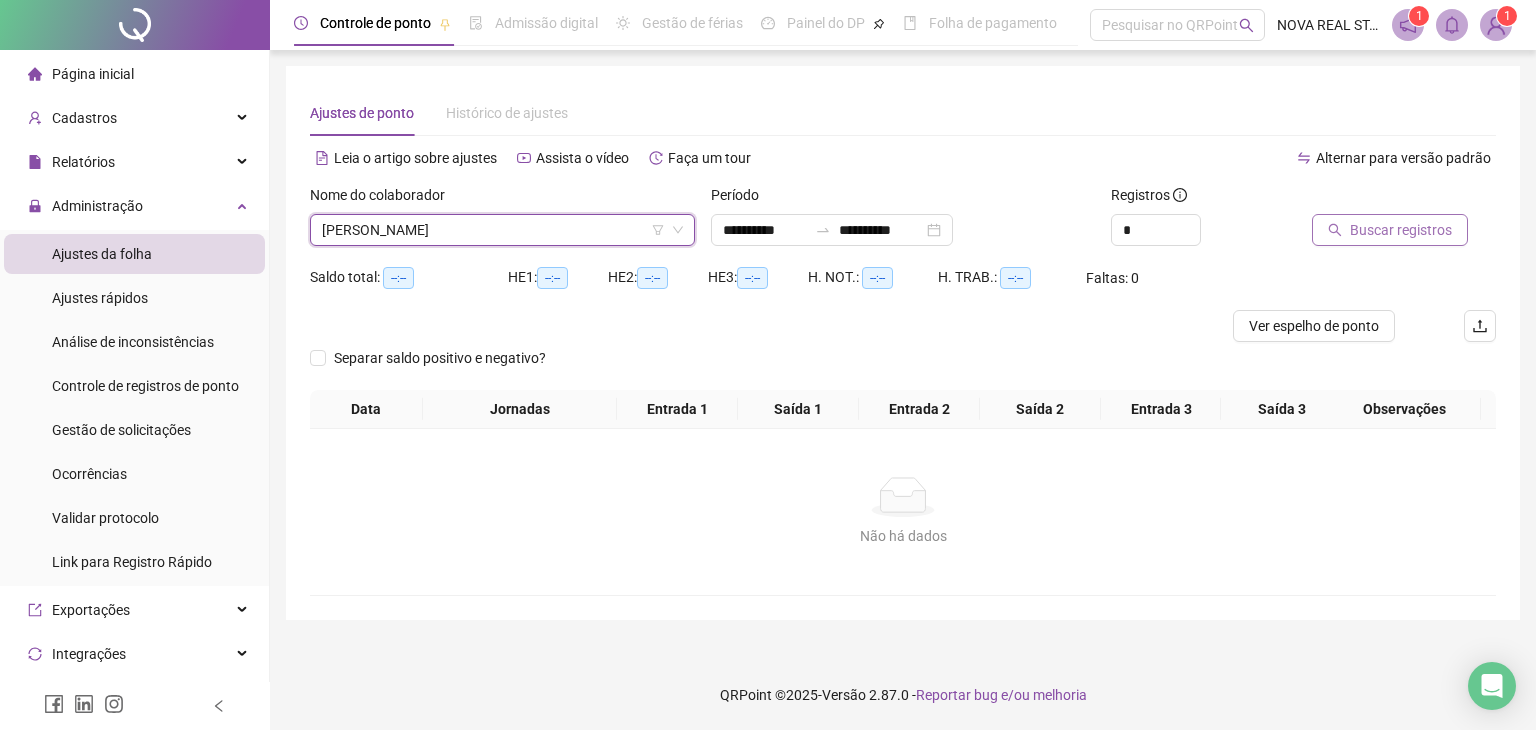 click on "Buscar registros" at bounding box center [1401, 230] 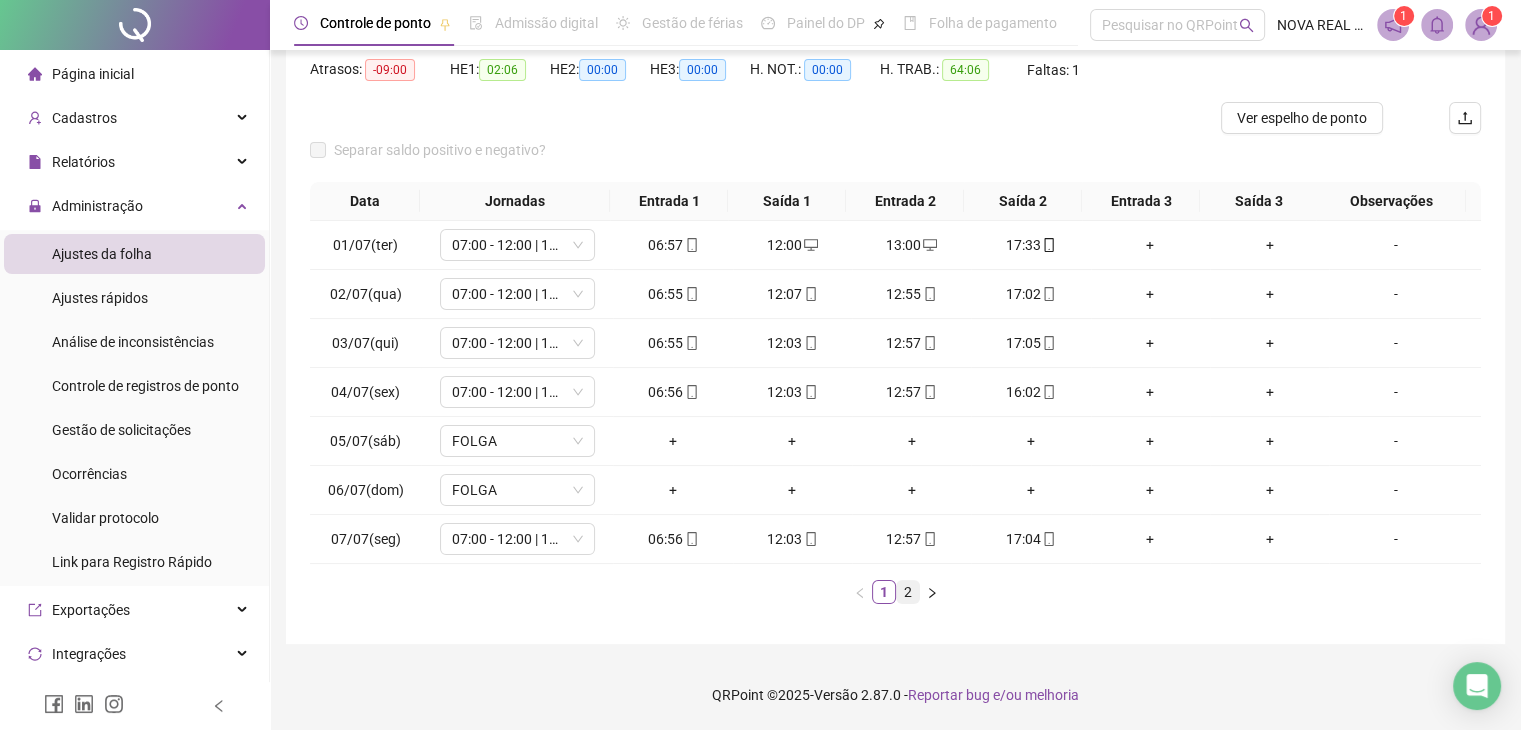 click on "2" at bounding box center (908, 592) 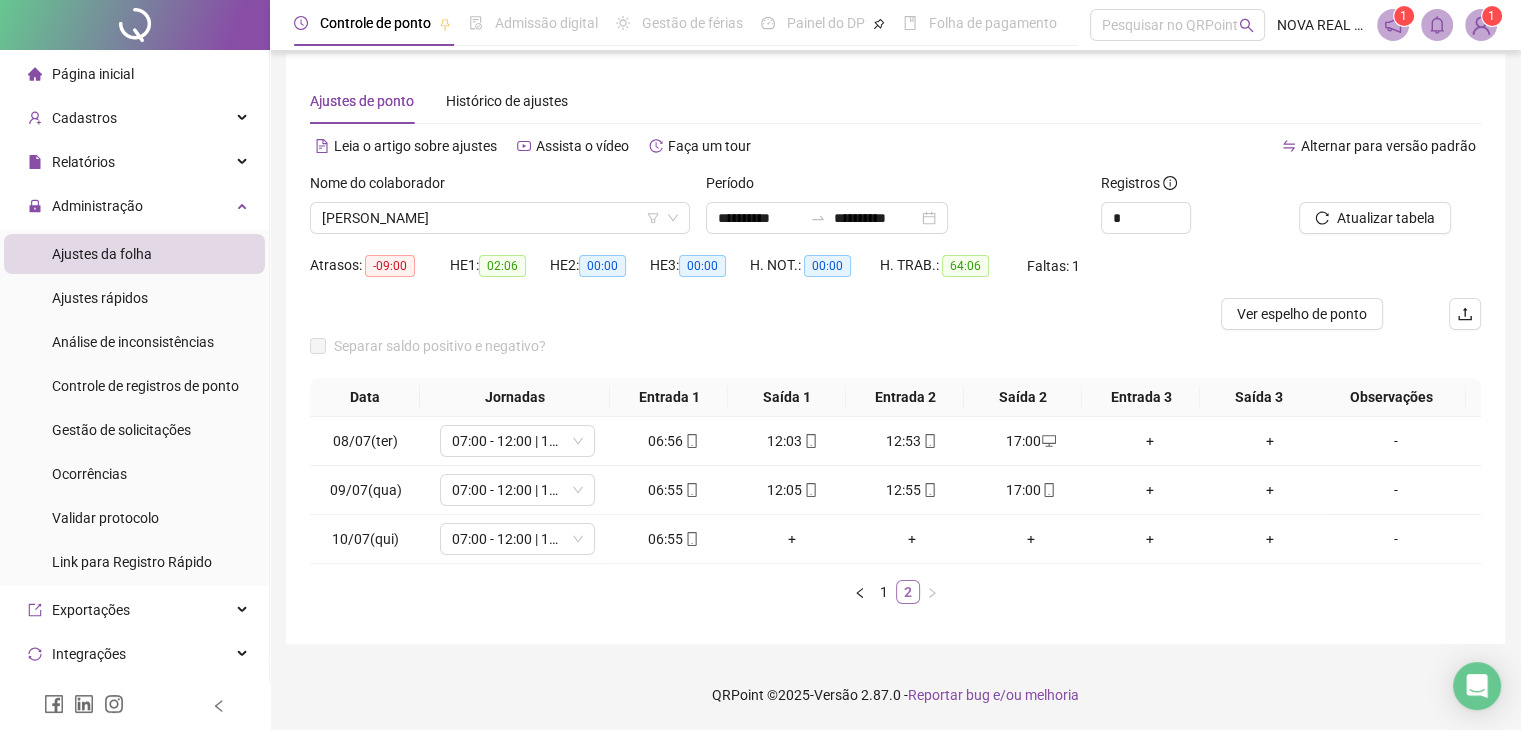 scroll, scrollTop: 27, scrollLeft: 0, axis: vertical 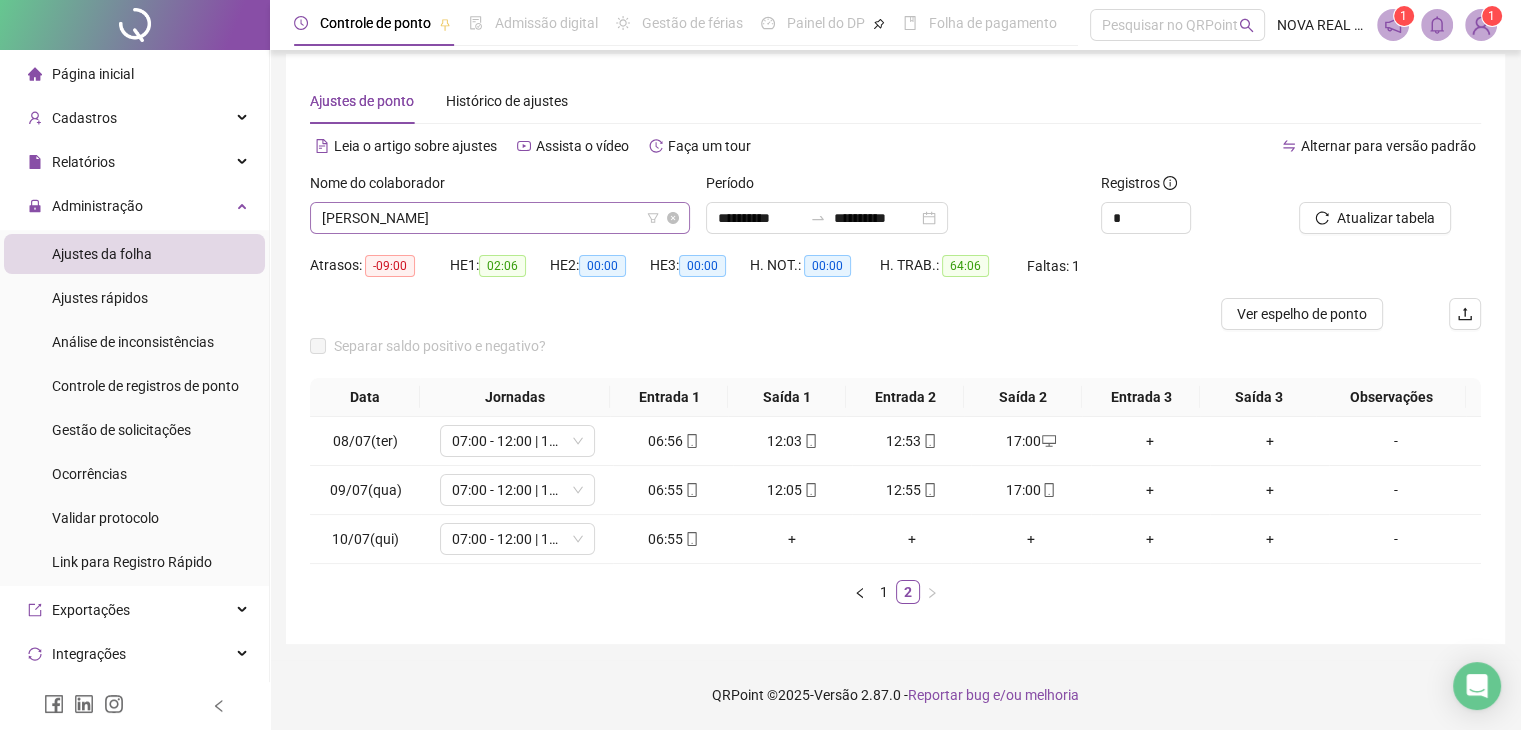 drag, startPoint x: 495, startPoint y: 193, endPoint x: 489, endPoint y: 213, distance: 20.880613 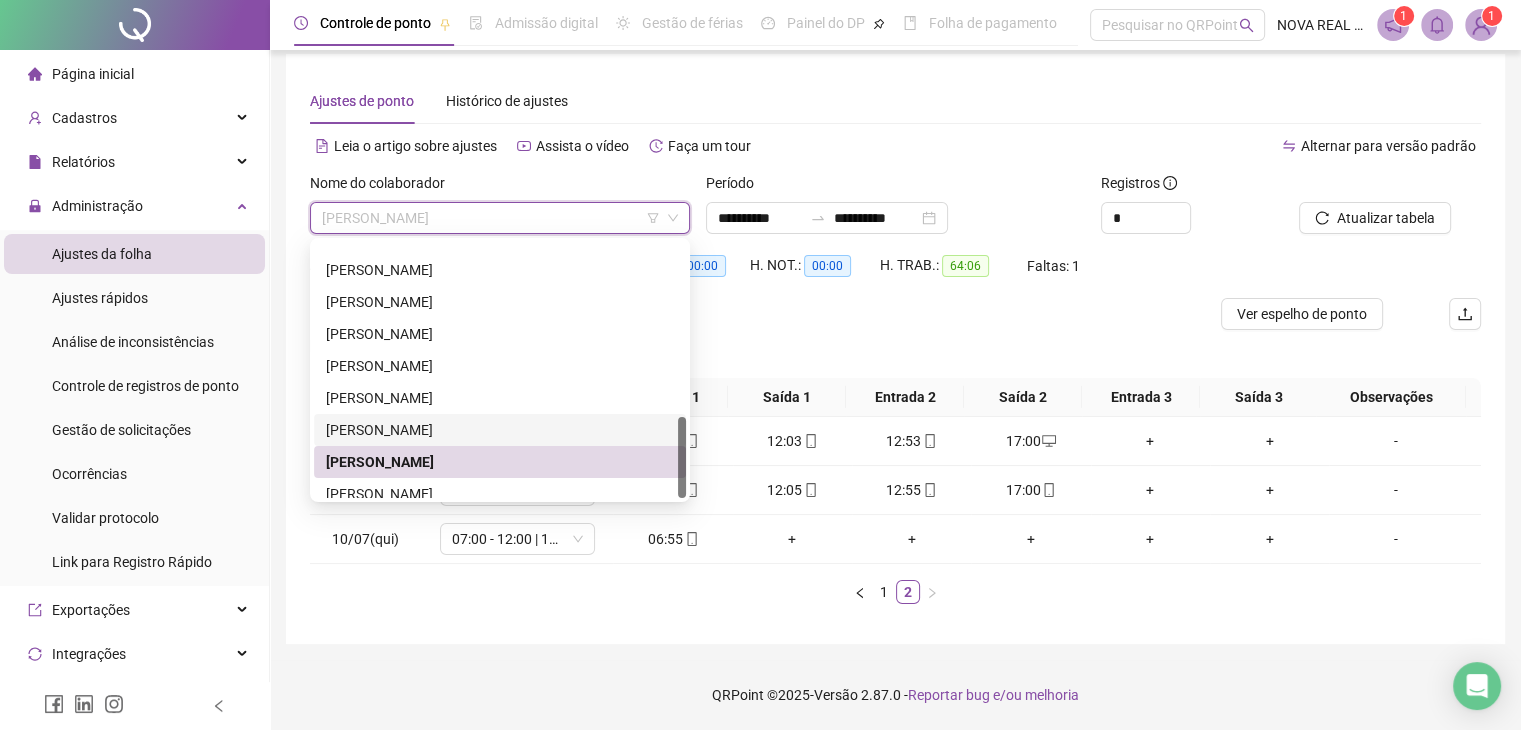 scroll, scrollTop: 544, scrollLeft: 0, axis: vertical 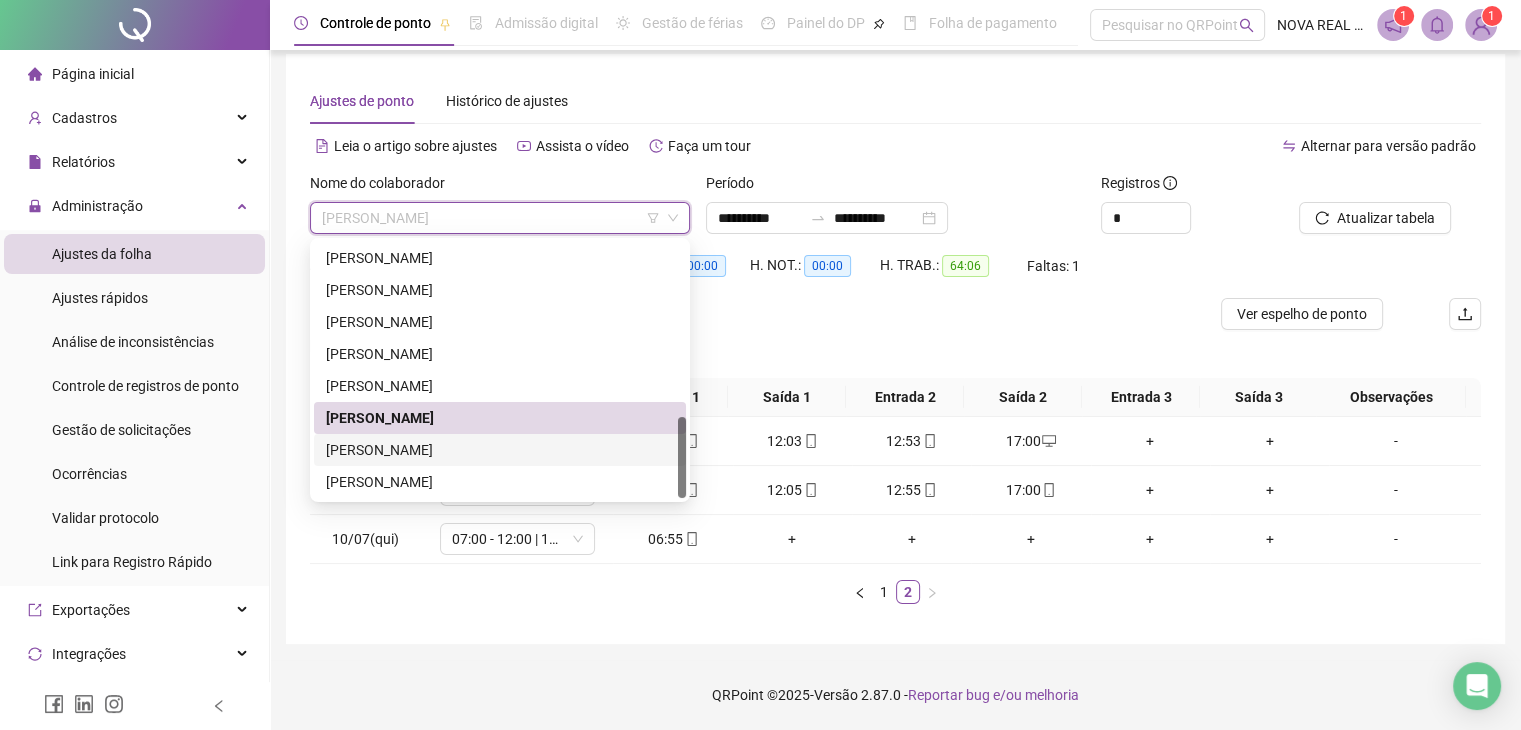 click on "[PERSON_NAME]" at bounding box center [500, 450] 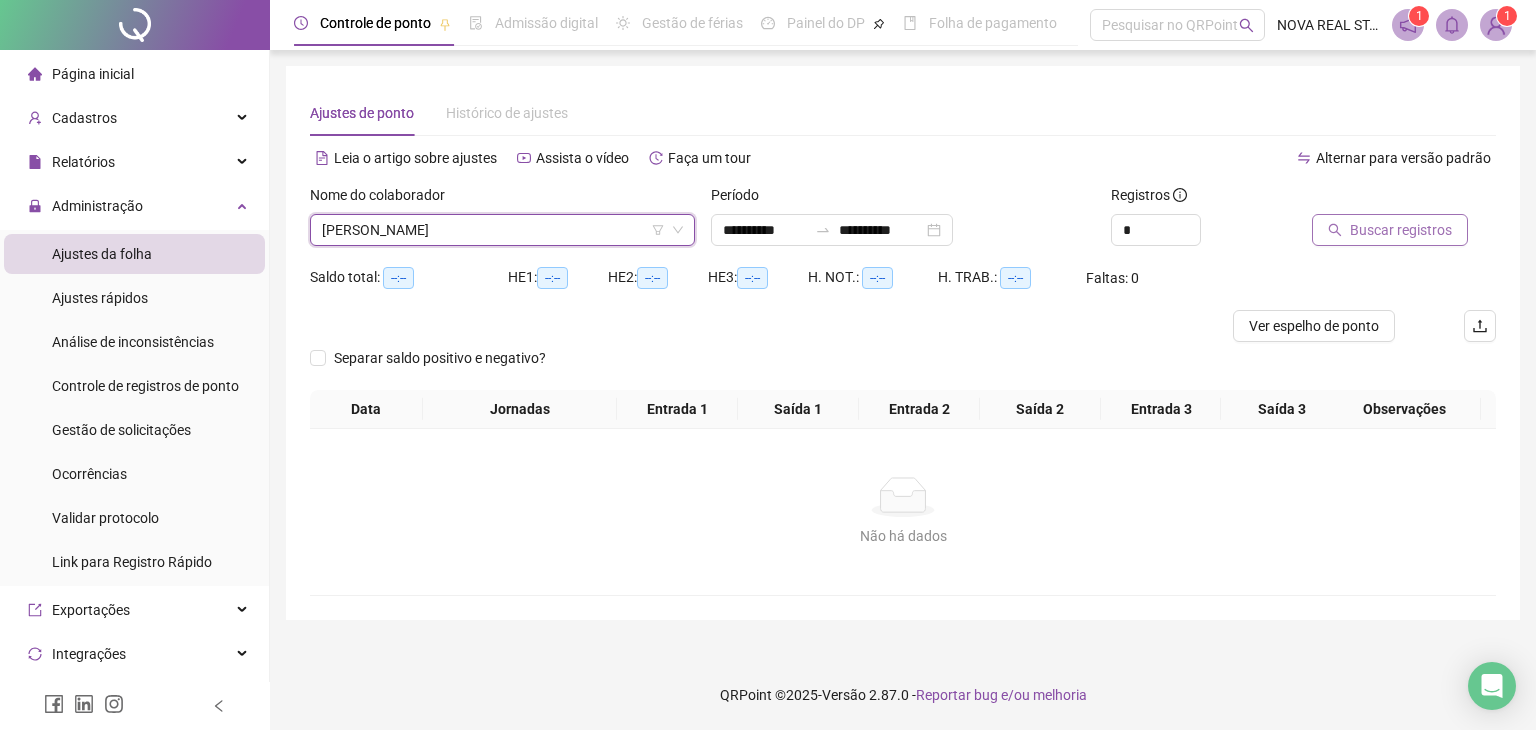 click on "Buscar registros" at bounding box center [1401, 230] 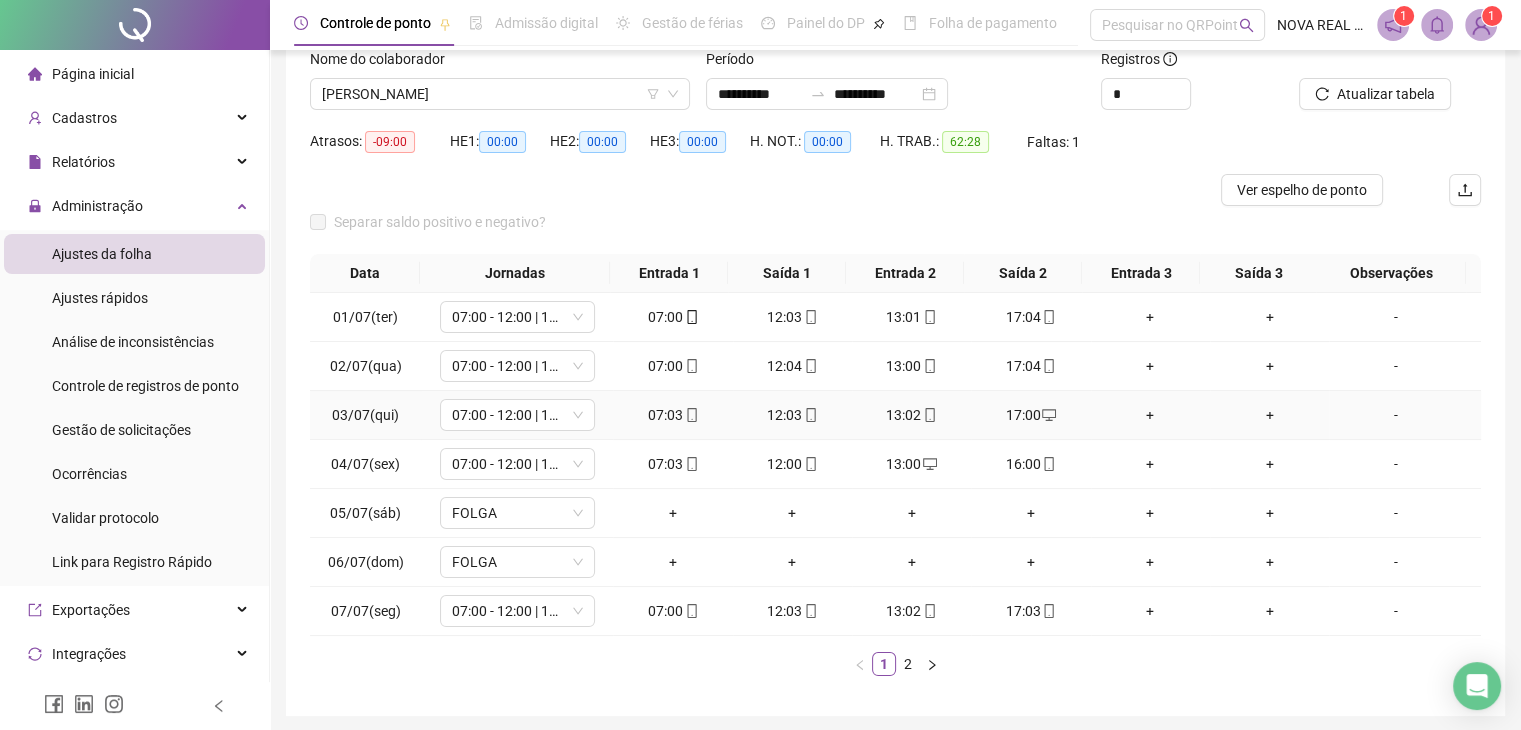 scroll, scrollTop: 200, scrollLeft: 0, axis: vertical 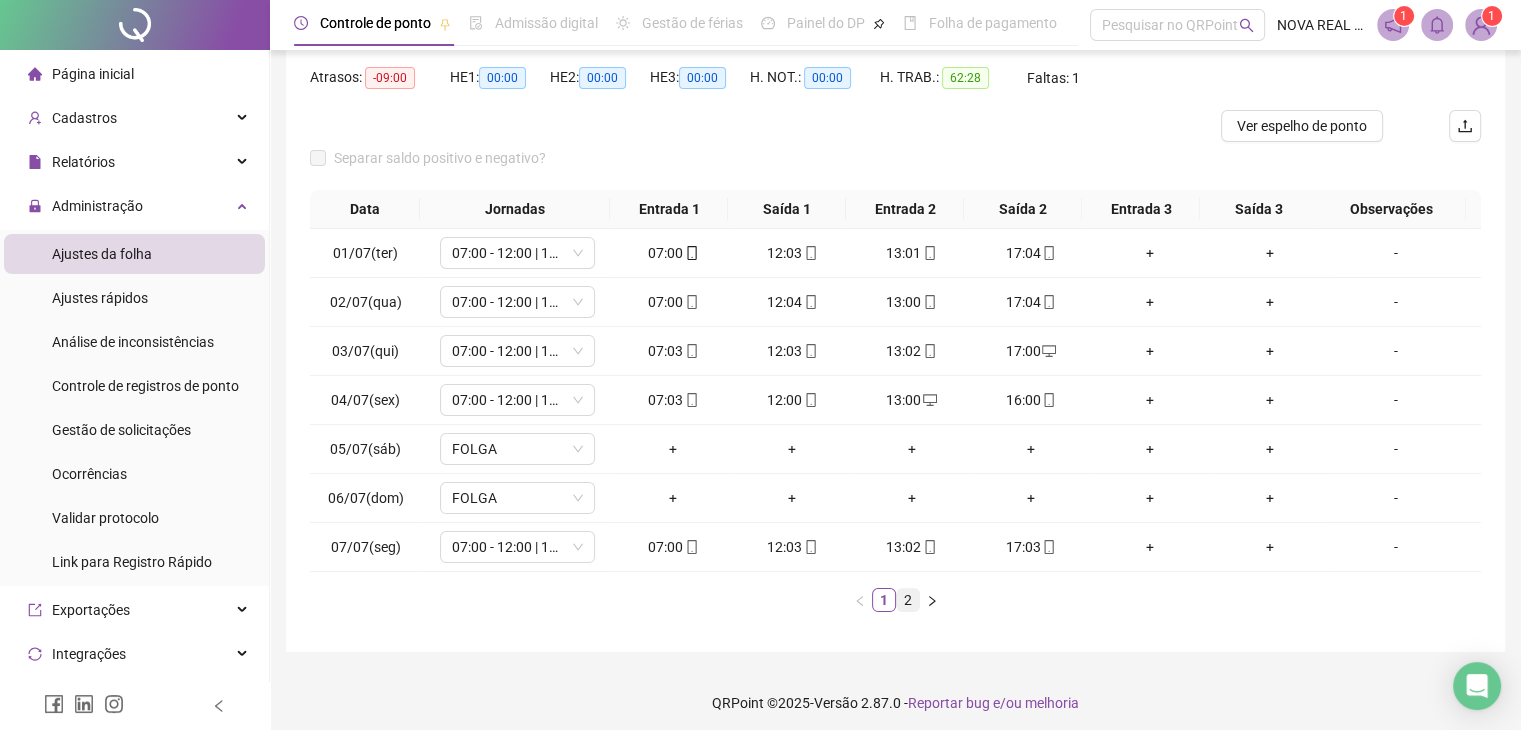 click on "2" at bounding box center [908, 600] 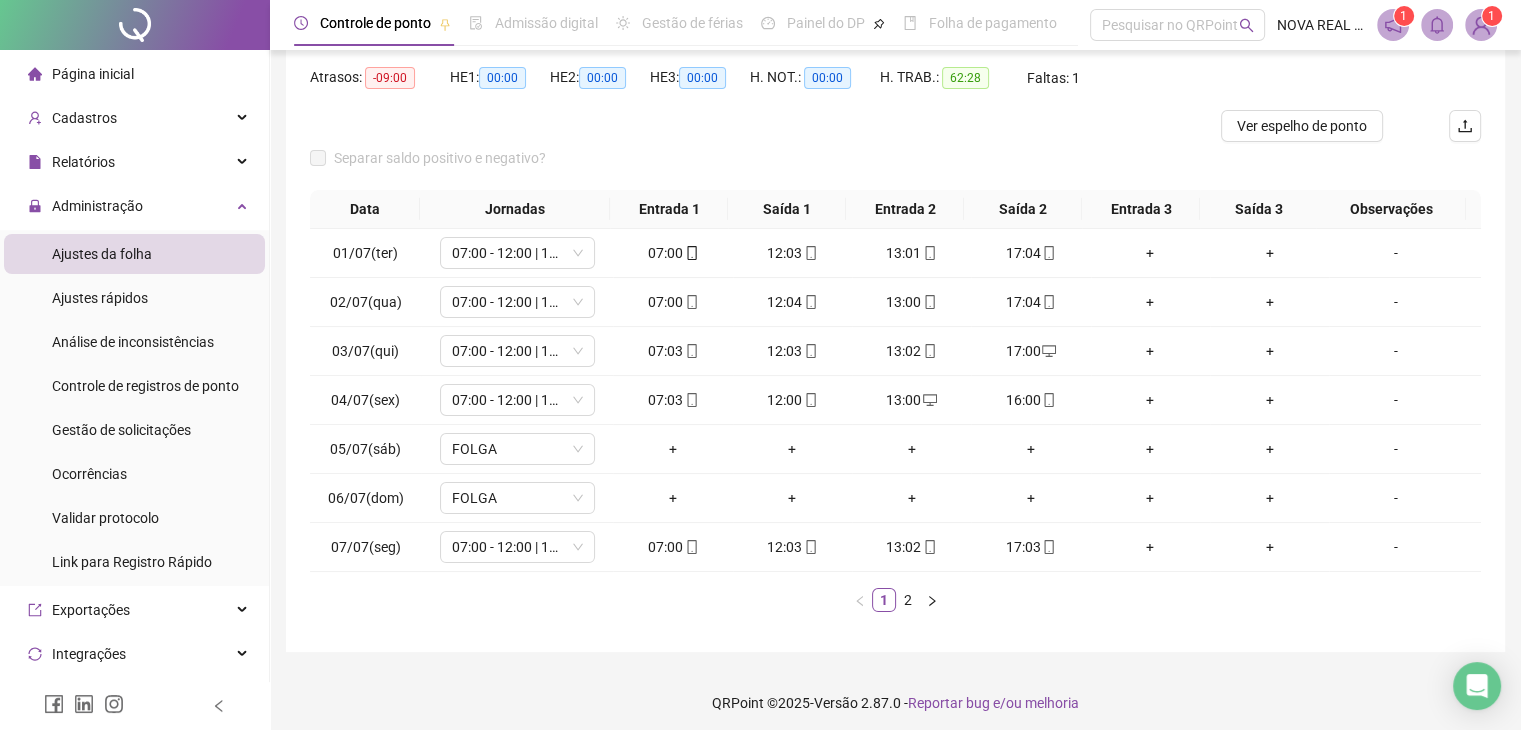 scroll, scrollTop: 27, scrollLeft: 0, axis: vertical 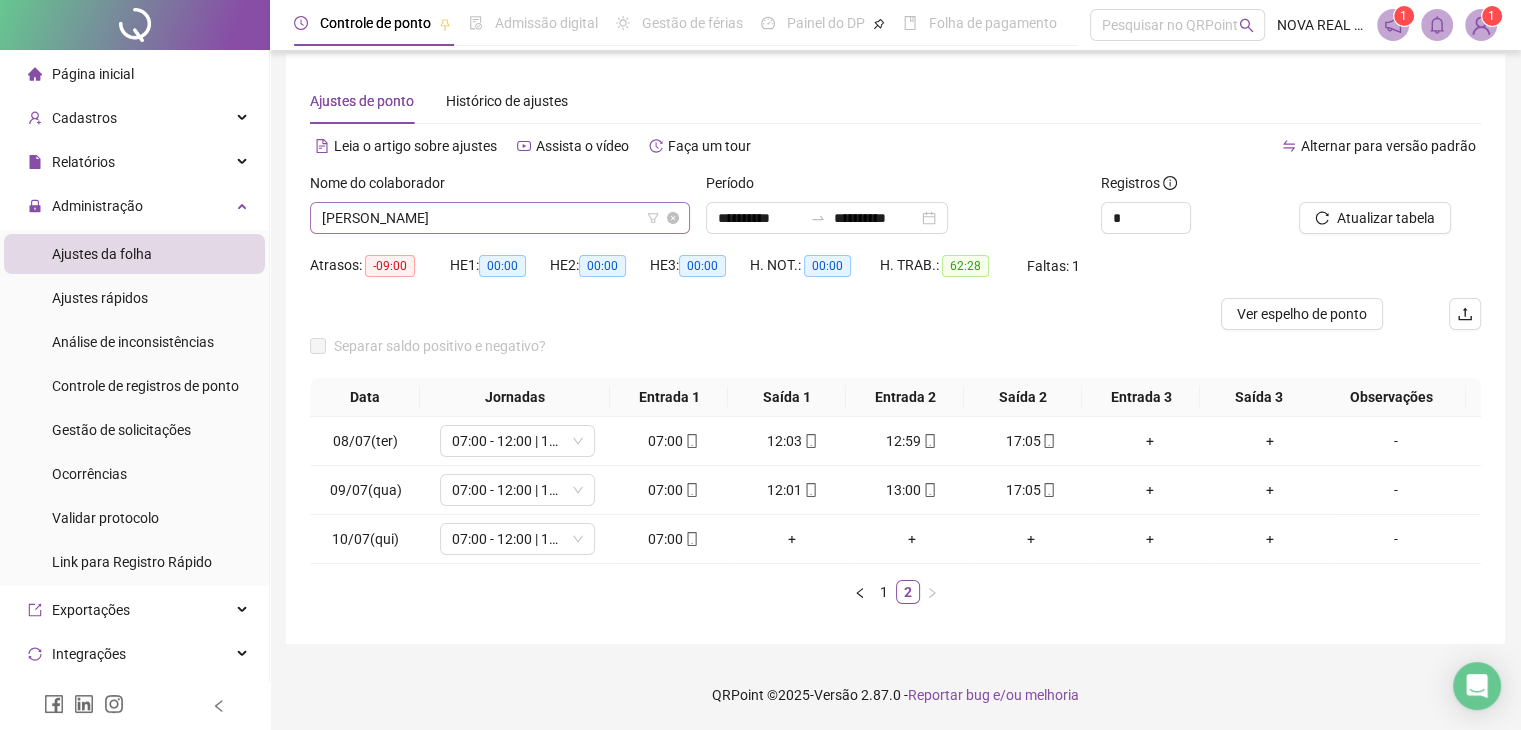 click on "[PERSON_NAME]" at bounding box center [500, 218] 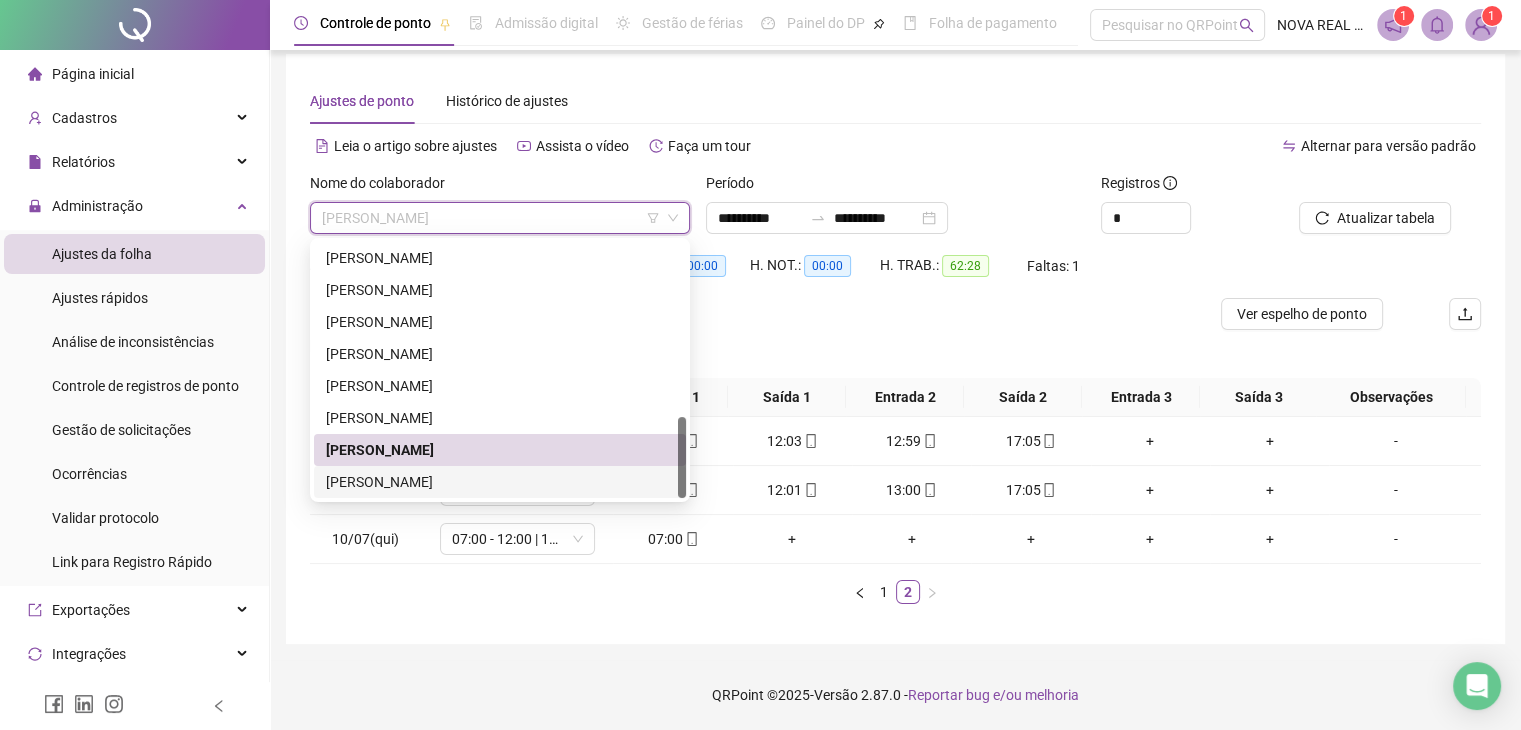 click on "[PERSON_NAME]" at bounding box center (500, 482) 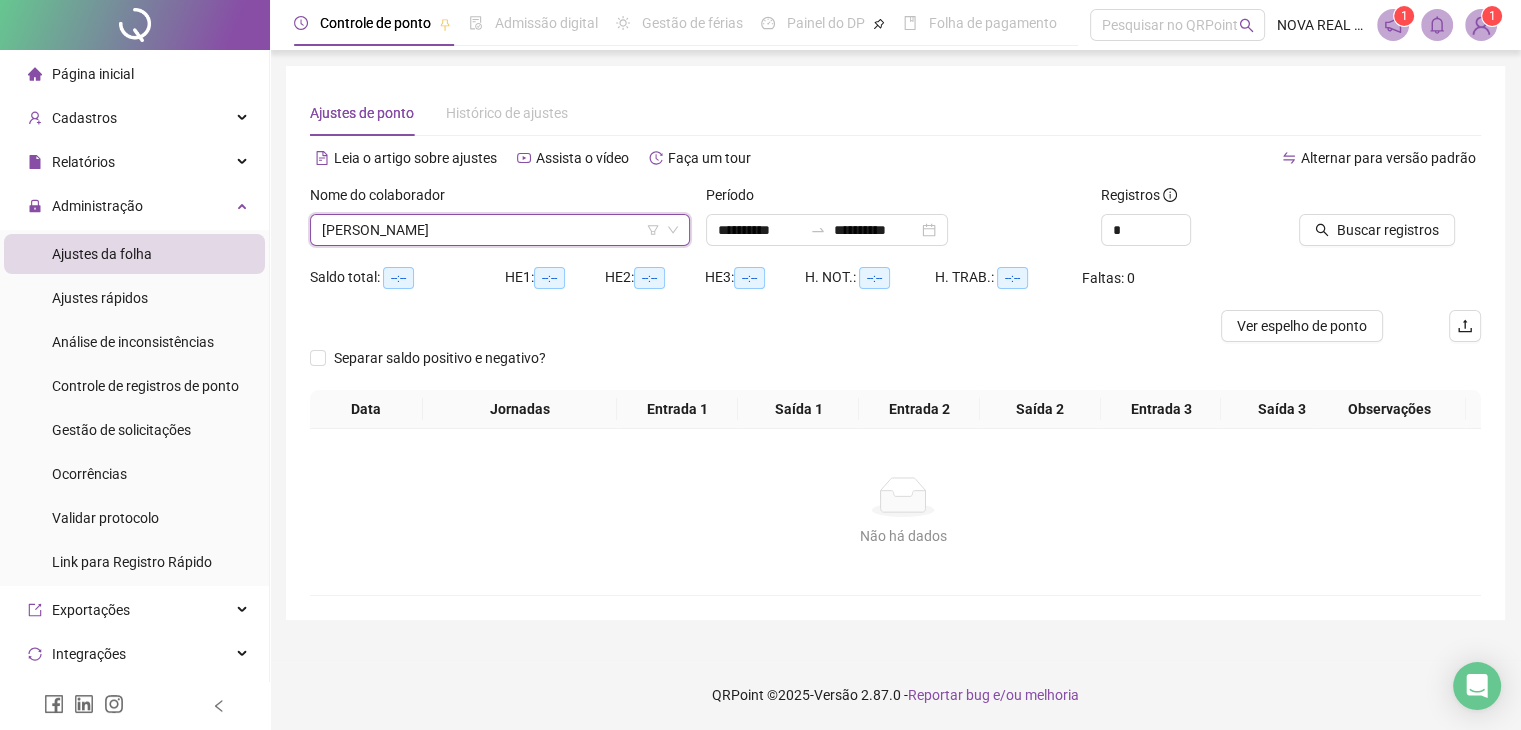 scroll, scrollTop: 0, scrollLeft: 0, axis: both 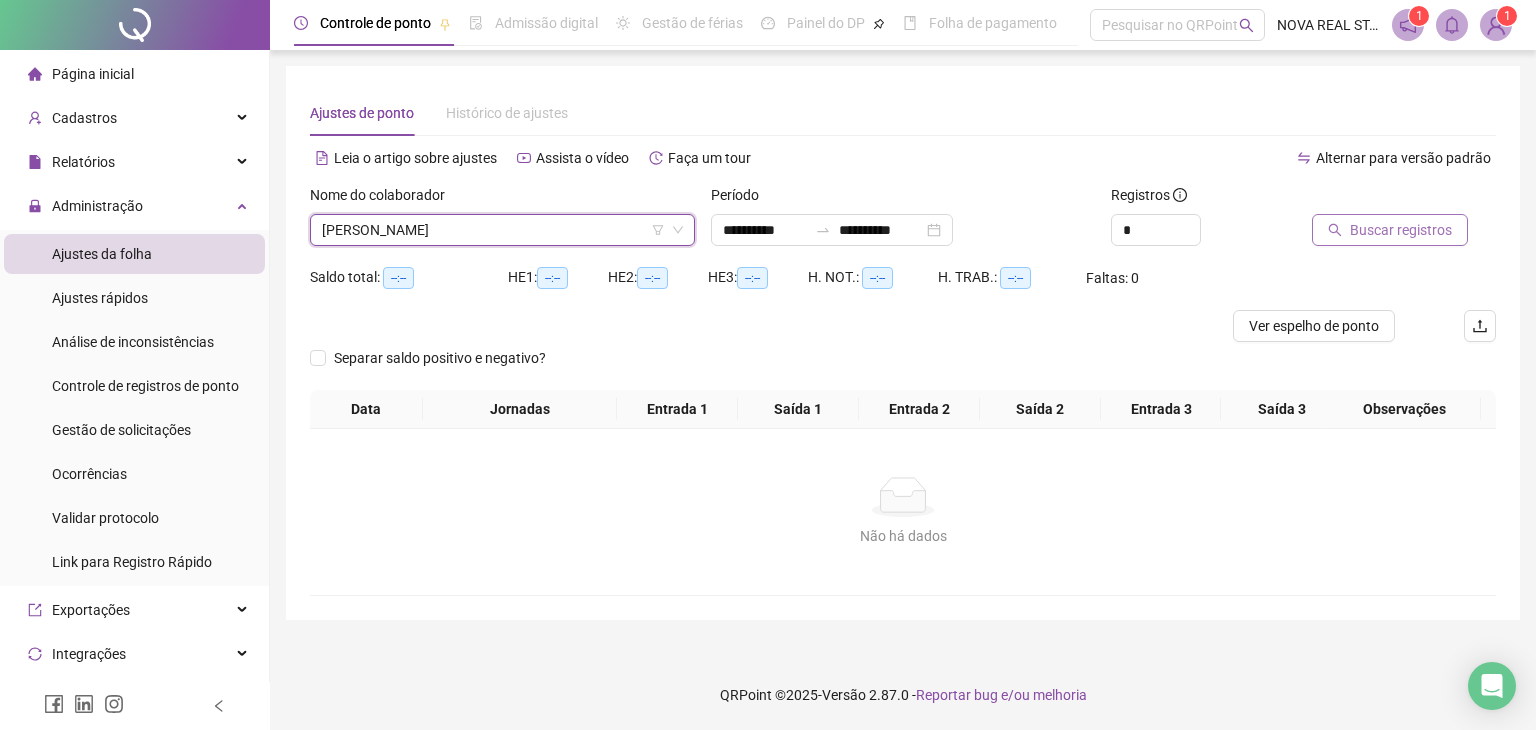click on "Buscar registros" at bounding box center [1390, 230] 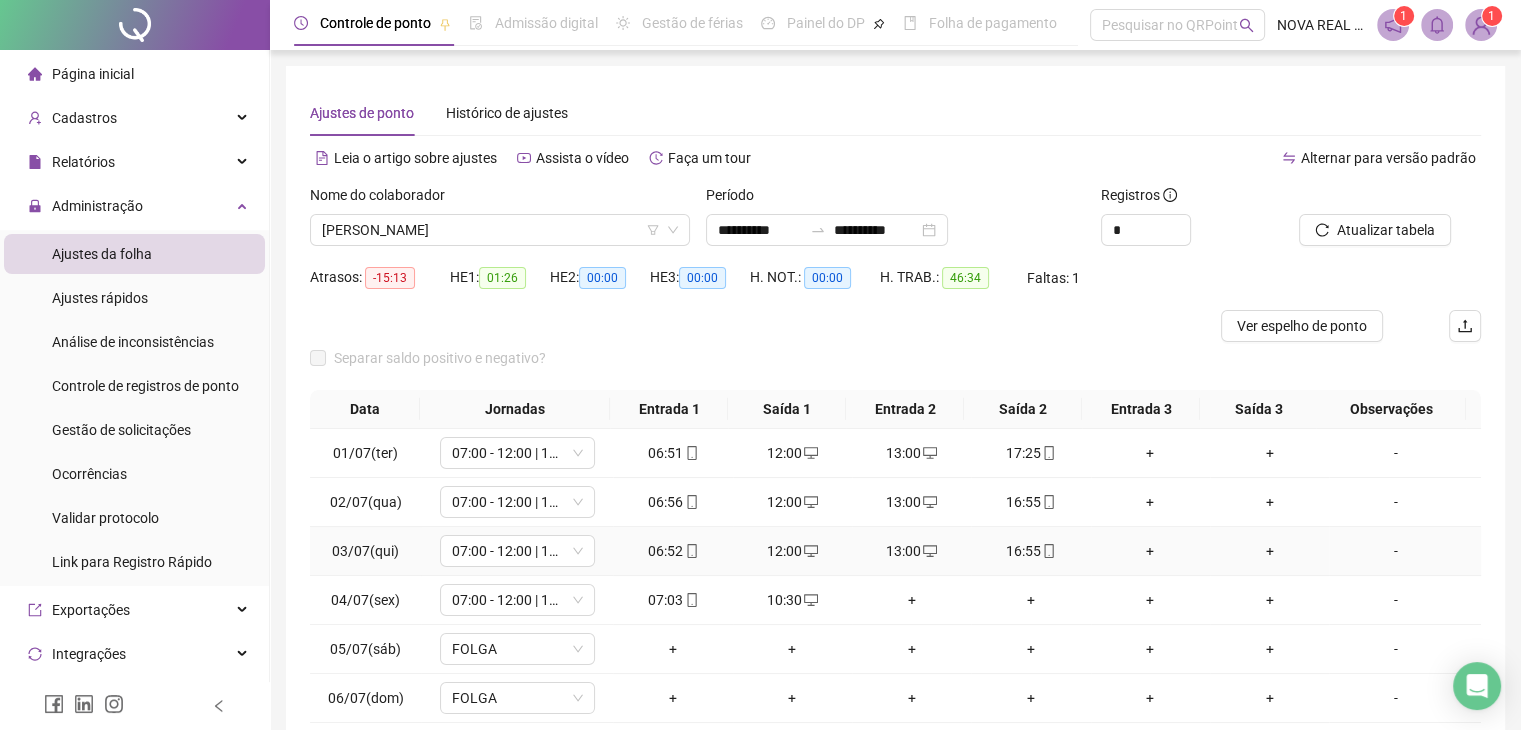 scroll, scrollTop: 100, scrollLeft: 0, axis: vertical 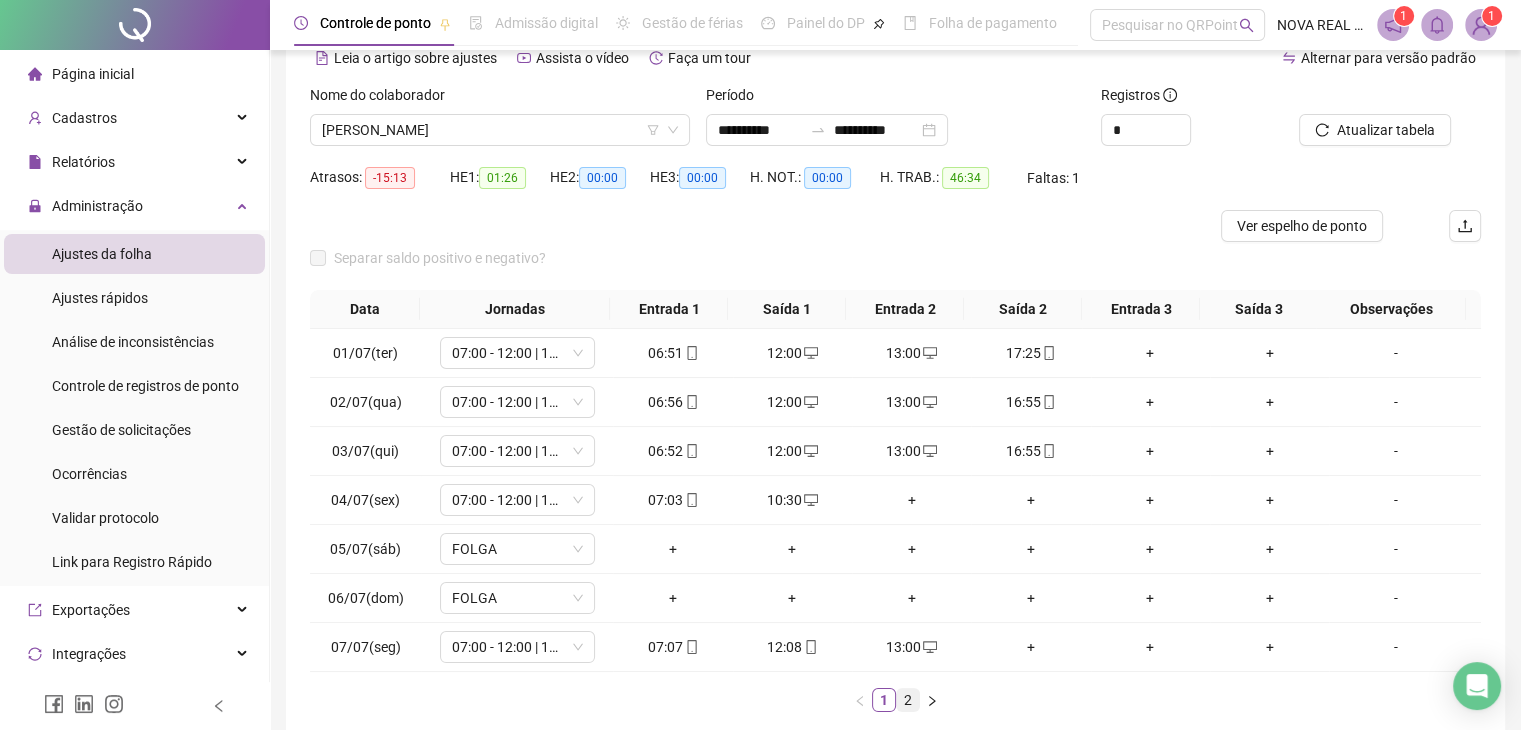 click on "2" at bounding box center [908, 700] 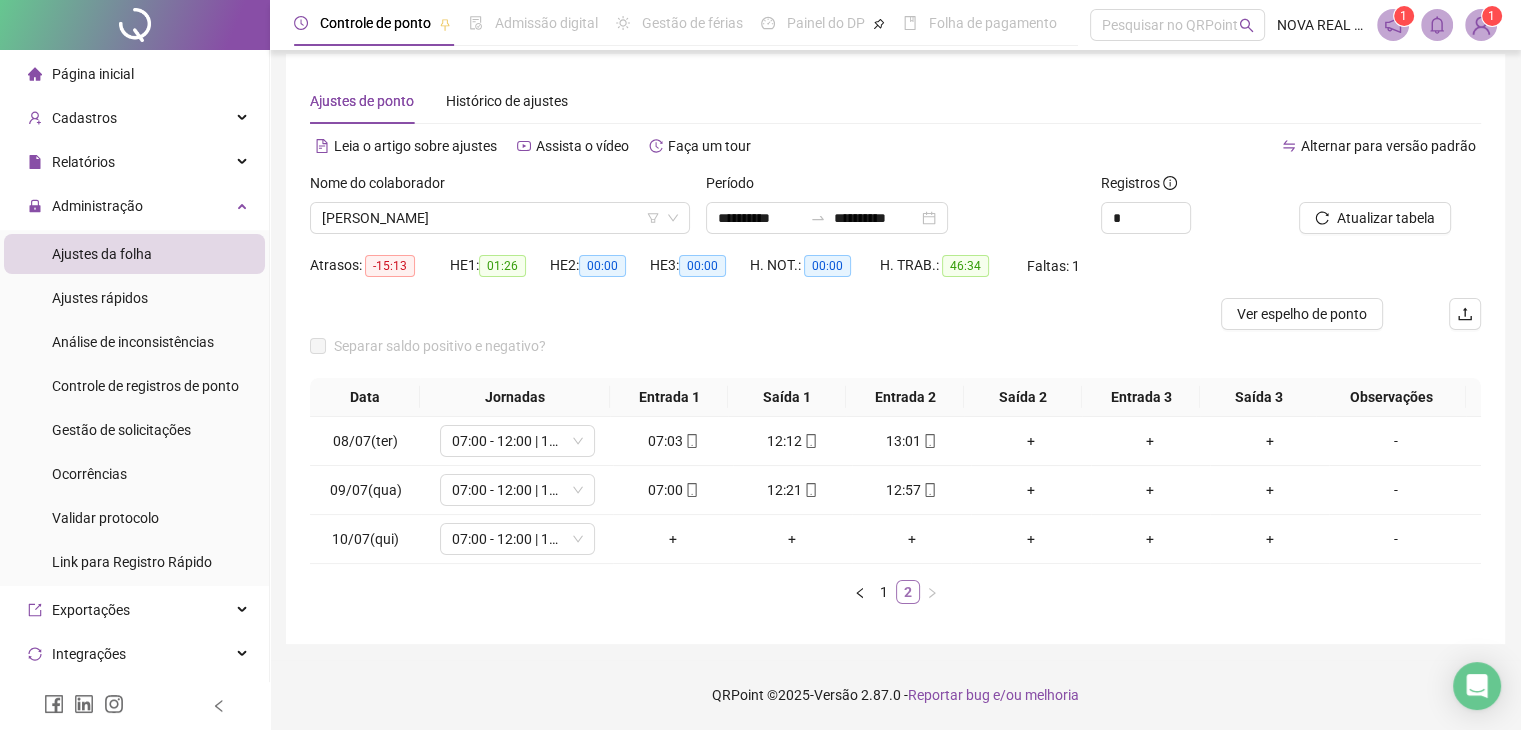 scroll, scrollTop: 27, scrollLeft: 0, axis: vertical 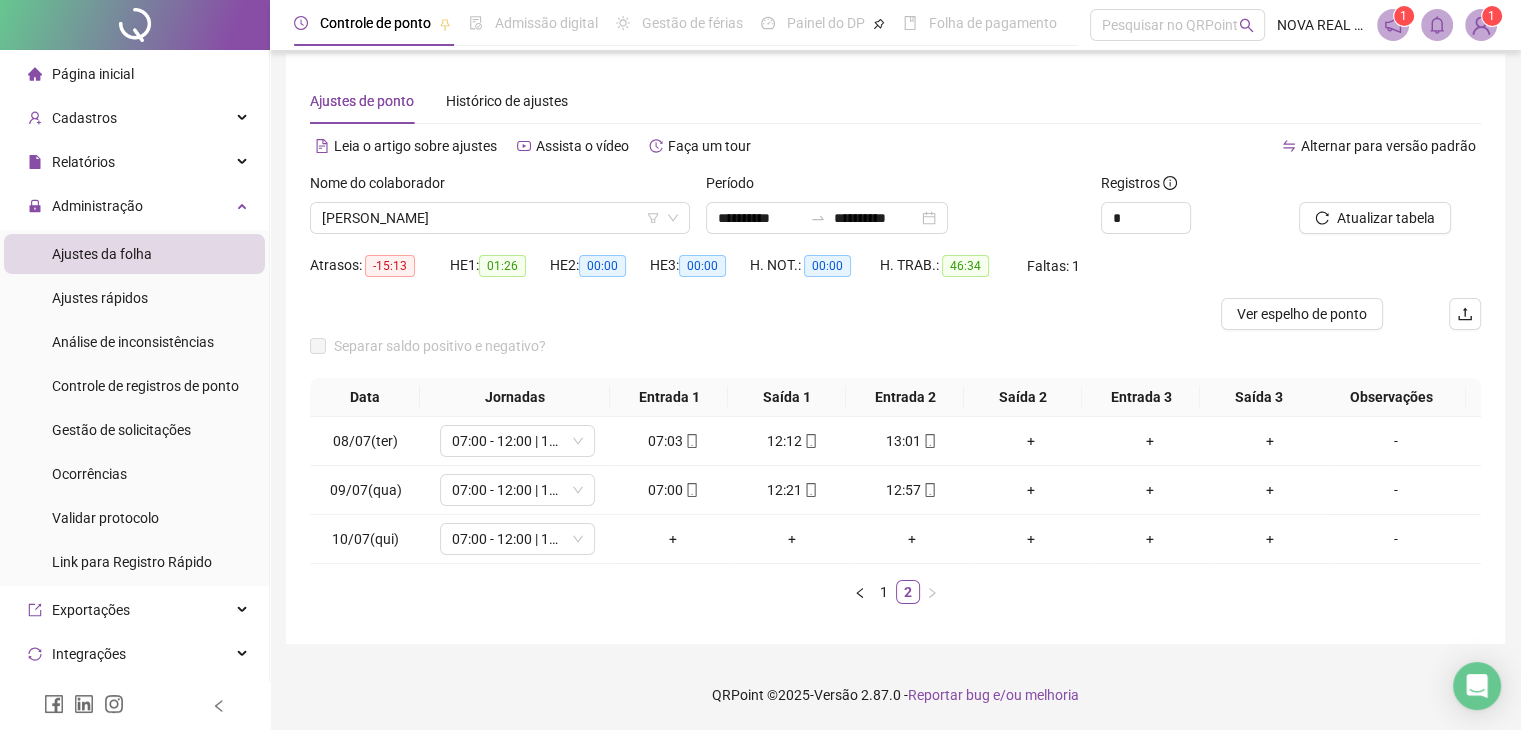 click on "QRPoint © 2025  -  Versão   2.87.0   -  Reportar bug e/ou melhoria" at bounding box center [895, 695] 